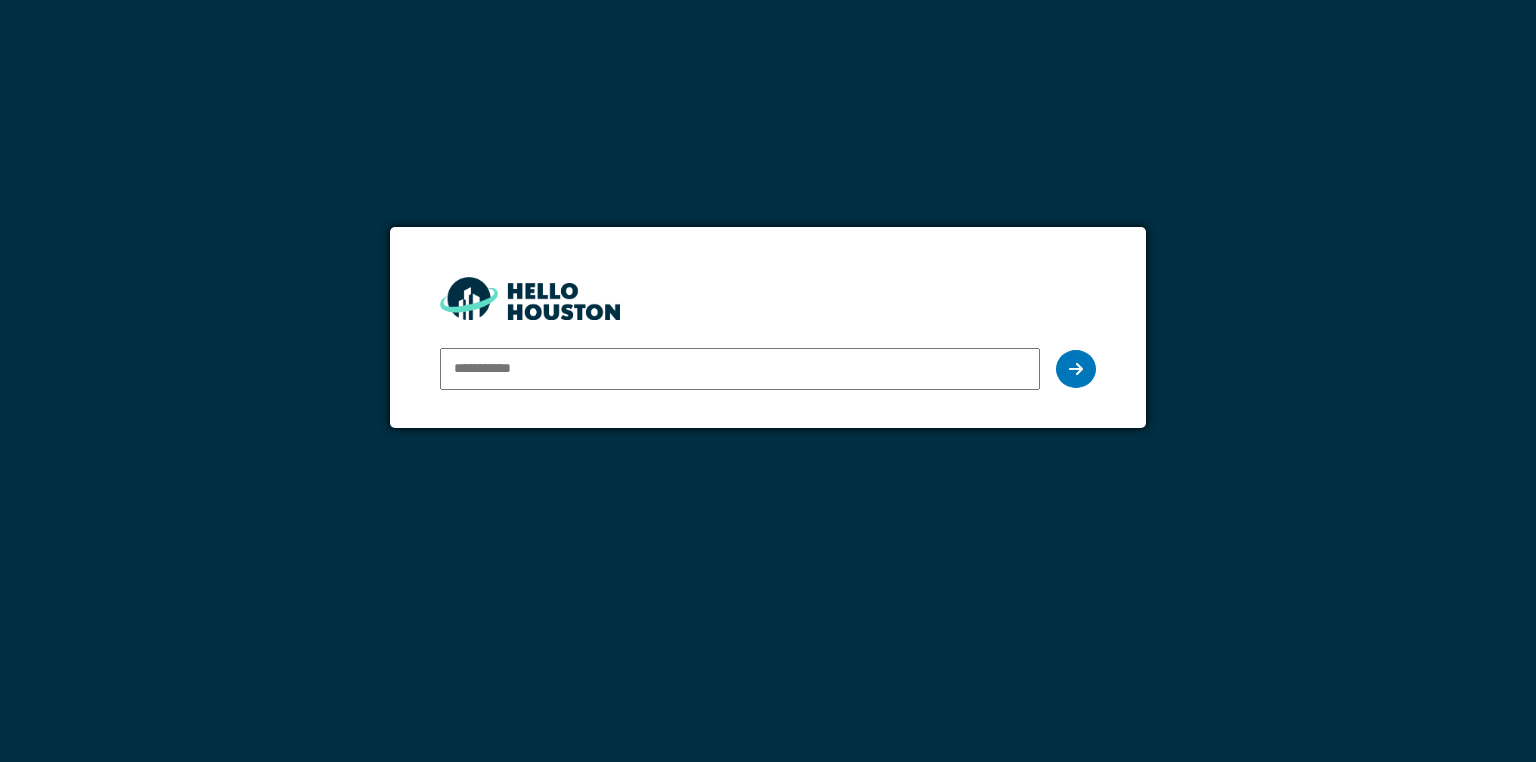 scroll, scrollTop: 0, scrollLeft: 0, axis: both 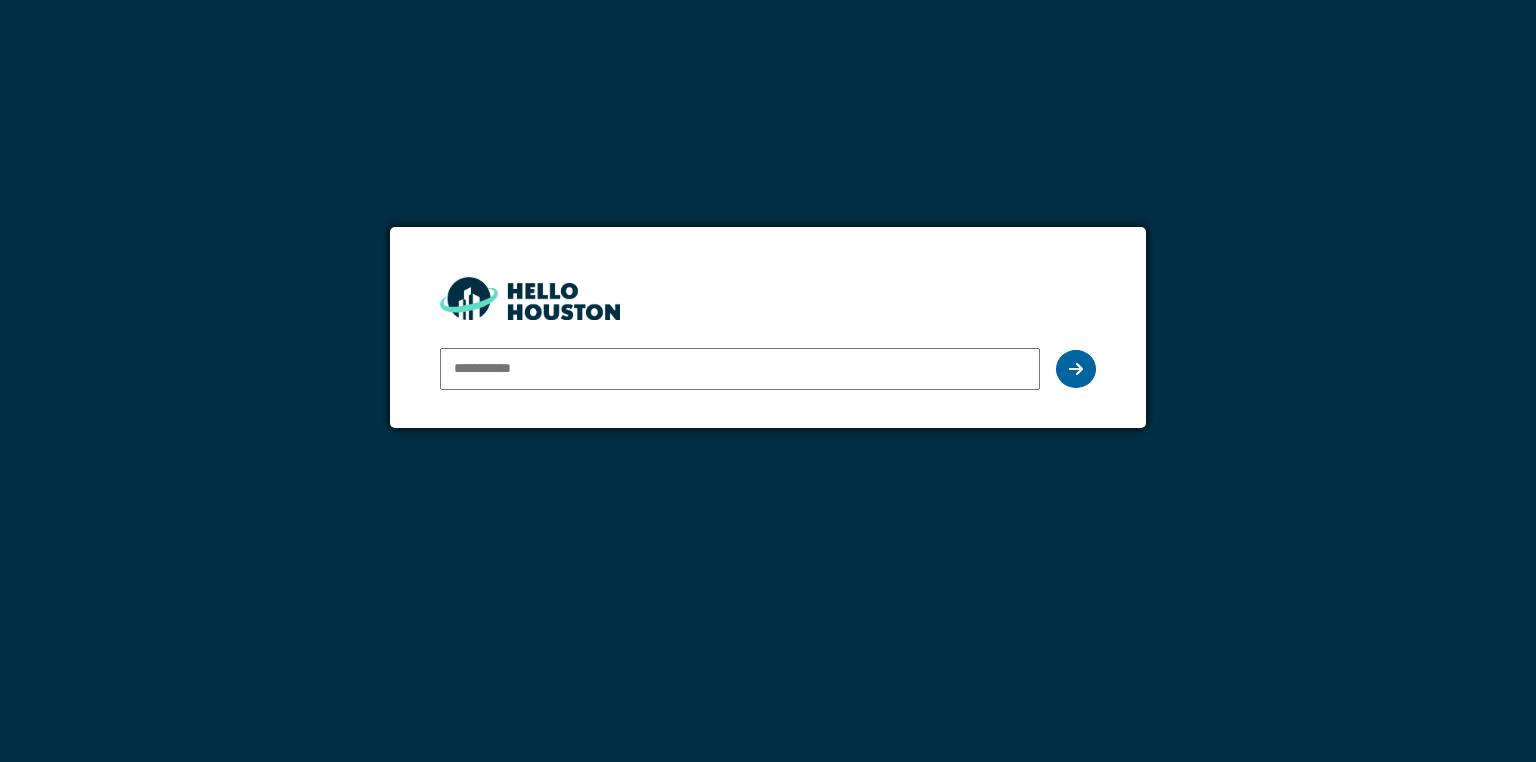type on "**********" 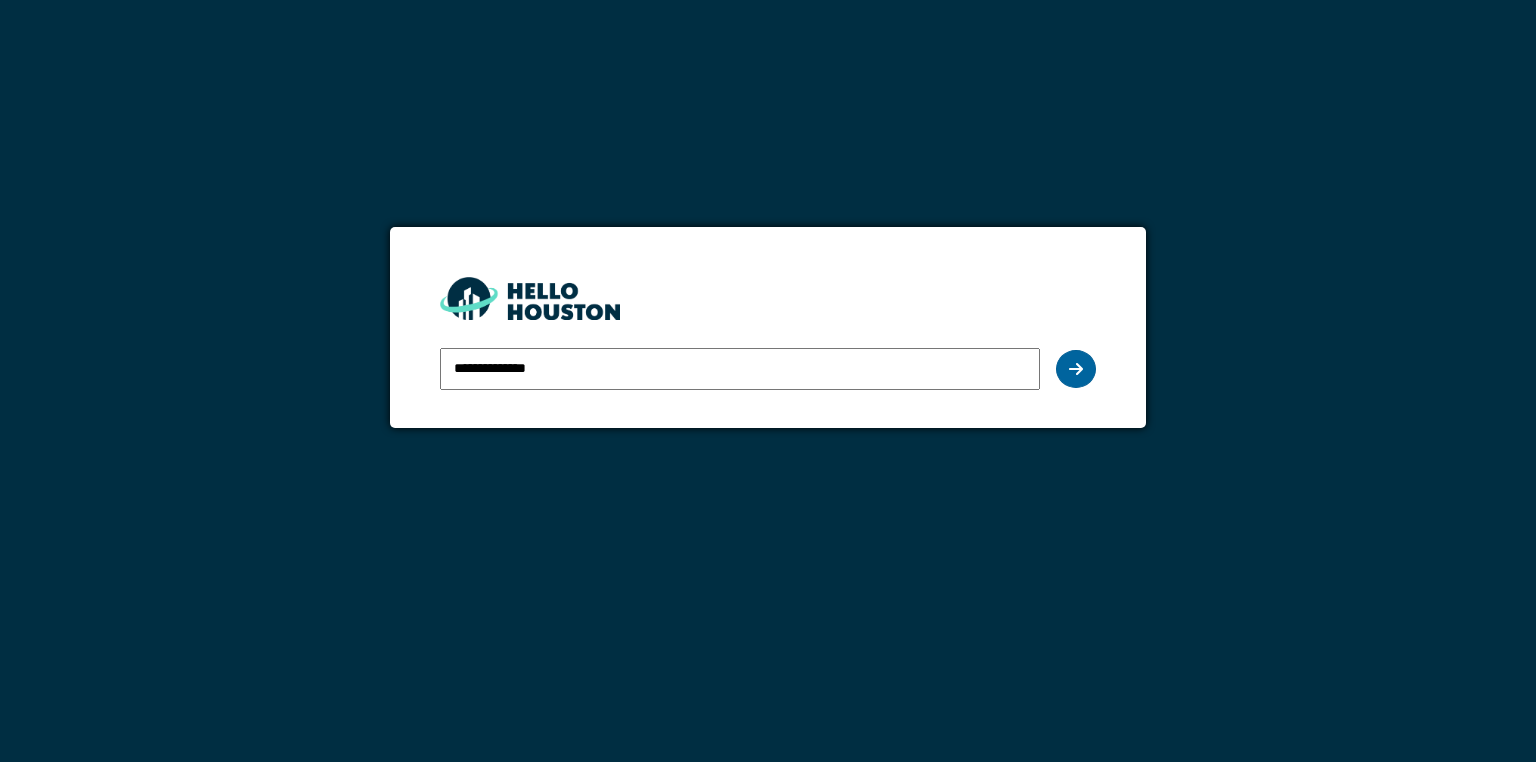 click at bounding box center [1076, 369] 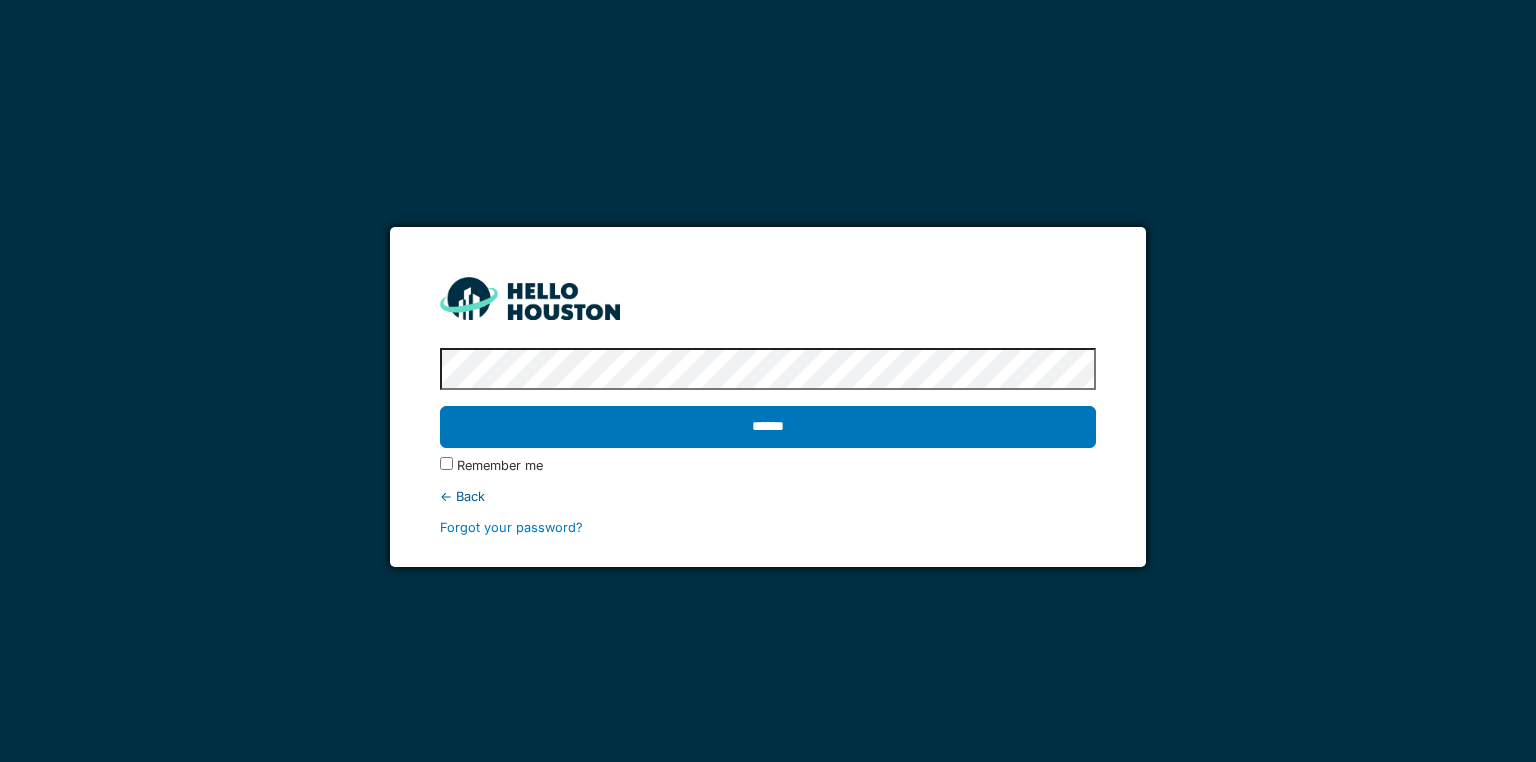 click on "**********" at bounding box center (768, 381) 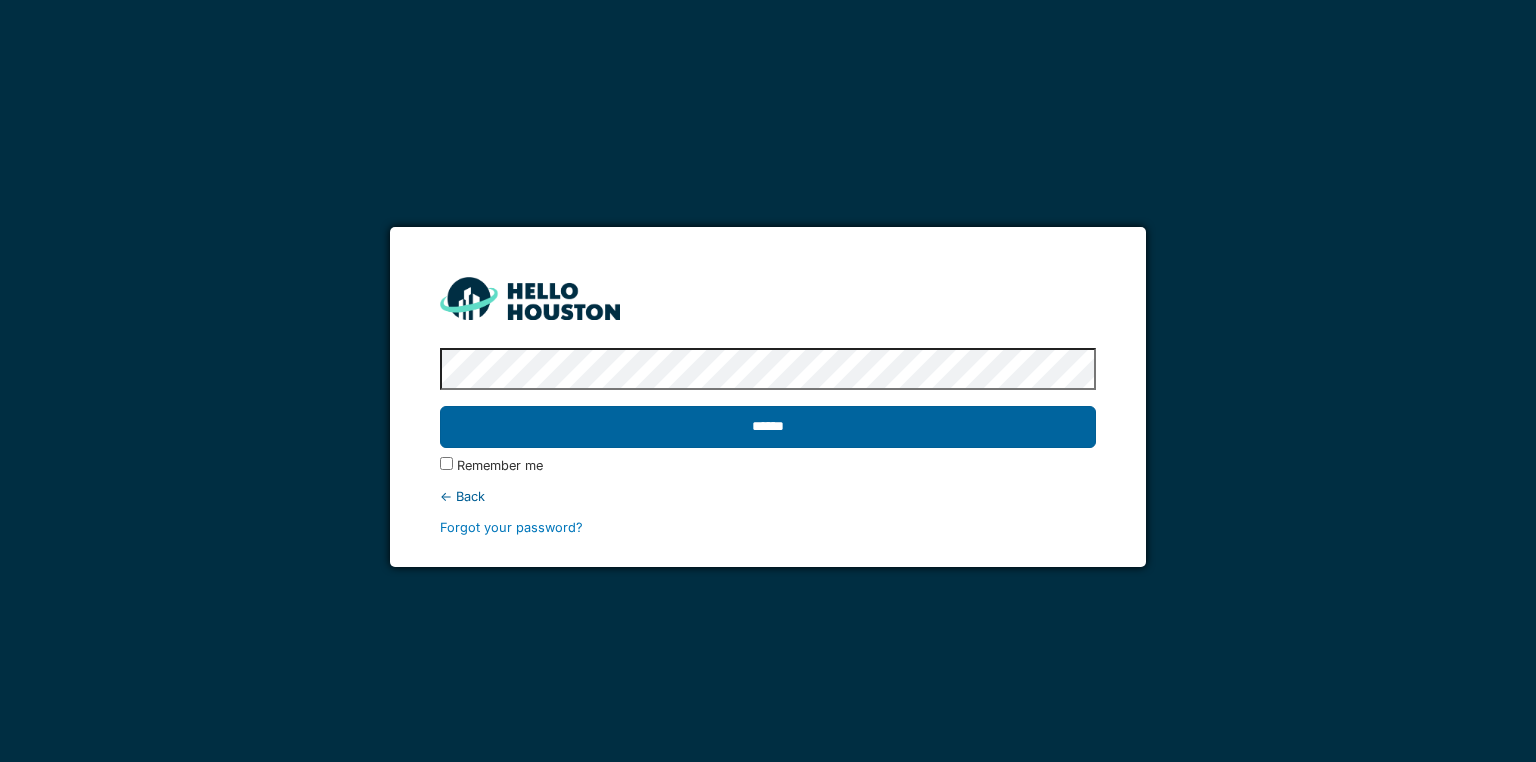 click on "******" at bounding box center [767, 427] 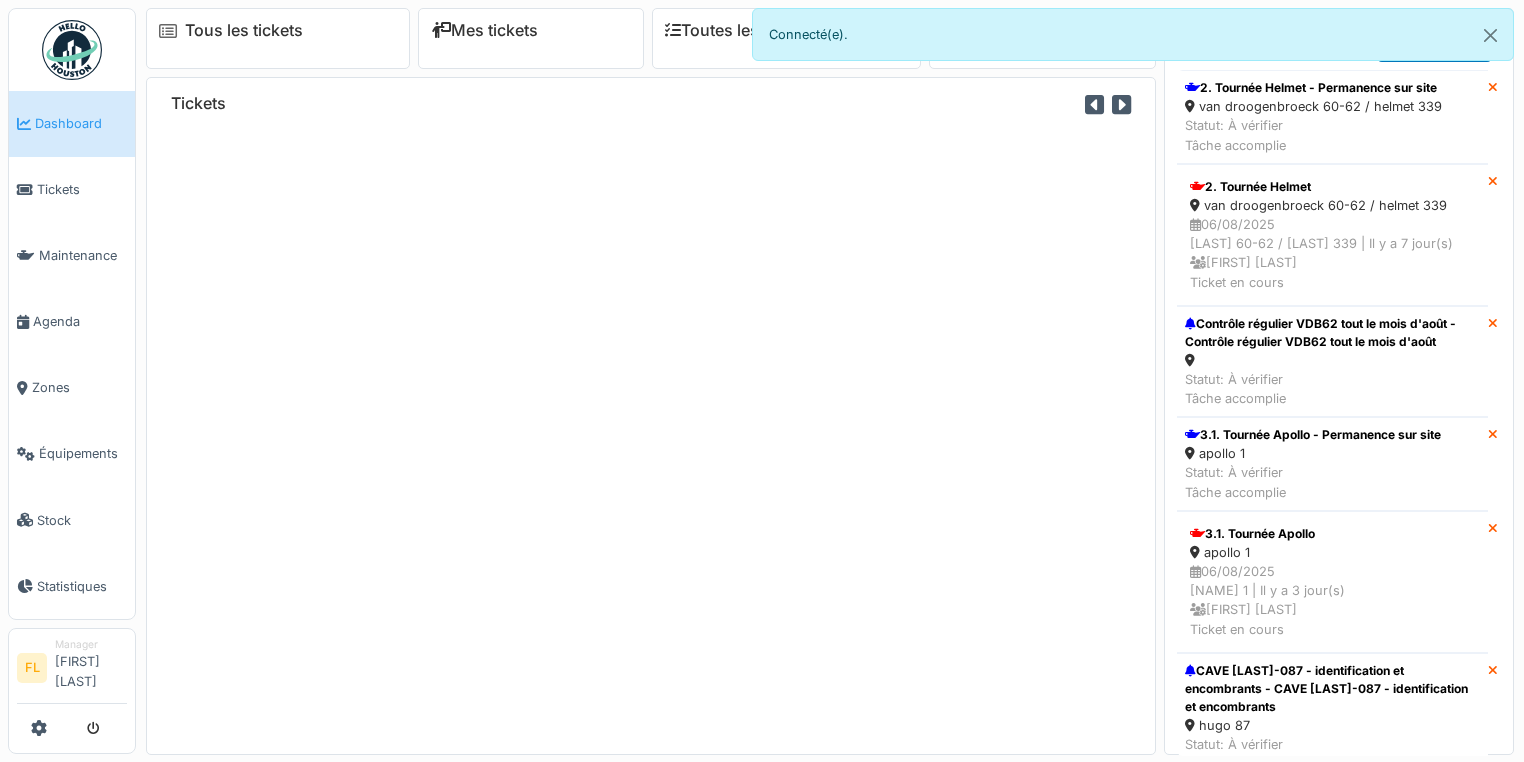 scroll, scrollTop: 0, scrollLeft: 0, axis: both 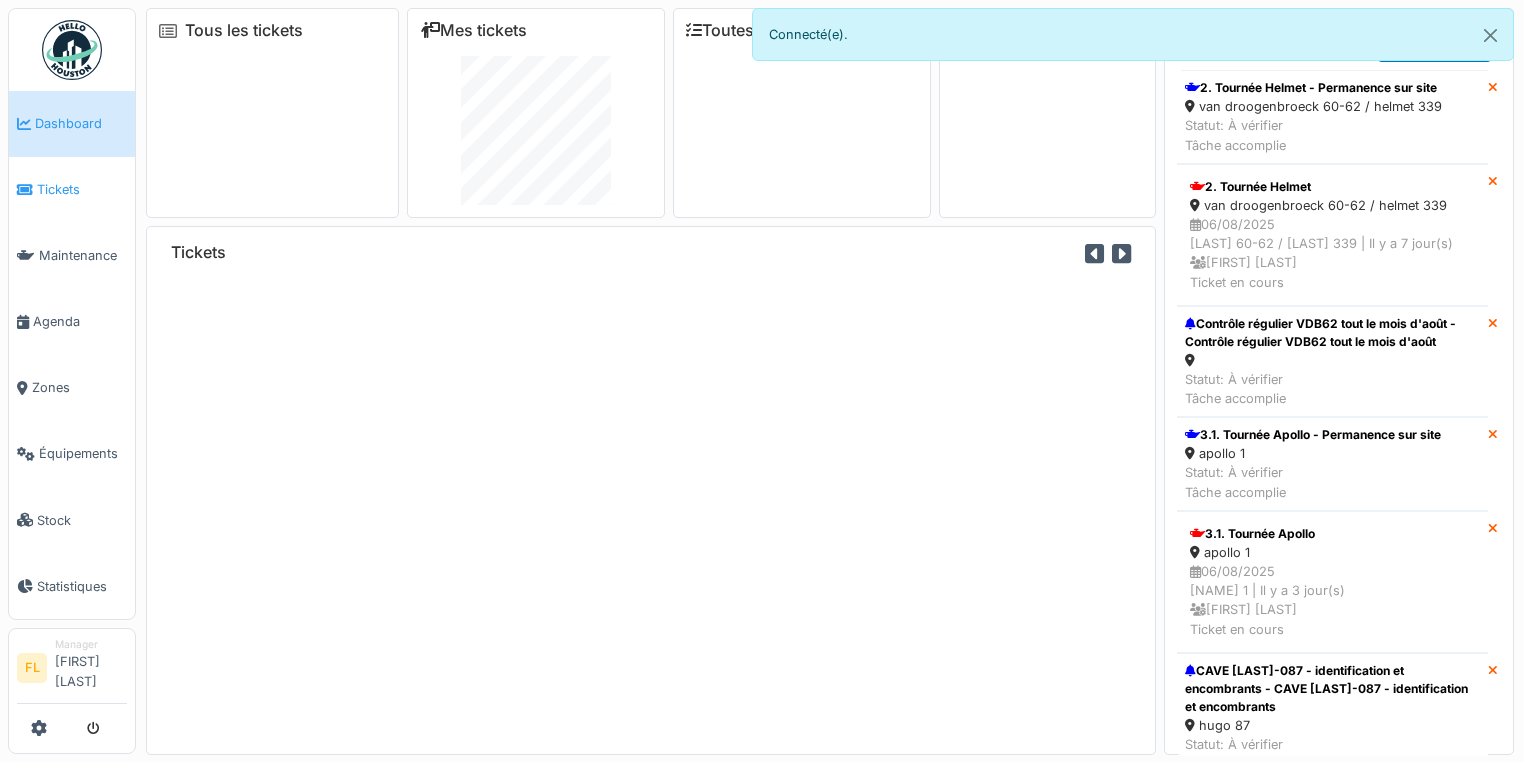 click on "Tickets" at bounding box center (82, 189) 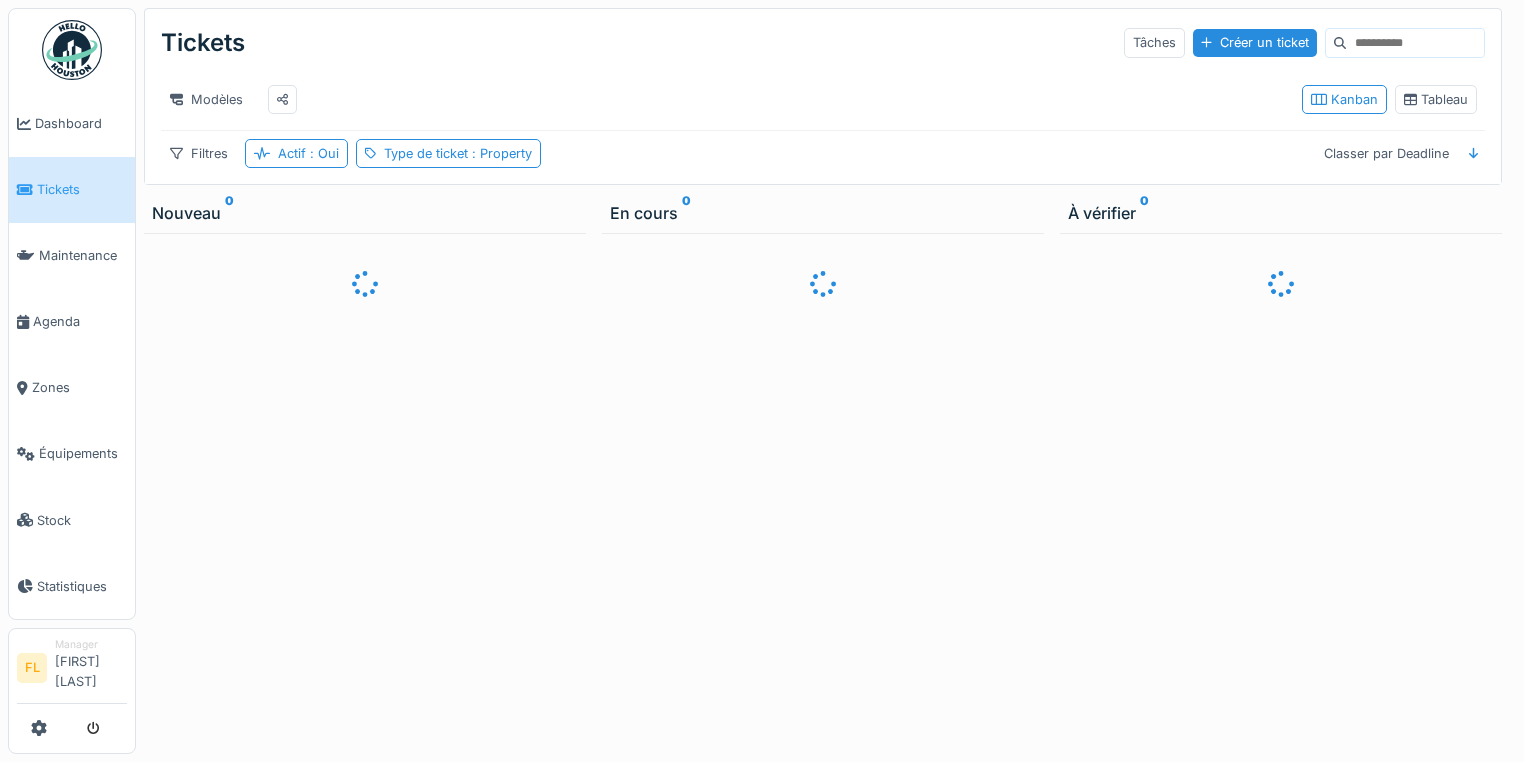 scroll, scrollTop: 0, scrollLeft: 0, axis: both 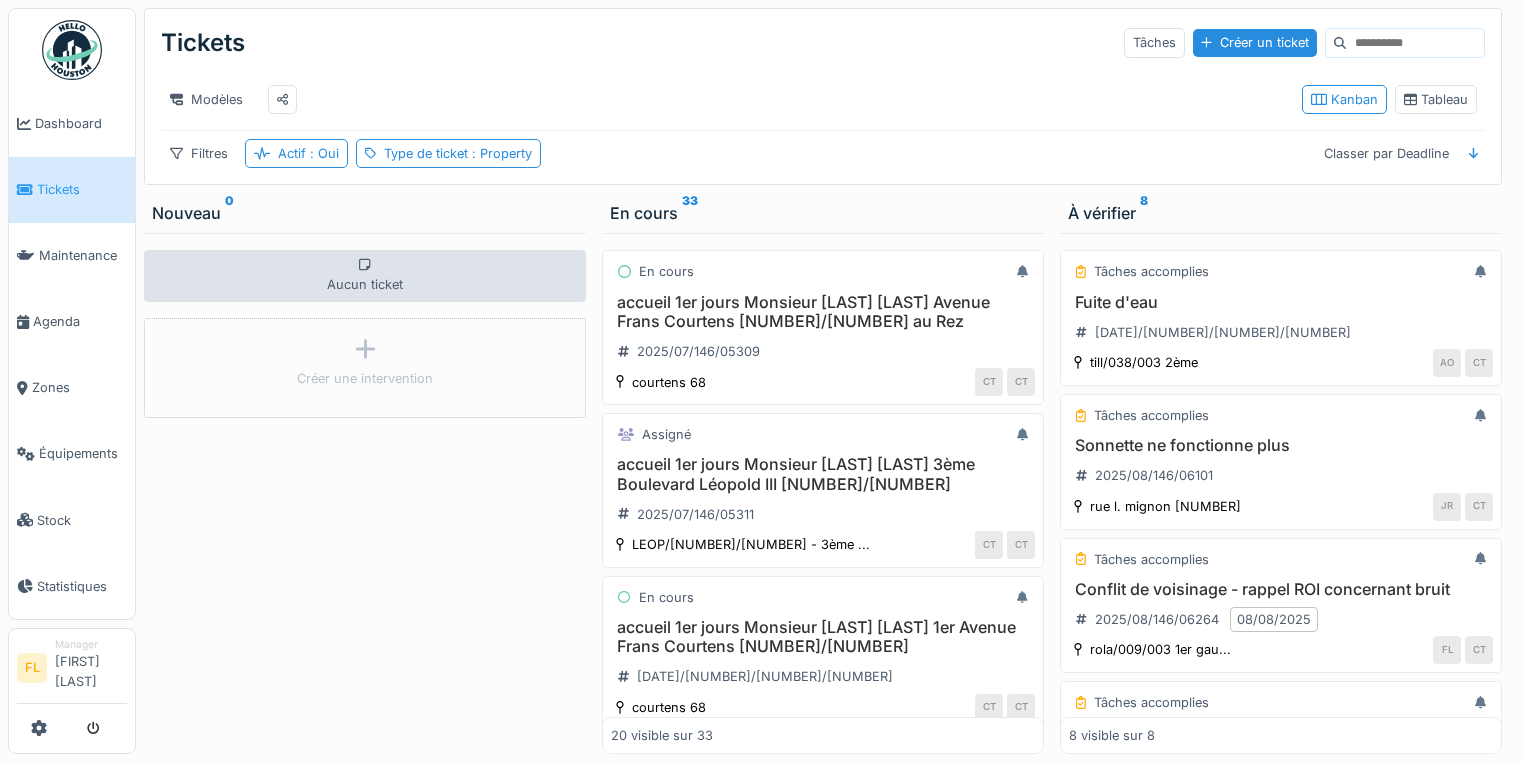 click on "Modèles" at bounding box center [723, 99] 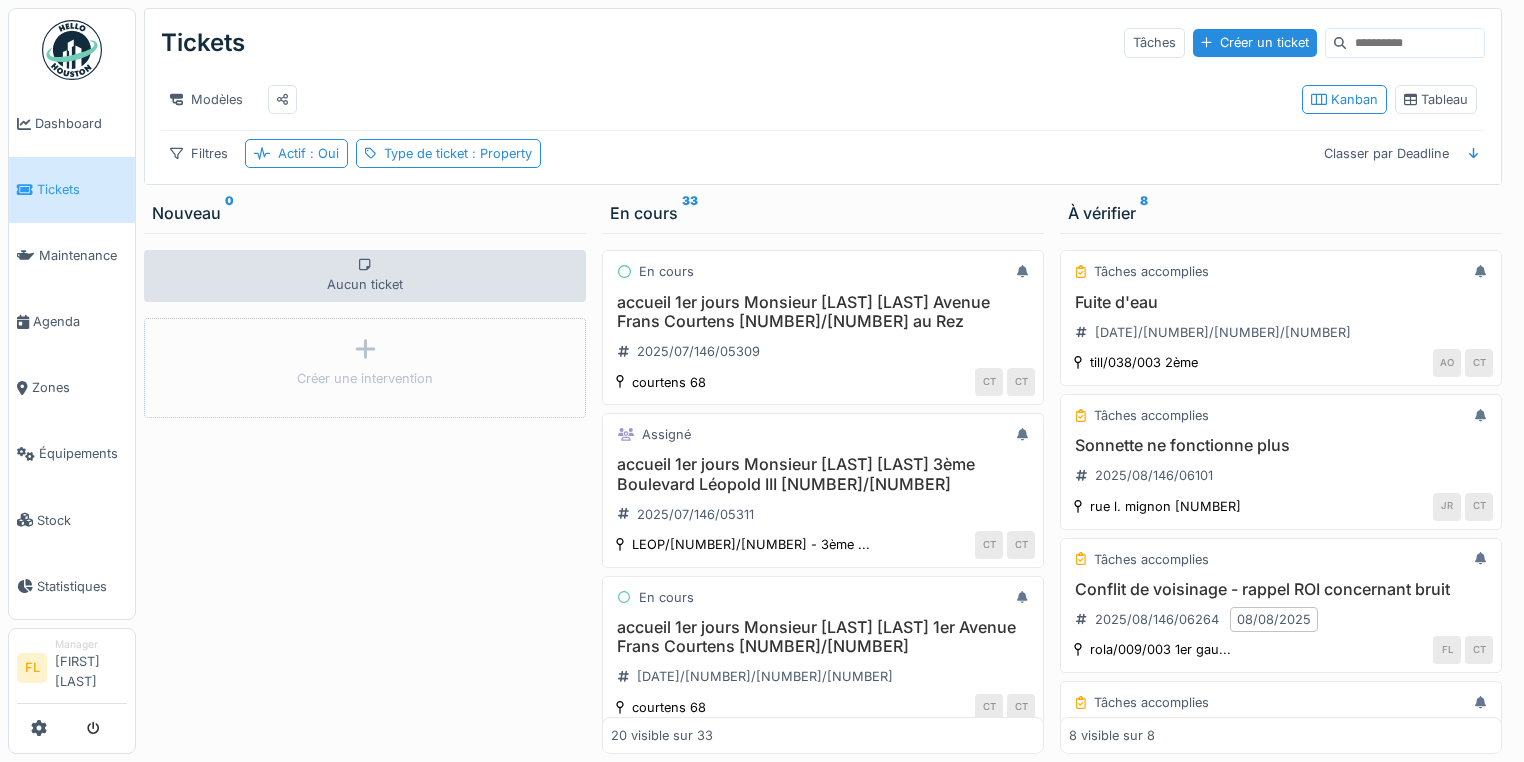 scroll, scrollTop: 12, scrollLeft: 0, axis: vertical 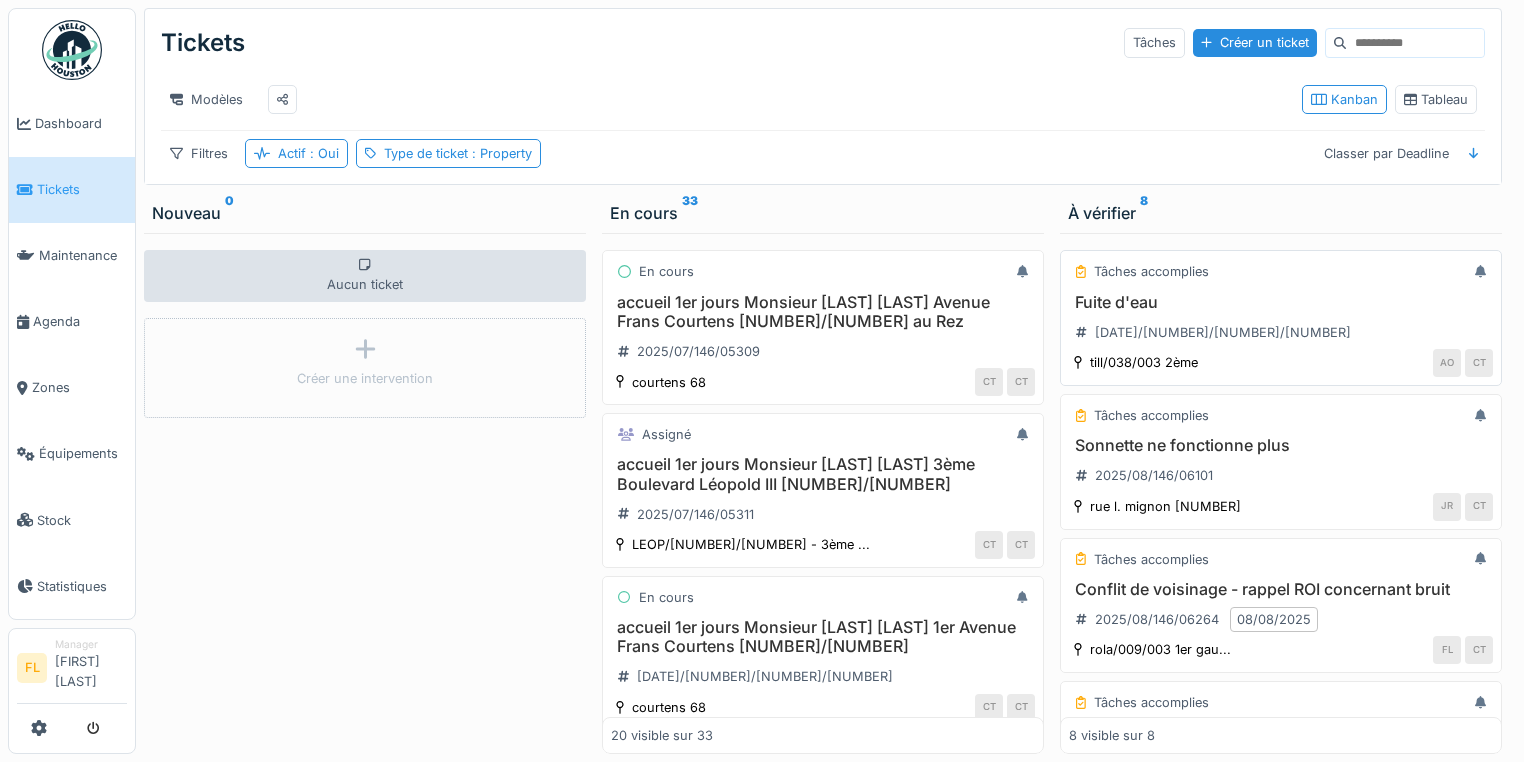 click on "Fuite d'eau" at bounding box center (1281, 302) 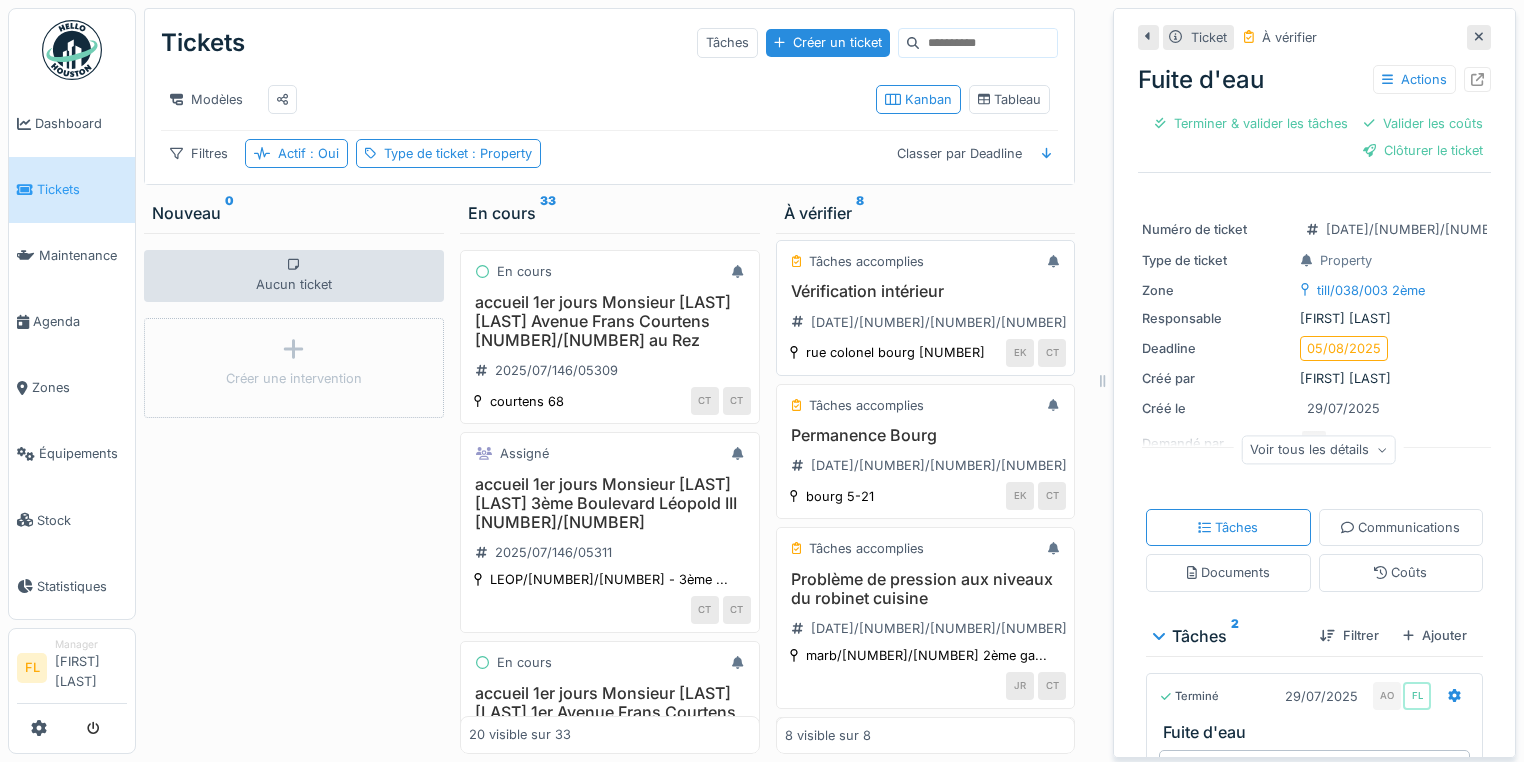 scroll, scrollTop: 480, scrollLeft: 0, axis: vertical 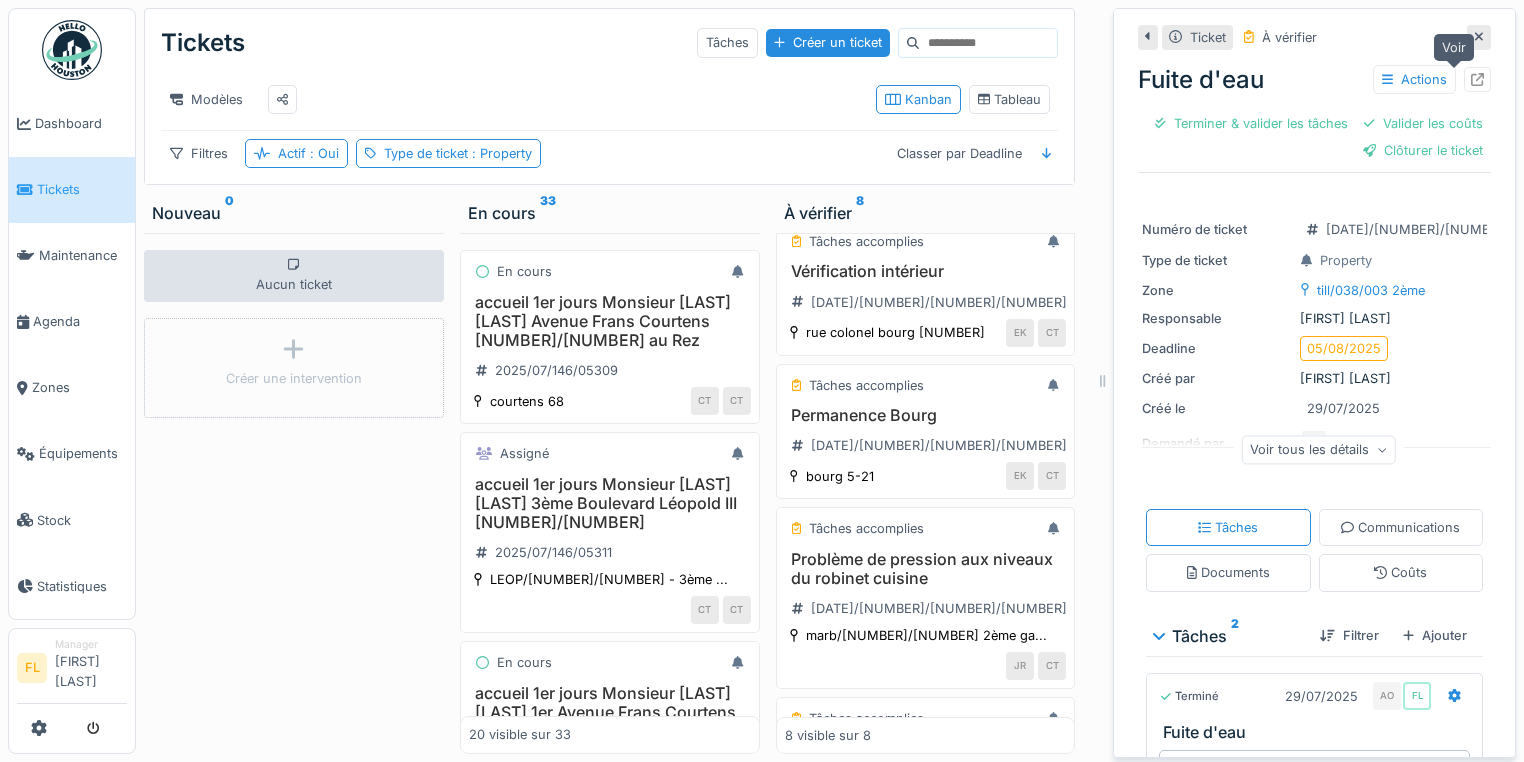 click 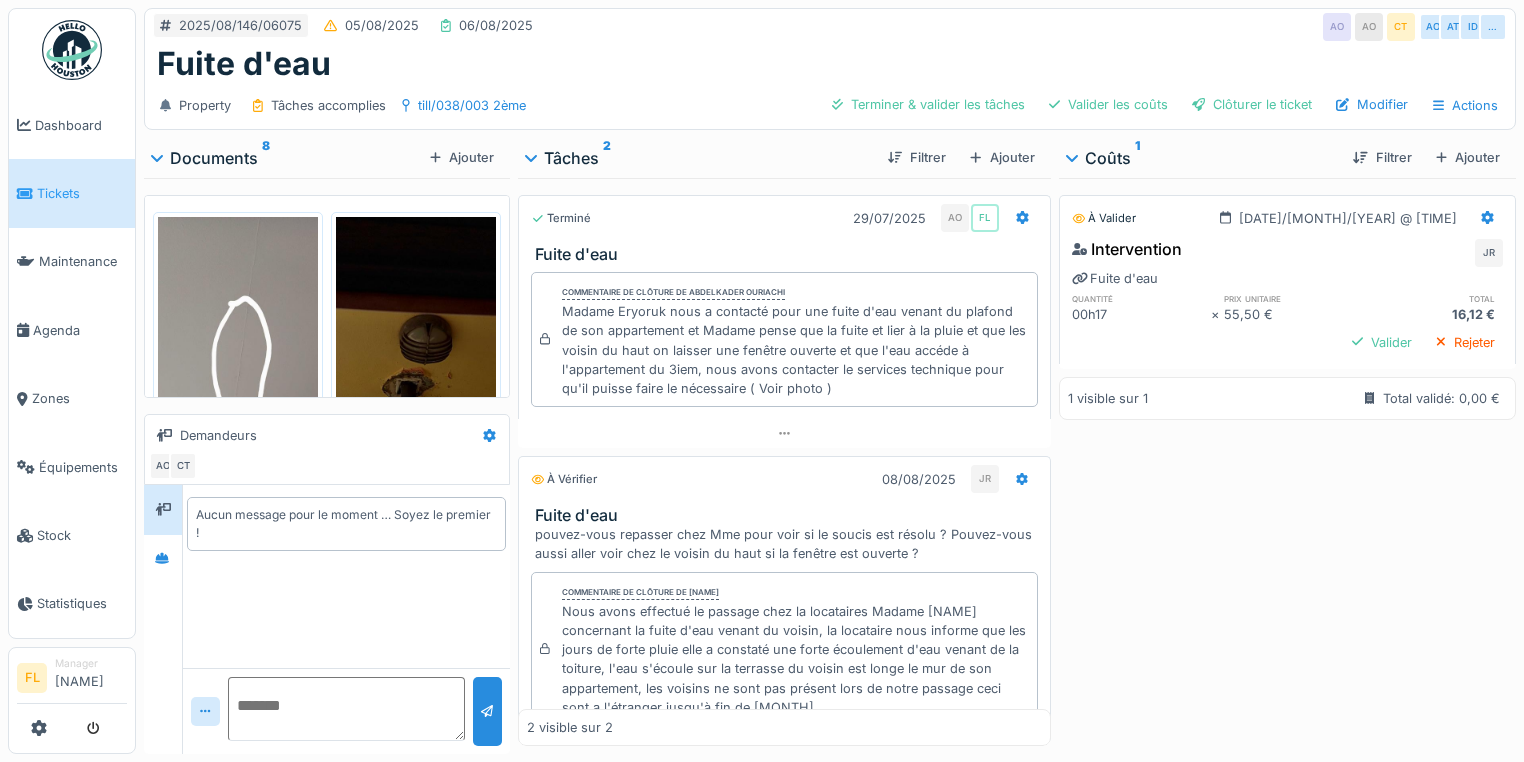 scroll, scrollTop: 0, scrollLeft: 0, axis: both 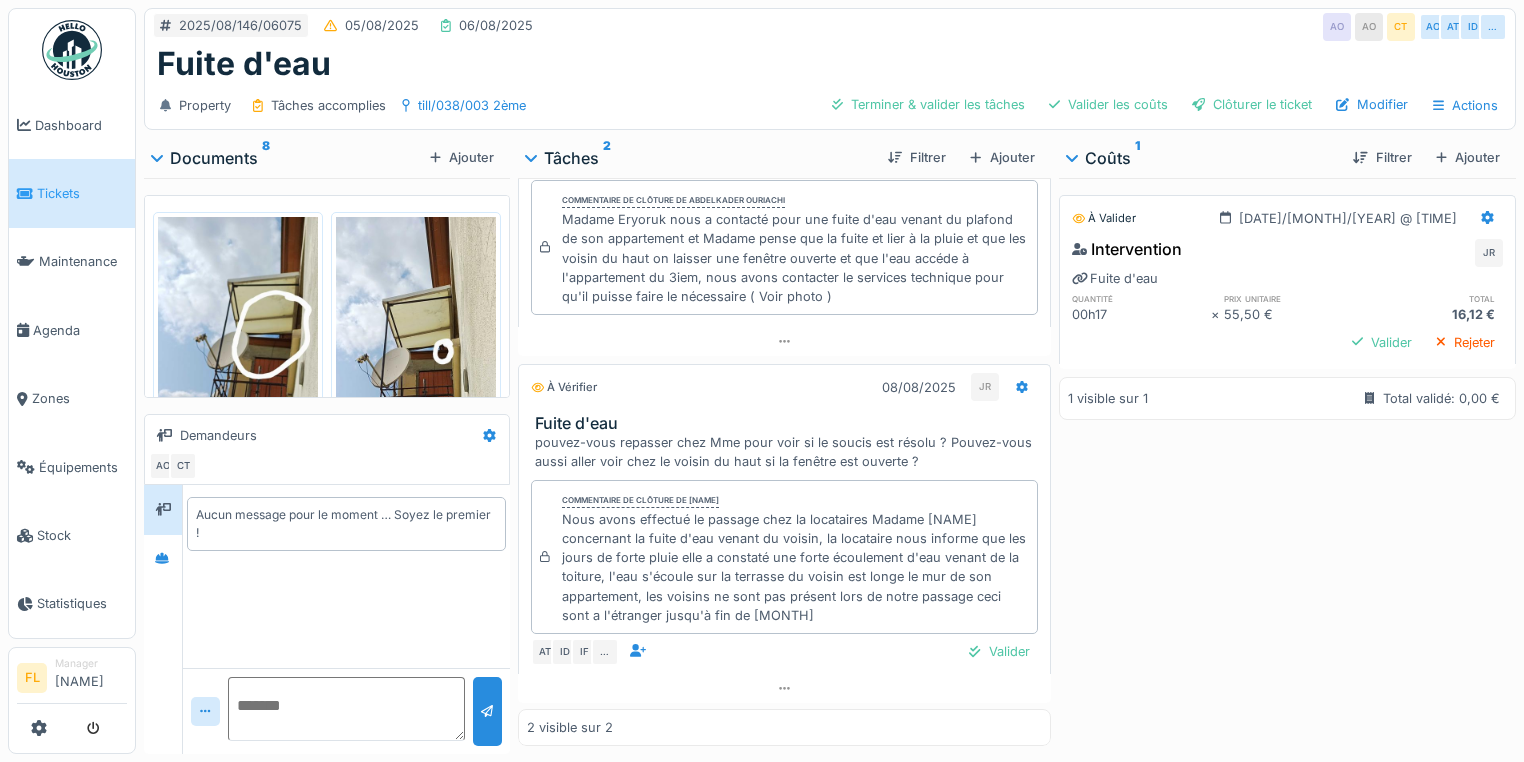 click at bounding box center [416, 390] 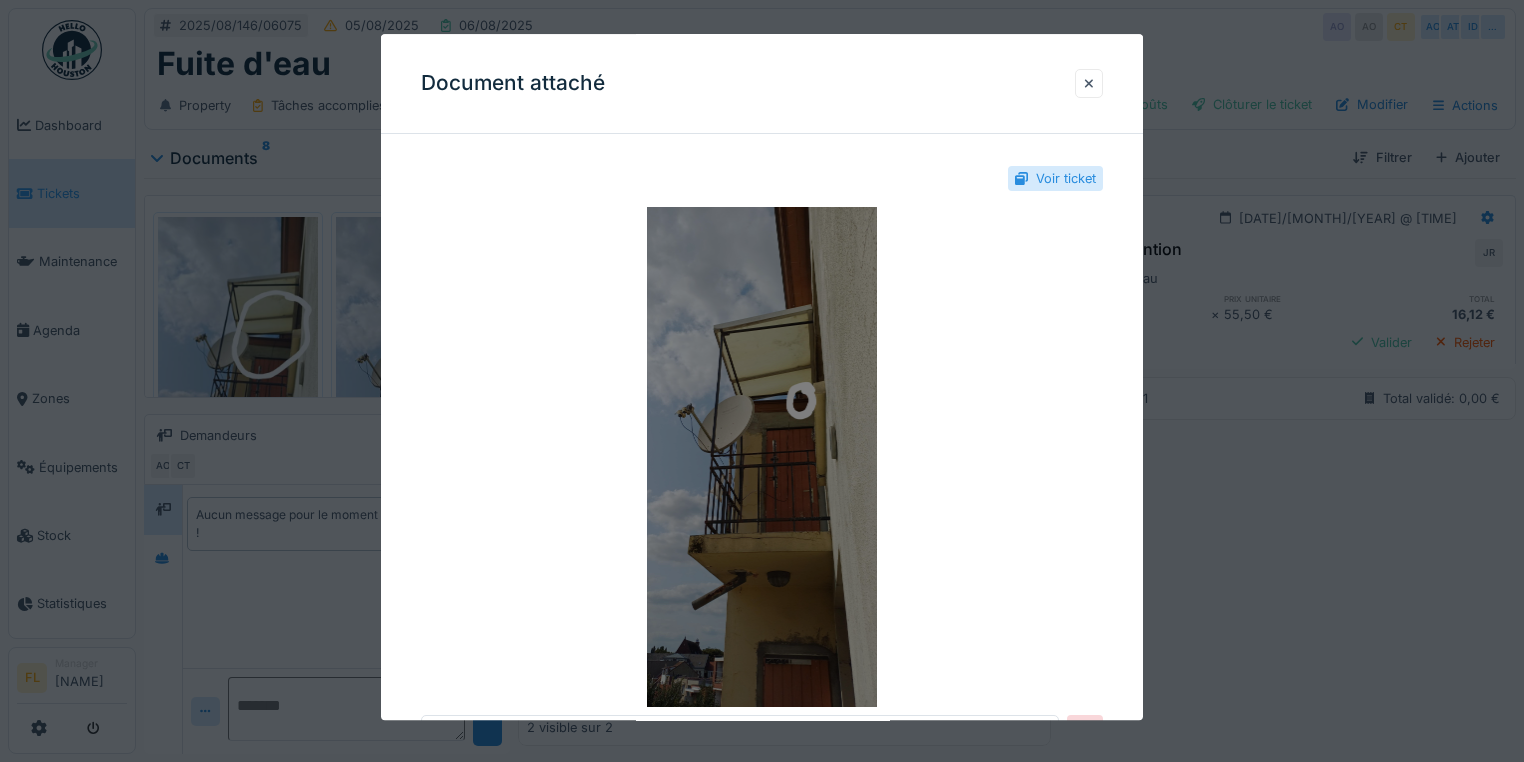 click at bounding box center (762, 457) 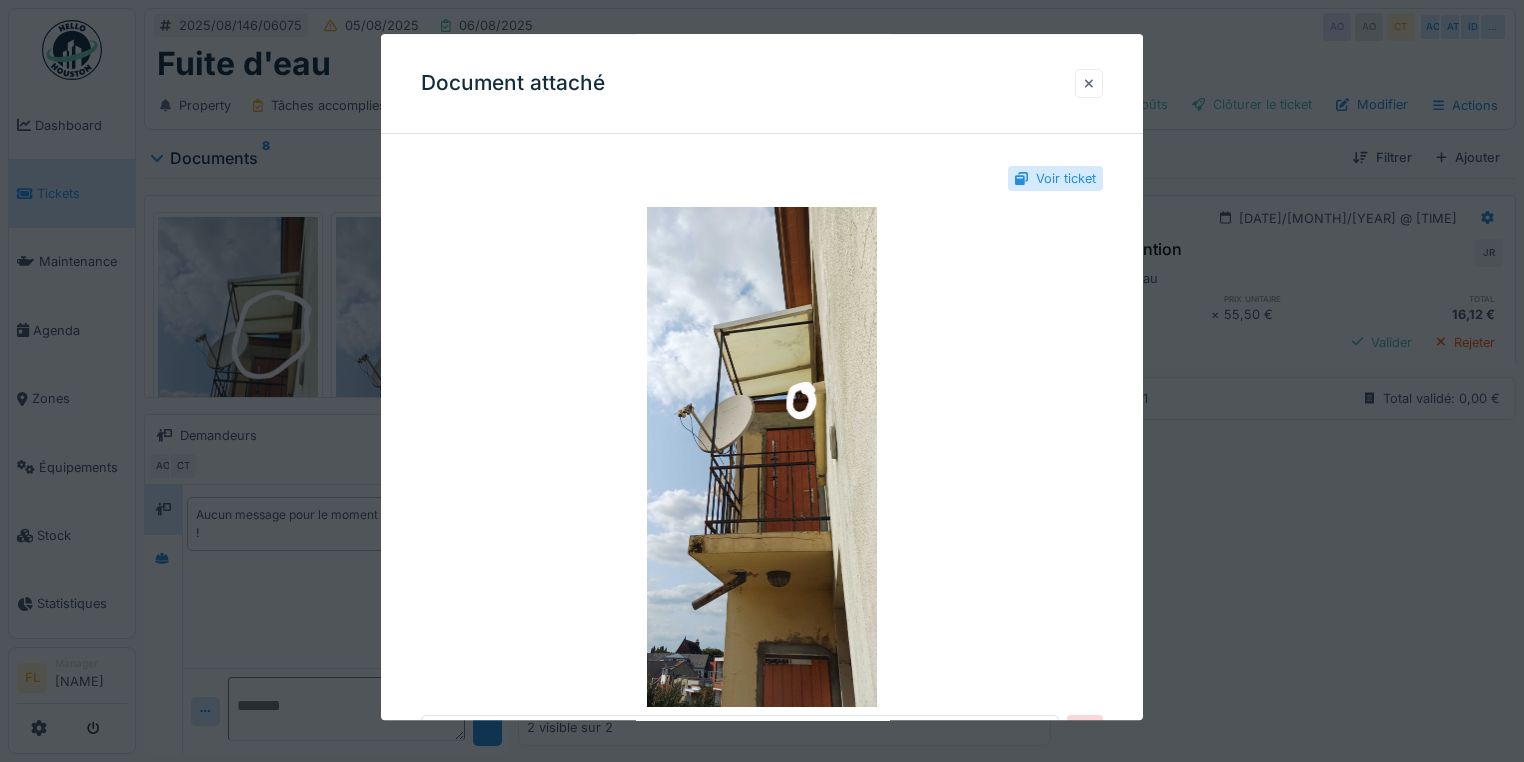 click at bounding box center [1089, 83] 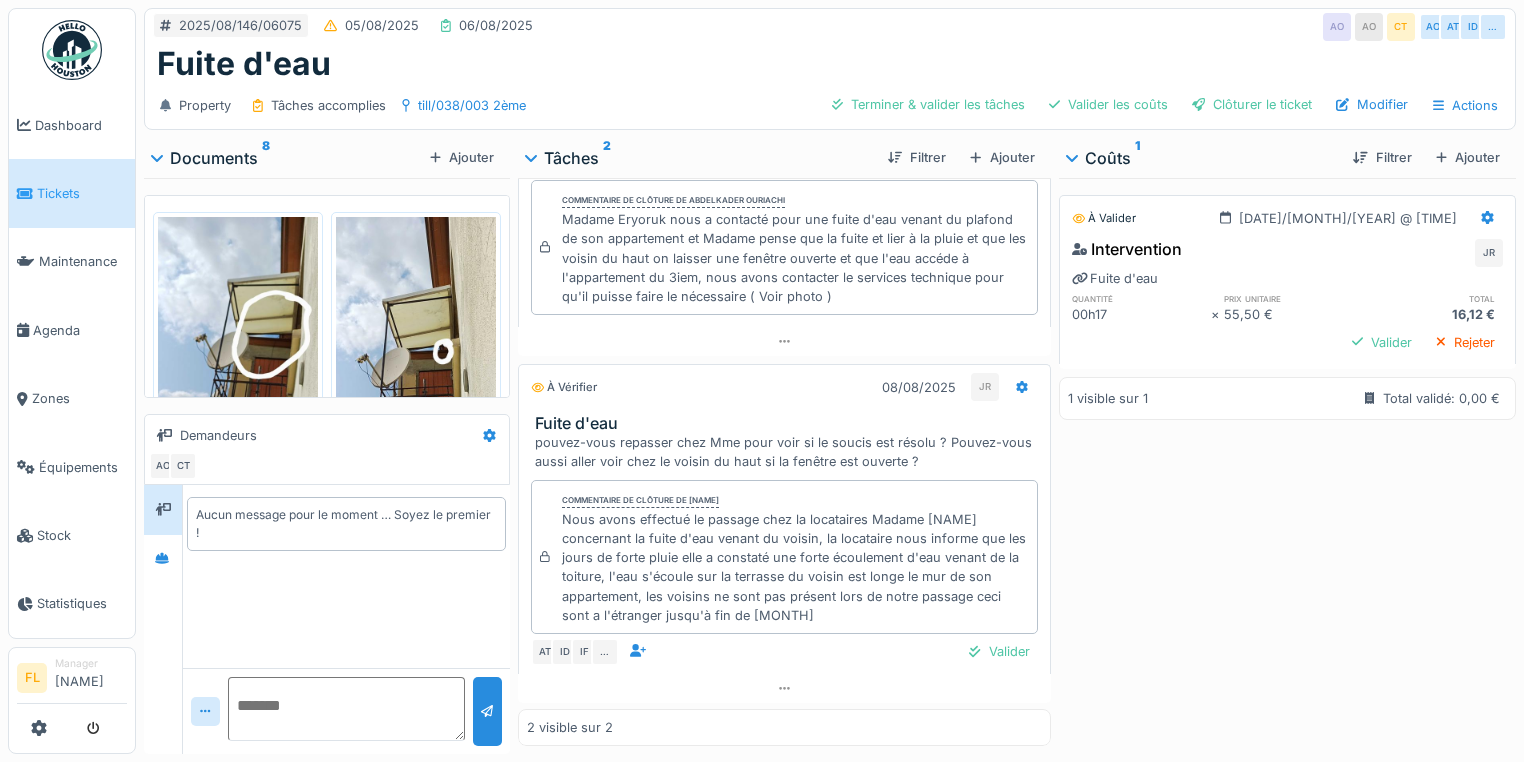 drag, startPoint x: 310, startPoint y: 716, endPoint x: 335, endPoint y: 689, distance: 36.796738 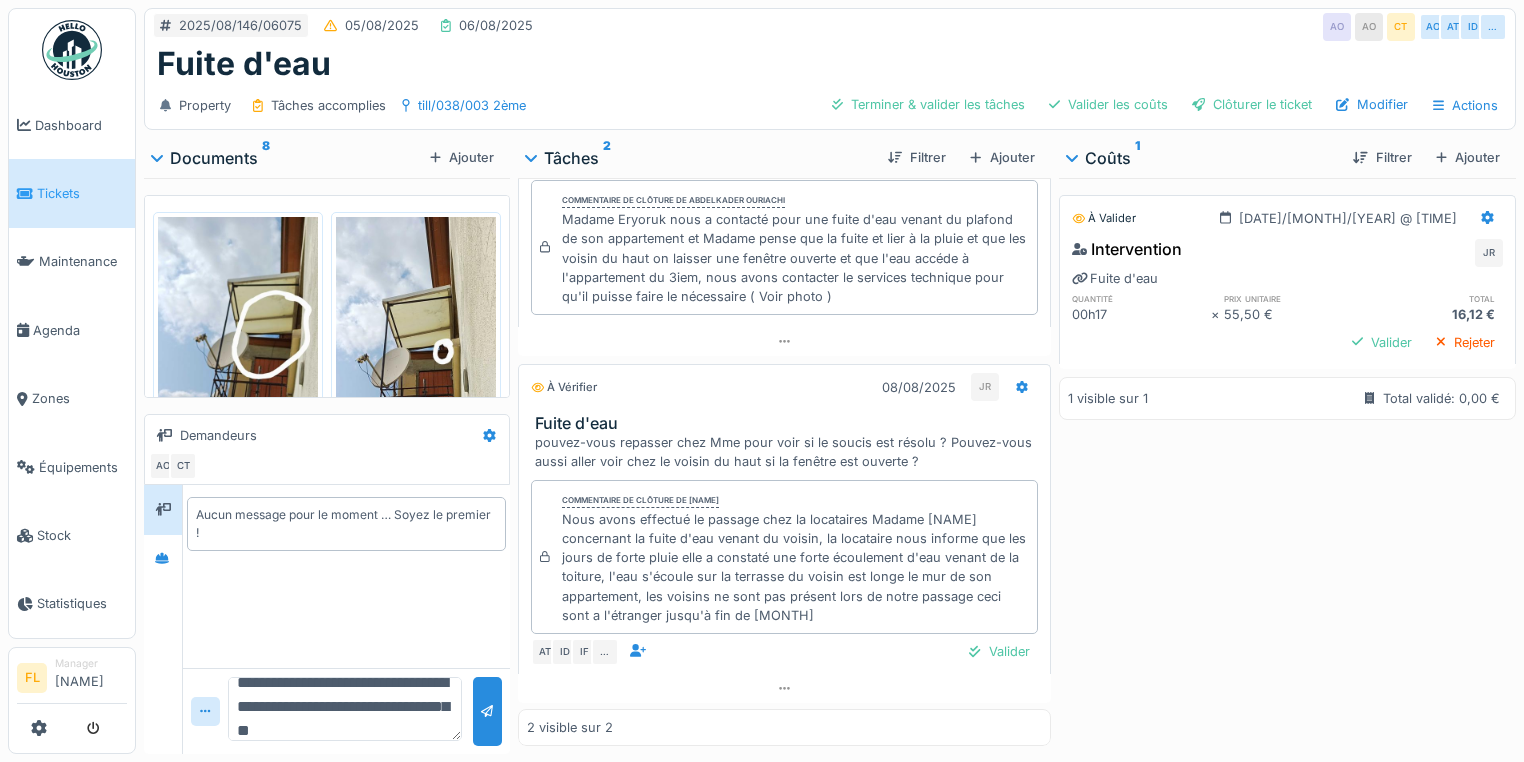 scroll, scrollTop: 47, scrollLeft: 0, axis: vertical 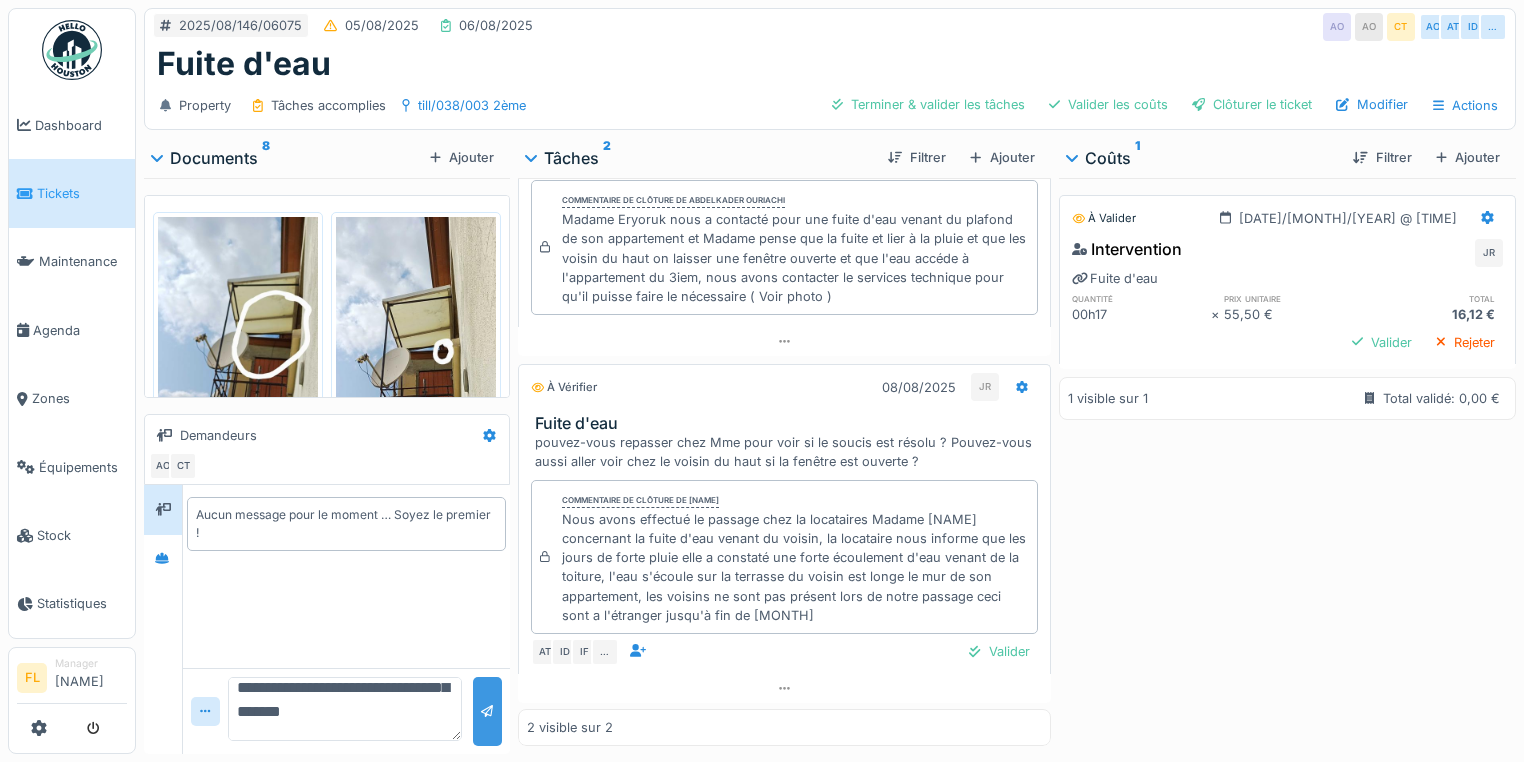 type on "**********" 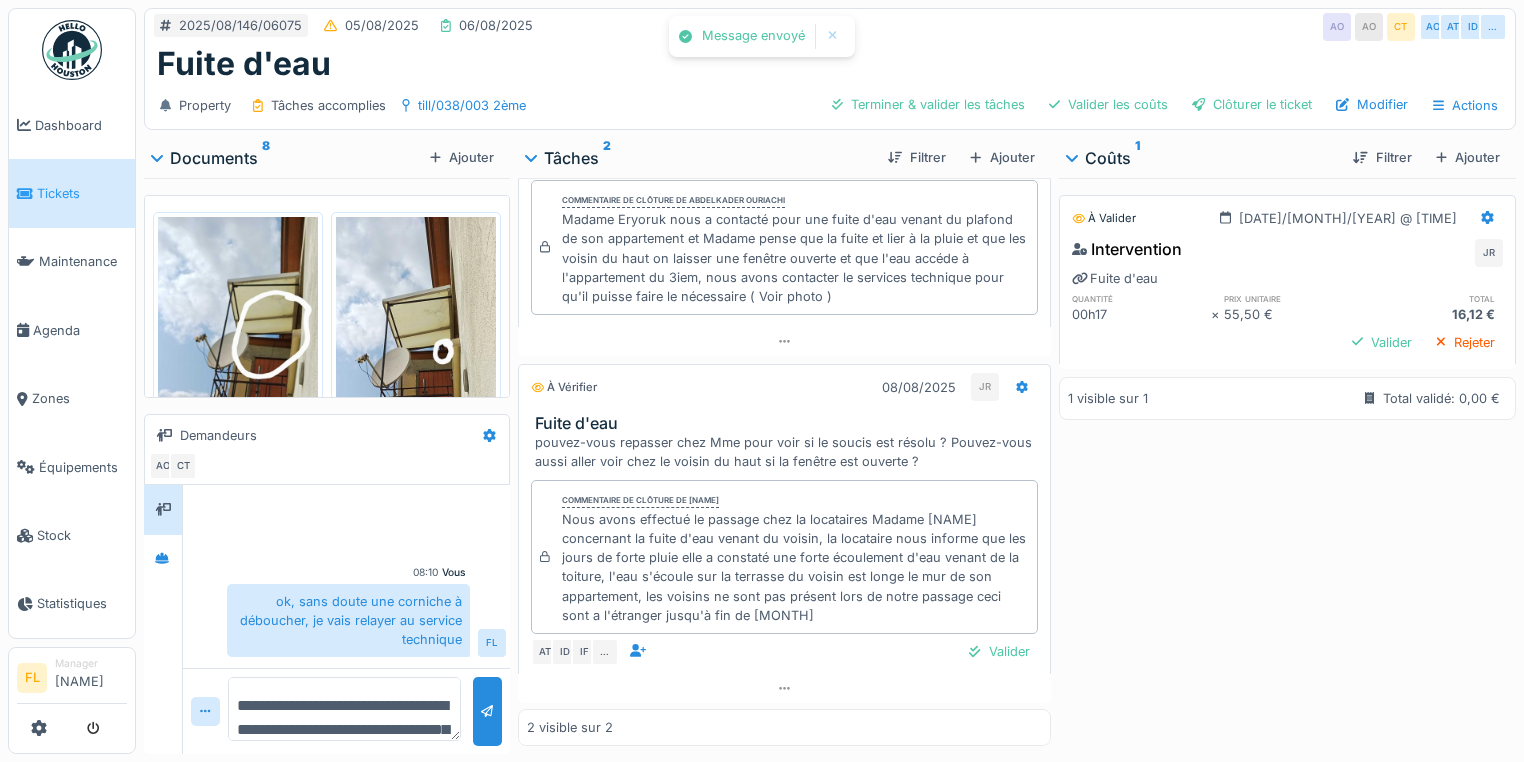 scroll, scrollTop: 12, scrollLeft: 0, axis: vertical 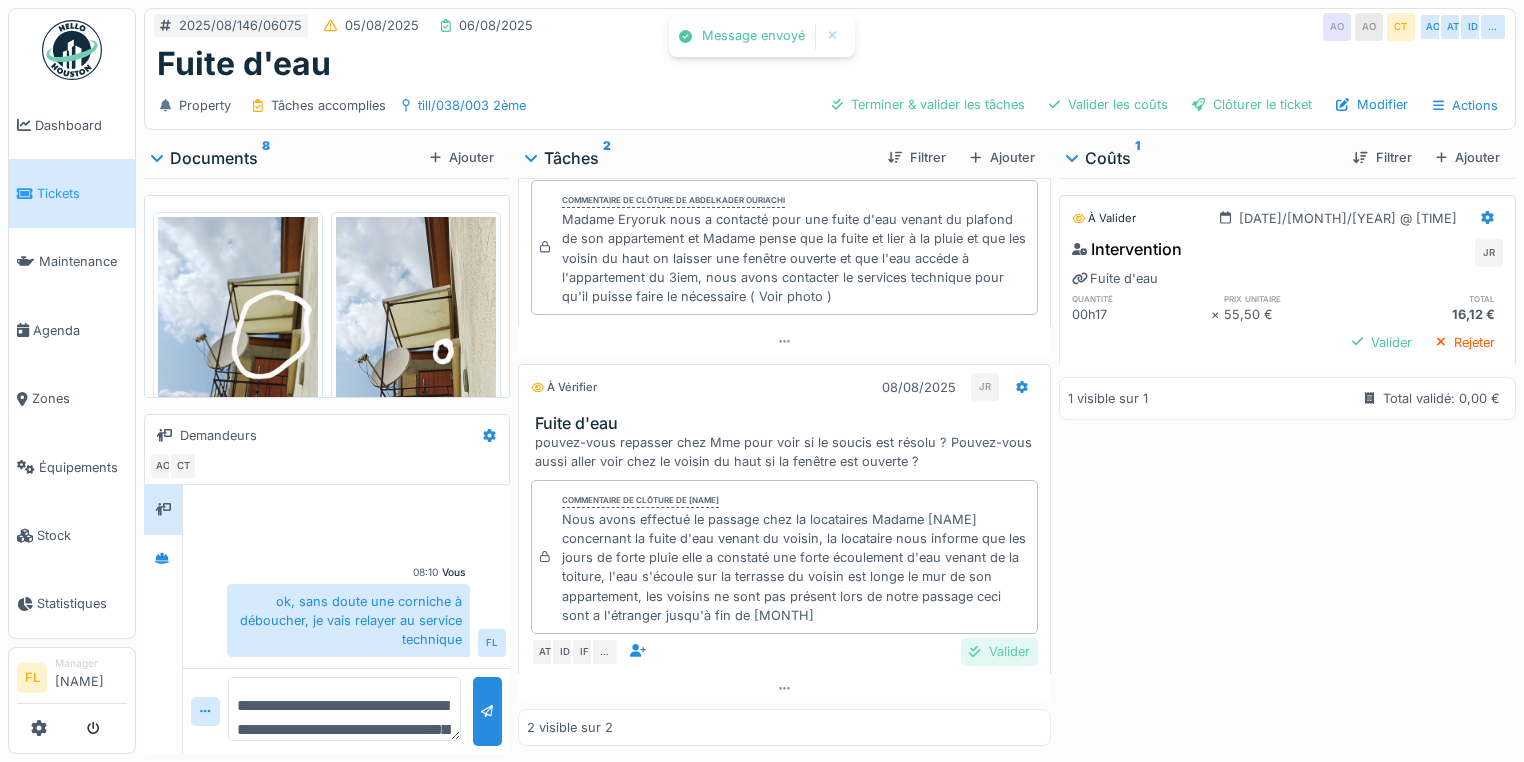 click on "Valider" at bounding box center [999, 651] 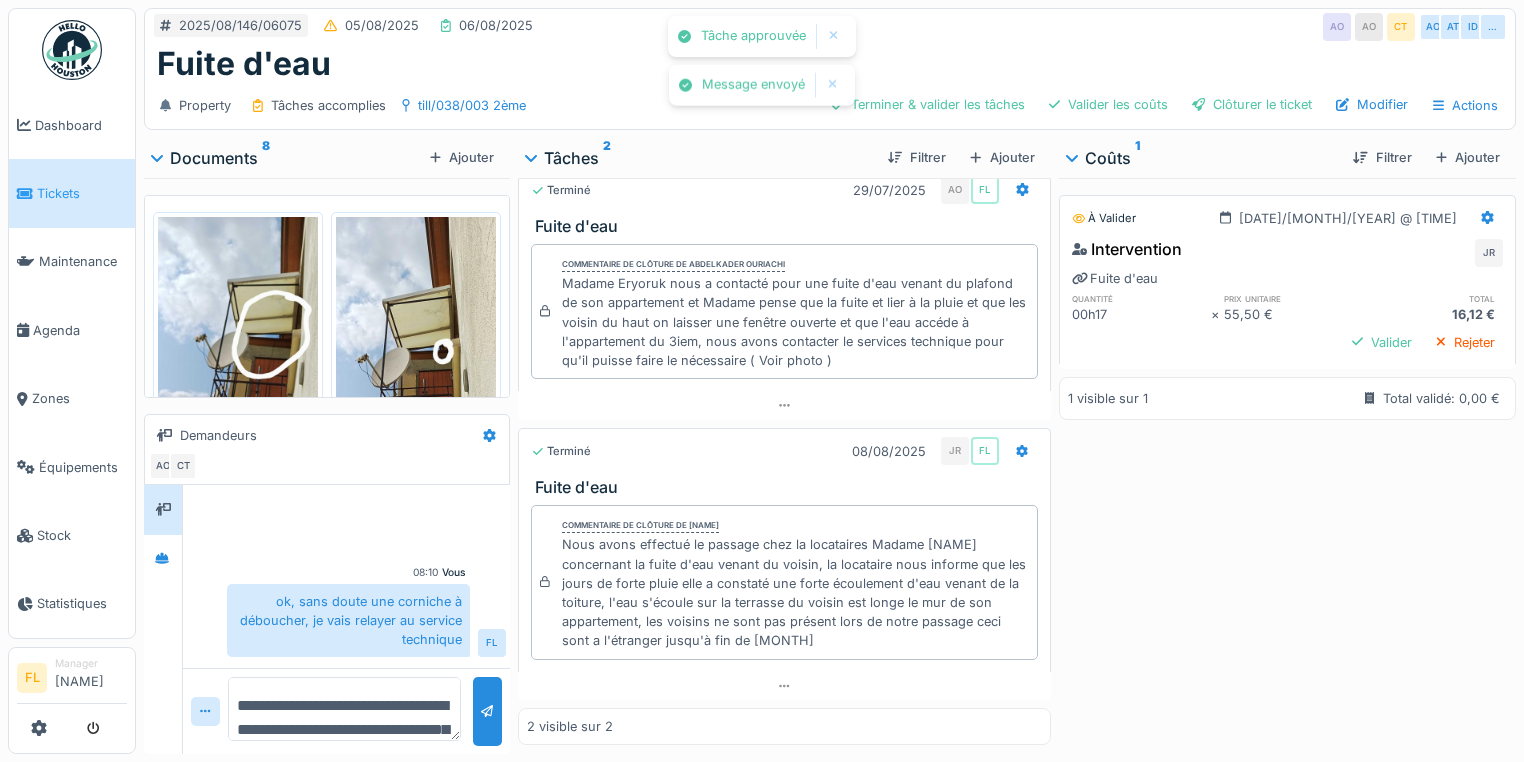 scroll, scrollTop: 26, scrollLeft: 0, axis: vertical 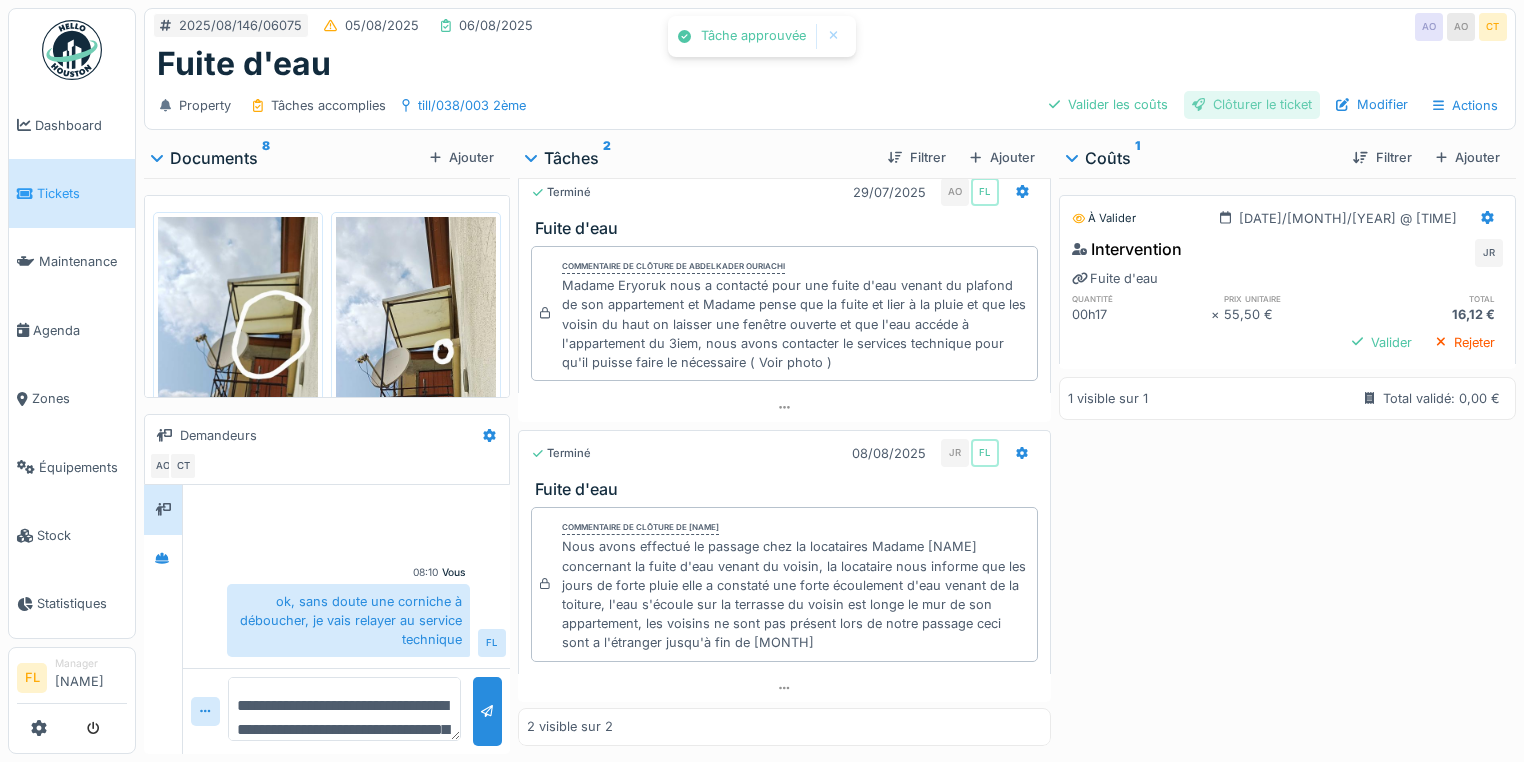 click on "Clôturer le ticket" at bounding box center (1252, 104) 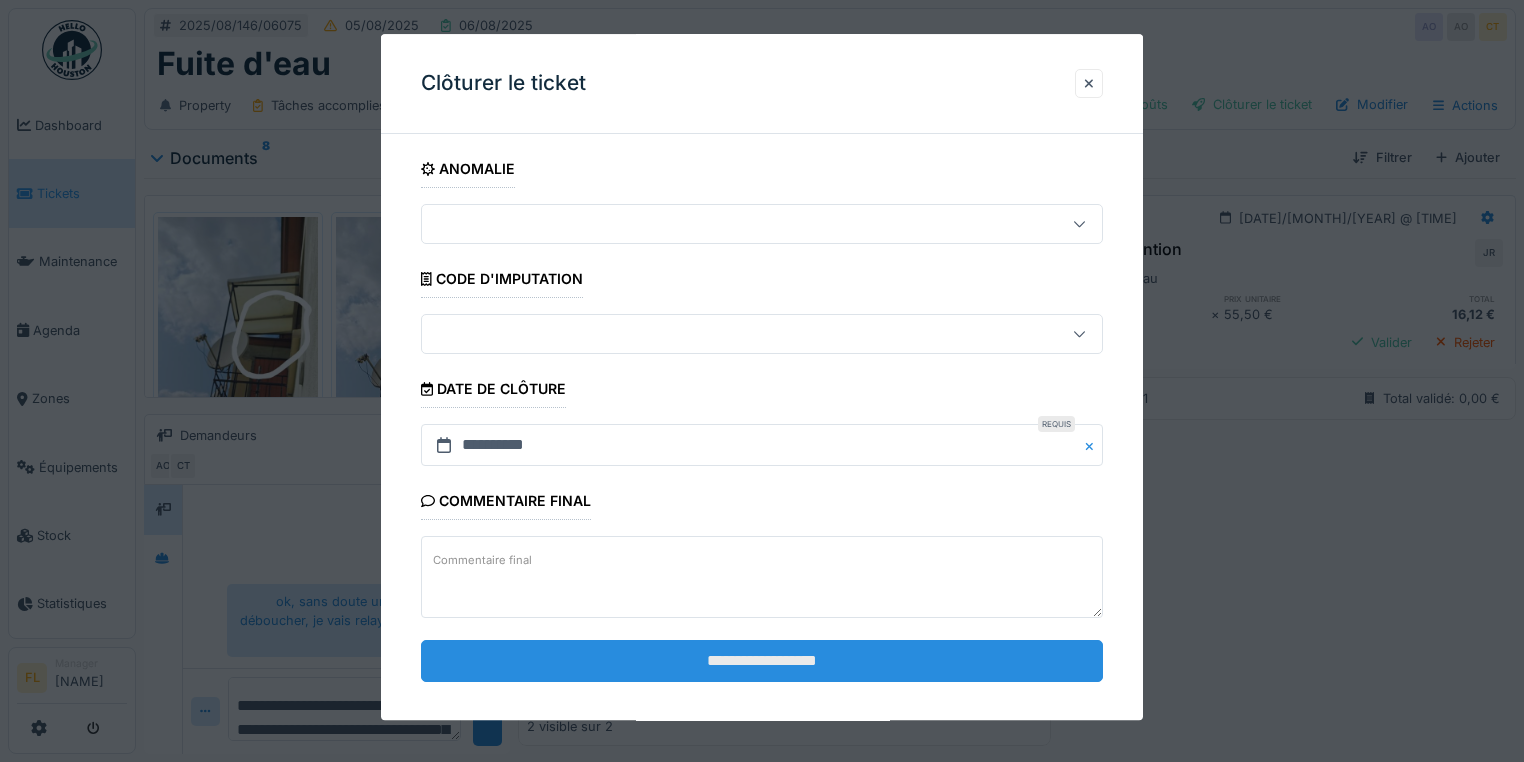click on "**********" at bounding box center (762, 661) 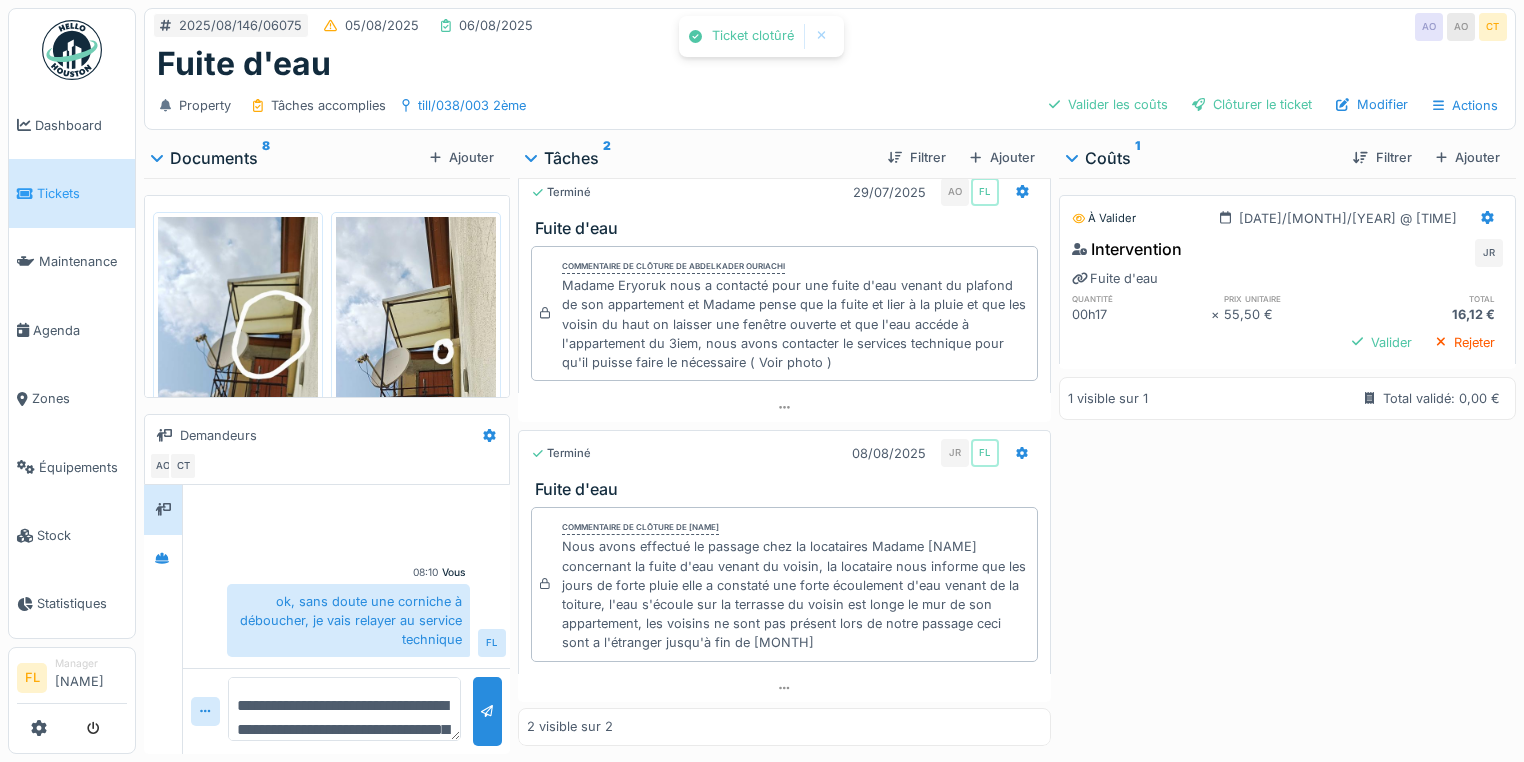 scroll, scrollTop: 29, scrollLeft: 0, axis: vertical 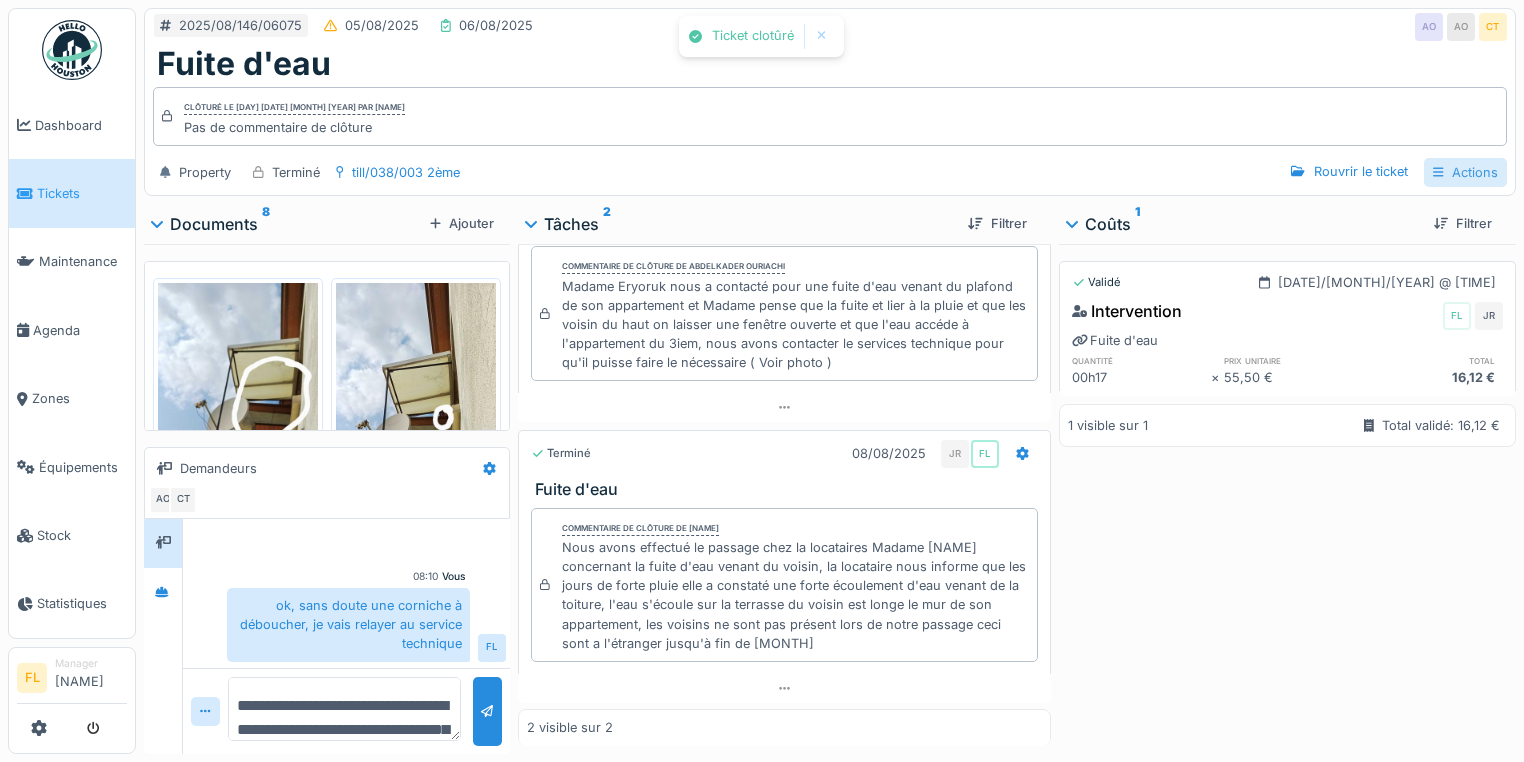 click on "Actions" at bounding box center [1465, 172] 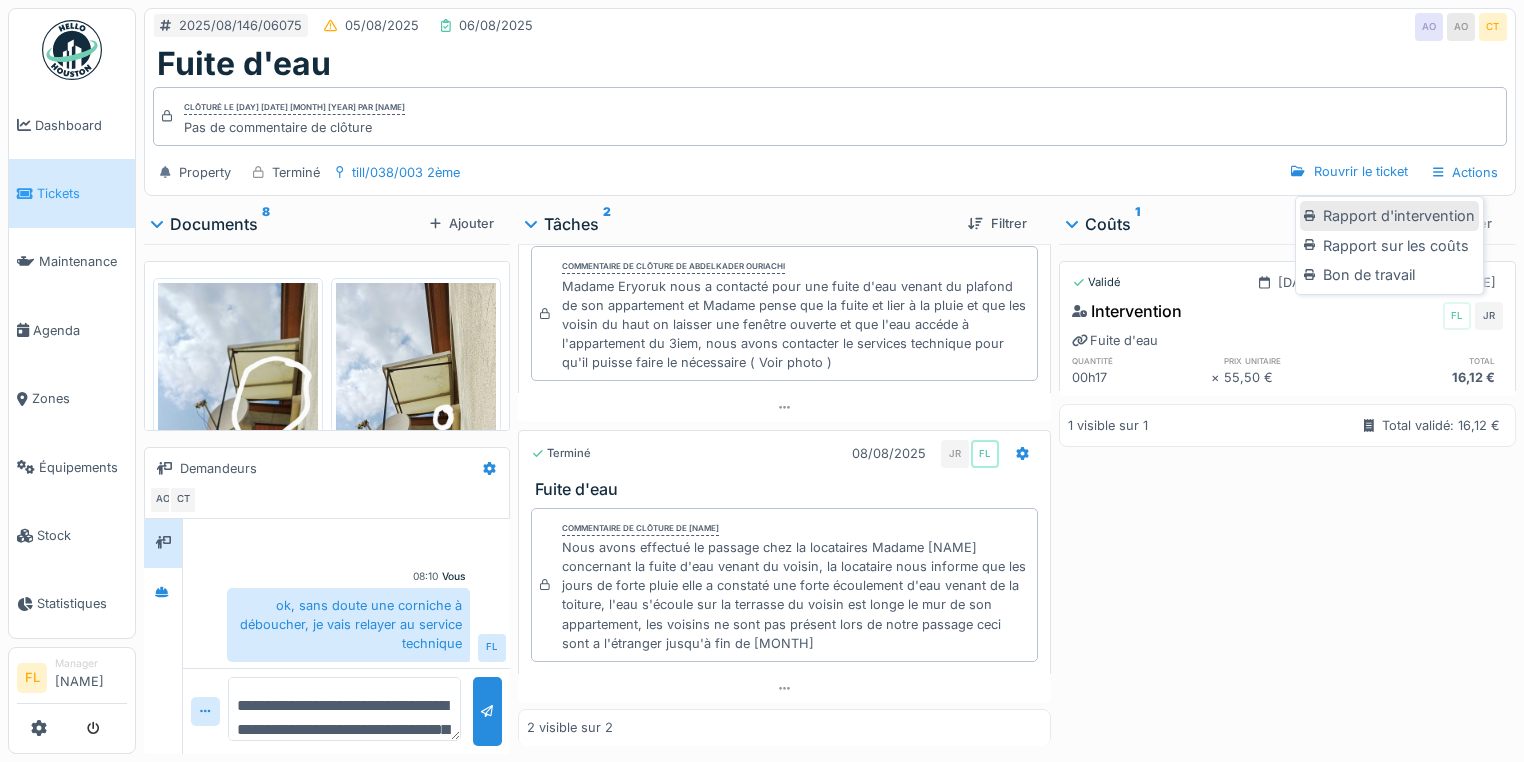 click on "Rapport d'intervention" at bounding box center [1389, 216] 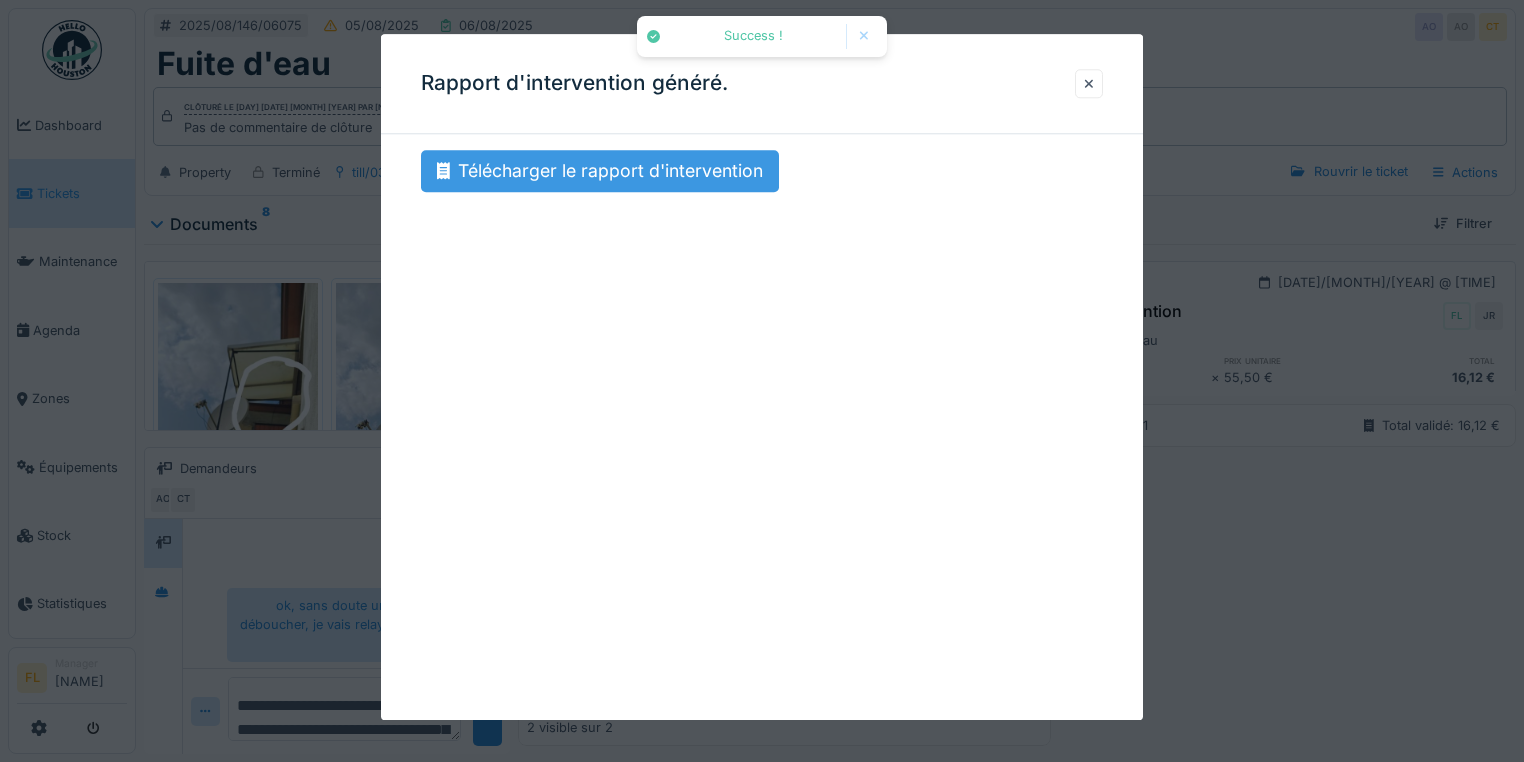 click on "Télécharger le rapport d'intervention" at bounding box center [600, 171] 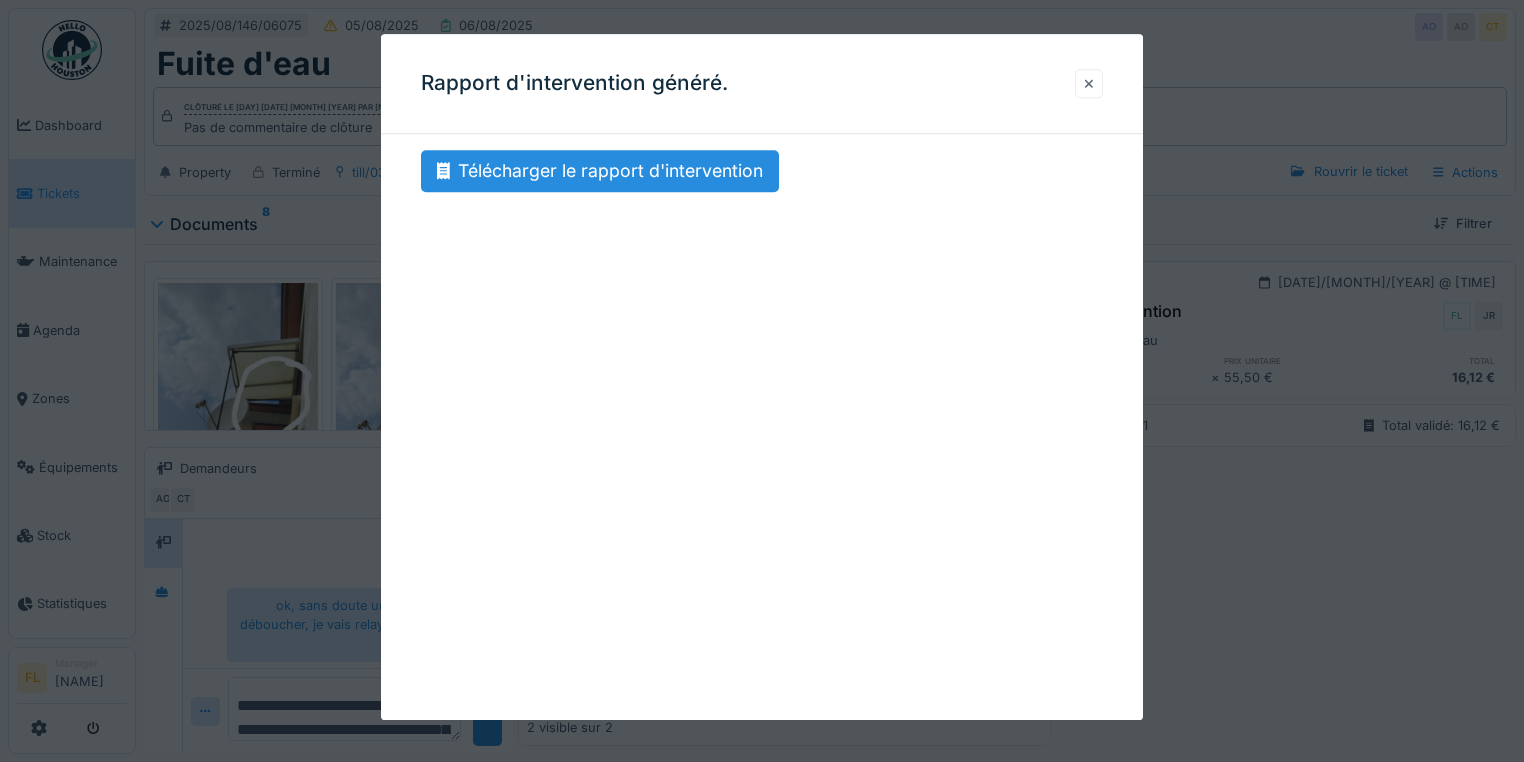 click at bounding box center (1089, 83) 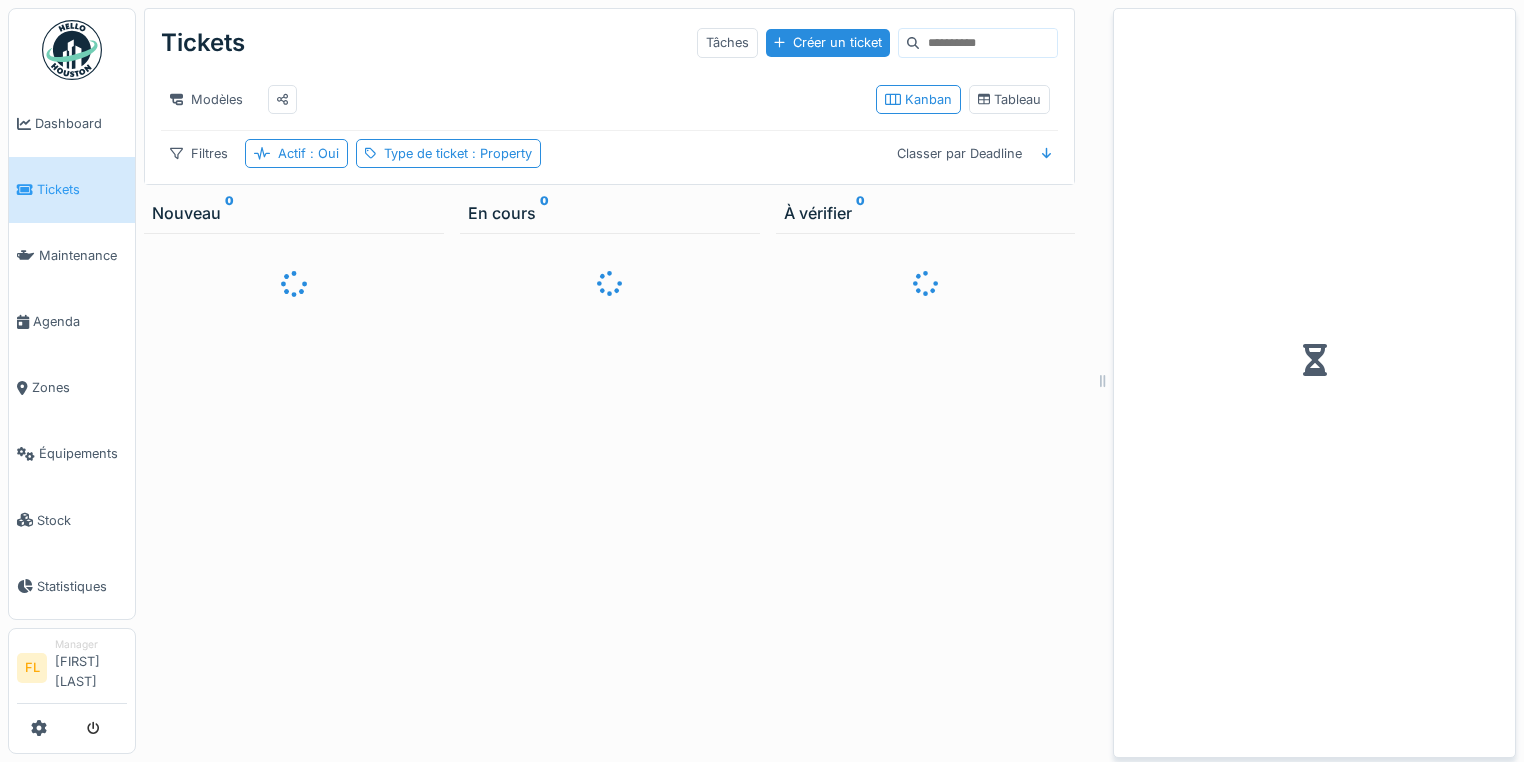 scroll, scrollTop: 12, scrollLeft: 0, axis: vertical 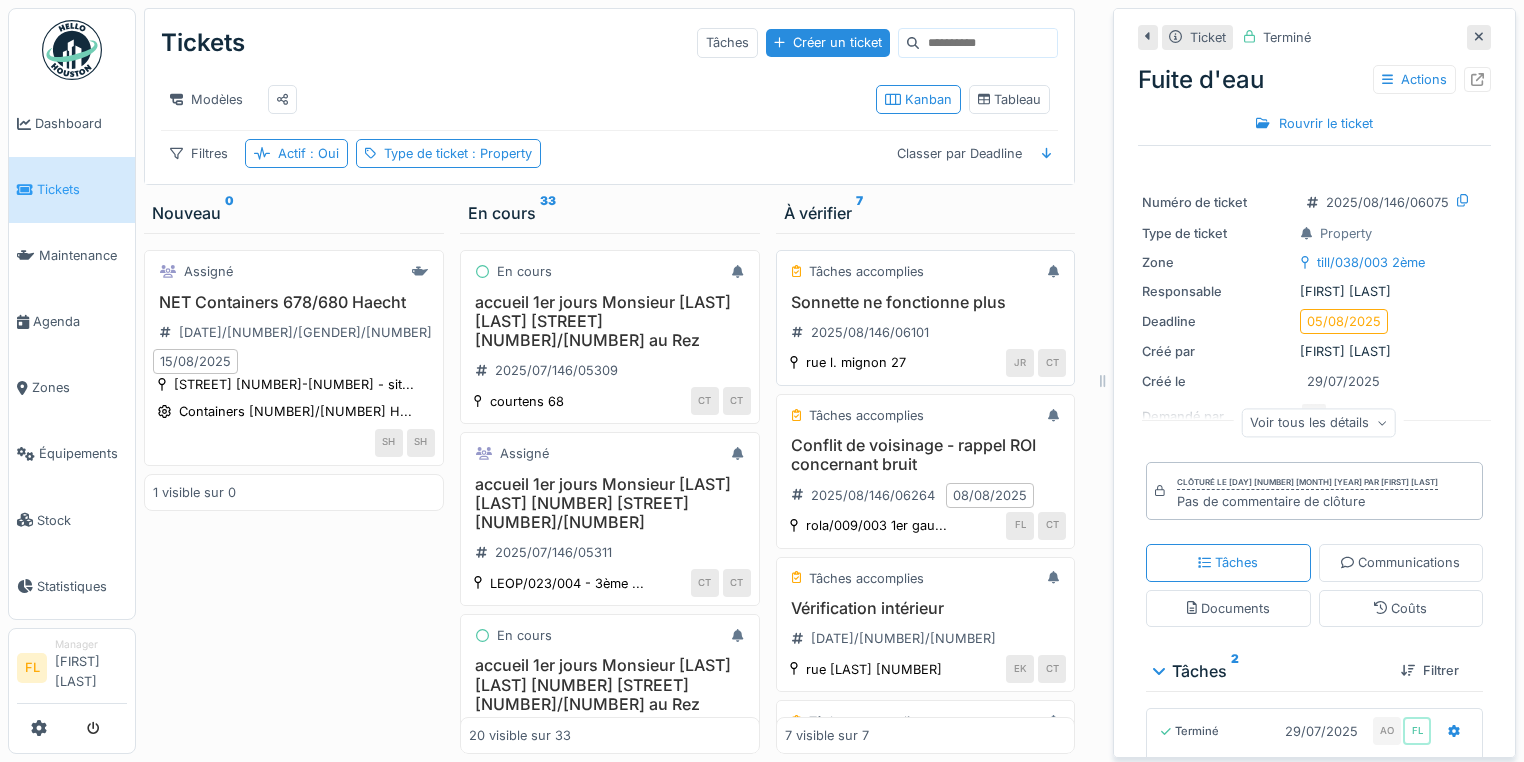 click on "Sonnette ne fonctionne plus" at bounding box center (926, 302) 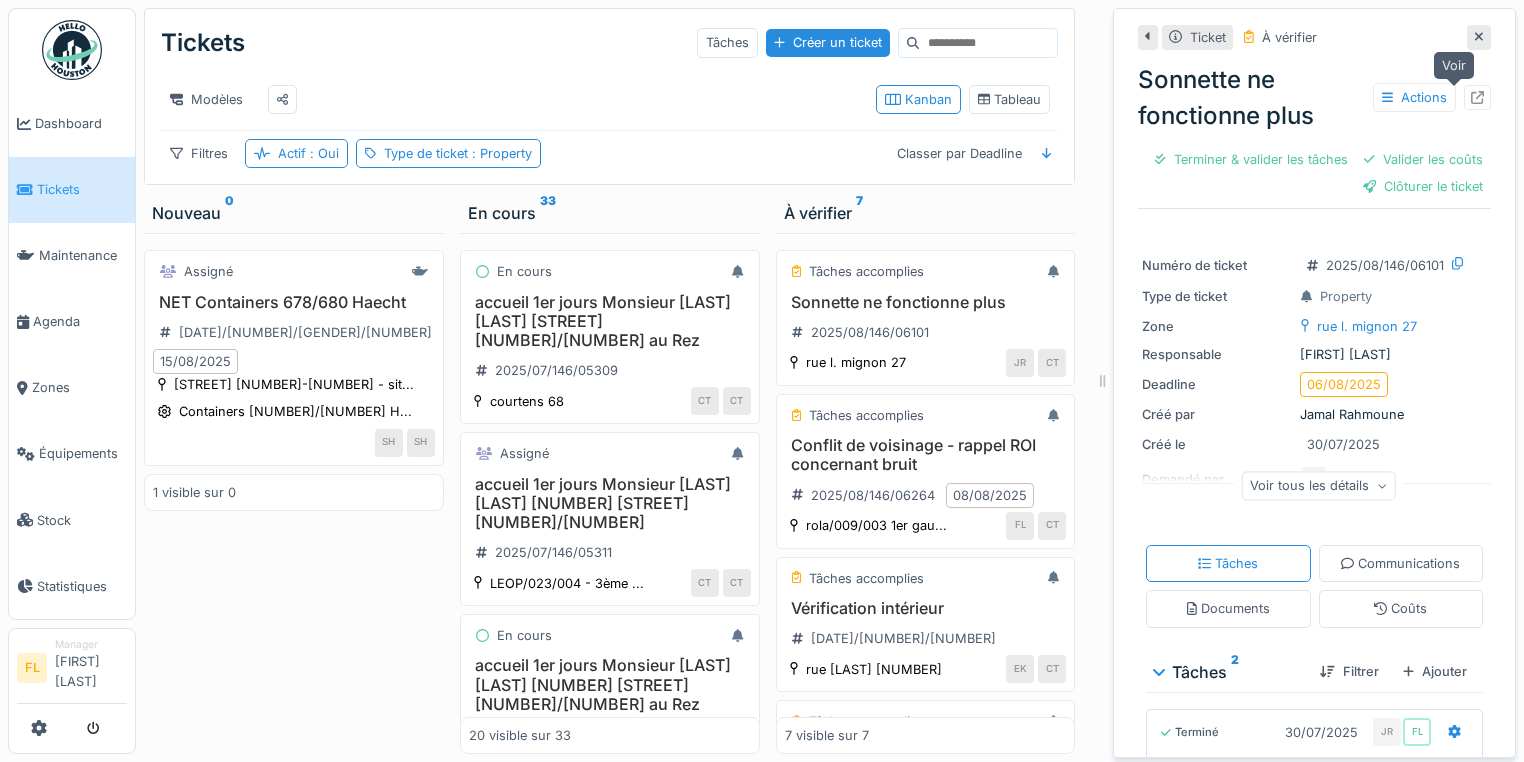 click 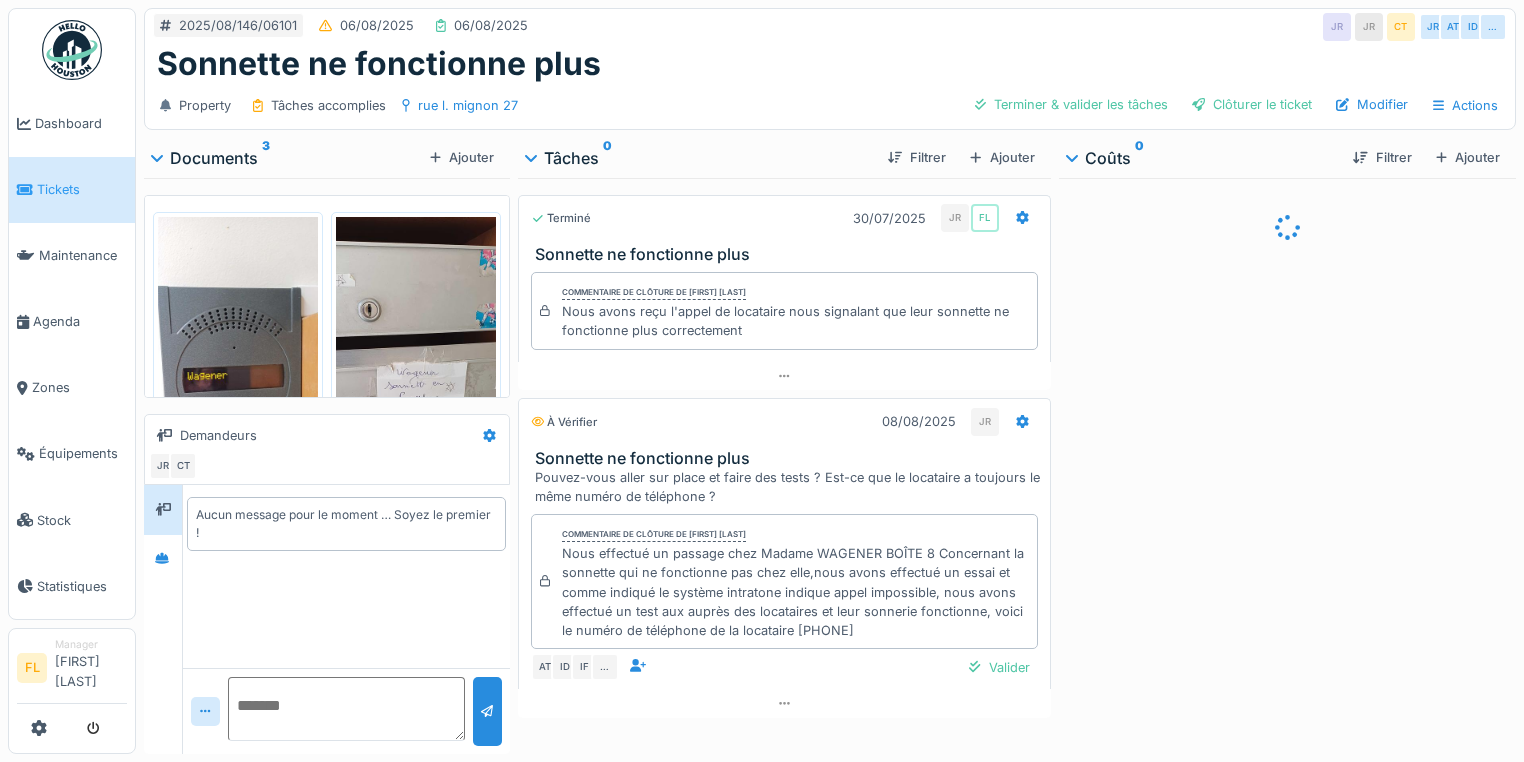 scroll, scrollTop: 0, scrollLeft: 0, axis: both 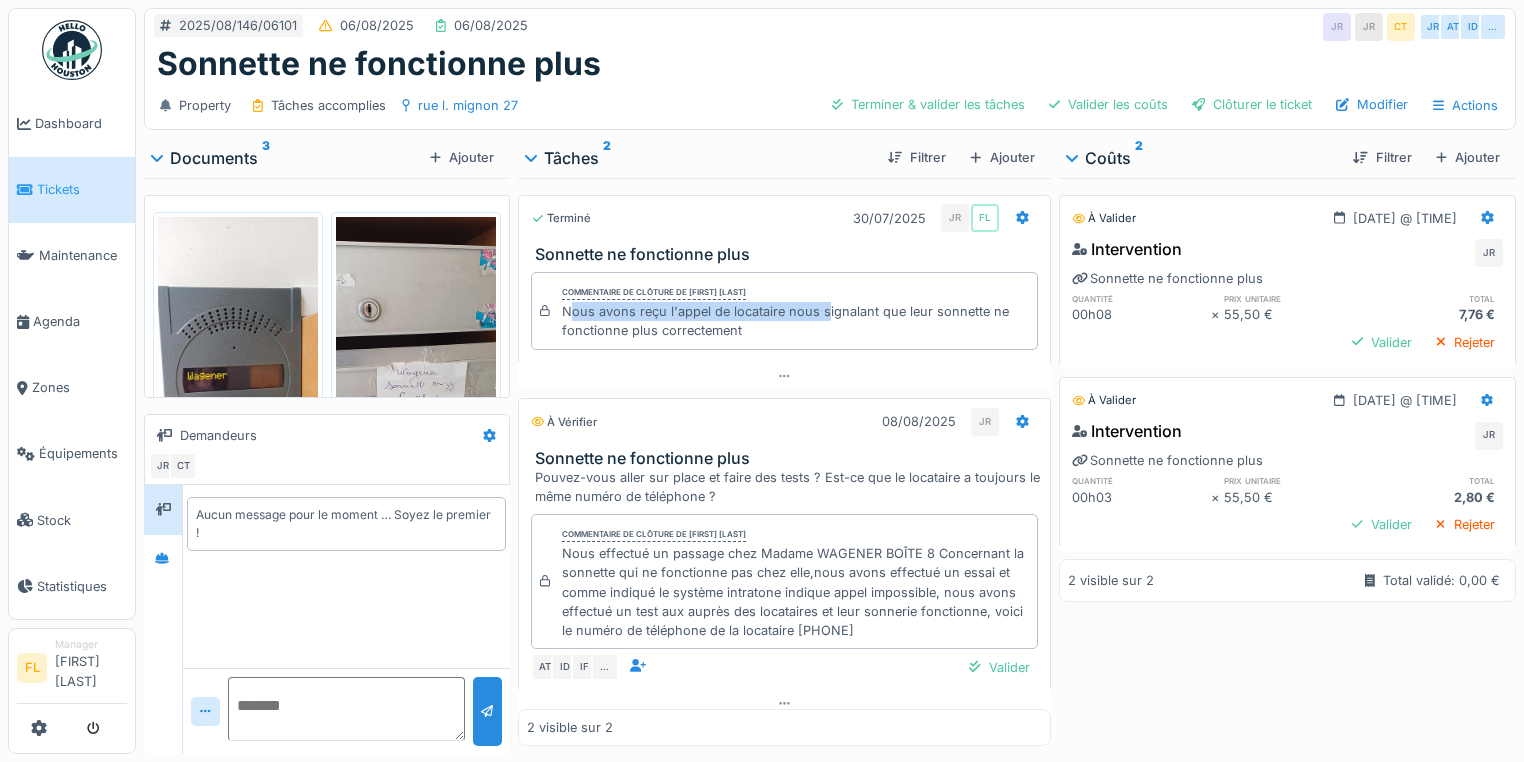 drag, startPoint x: 567, startPoint y: 311, endPoint x: 820, endPoint y: 319, distance: 253.12645 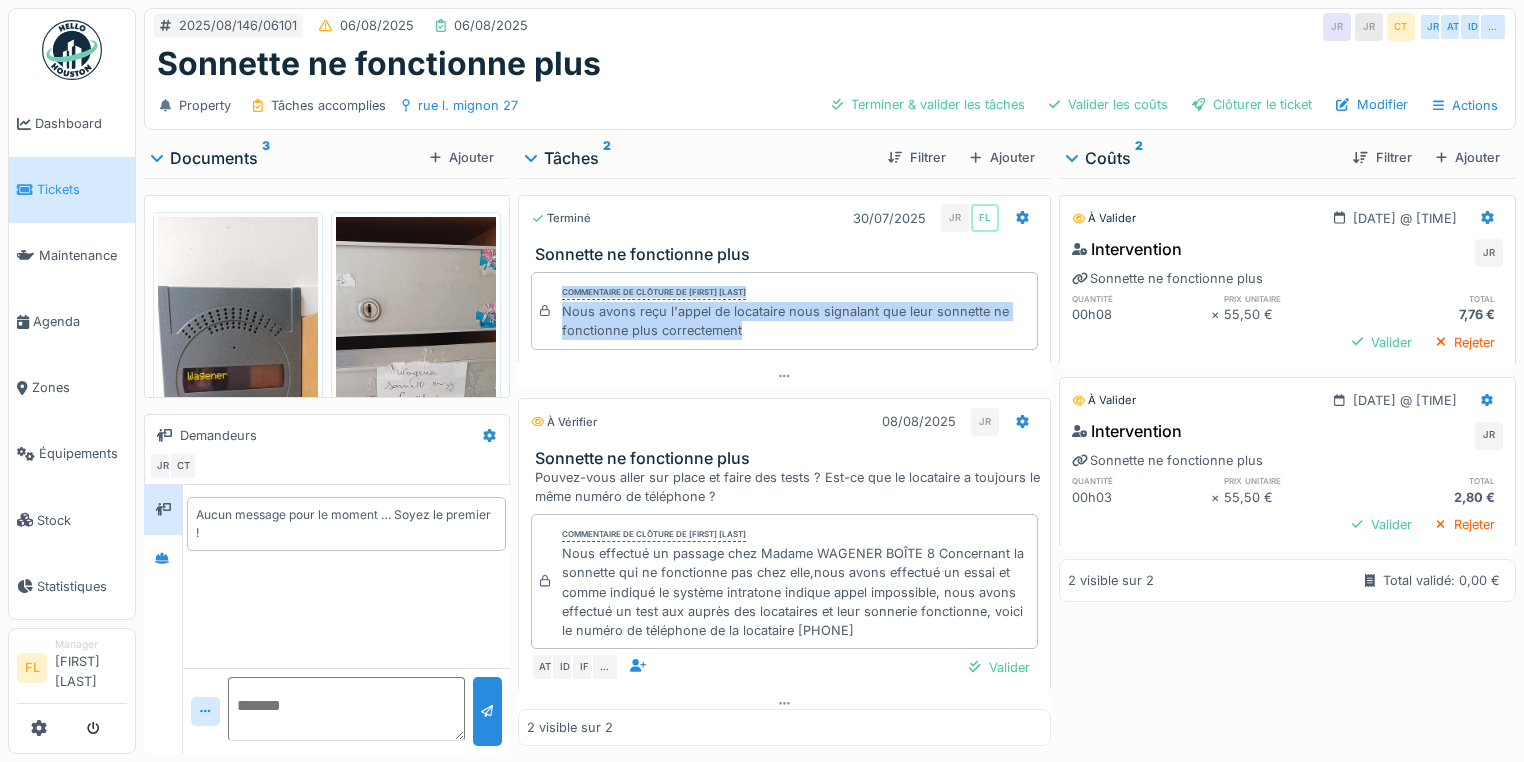 drag, startPoint x: 745, startPoint y: 331, endPoint x: 545, endPoint y: 312, distance: 200.90047 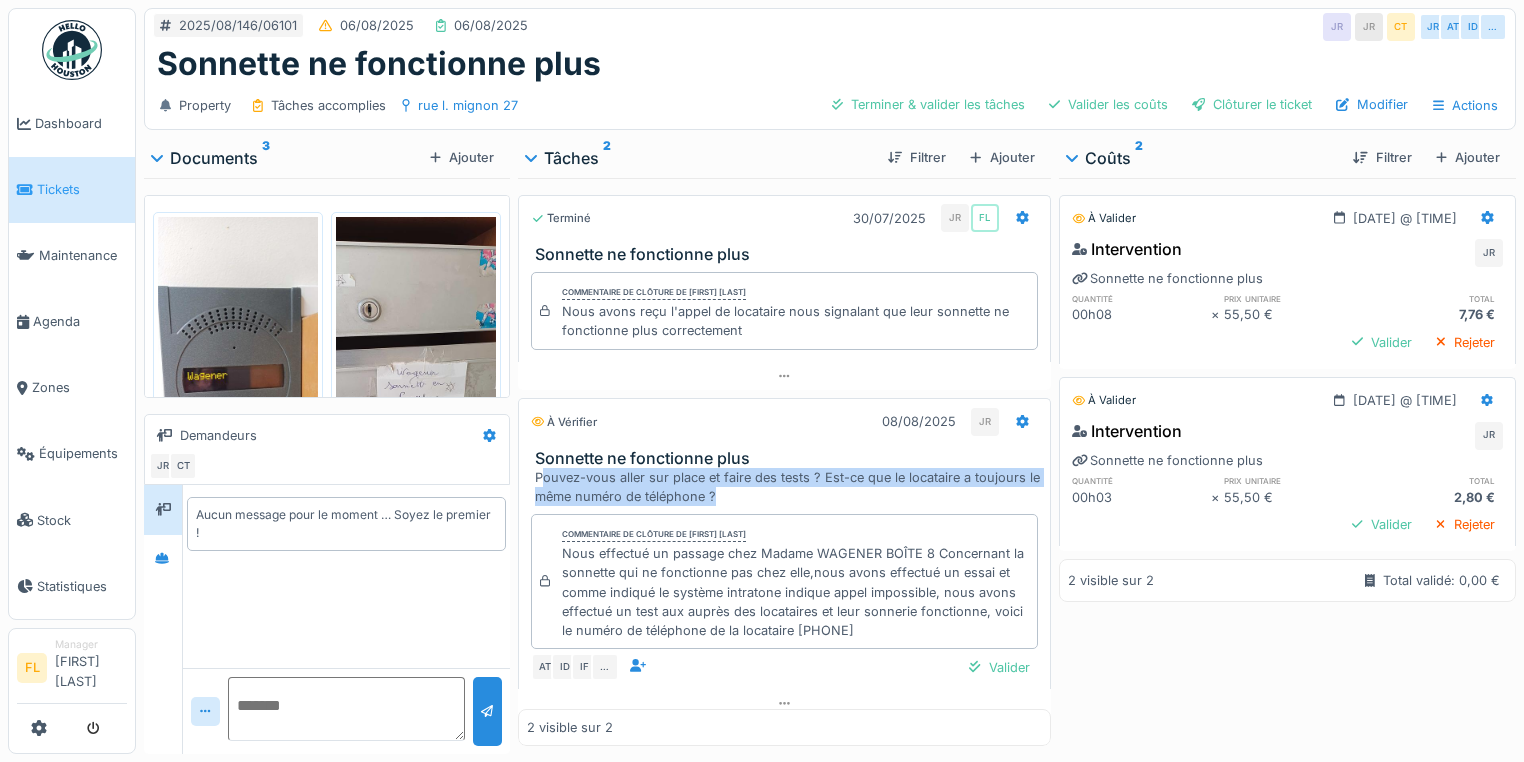 drag, startPoint x: 536, startPoint y: 477, endPoint x: 795, endPoint y: 492, distance: 259.434 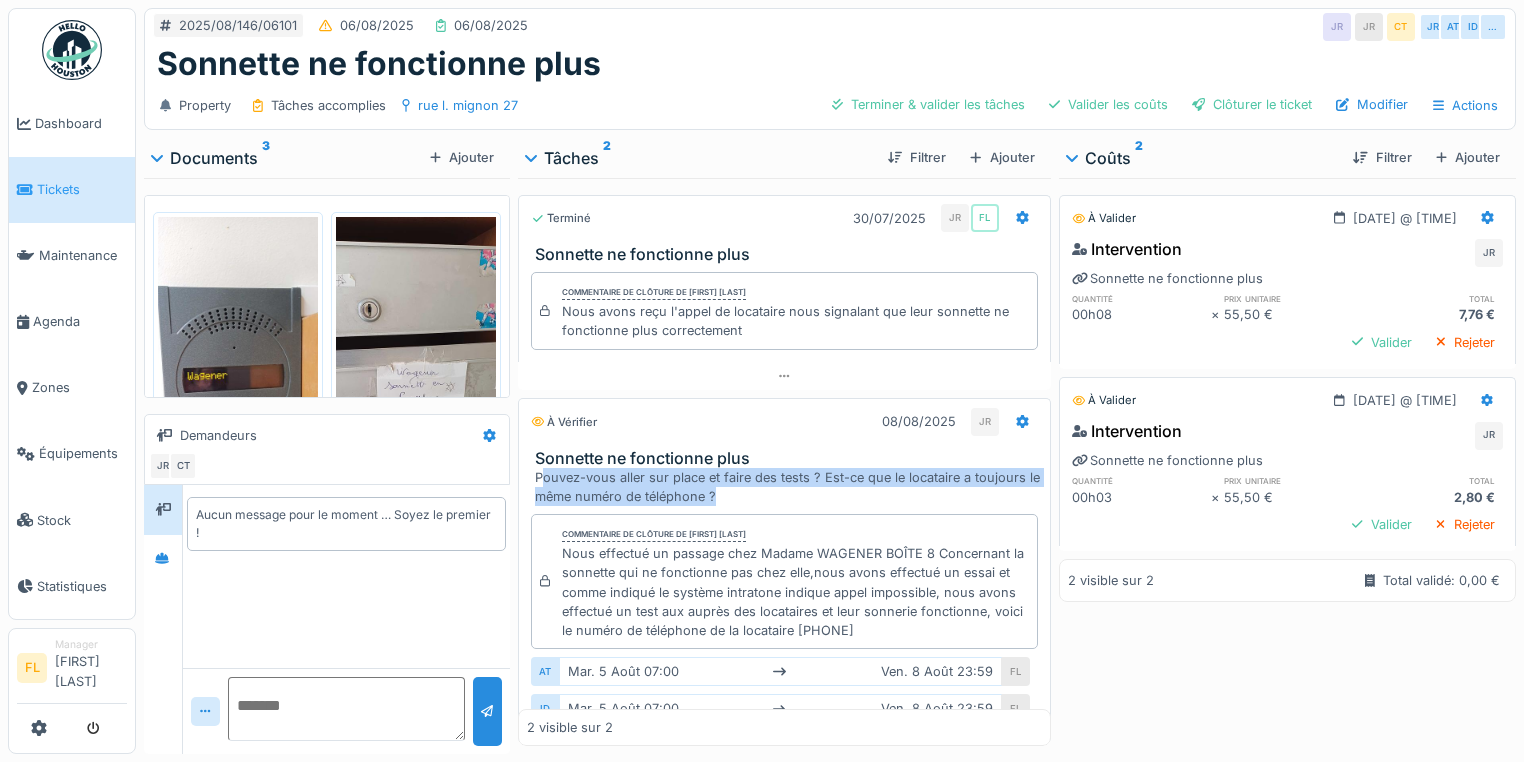 scroll, scrollTop: 12, scrollLeft: 0, axis: vertical 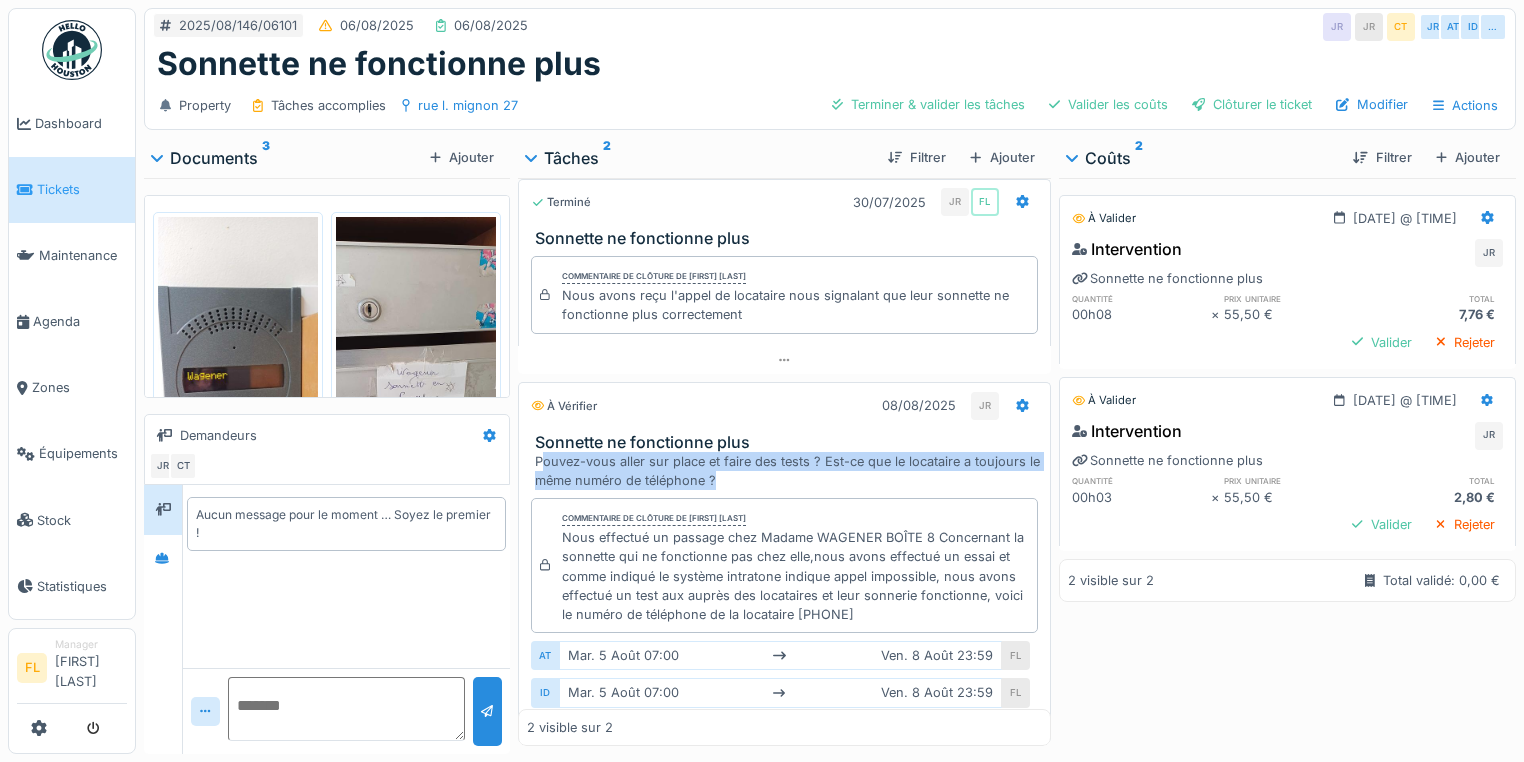click on "Pouvez-vous aller sur place et faire des tests ? Est-ce que le locataire a toujours le même numéro de téléphone ?" at bounding box center [788, 471] 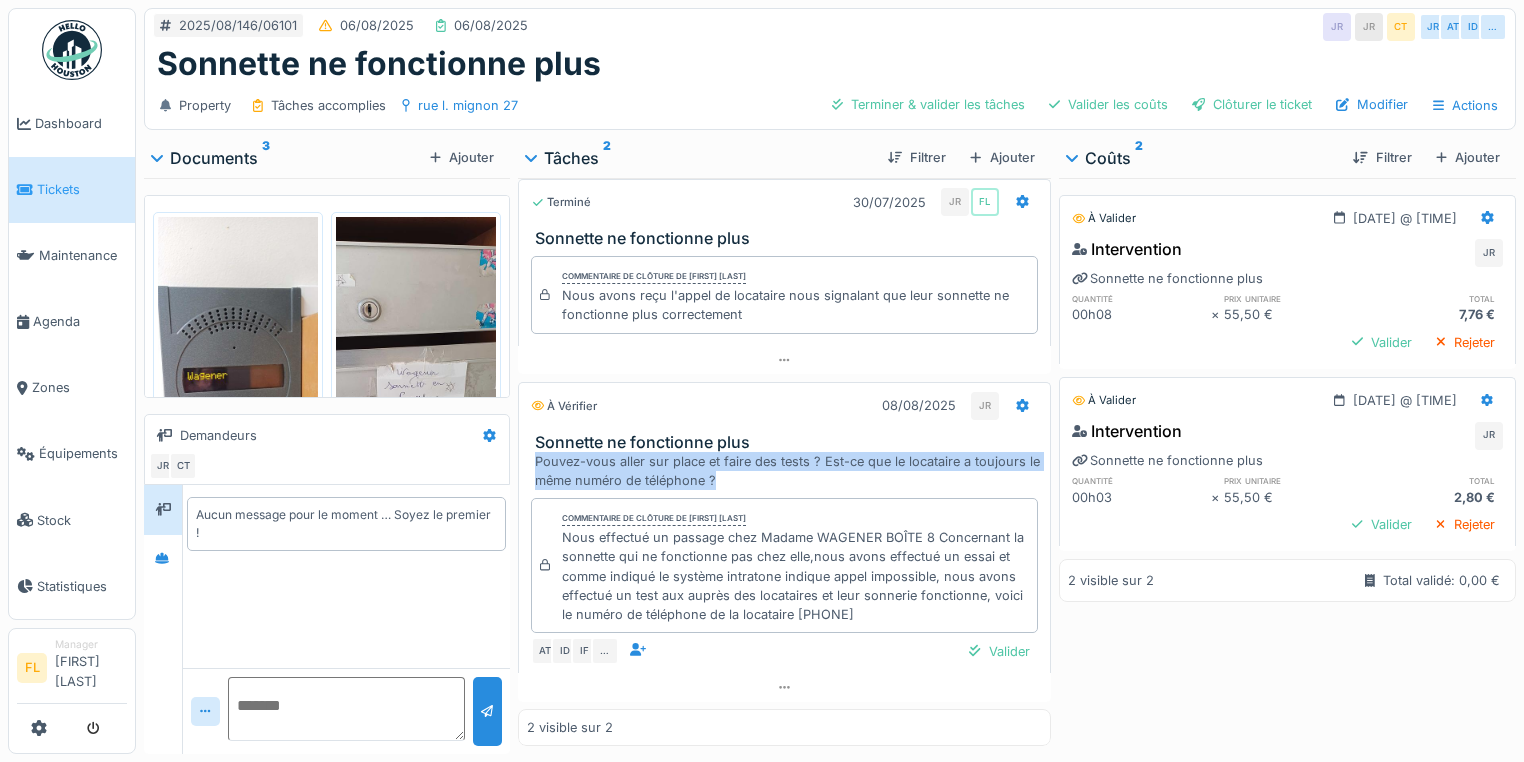 drag, startPoint x: 747, startPoint y: 464, endPoint x: 537, endPoint y: 440, distance: 211.36697 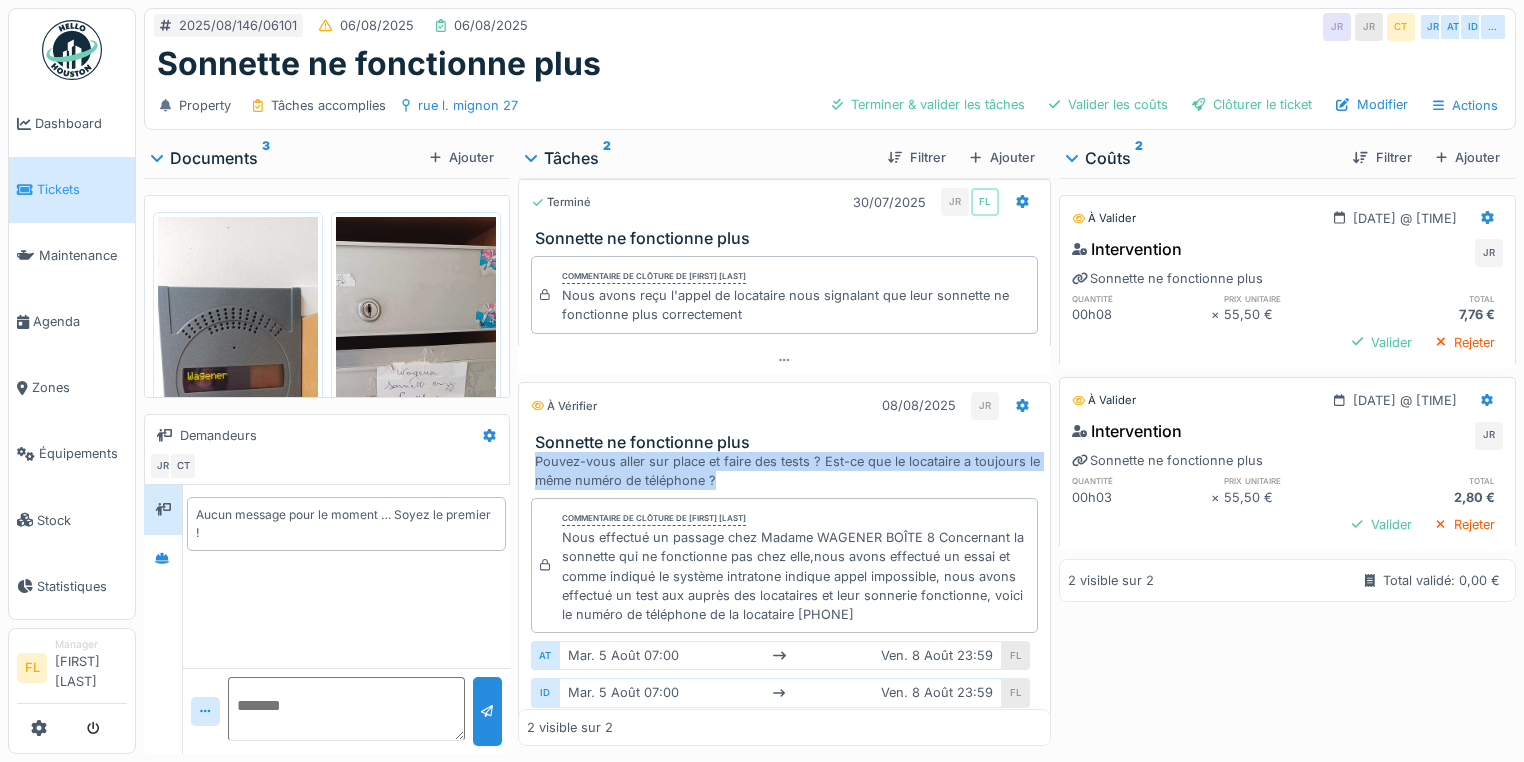 click on "Pouvez-vous aller sur place et faire des tests ? Est-ce que le locataire a toujours le même numéro de téléphone ?" at bounding box center [788, 471] 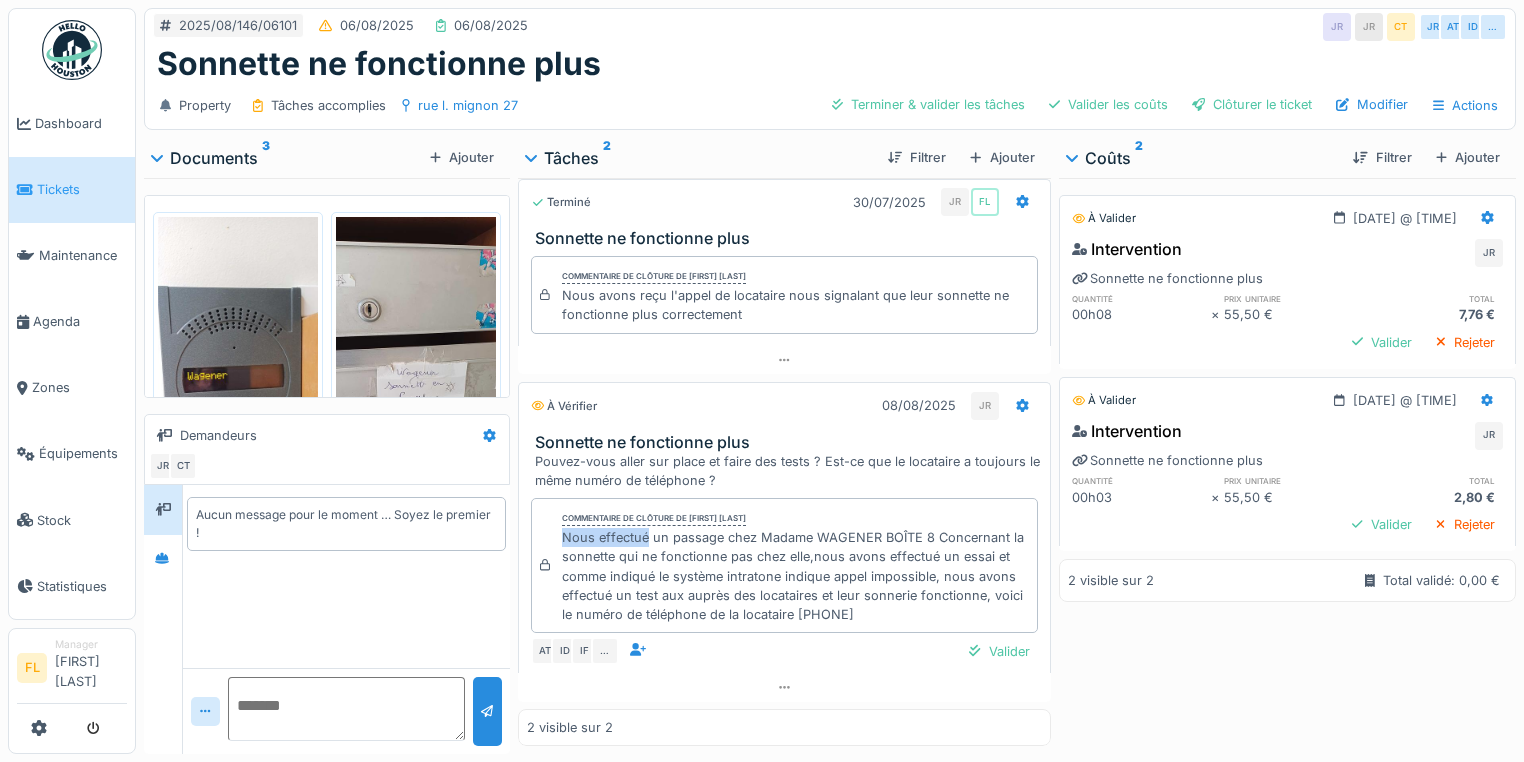 drag, startPoint x: 555, startPoint y: 526, endPoint x: 642, endPoint y: 529, distance: 87.05171 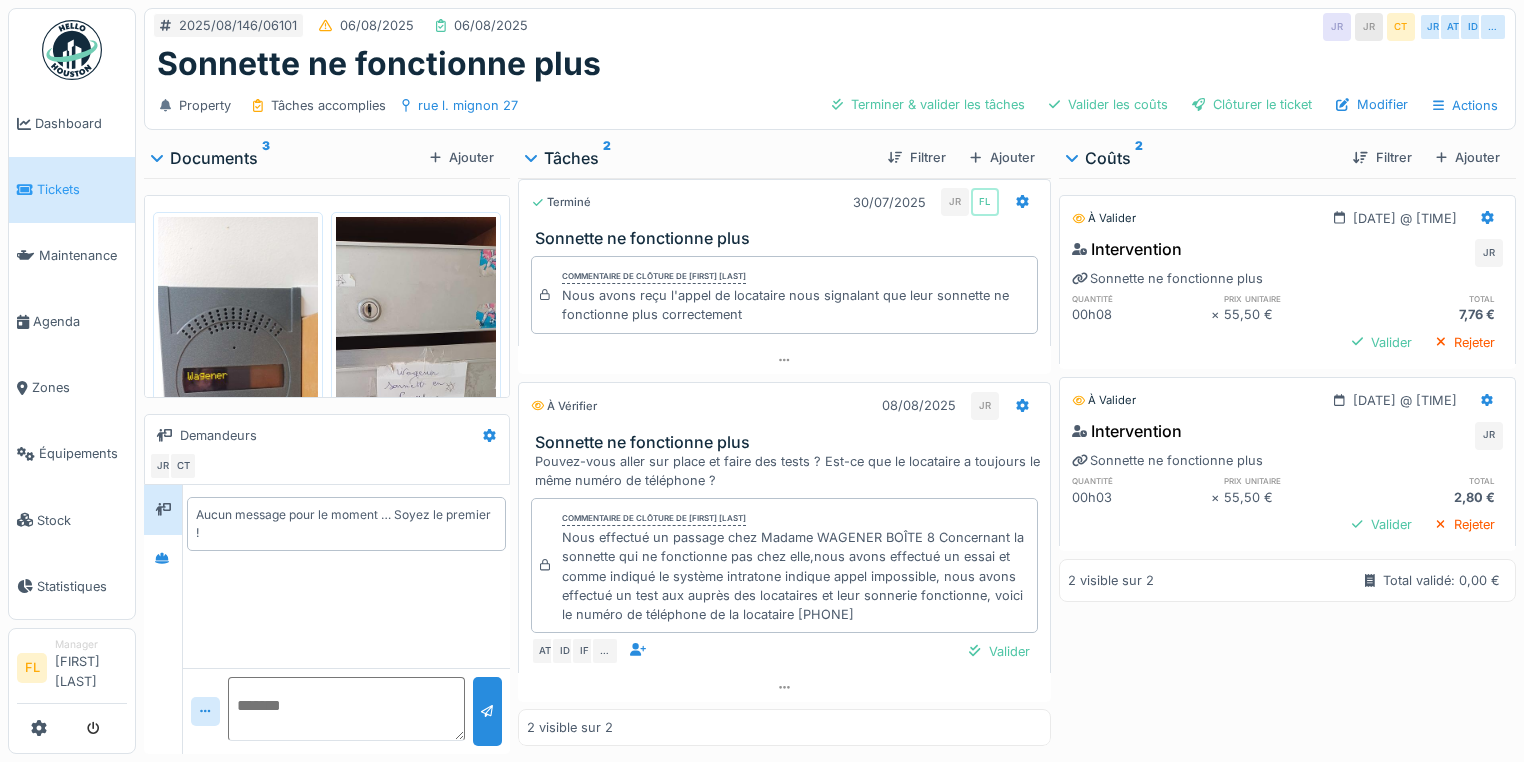 click on "Nous effectué un passage chez Madame [LAST] BOÎTE [NUMBER] Concernant la sonnette qui ne fonctionne pas chez elle,nous avons effectué un essai et comme indiqué le système intratone indique appel impossible, nous avons effectué un test aux auprès des locataires et leur sonnerie fonctionne, voici le numéro de téléphone de la locataire [PHONE]" at bounding box center [795, 576] 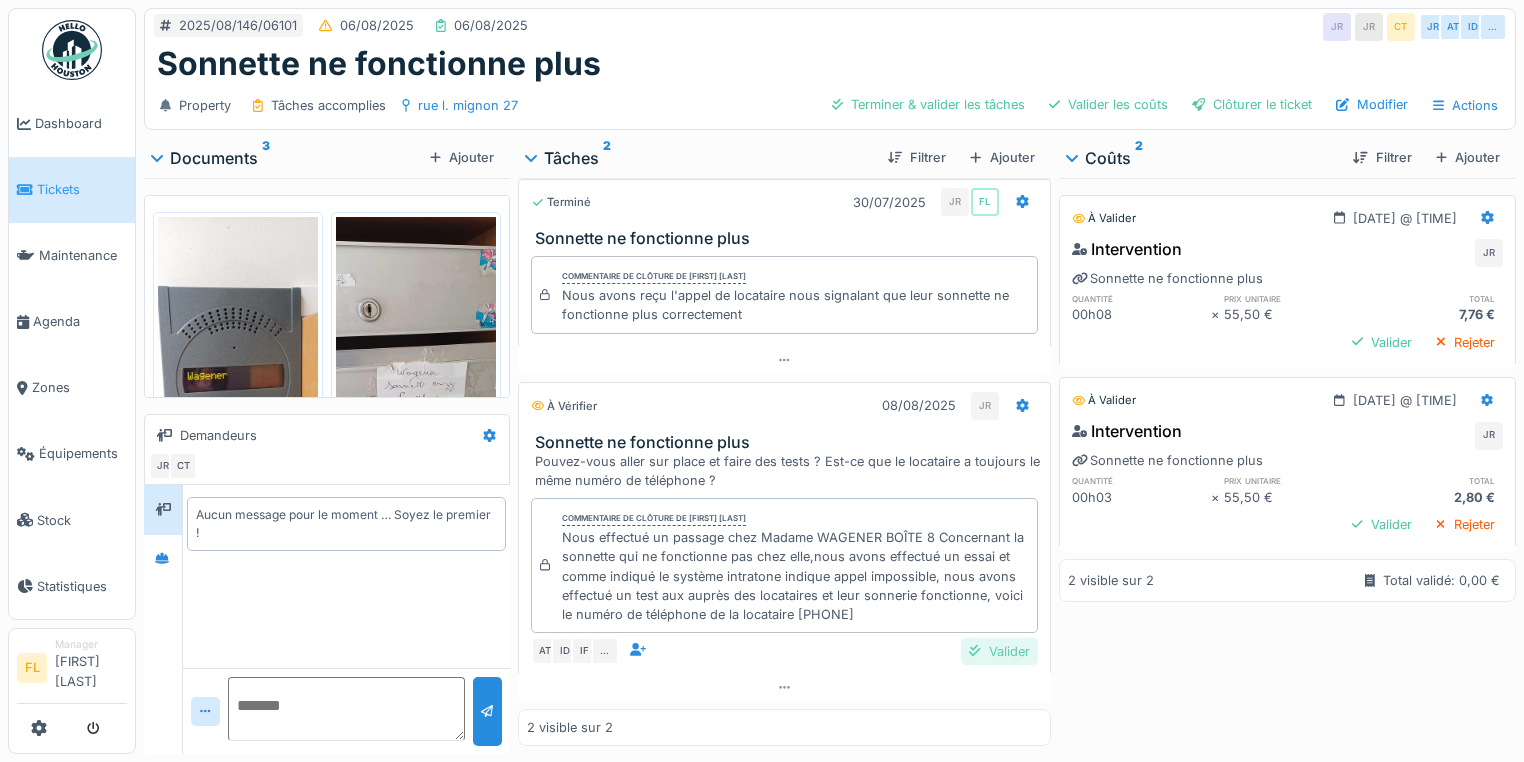 click on "Valider" at bounding box center [999, 651] 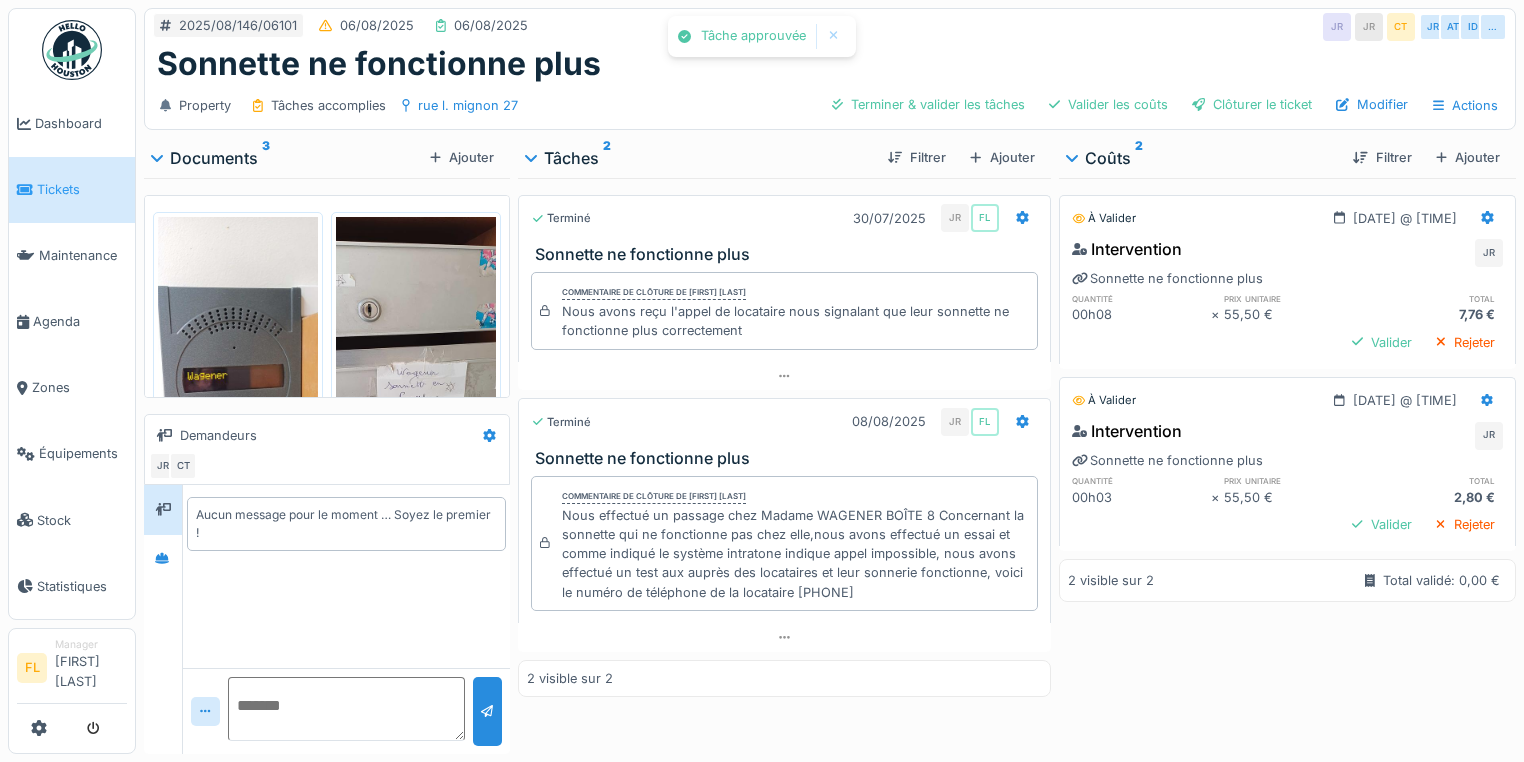 scroll, scrollTop: 0, scrollLeft: 0, axis: both 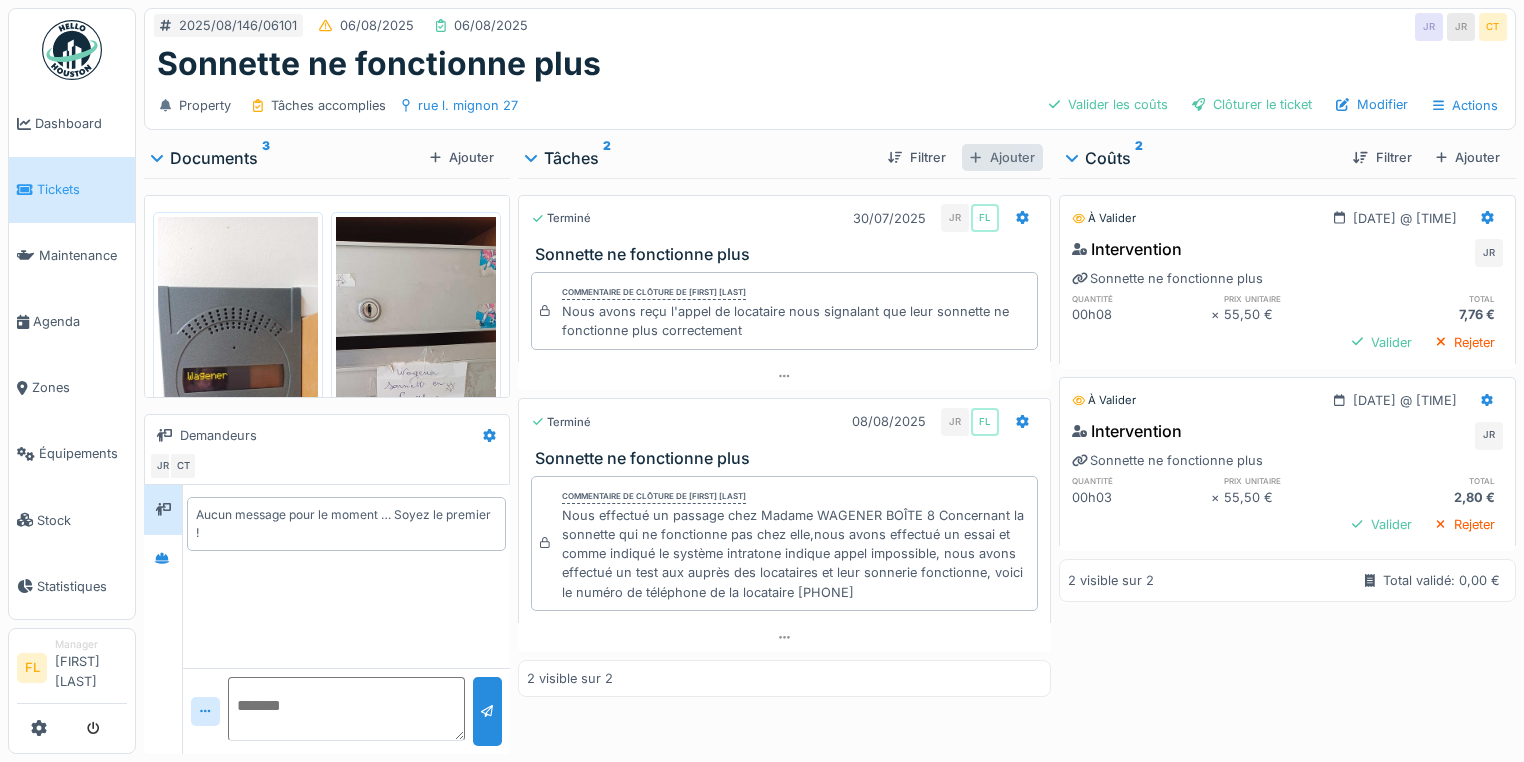 click on "Ajouter" at bounding box center [1002, 157] 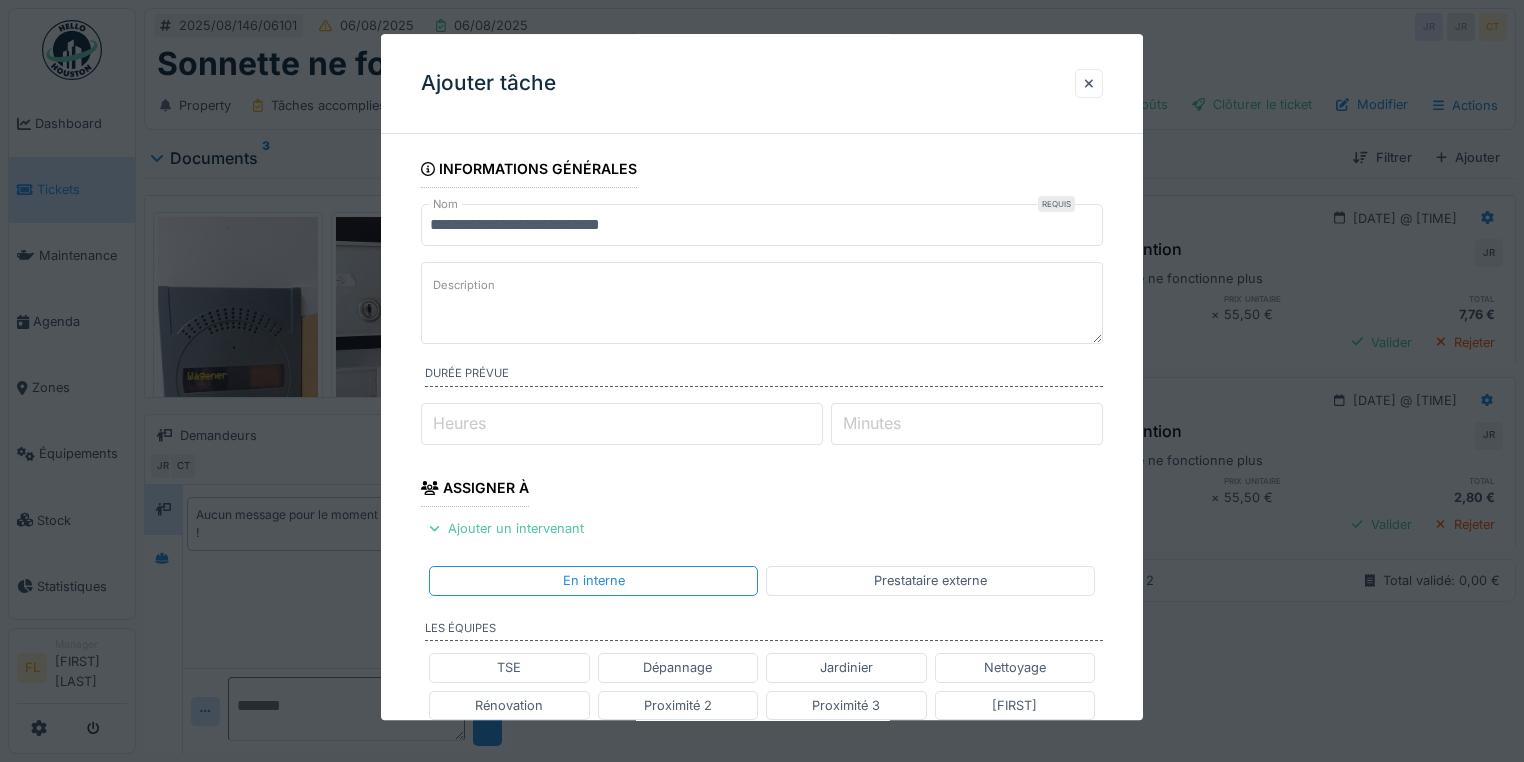 click on "Description" at bounding box center [464, 286] 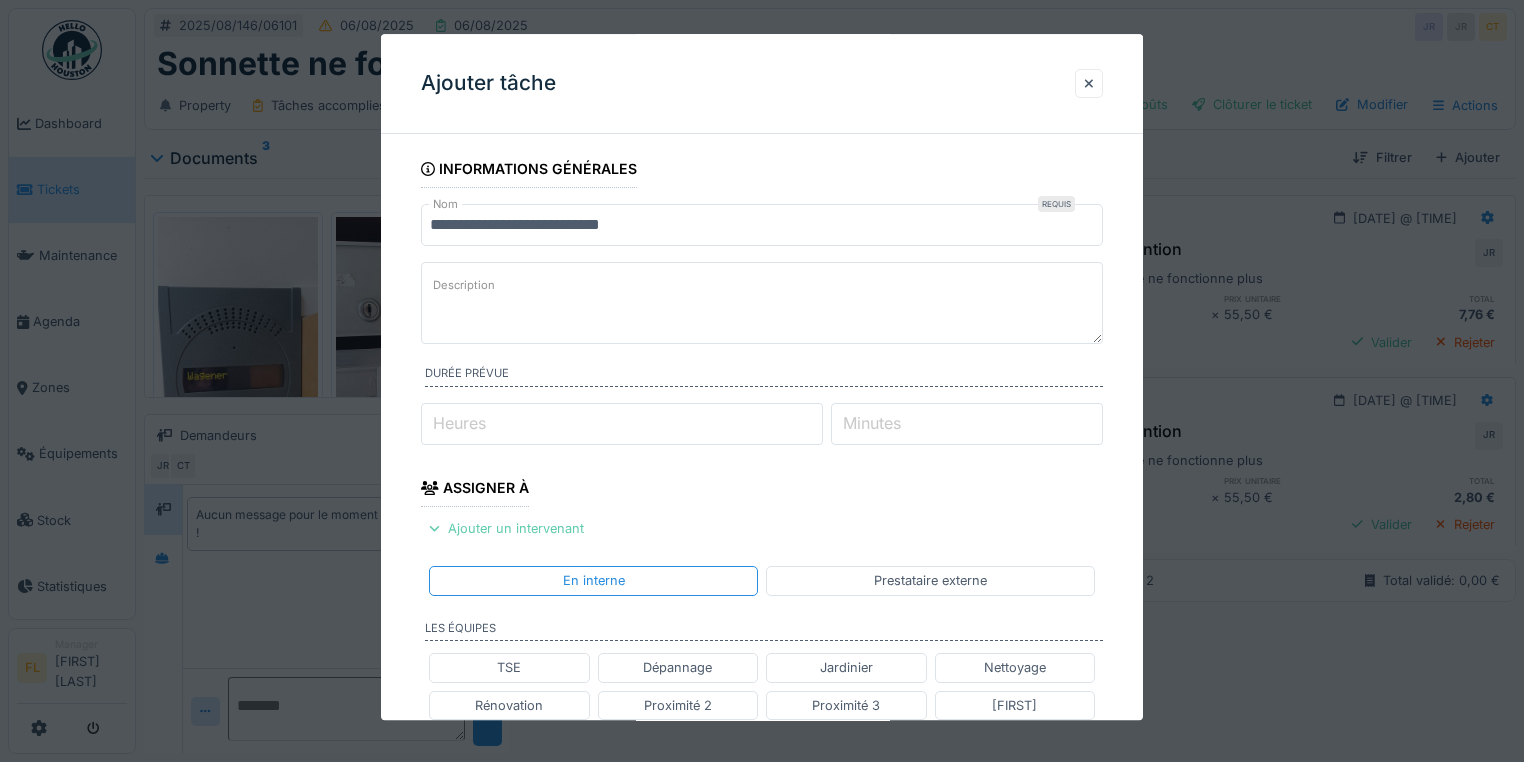 click on "Ajouter un intervenant" at bounding box center [506, 528] 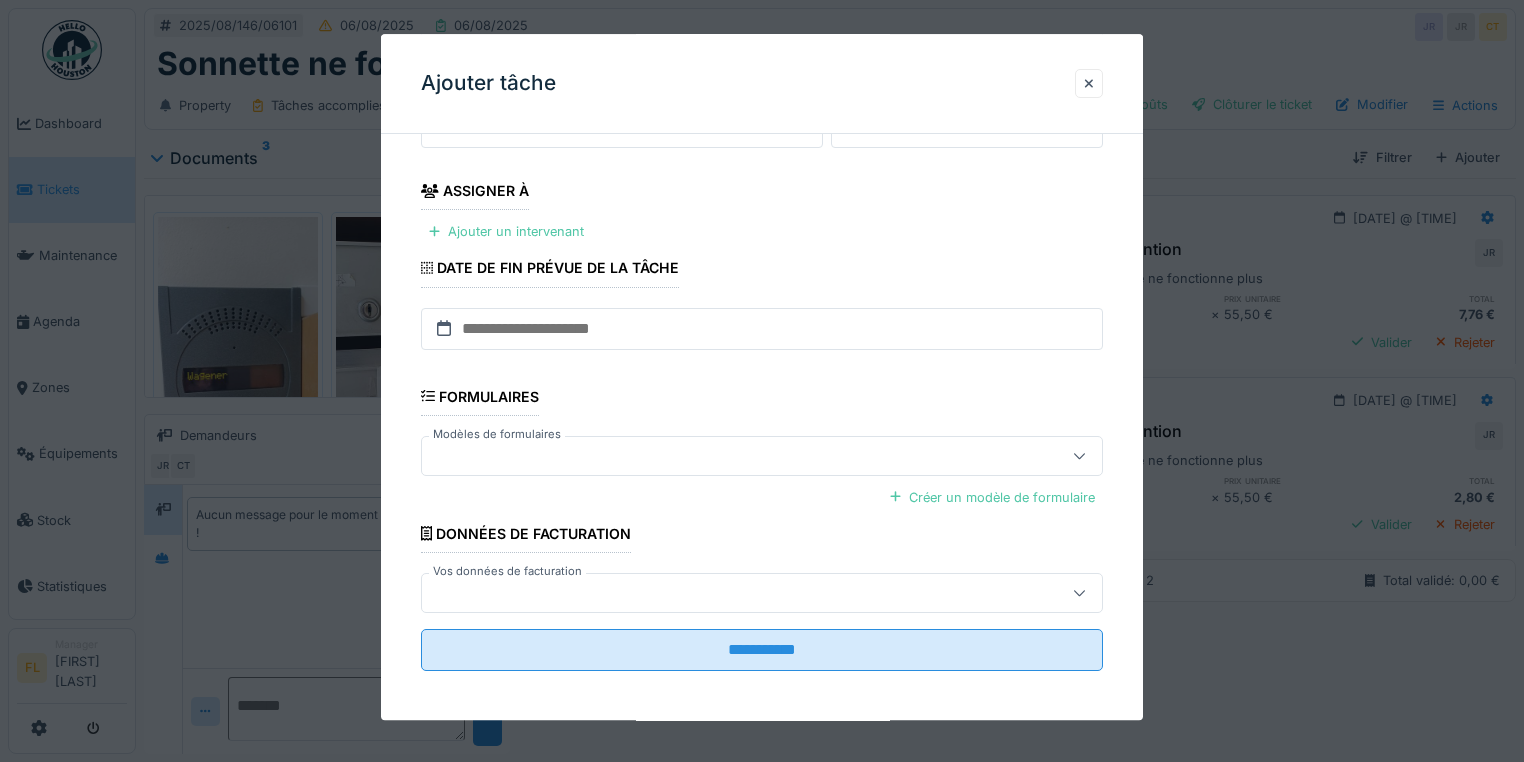 scroll, scrollTop: 300, scrollLeft: 0, axis: vertical 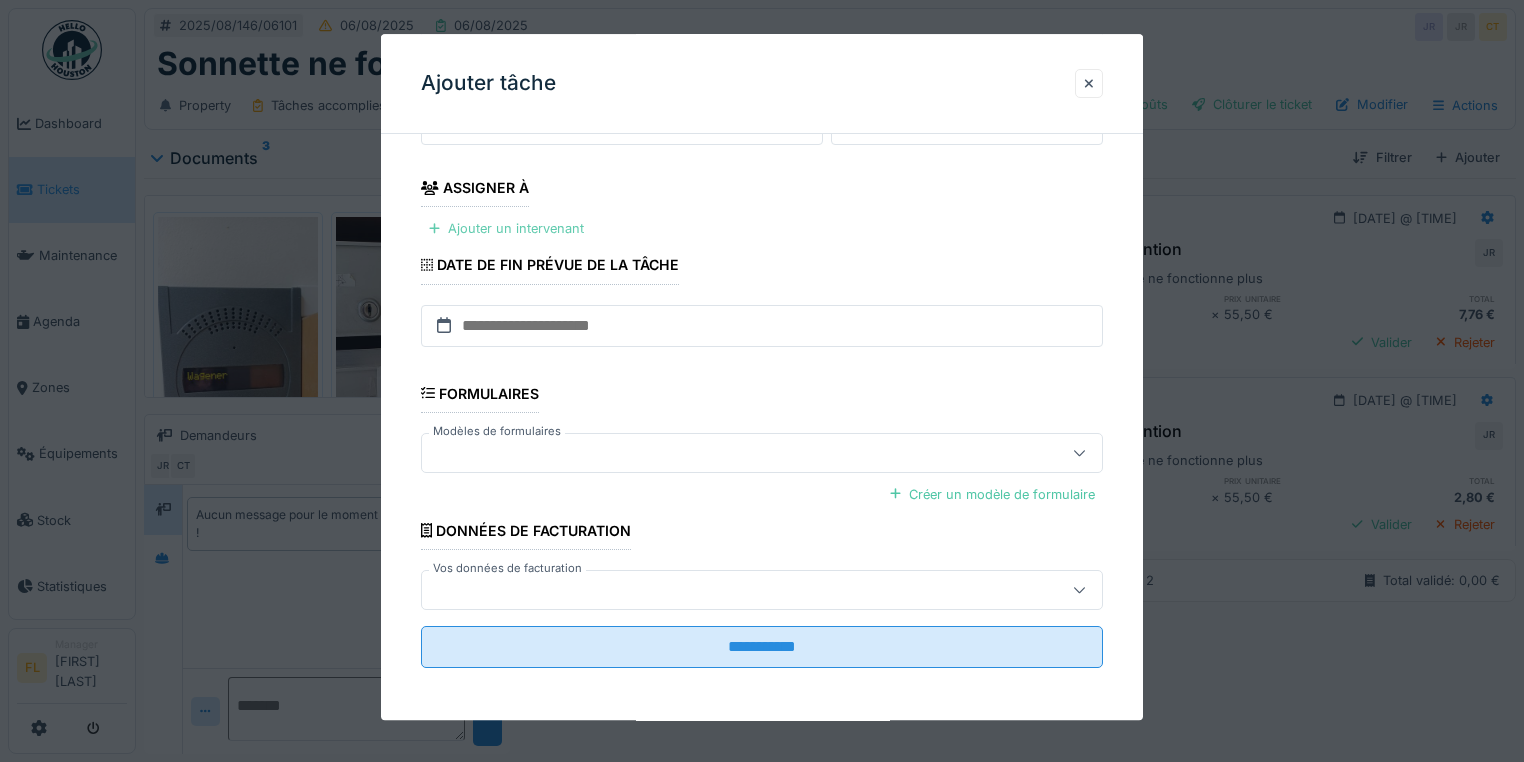 click on "Ajouter un intervenant" at bounding box center (506, 228) 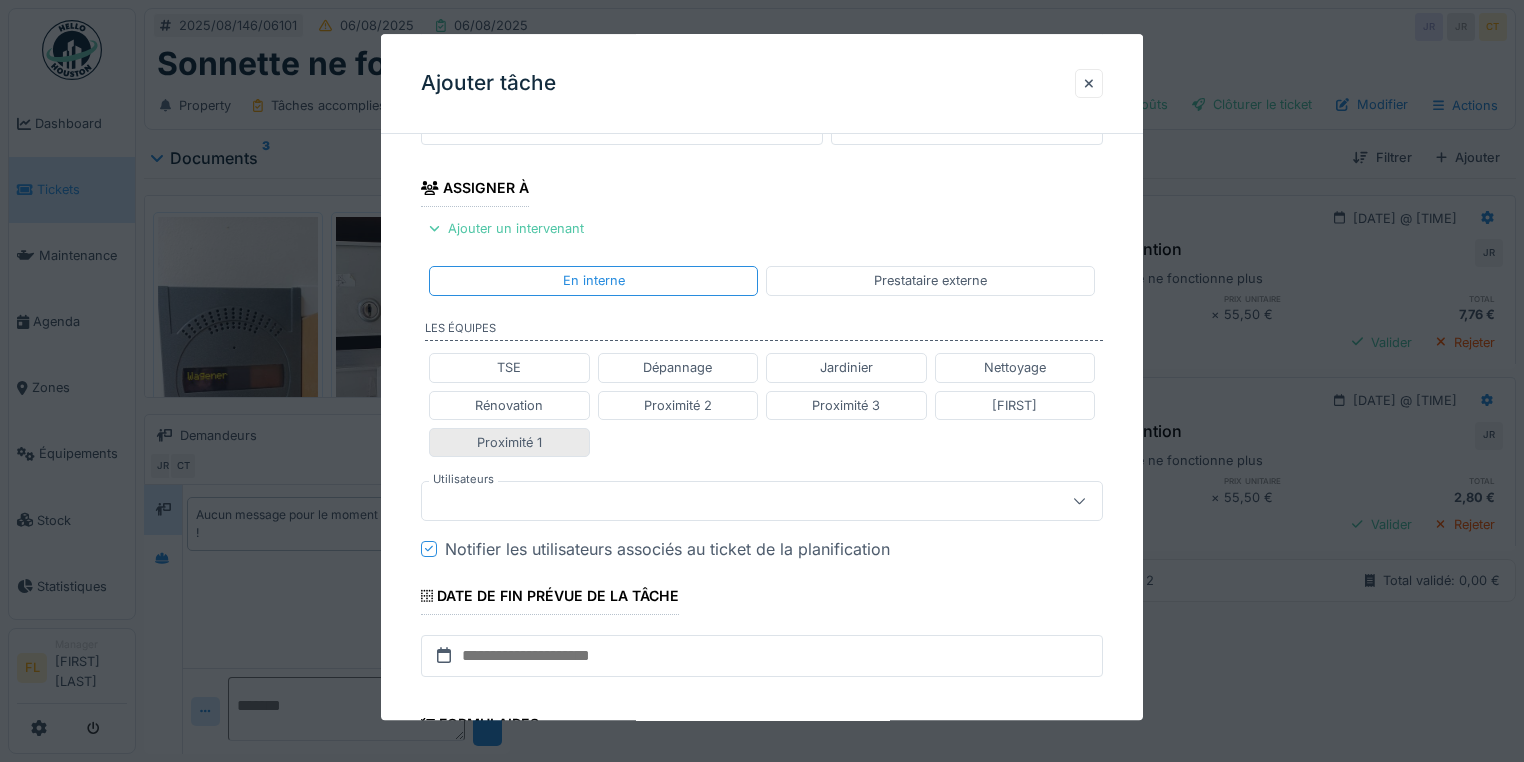 click on "Proximité 1" at bounding box center (509, 442) 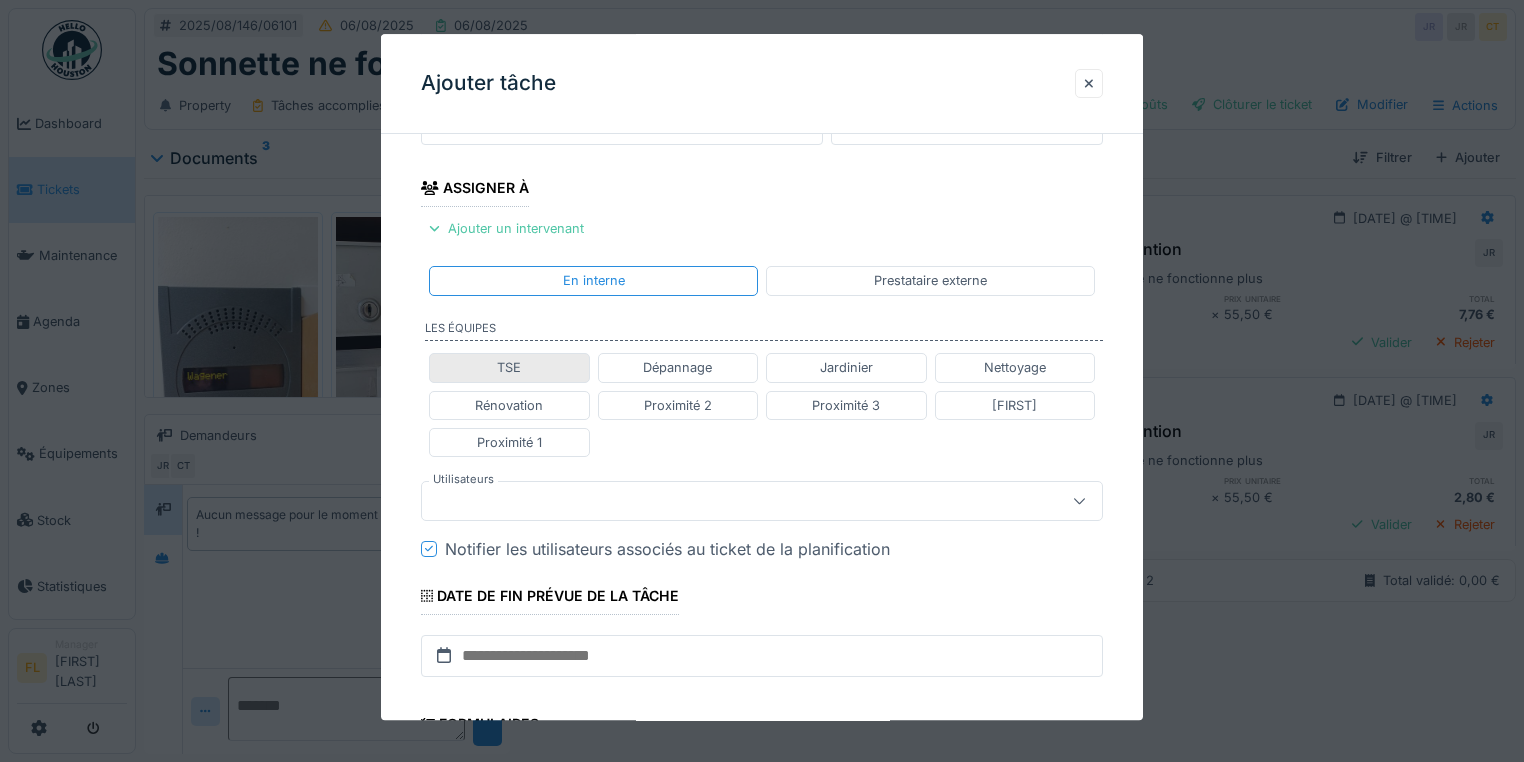 type on "**********" 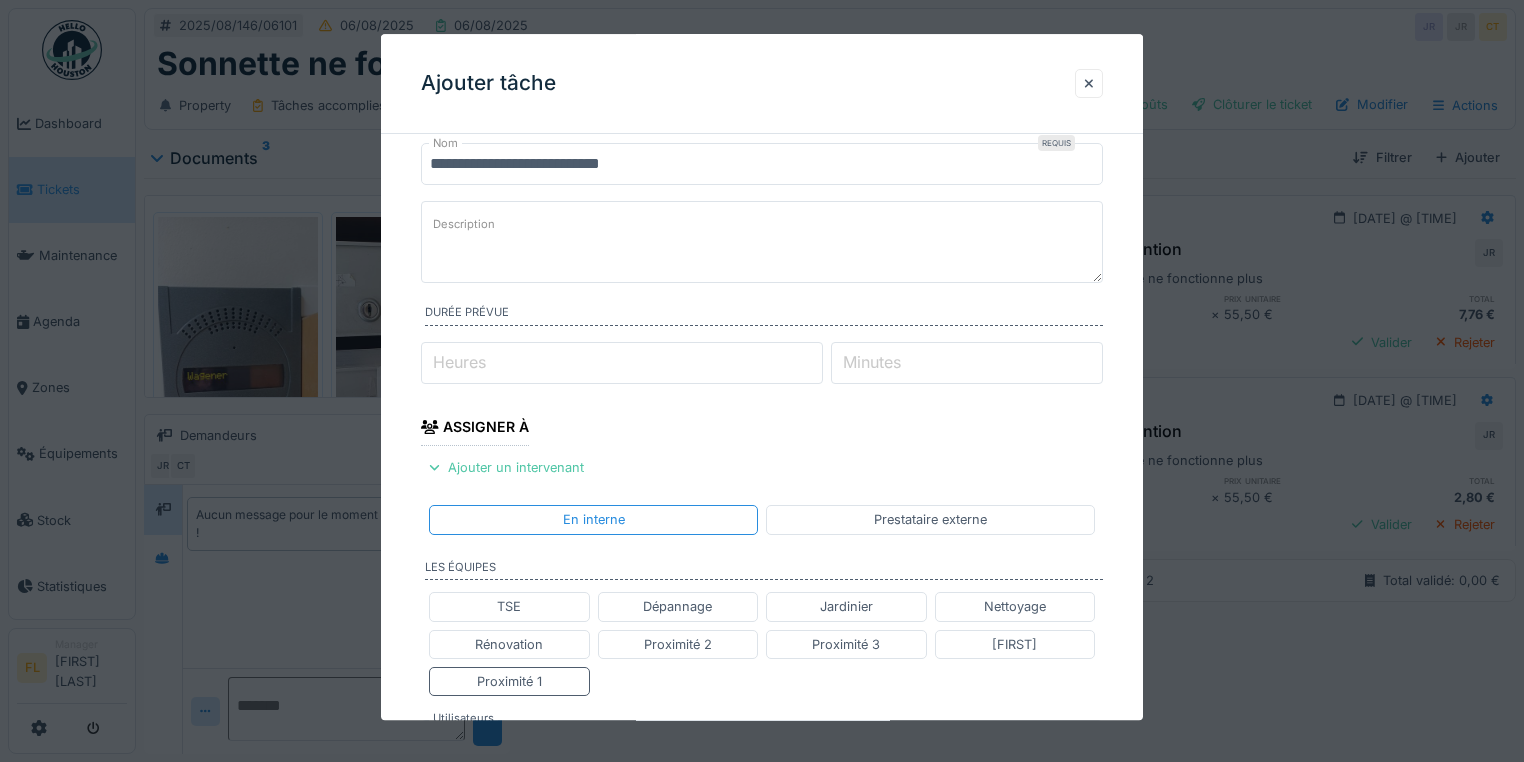scroll, scrollTop: 60, scrollLeft: 0, axis: vertical 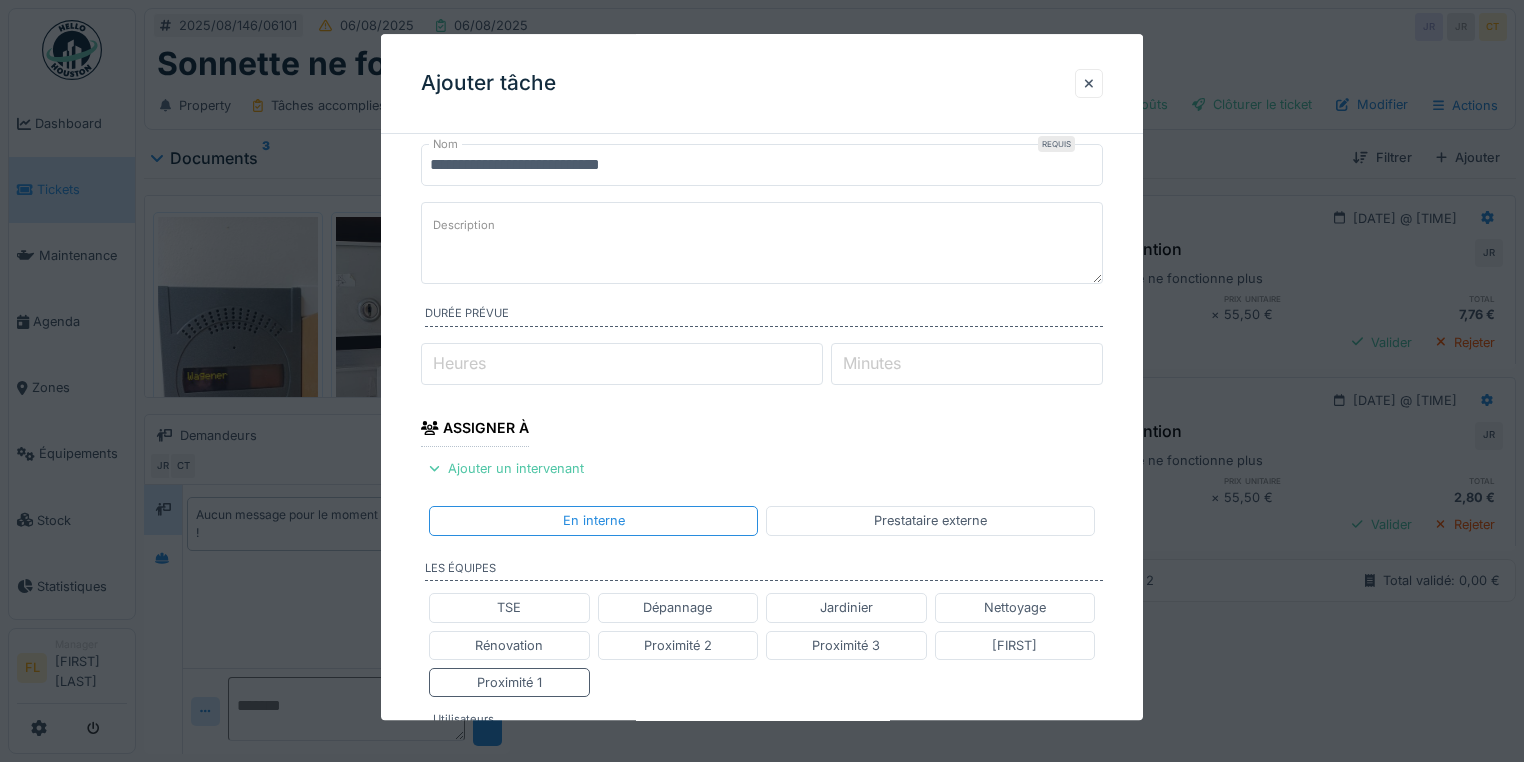 click on "Description" at bounding box center (464, 226) 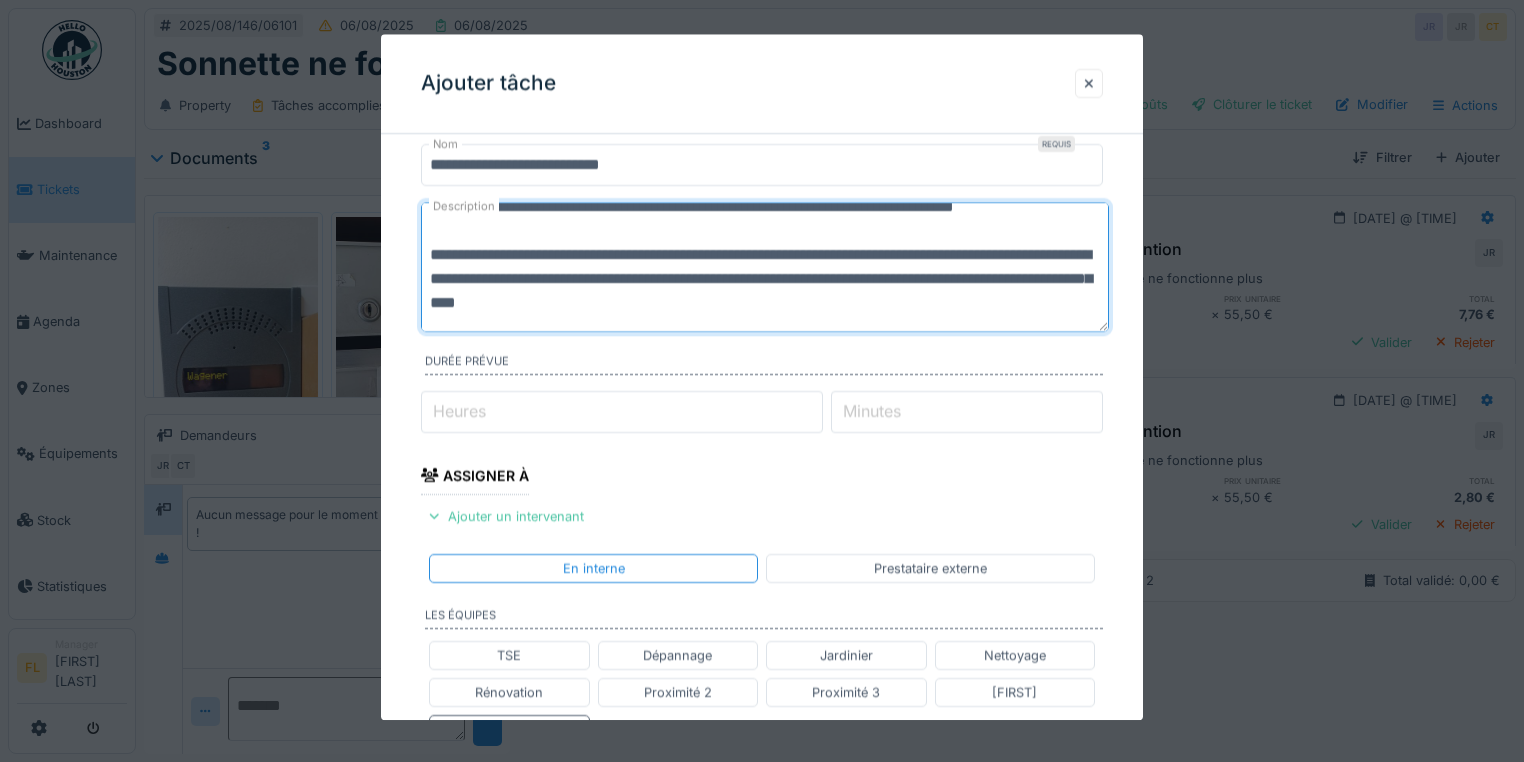 scroll, scrollTop: 72, scrollLeft: 0, axis: vertical 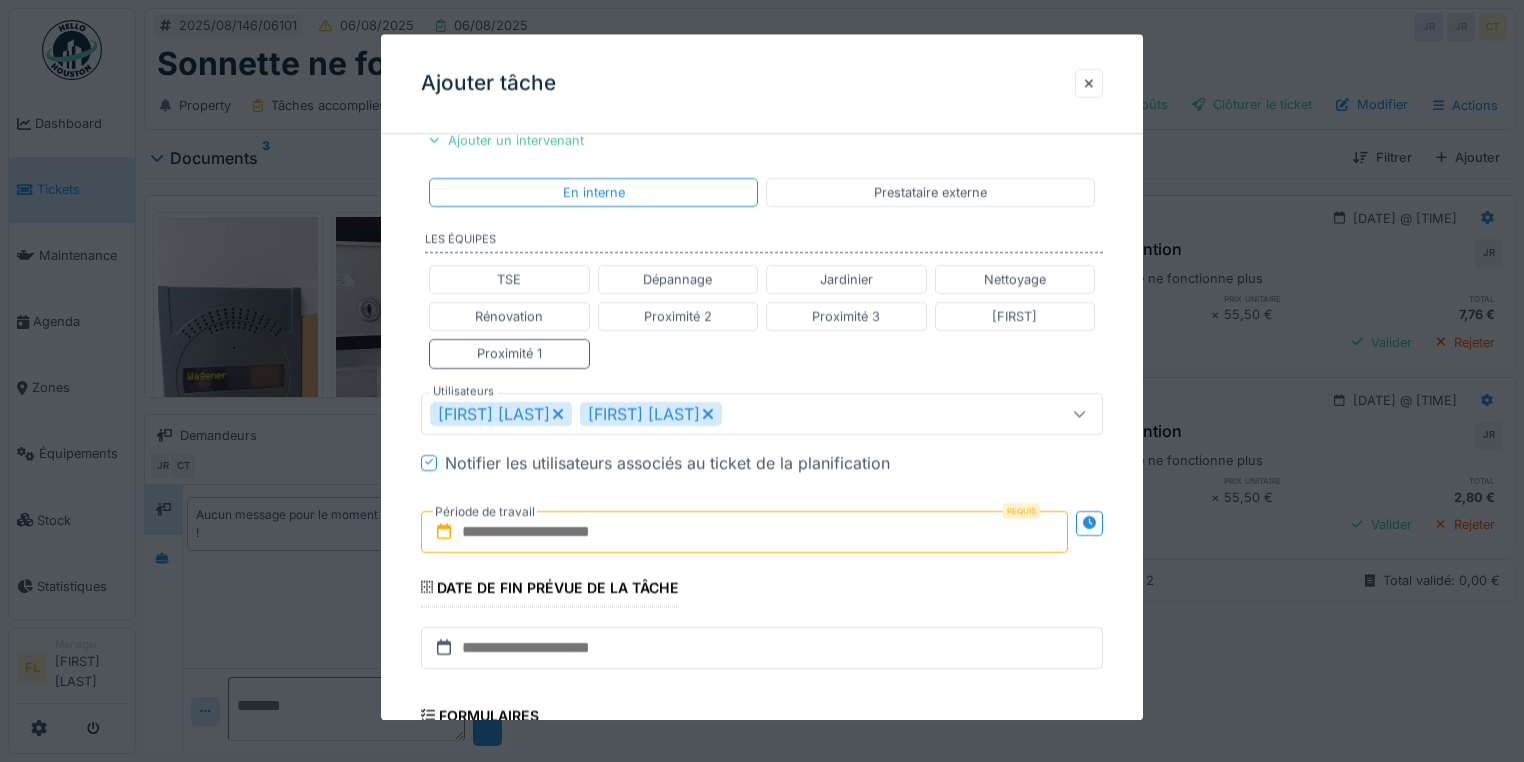 type on "**********" 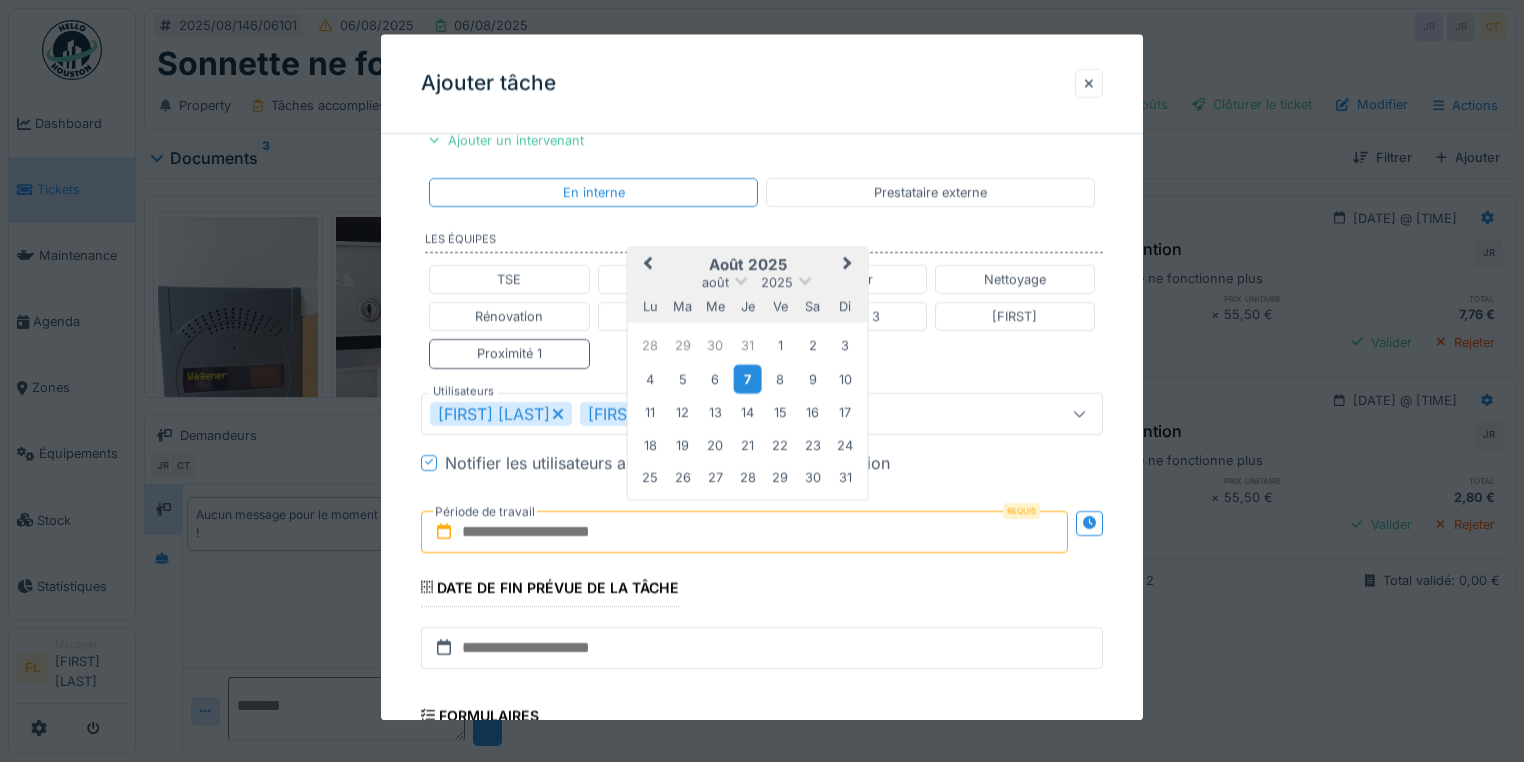 click on "7" at bounding box center (747, 379) 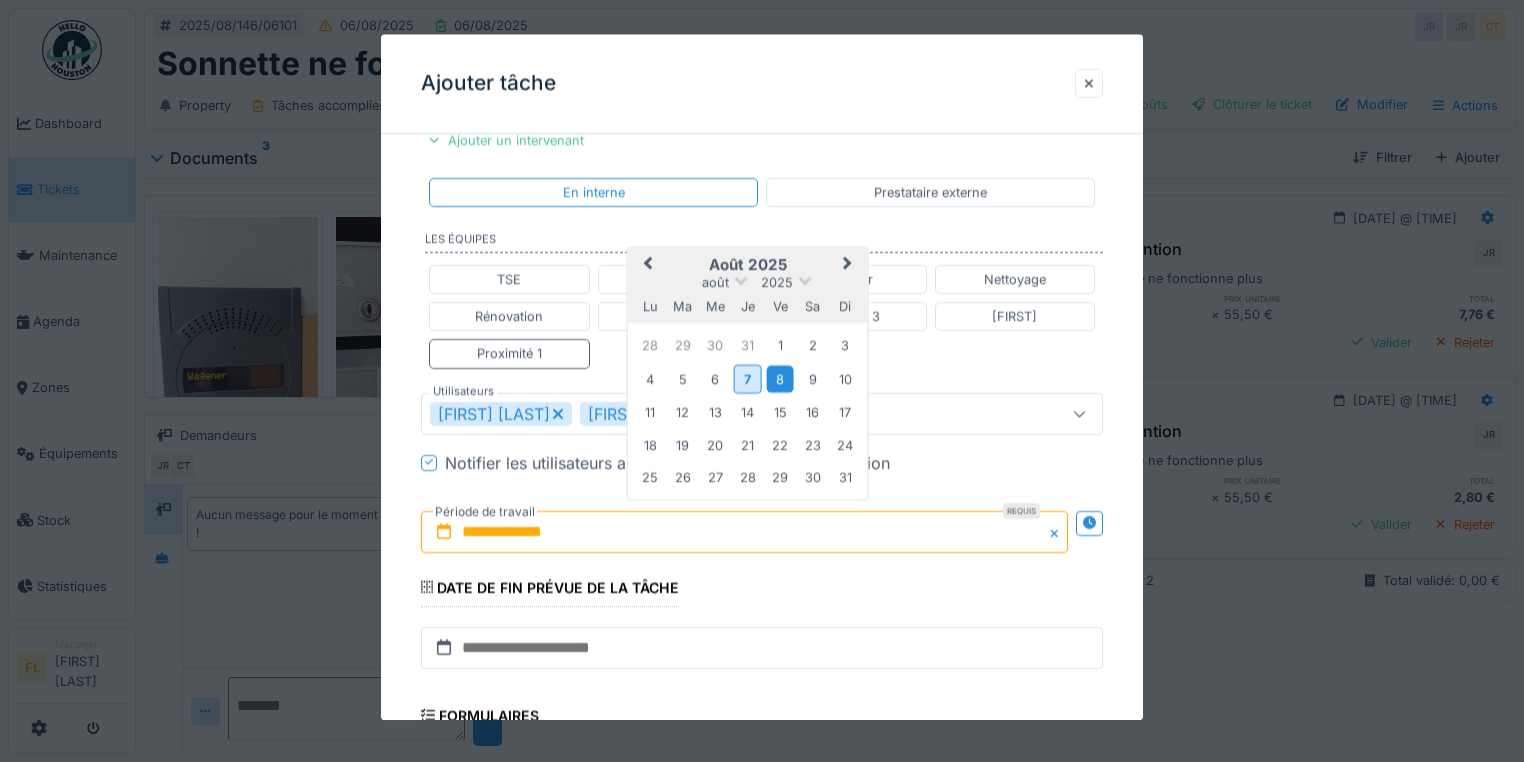 click on "8" at bounding box center (780, 379) 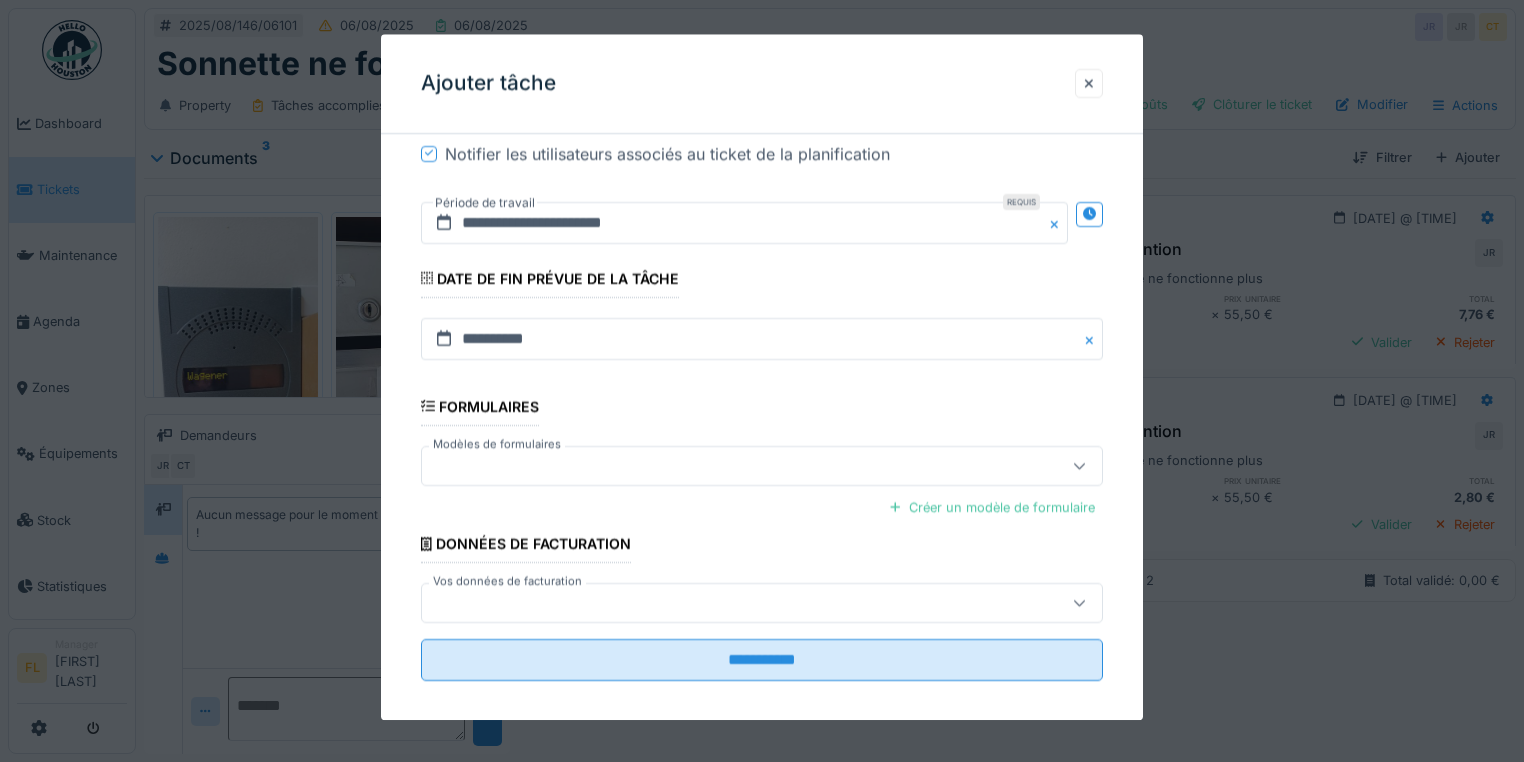 scroll, scrollTop: 780, scrollLeft: 0, axis: vertical 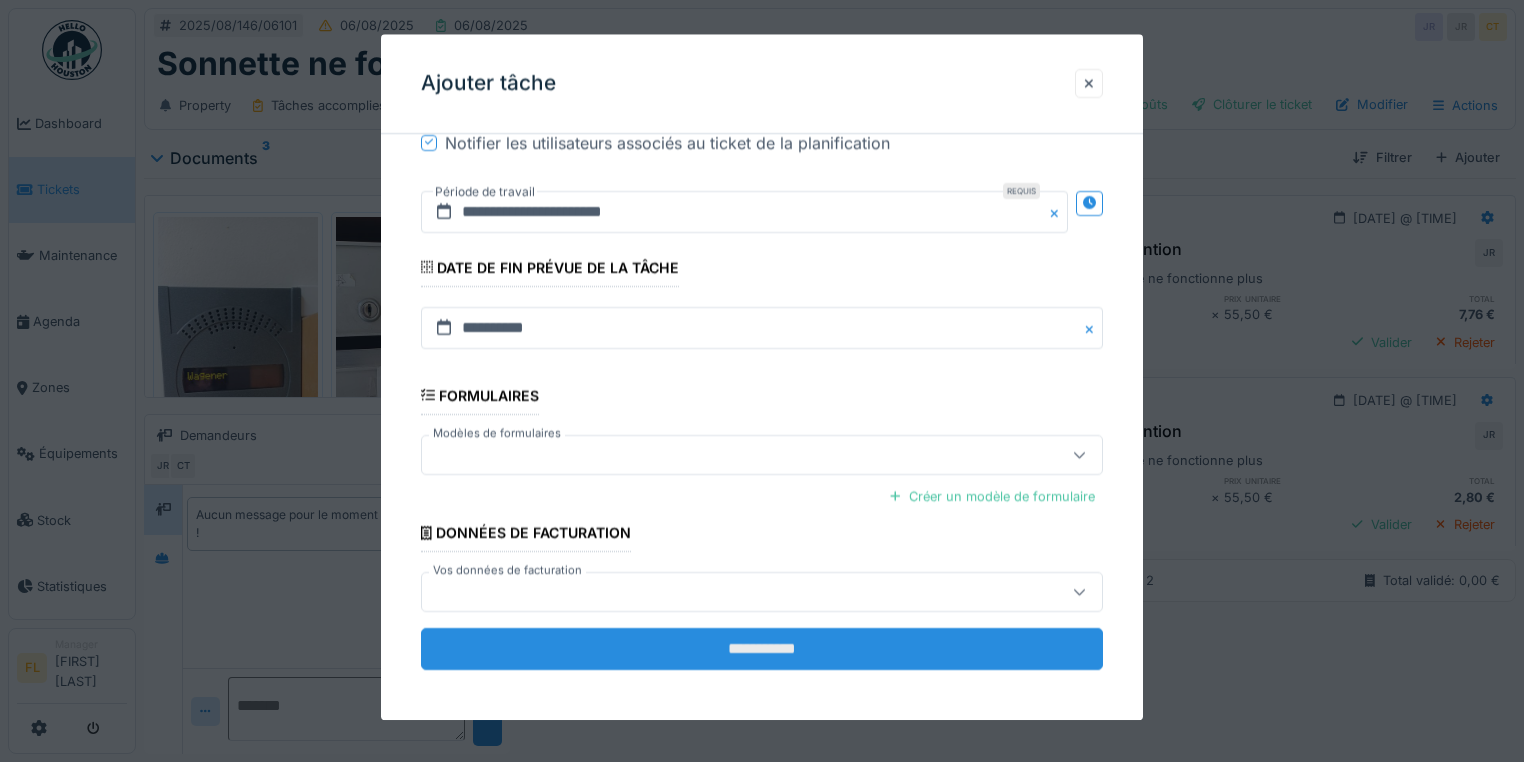 click on "**********" at bounding box center (762, 649) 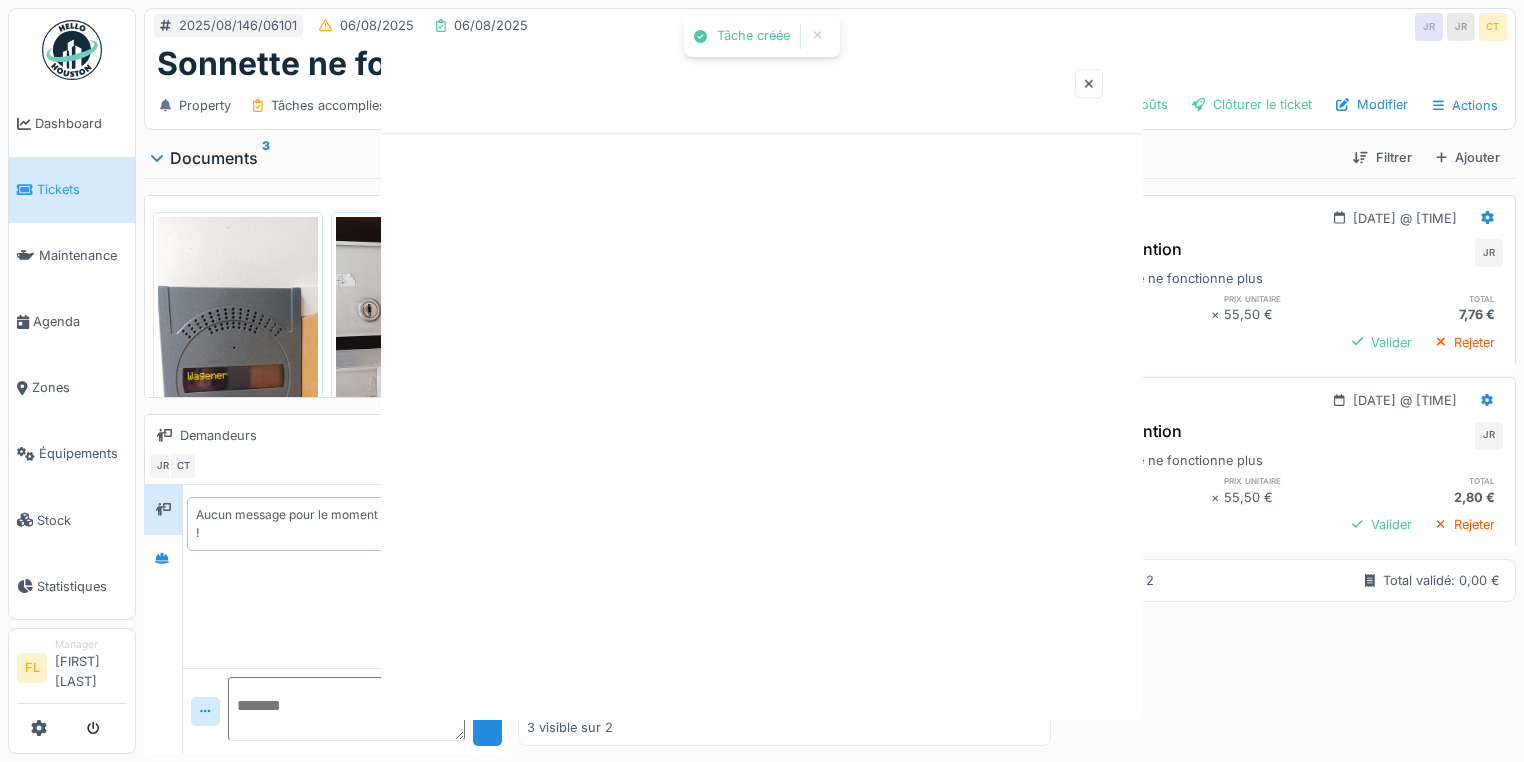 scroll, scrollTop: 0, scrollLeft: 0, axis: both 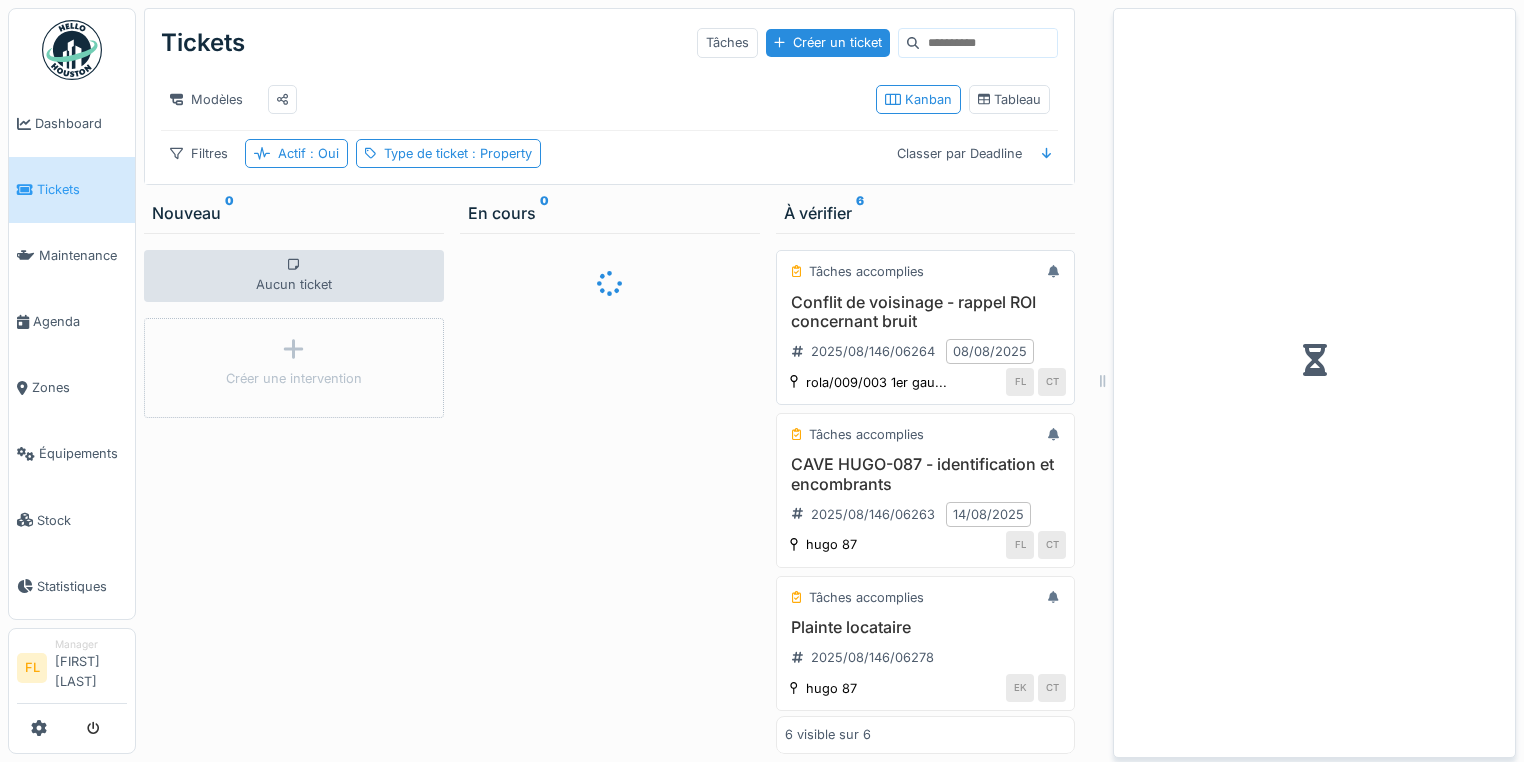 click on "Conflit de voisinage - rappel ROI concernant bruit" at bounding box center [926, 312] 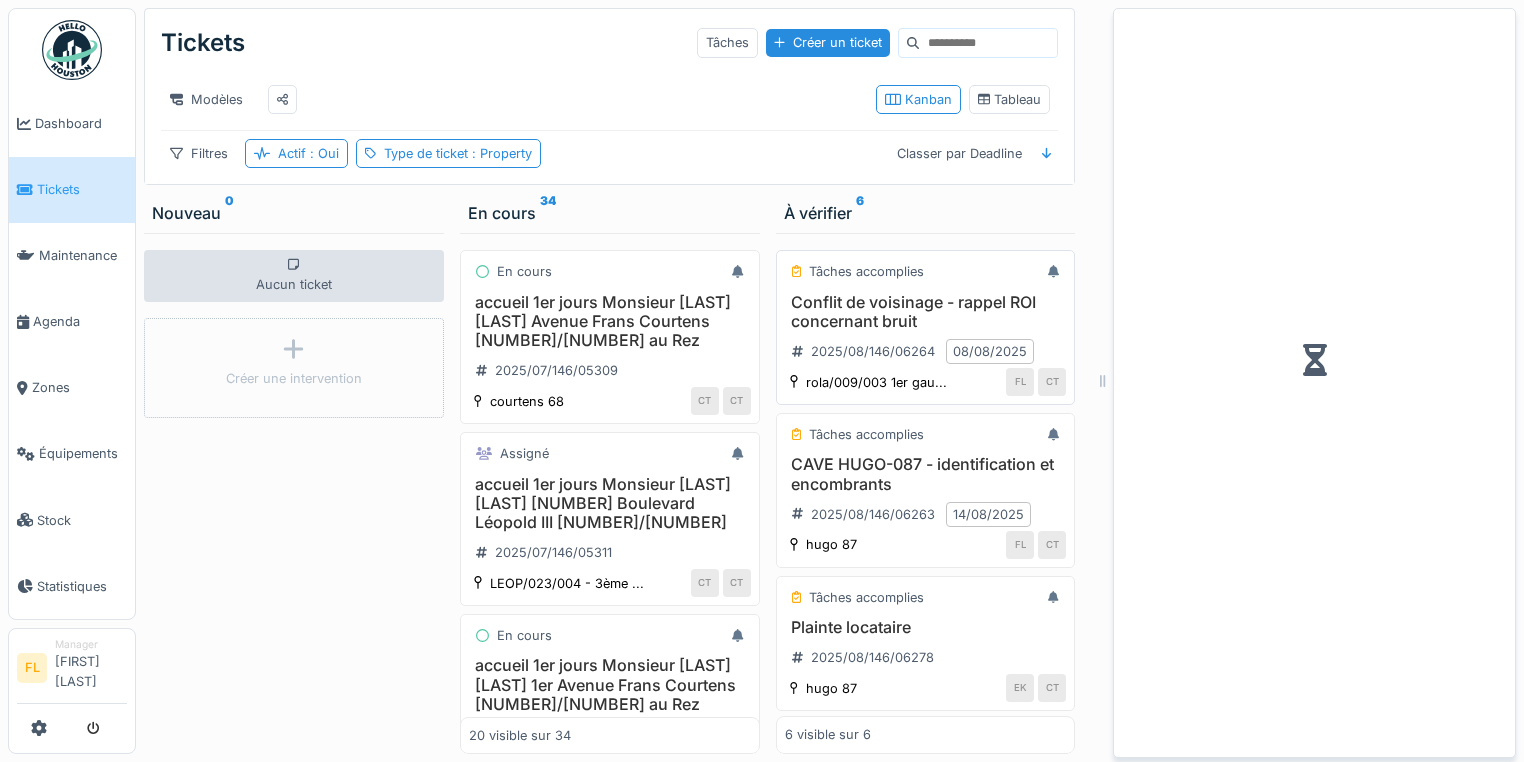 click on "Conflit de voisinage - rappel ROI concernant bruit [DATE]/[NUMBER]/[NUMBER] [DATE]/[NUMBER]/[DATE]" at bounding box center (926, 331) 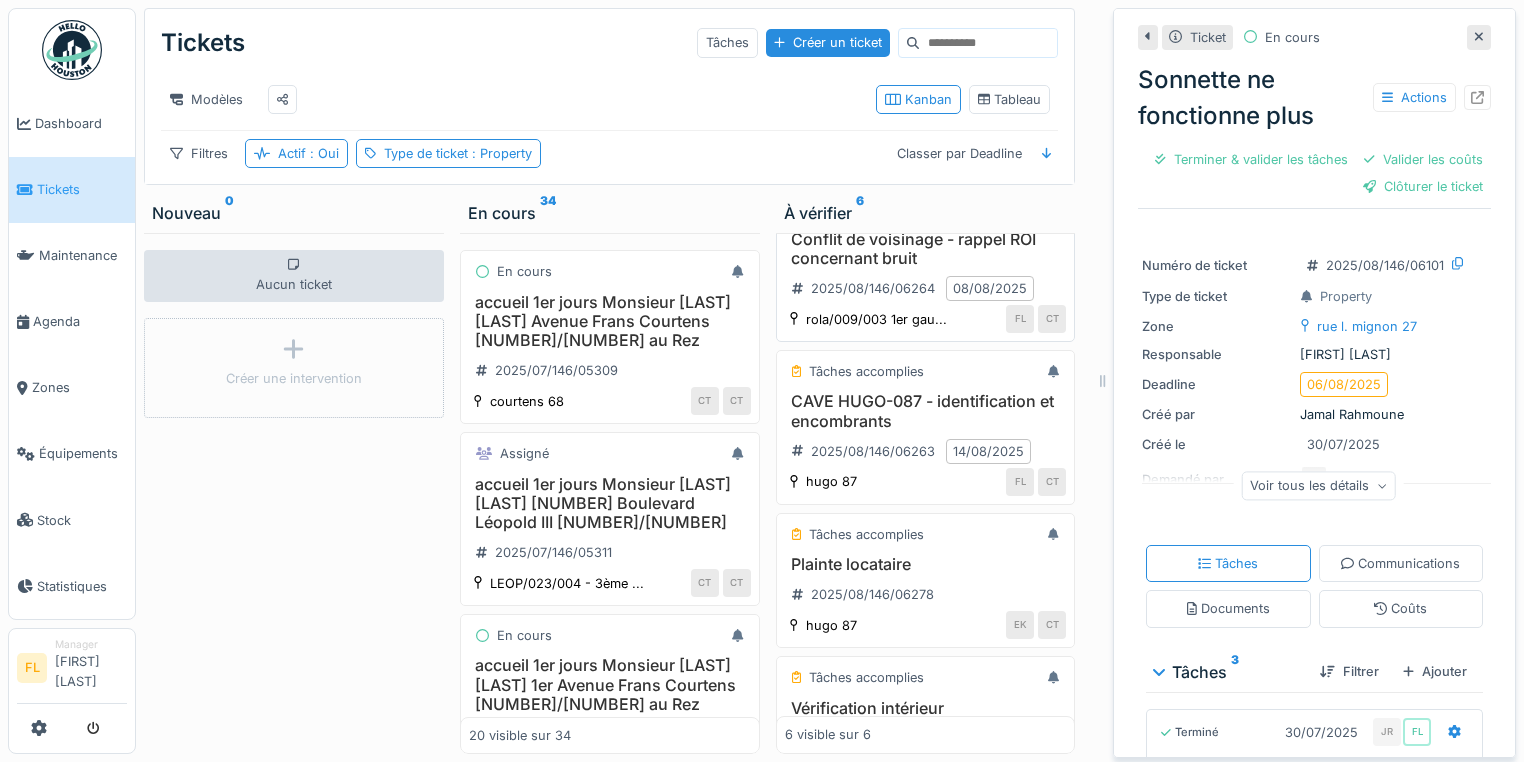 scroll, scrollTop: 0, scrollLeft: 0, axis: both 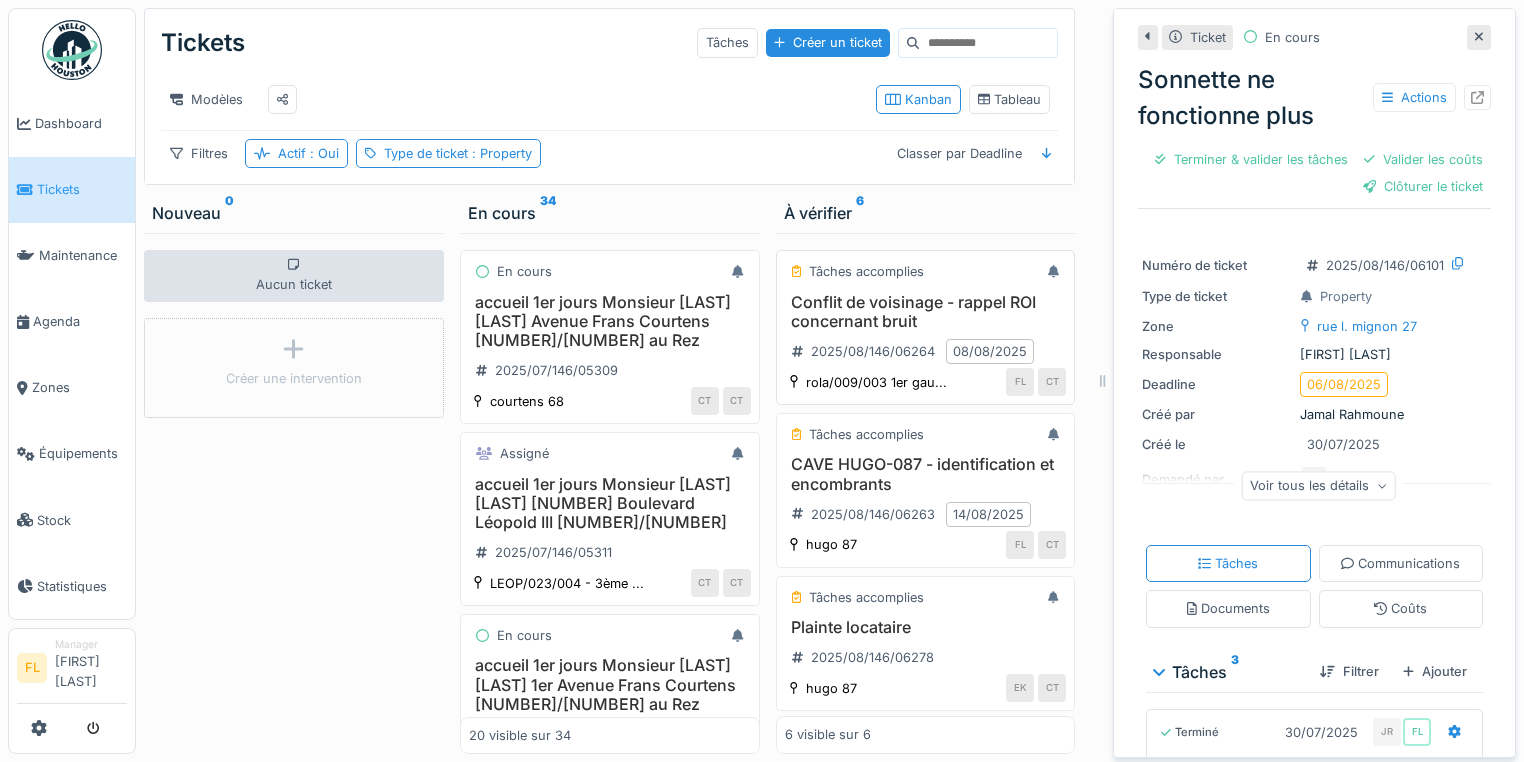 click on "Conflit de voisinage - rappel ROI concernant bruit" at bounding box center (926, 312) 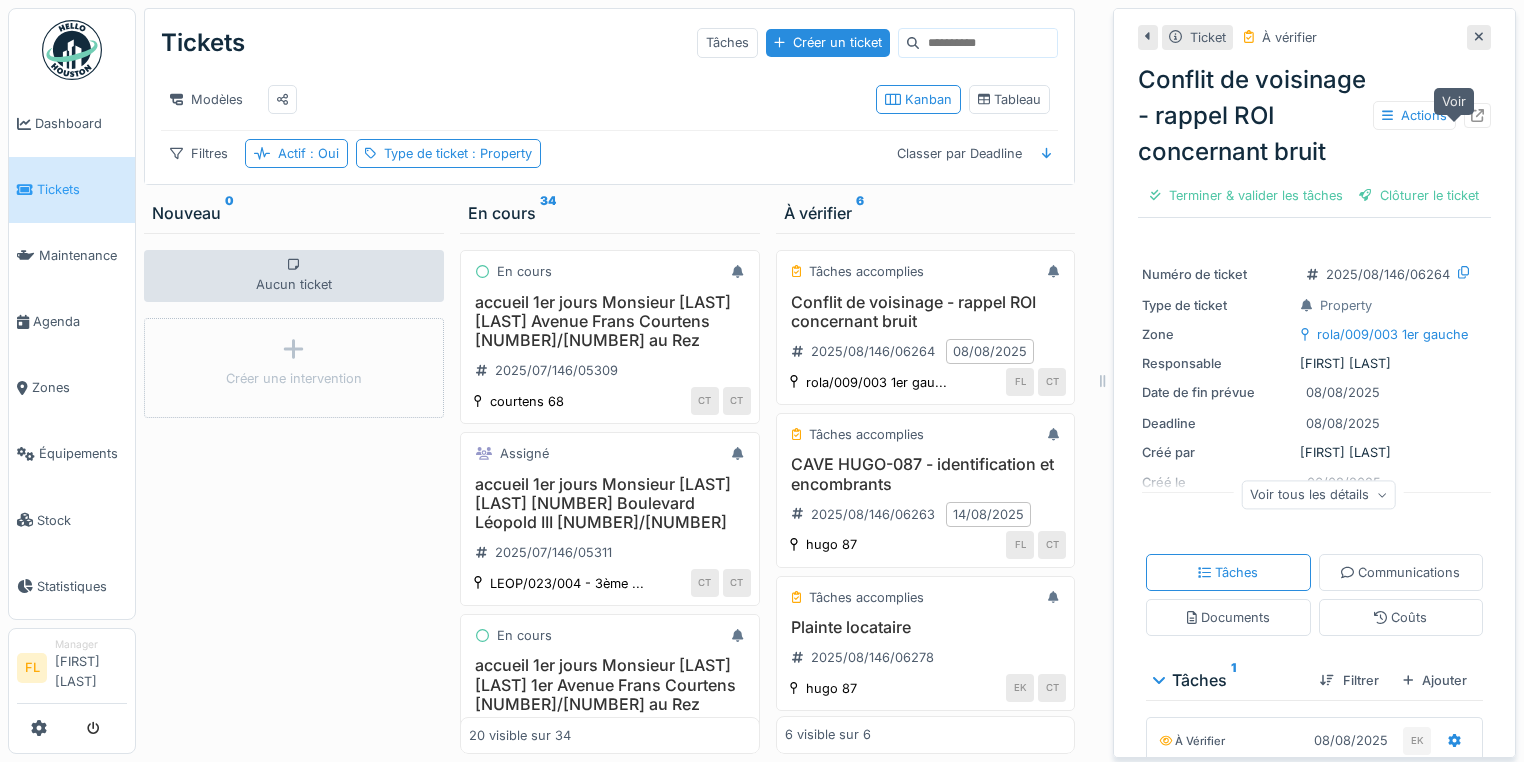click 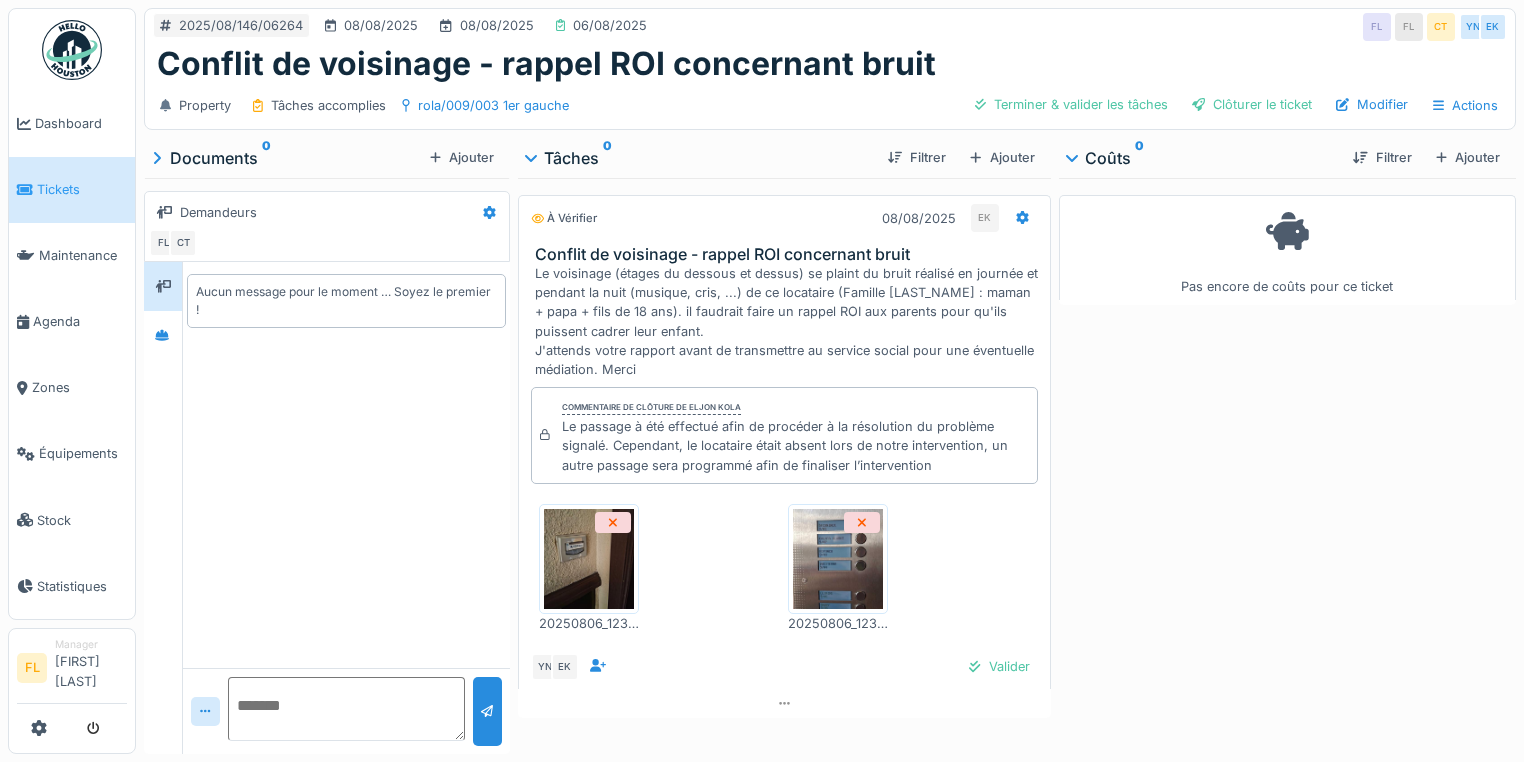 scroll, scrollTop: 0, scrollLeft: 0, axis: both 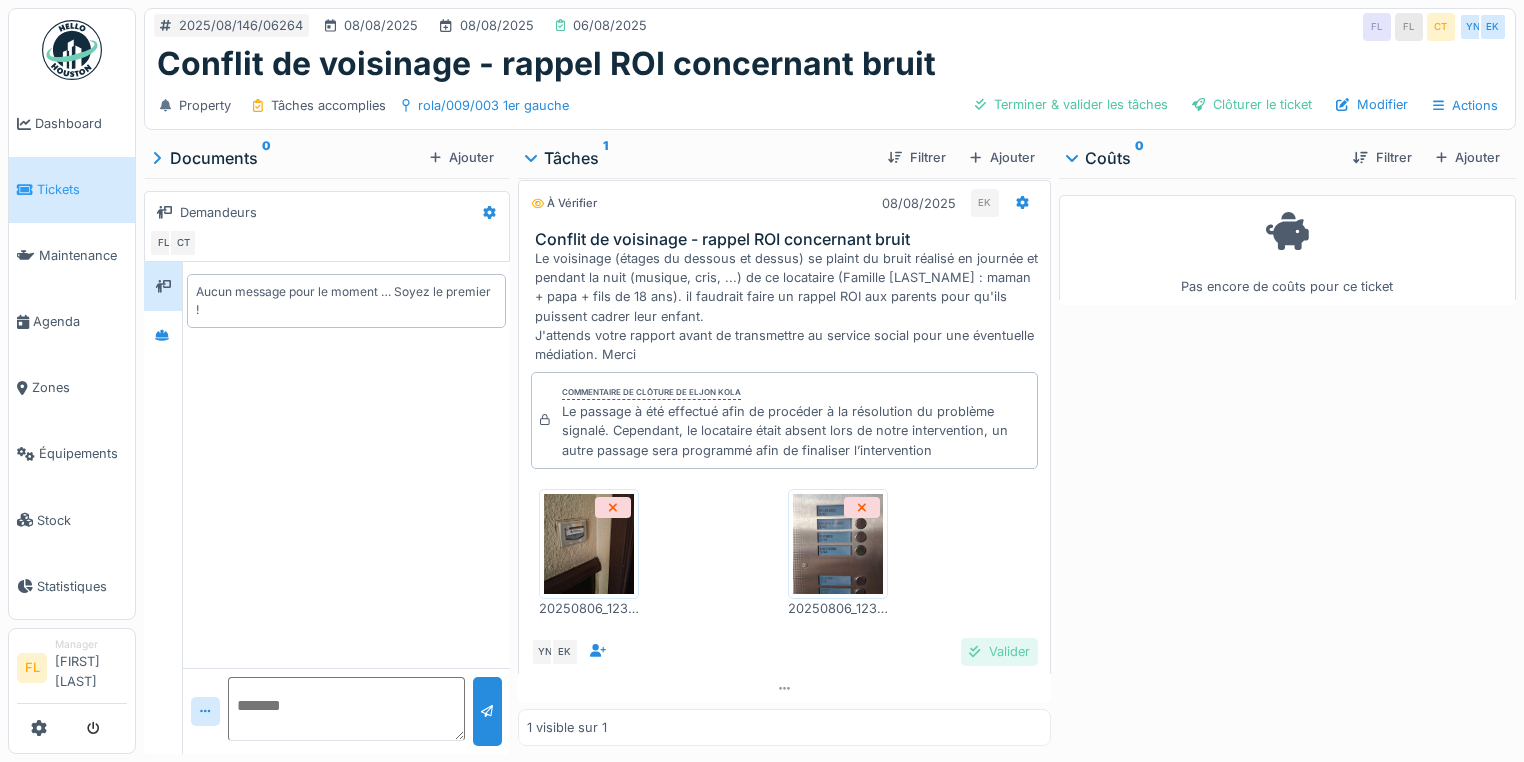 click on "Valider" at bounding box center [999, 651] 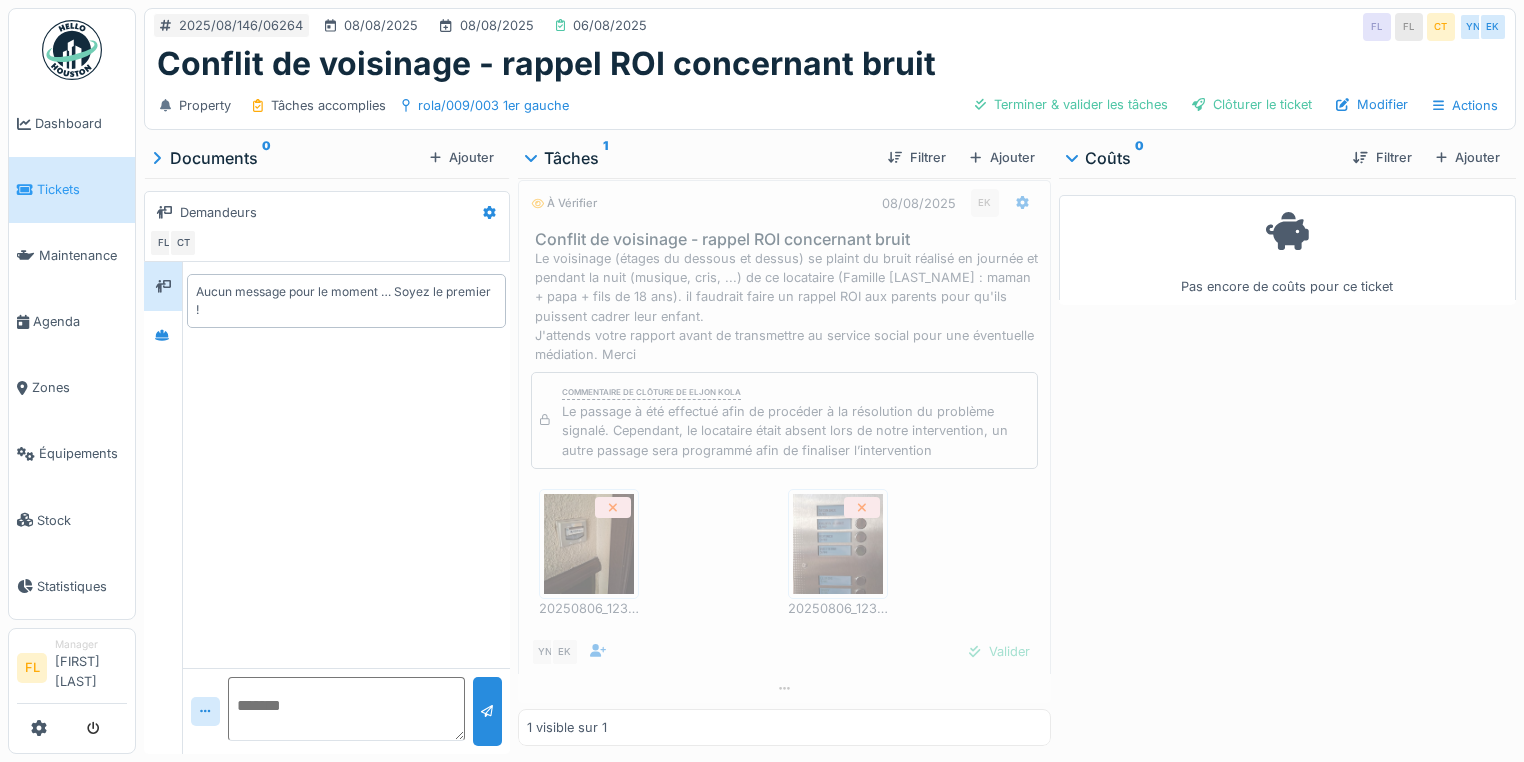 scroll, scrollTop: 12, scrollLeft: 0, axis: vertical 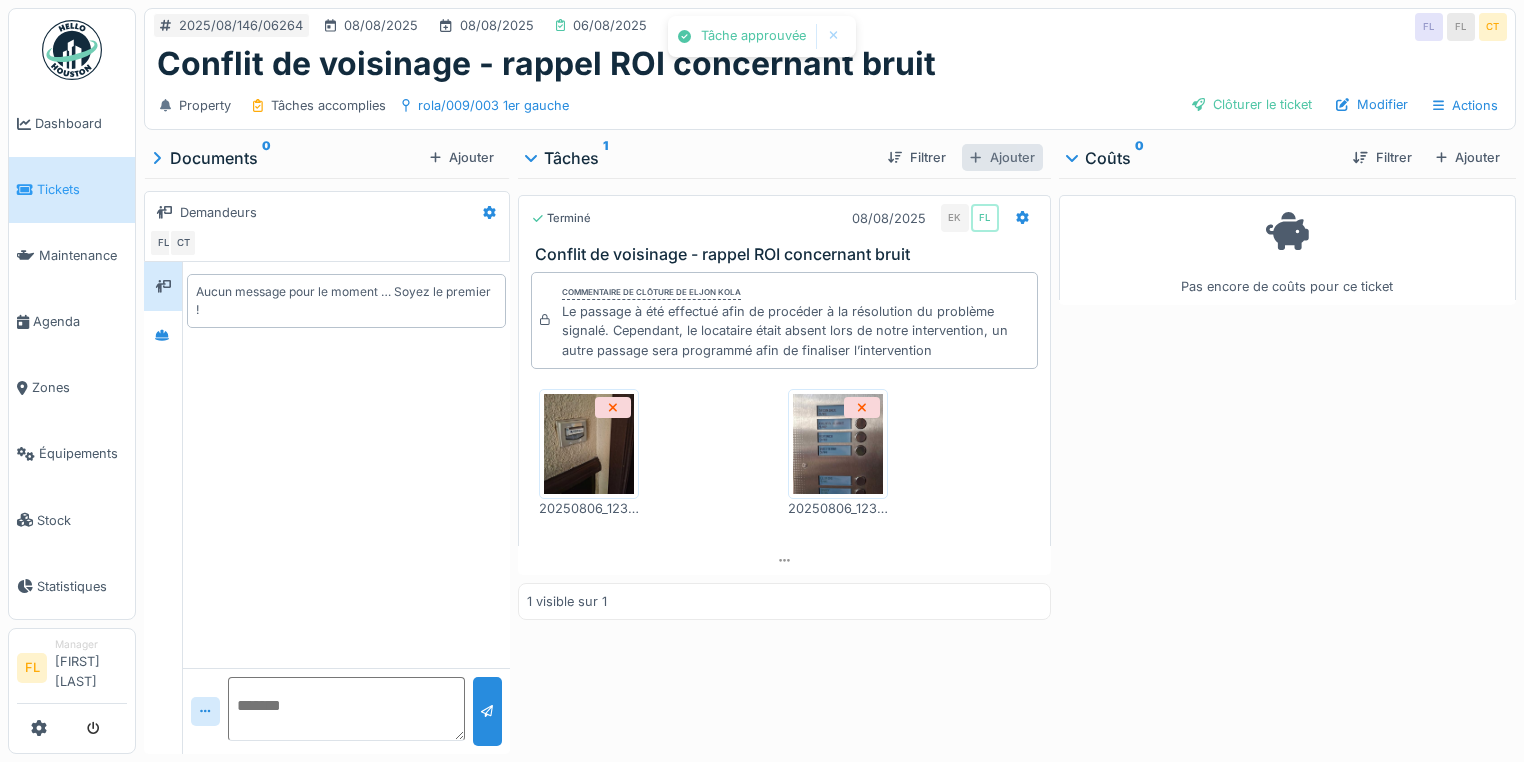 click on "Ajouter" at bounding box center (1002, 157) 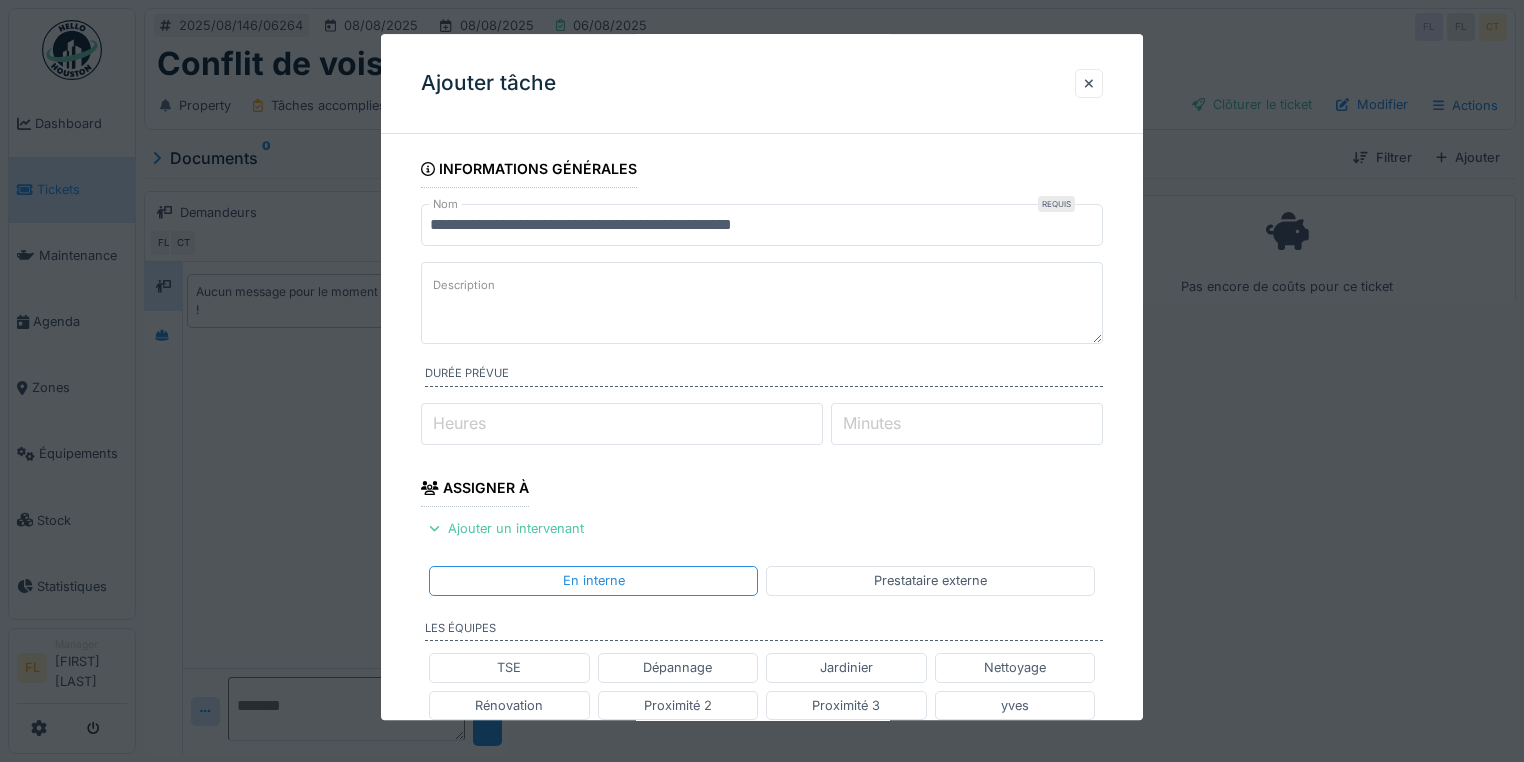 click on "Description" at bounding box center [464, 286] 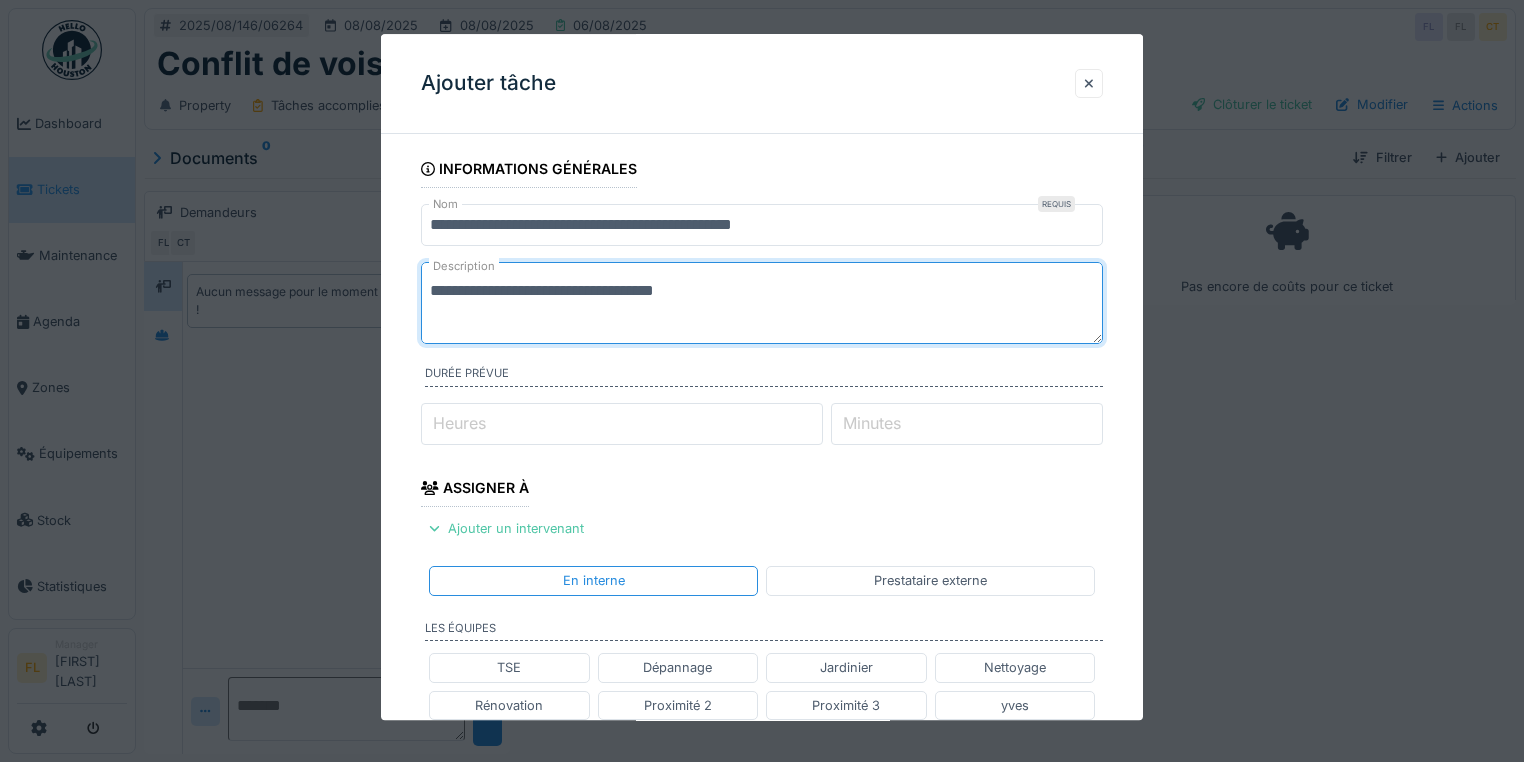 click on "**********" at bounding box center (762, 303) 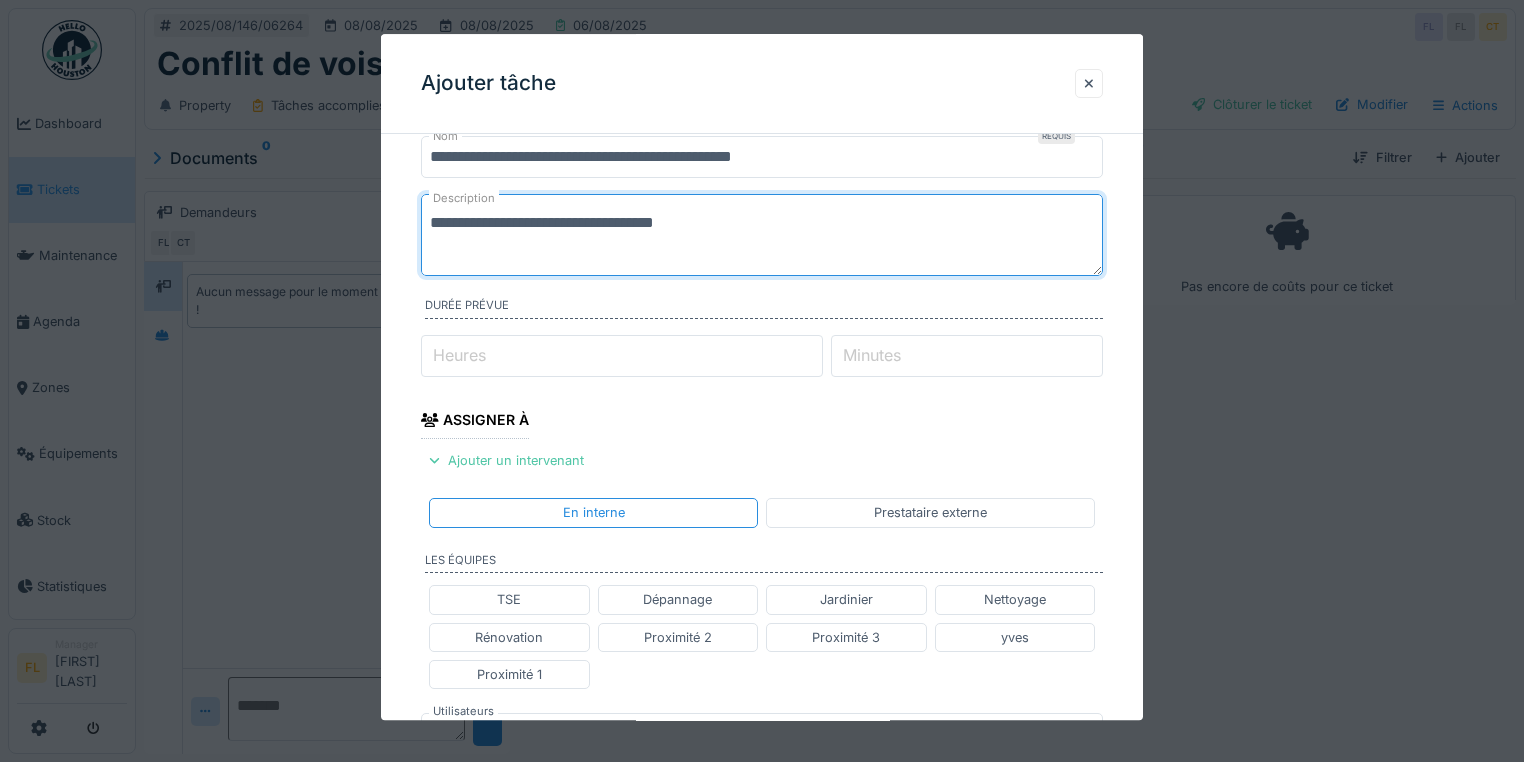 scroll, scrollTop: 320, scrollLeft: 0, axis: vertical 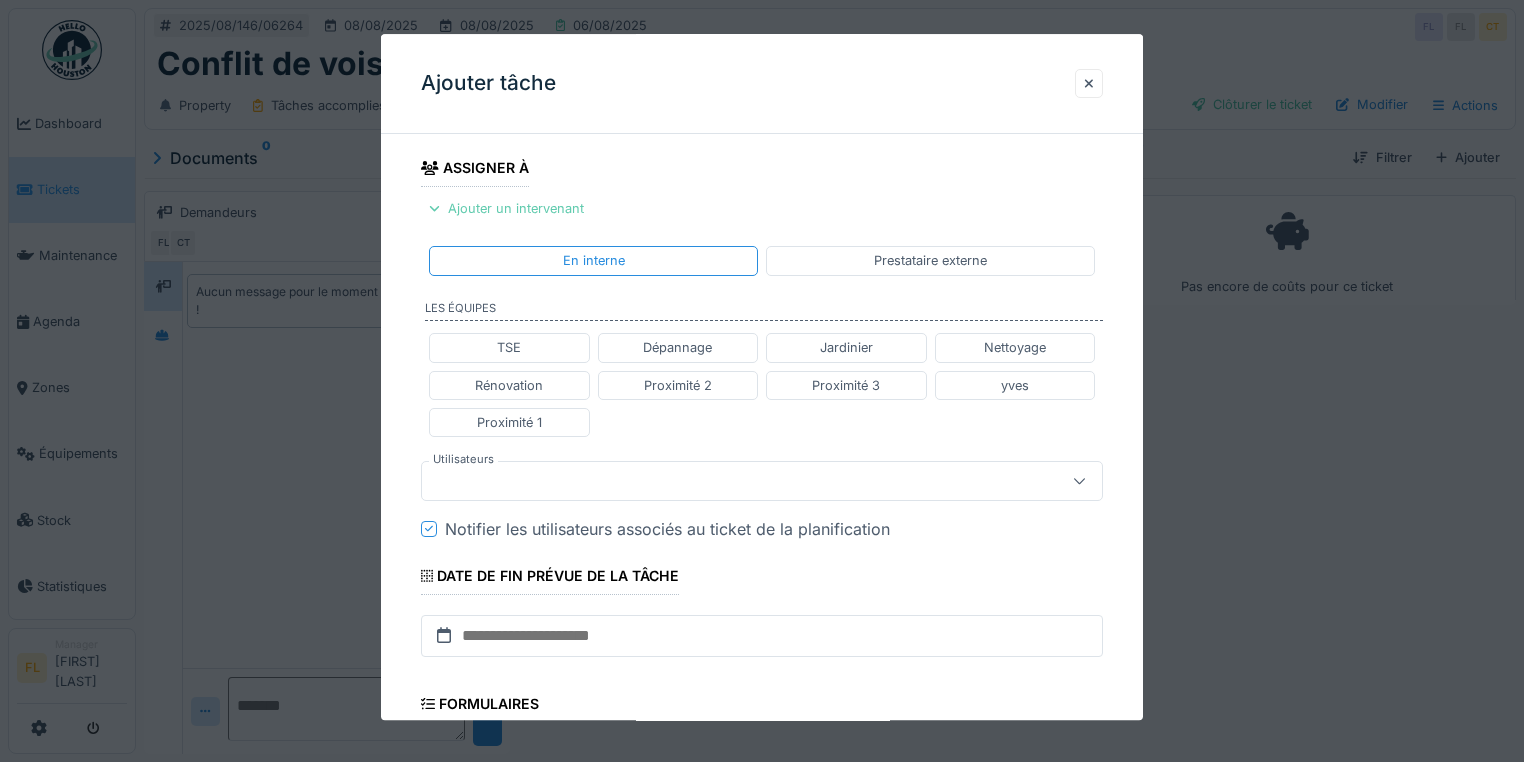 type on "**********" 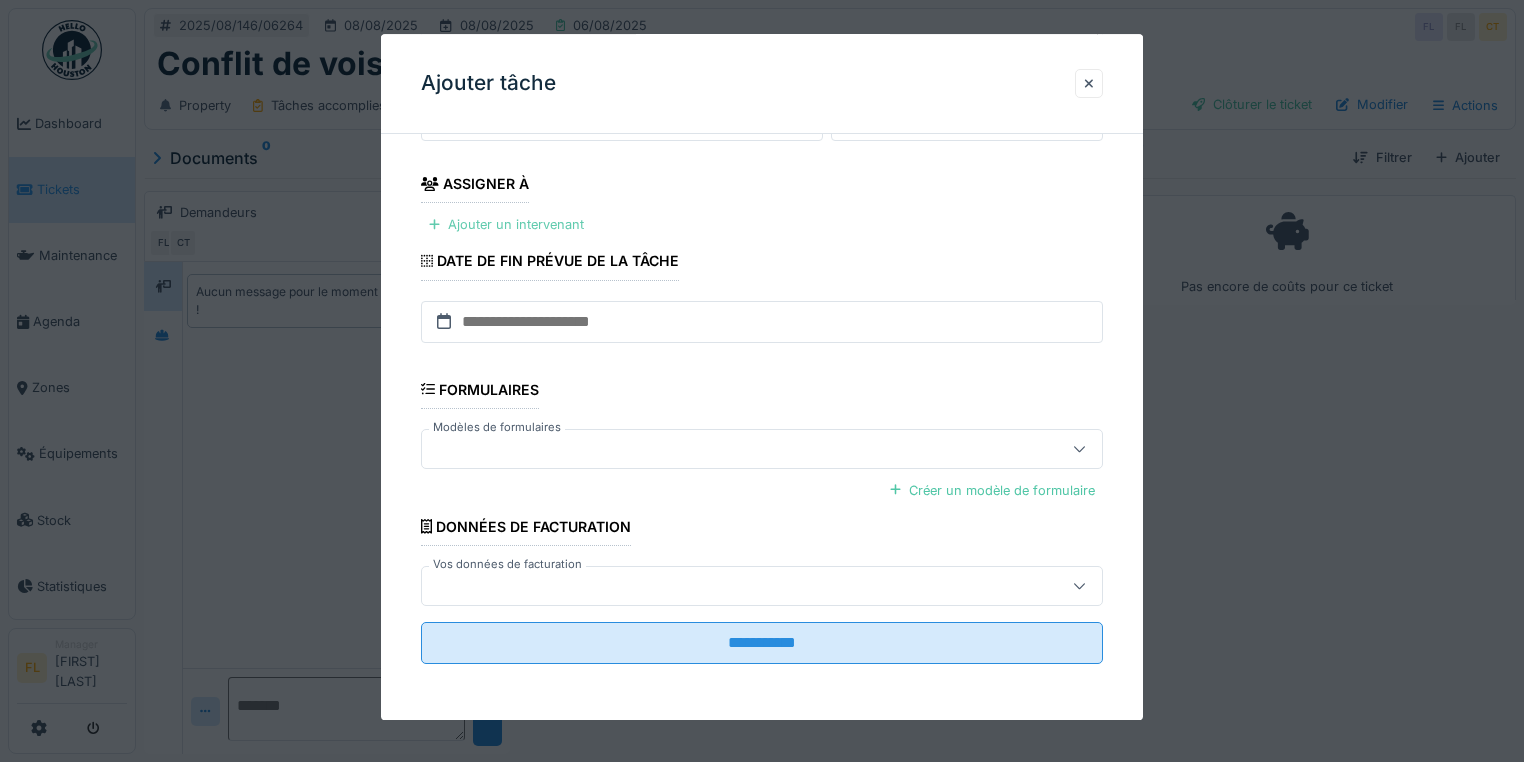 scroll, scrollTop: 300, scrollLeft: 0, axis: vertical 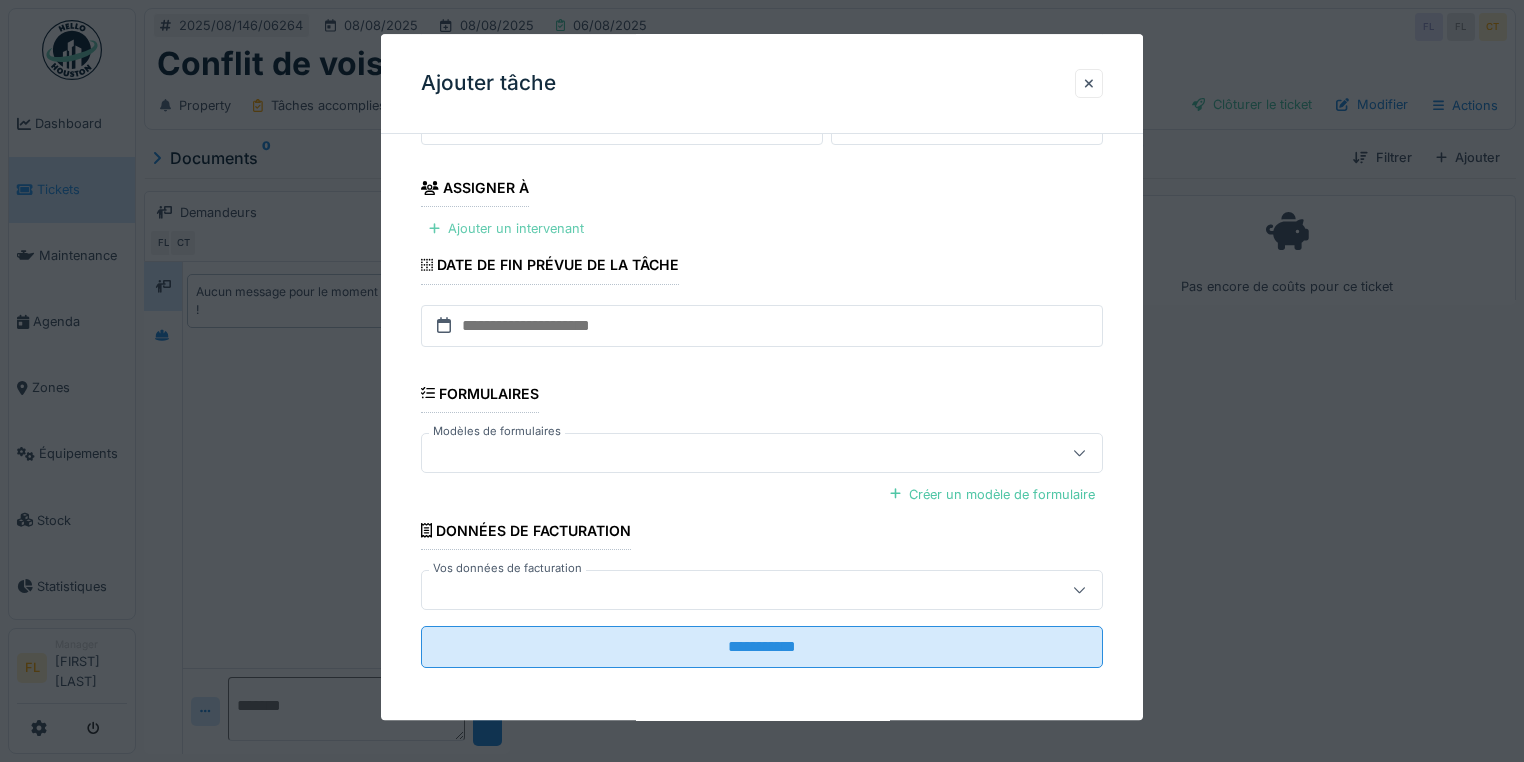 click on "Ajouter un intervenant" at bounding box center (506, 228) 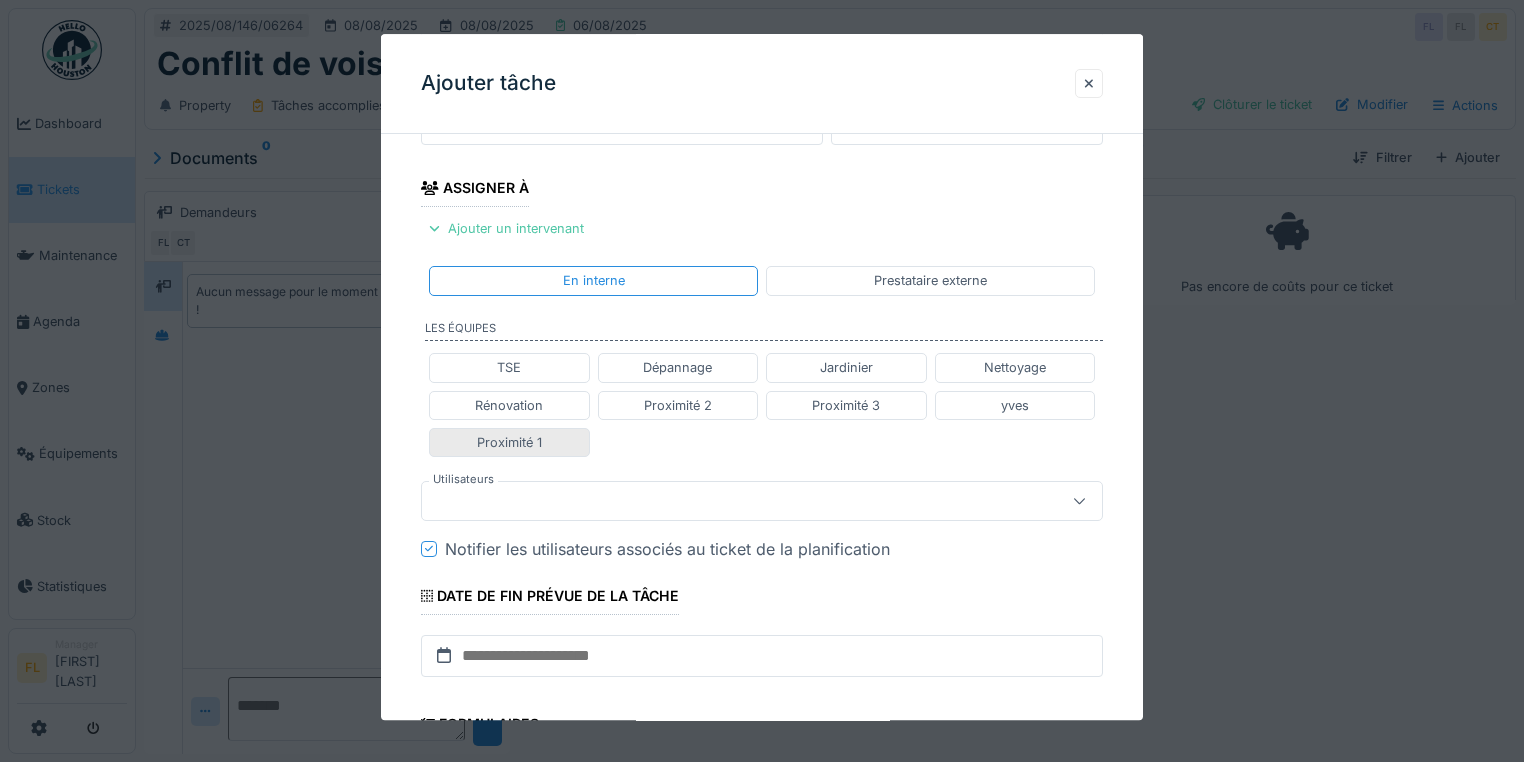 click on "Proximité 1" at bounding box center [509, 442] 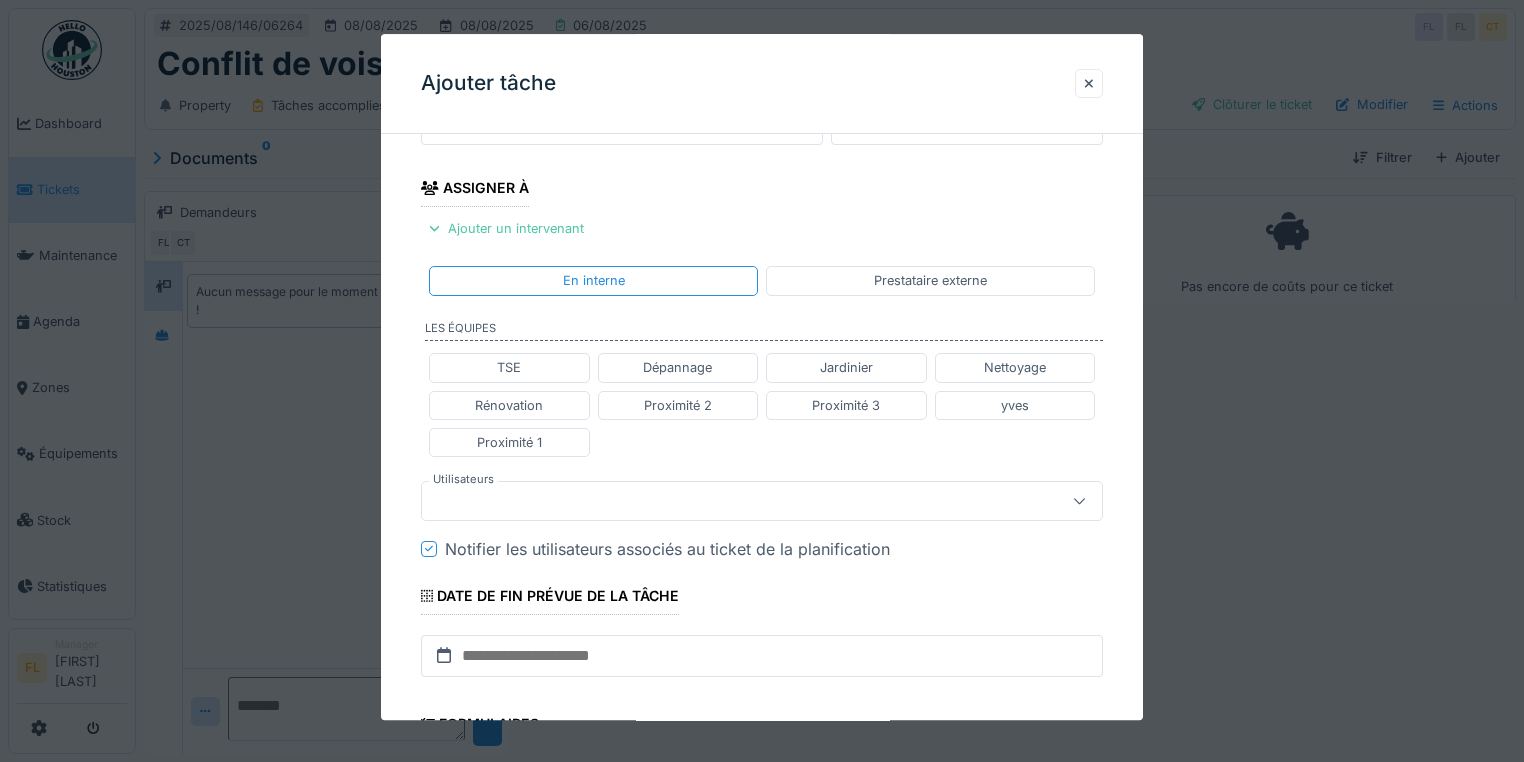 type on "**********" 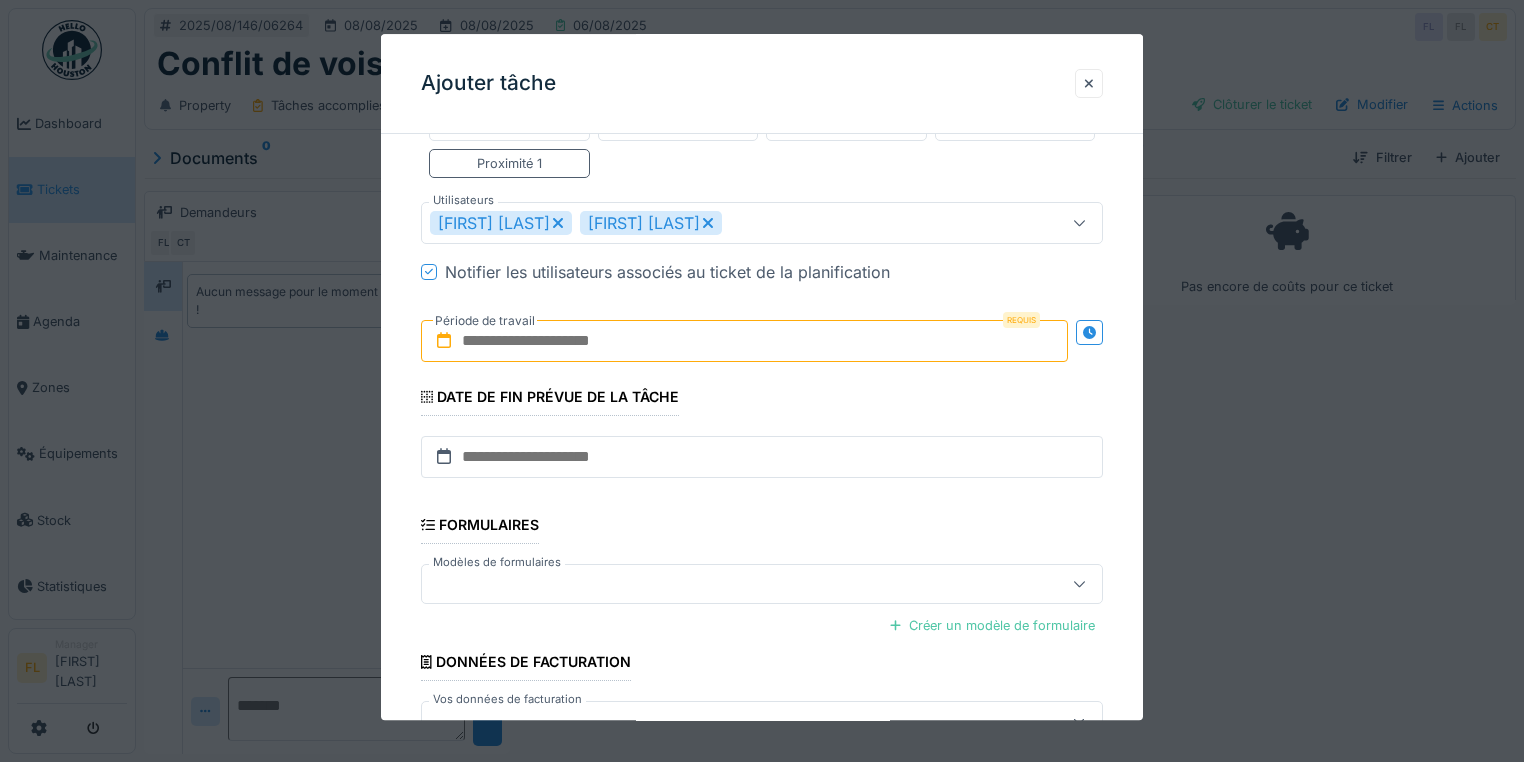scroll, scrollTop: 708, scrollLeft: 0, axis: vertical 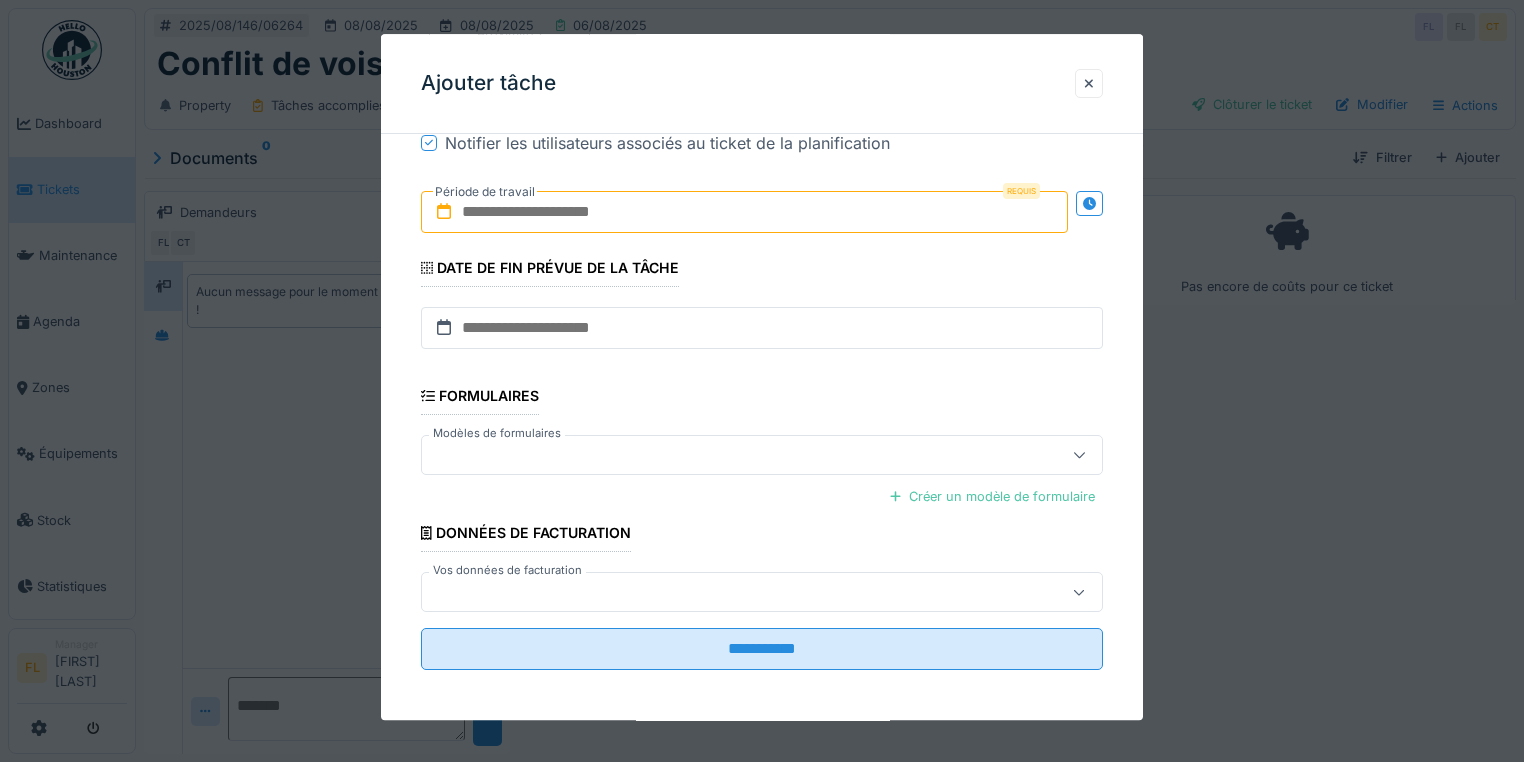 drag, startPoint x: 630, startPoint y: 200, endPoint x: 666, endPoint y: 218, distance: 40.24922 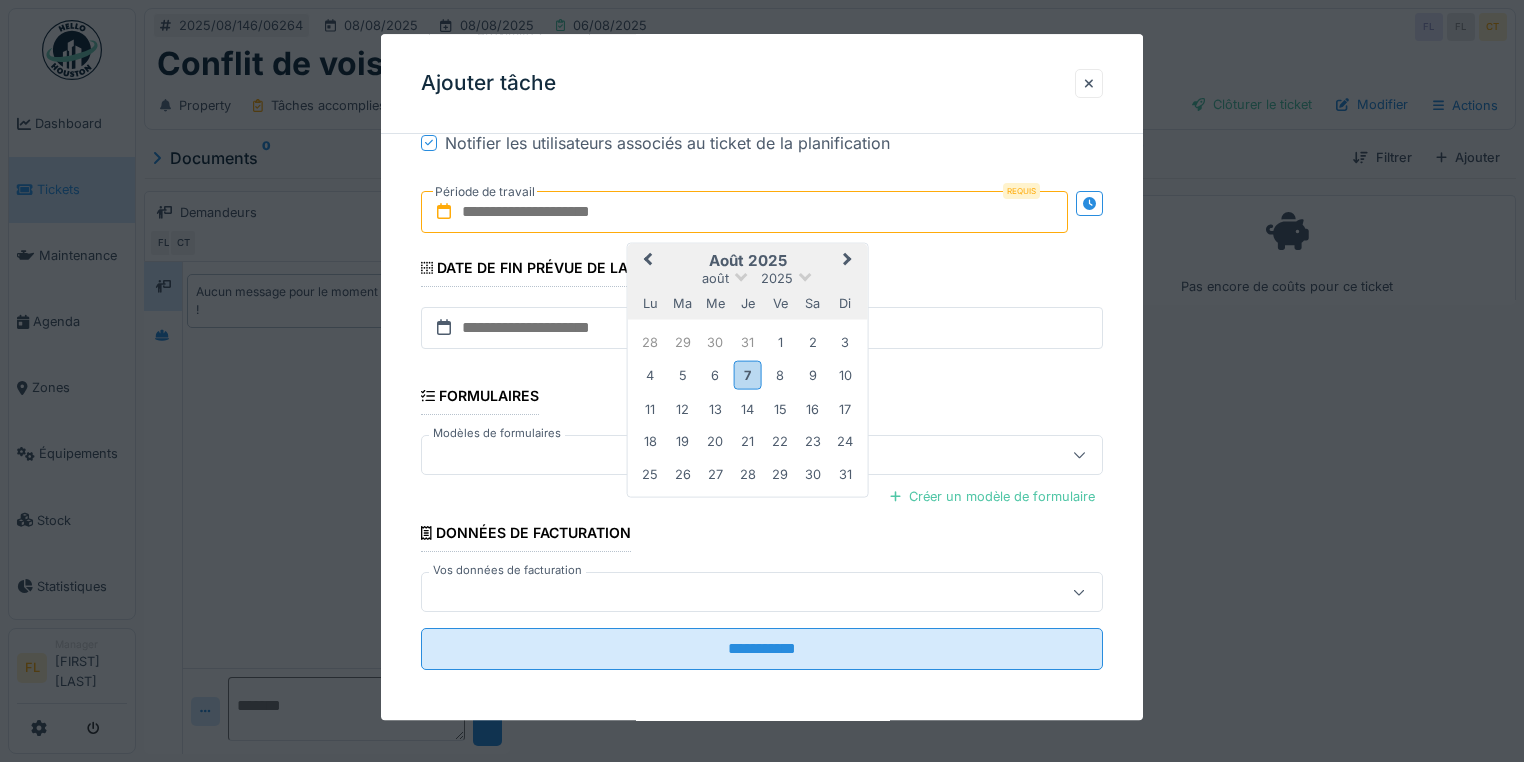 drag, startPoint x: 746, startPoint y: 376, endPoint x: 764, endPoint y: 375, distance: 18.027756 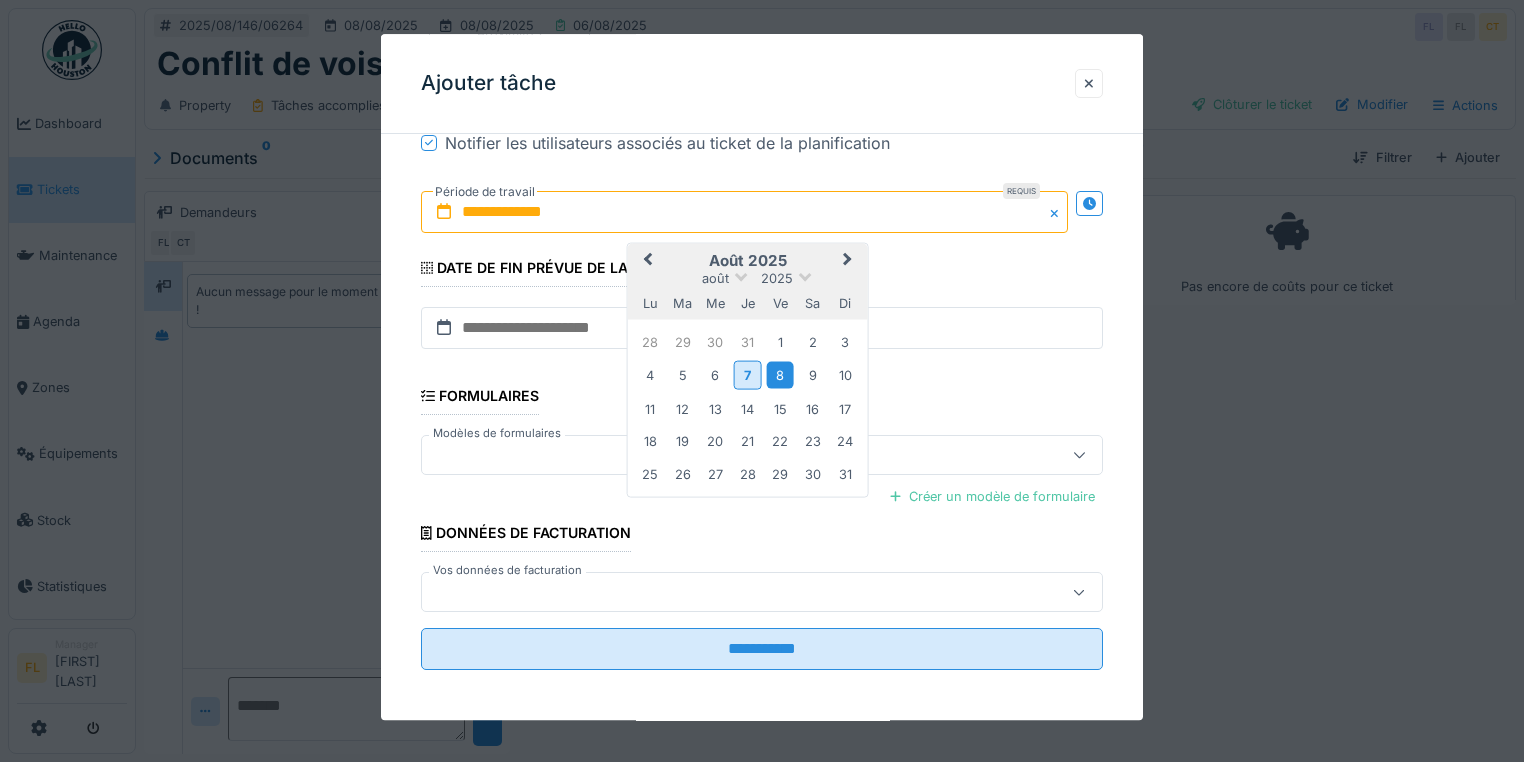 click on "8" at bounding box center (780, 375) 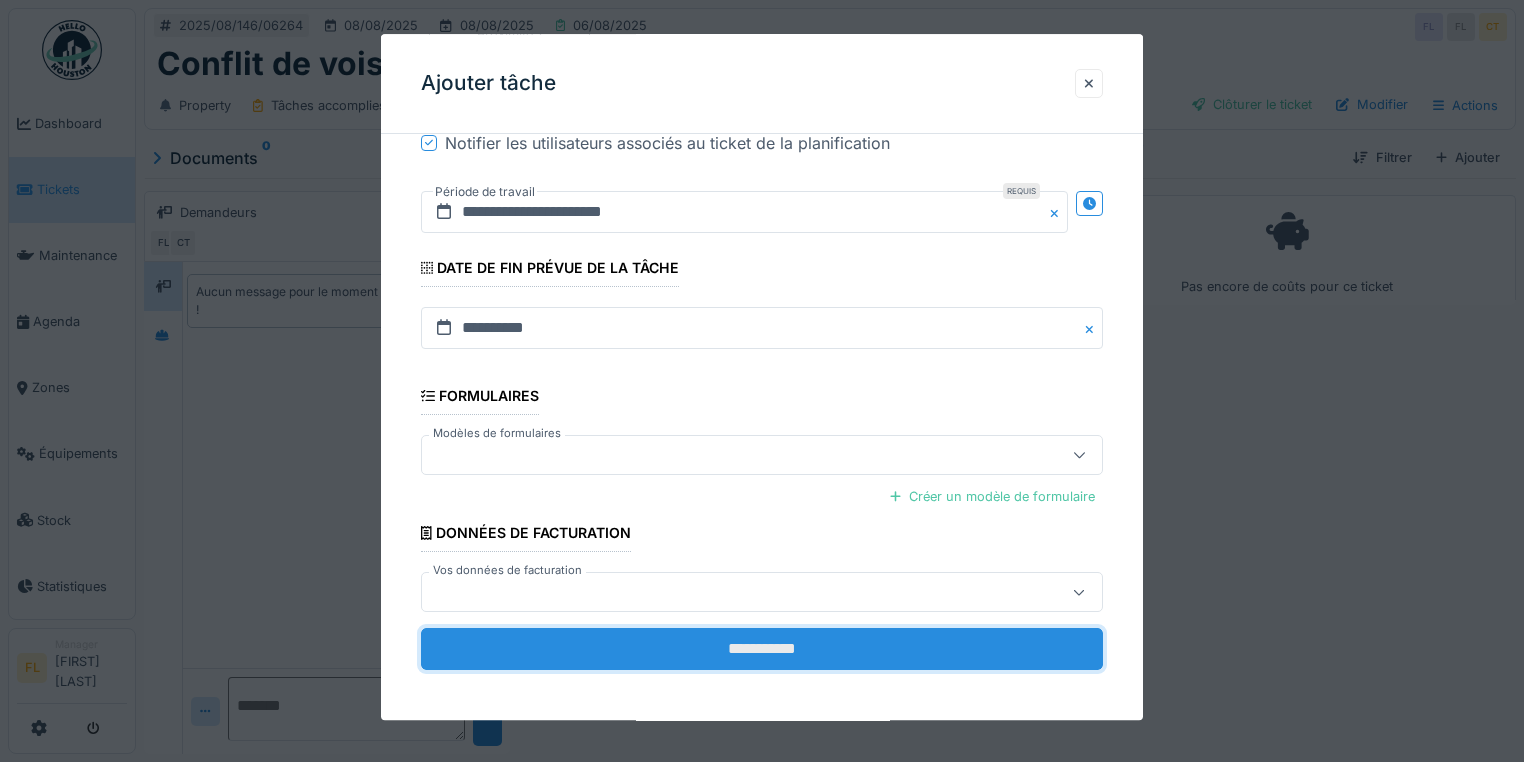 click on "**********" at bounding box center [762, 650] 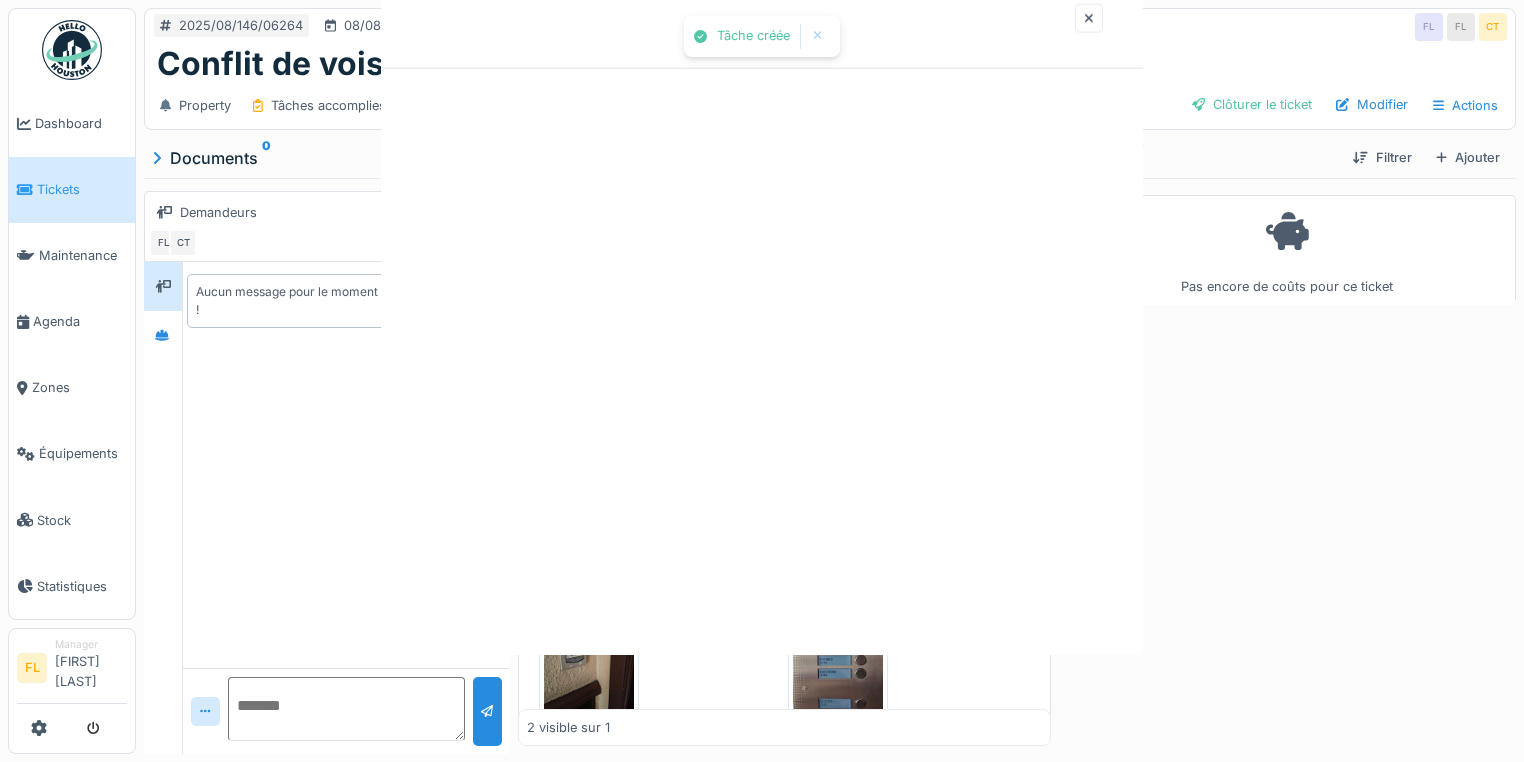 scroll, scrollTop: 0, scrollLeft: 0, axis: both 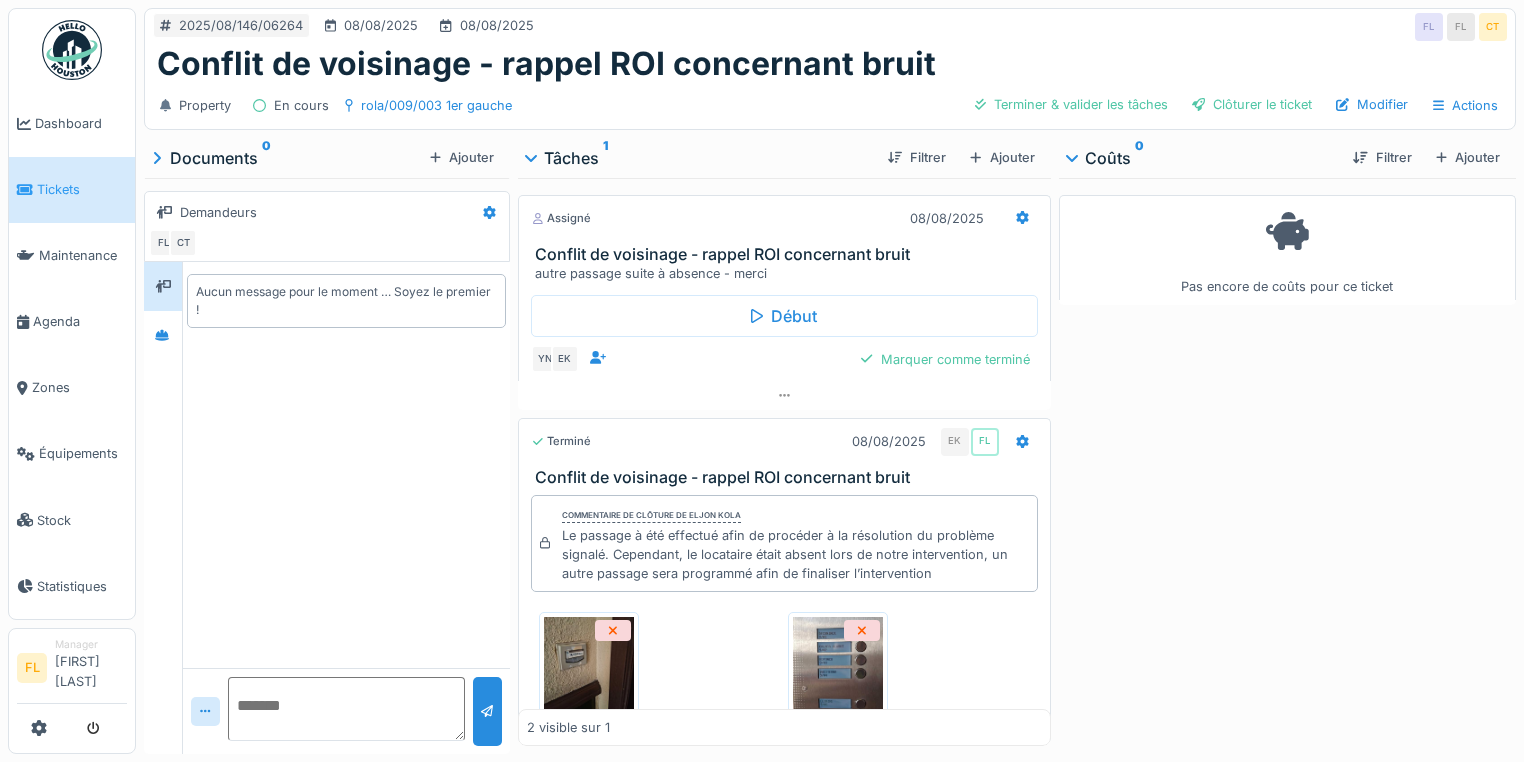 click on "Pas encore de coûts pour ce ticket" at bounding box center (1287, 462) 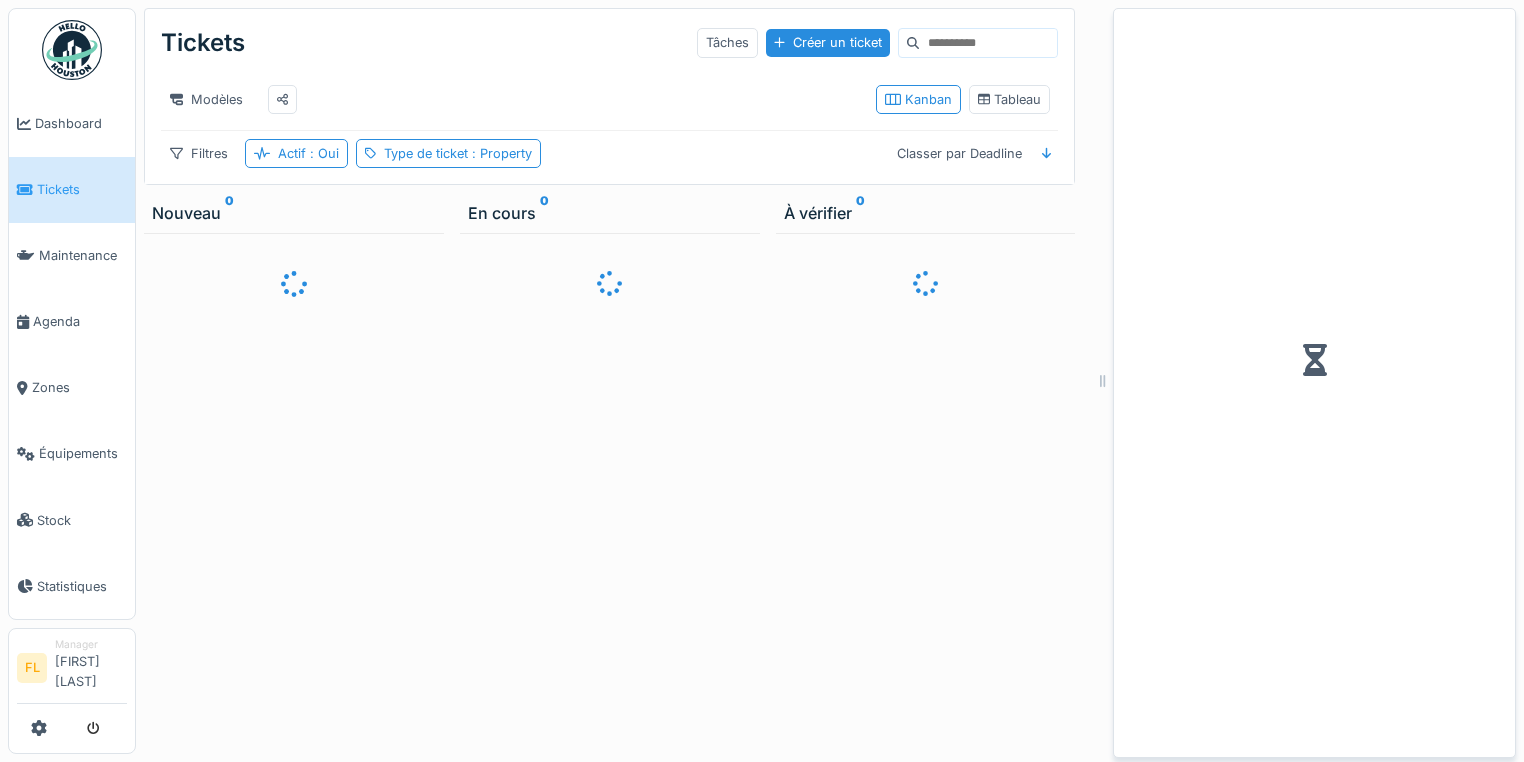 scroll, scrollTop: 0, scrollLeft: 0, axis: both 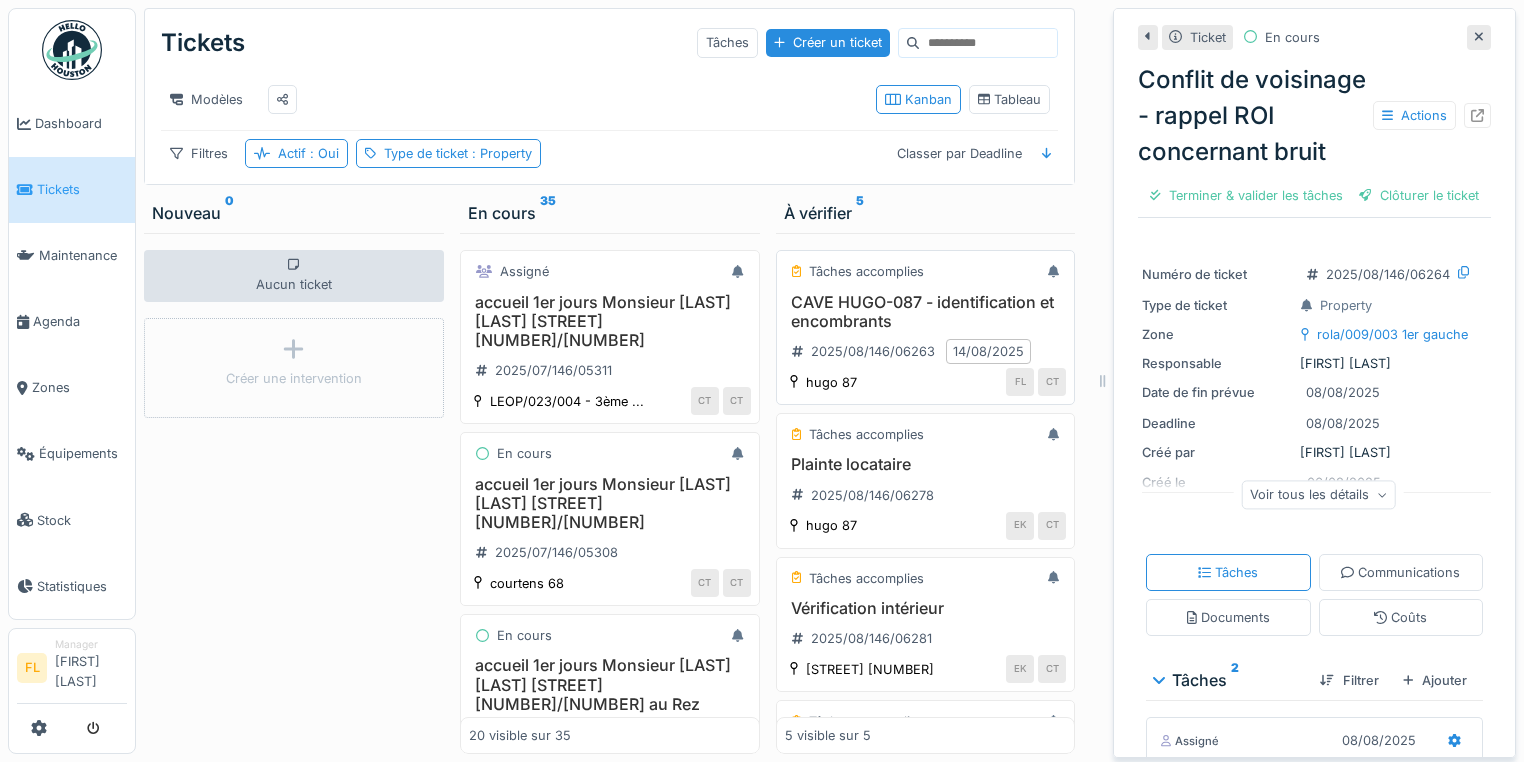 click on "CAVE HUGO-087 - identification et encombrants" at bounding box center [926, 312] 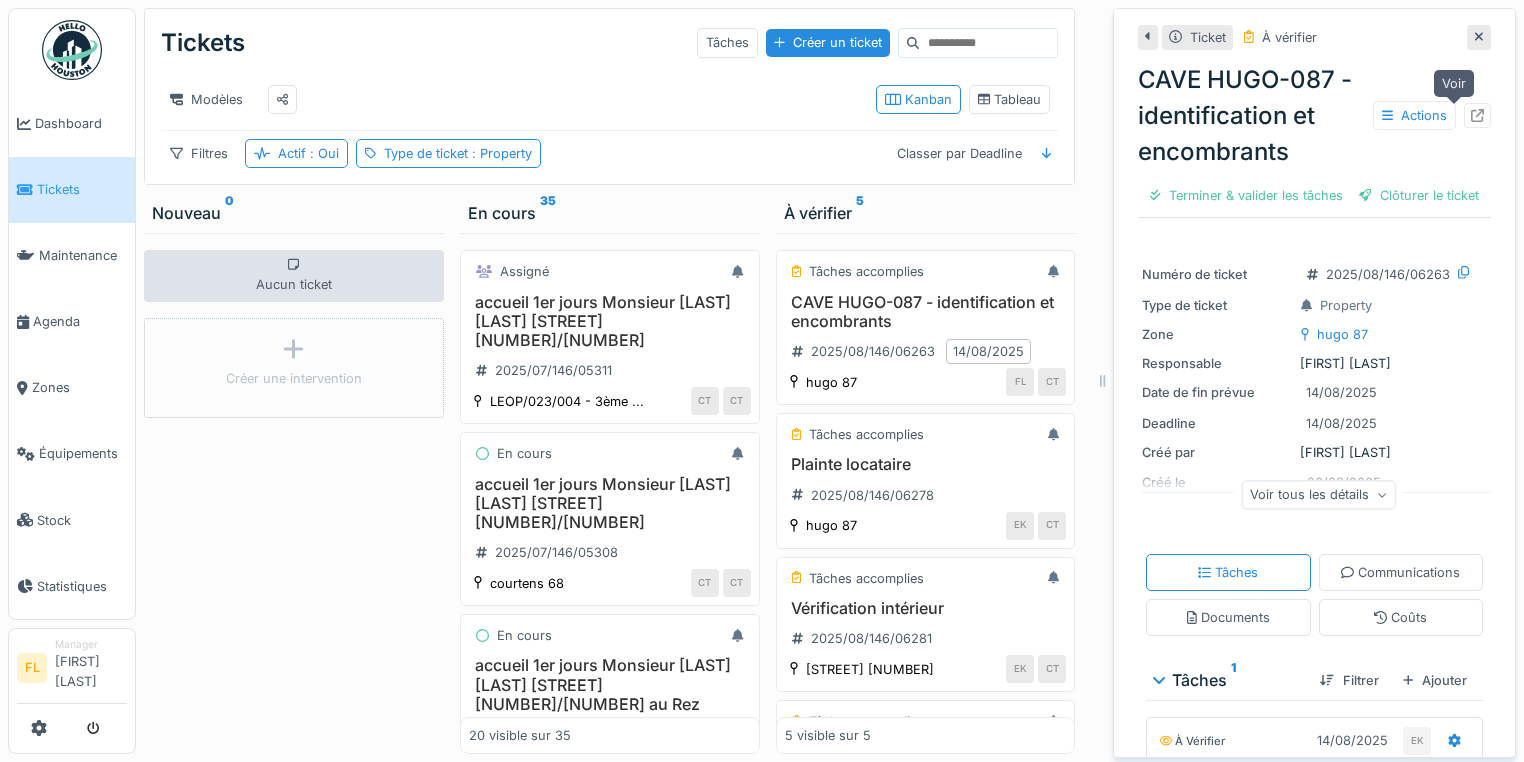 click 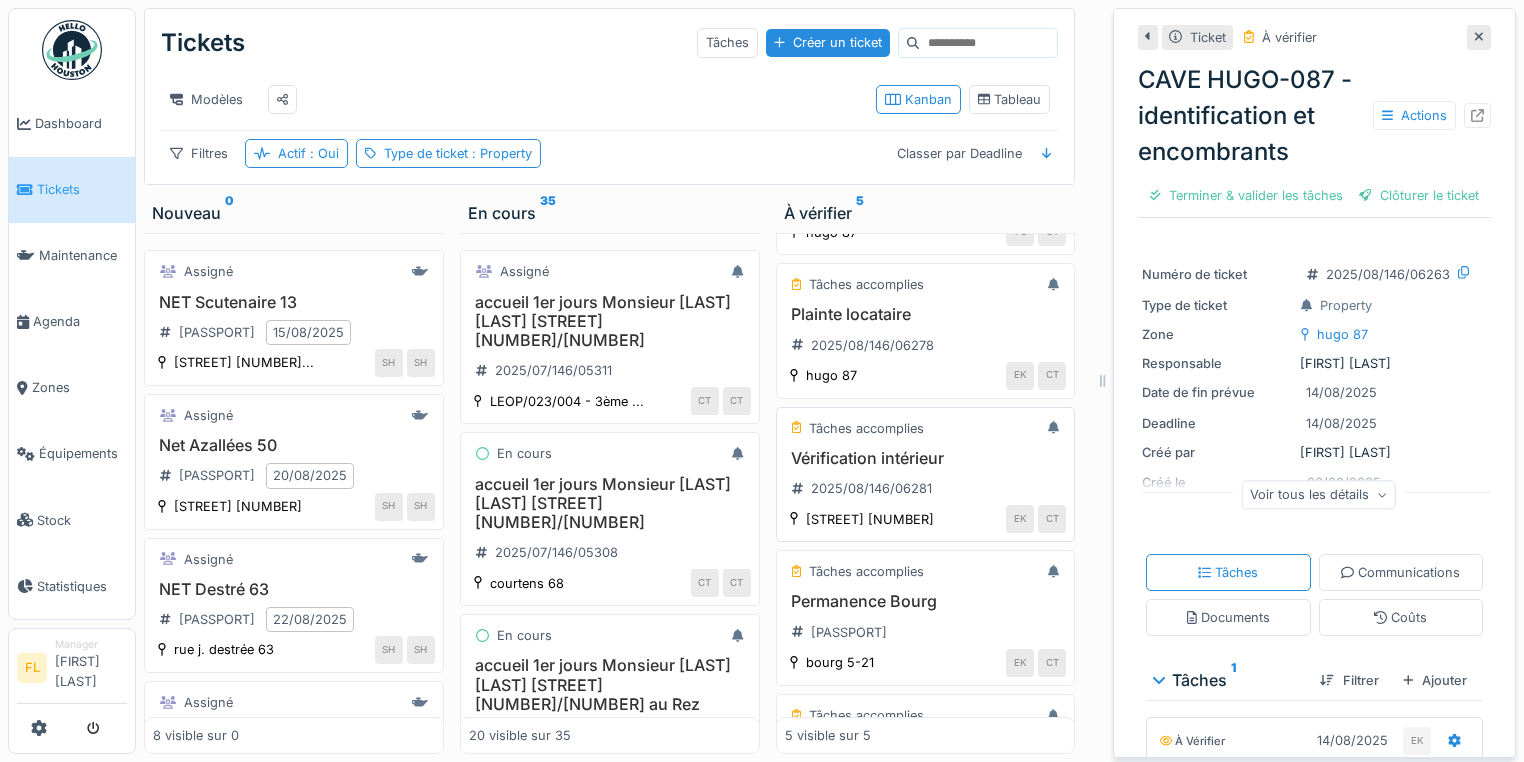 scroll, scrollTop: 293, scrollLeft: 0, axis: vertical 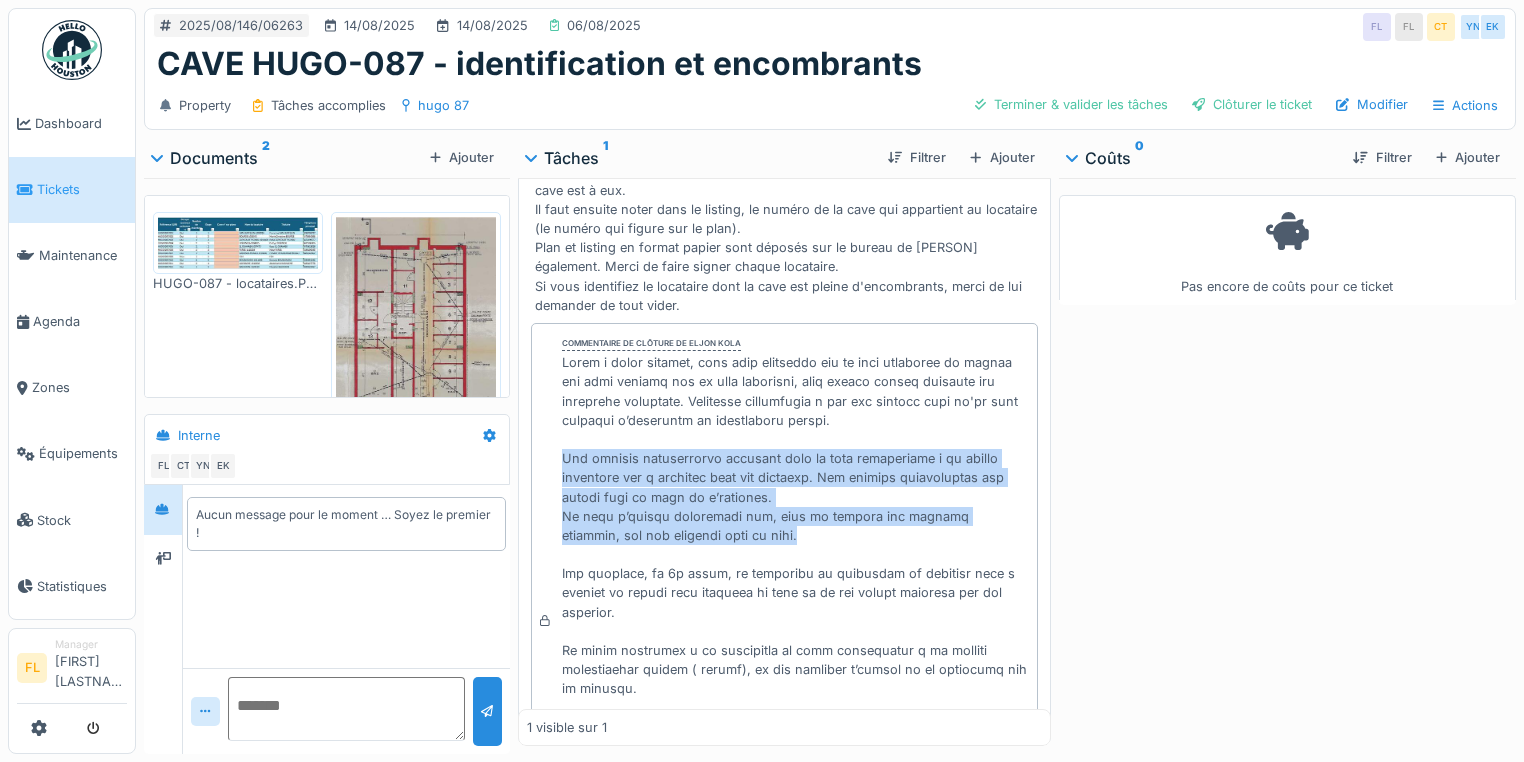 drag, startPoint x: 552, startPoint y: 460, endPoint x: 873, endPoint y: 533, distance: 329.19598 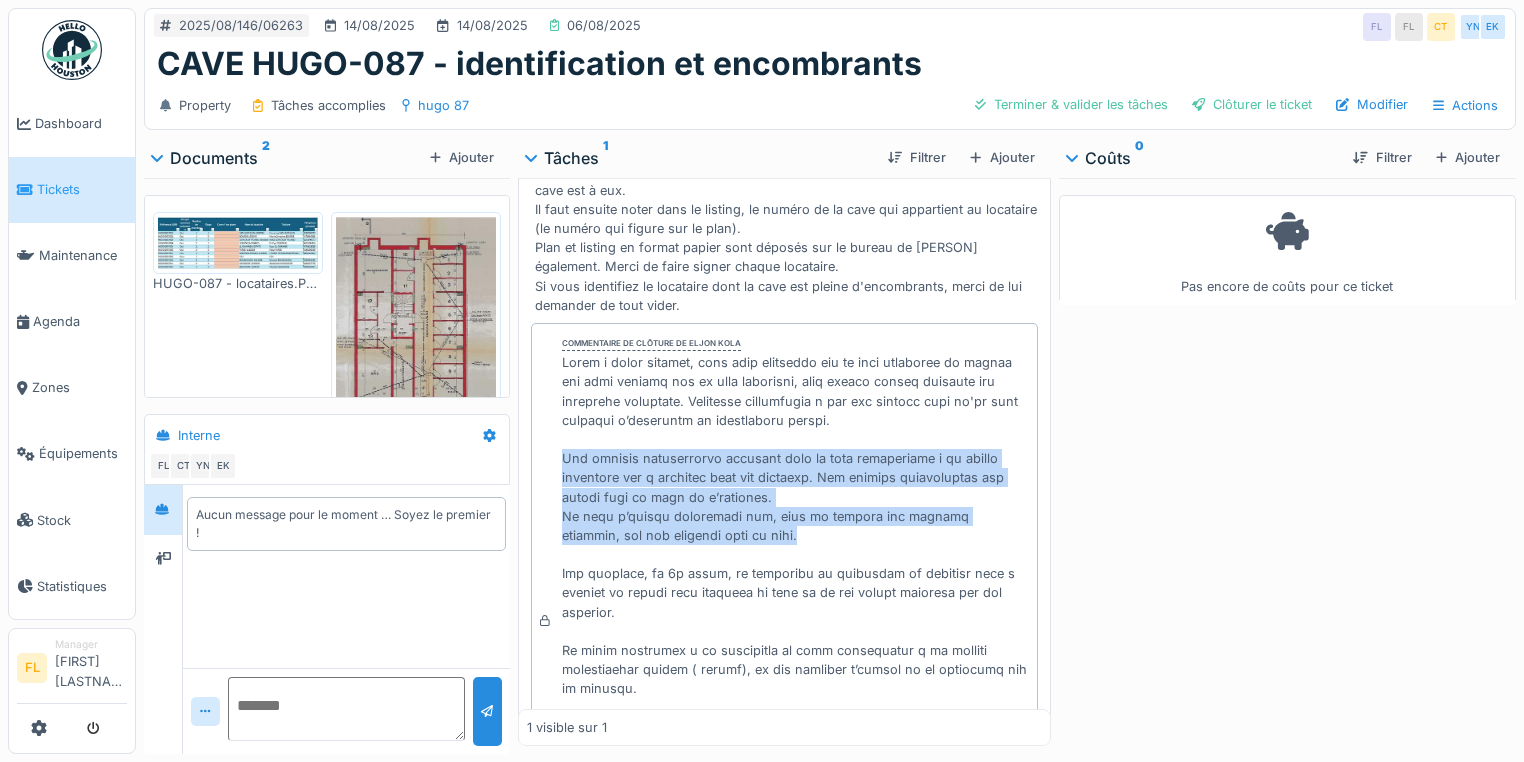 drag, startPoint x: 713, startPoint y: 533, endPoint x: 556, endPoint y: 454, distance: 175.75551 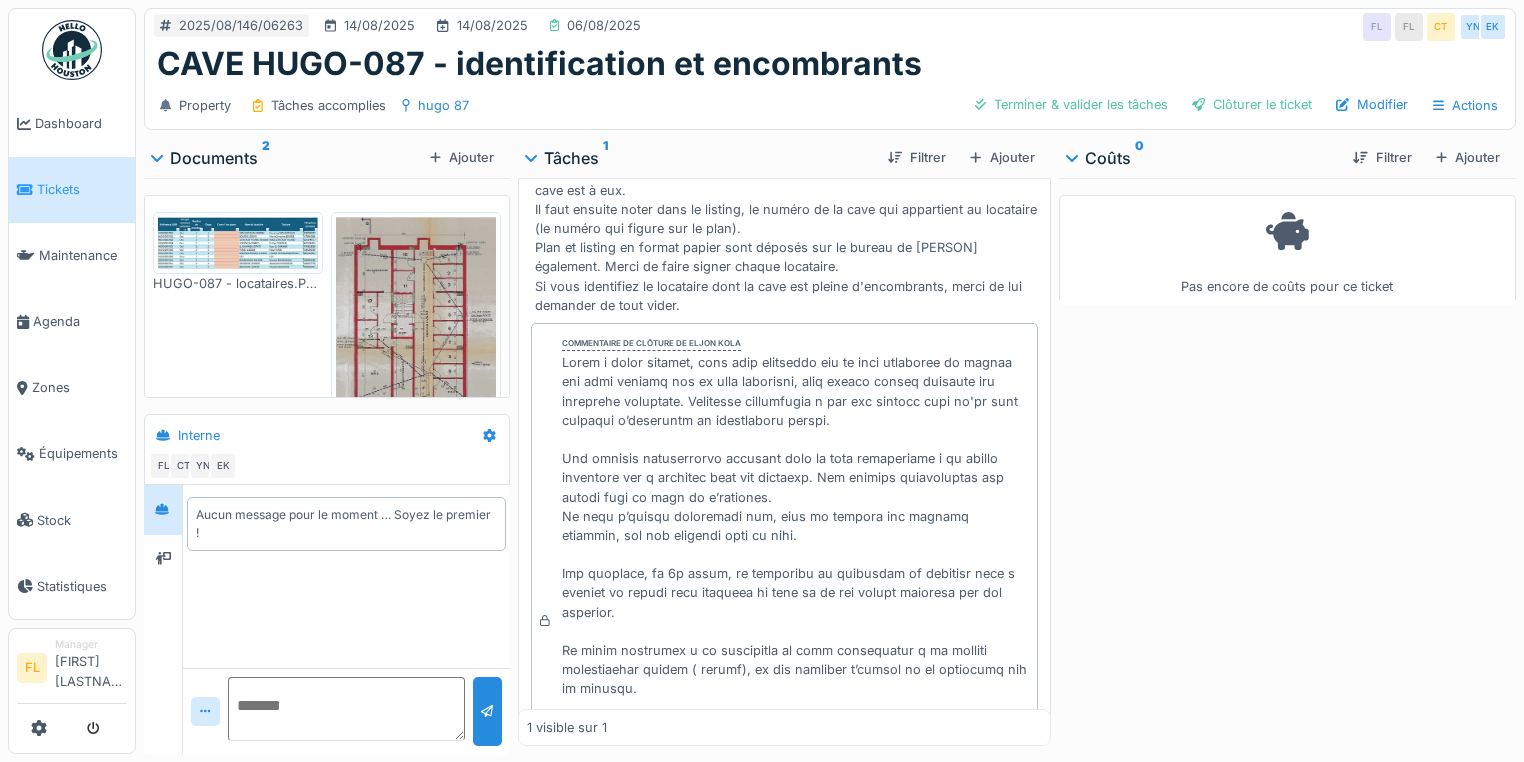 click at bounding box center [795, 631] 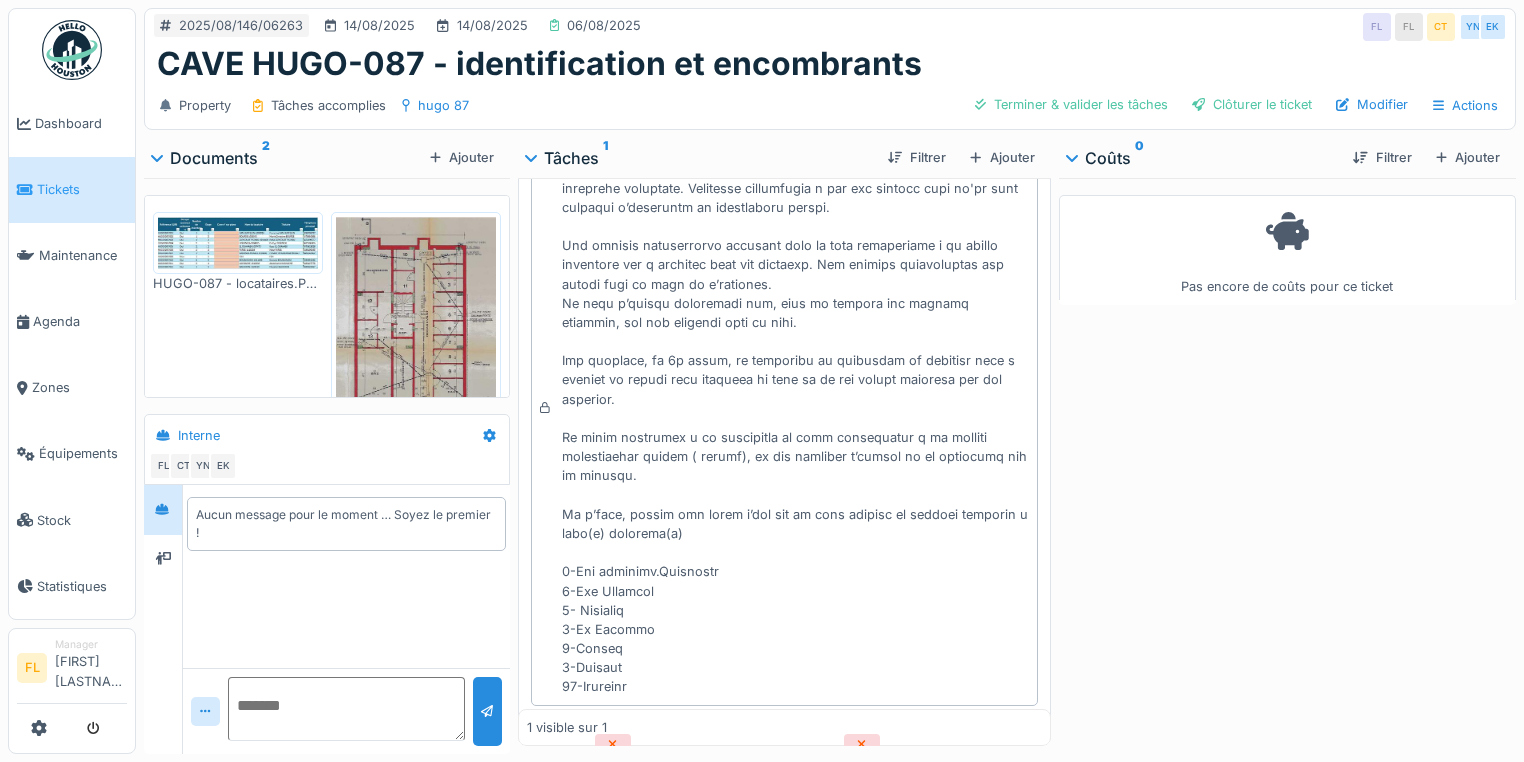 scroll, scrollTop: 400, scrollLeft: 0, axis: vertical 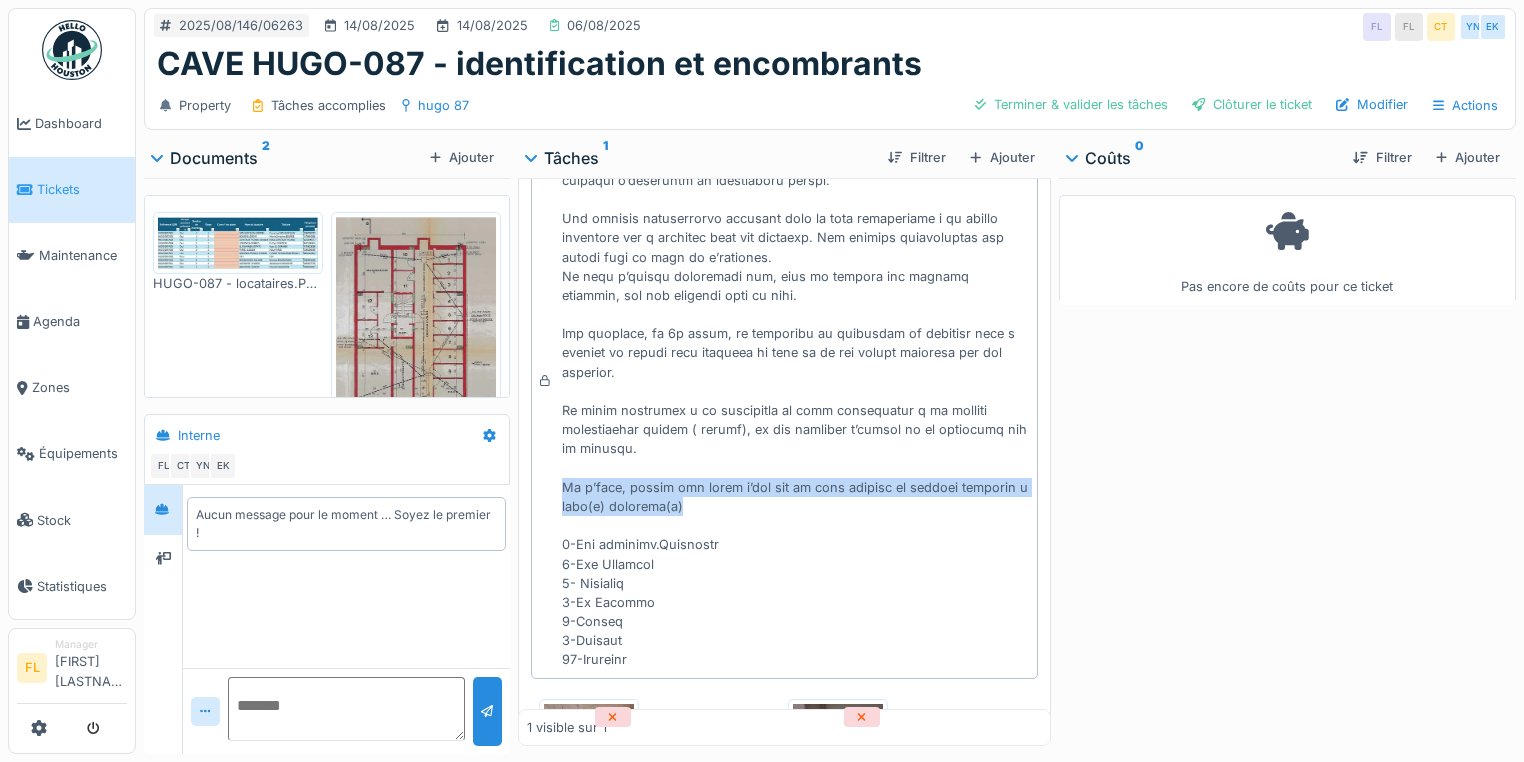 drag, startPoint x: 556, startPoint y: 488, endPoint x: 747, endPoint y: 509, distance: 192.15099 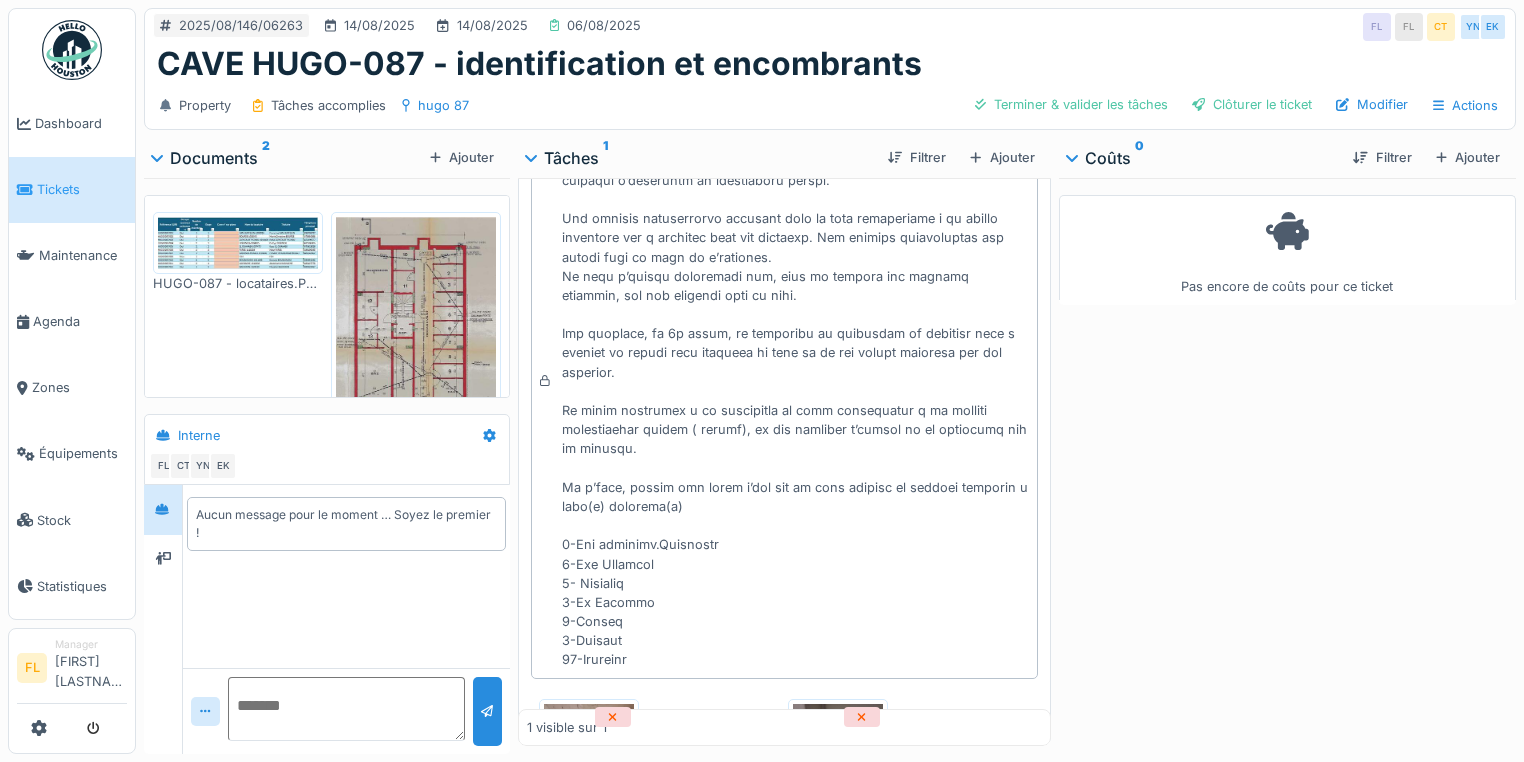 click at bounding box center (795, 391) 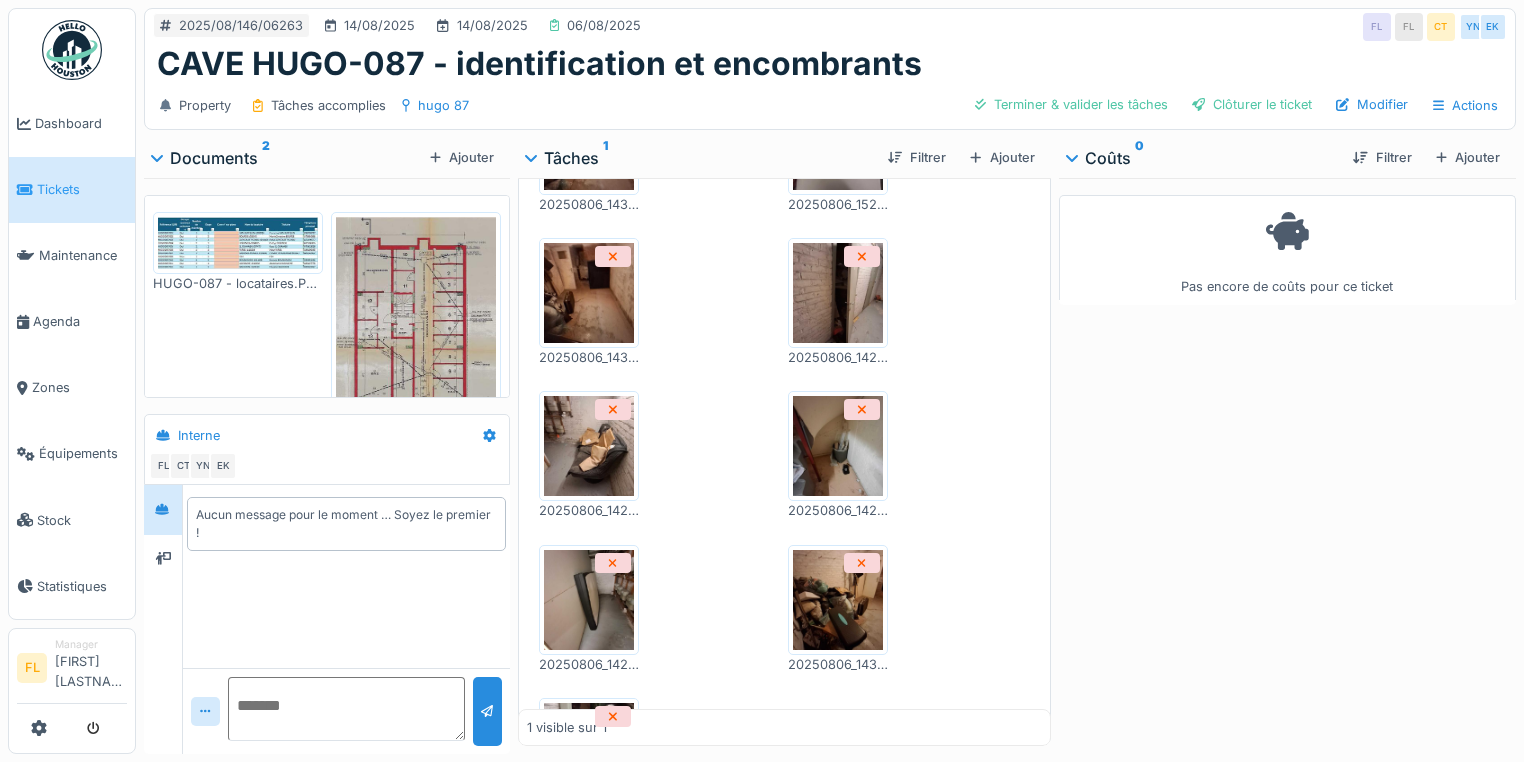 scroll, scrollTop: 1200, scrollLeft: 0, axis: vertical 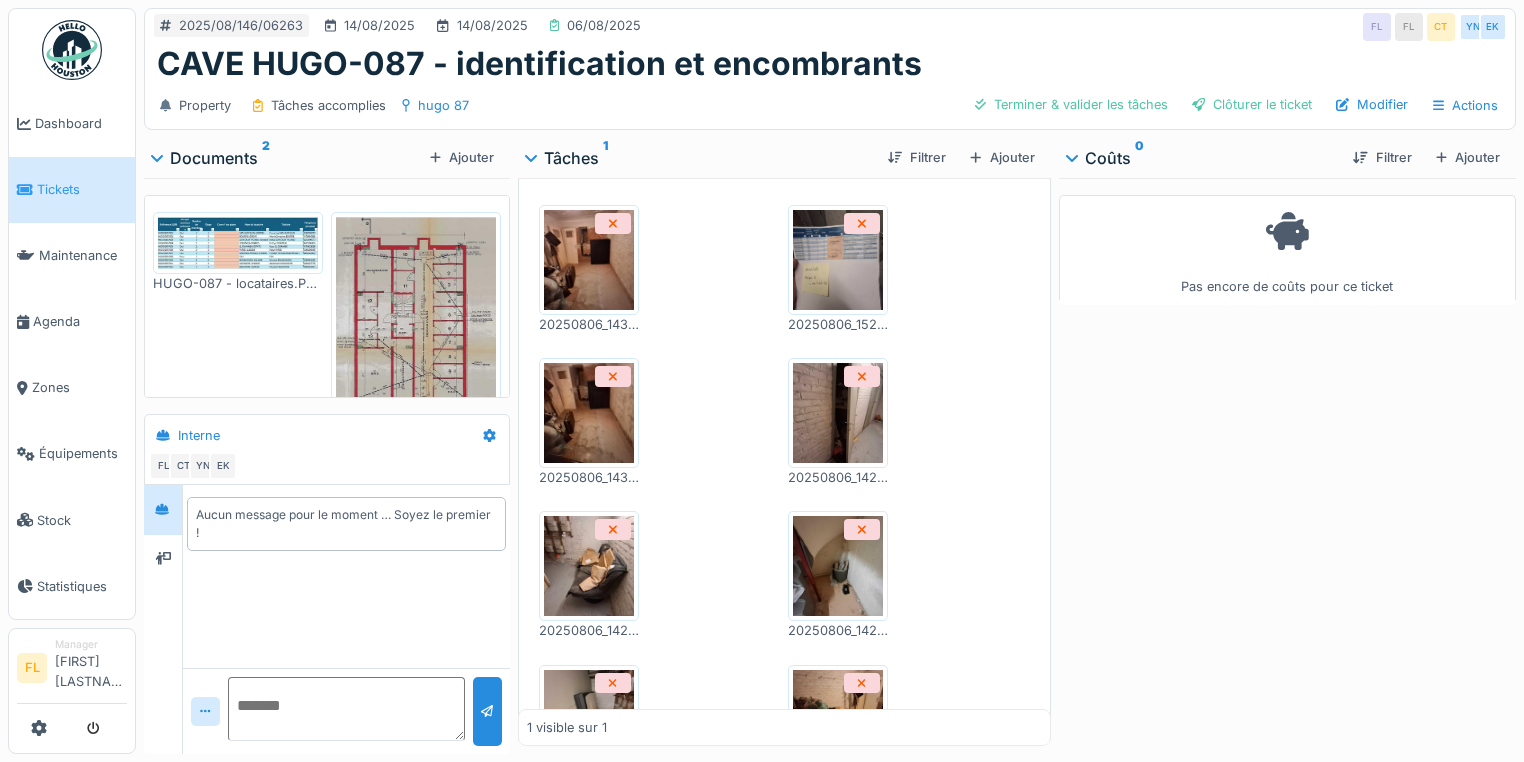 click at bounding box center (838, 260) 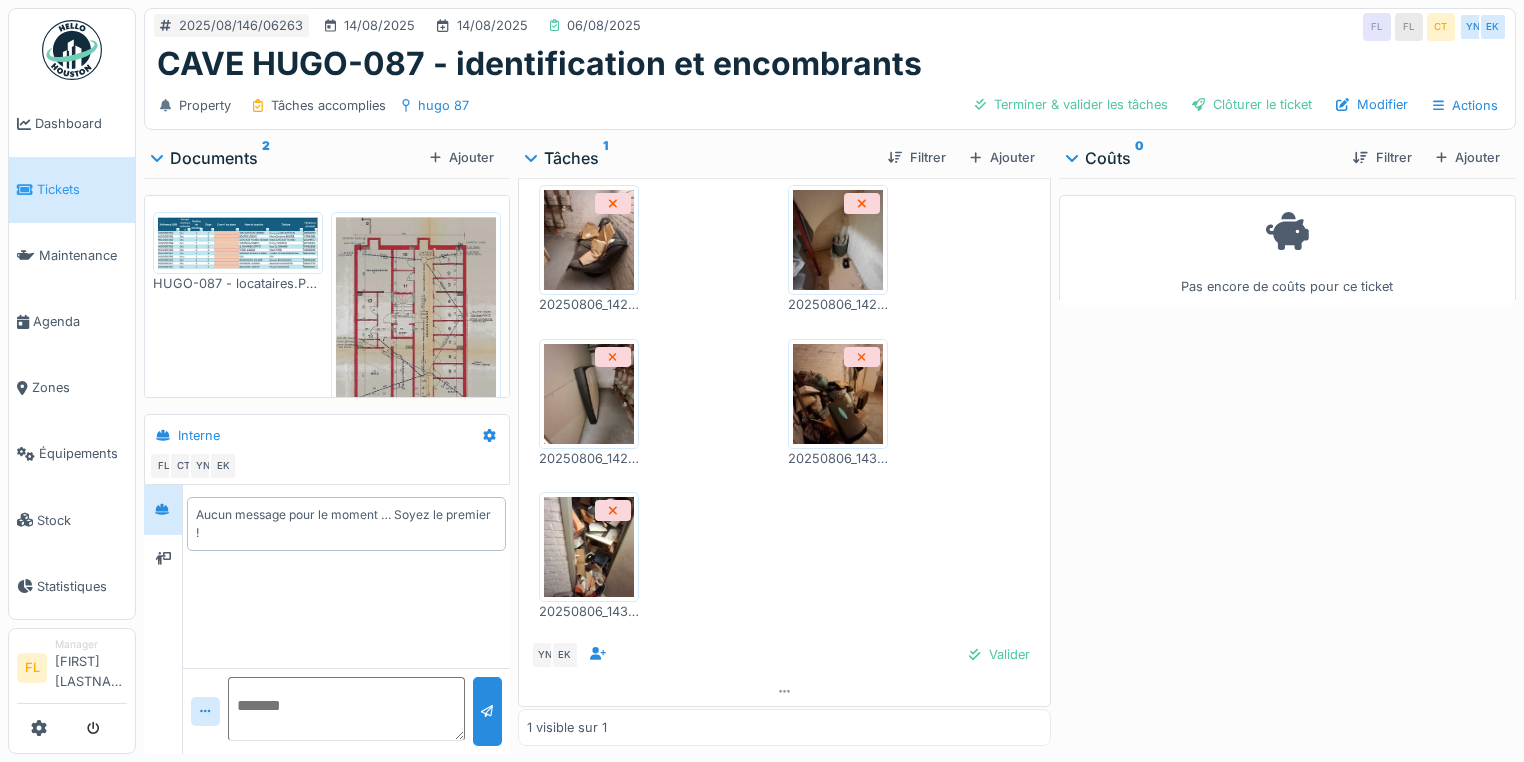 scroll, scrollTop: 1527, scrollLeft: 0, axis: vertical 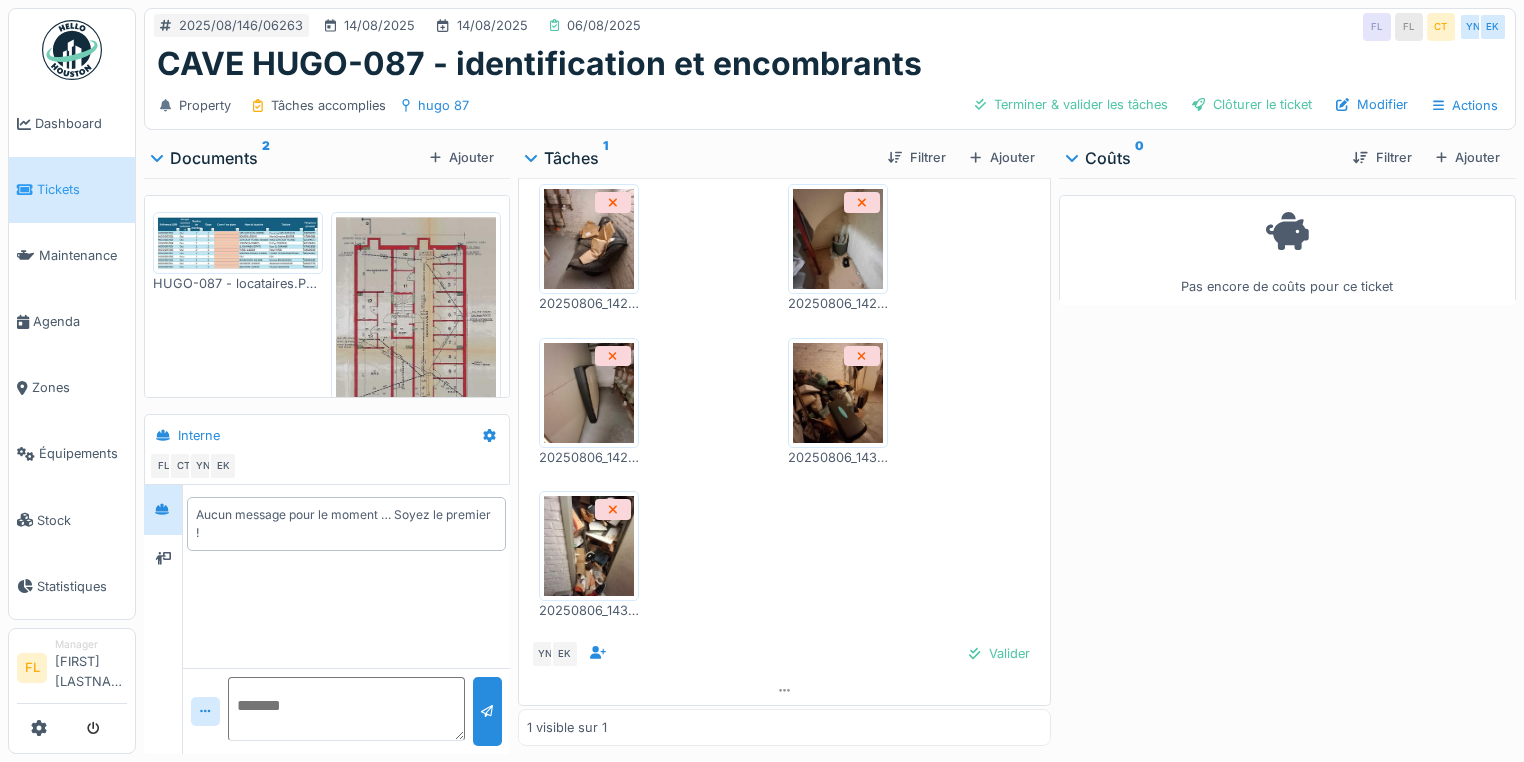 click at bounding box center (838, 393) 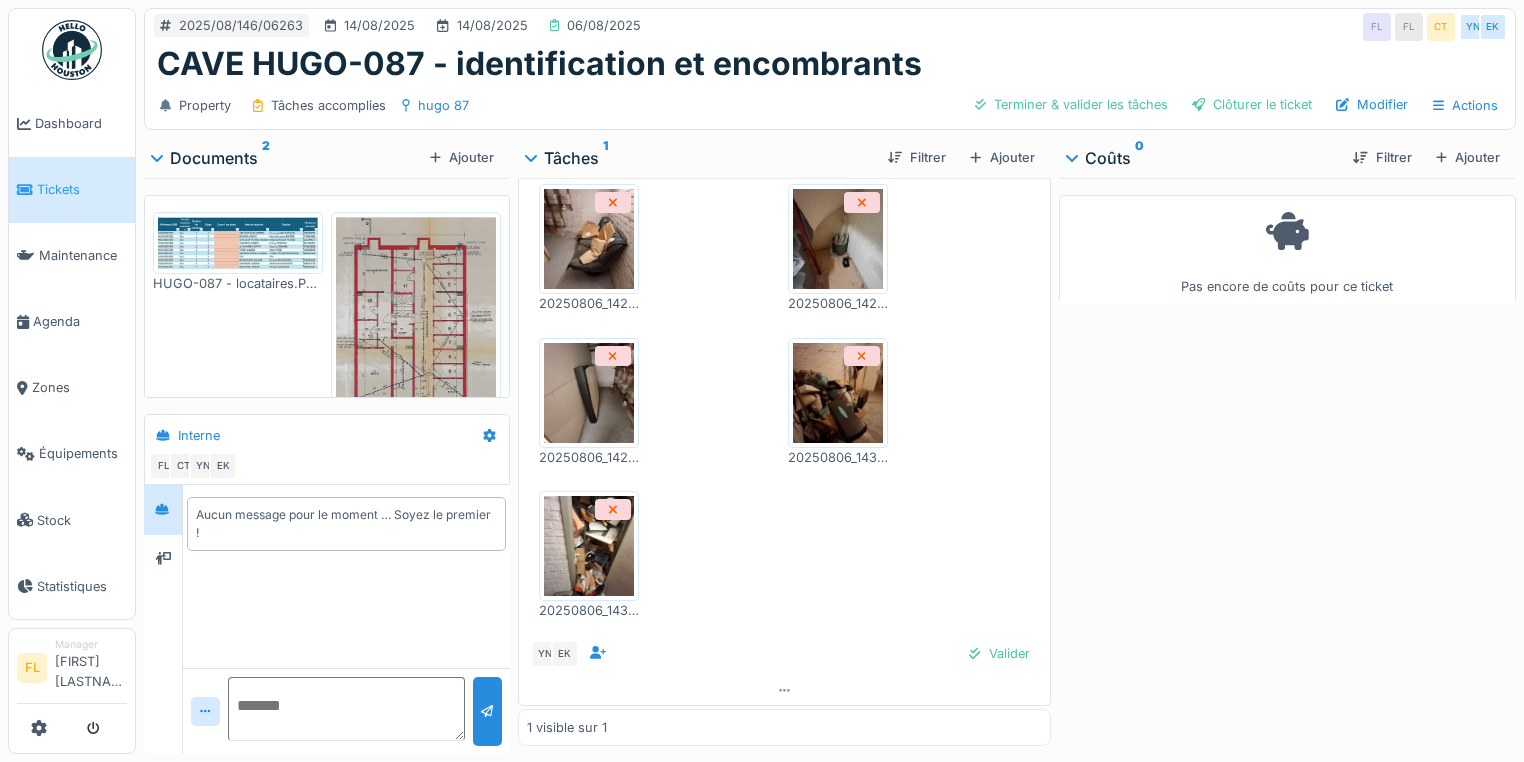 click at bounding box center [589, 546] 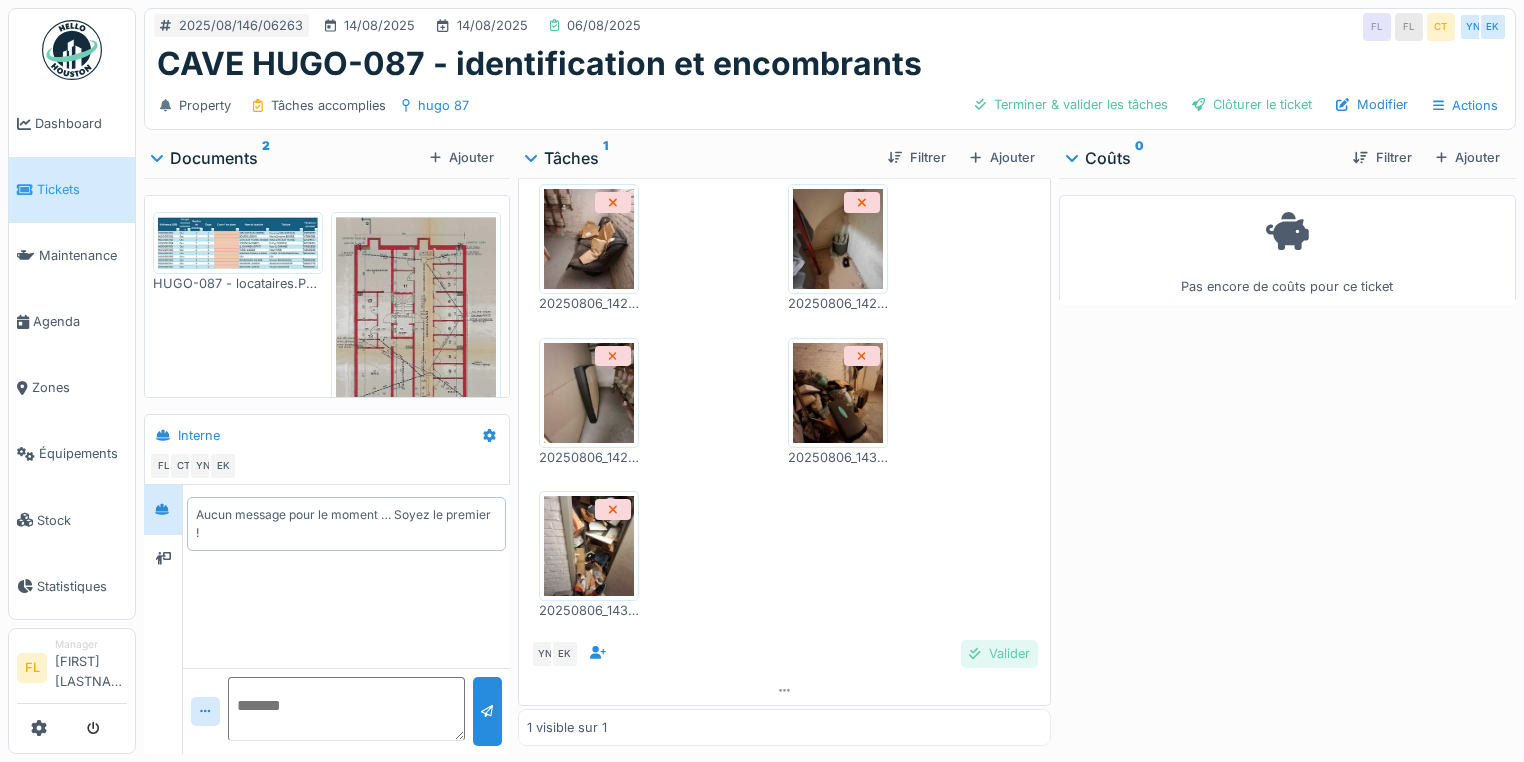 click on "Valider" at bounding box center (999, 653) 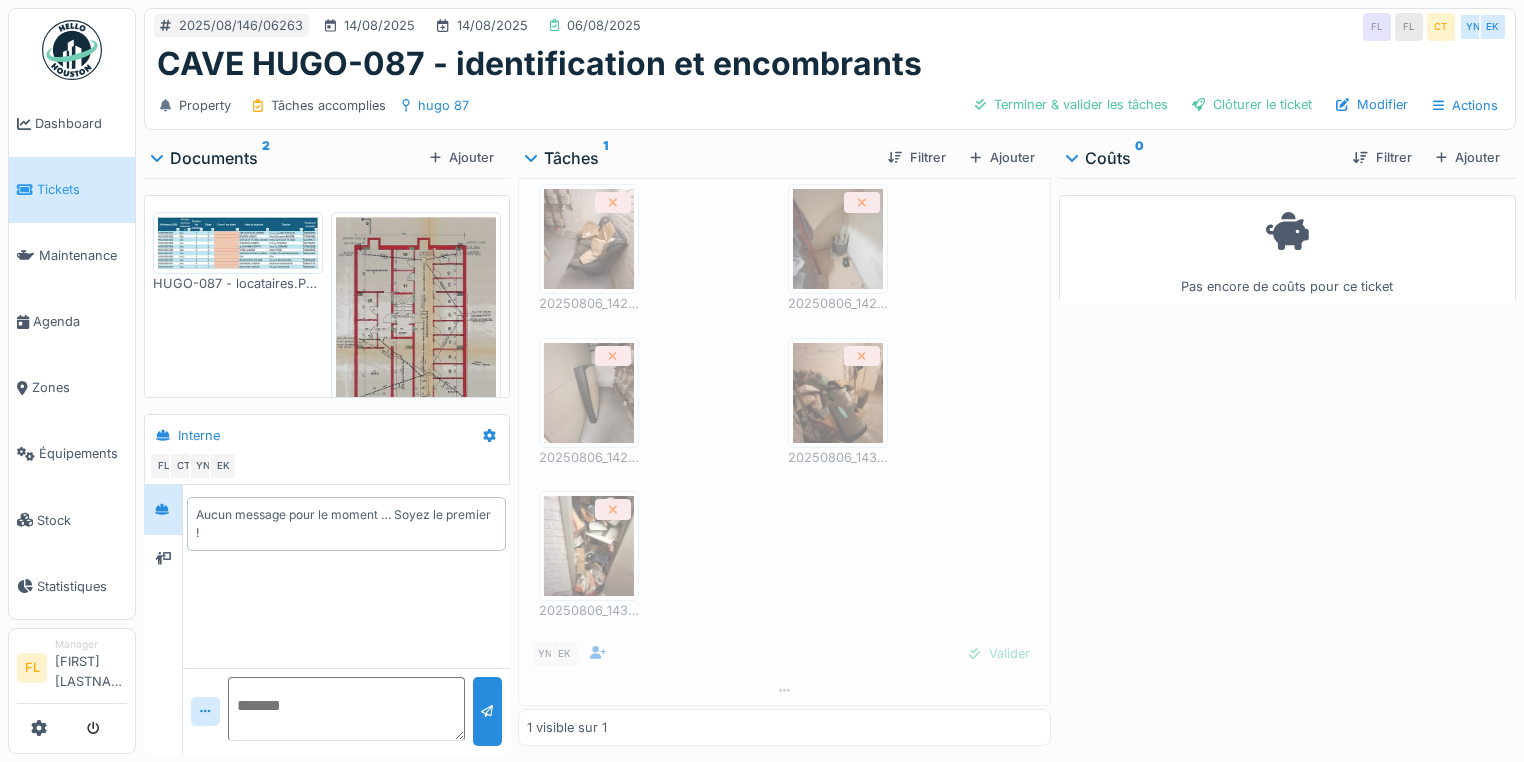 scroll, scrollTop: 1288, scrollLeft: 0, axis: vertical 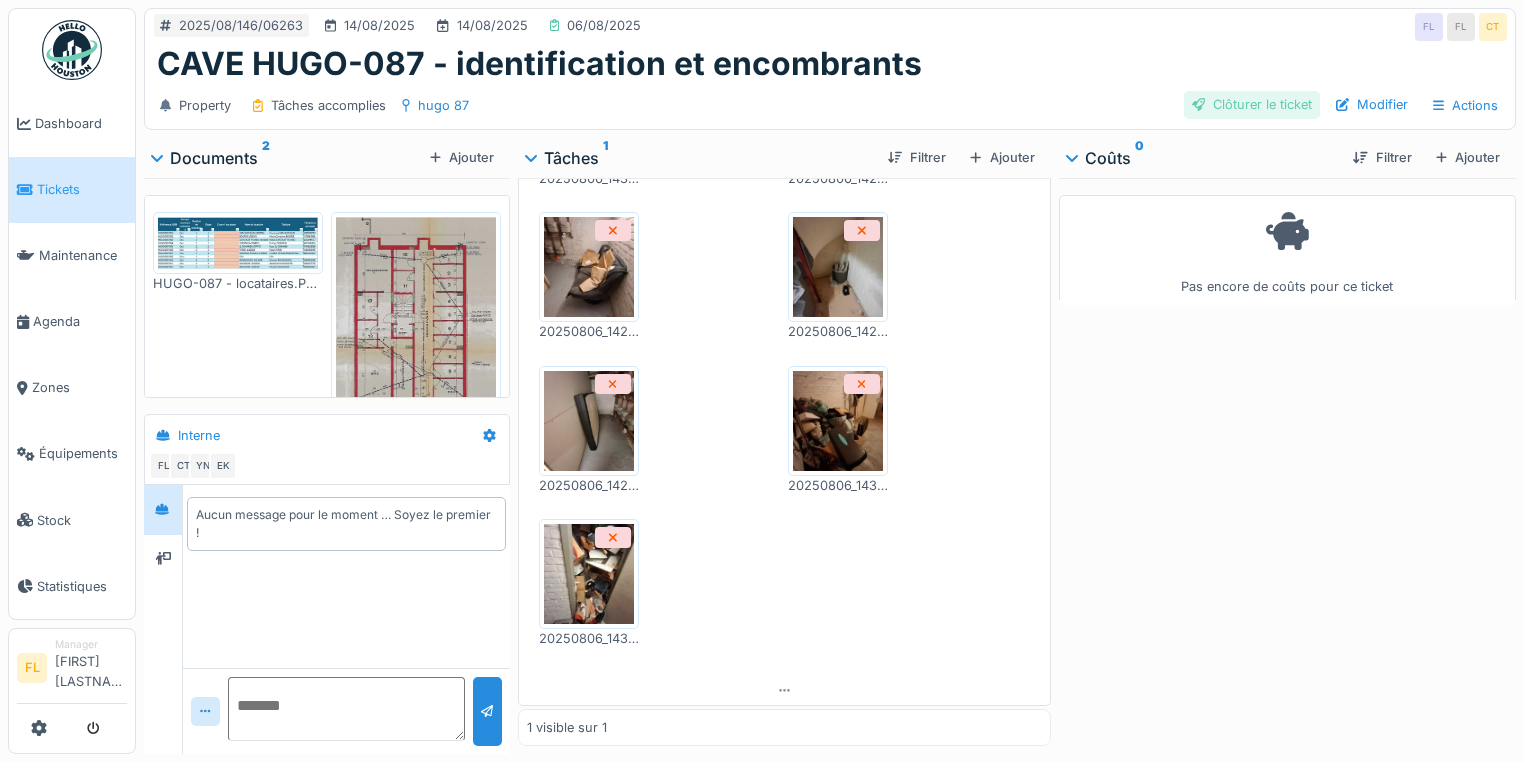 click on "Clôturer le ticket" at bounding box center (1252, 104) 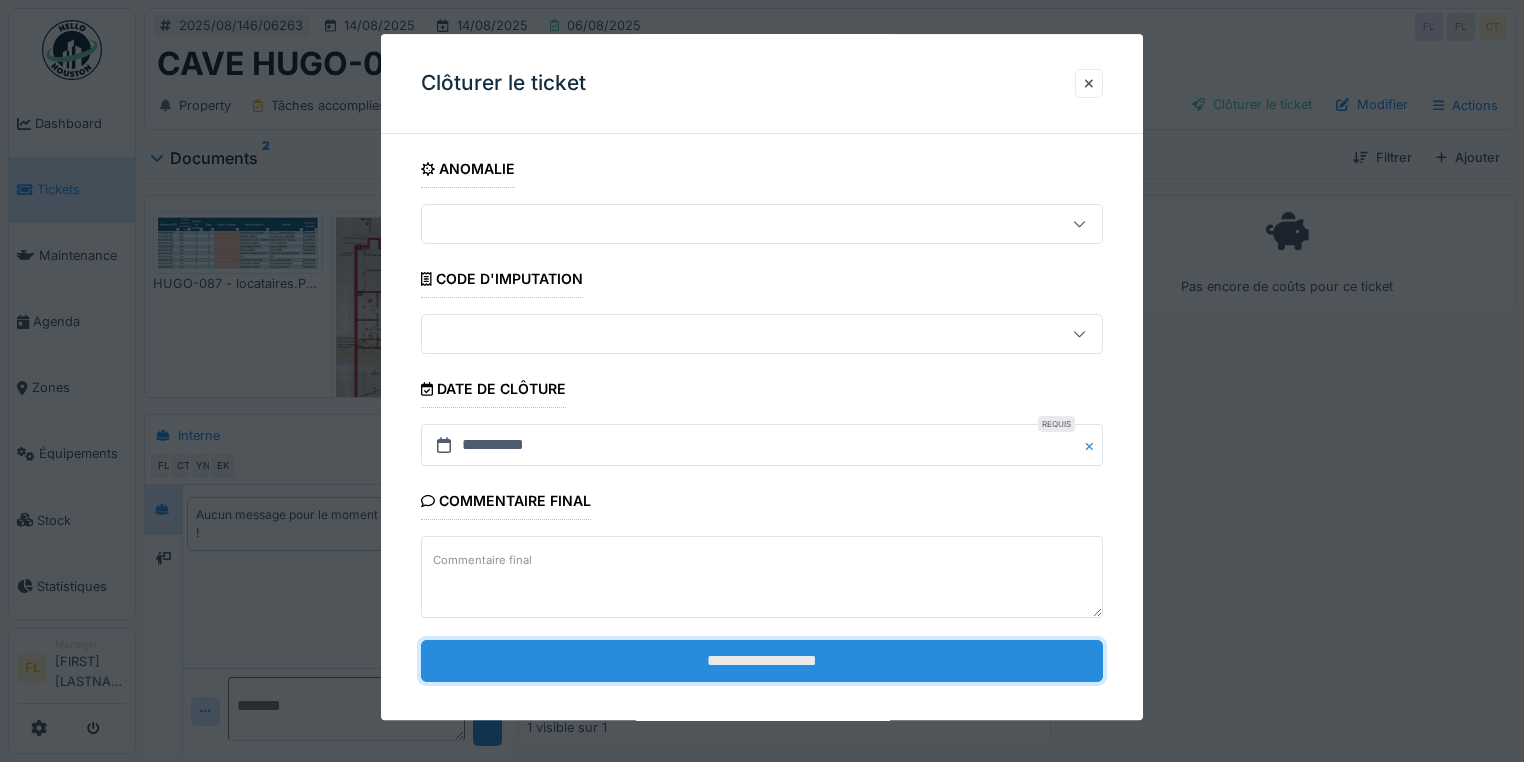 click on "**********" at bounding box center [762, 661] 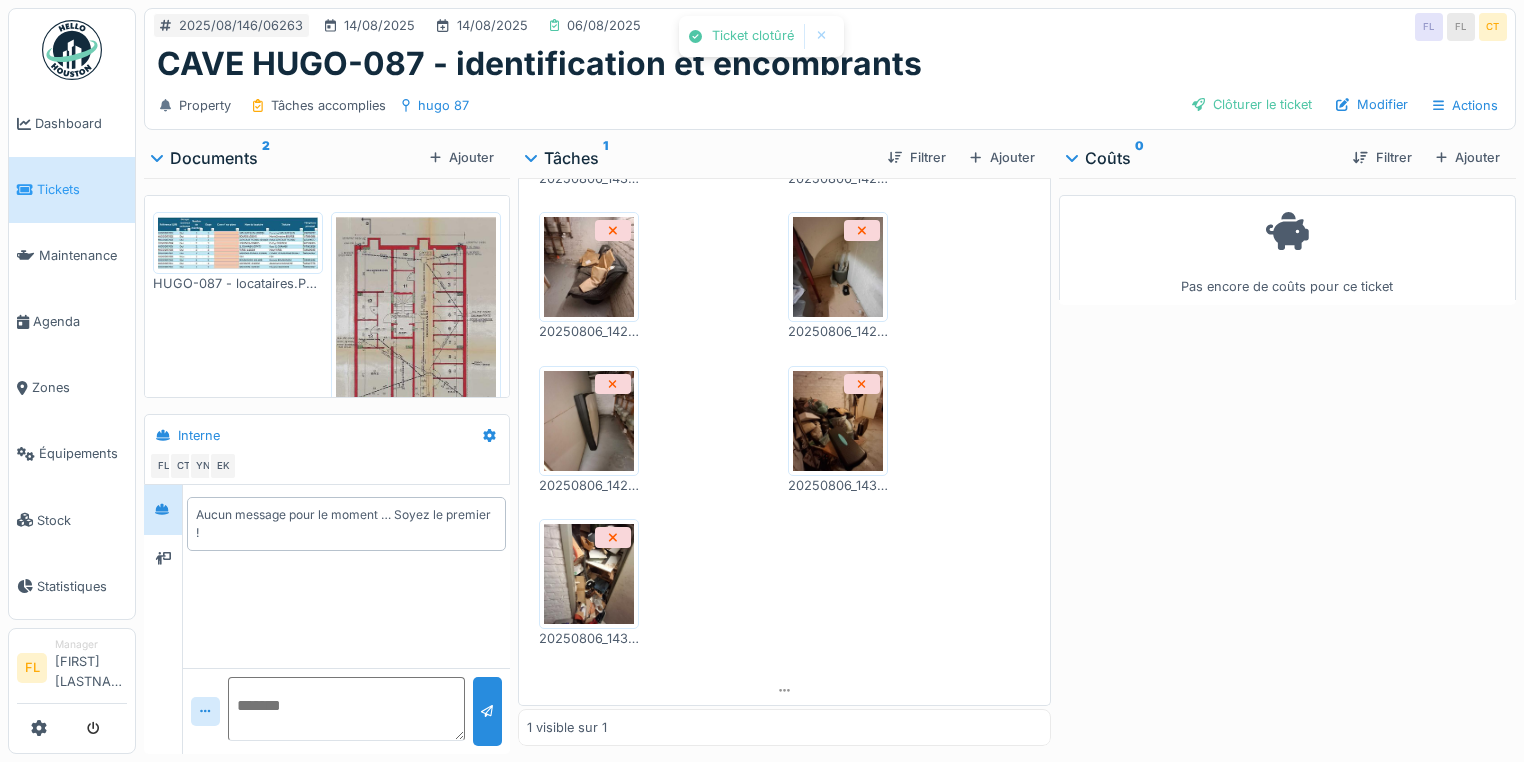scroll, scrollTop: 1316, scrollLeft: 0, axis: vertical 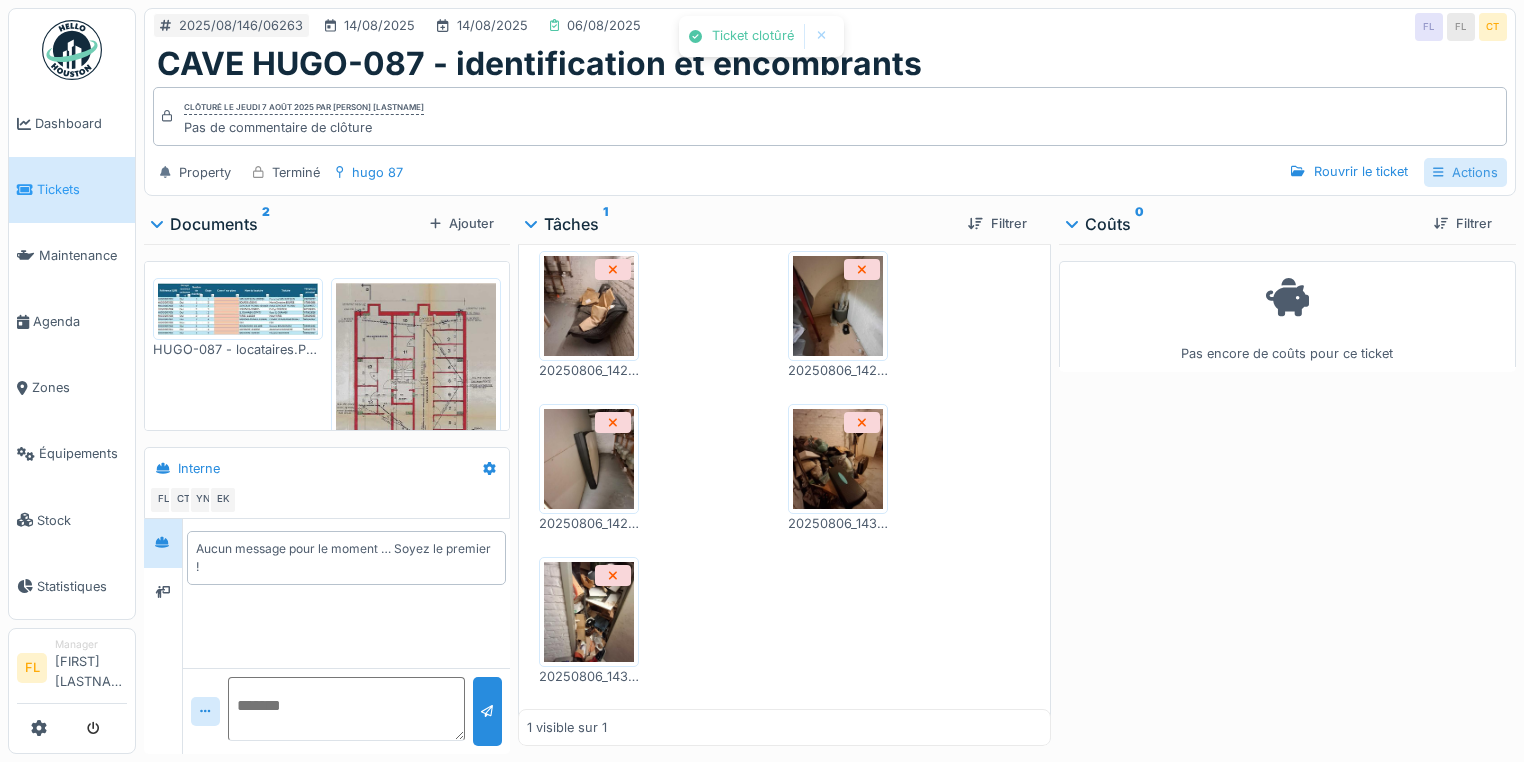 click on "Actions" at bounding box center (1465, 172) 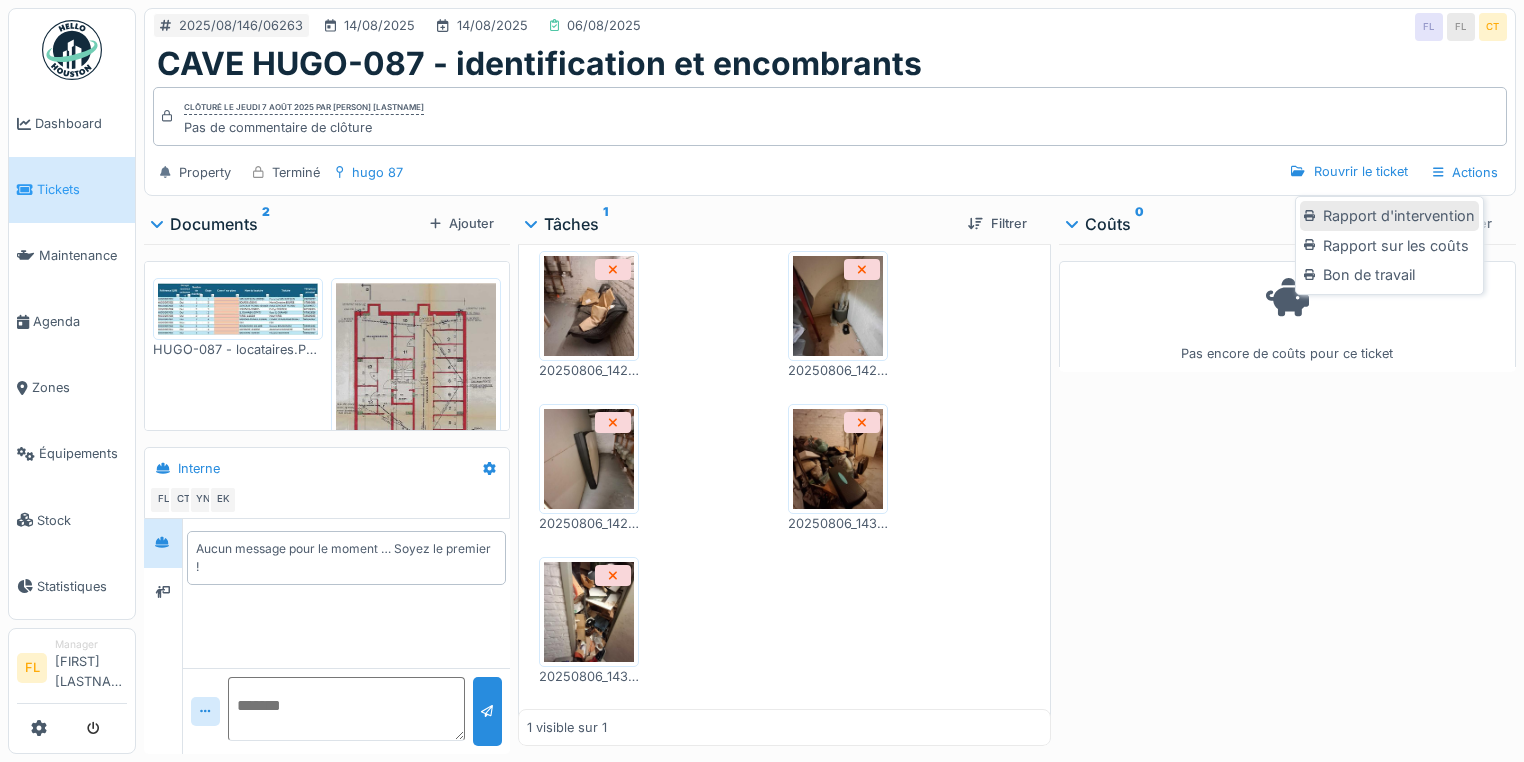 click on "Rapport d'intervention" at bounding box center [1389, 216] 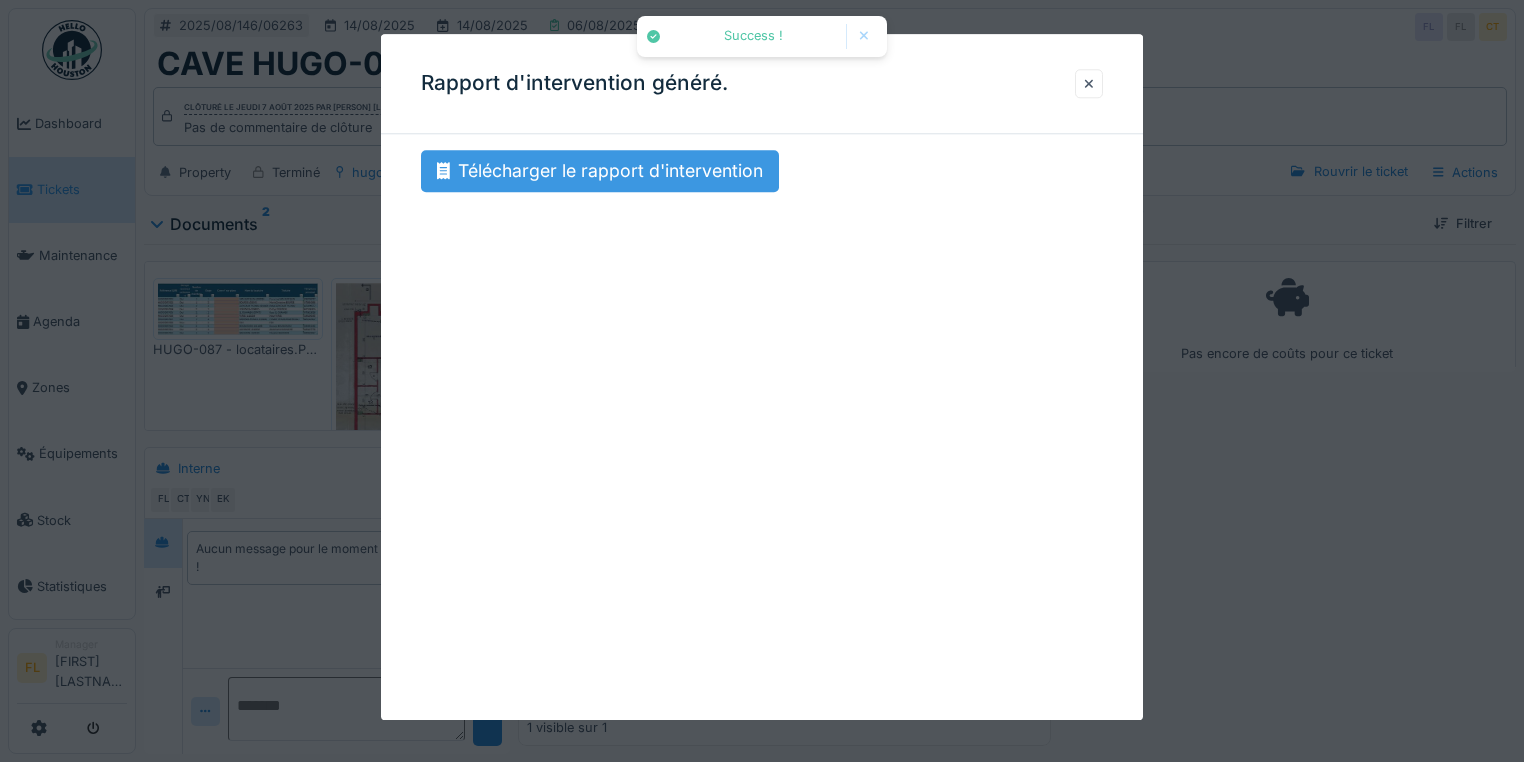 click on "Télécharger le rapport d'intervention" at bounding box center (600, 171) 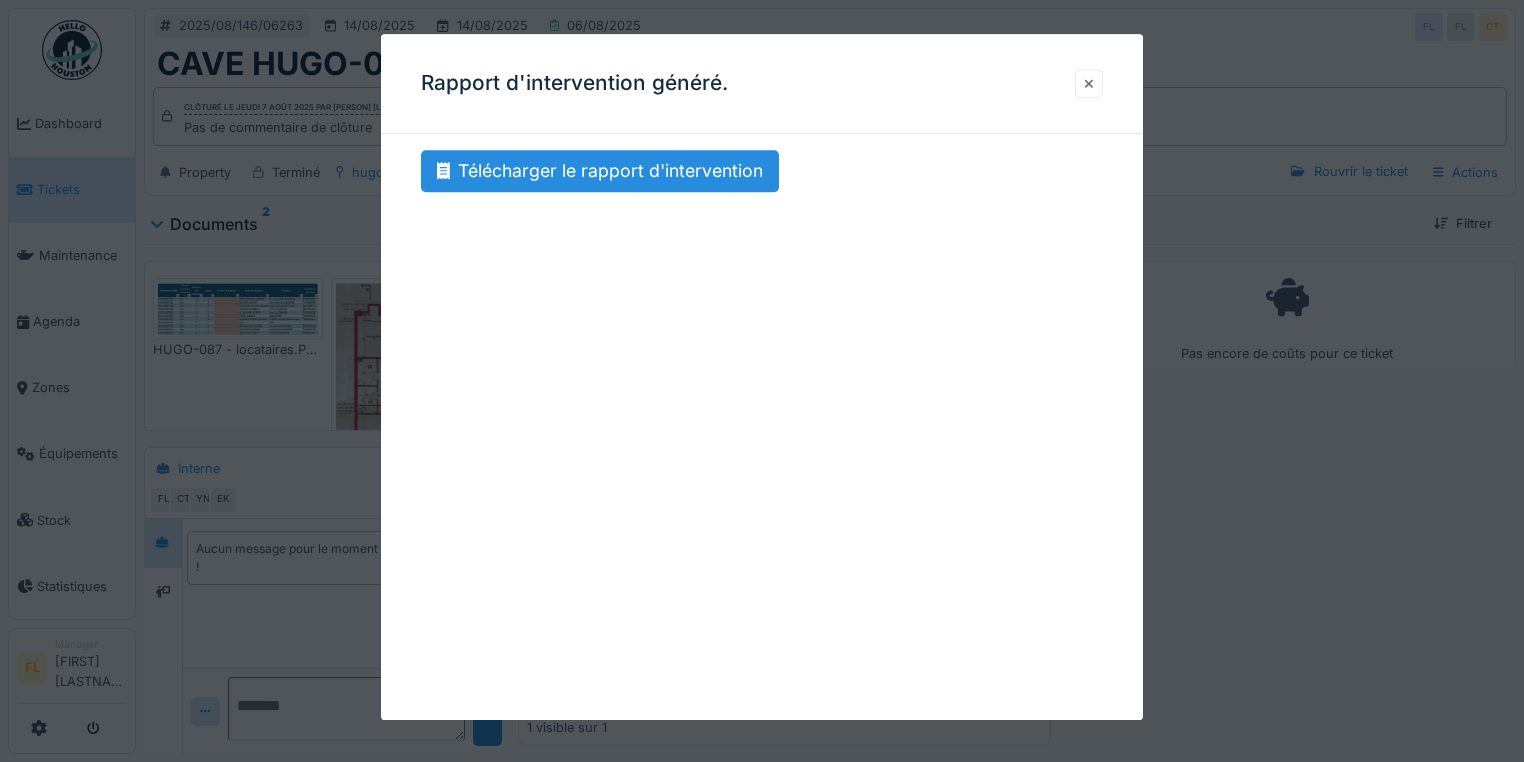 click at bounding box center (1089, 83) 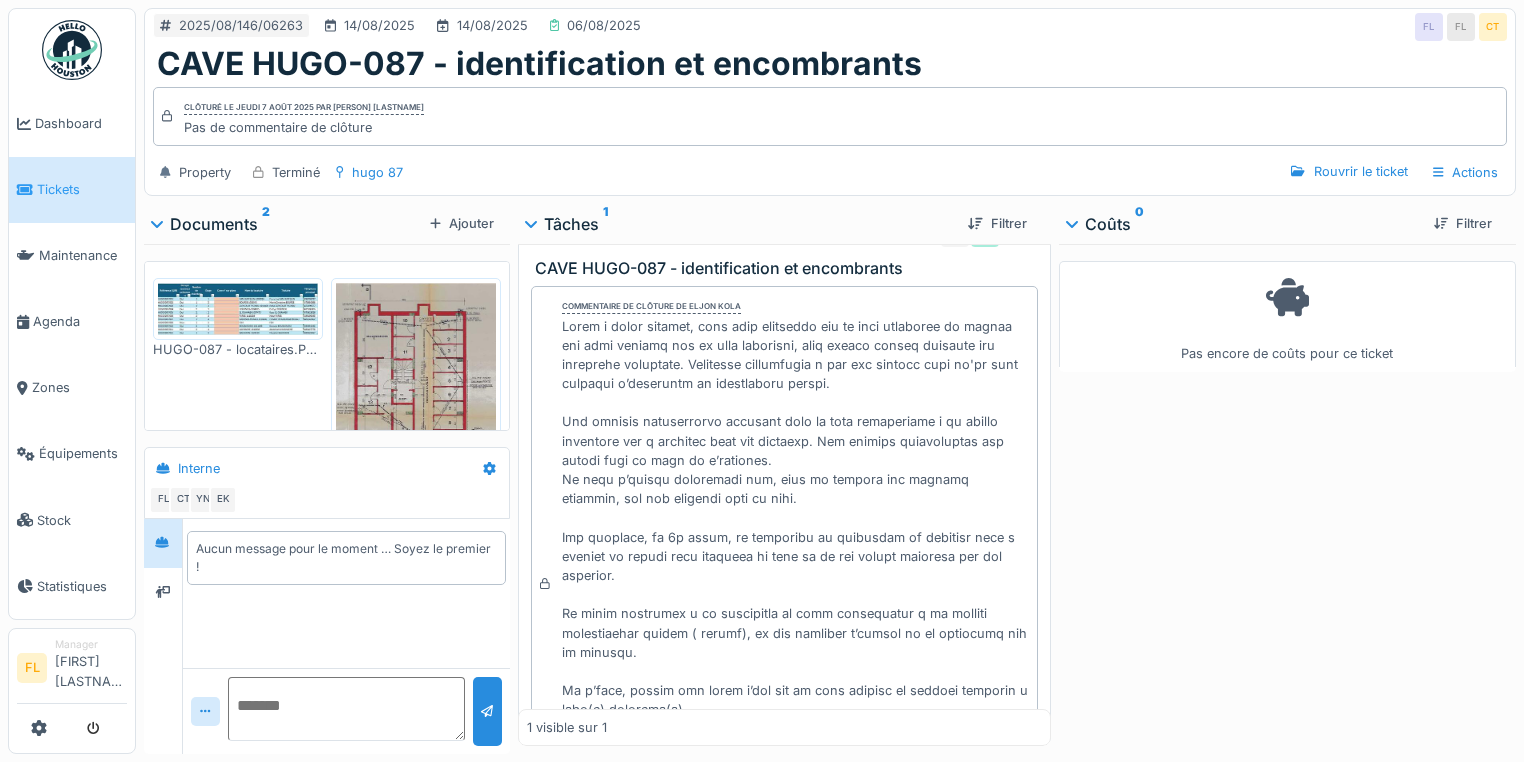 scroll, scrollTop: 80, scrollLeft: 0, axis: vertical 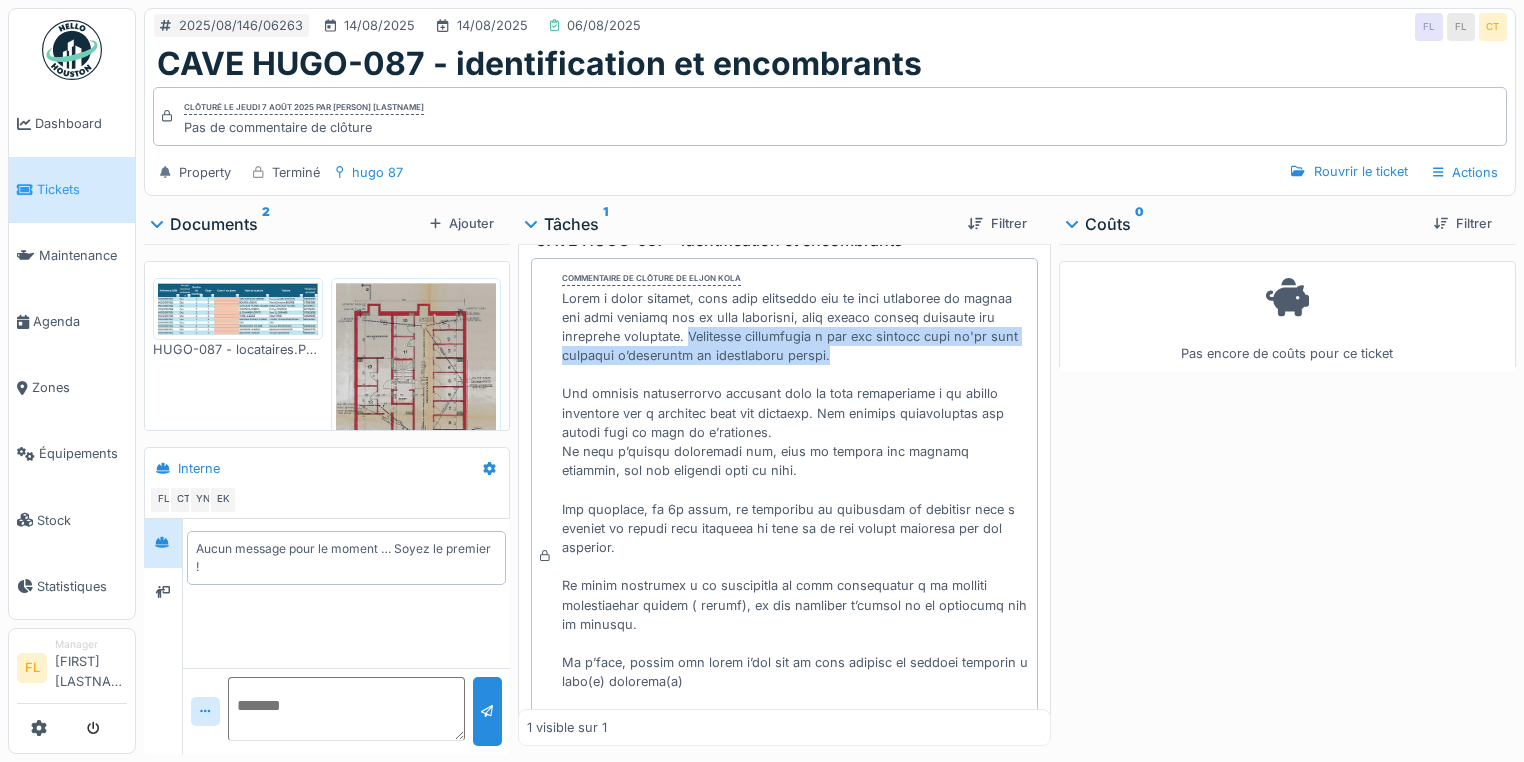 drag, startPoint x: 715, startPoint y: 329, endPoint x: 944, endPoint y: 353, distance: 230.25421 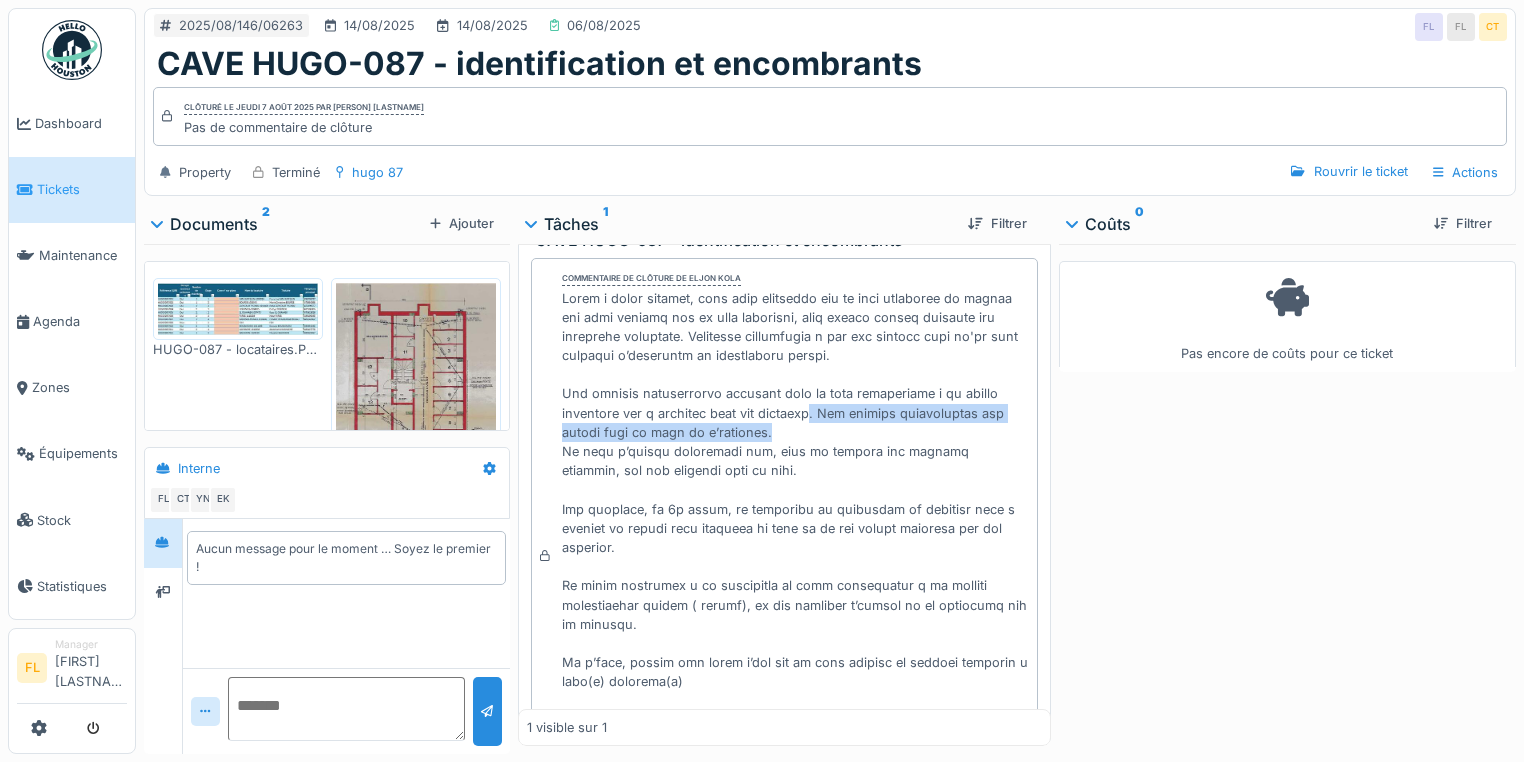 drag, startPoint x: 821, startPoint y: 412, endPoint x: 819, endPoint y: 426, distance: 14.142136 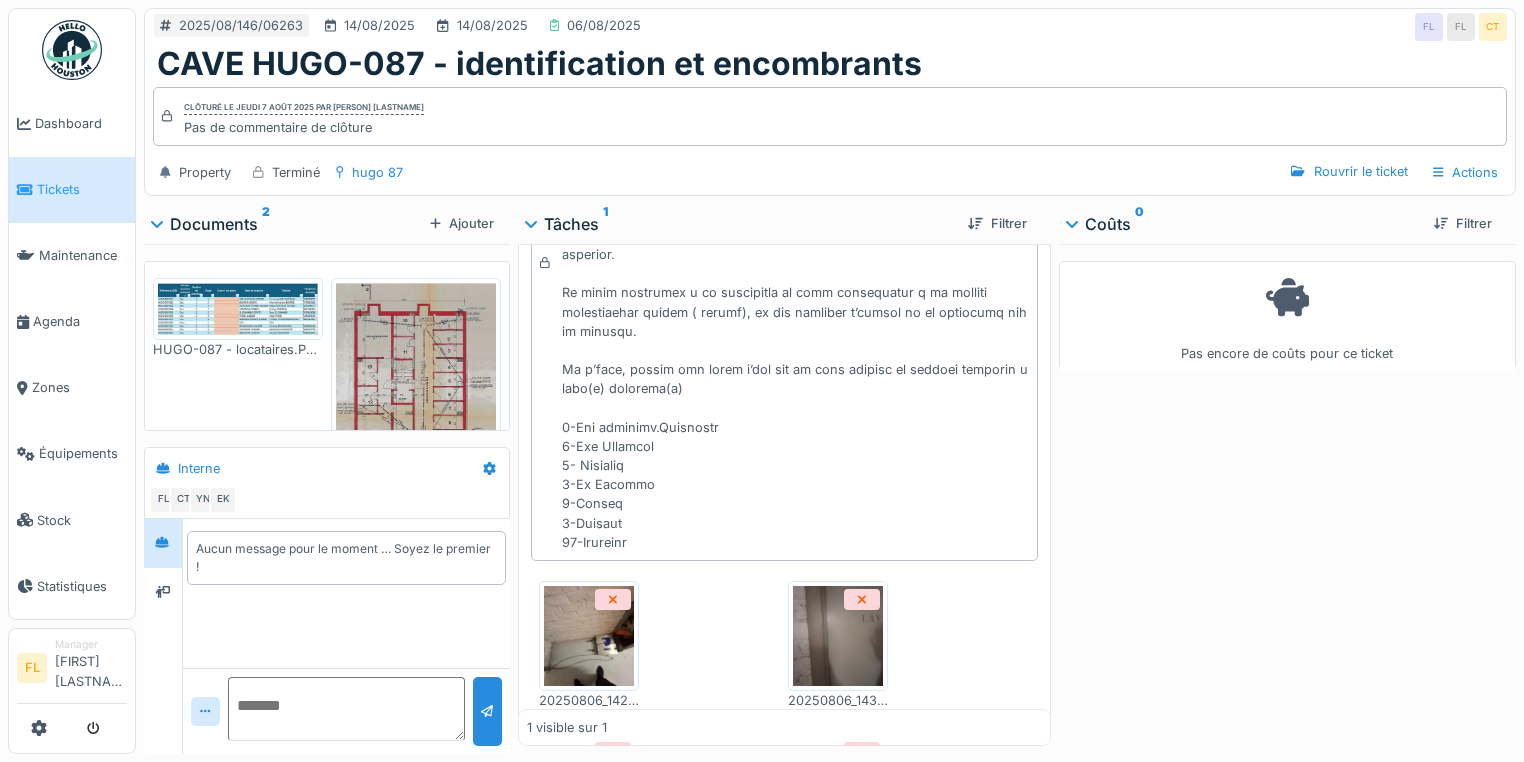 scroll, scrollTop: 400, scrollLeft: 0, axis: vertical 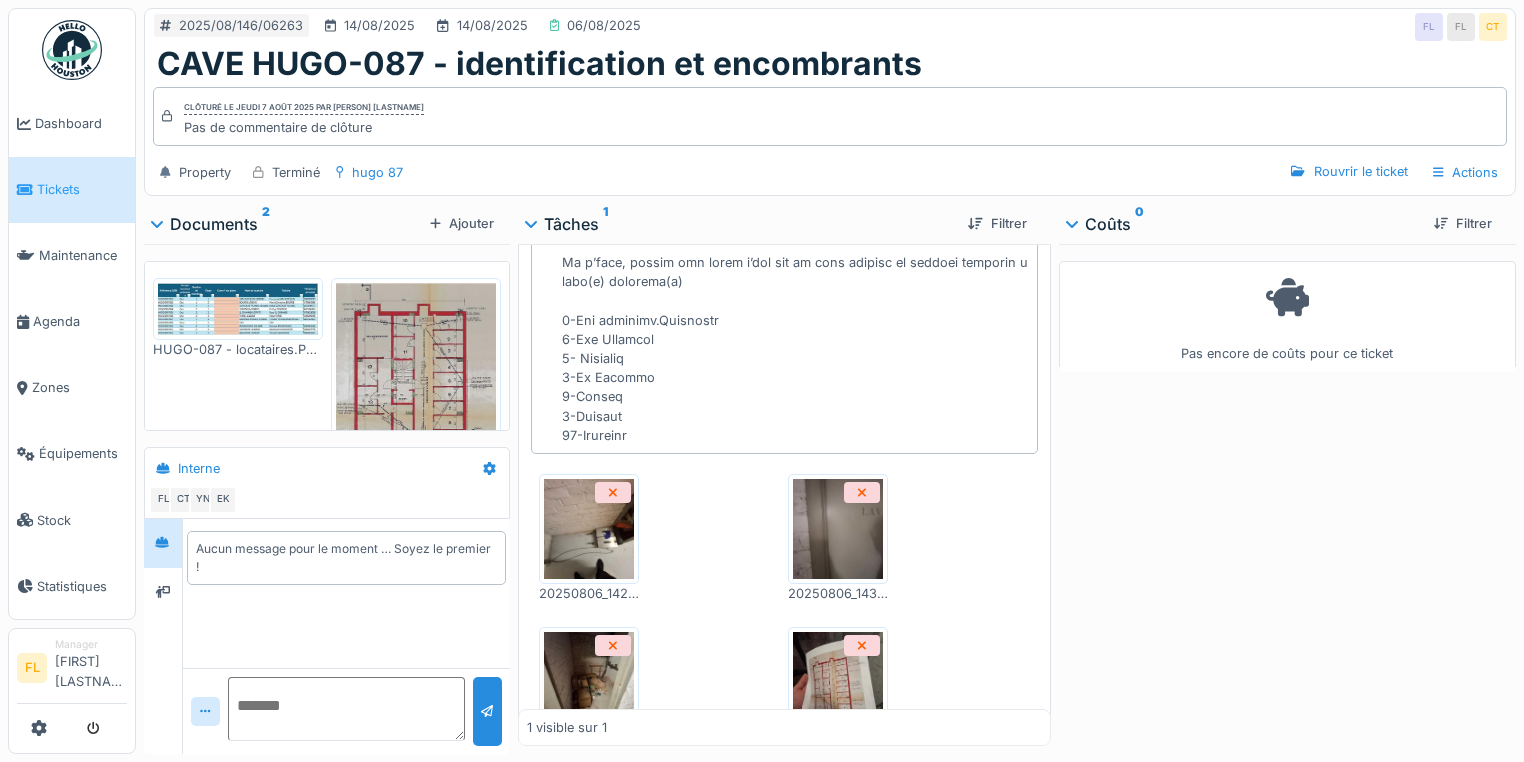 click at bounding box center [416, 393] 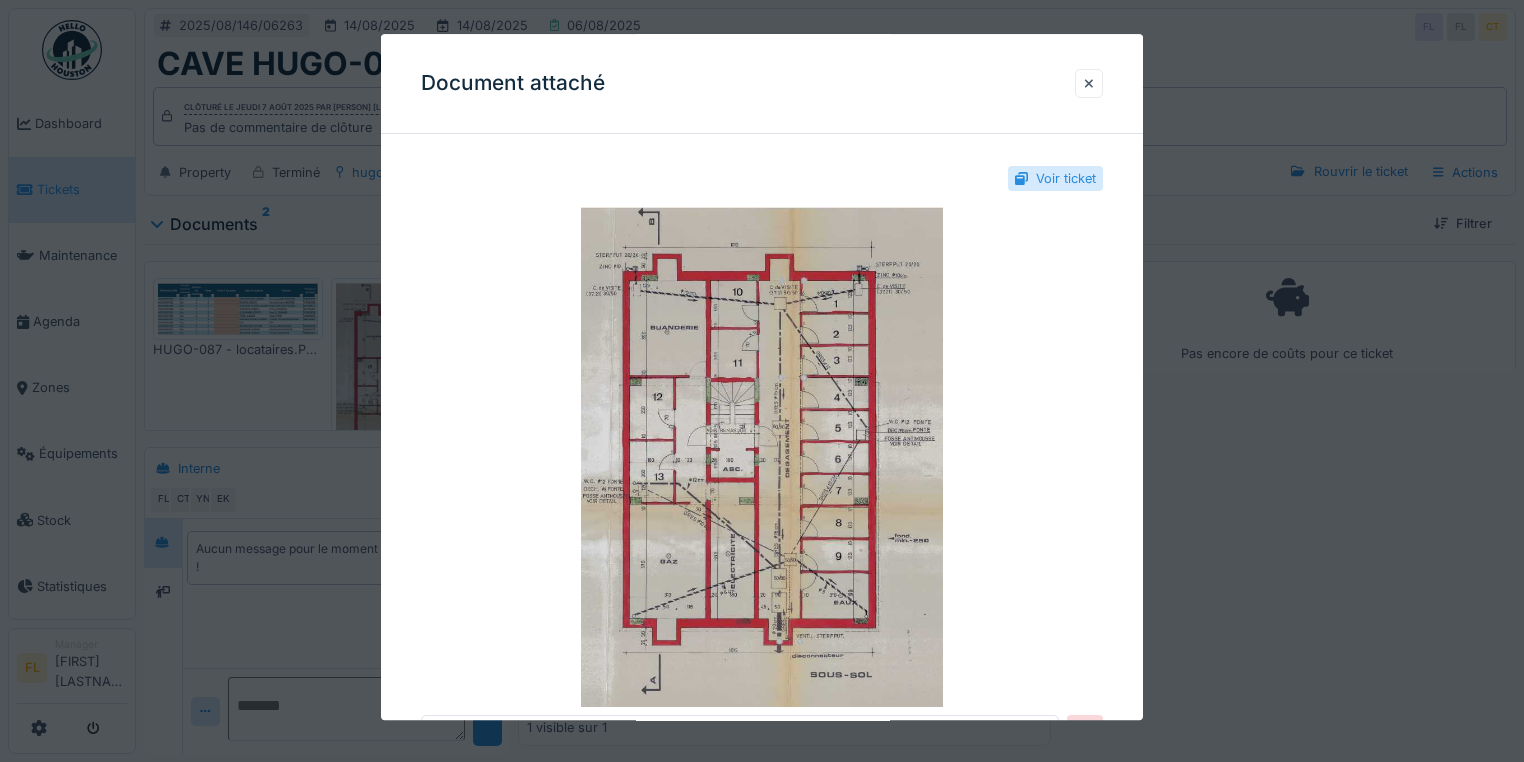 click at bounding box center (762, 381) 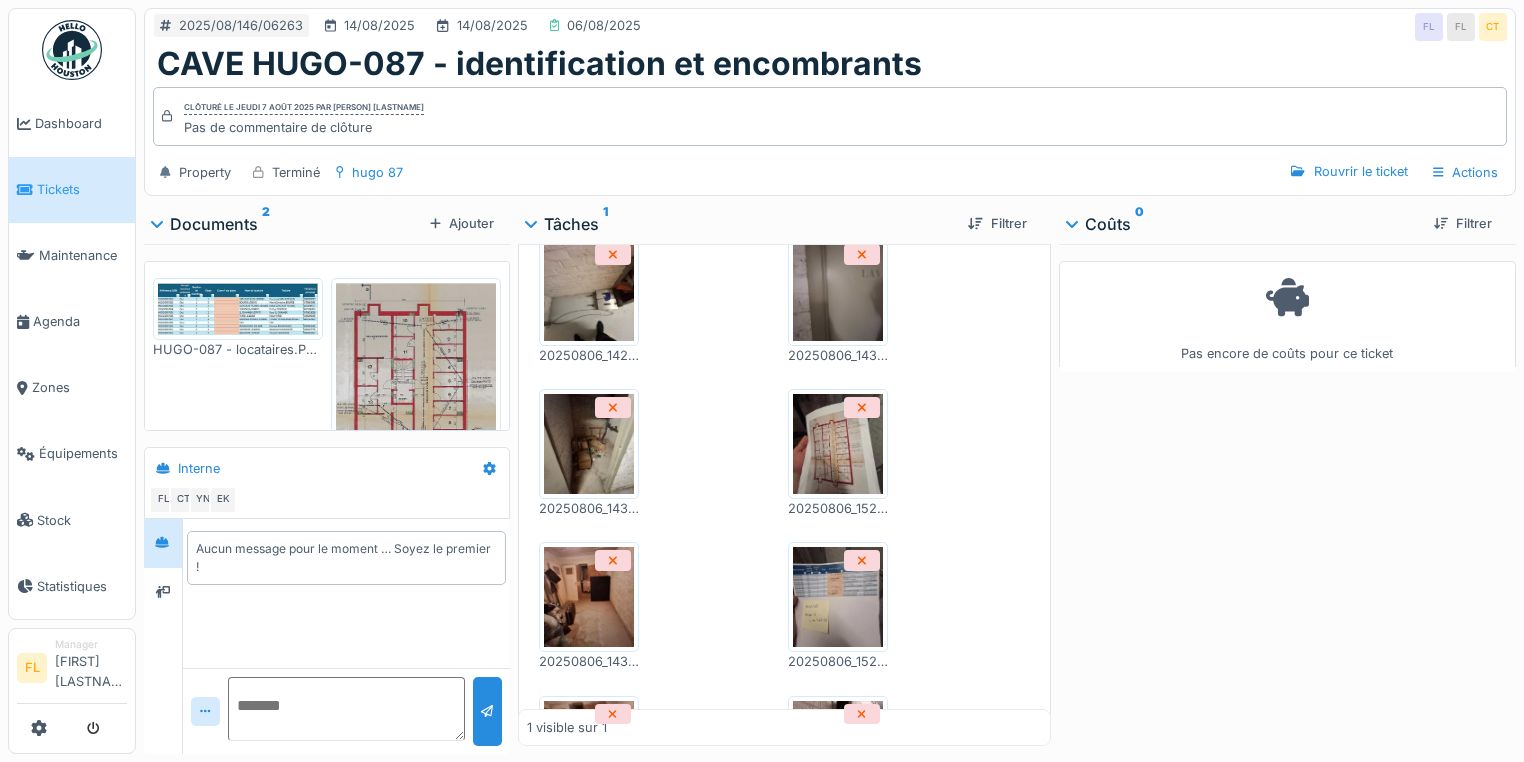 scroll, scrollTop: 720, scrollLeft: 0, axis: vertical 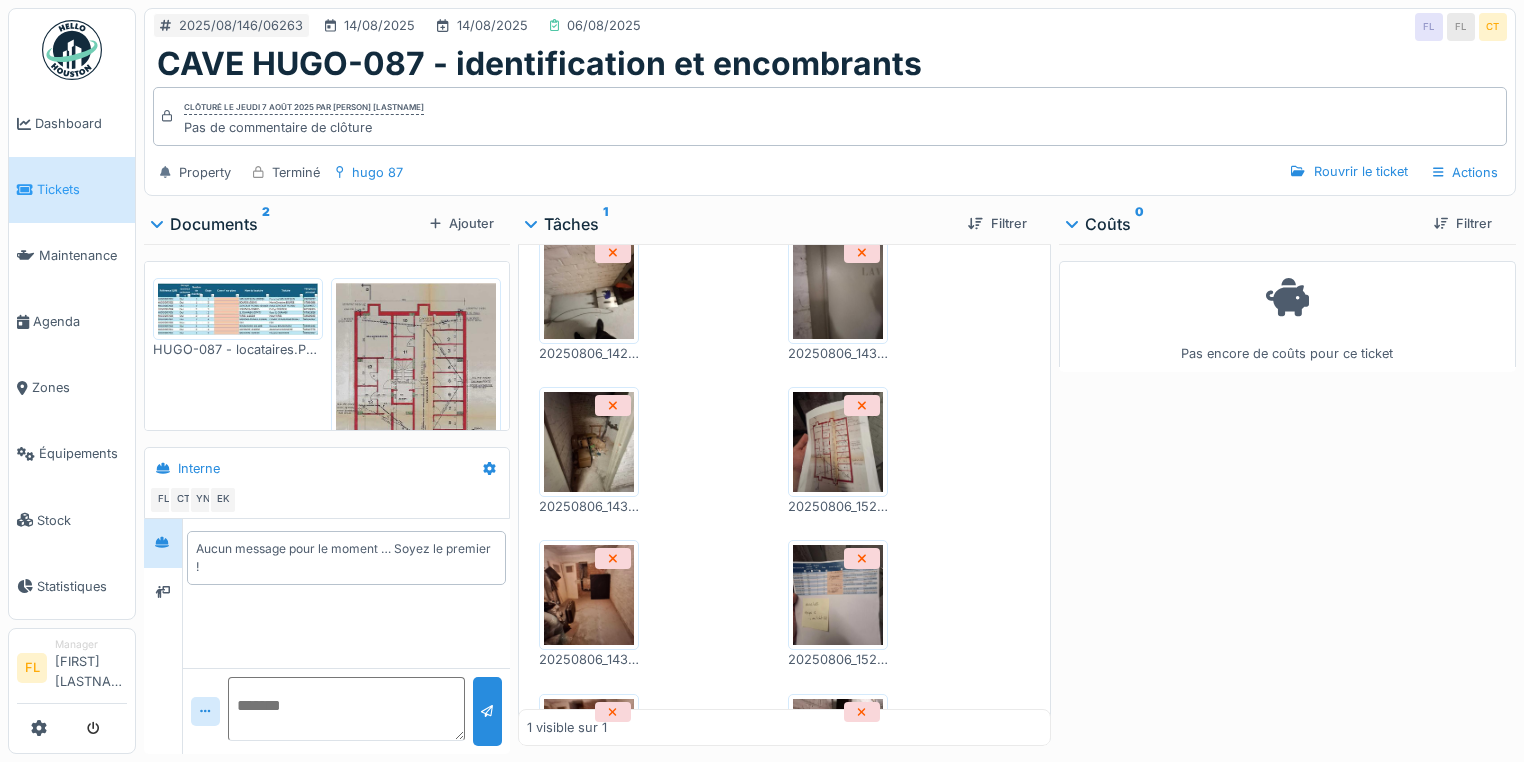 click at bounding box center (838, 442) 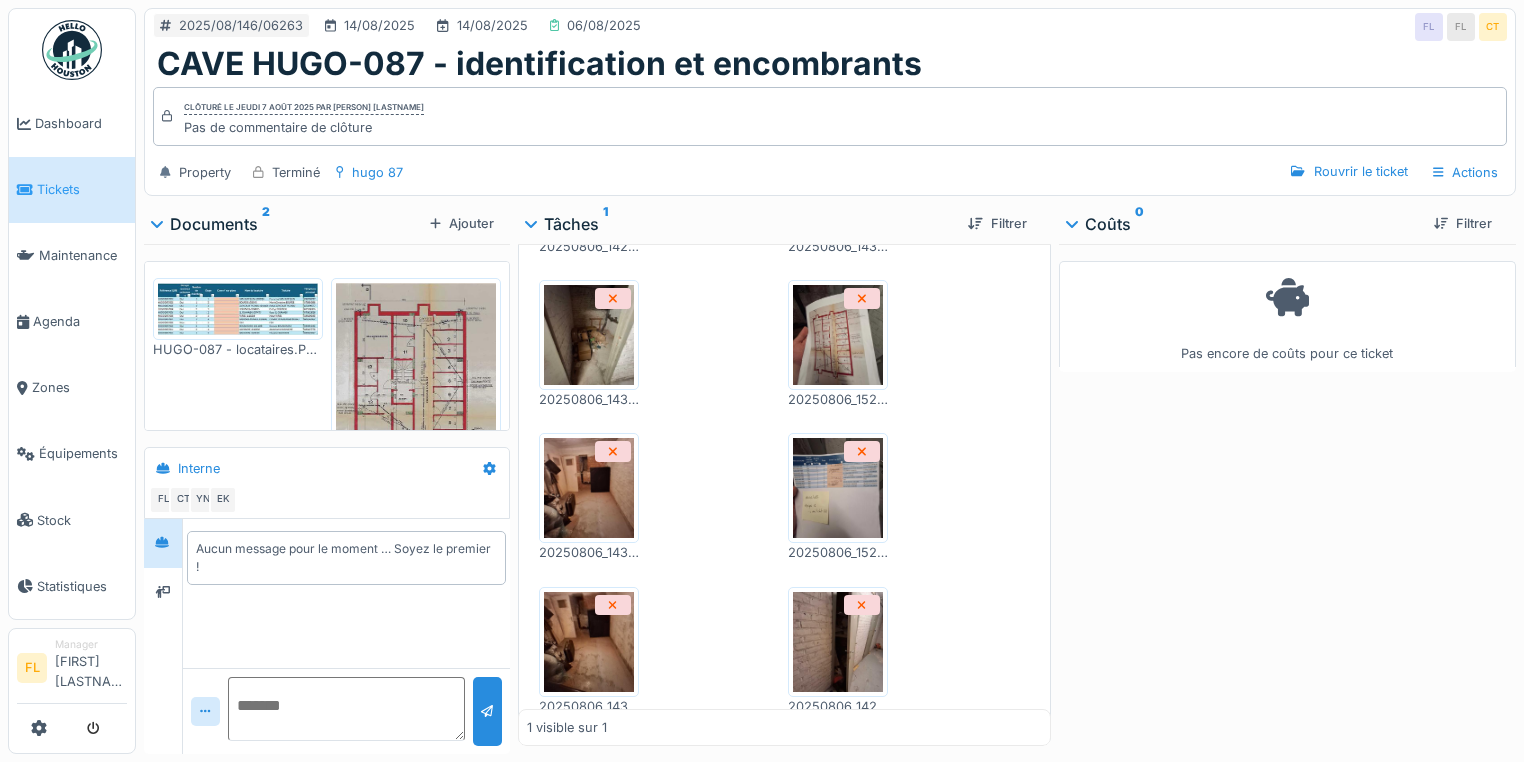 scroll, scrollTop: 800, scrollLeft: 0, axis: vertical 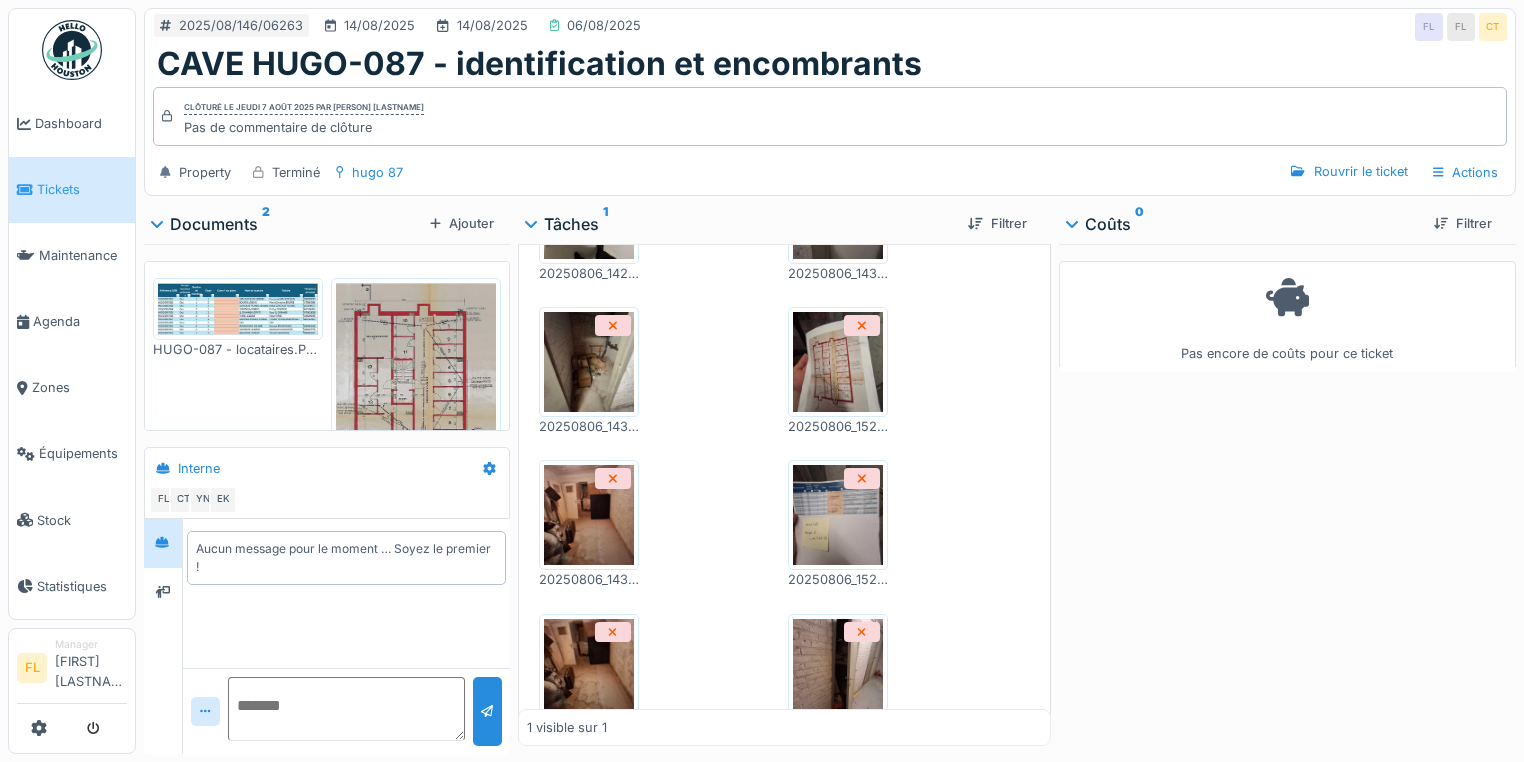 click at bounding box center (589, 362) 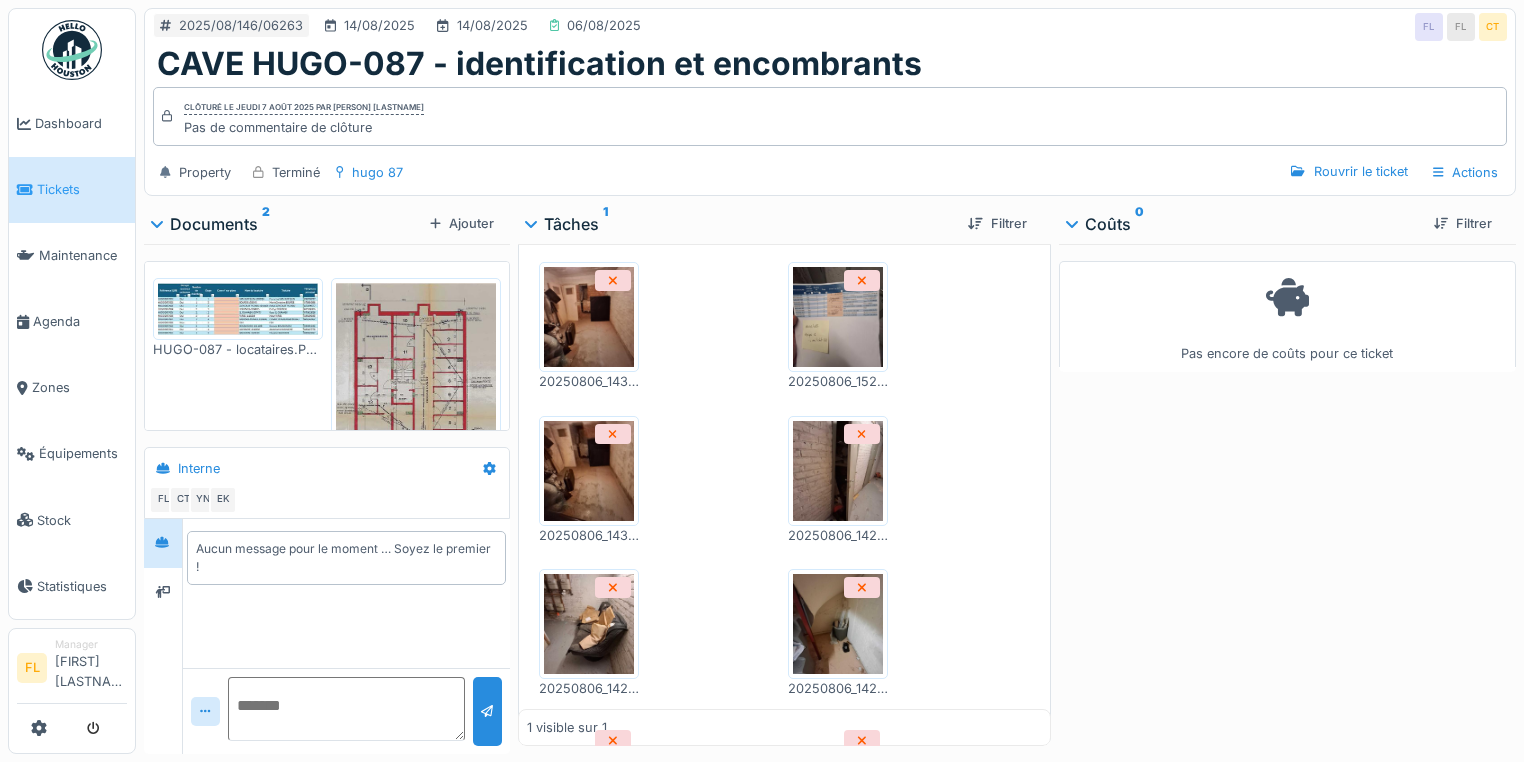 scroll, scrollTop: 1040, scrollLeft: 0, axis: vertical 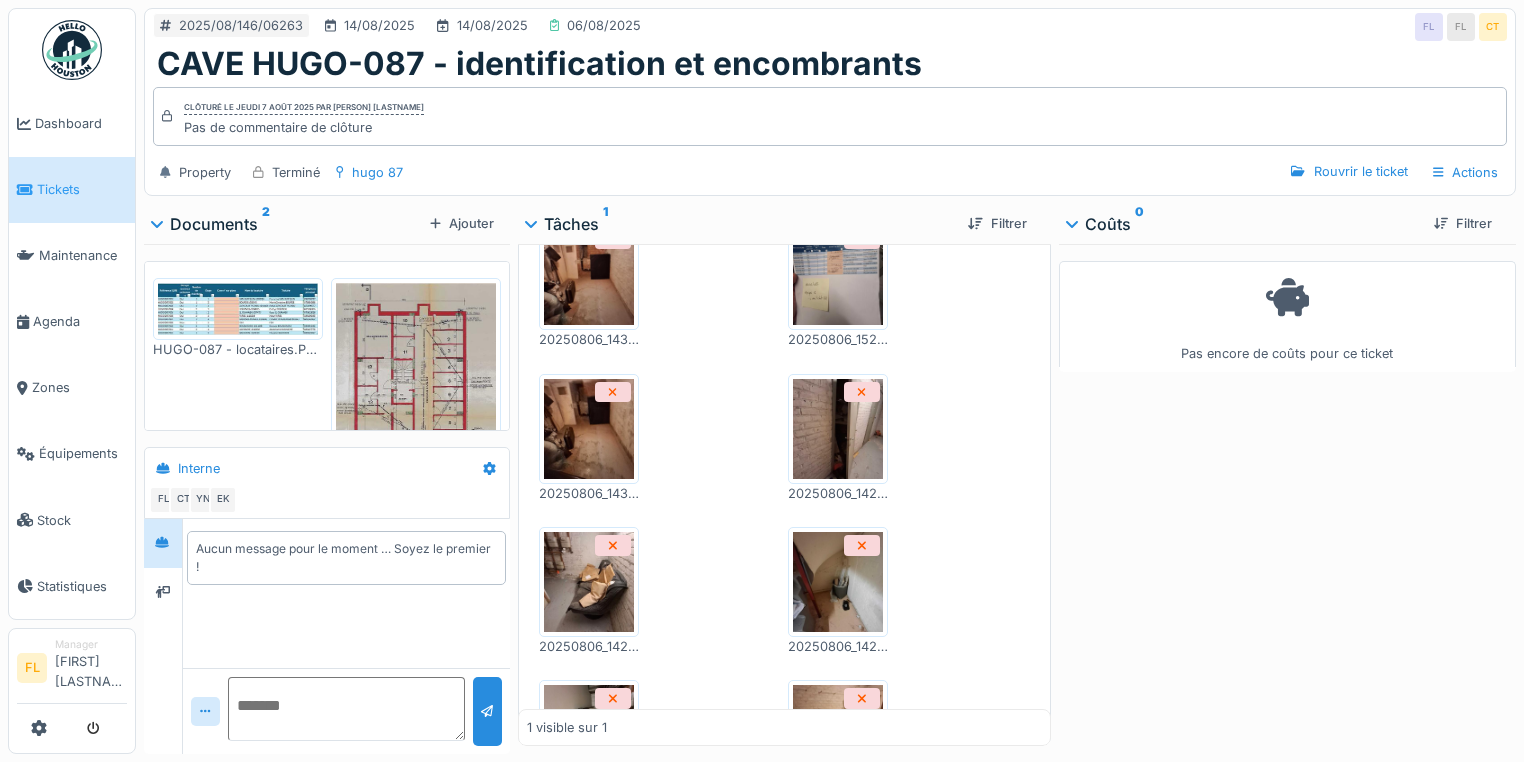 click at bounding box center [589, 582] 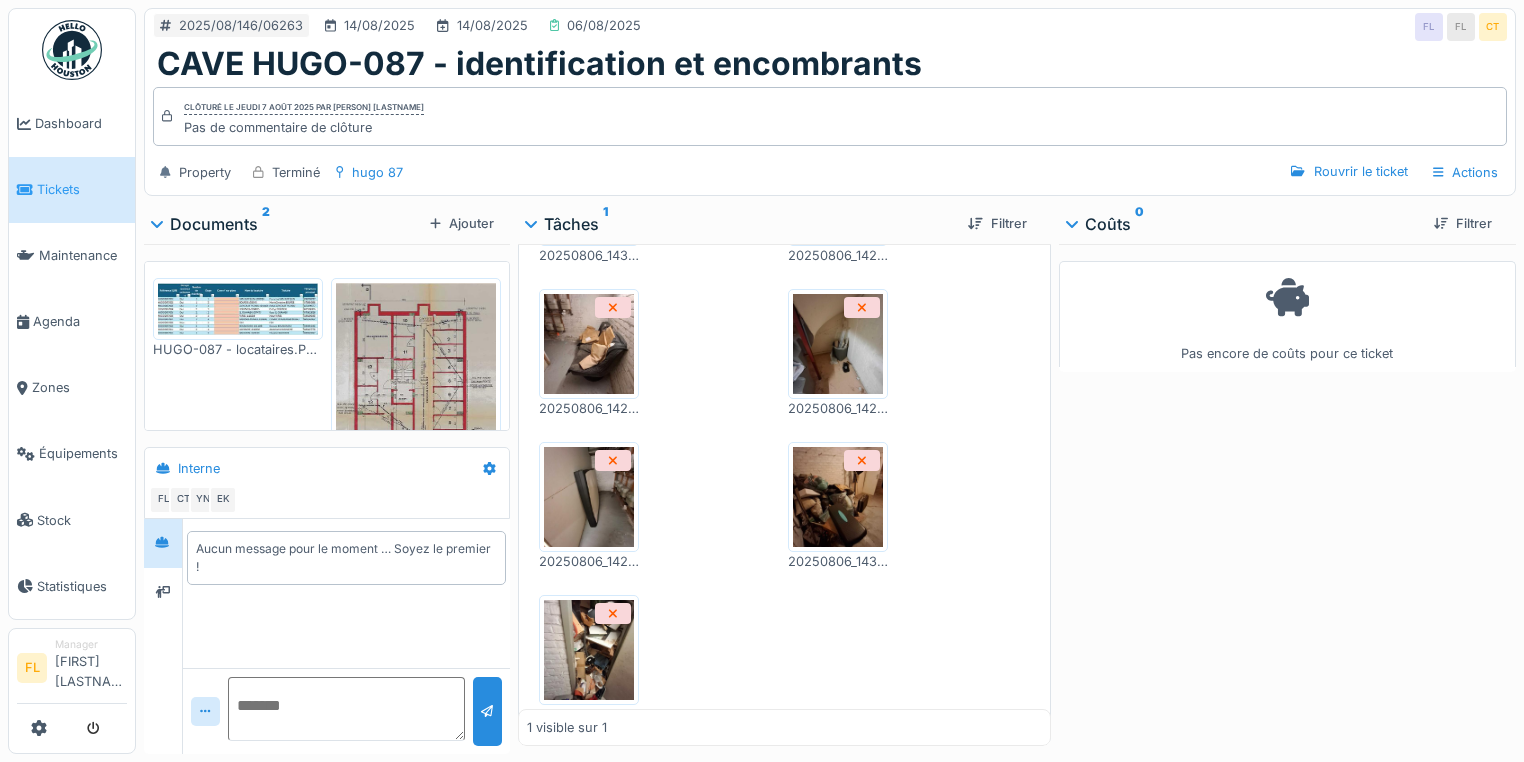 scroll, scrollTop: 1280, scrollLeft: 0, axis: vertical 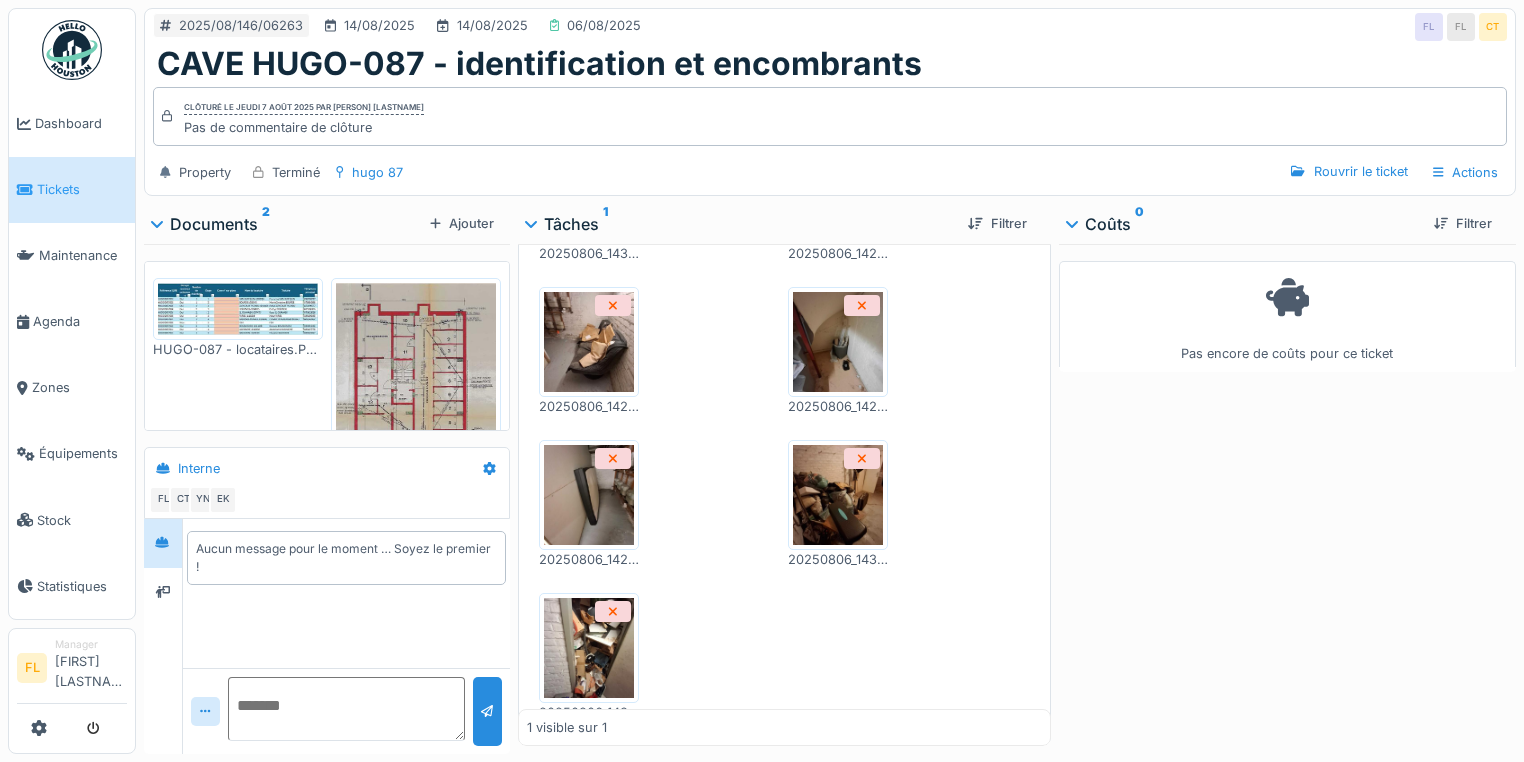 click at bounding box center [589, 648] 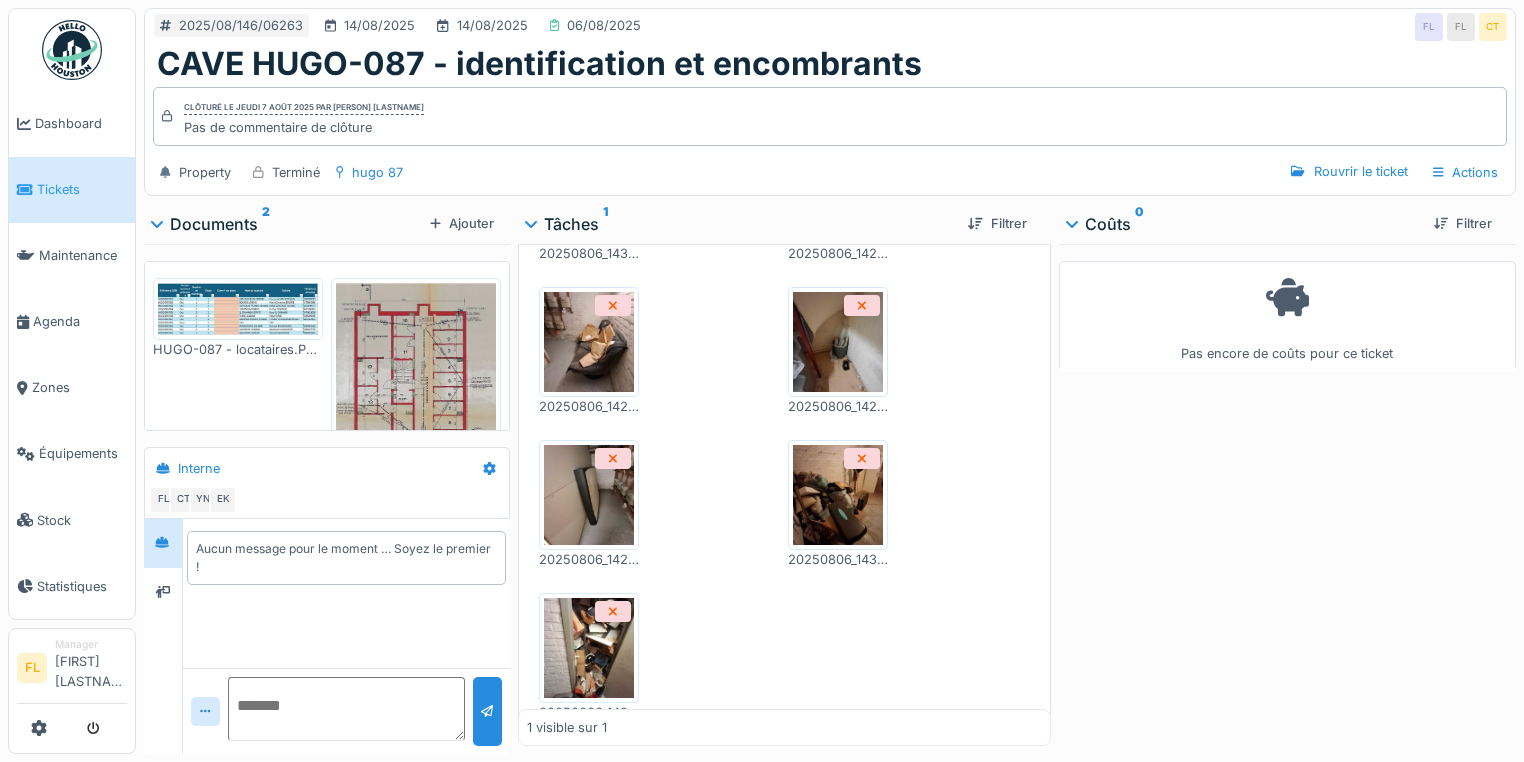click at bounding box center [238, 309] 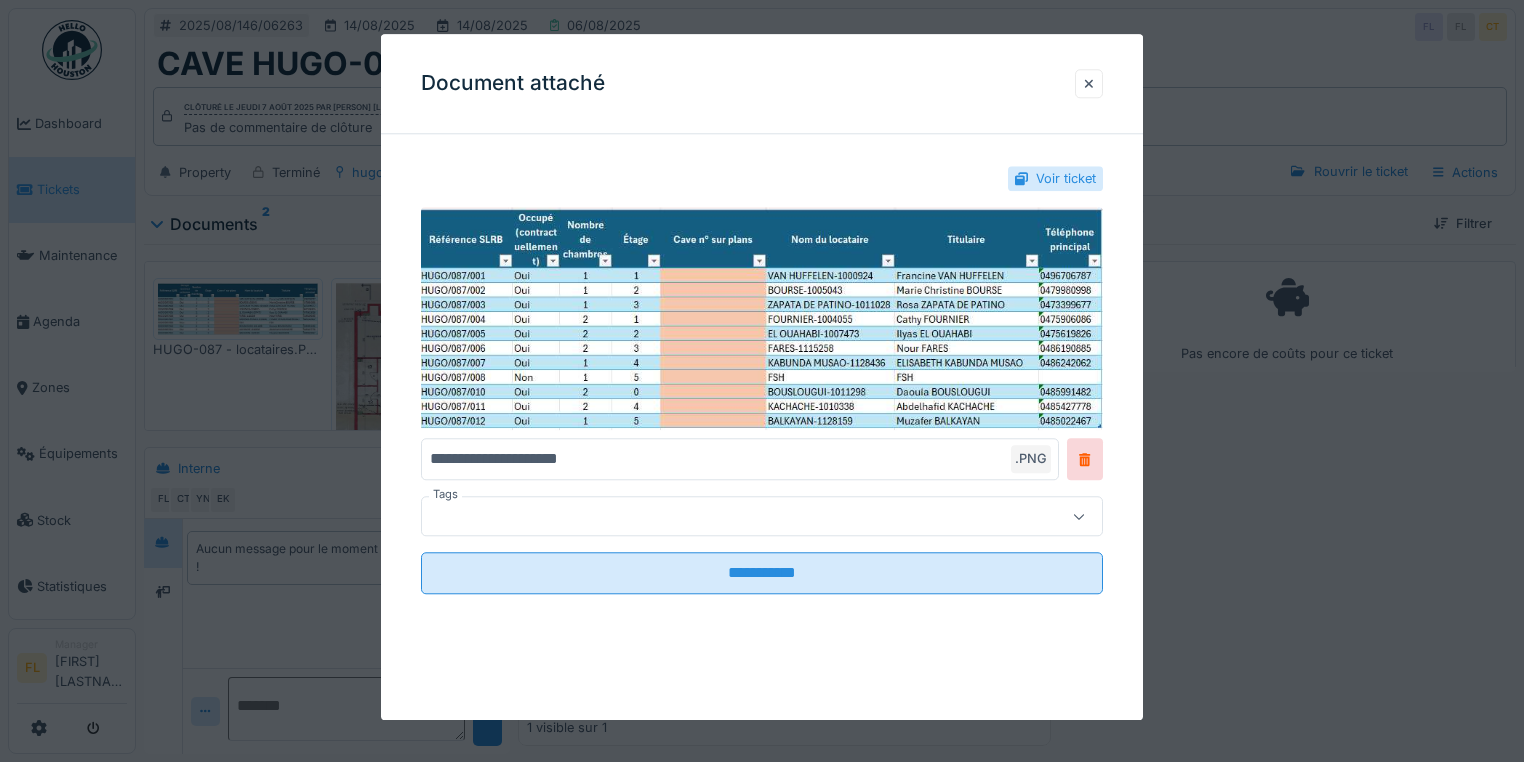 drag, startPoint x: 1452, startPoint y: 524, endPoint x: 1395, endPoint y: 504, distance: 60.40695 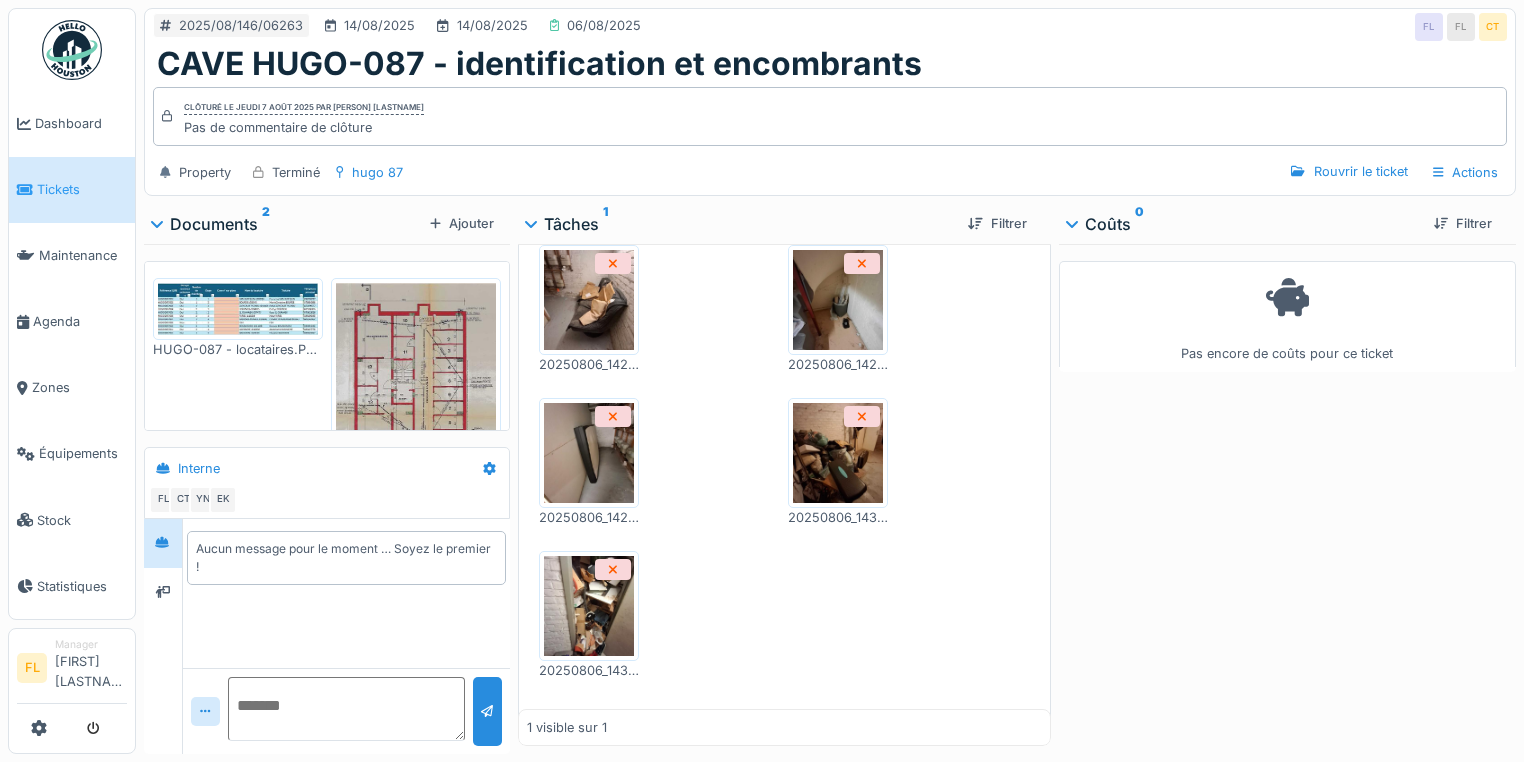 scroll, scrollTop: 1354, scrollLeft: 0, axis: vertical 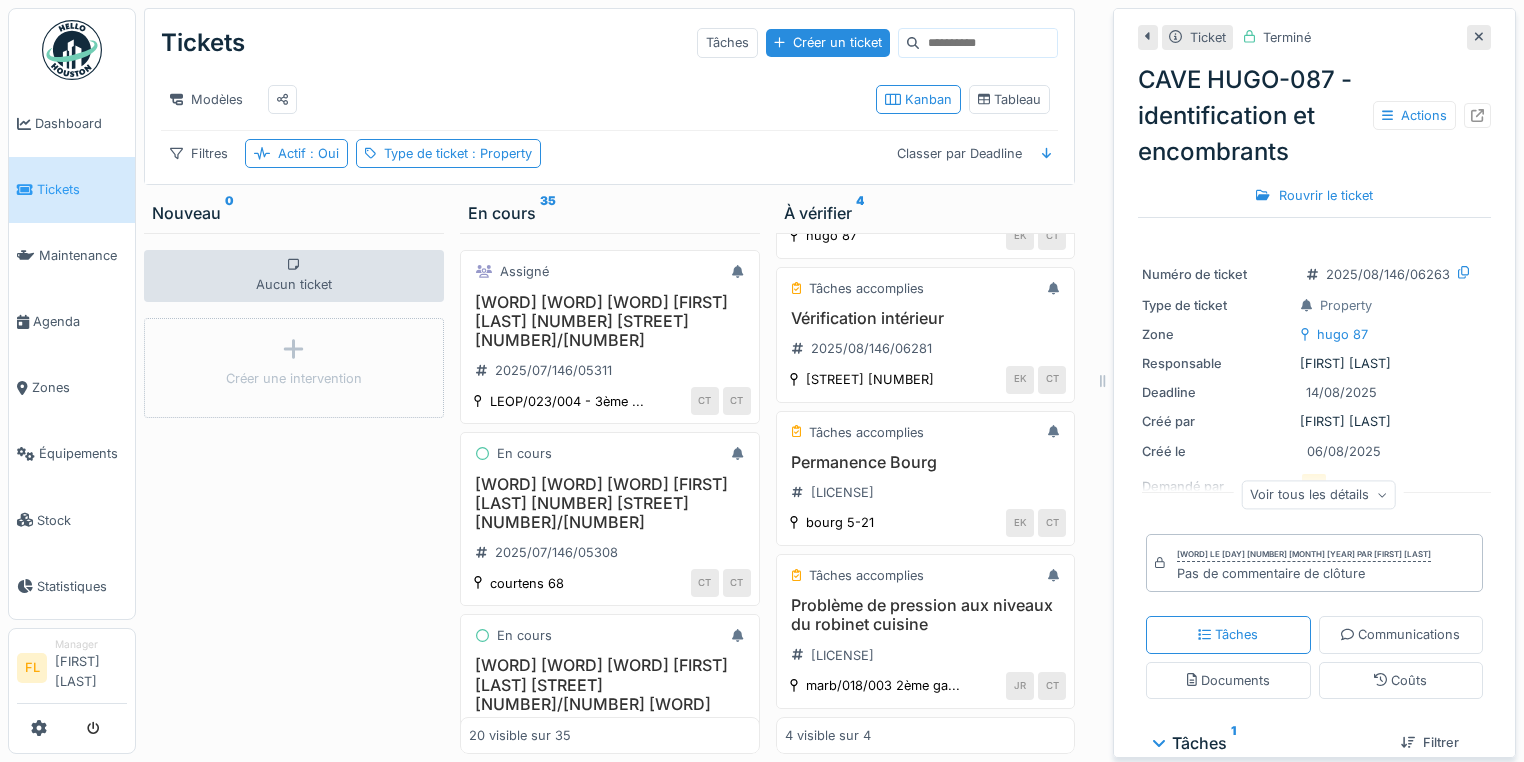 click at bounding box center (1103, 381) 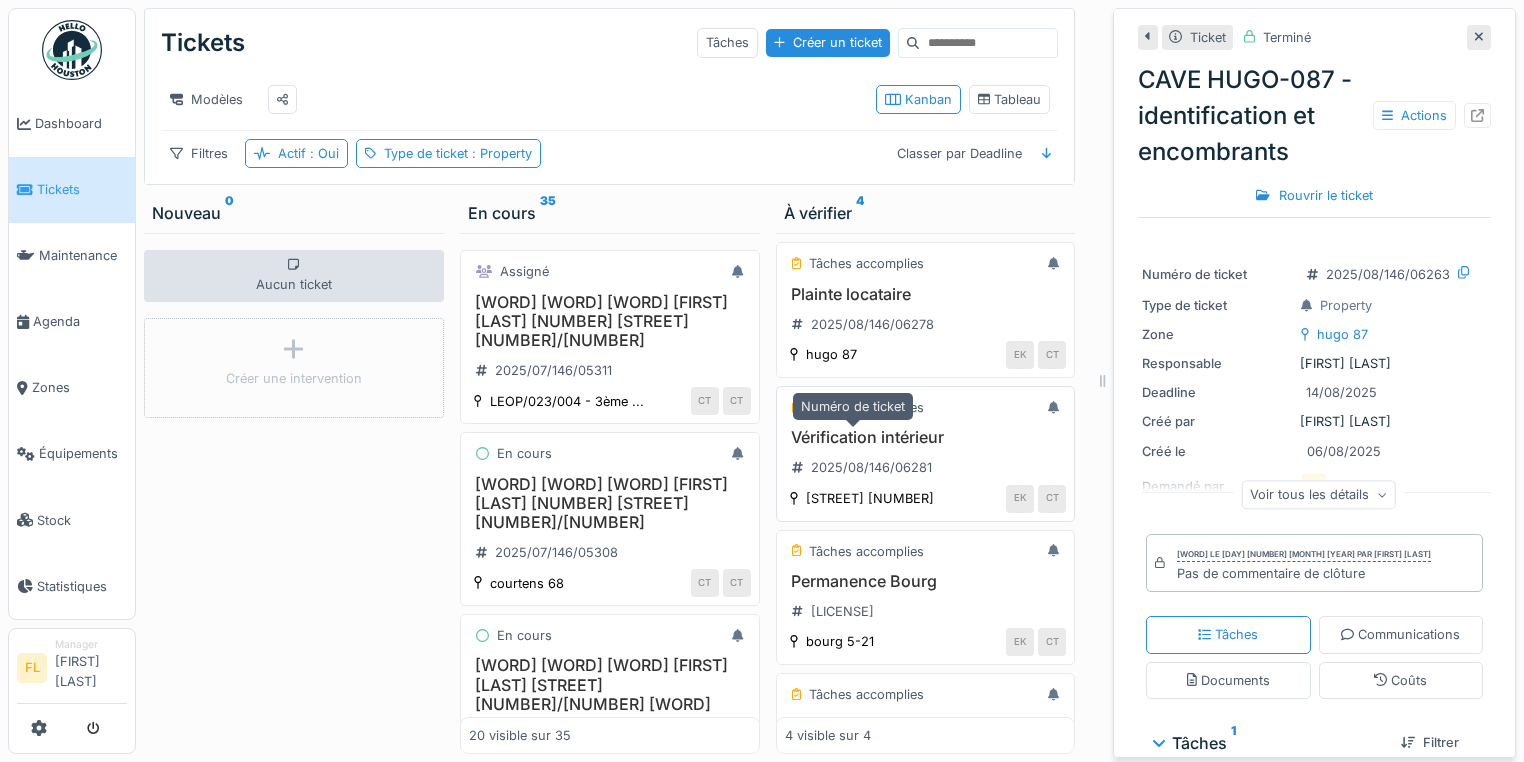 scroll, scrollTop: 0, scrollLeft: 0, axis: both 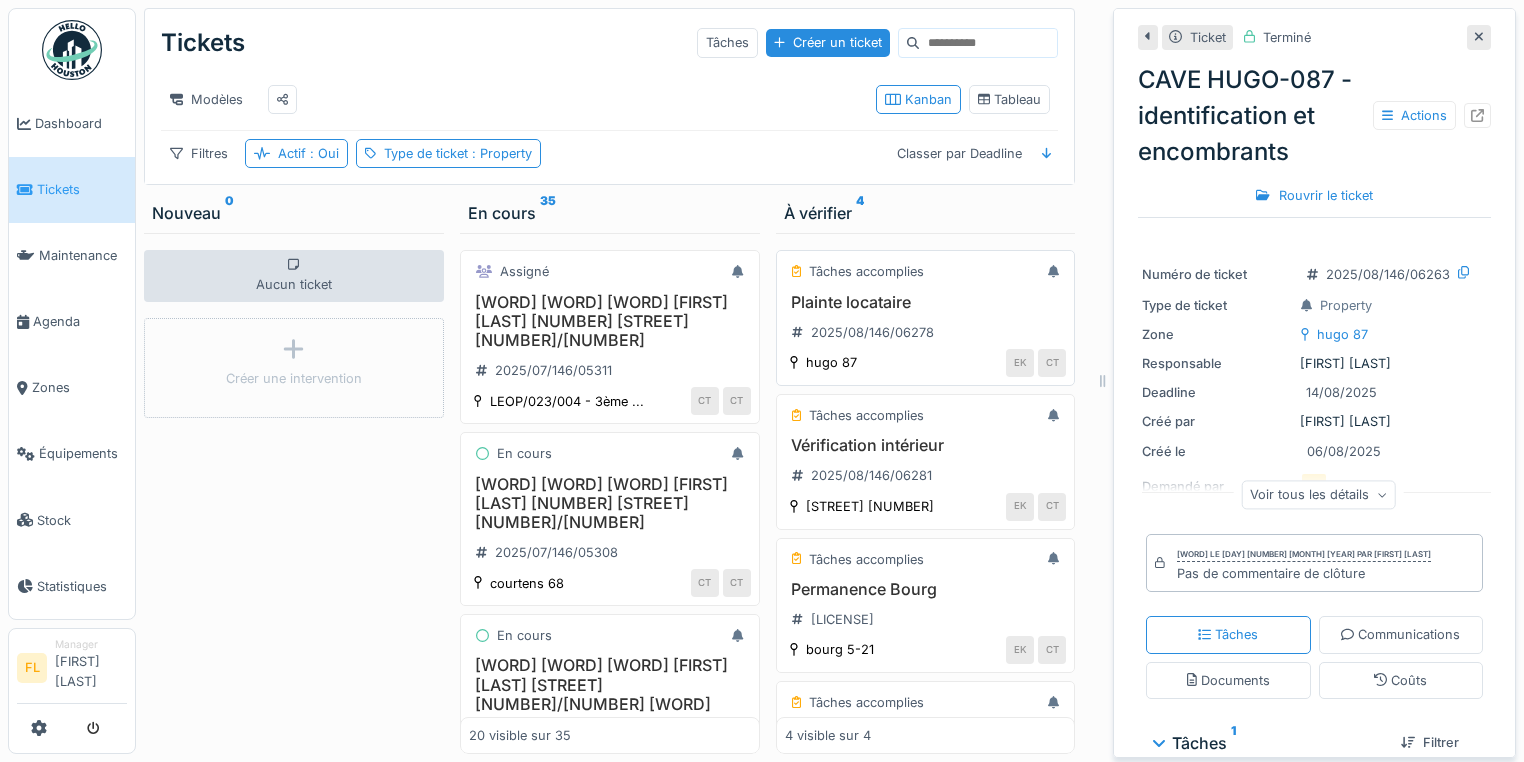 click on "Plainte locataire" at bounding box center (926, 302) 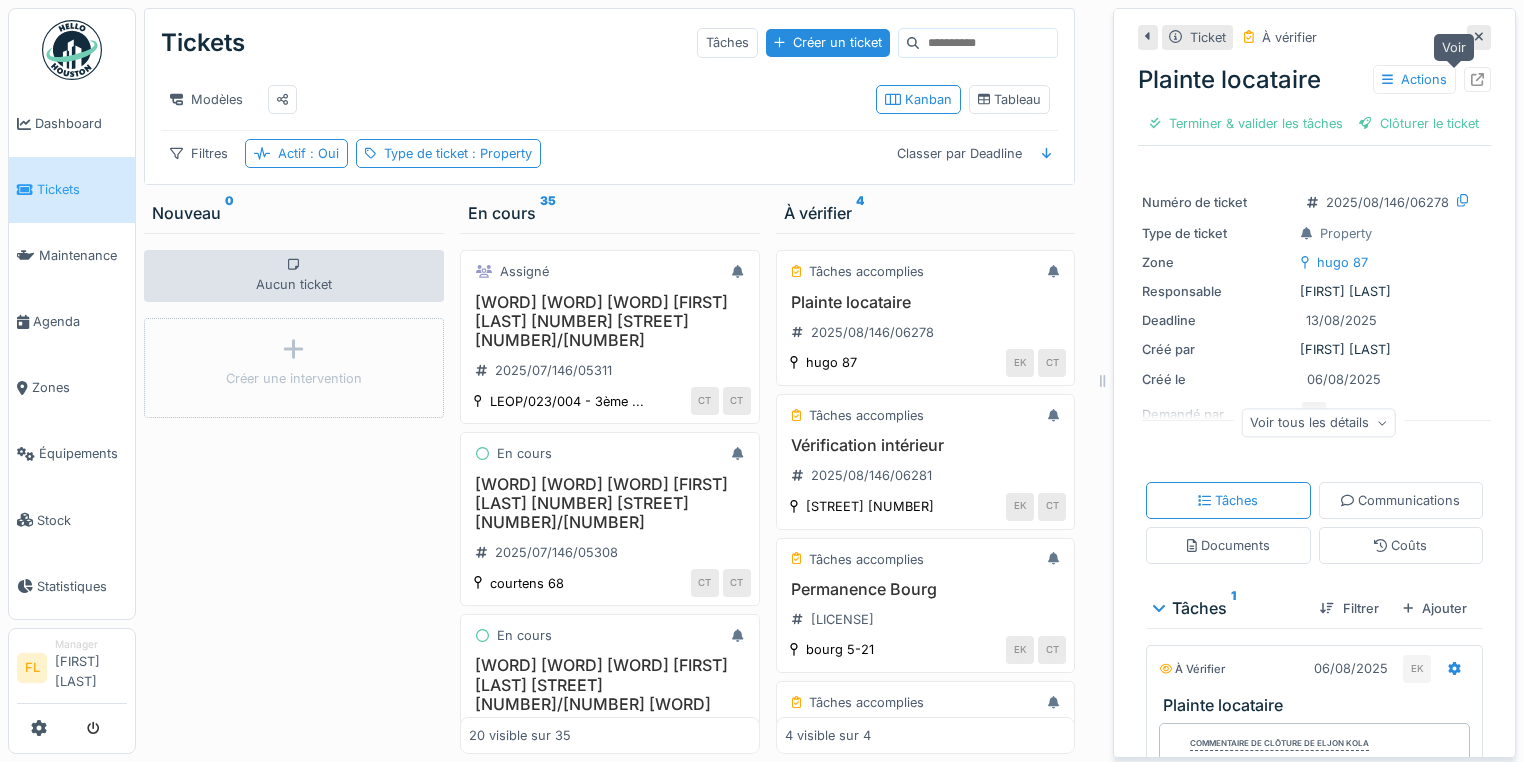 click 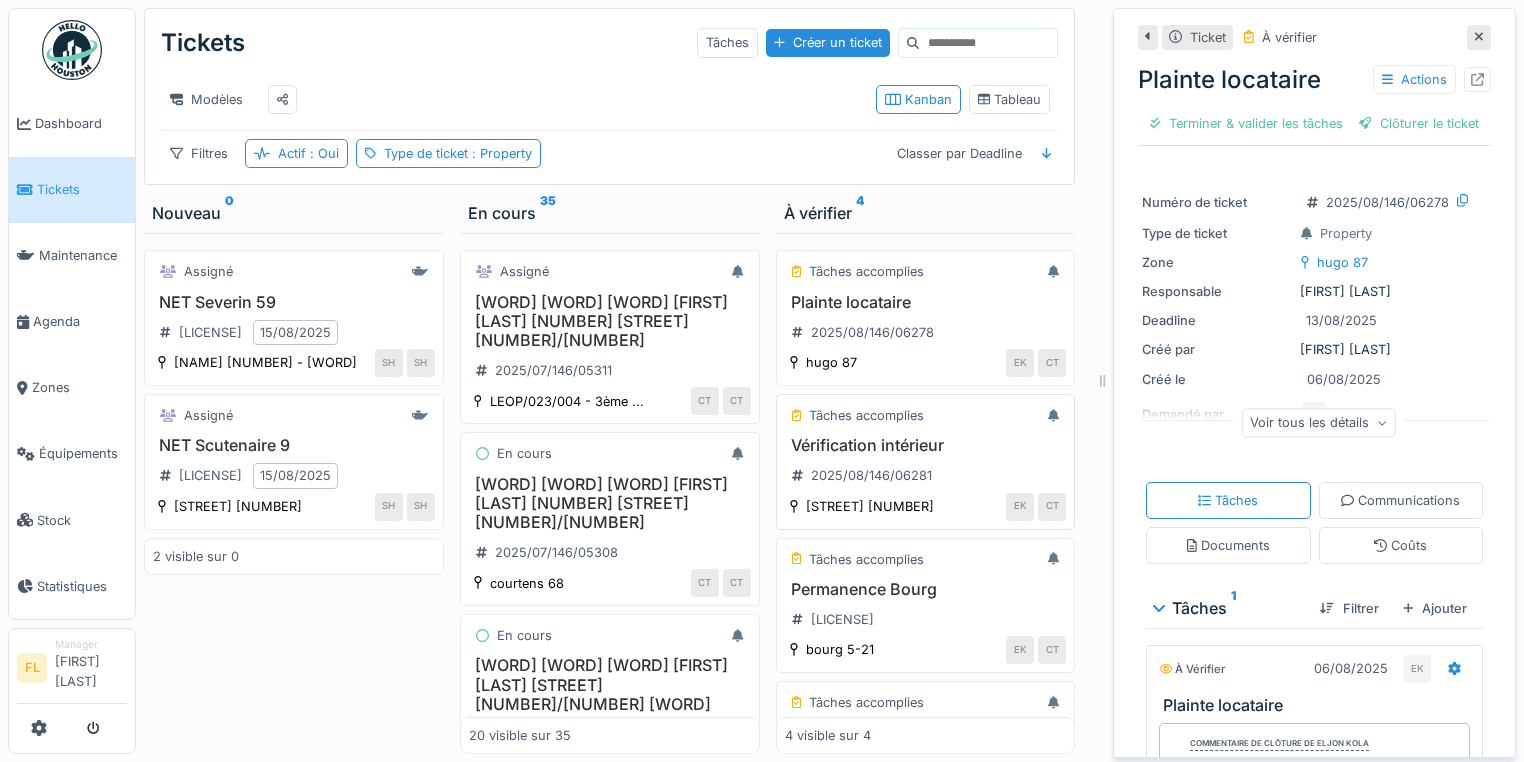 click on "Vérification intérieur" at bounding box center [926, 445] 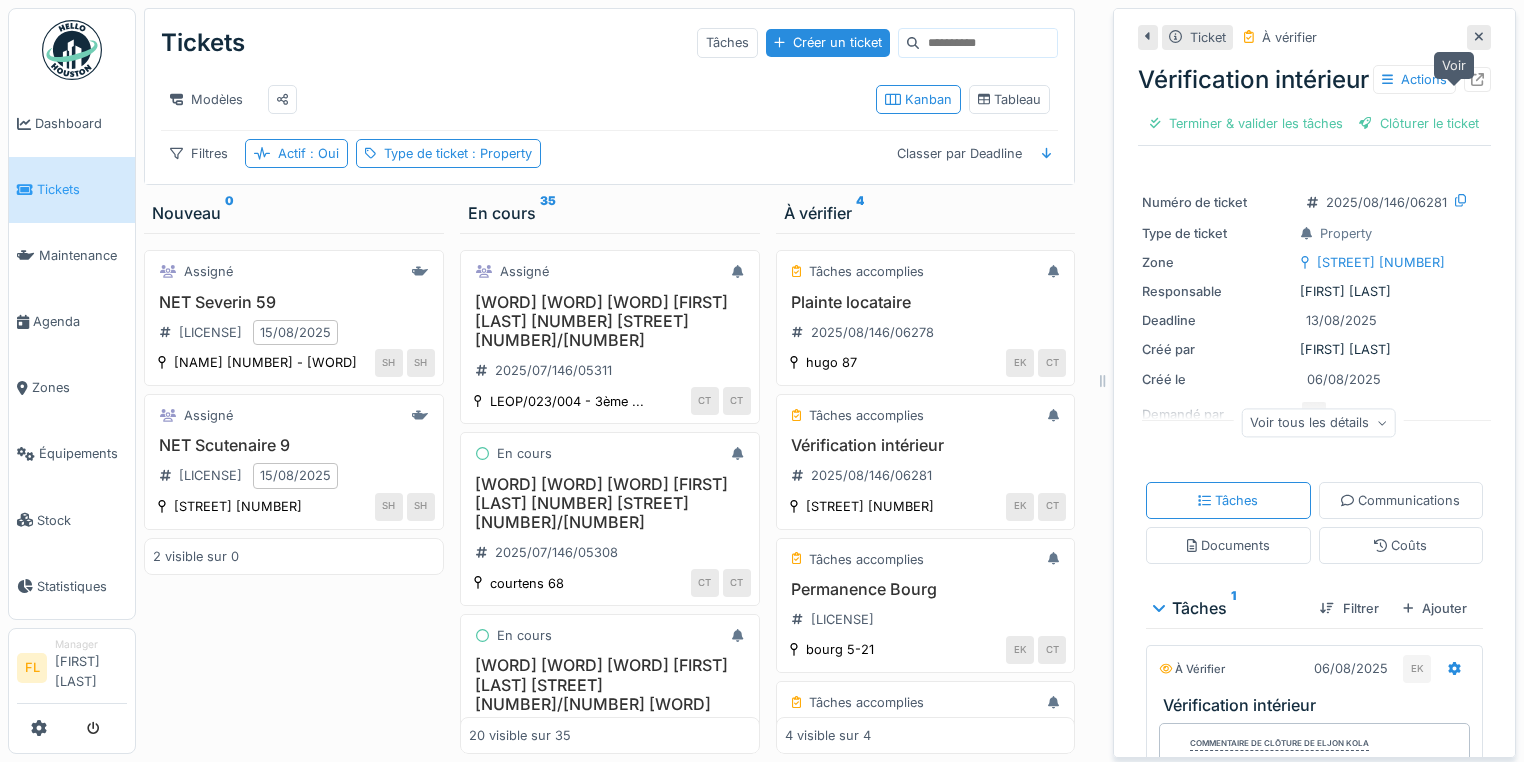click 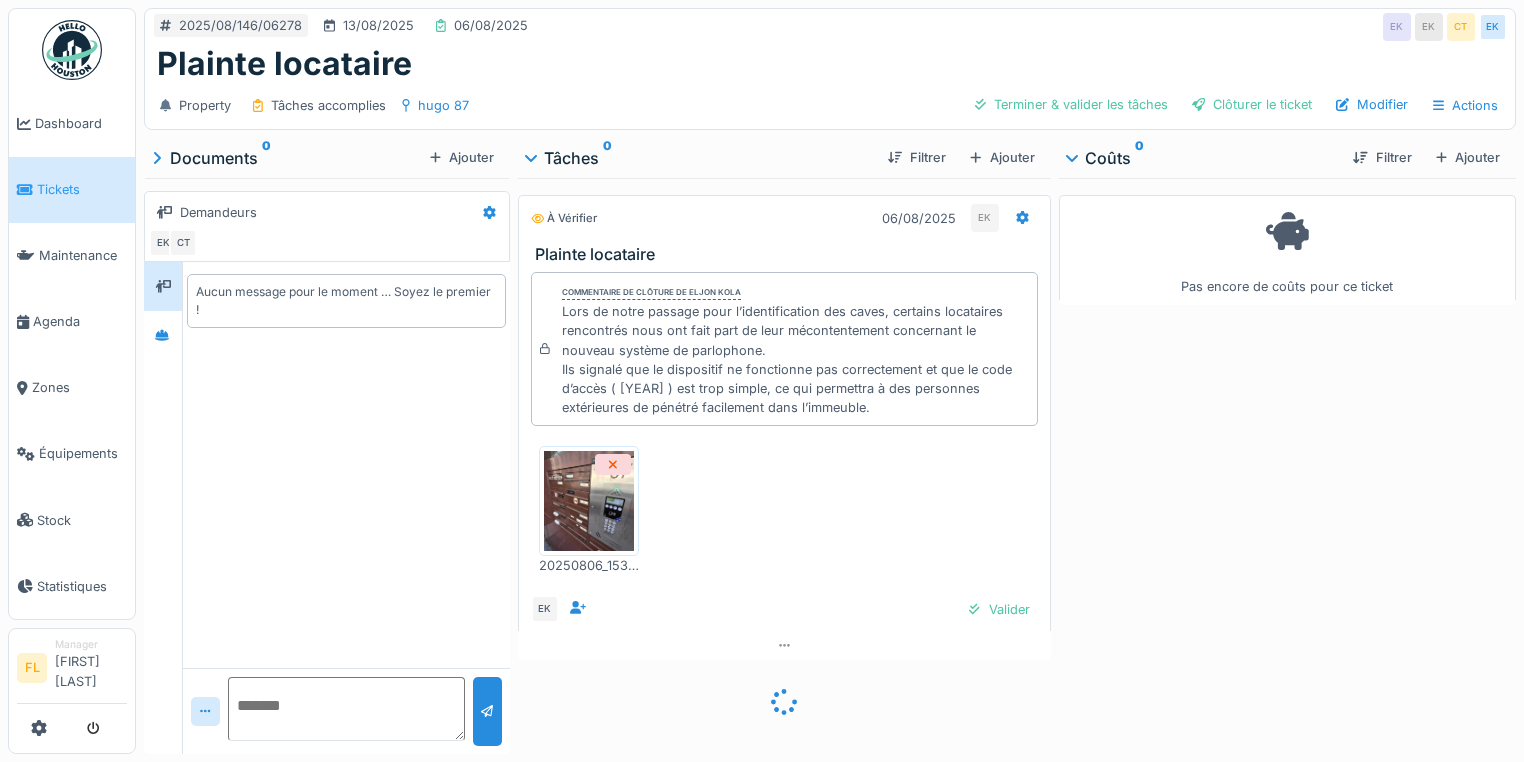 scroll, scrollTop: 0, scrollLeft: 0, axis: both 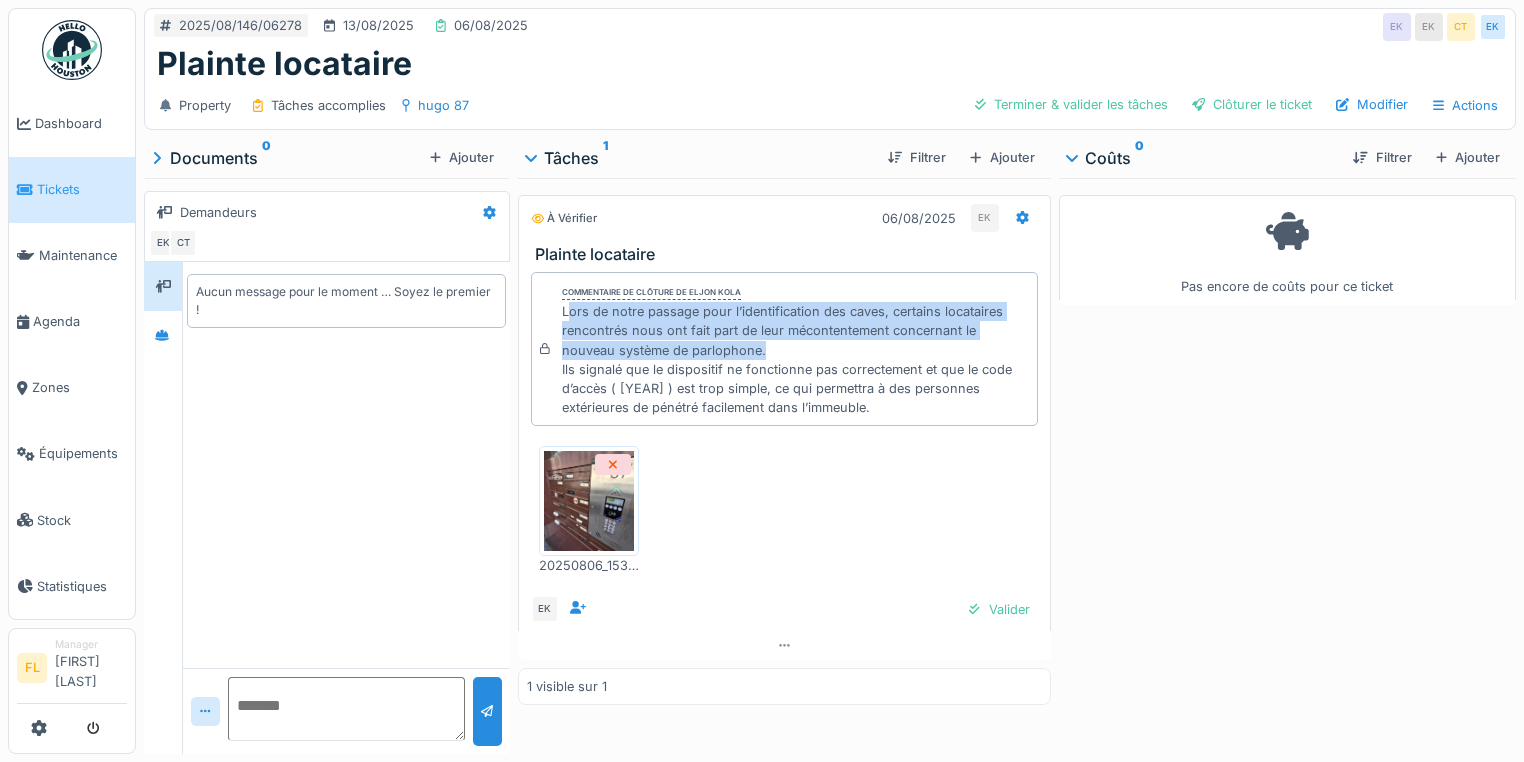 drag, startPoint x: 564, startPoint y: 315, endPoint x: 838, endPoint y: 348, distance: 275.98007 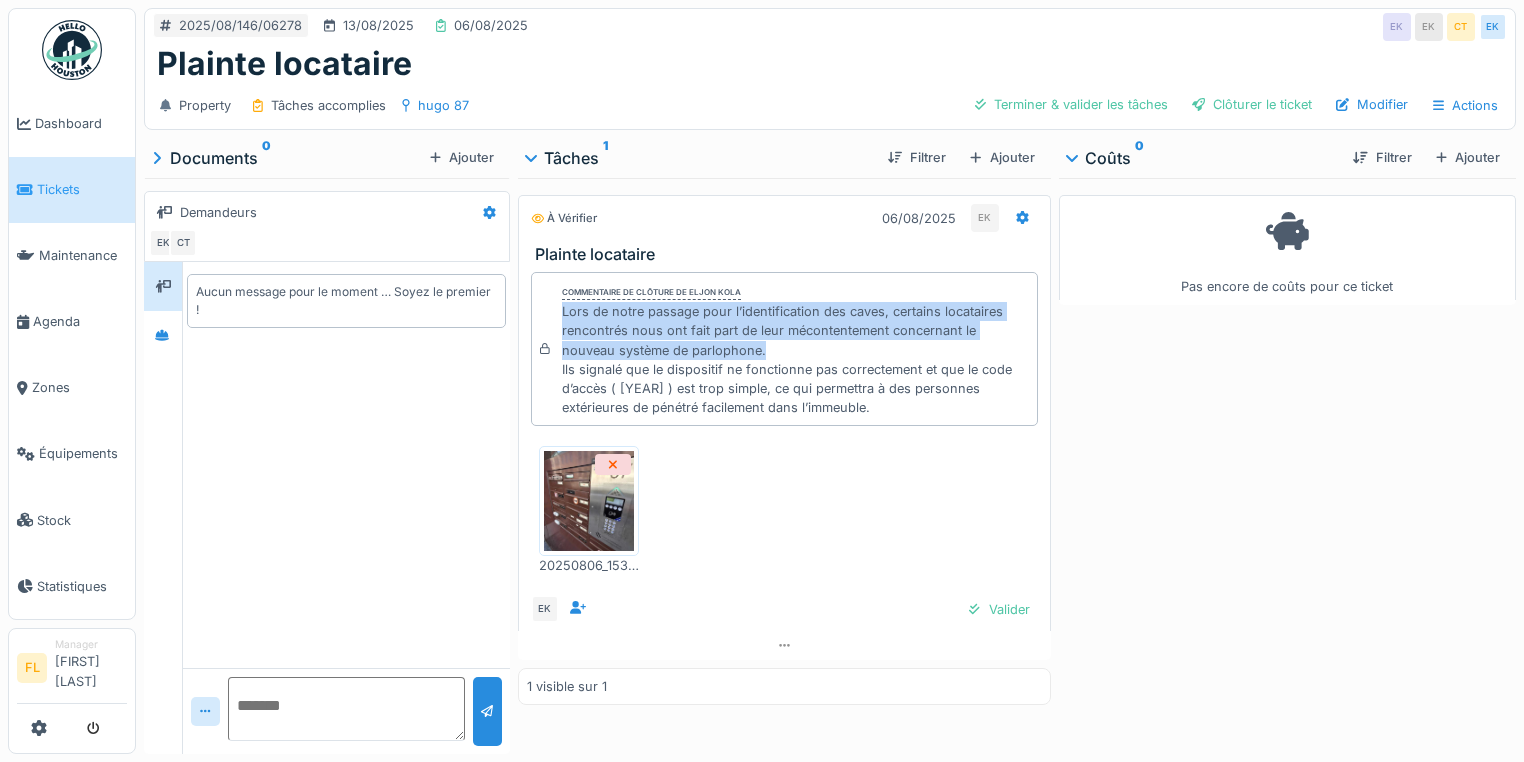 drag, startPoint x: 782, startPoint y: 348, endPoint x: 554, endPoint y: 316, distance: 230.23466 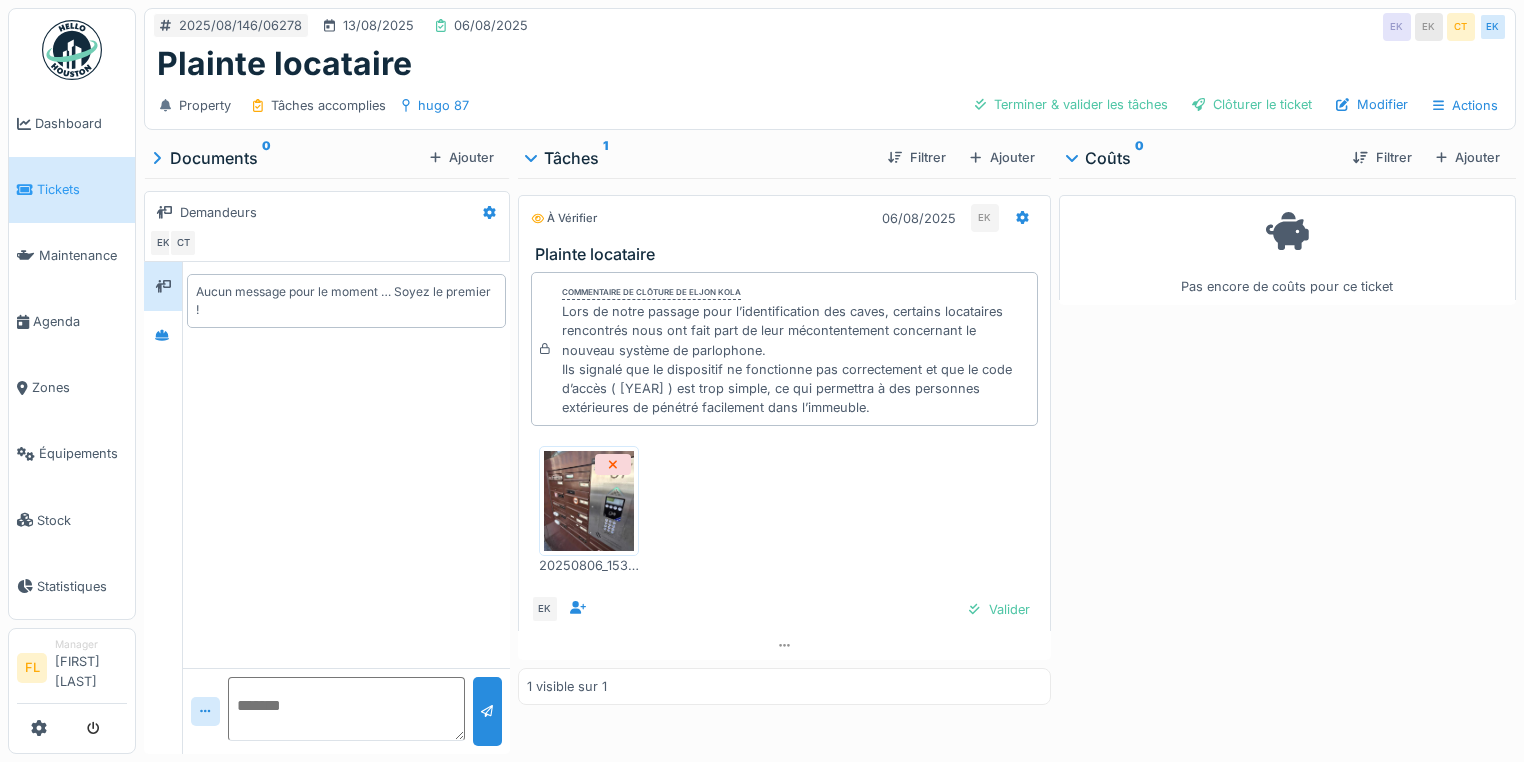click on "Lors de notre passage pour l’identification des caves, certains locataires rencontrés nous ont fait part de leur mécontentement concernant le nouveau système de parlophone.
Ils signalé que le dispositif ne fonctionne pas correctement et que le code d’accès ( [YEAR] ) est trop simple, ce qui permettra à des personnes extérieures de pénétré facilement dans l’immeuble." at bounding box center [795, 359] 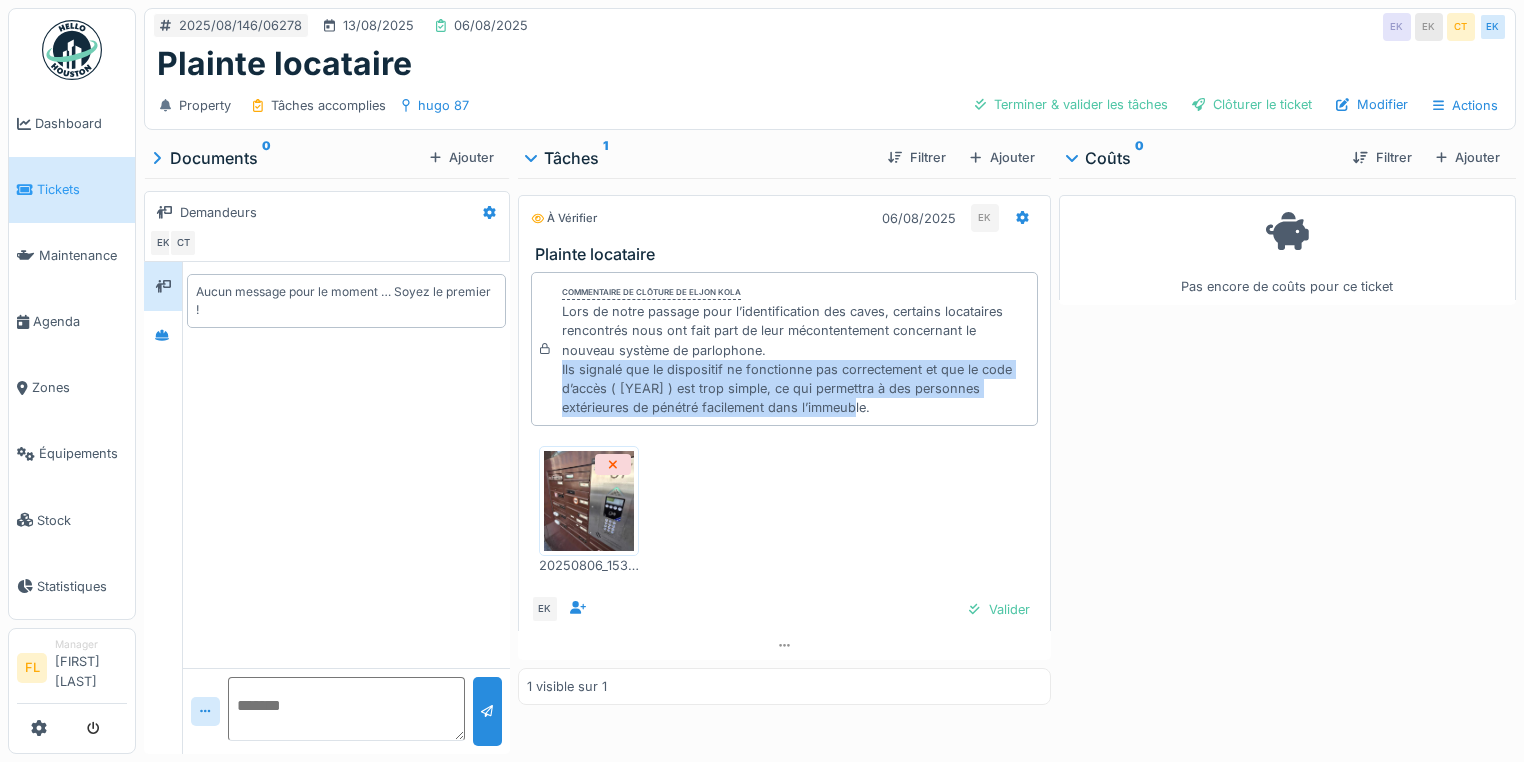 drag, startPoint x: 891, startPoint y: 405, endPoint x: 556, endPoint y: 375, distance: 336.3406 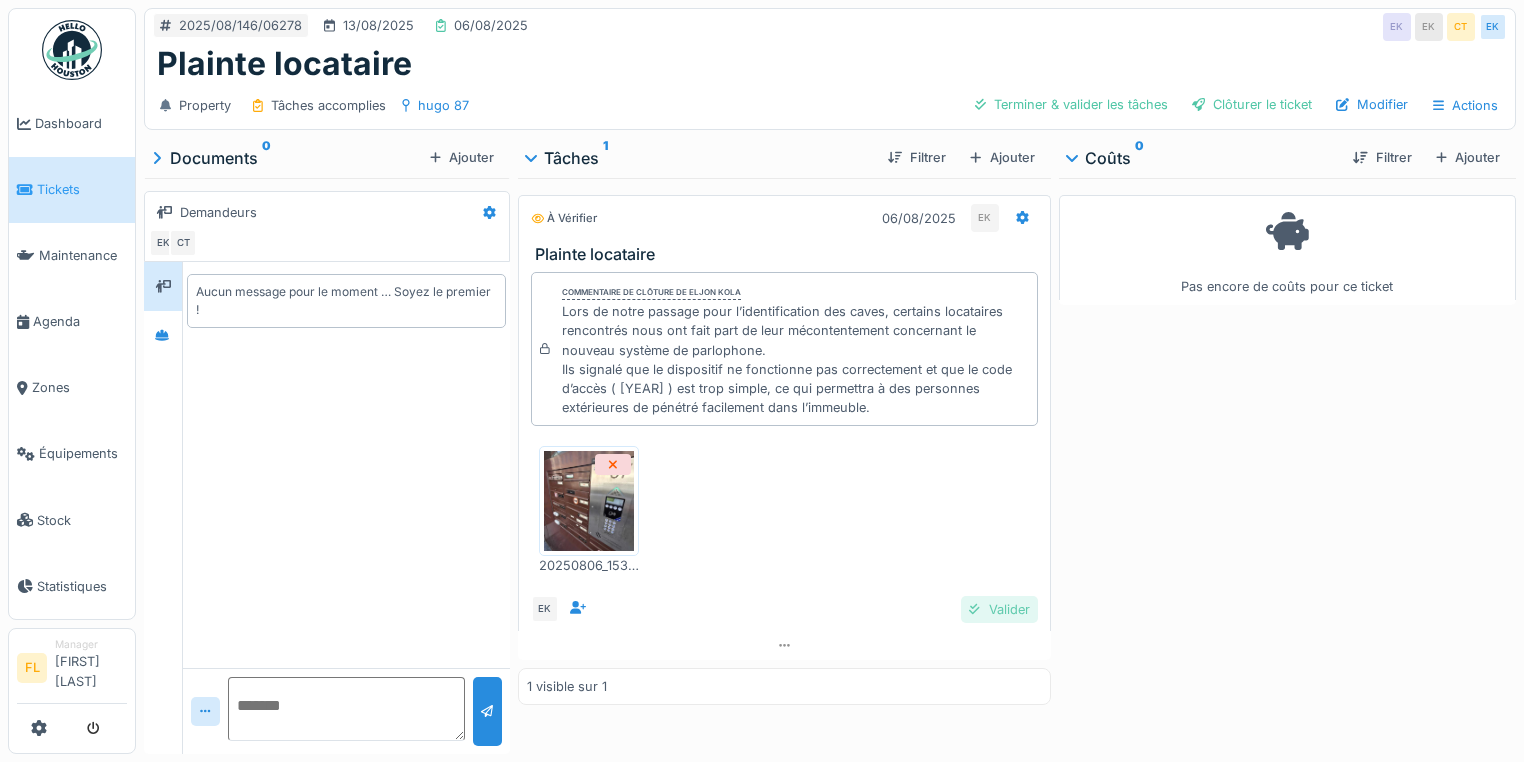 click at bounding box center (974, 609) 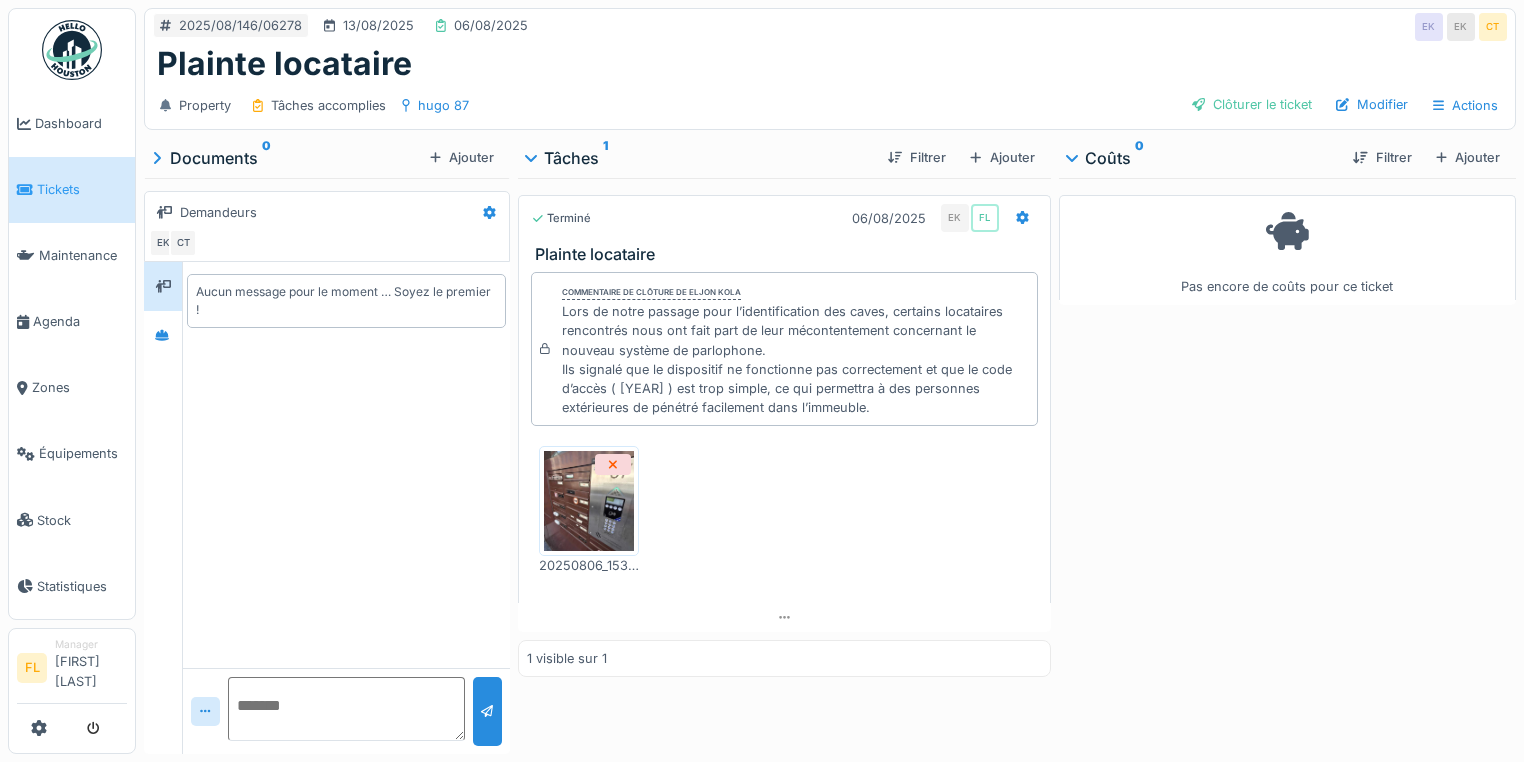 click at bounding box center [589, 501] 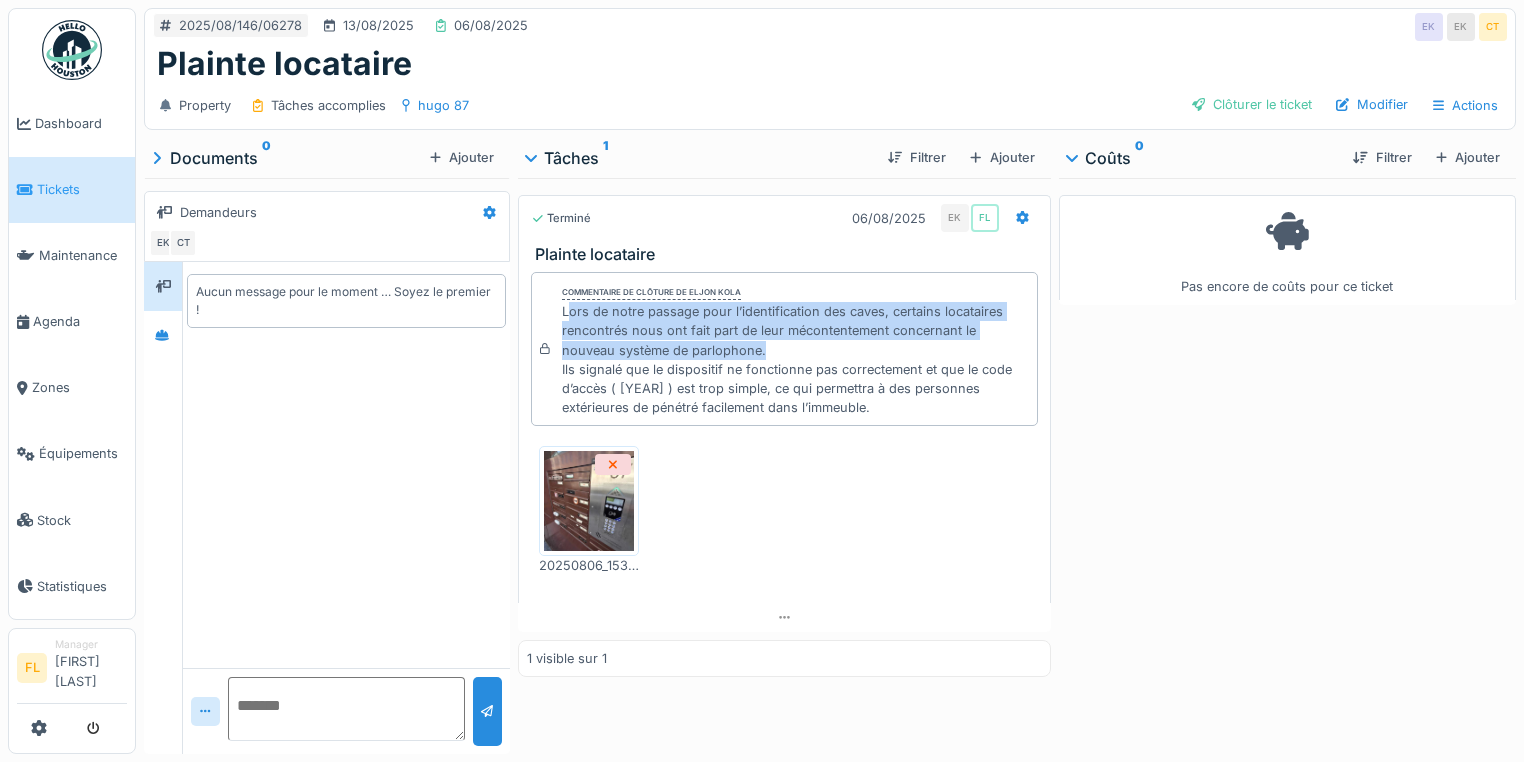 drag, startPoint x: 563, startPoint y: 312, endPoint x: 806, endPoint y: 343, distance: 244.96939 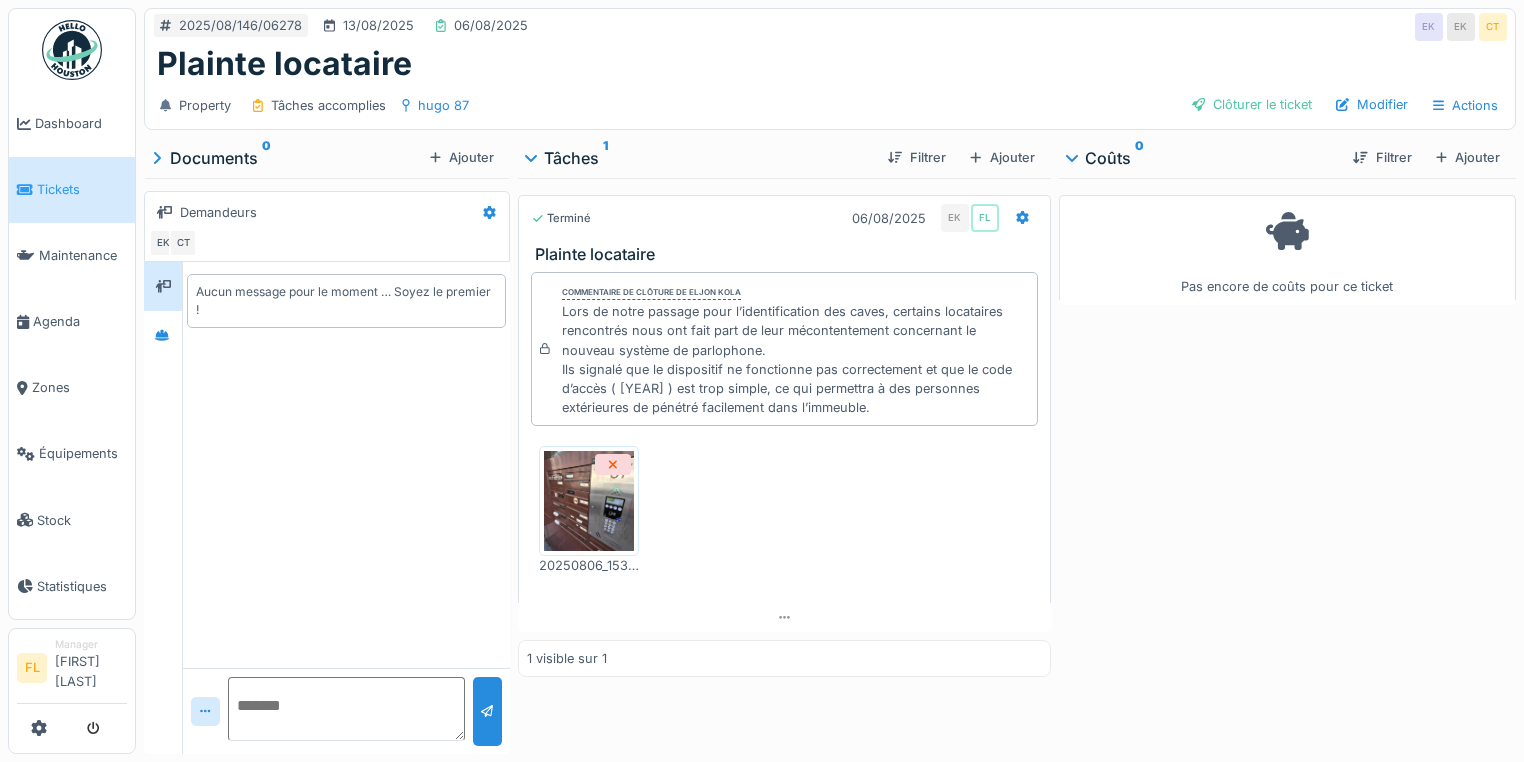 click on "Lors de notre passage pour l’identification des caves, certains locataires rencontrés nous ont fait part de leur mécontentement concernant le nouveau système de parlophone.
Ils signalé que le dispositif ne fonctionne pas correctement et que le code d’accès ( 2024) est trop simple, ce qui permettra à des personnes extérieures de pénétré facilement dans l’immeuble." at bounding box center [795, 359] 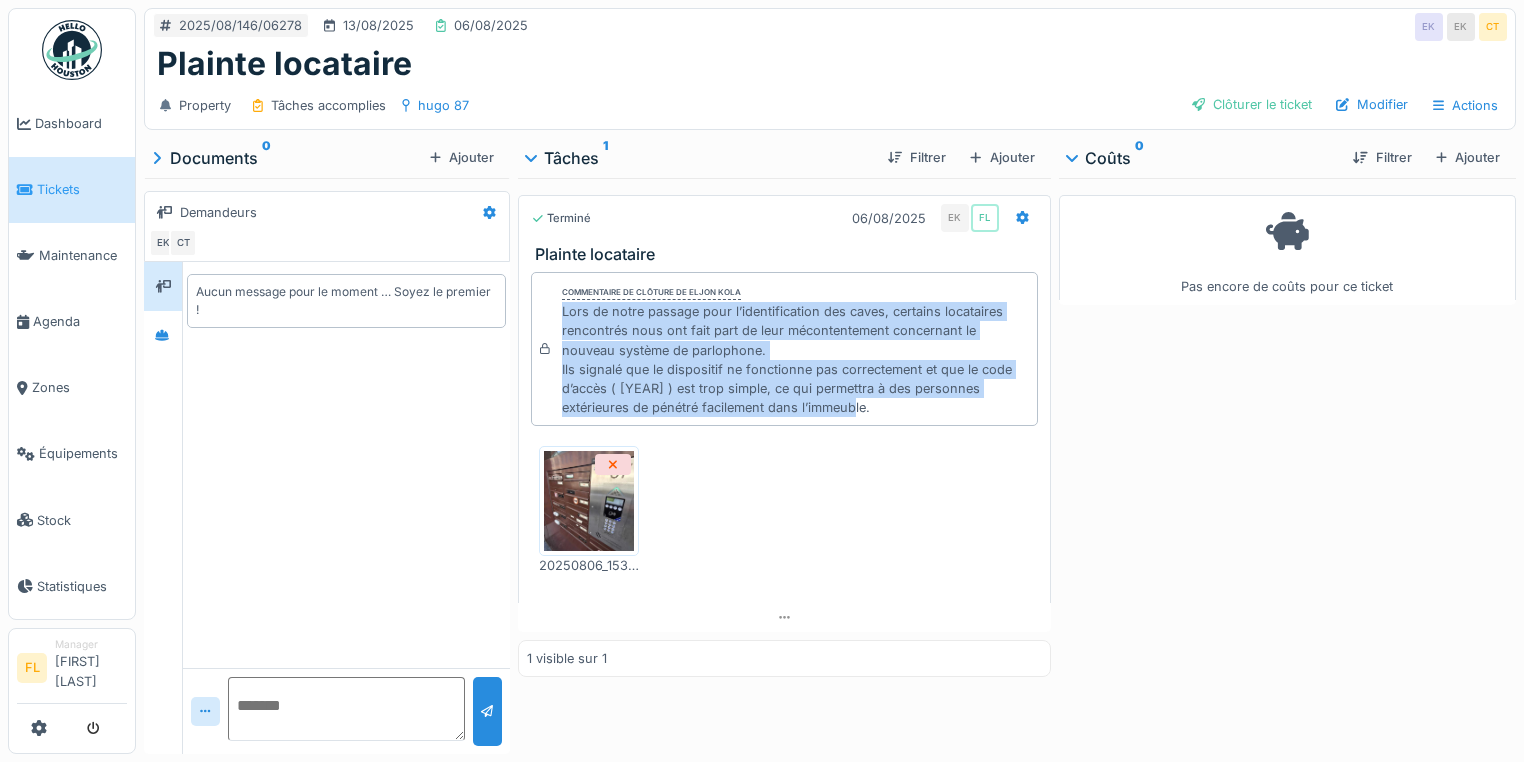 drag, startPoint x: 560, startPoint y: 314, endPoint x: 935, endPoint y: 408, distance: 386.60187 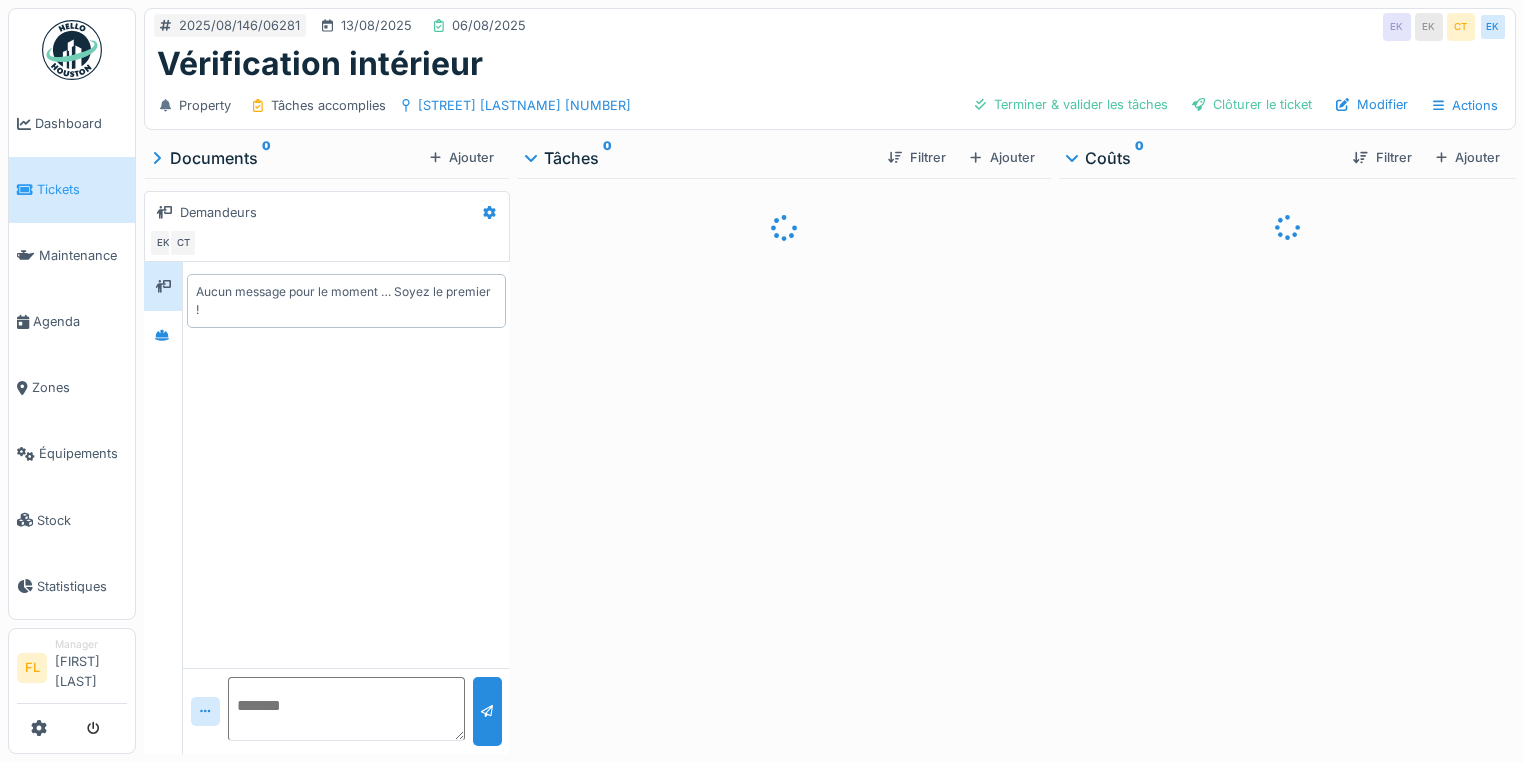 scroll, scrollTop: 0, scrollLeft: 0, axis: both 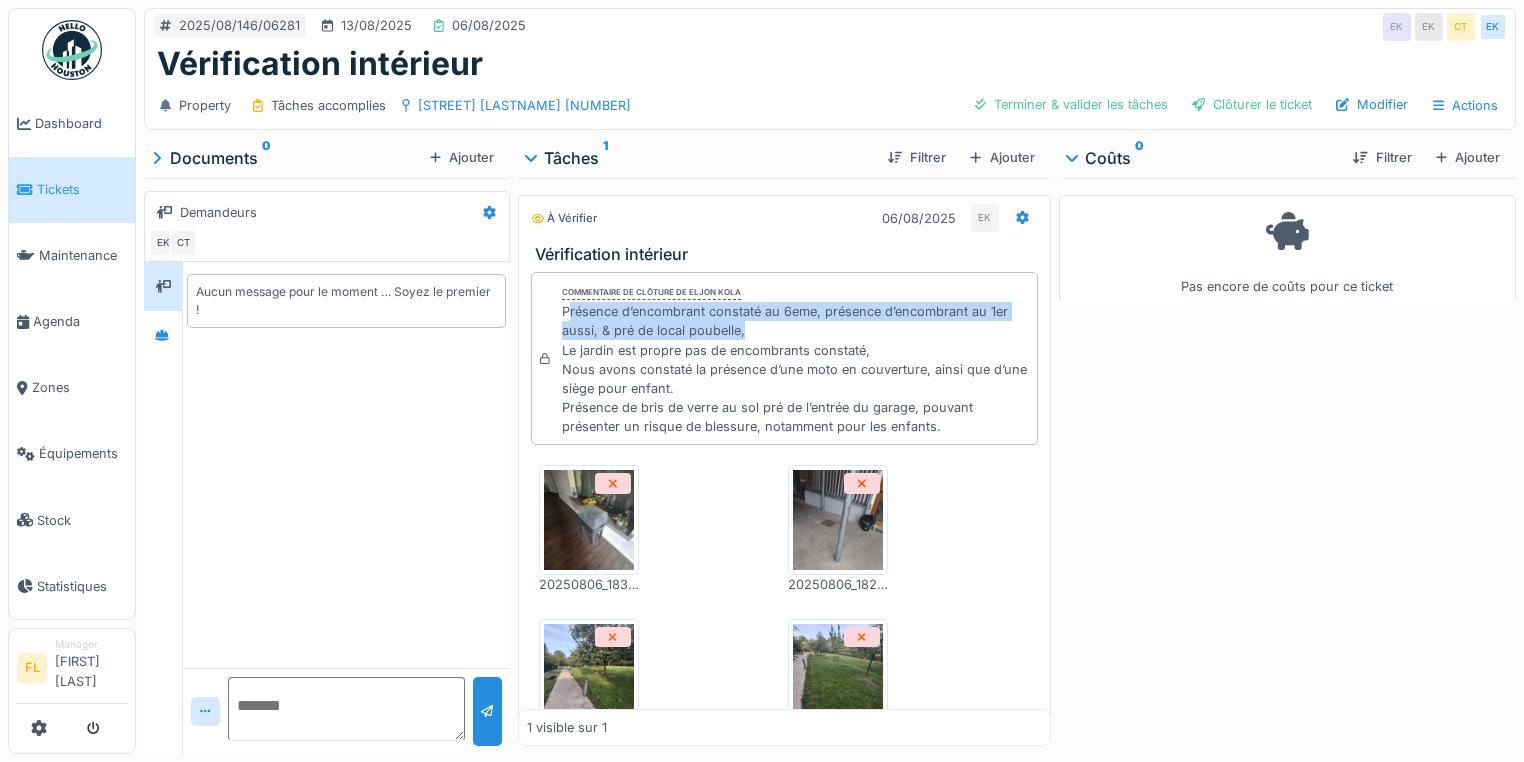 drag, startPoint x: 562, startPoint y: 310, endPoint x: 873, endPoint y: 337, distance: 312.16983 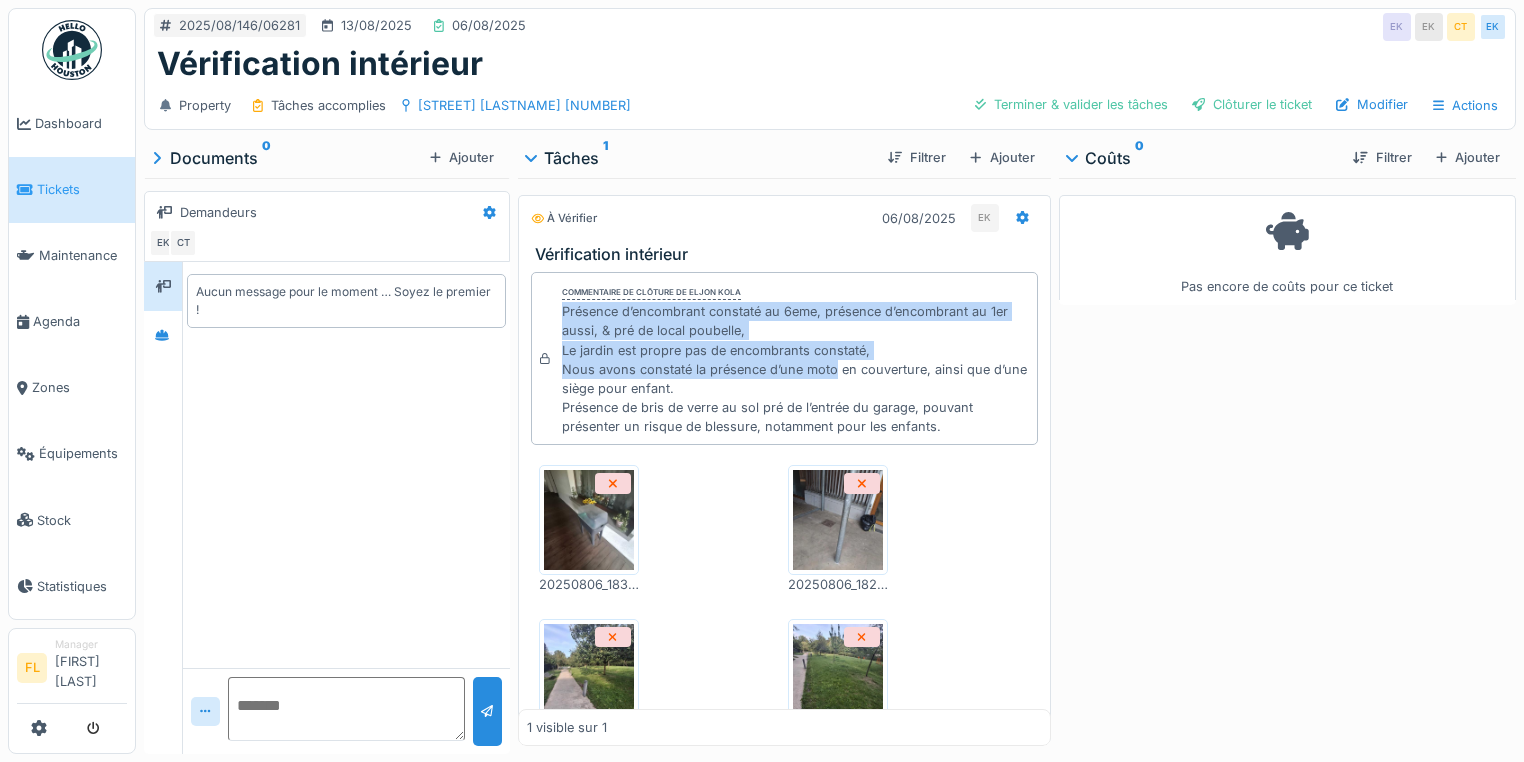 drag, startPoint x: 552, startPoint y: 312, endPoint x: 827, endPoint y: 376, distance: 282.34906 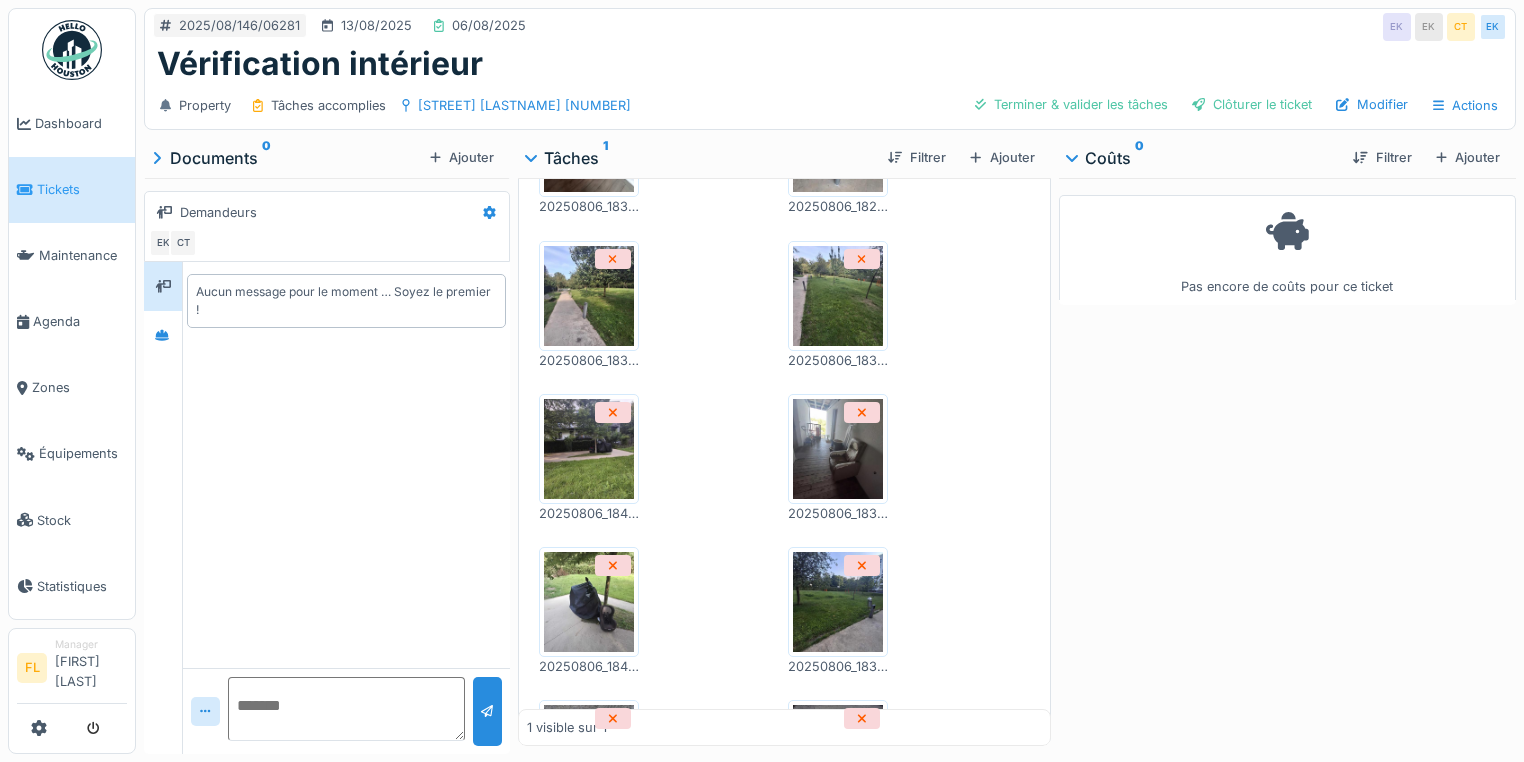 scroll, scrollTop: 400, scrollLeft: 0, axis: vertical 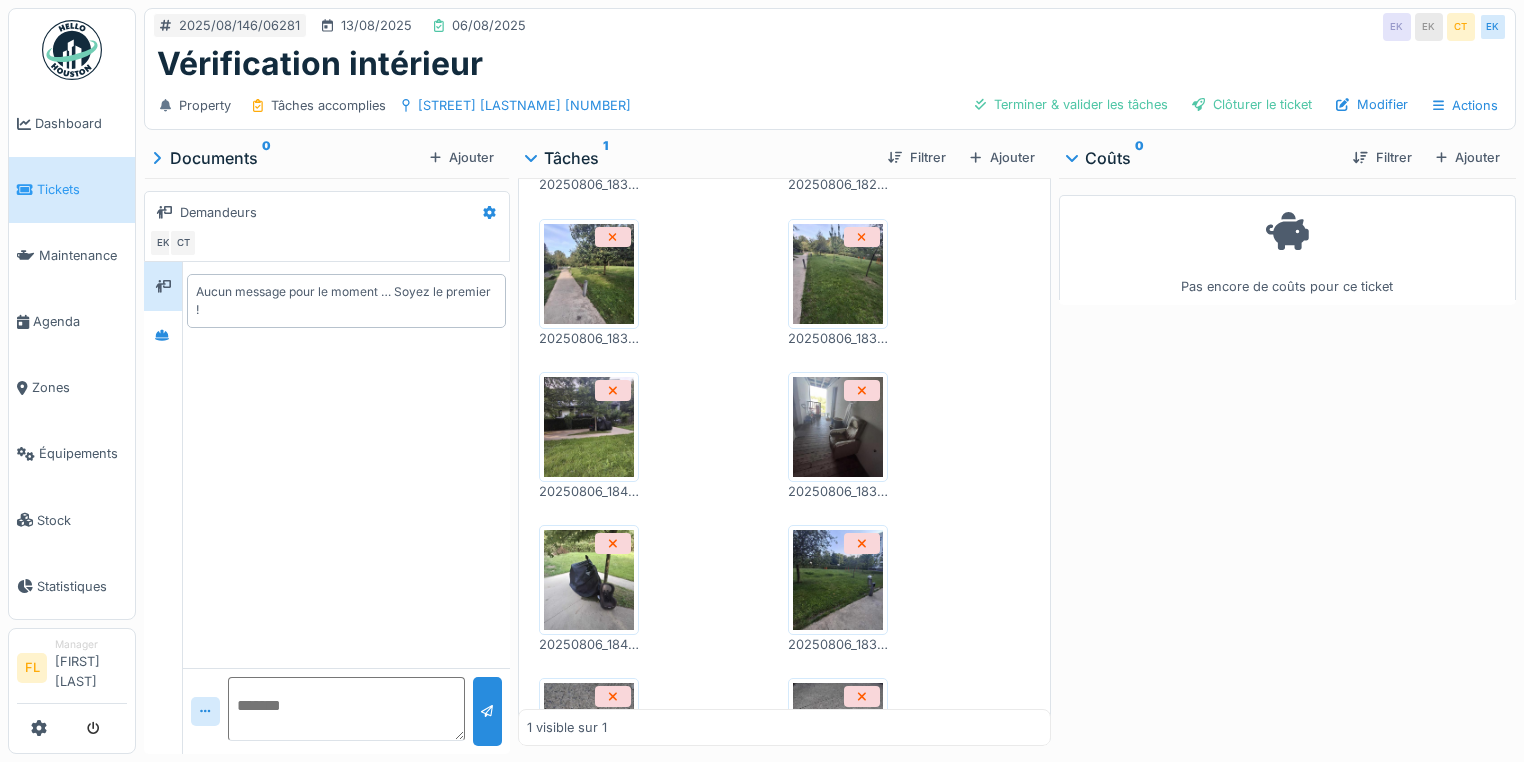click at bounding box center (838, 427) 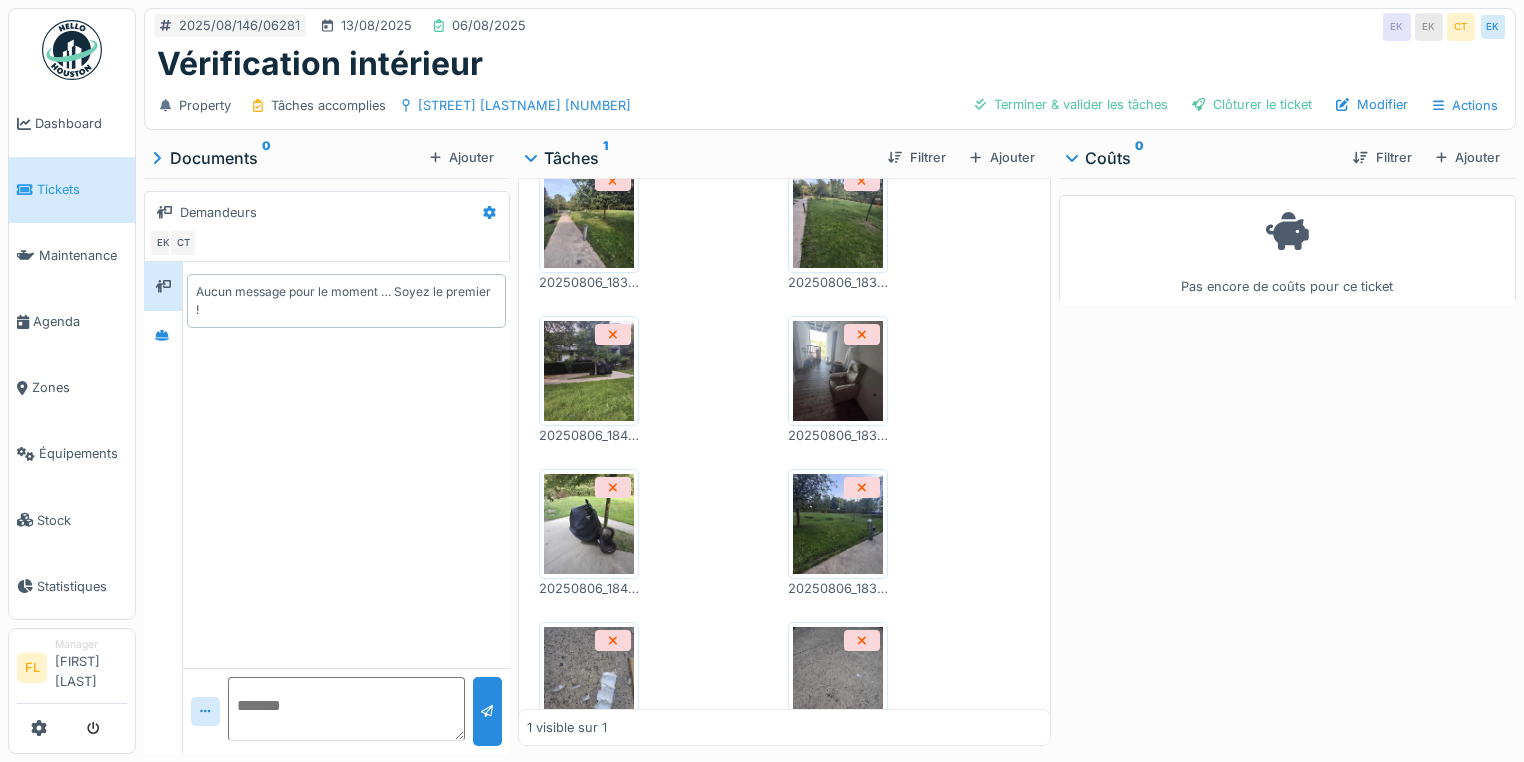 scroll, scrollTop: 480, scrollLeft: 0, axis: vertical 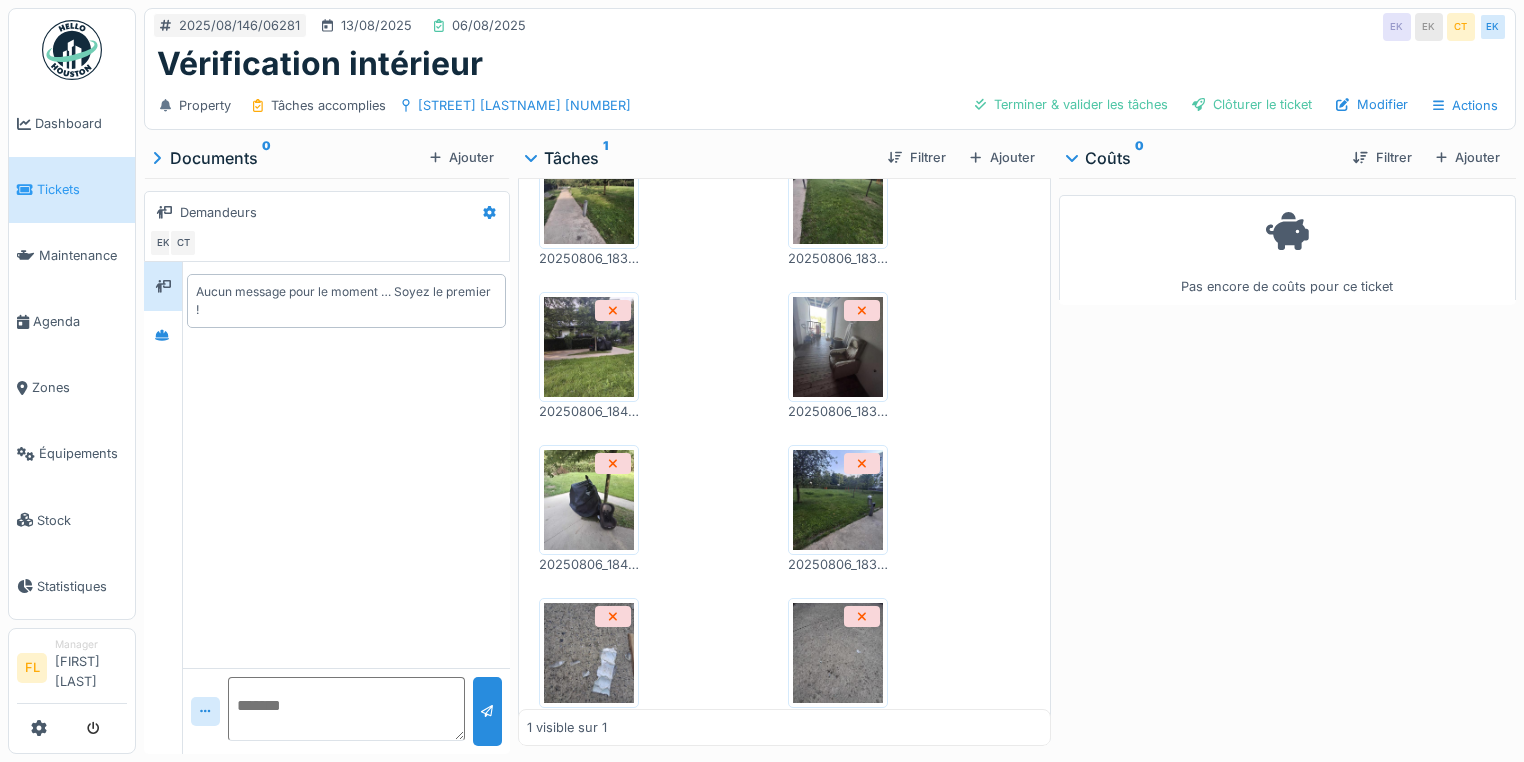 click at bounding box center (589, 500) 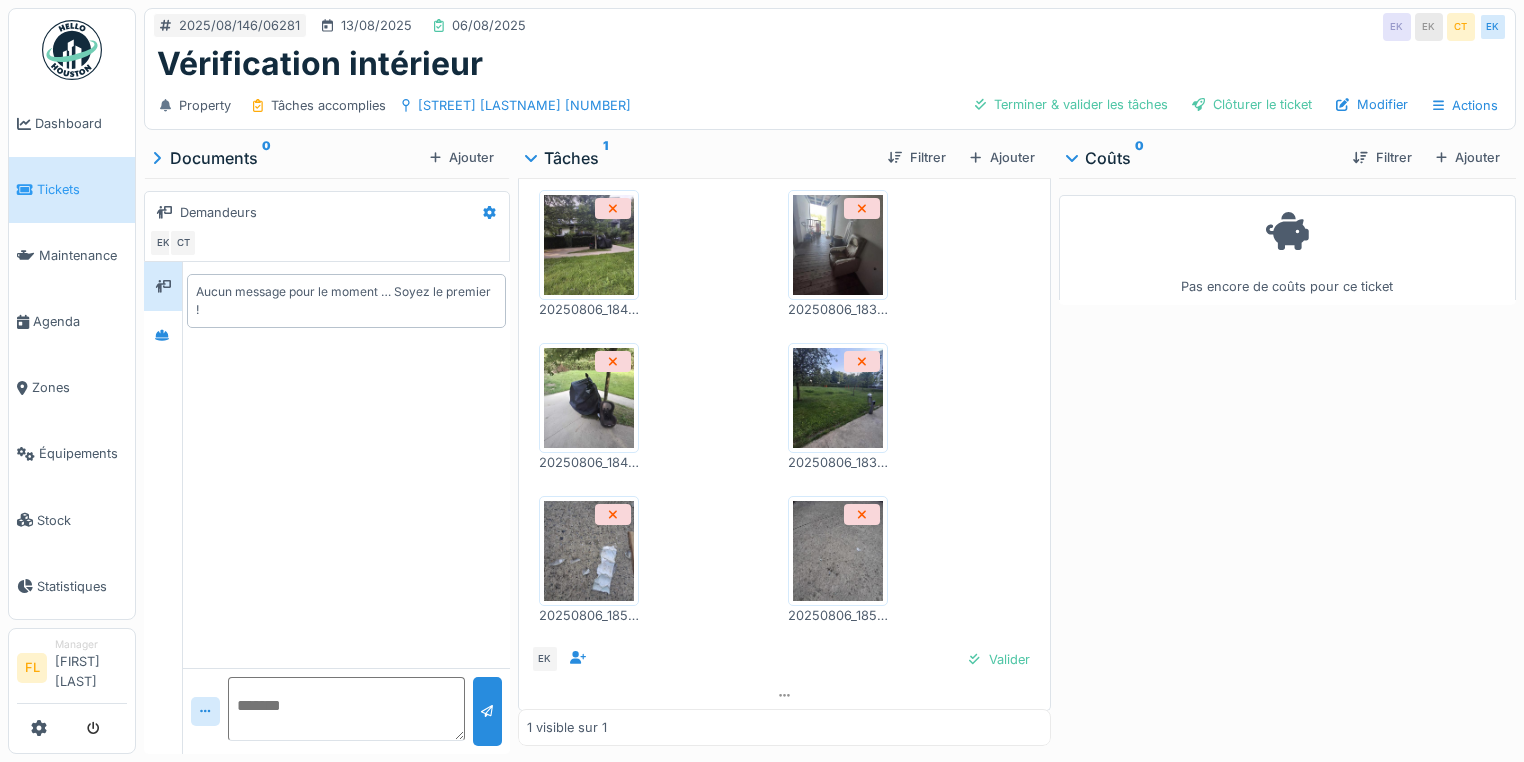 scroll, scrollTop: 588, scrollLeft: 0, axis: vertical 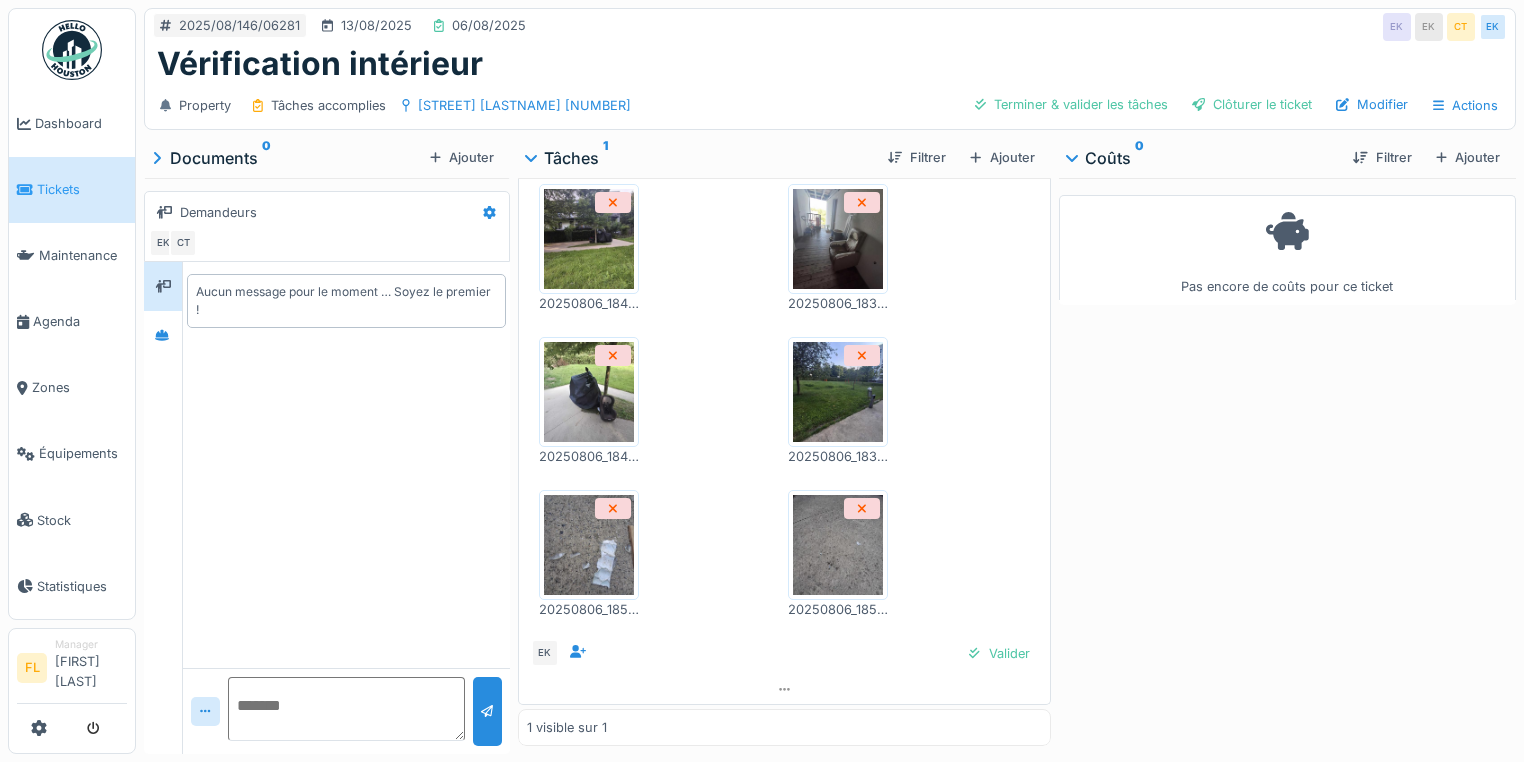 click at bounding box center [589, 545] 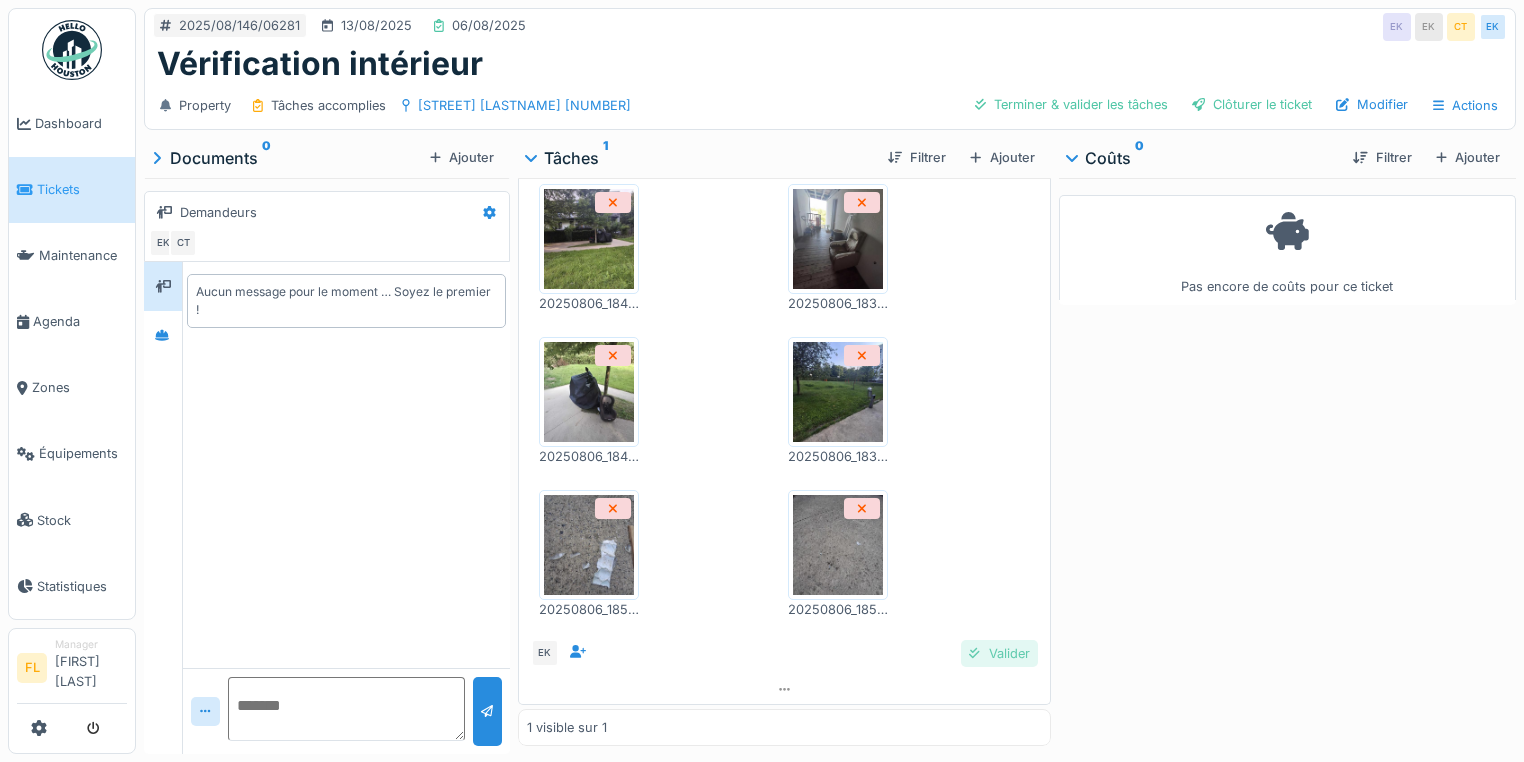 scroll, scrollTop: 12, scrollLeft: 0, axis: vertical 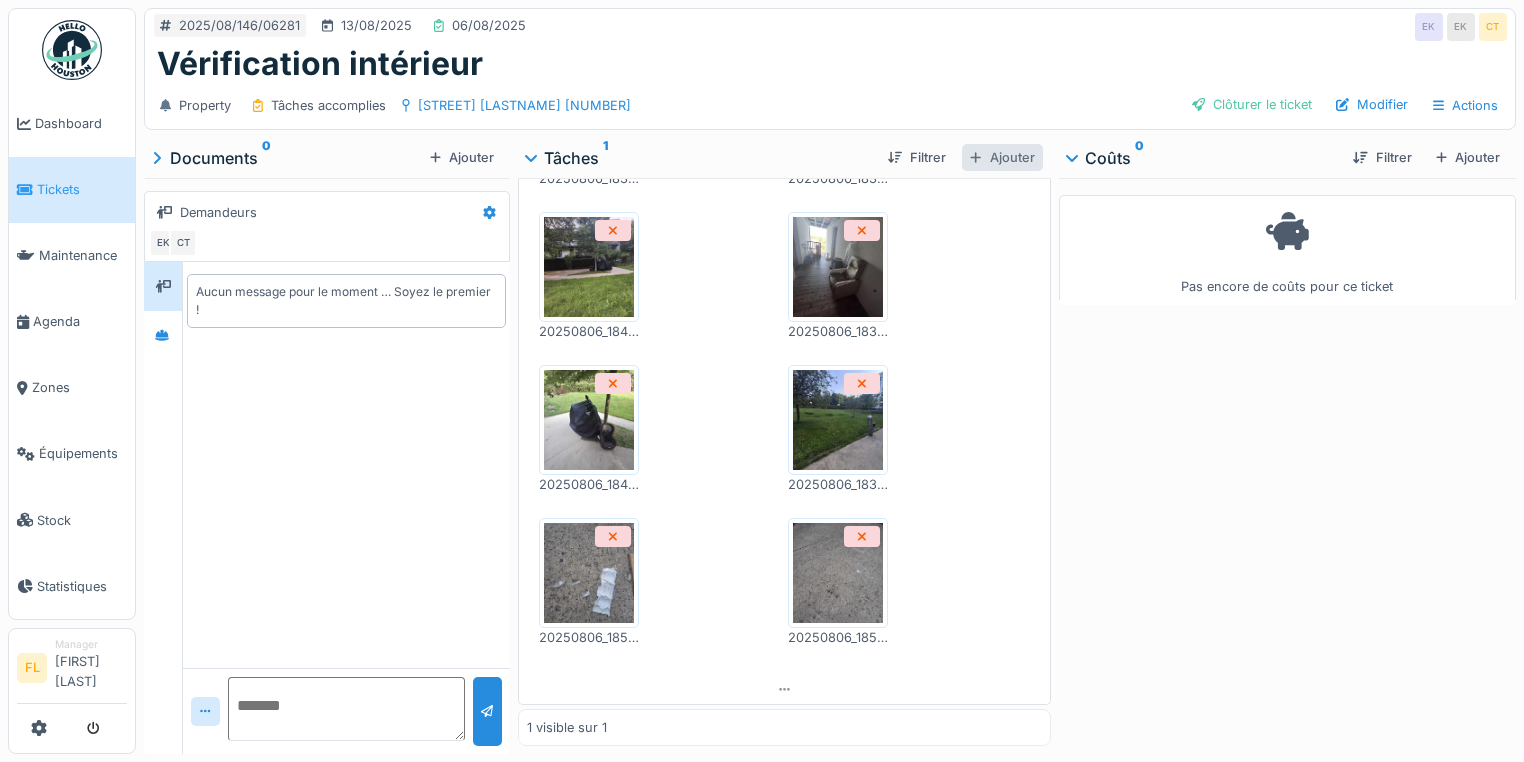 click on "Ajouter" at bounding box center [1002, 157] 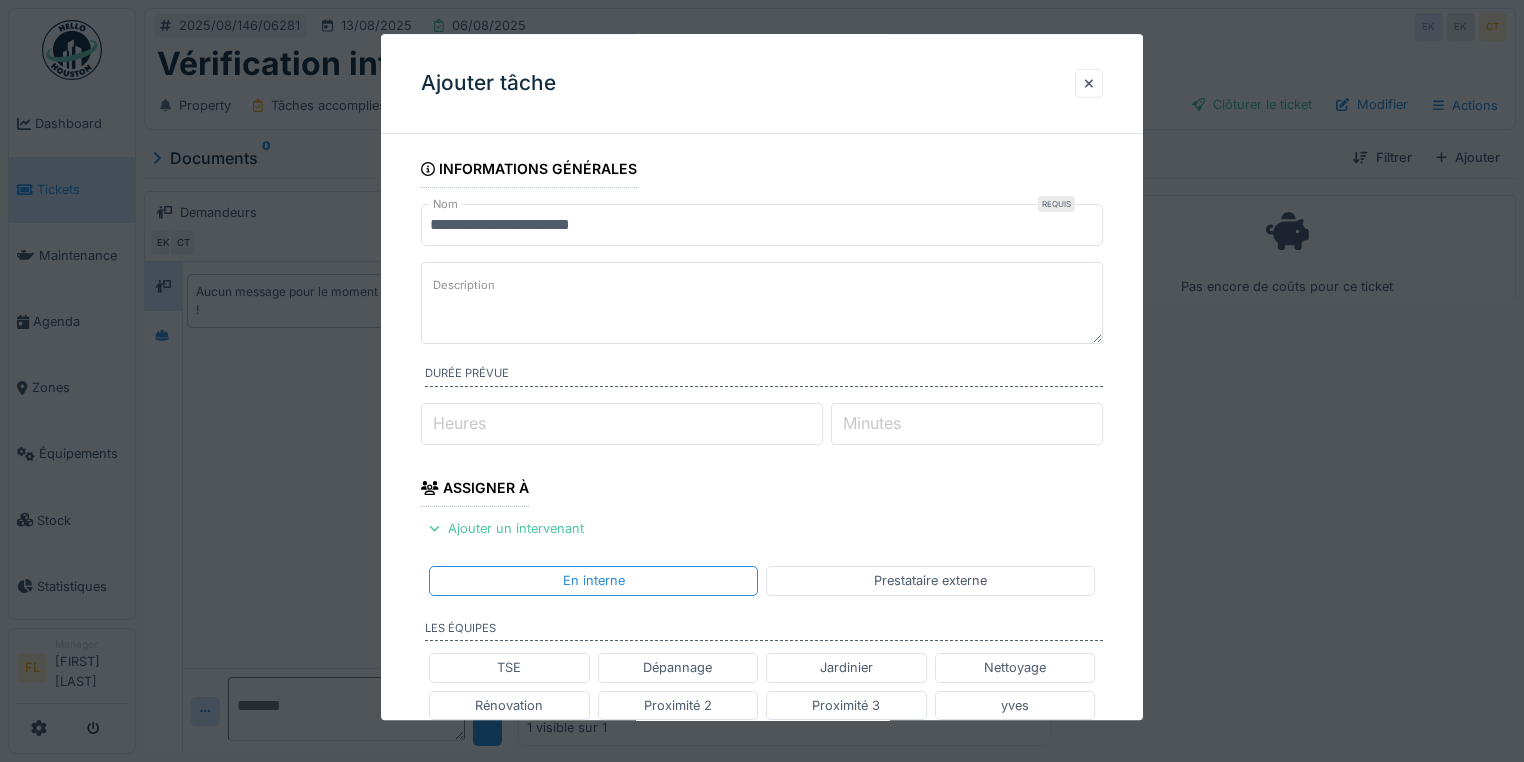 click on "Description" at bounding box center [762, 303] 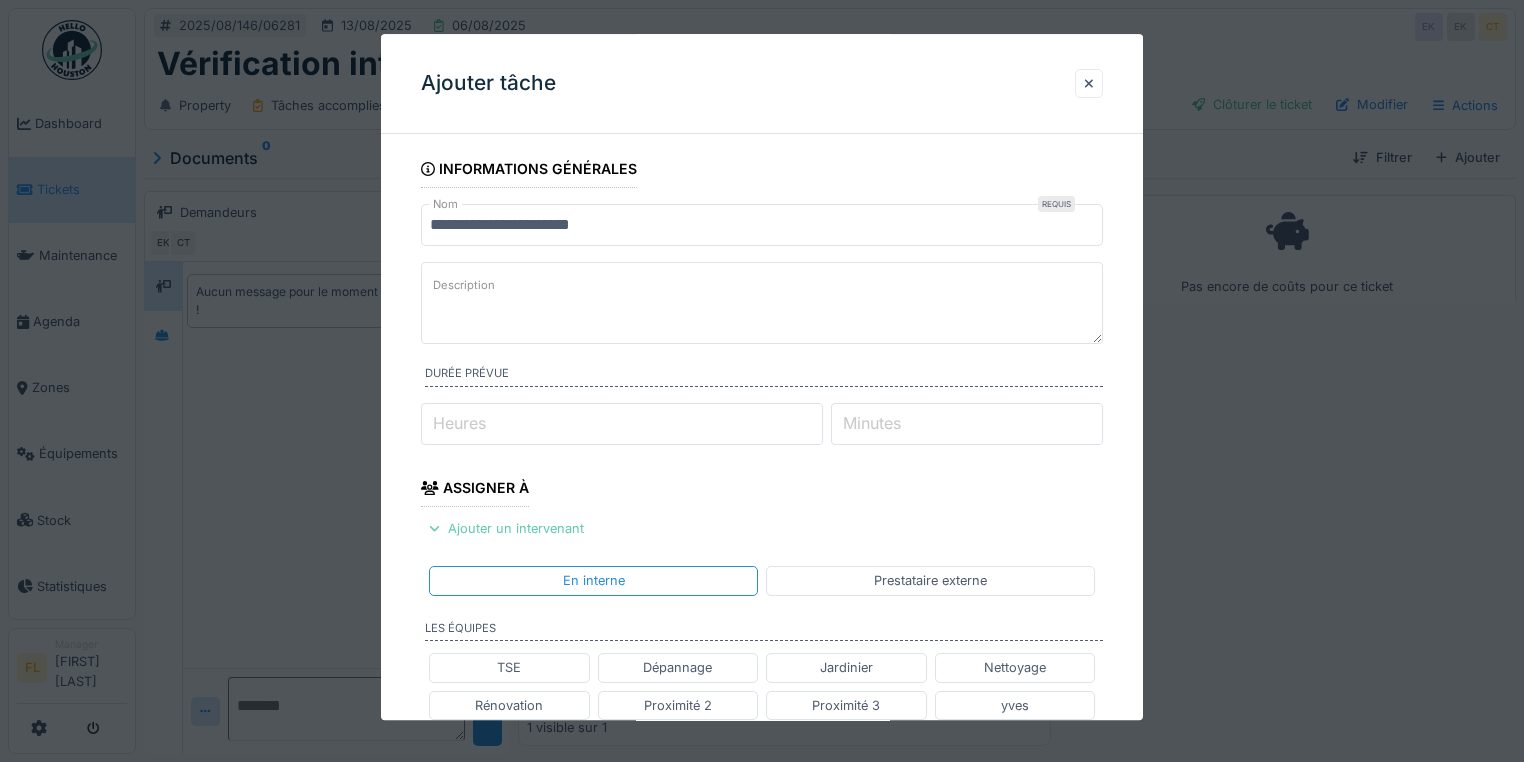 click on "Ajouter un intervenant" at bounding box center [506, 528] 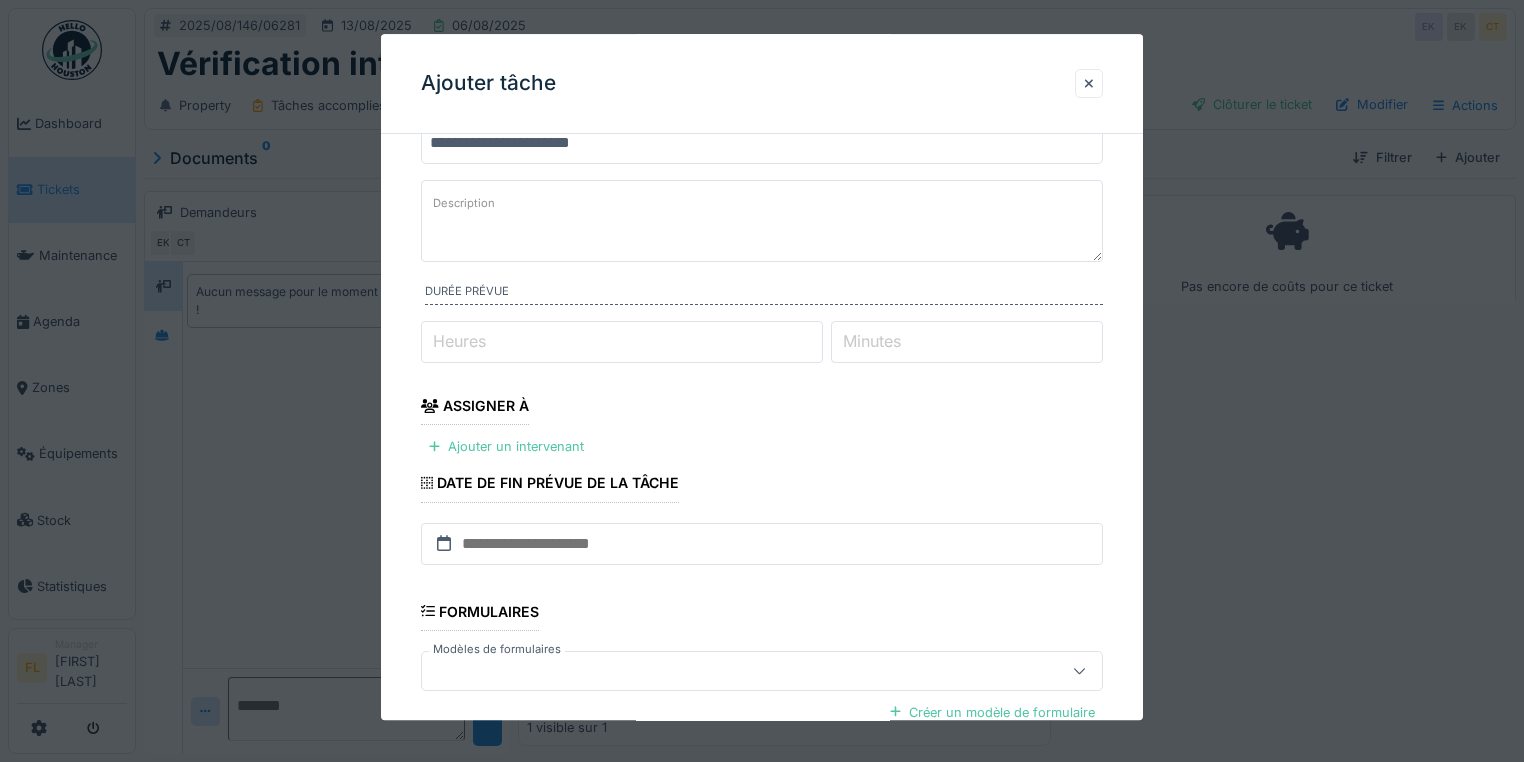 scroll, scrollTop: 60, scrollLeft: 0, axis: vertical 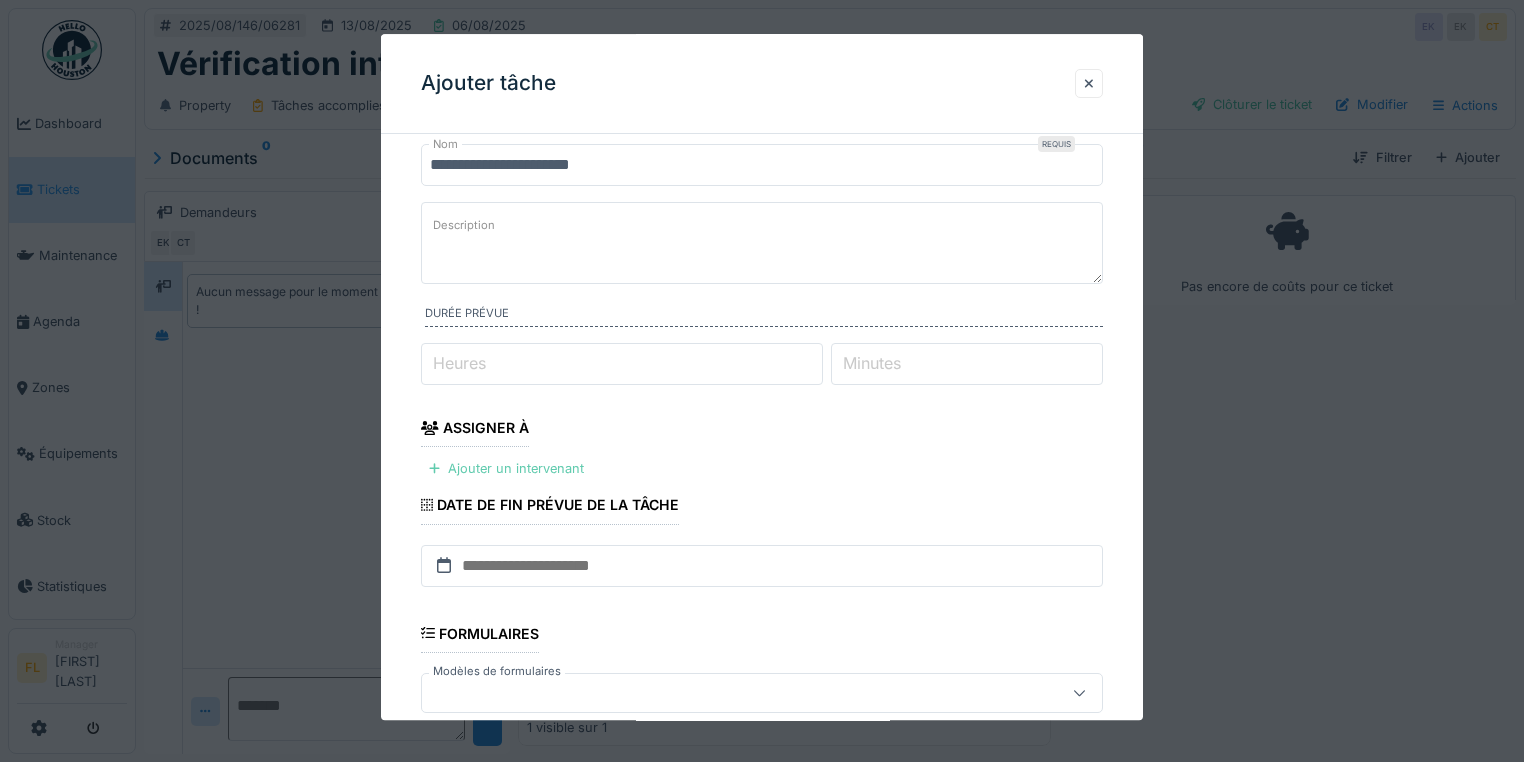 click on "Ajouter un intervenant" at bounding box center [506, 468] 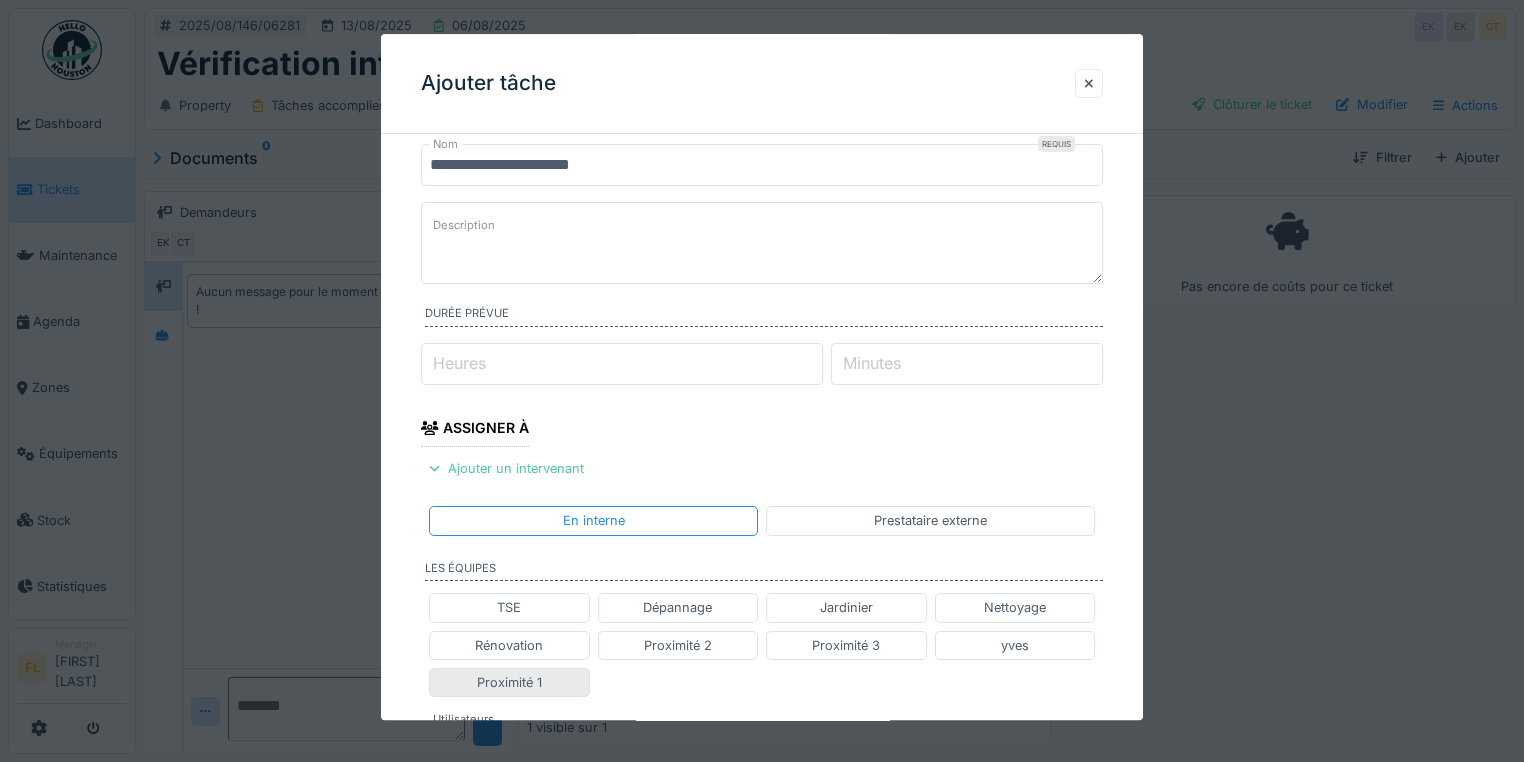 click on "Proximité 1" at bounding box center [509, 682] 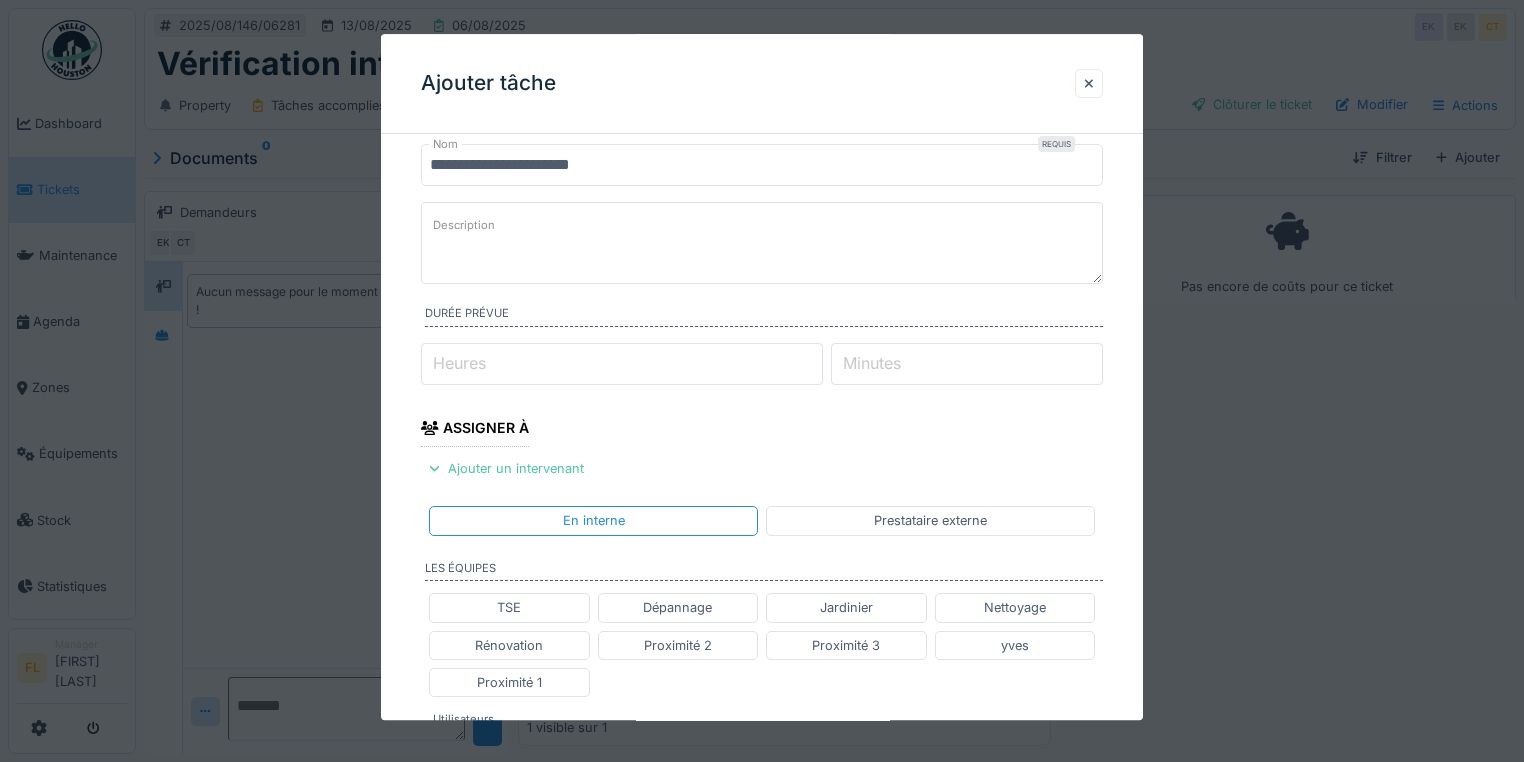 type on "**********" 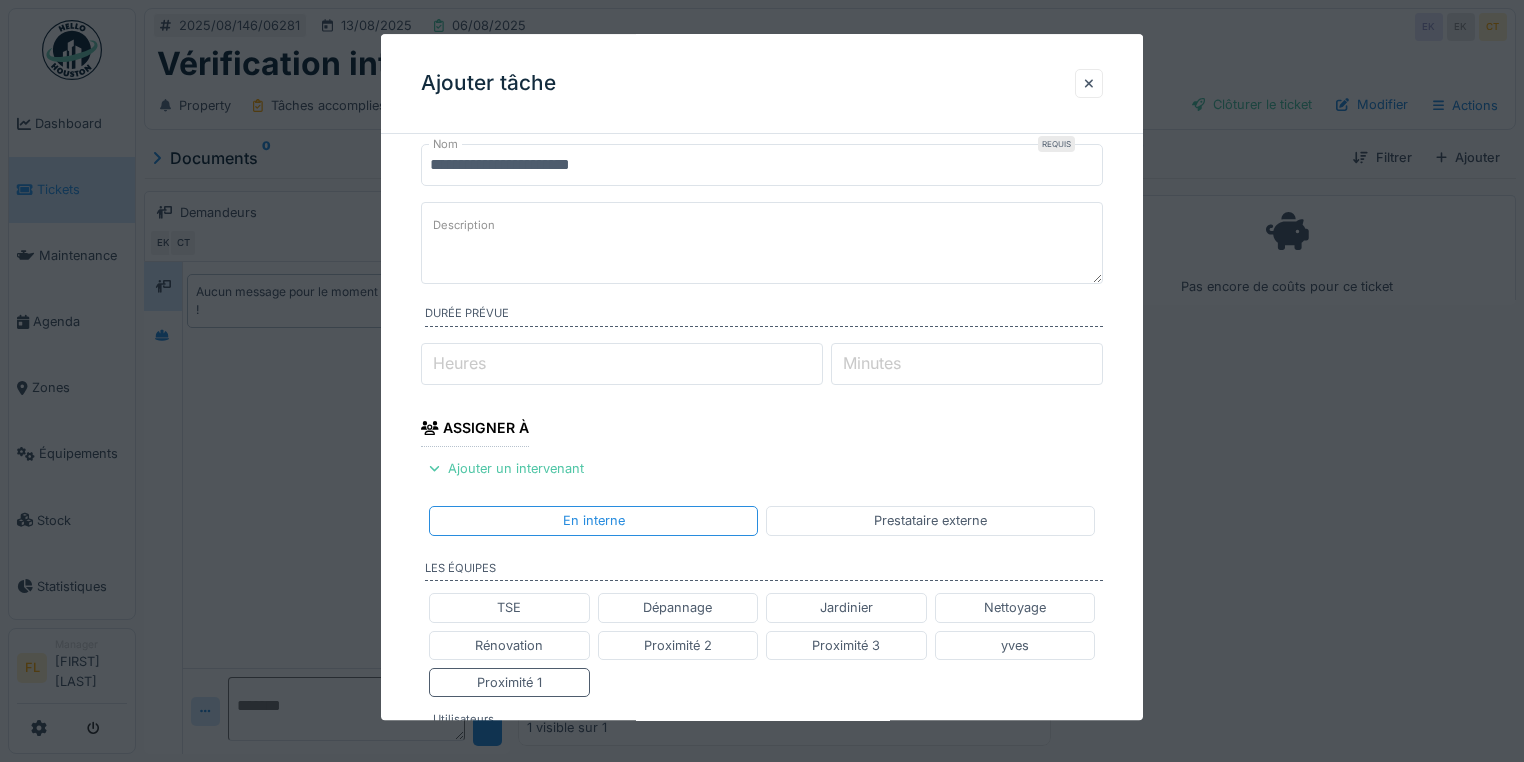 click on "Description" at bounding box center [762, 243] 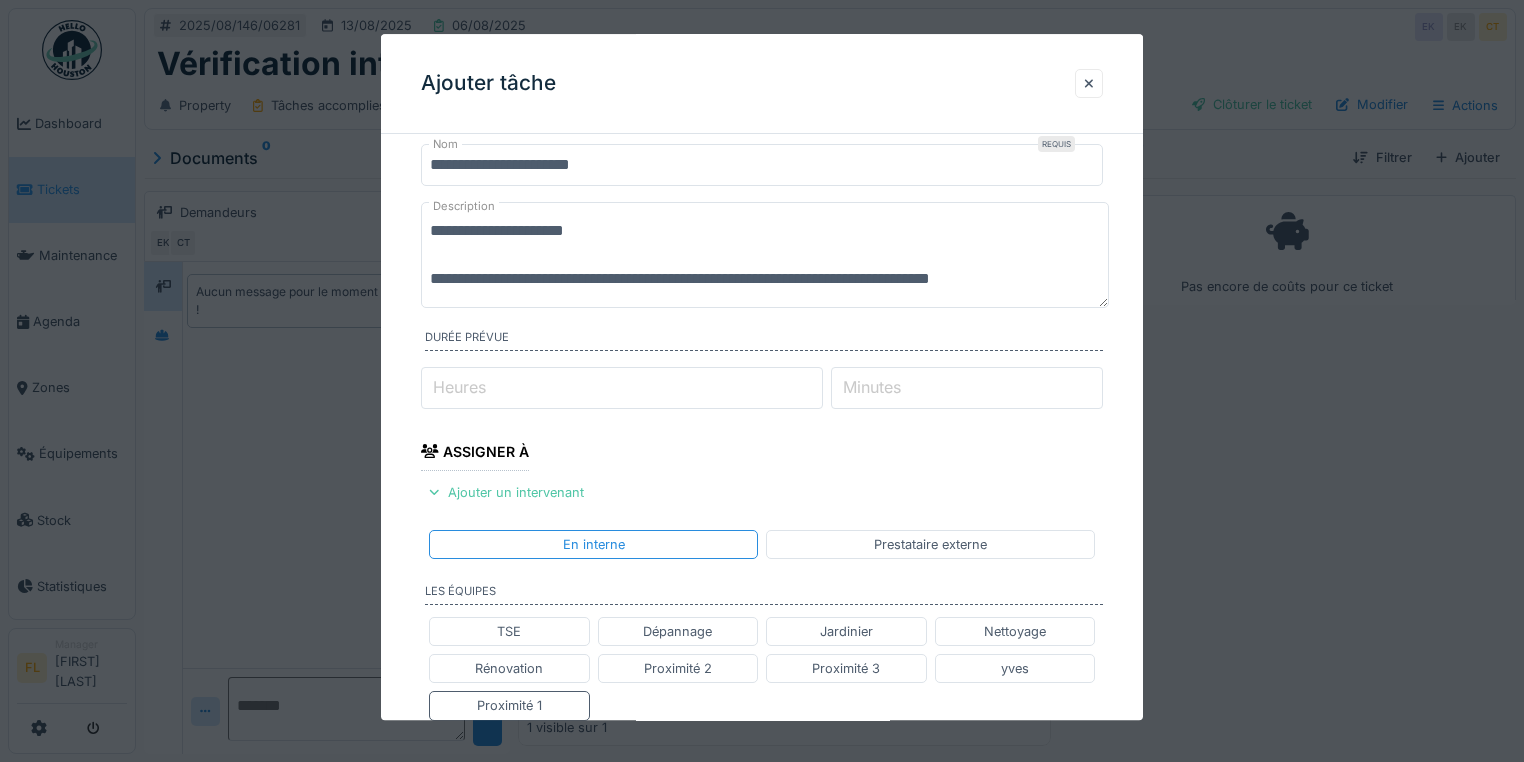 scroll, scrollTop: 6, scrollLeft: 0, axis: vertical 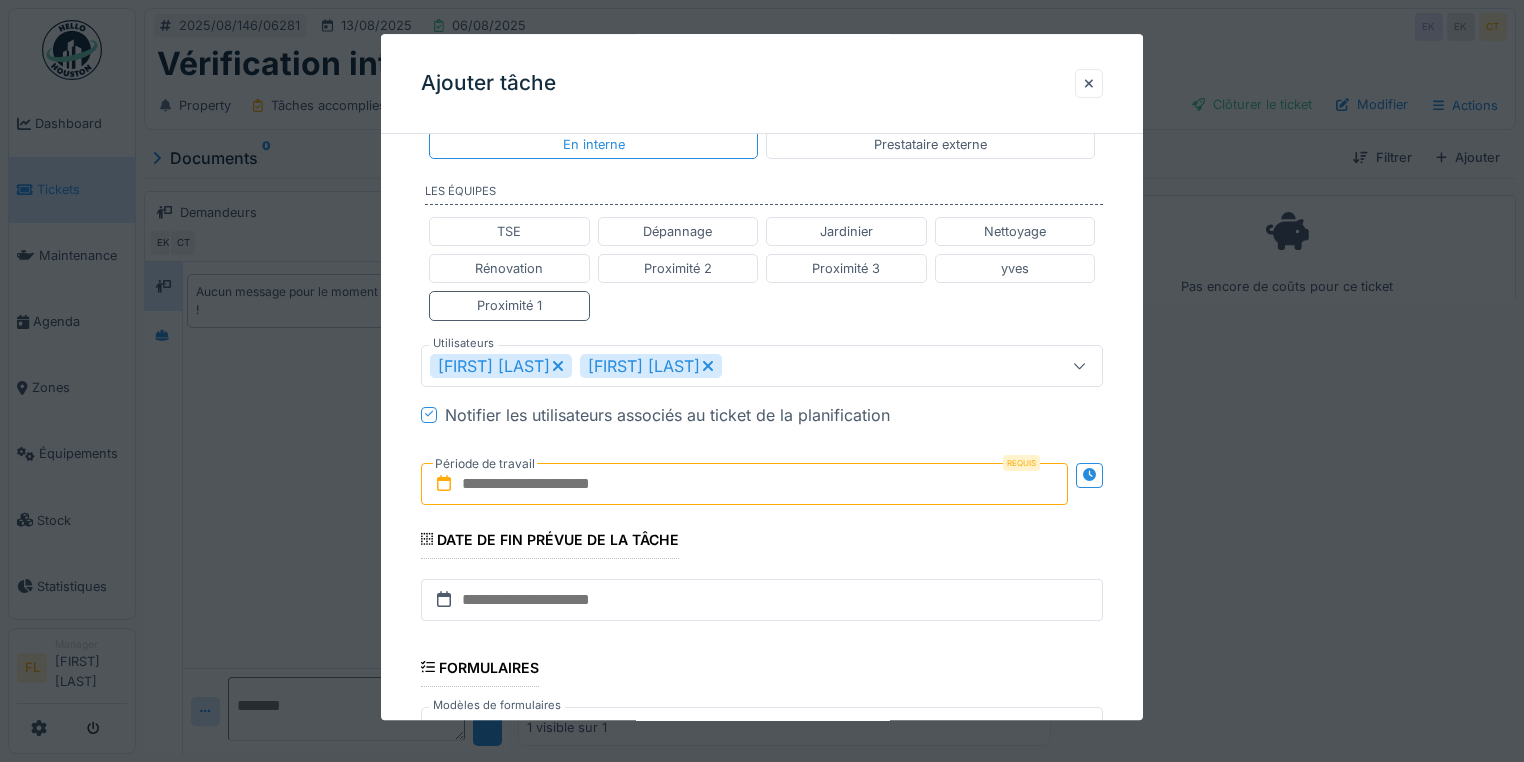 type on "**********" 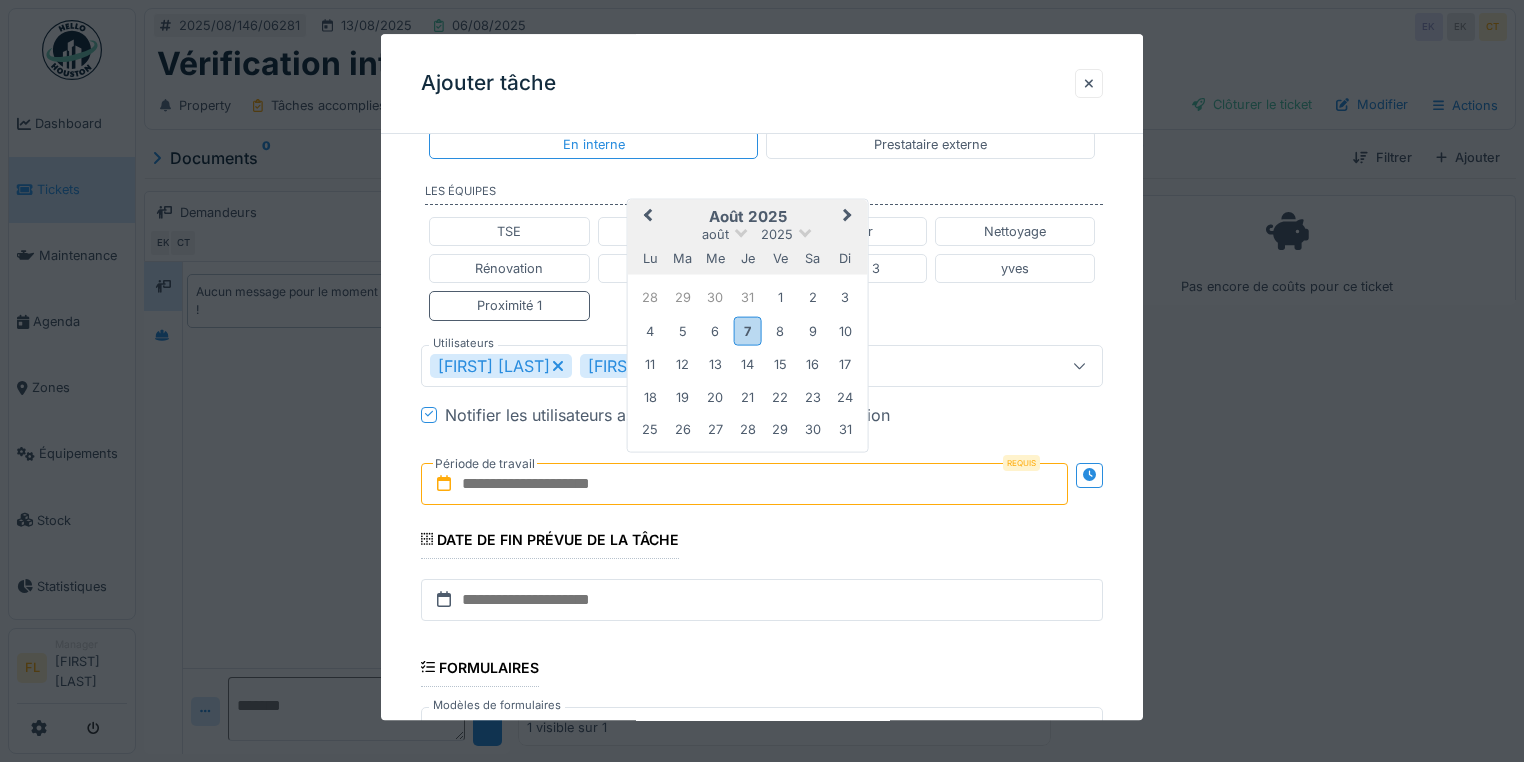 drag, startPoint x: 745, startPoint y: 322, endPoint x: 764, endPoint y: 328, distance: 19.924858 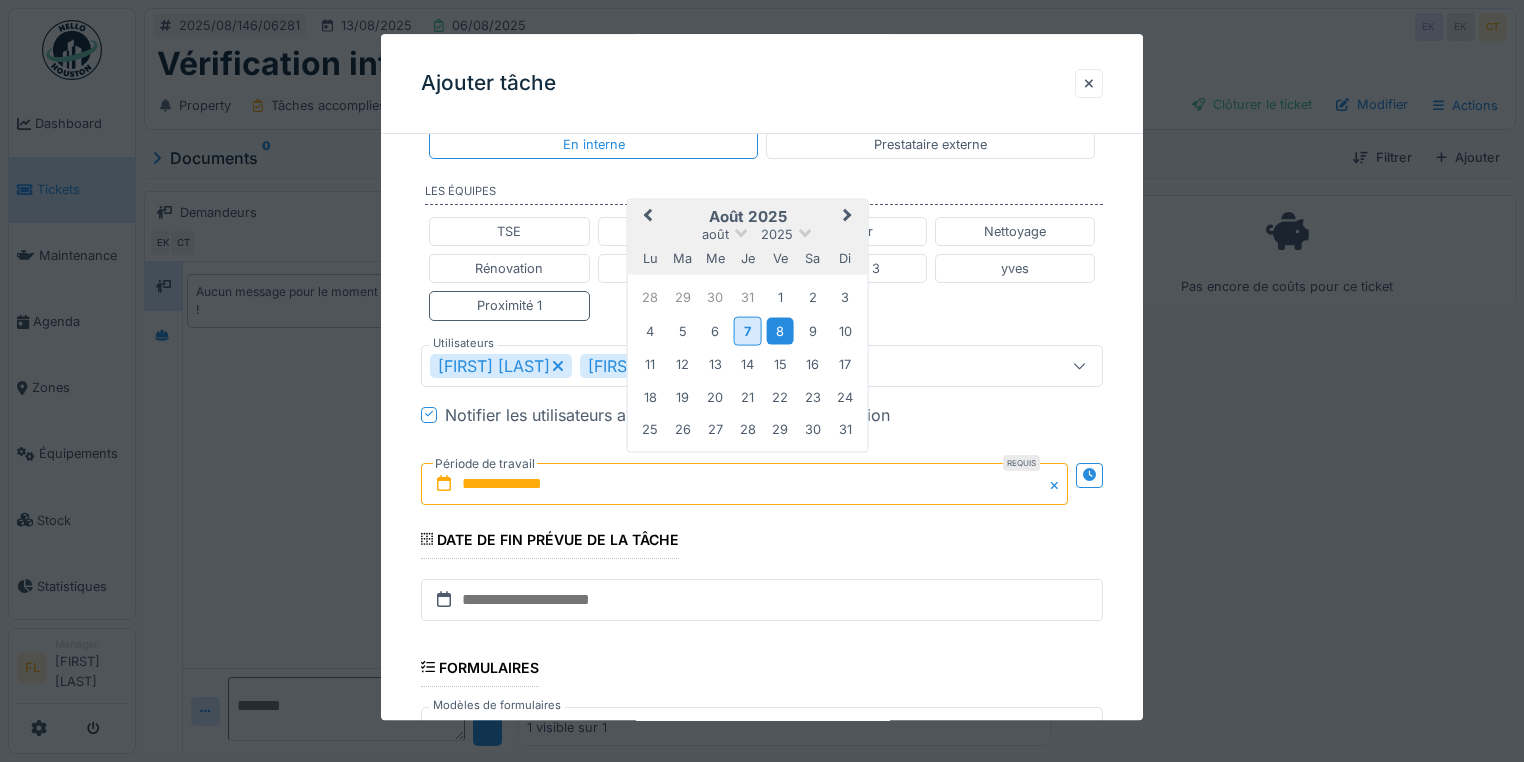 click on "8" at bounding box center (780, 331) 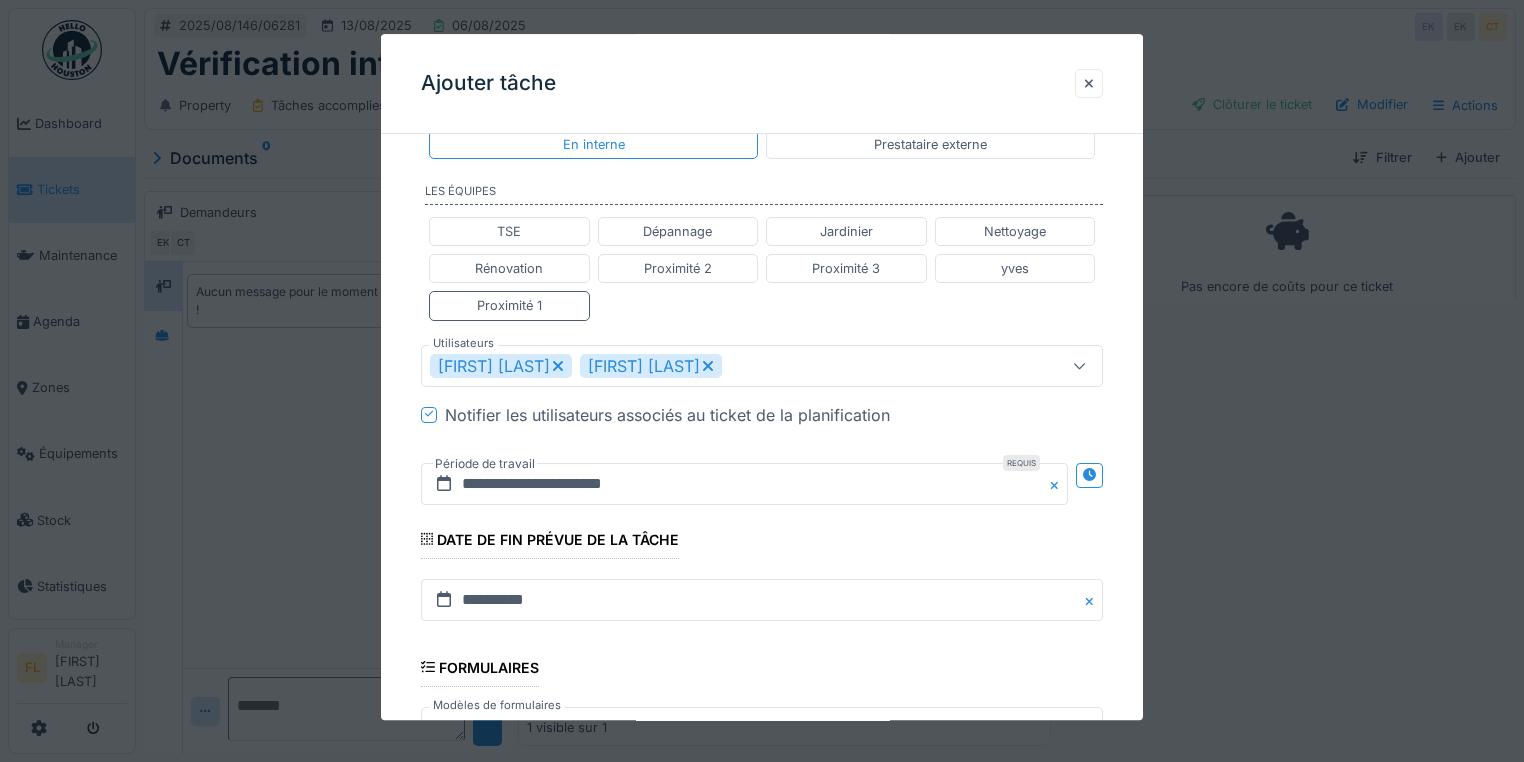 click on "**********" at bounding box center (762, 324) 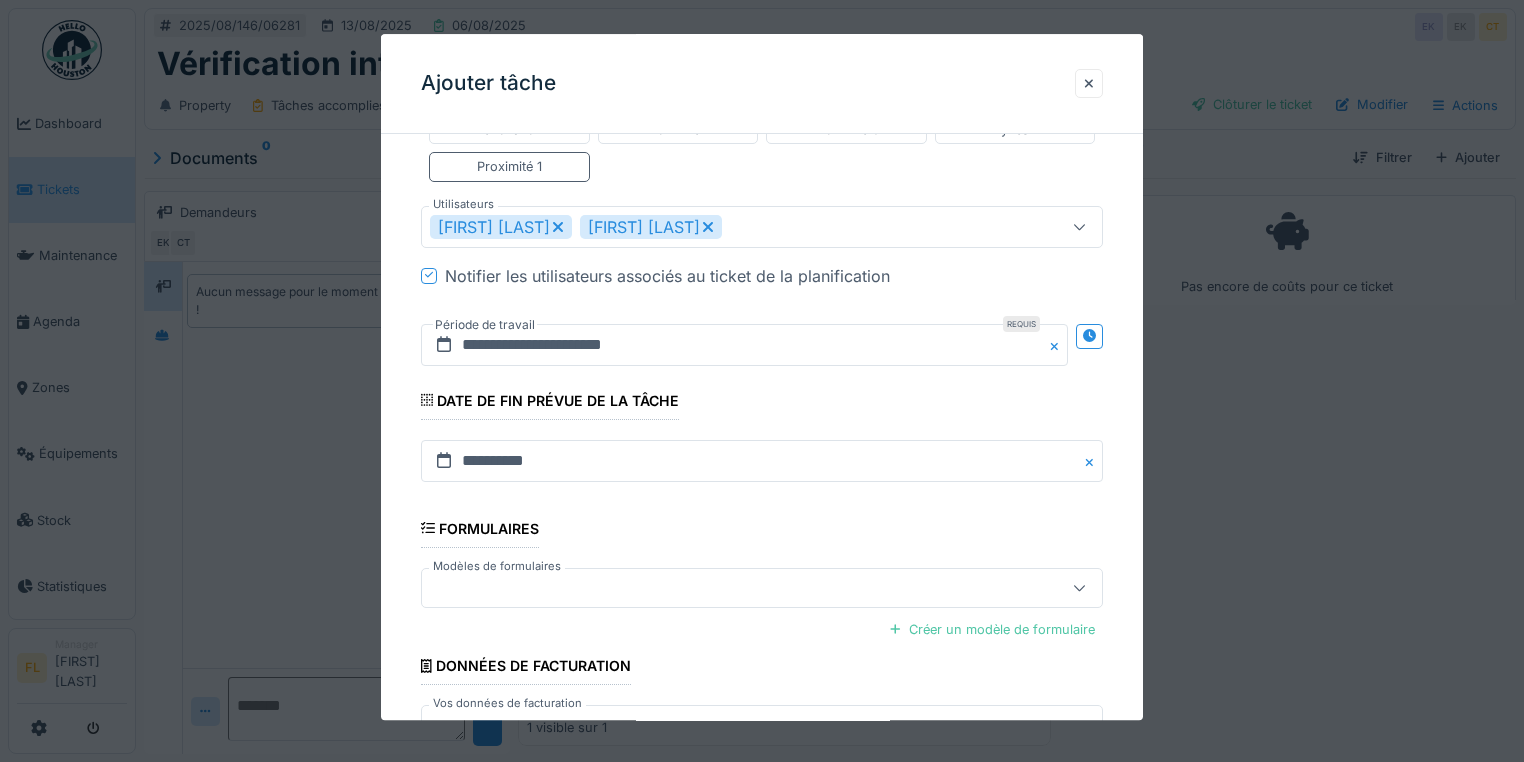 scroll, scrollTop: 732, scrollLeft: 0, axis: vertical 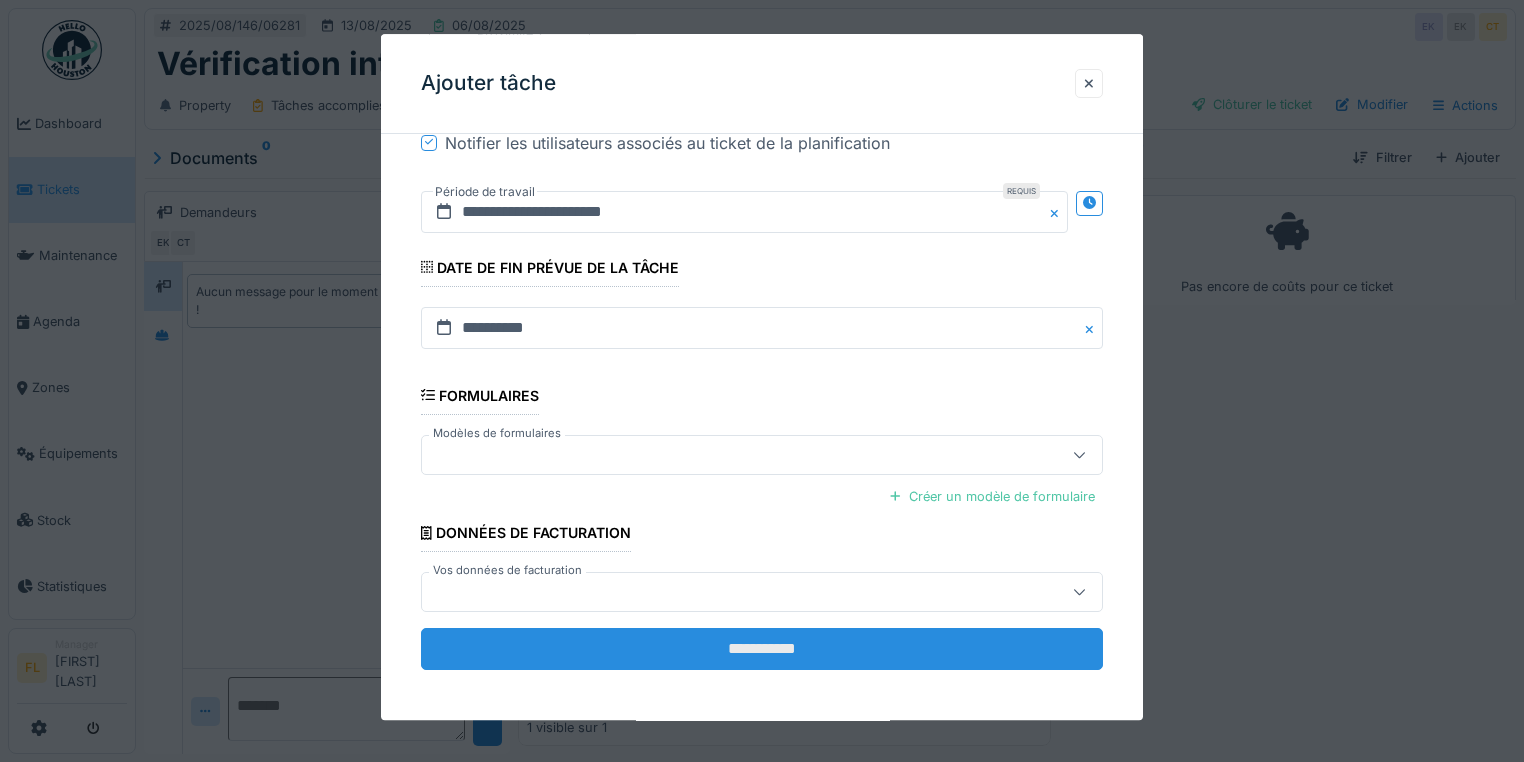 click on "**********" at bounding box center (762, 649) 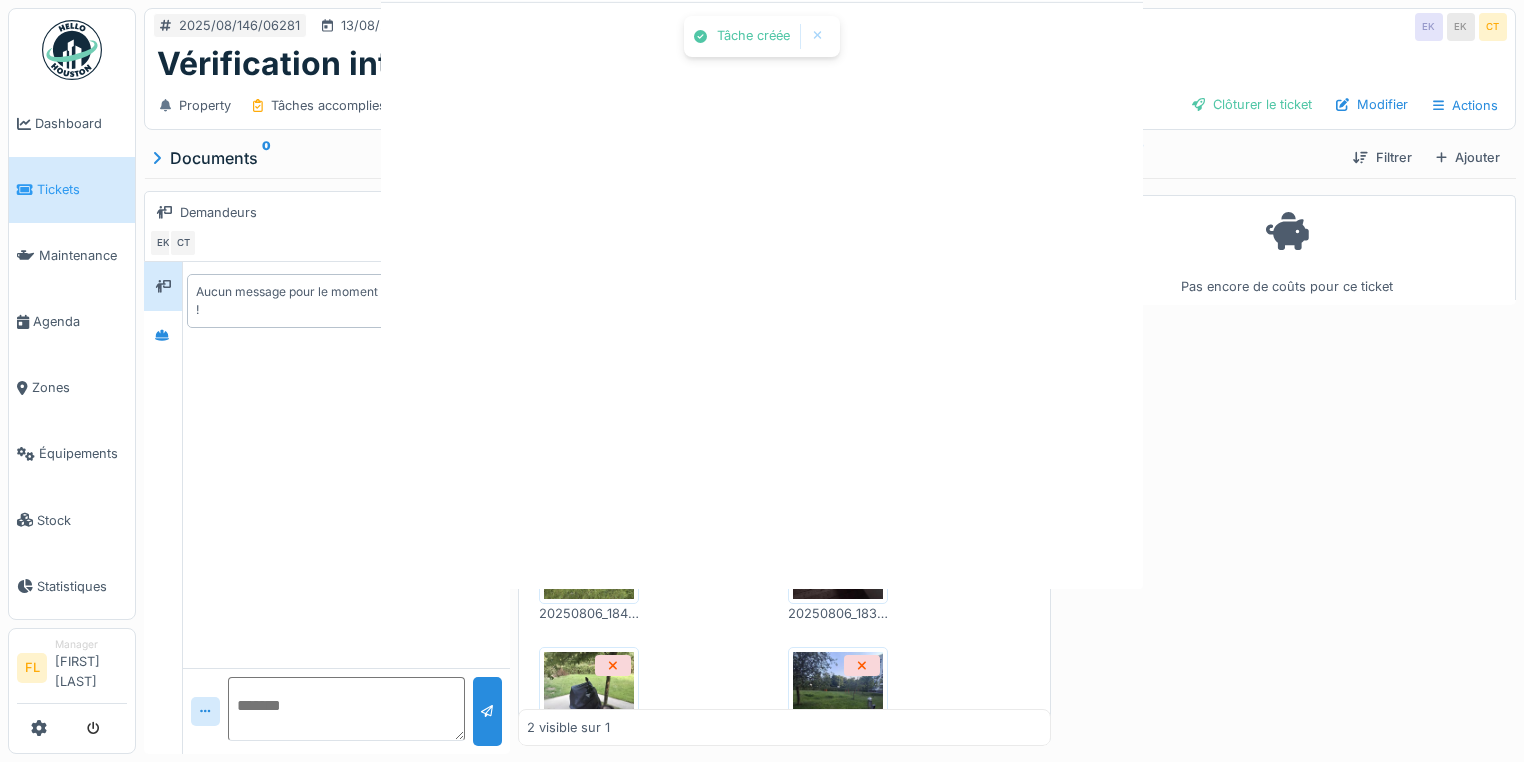 scroll, scrollTop: 0, scrollLeft: 0, axis: both 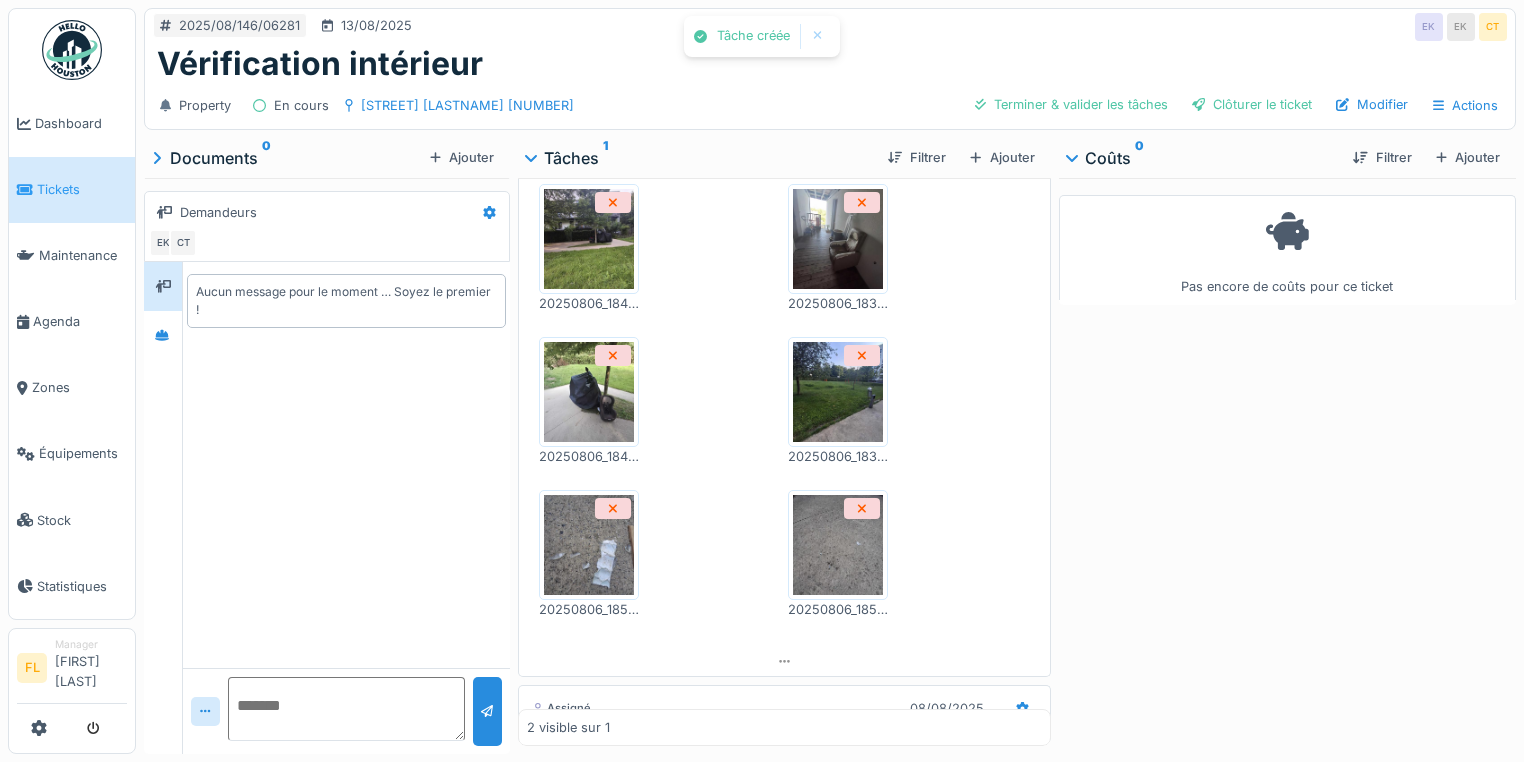 click on "Pas encore de coûts pour ce ticket" at bounding box center (1287, 462) 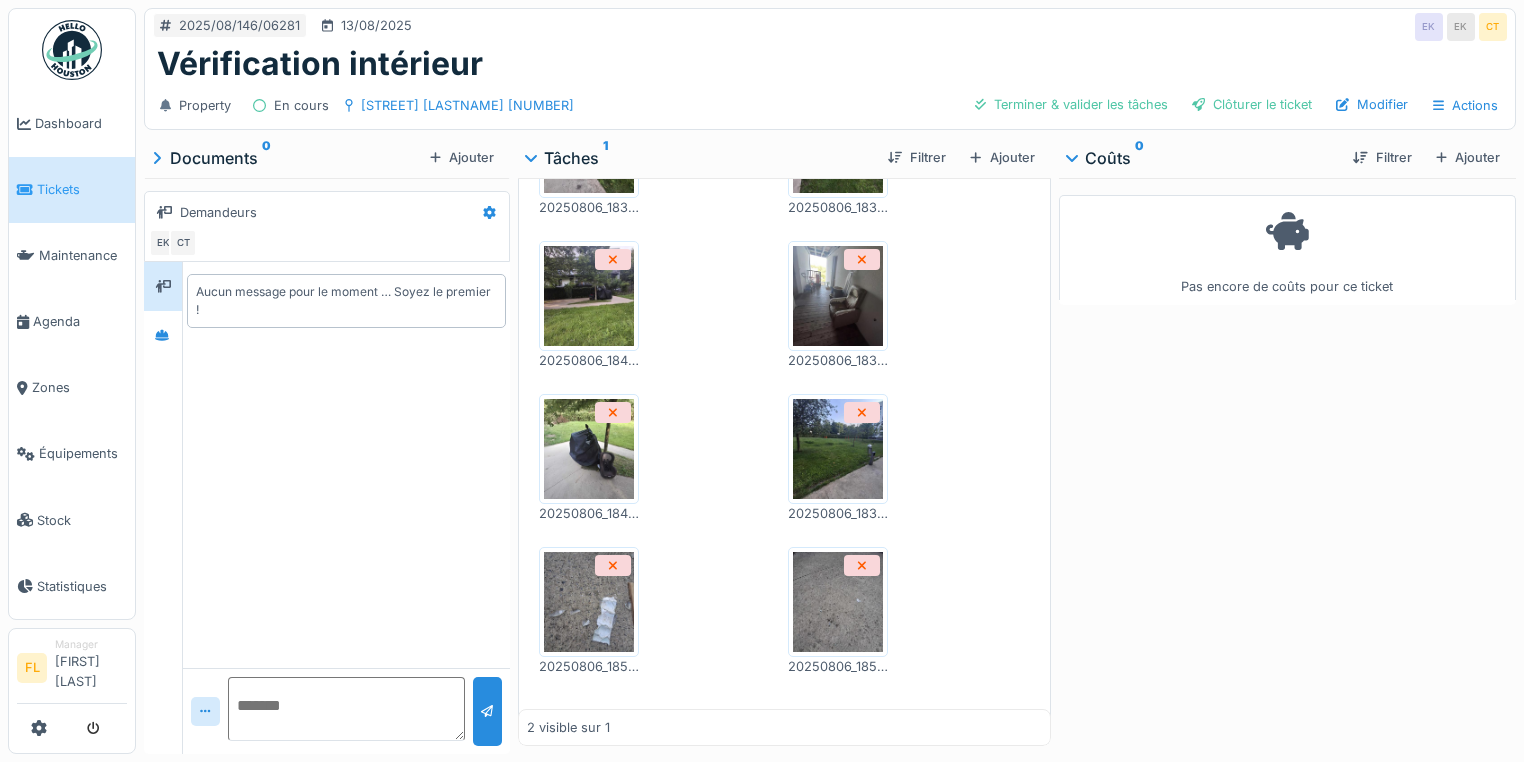 scroll, scrollTop: 520, scrollLeft: 0, axis: vertical 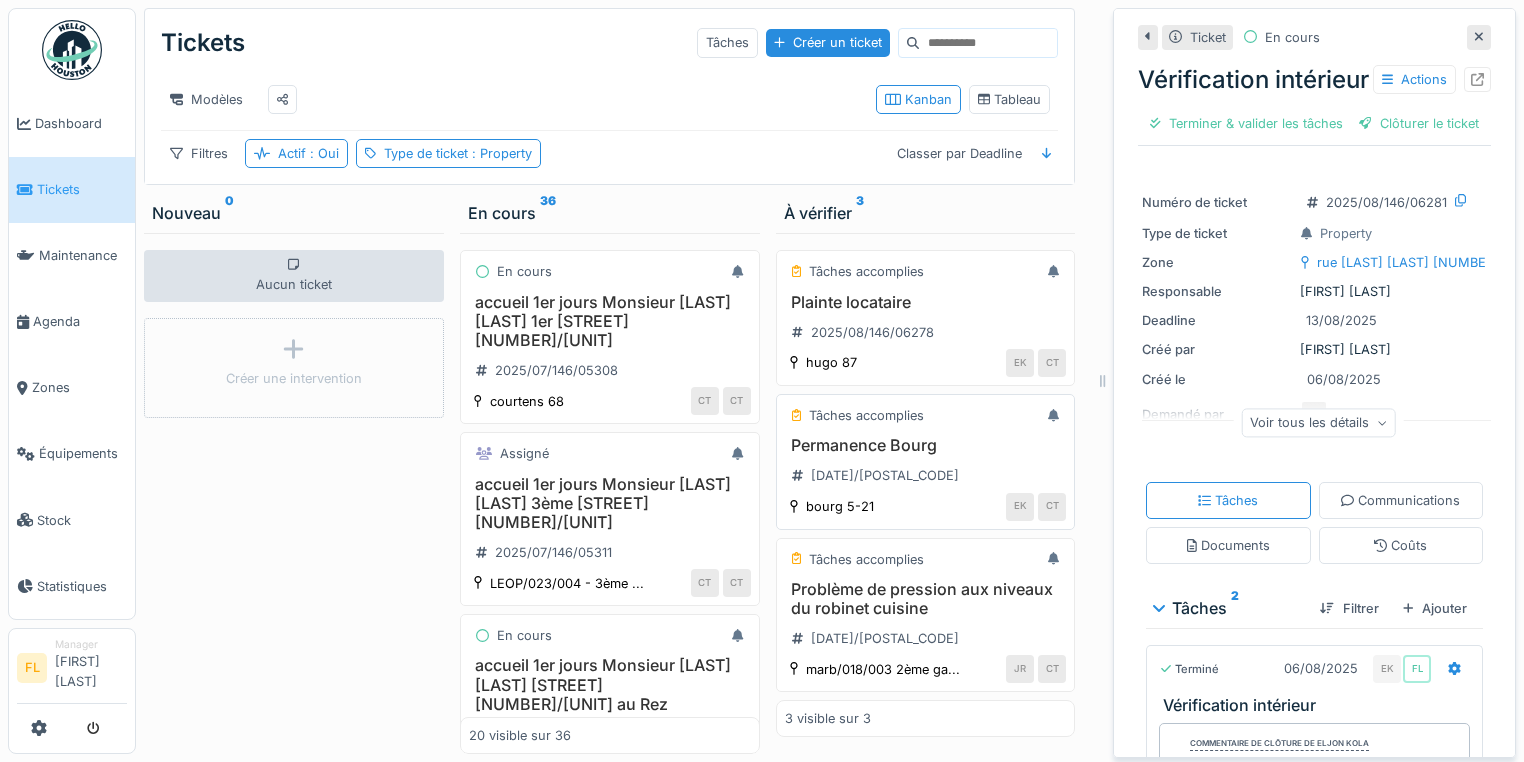 click on "Permanence Bourg" at bounding box center (926, 445) 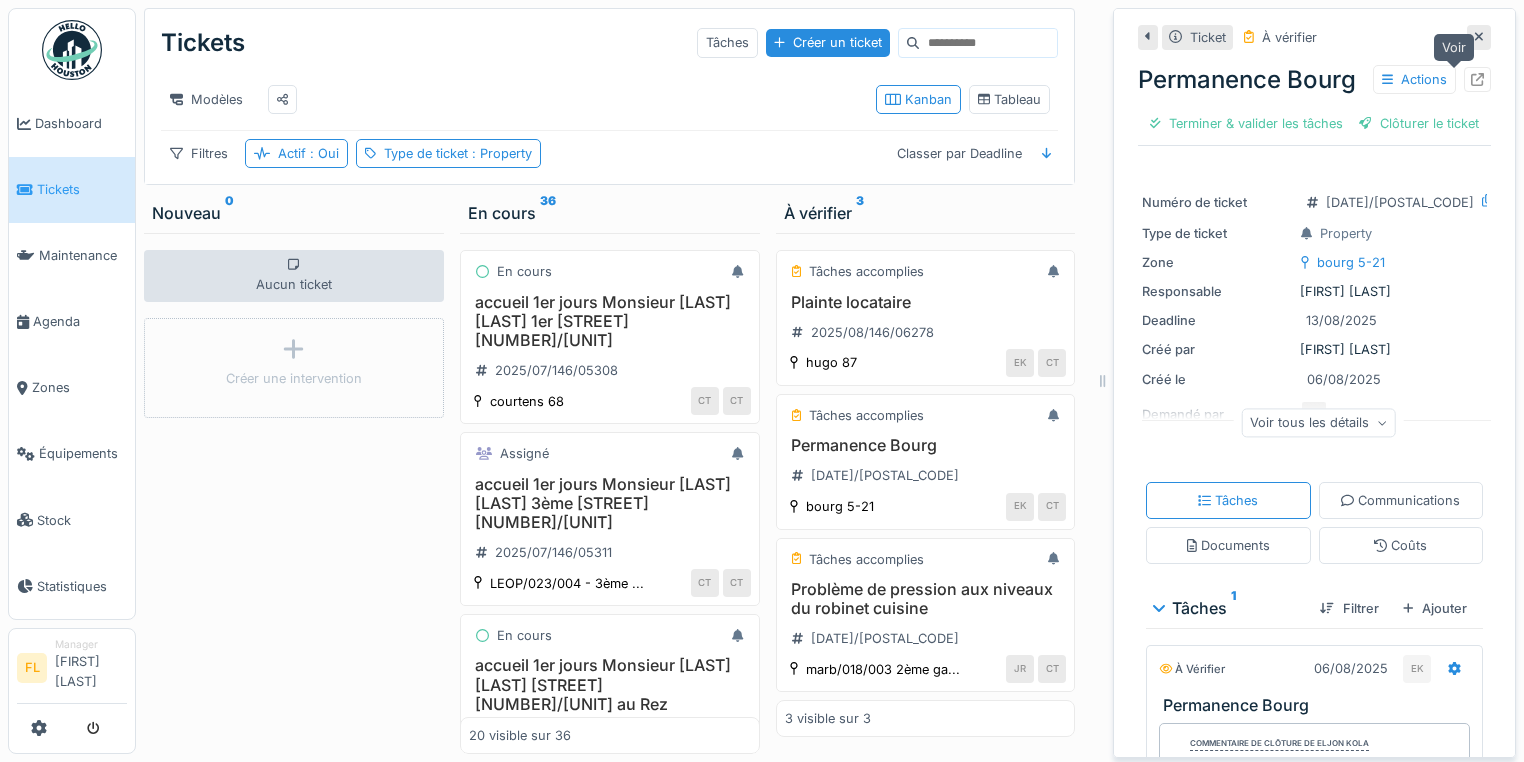 click 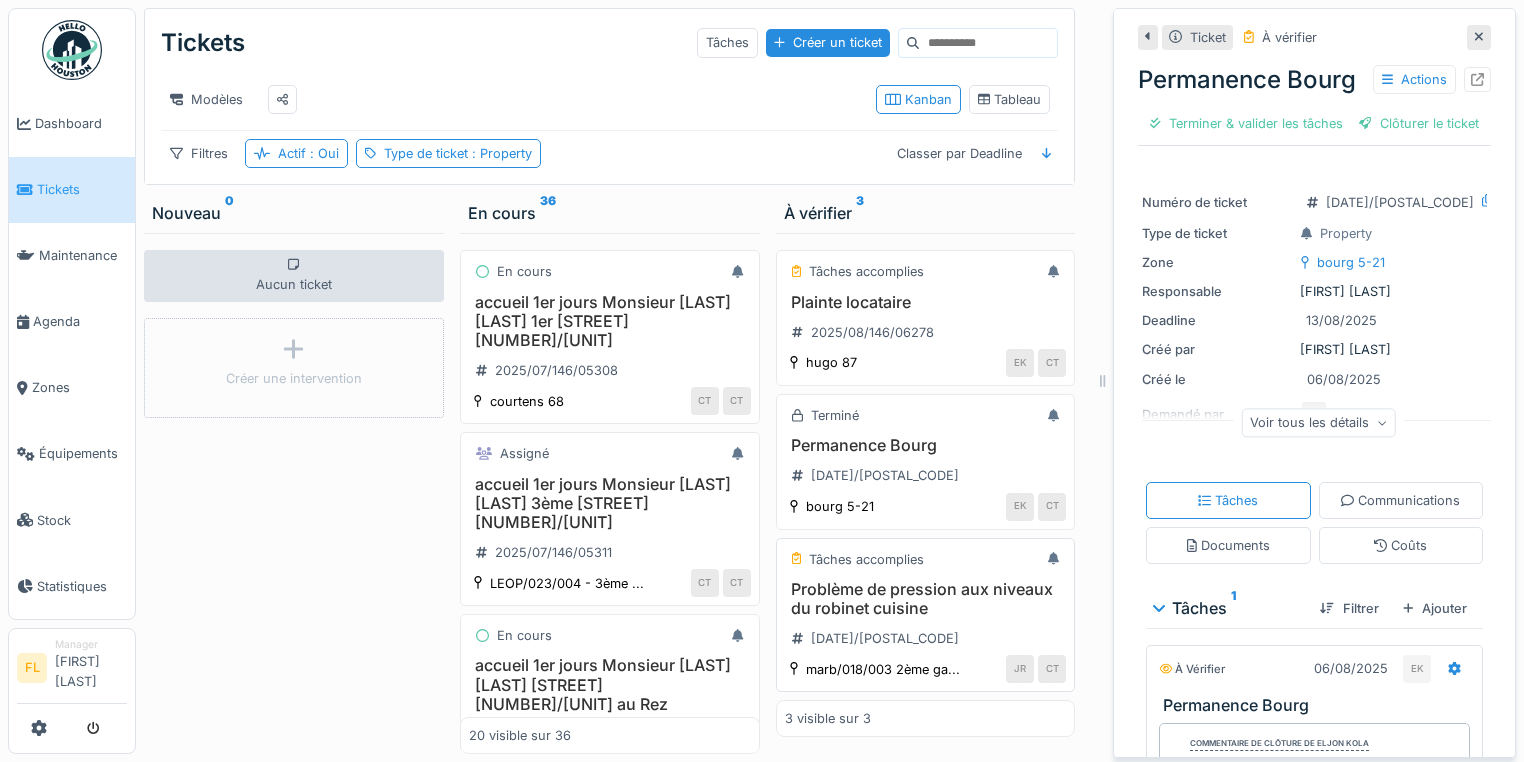 click on "Problème de pression aux niveaux du robinet cuisine" at bounding box center (926, 599) 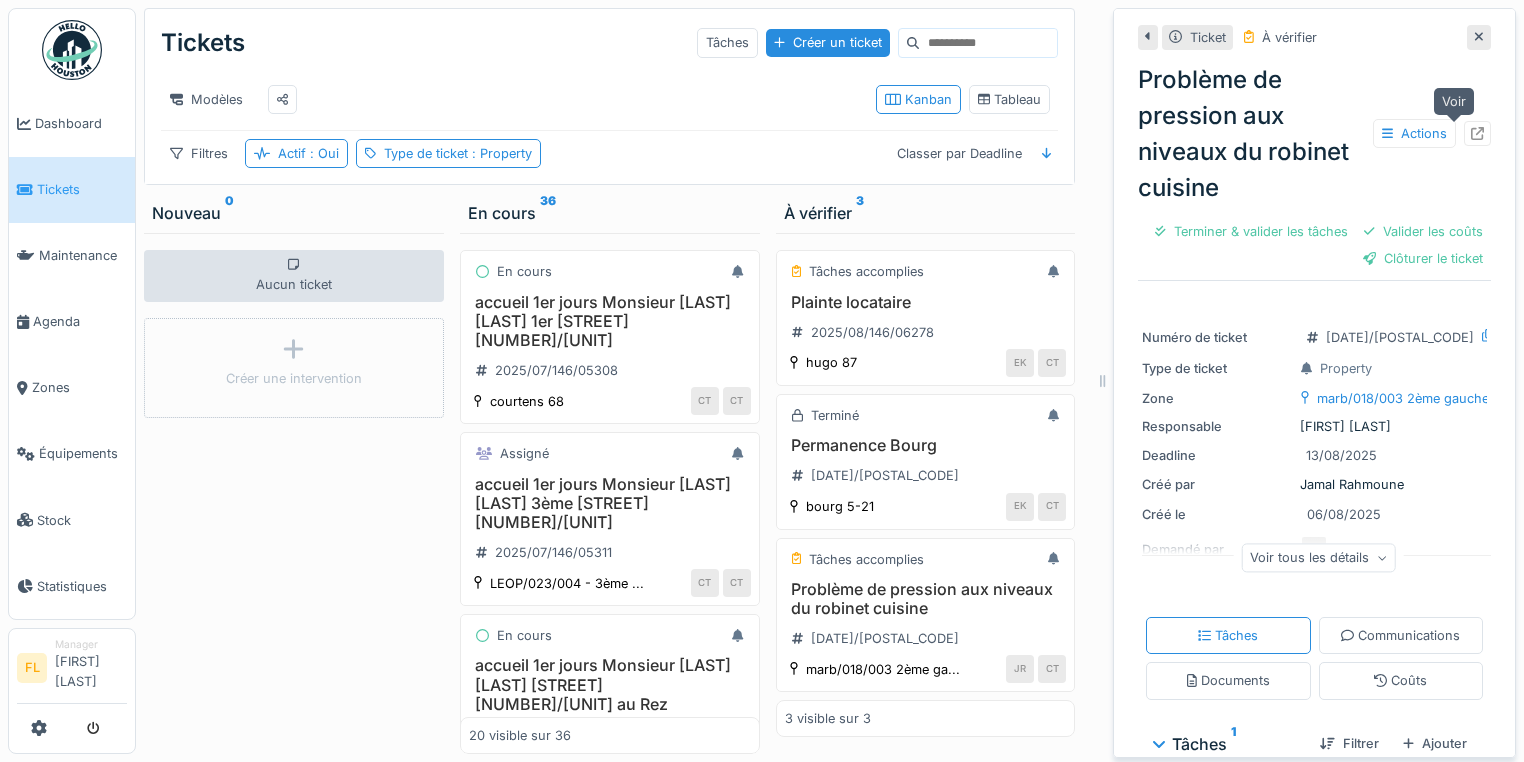 click at bounding box center [1477, 133] 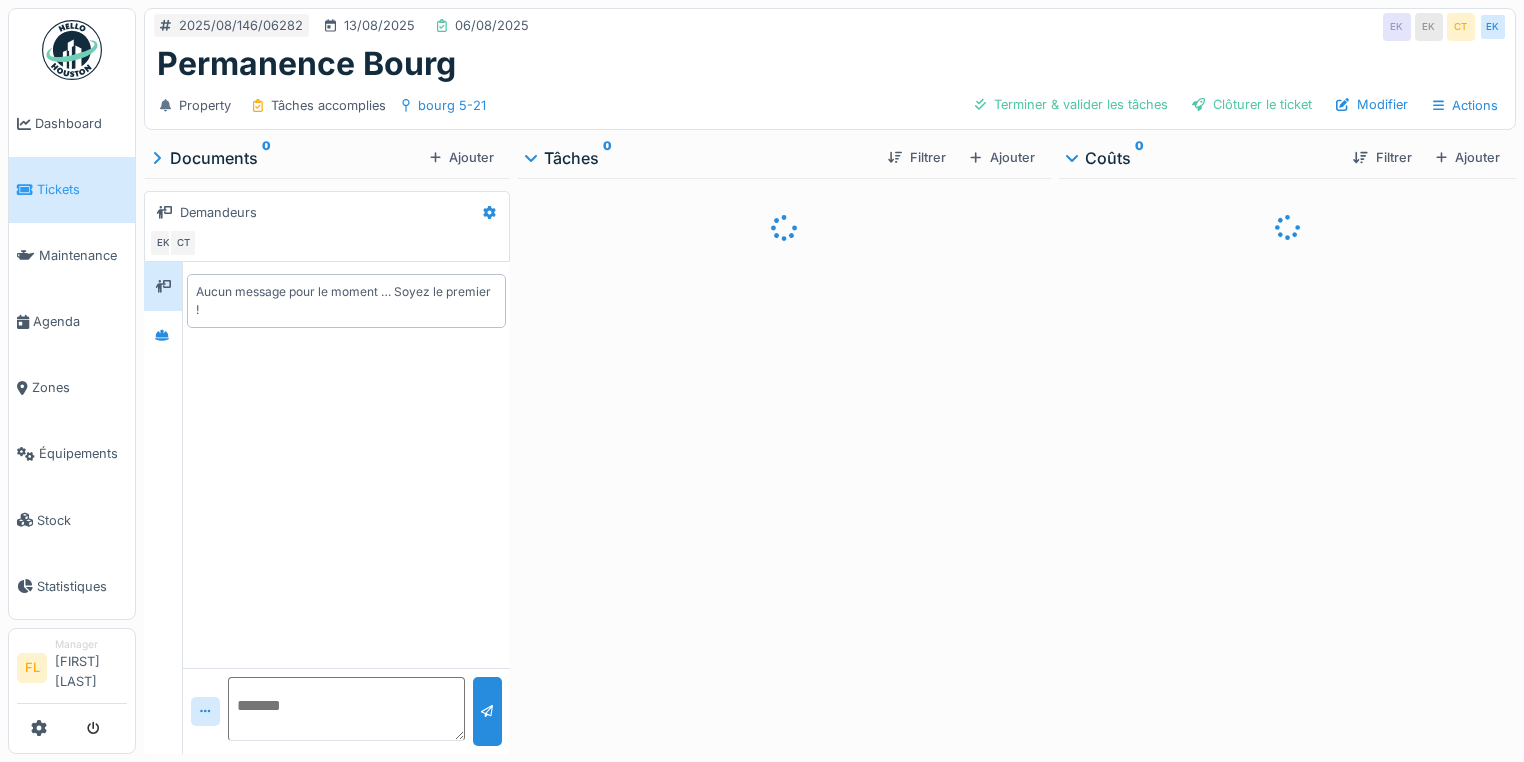 scroll, scrollTop: 0, scrollLeft: 0, axis: both 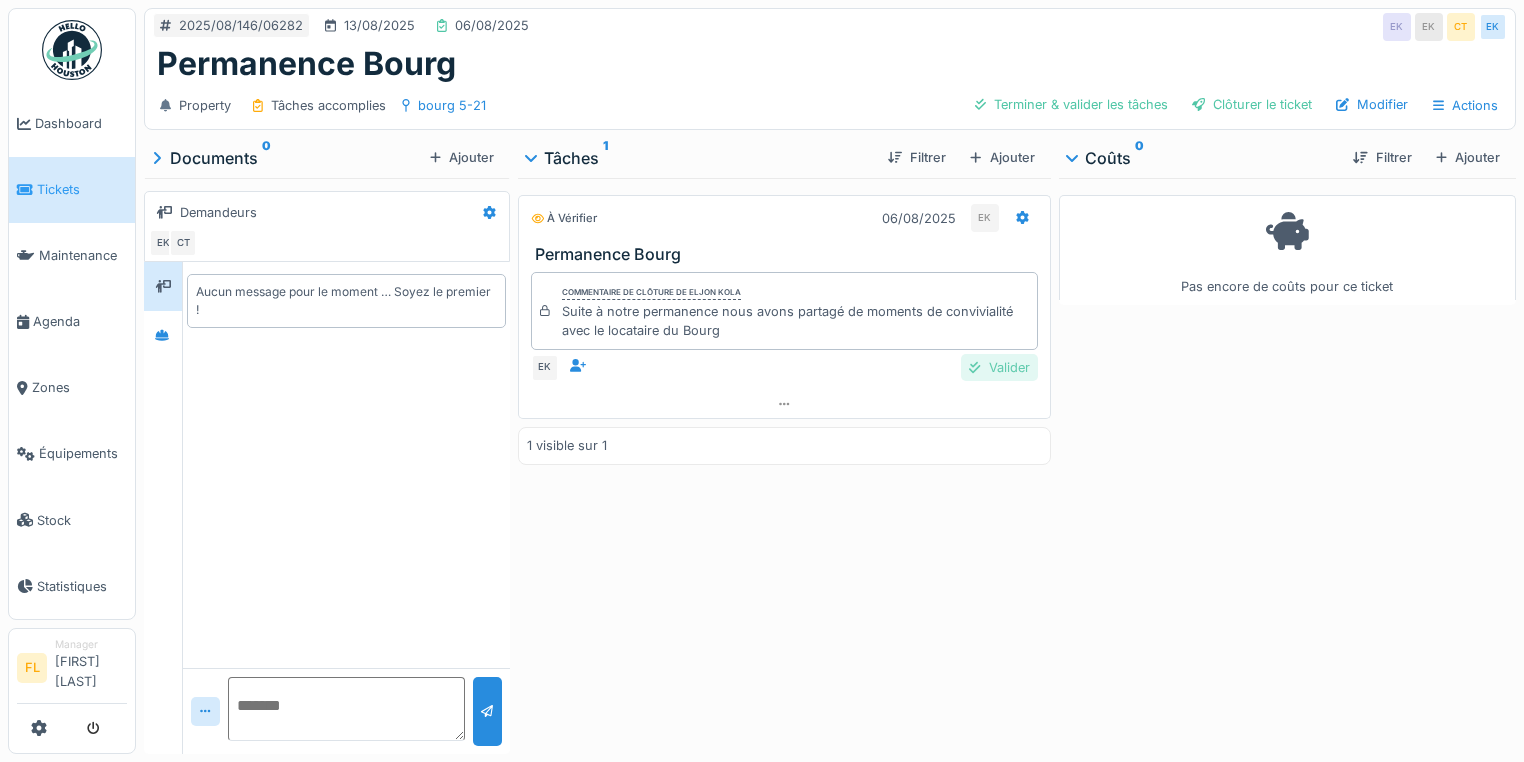 click on "Valider" at bounding box center (999, 367) 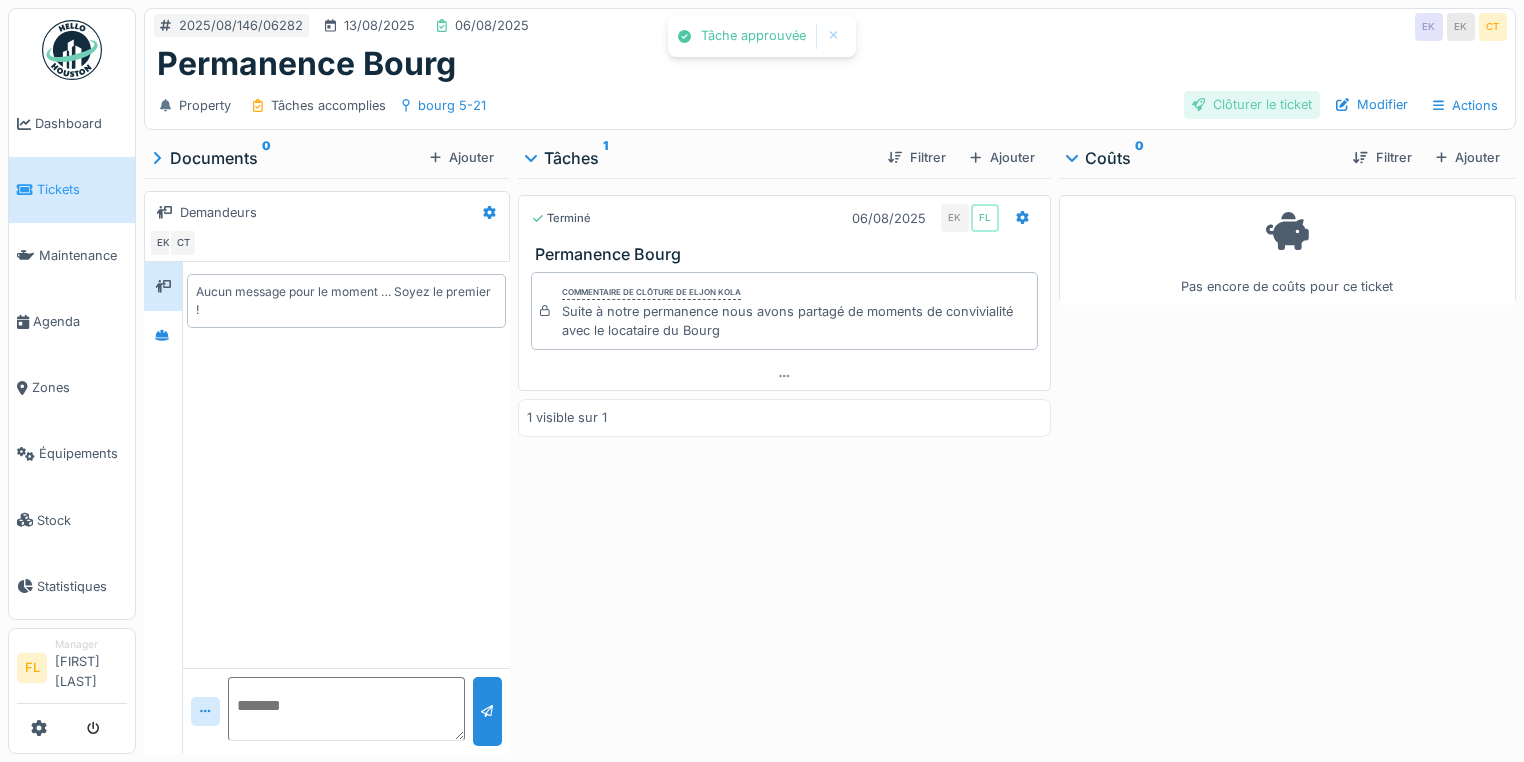 click on "Clôturer le ticket" at bounding box center [1252, 104] 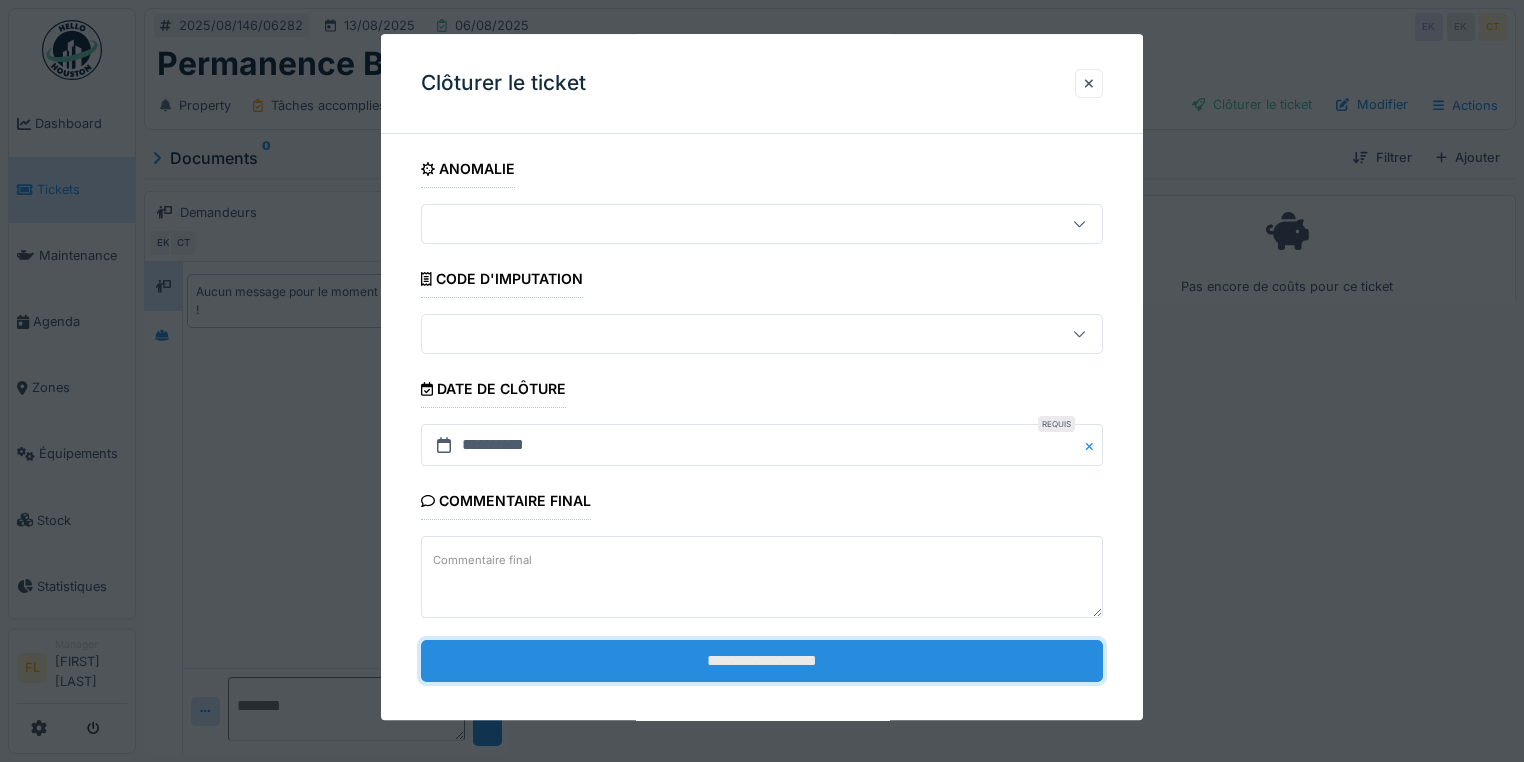 click on "**********" at bounding box center (762, 661) 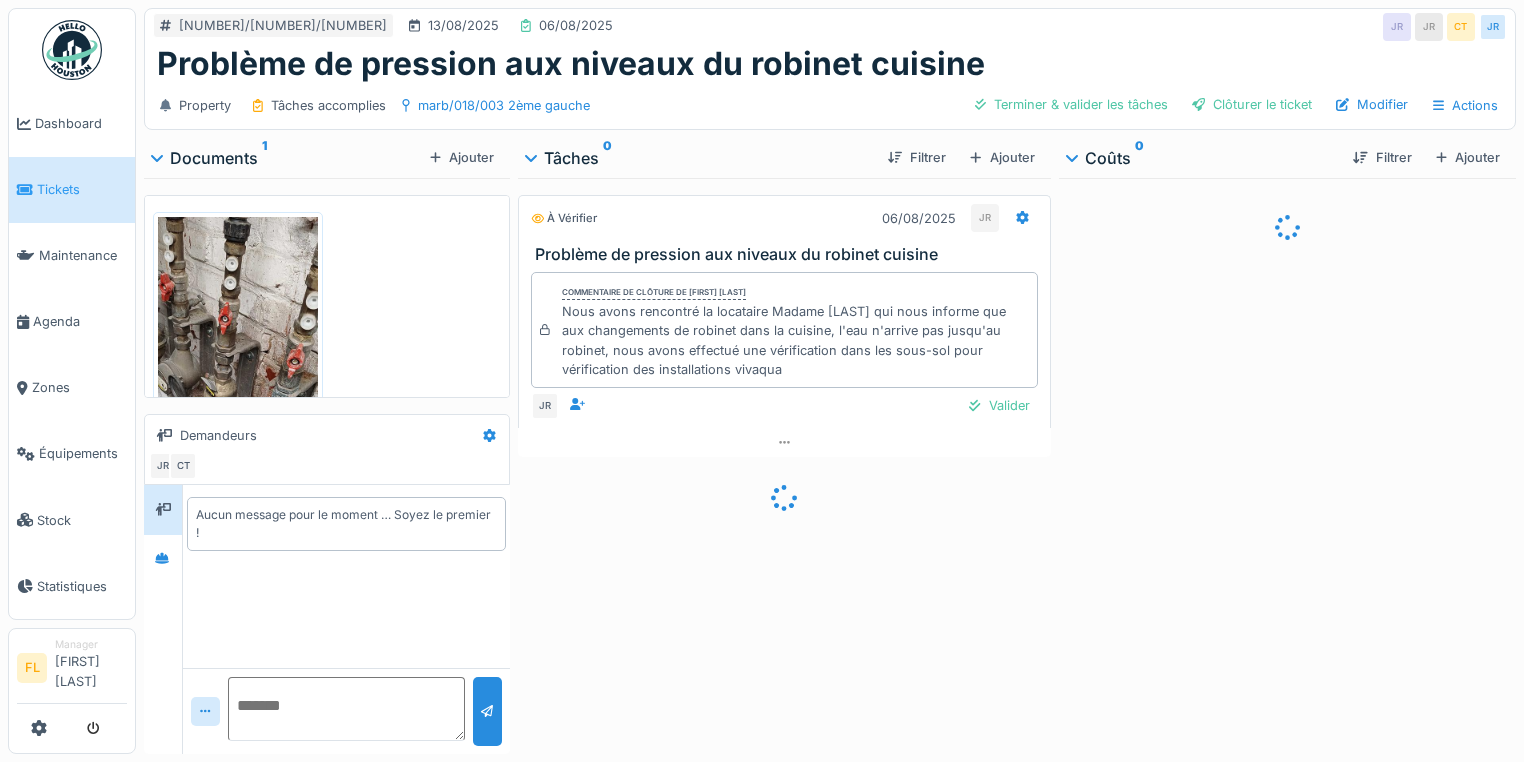 scroll, scrollTop: 0, scrollLeft: 0, axis: both 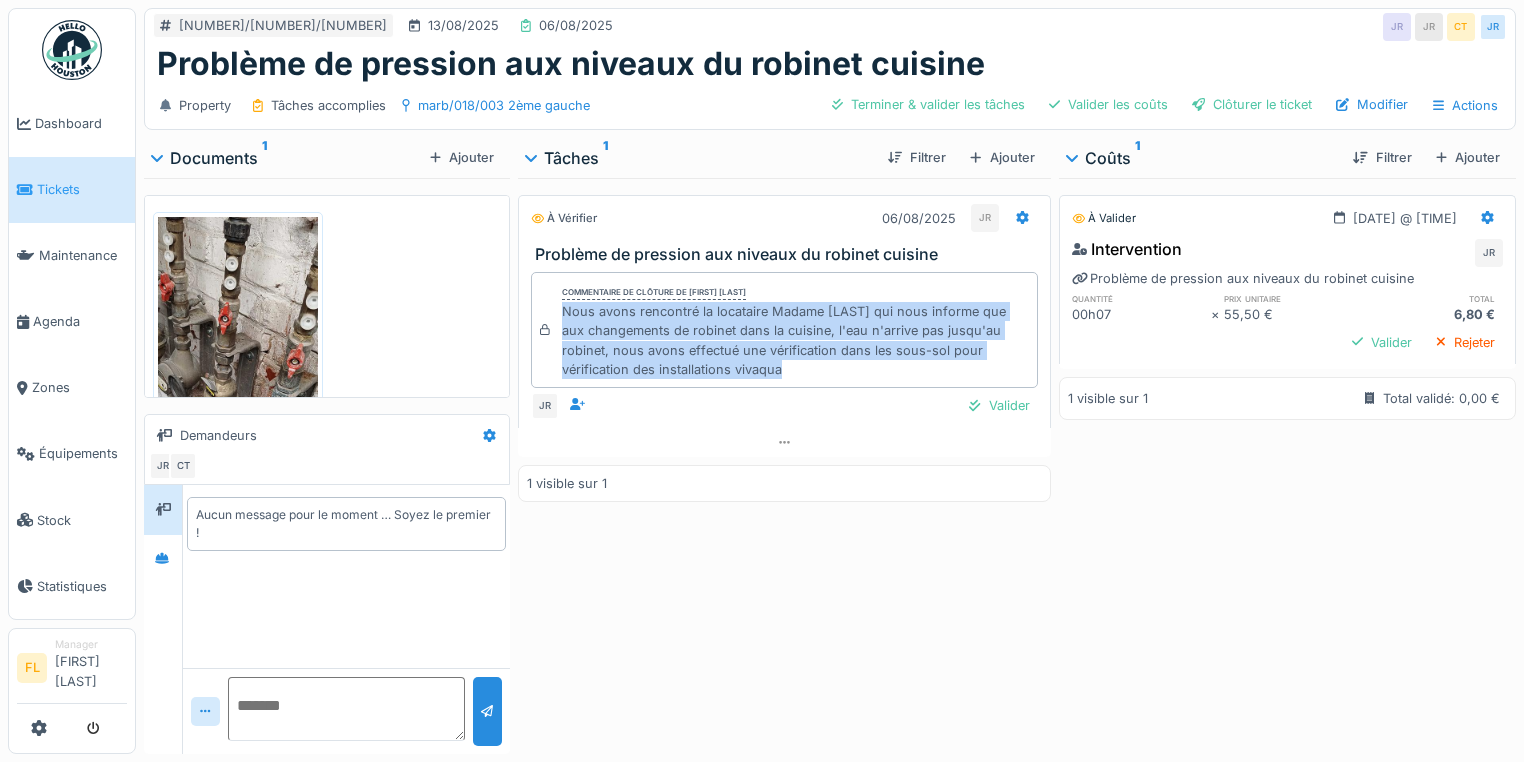 drag, startPoint x: 555, startPoint y: 308, endPoint x: 823, endPoint y: 361, distance: 273.1904 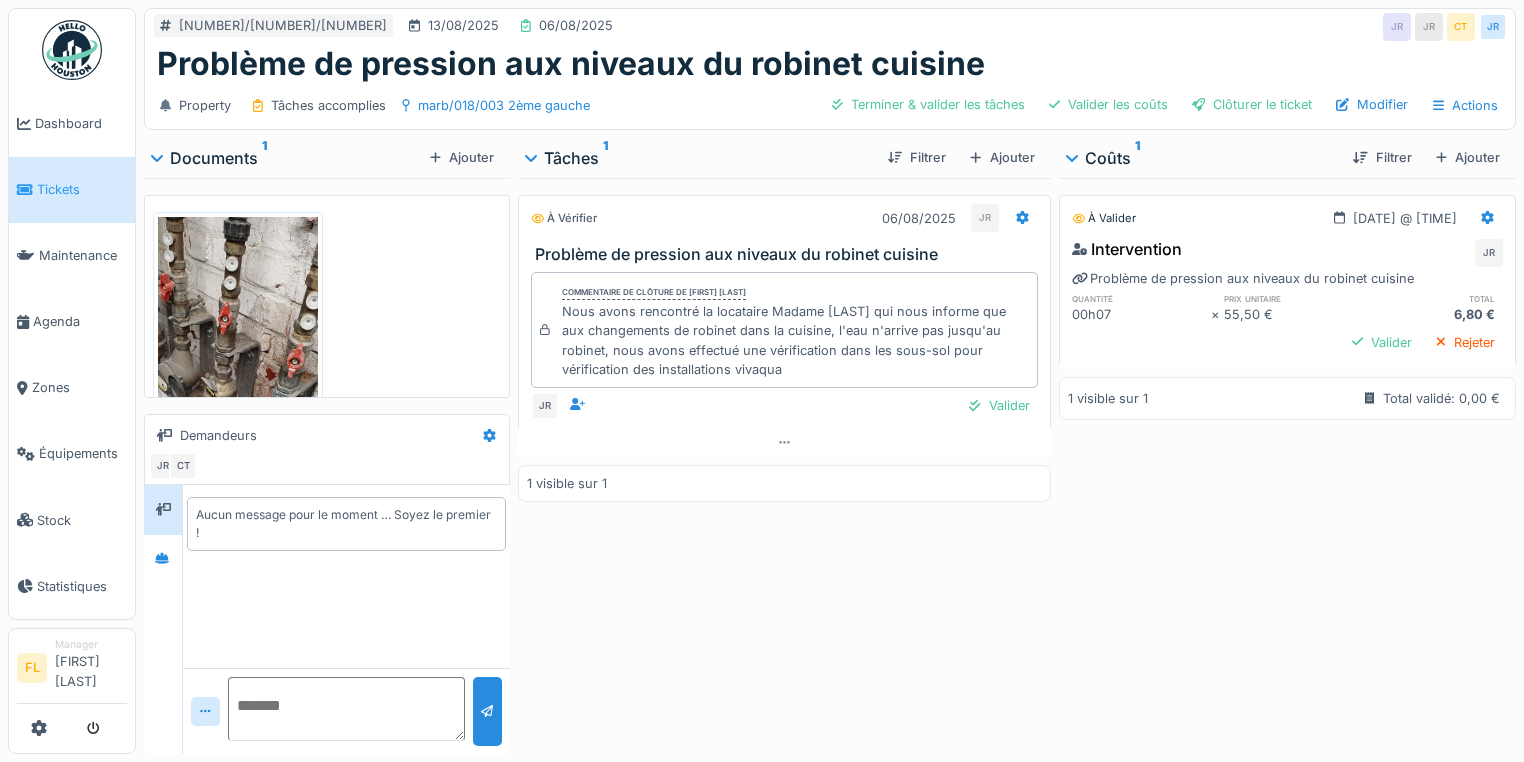 click at bounding box center [238, 390] 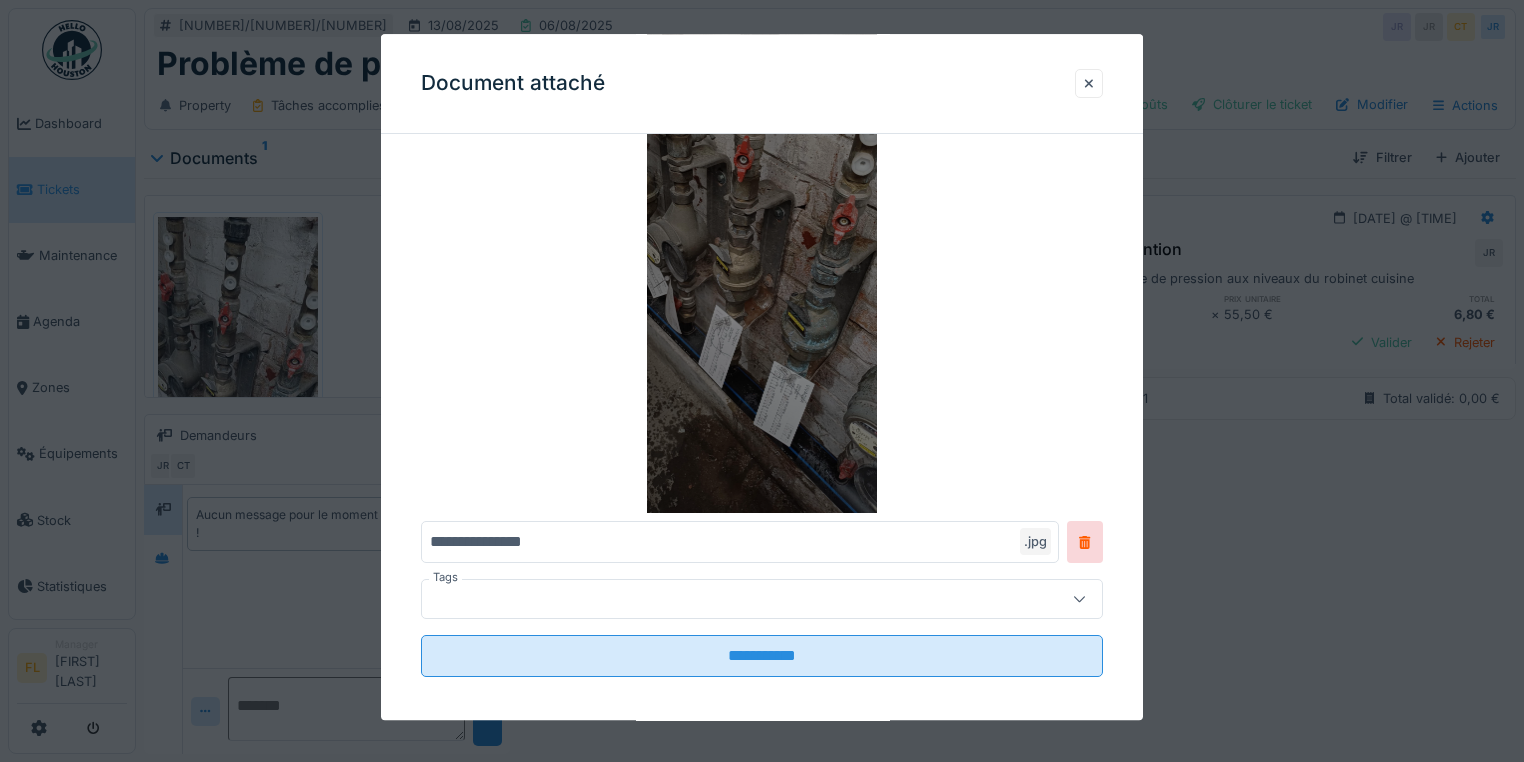 scroll, scrollTop: 205, scrollLeft: 0, axis: vertical 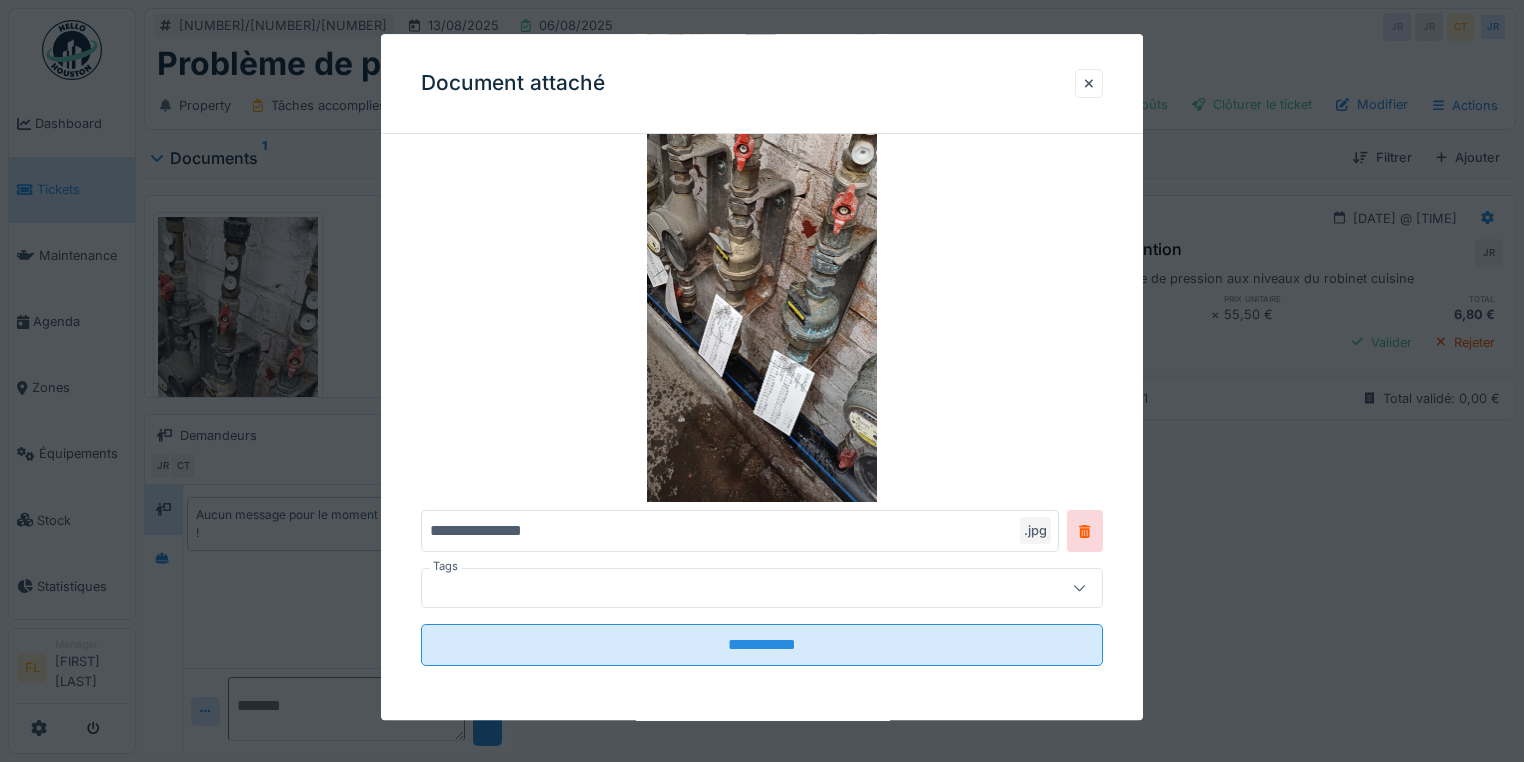 drag, startPoint x: 1100, startPoint y: 91, endPoint x: 1063, endPoint y: 88, distance: 37.12142 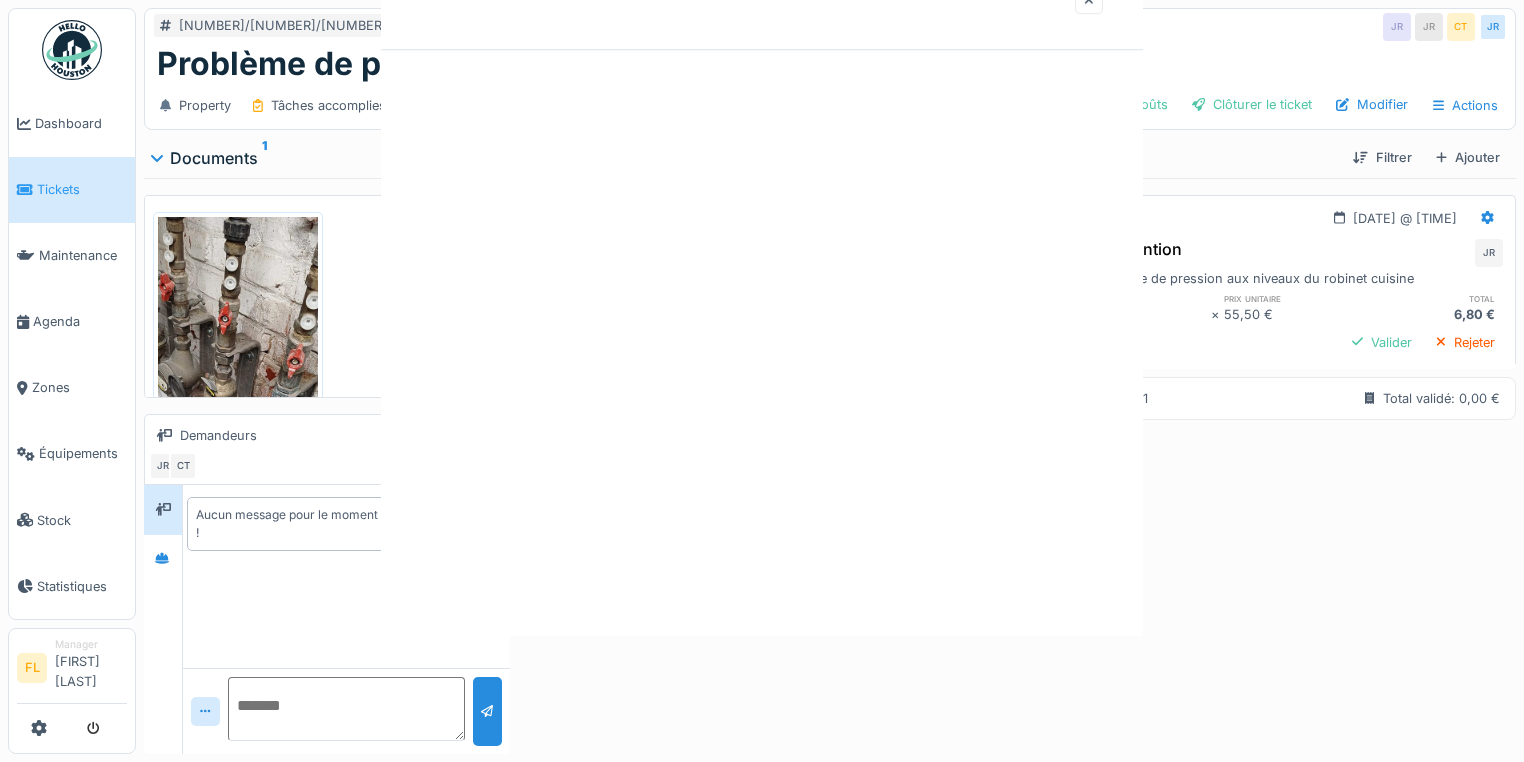 scroll, scrollTop: 0, scrollLeft: 0, axis: both 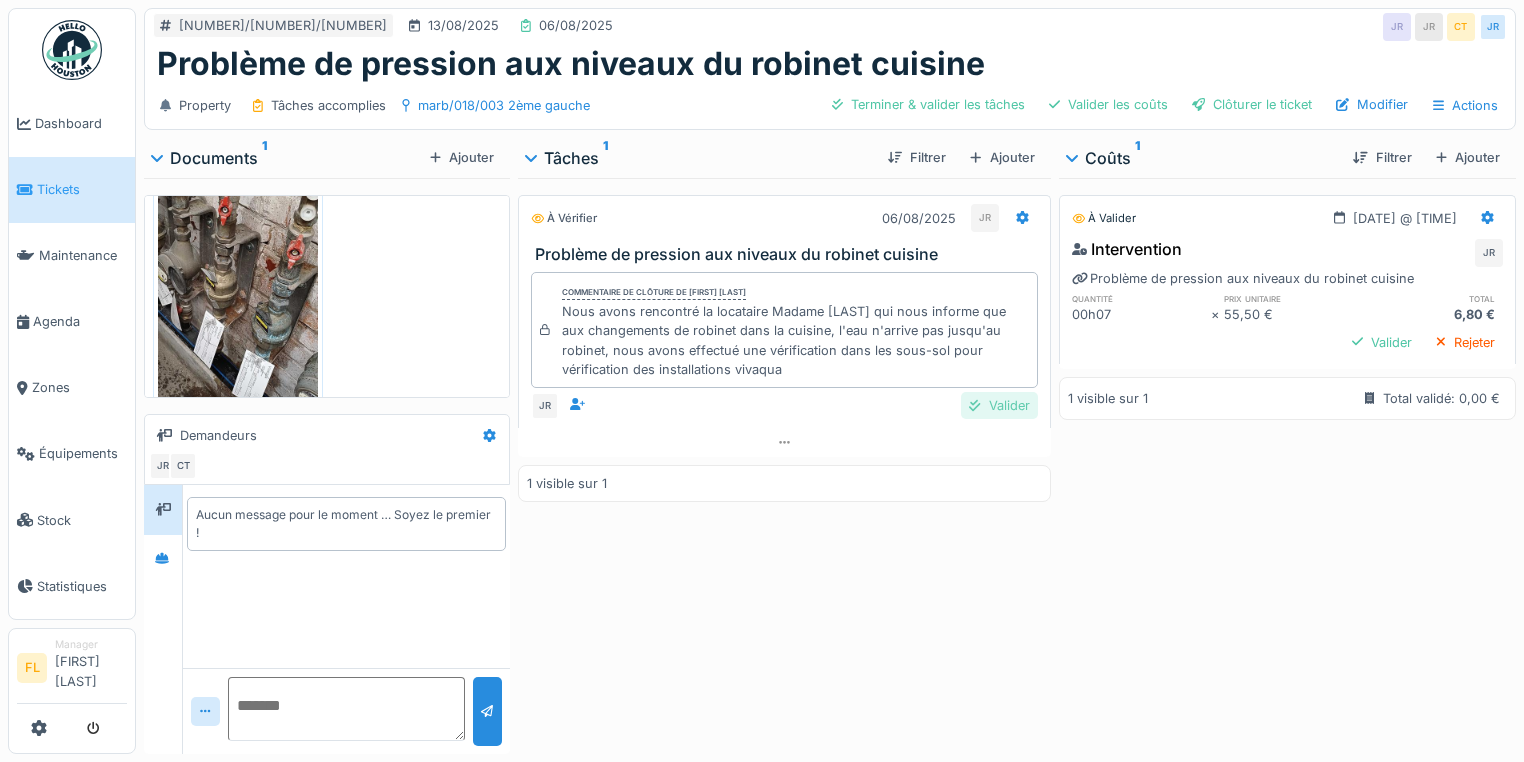 click on "Valider" at bounding box center (999, 405) 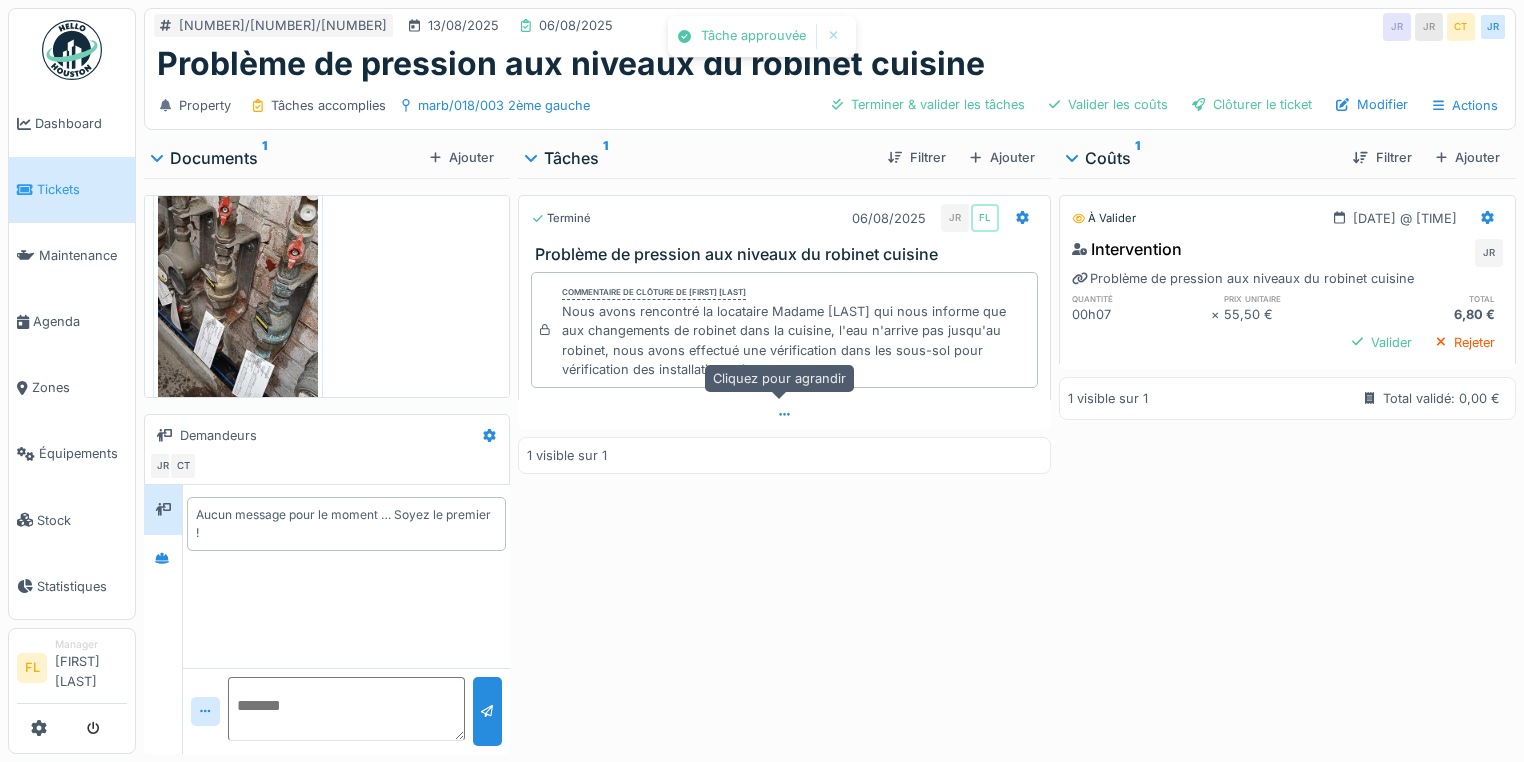 click at bounding box center (784, 414) 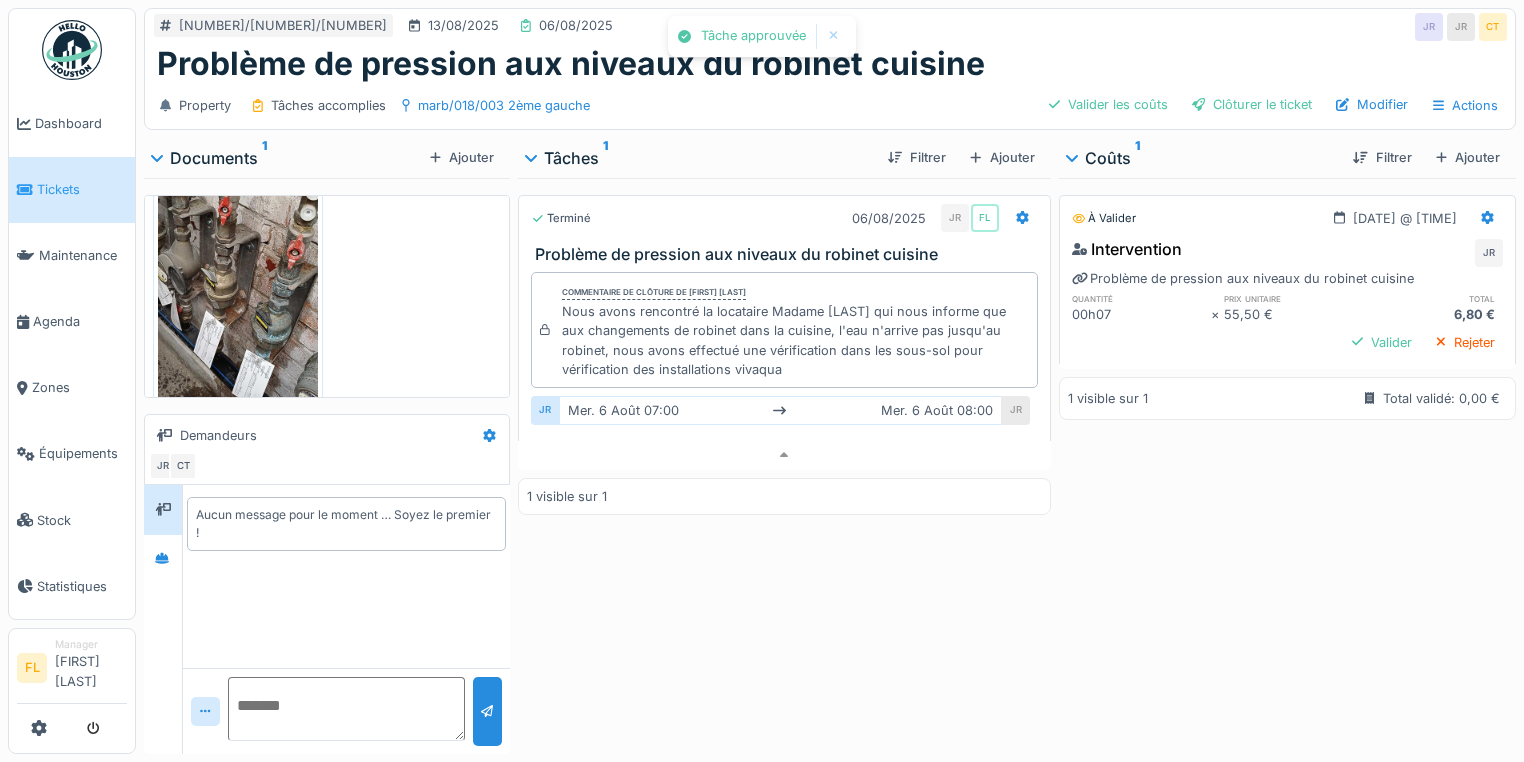 drag, startPoint x: 1209, startPoint y: 556, endPoint x: 975, endPoint y: 370, distance: 298.91806 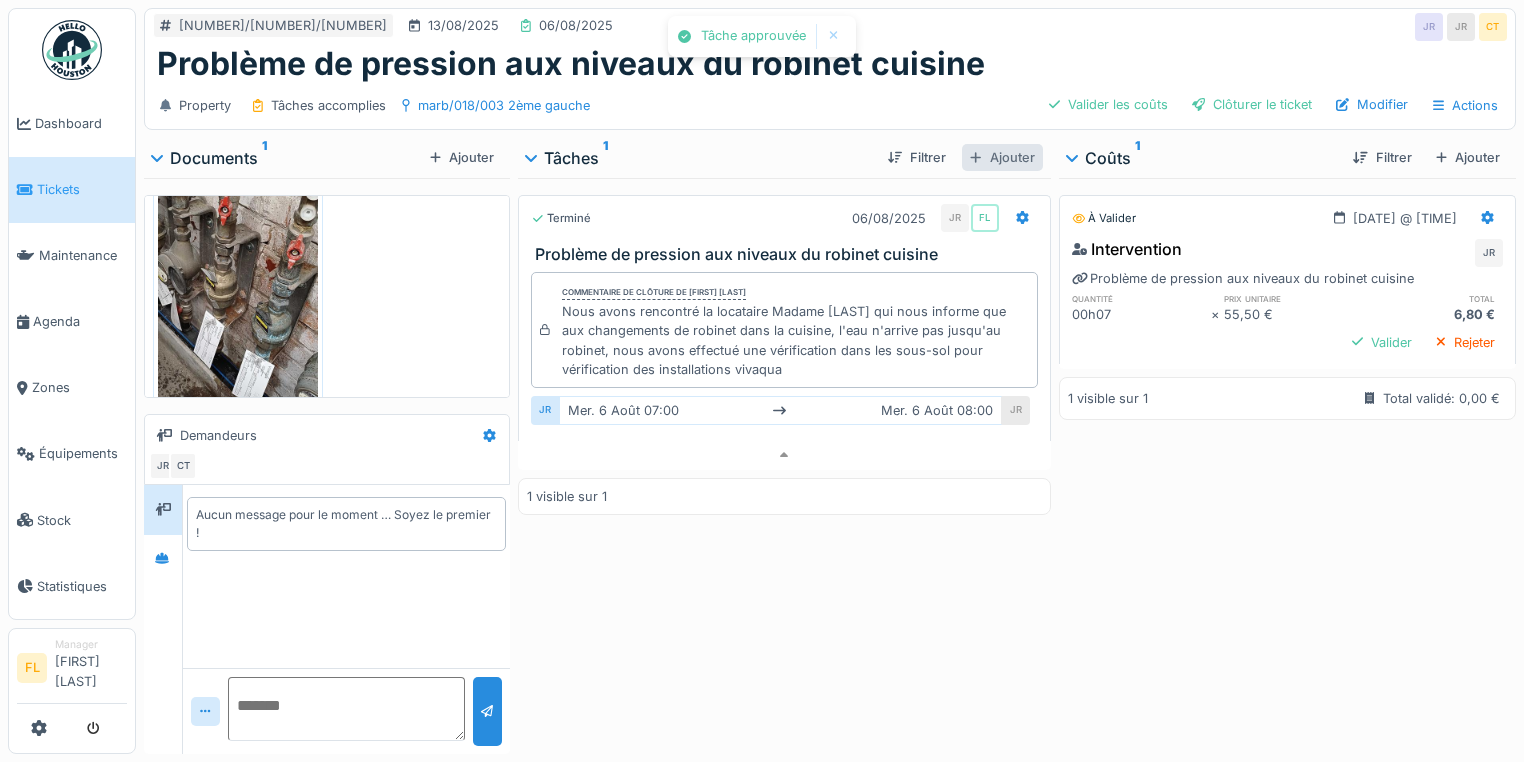 click on "Ajouter" at bounding box center [1002, 157] 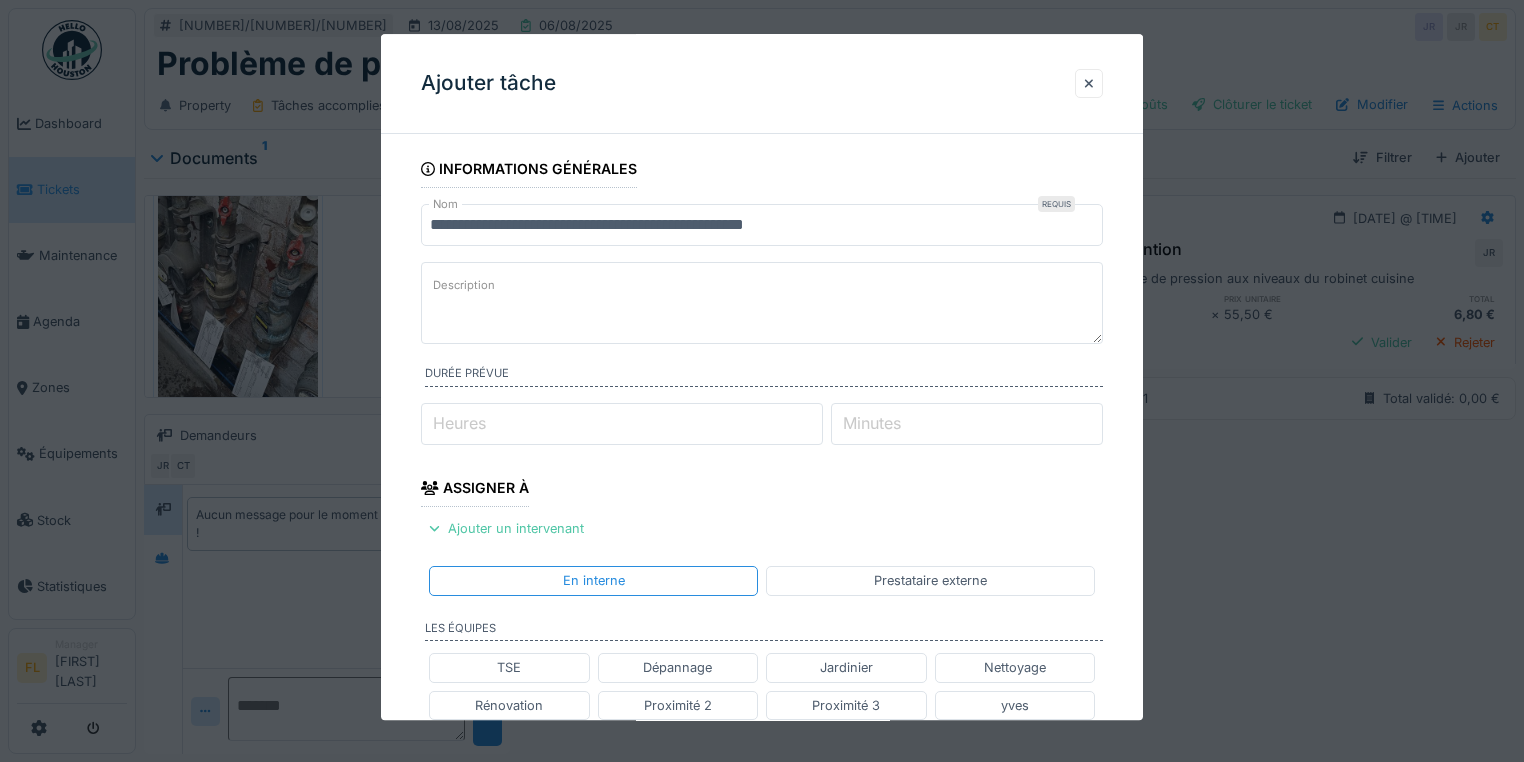 drag, startPoint x: 573, startPoint y: 294, endPoint x: 582, endPoint y: 288, distance: 10.816654 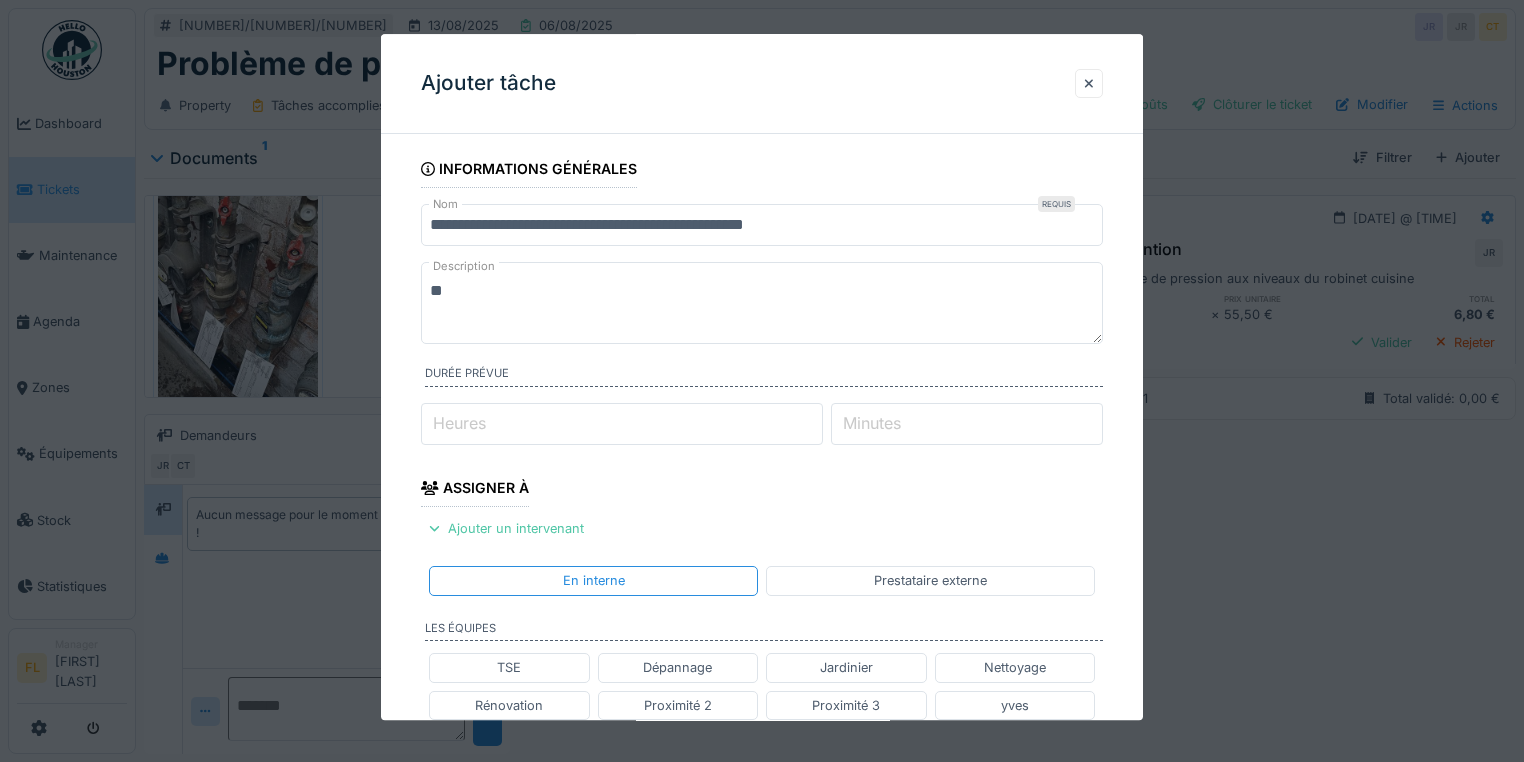 type on "*" 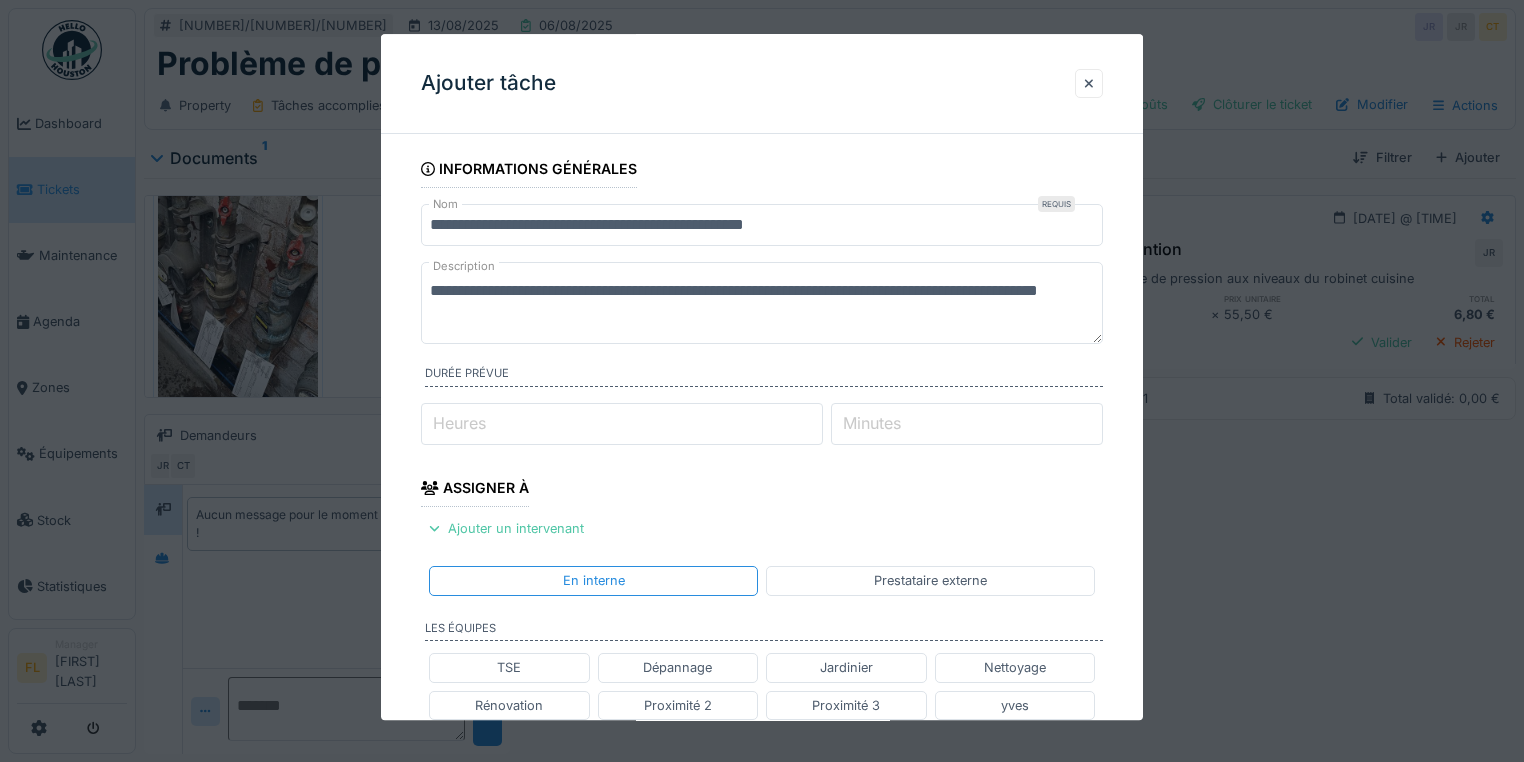 scroll, scrollTop: 6, scrollLeft: 0, axis: vertical 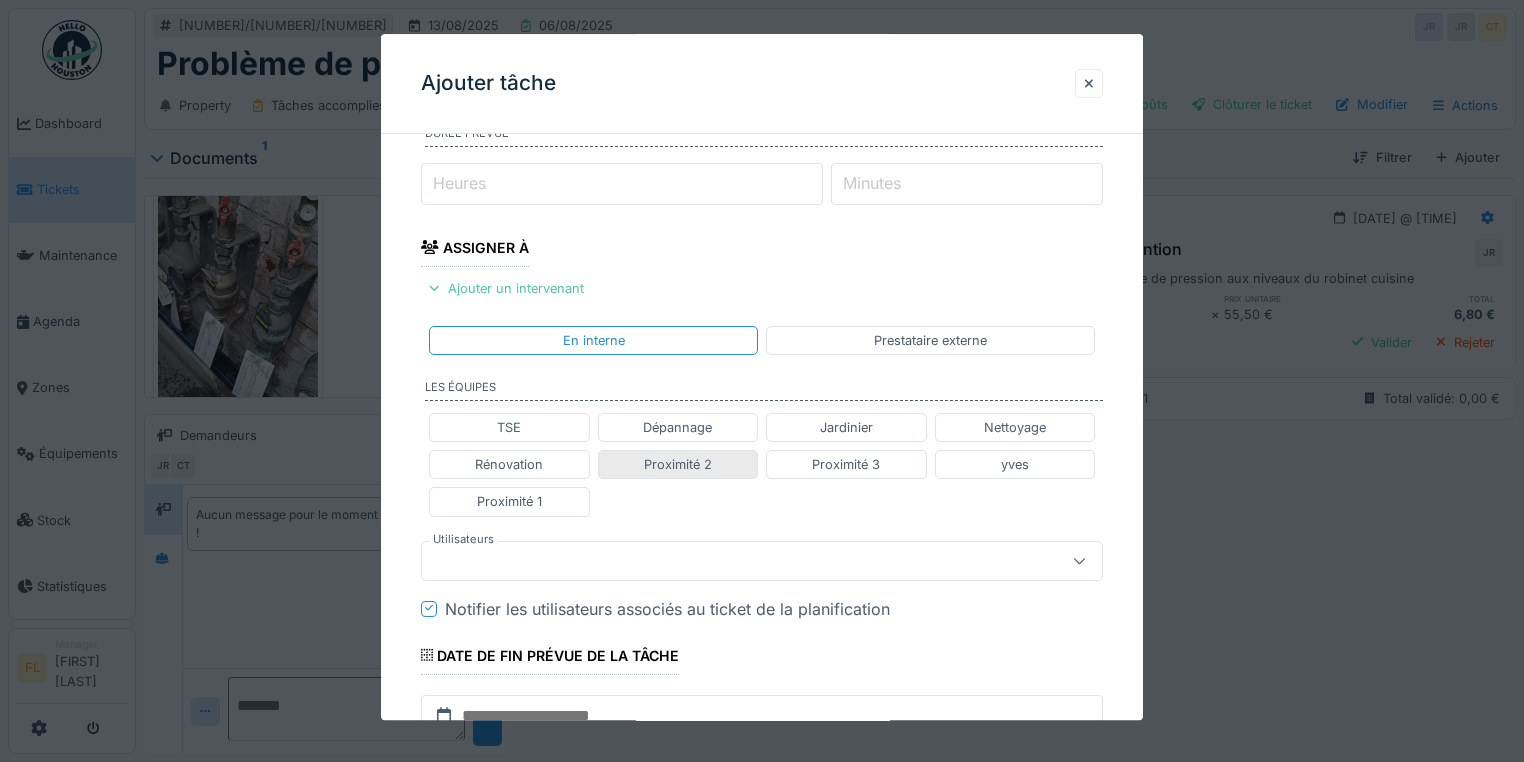 type on "**********" 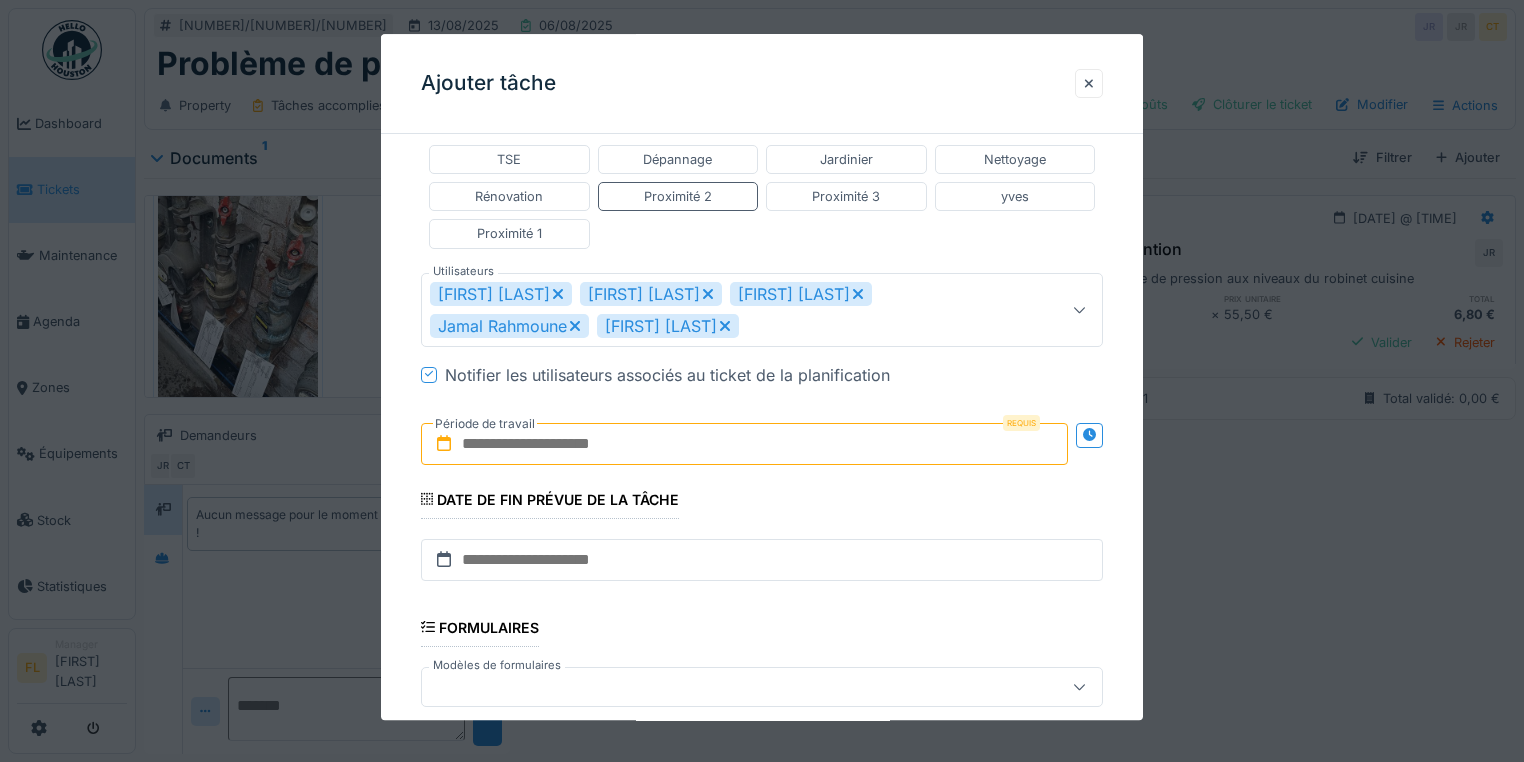 scroll, scrollTop: 560, scrollLeft: 0, axis: vertical 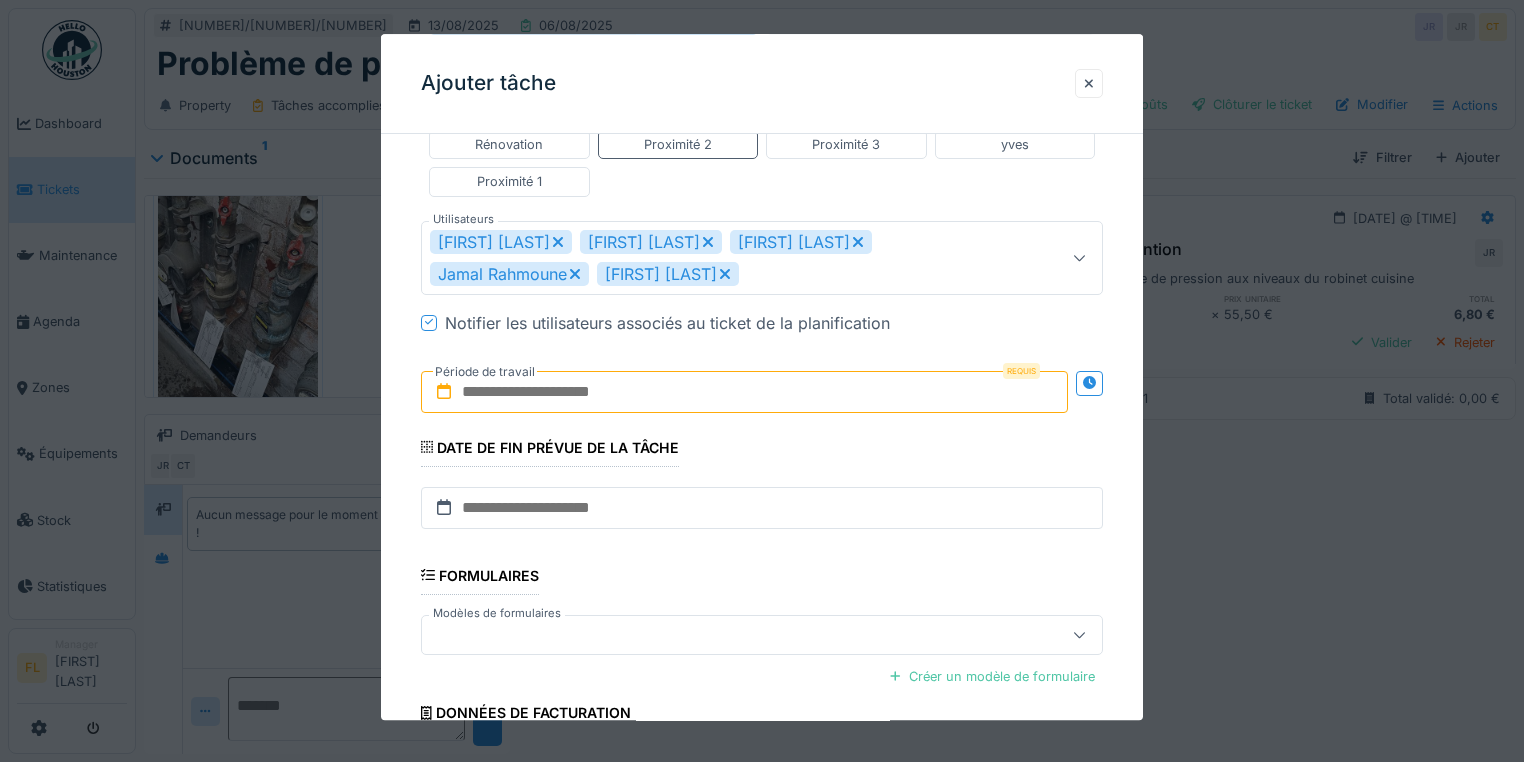 click at bounding box center [744, 392] 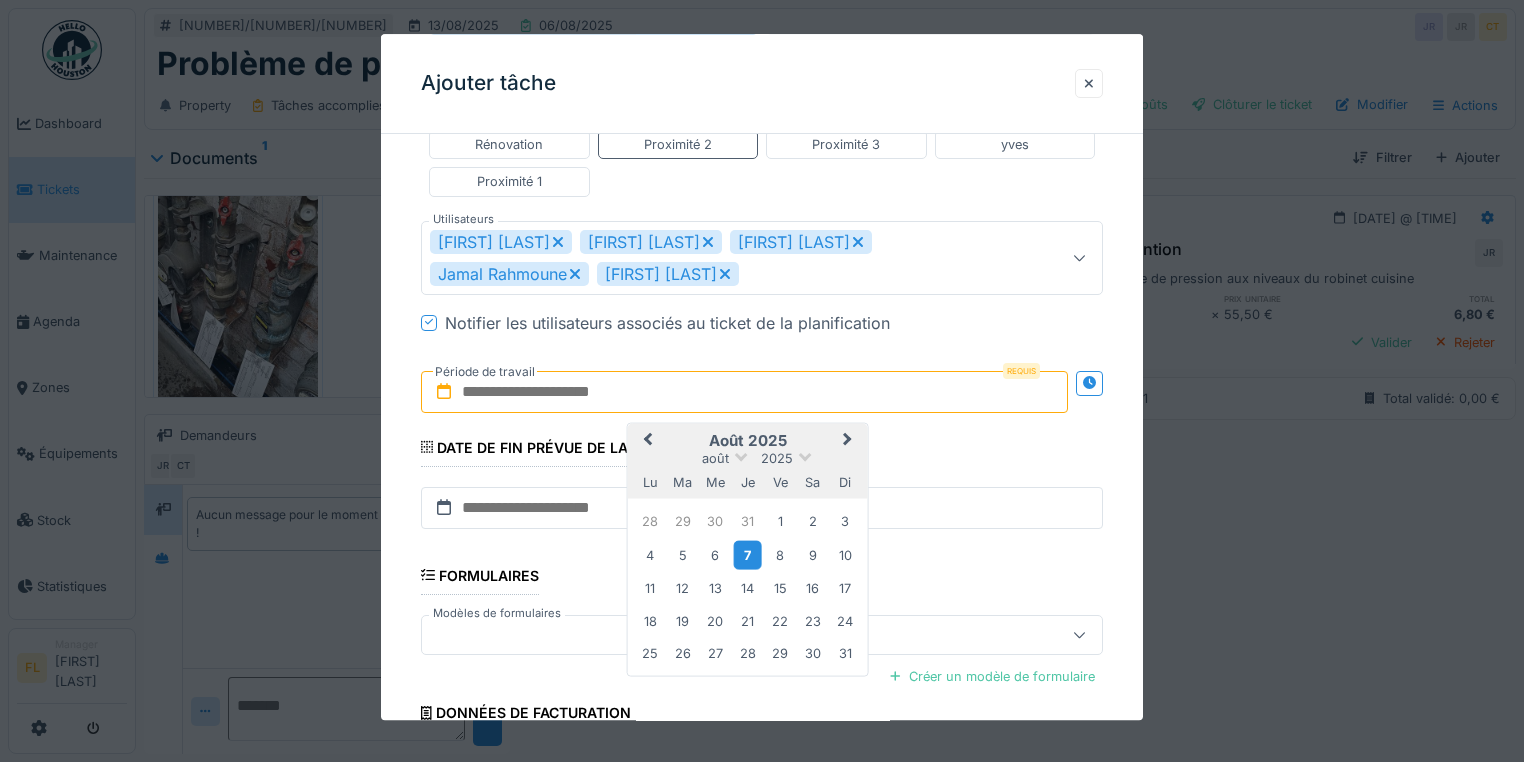click on "7" at bounding box center (747, 555) 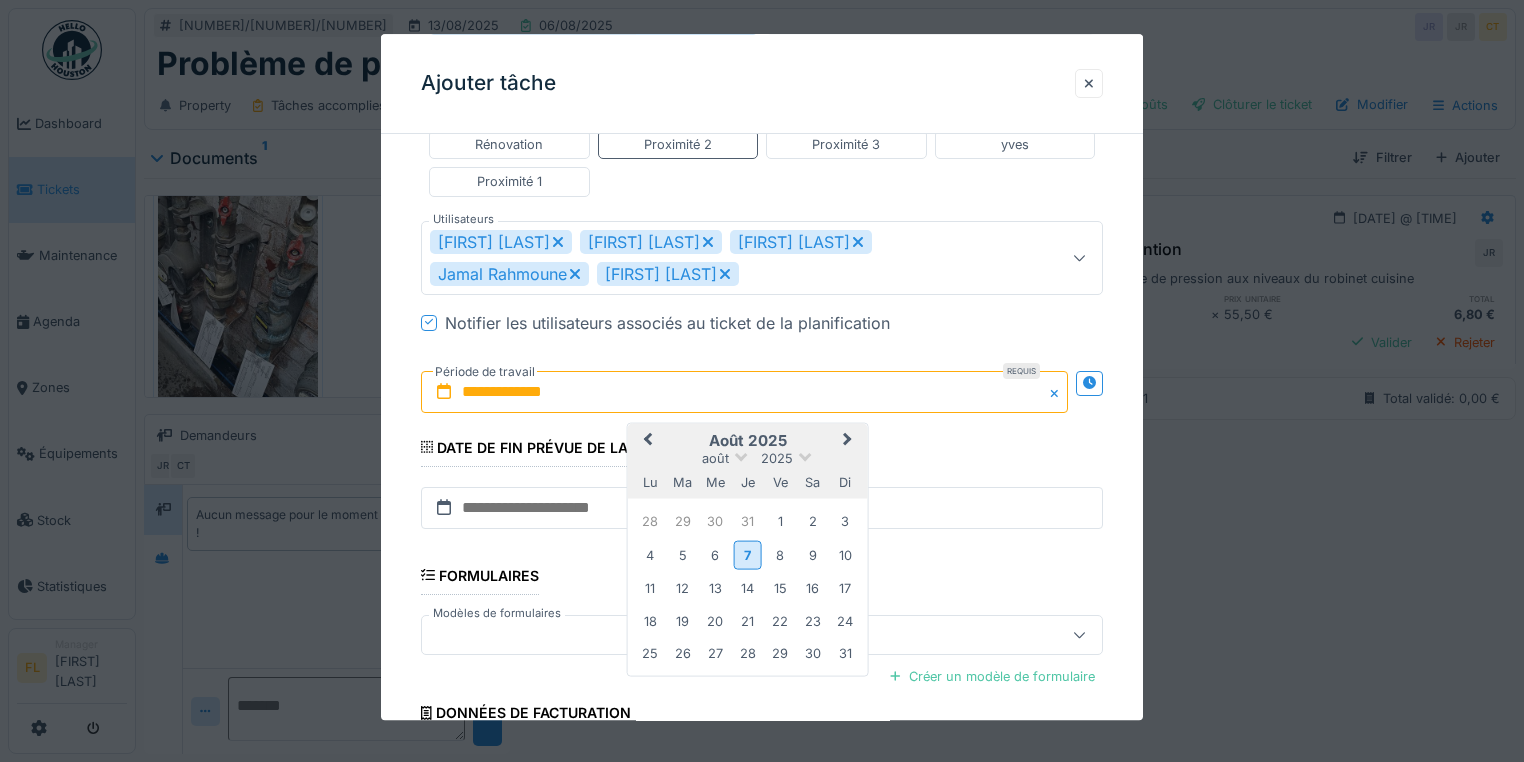 click on "7" at bounding box center (747, 555) 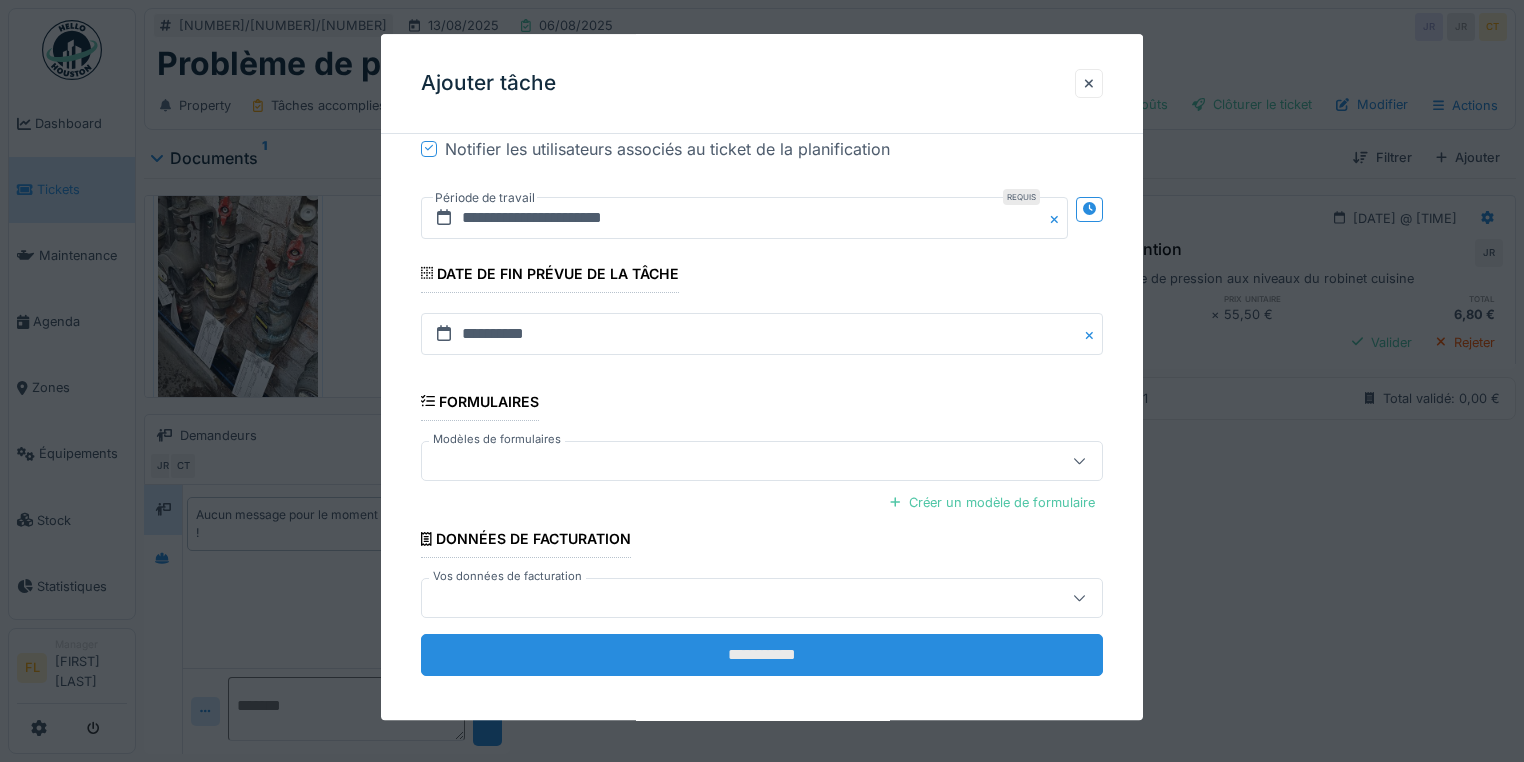 scroll, scrollTop: 740, scrollLeft: 0, axis: vertical 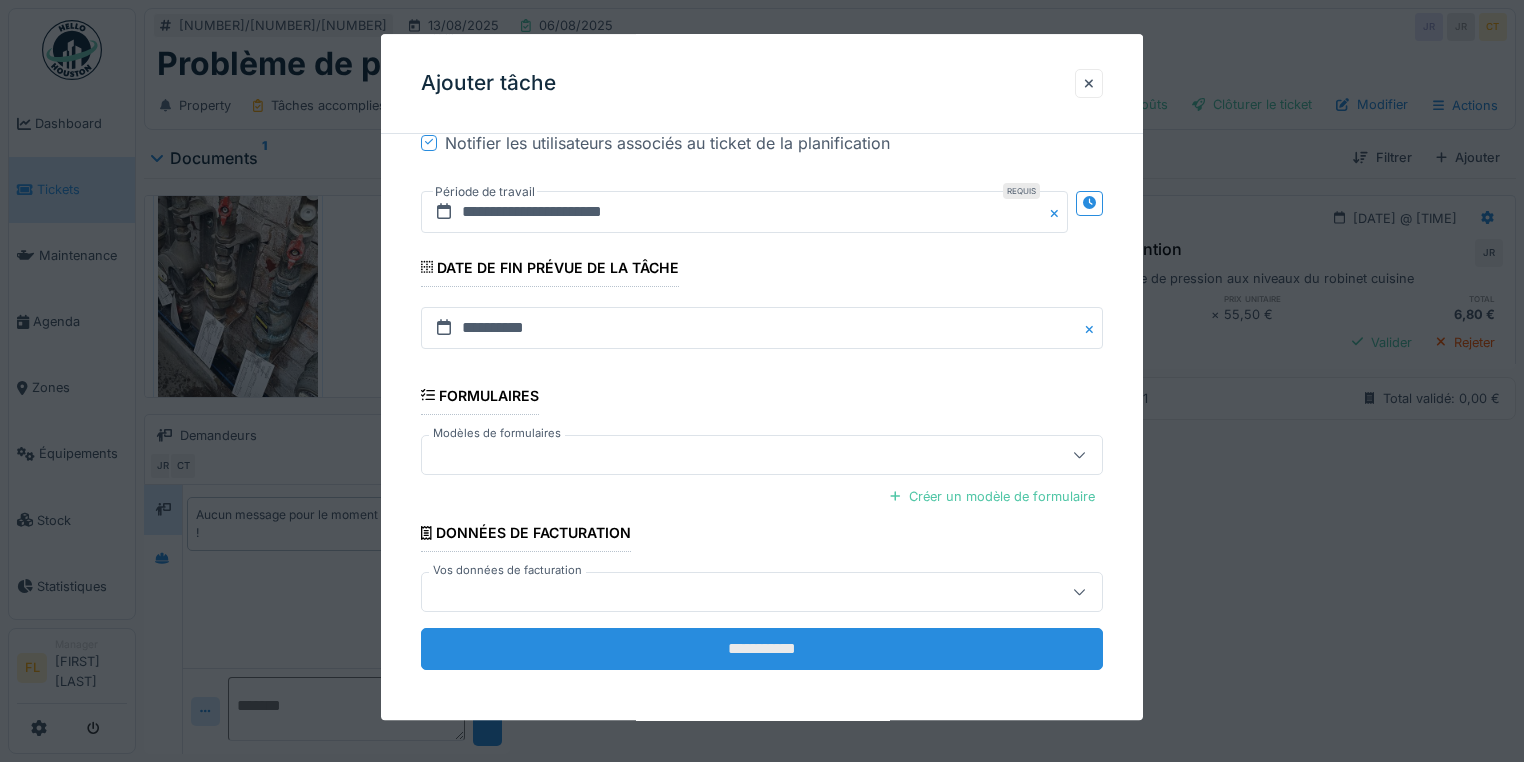 click on "**********" at bounding box center (762, 649) 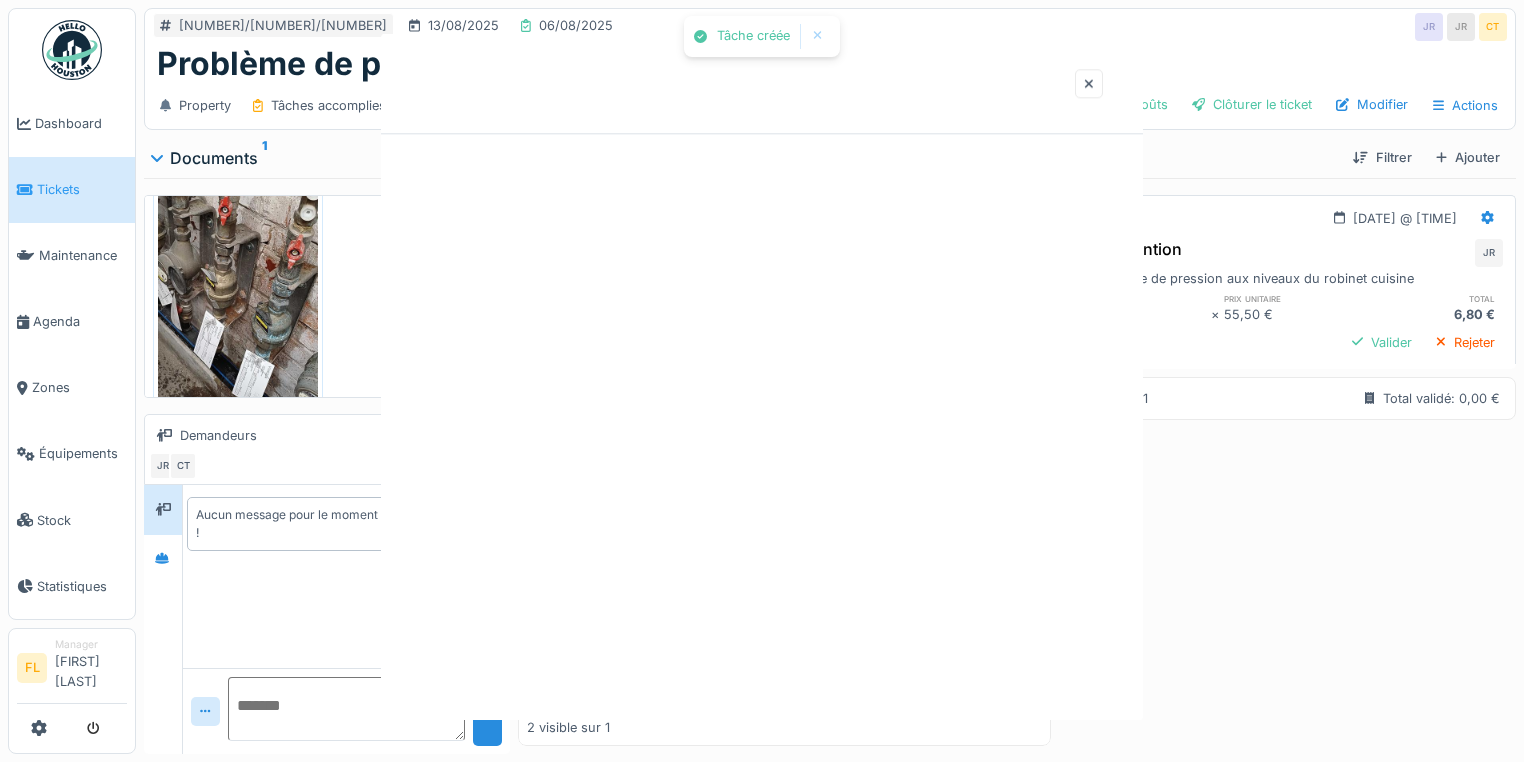 scroll, scrollTop: 0, scrollLeft: 0, axis: both 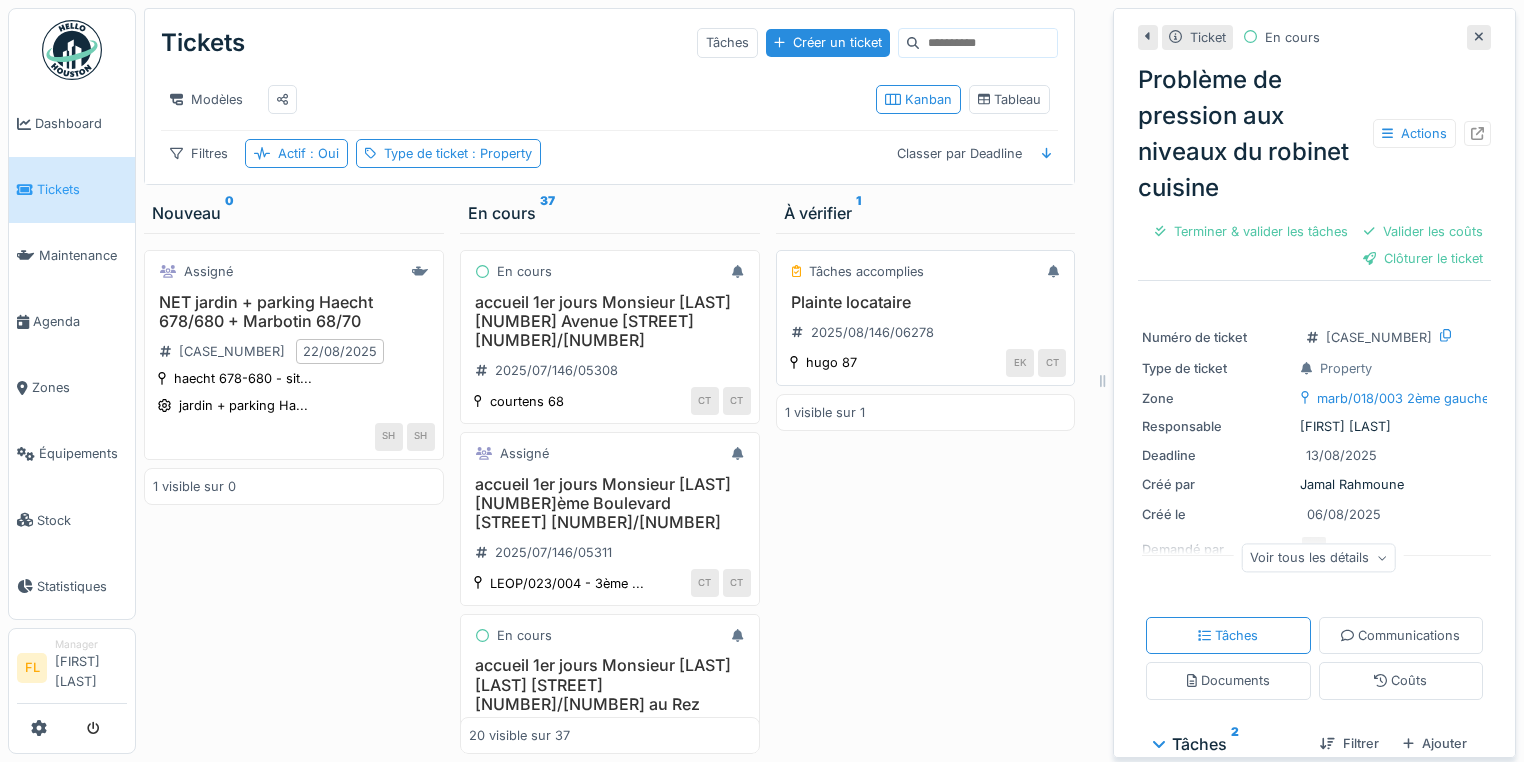 click on "Plainte locataire  2025/08/146/06278" at bounding box center [926, 321] 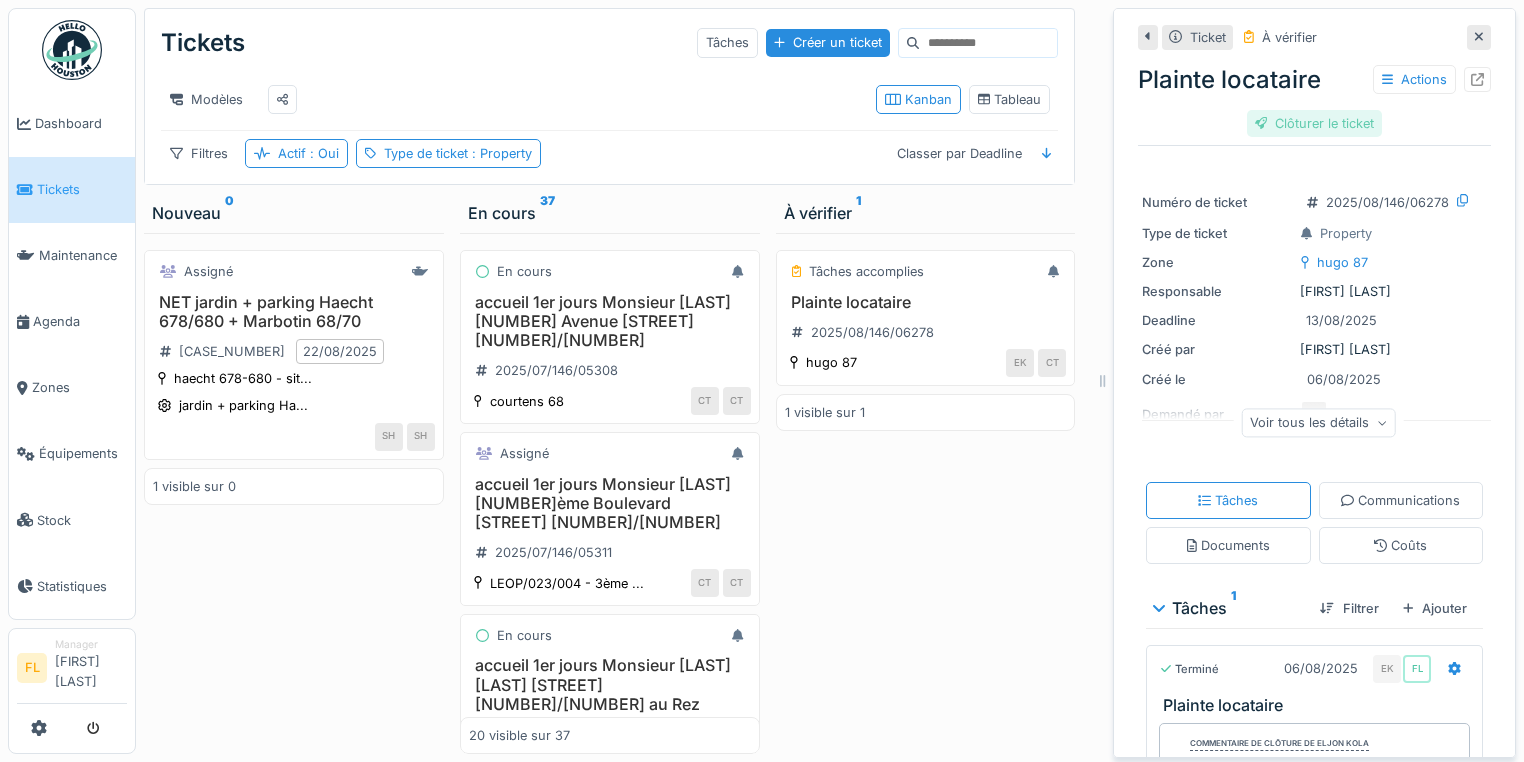 click on "Clôturer le ticket" at bounding box center (1315, 123) 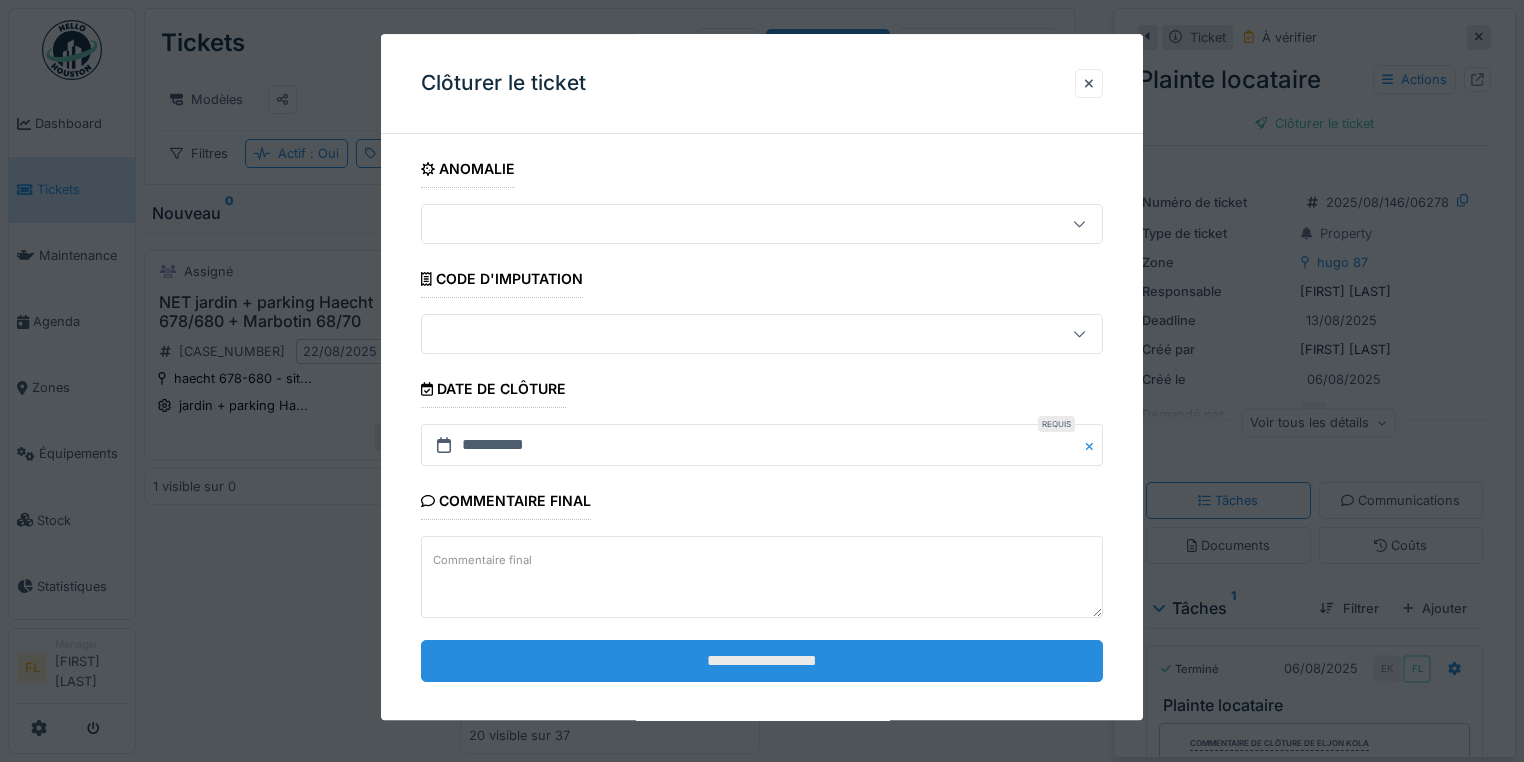 click on "**********" at bounding box center (762, 661) 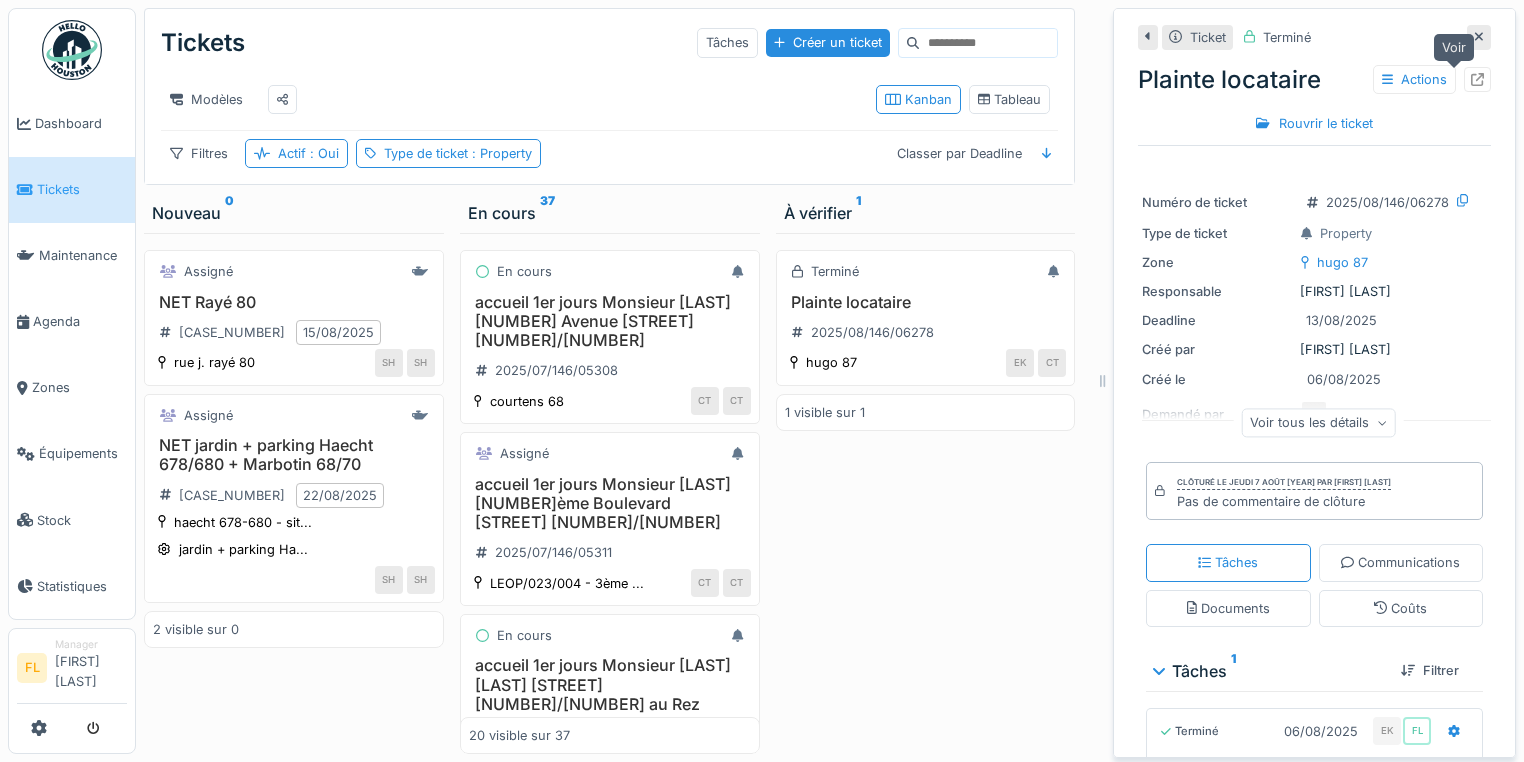 click at bounding box center (1477, 79) 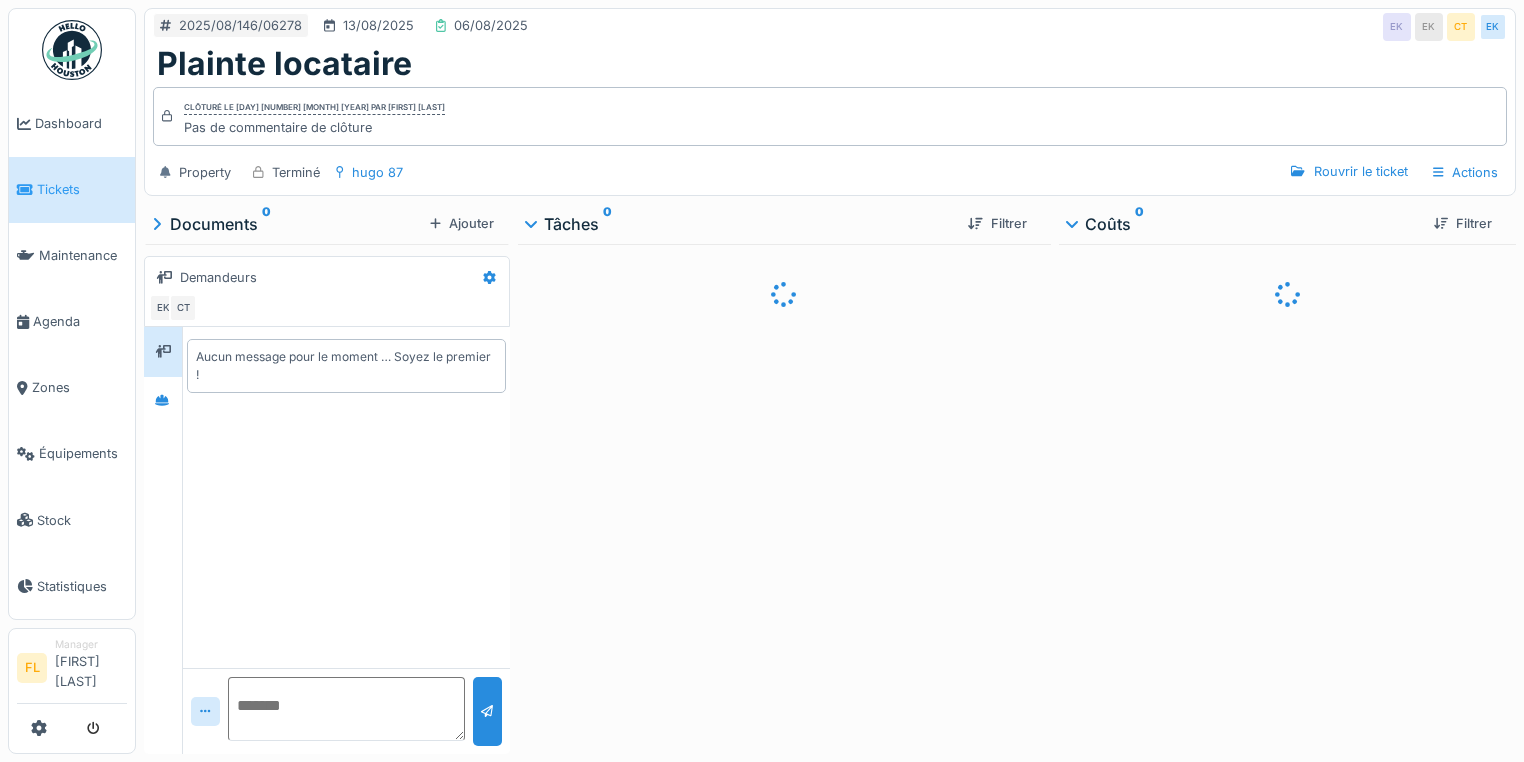scroll, scrollTop: 0, scrollLeft: 0, axis: both 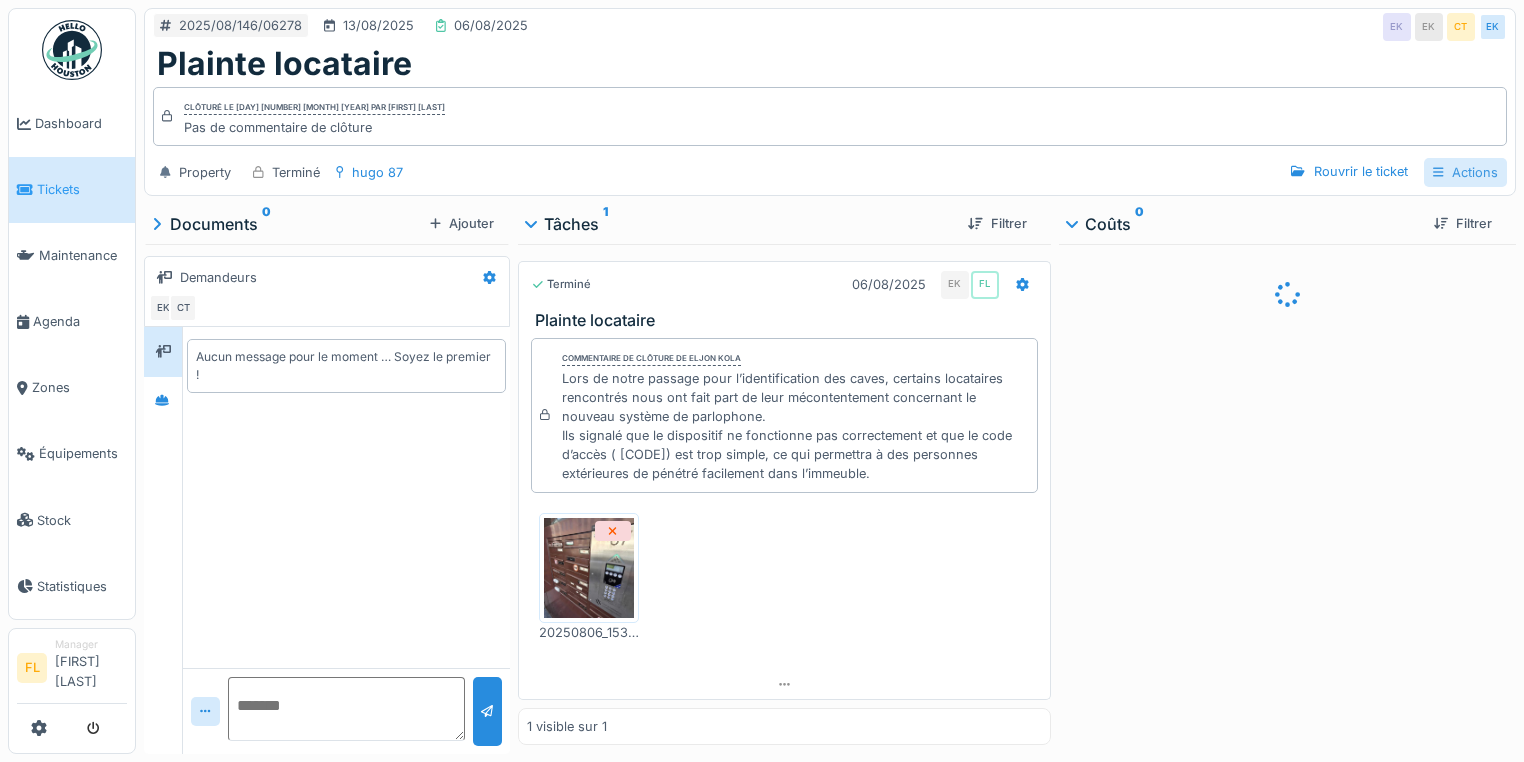 click on "Actions" at bounding box center (1465, 172) 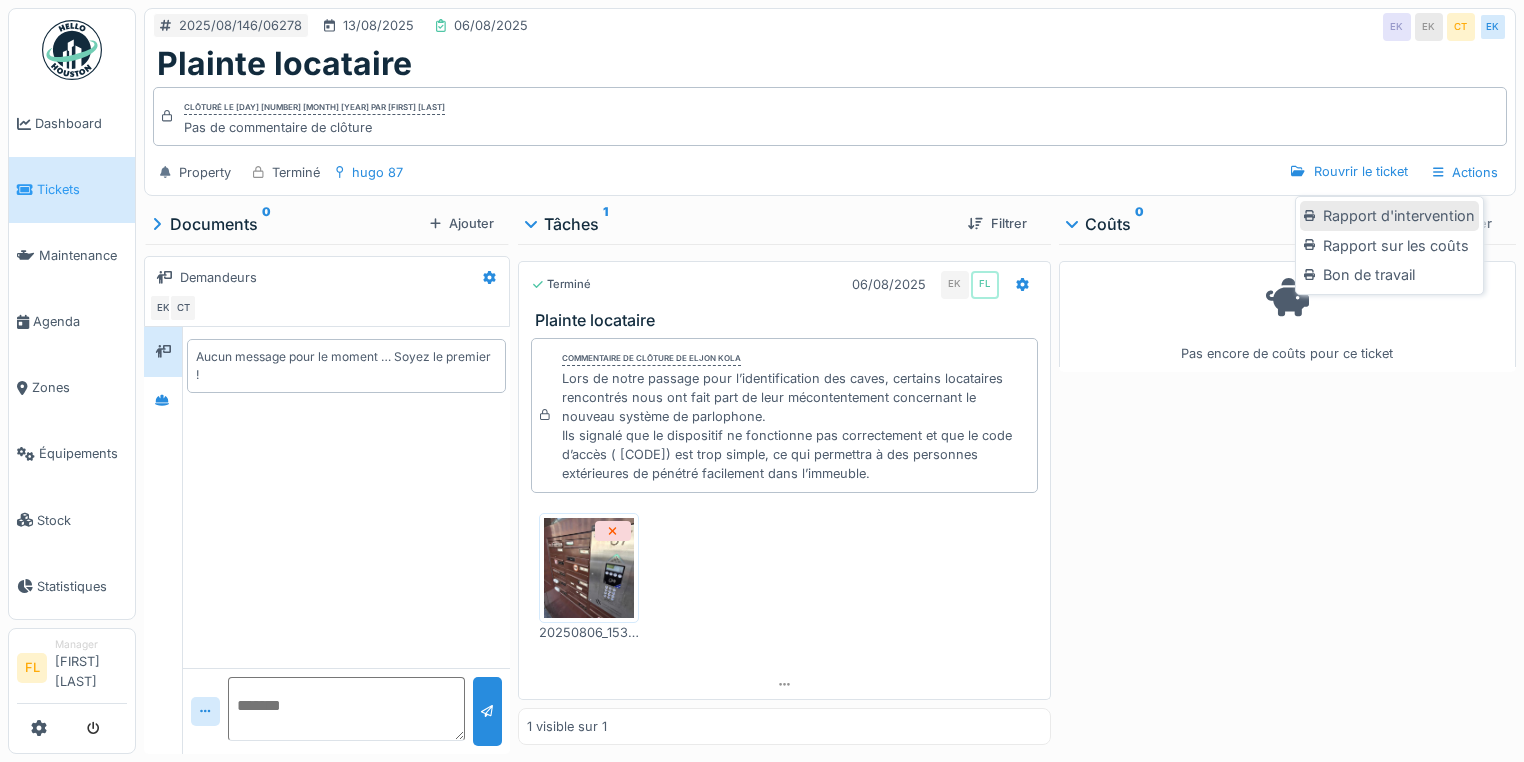 click on "Rapport d'intervention" at bounding box center [1389, 216] 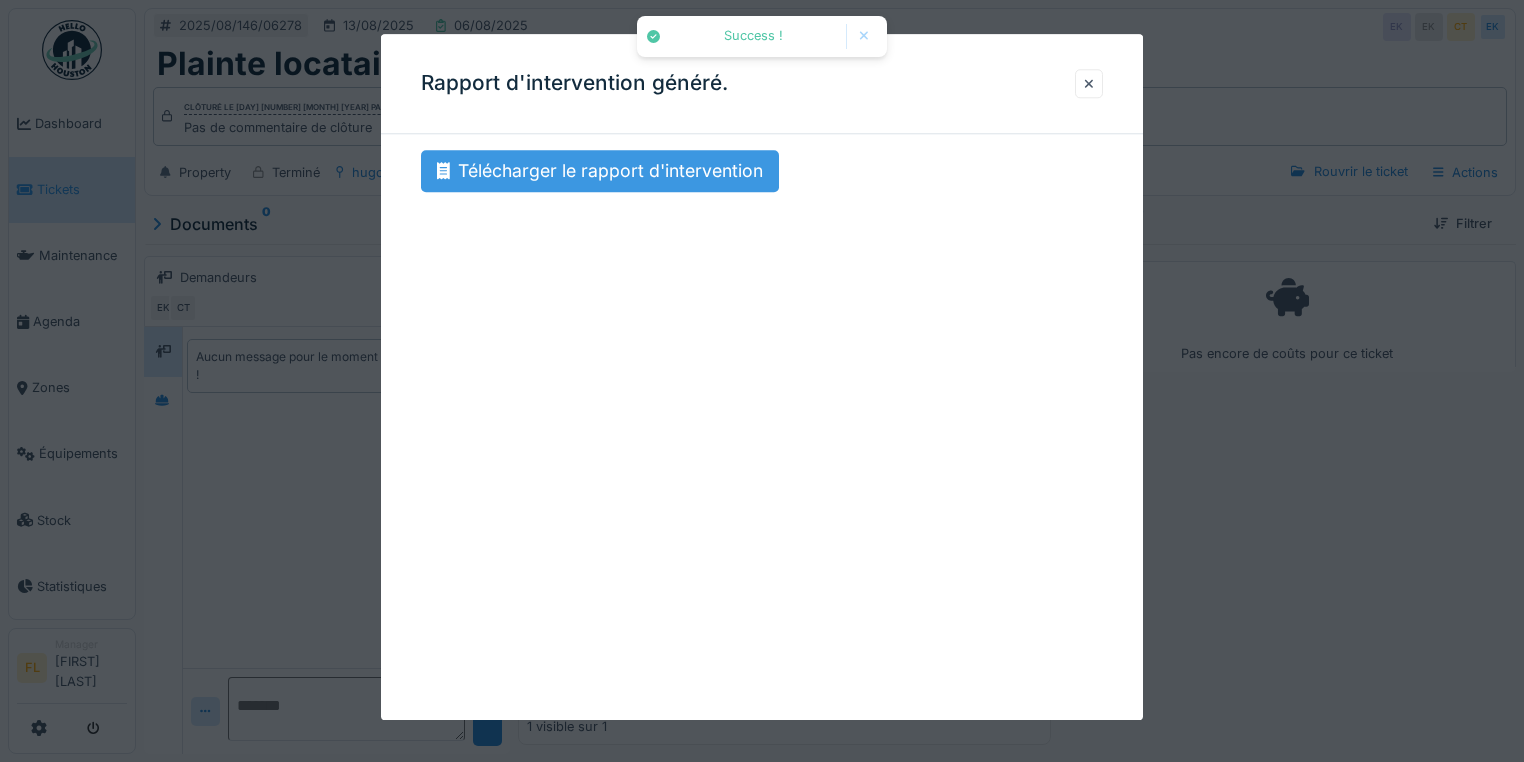 click on "Télécharger le rapport d'intervention" at bounding box center [600, 171] 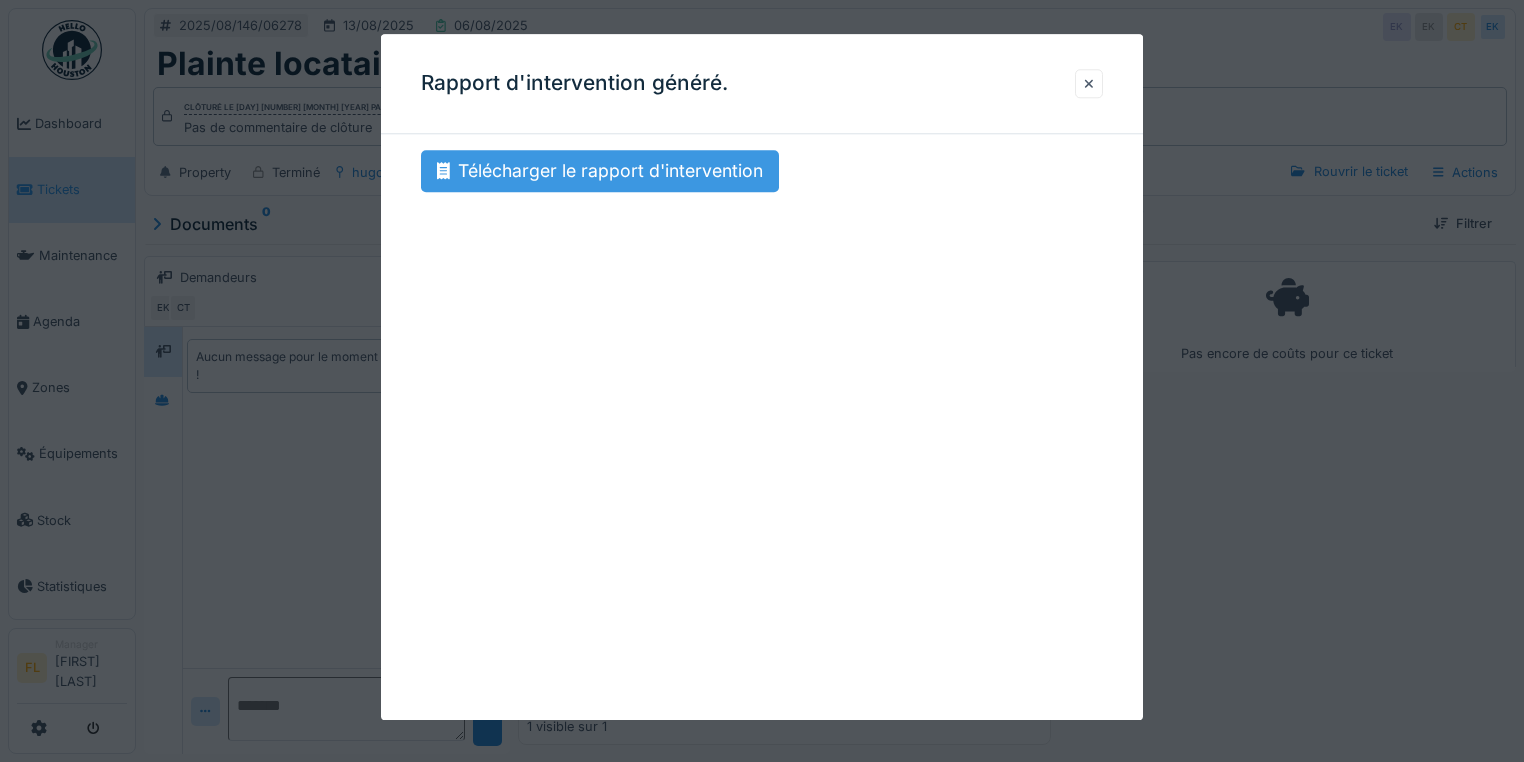 click on "Télécharger le rapport d'intervention" at bounding box center [600, 171] 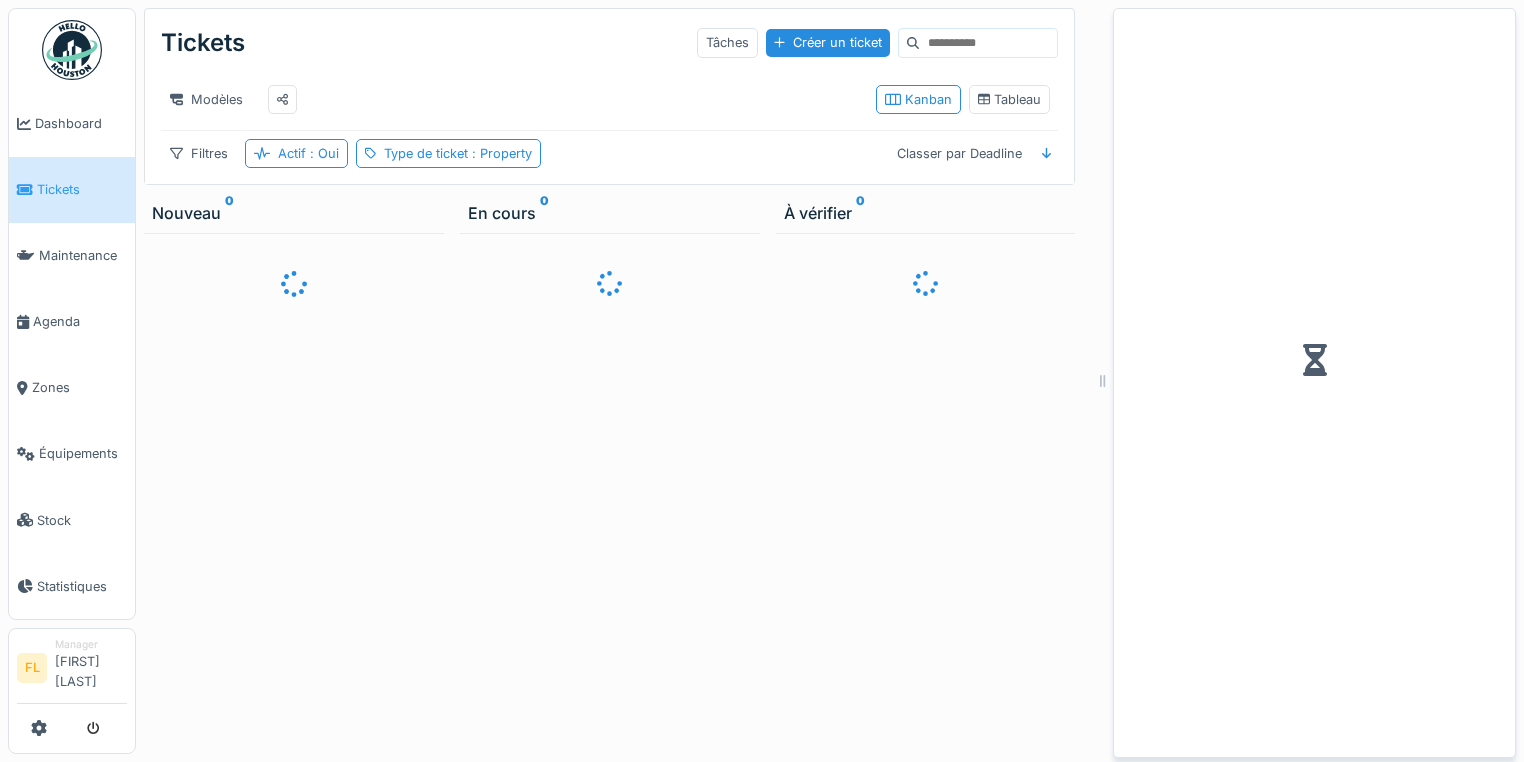 scroll, scrollTop: 12, scrollLeft: 0, axis: vertical 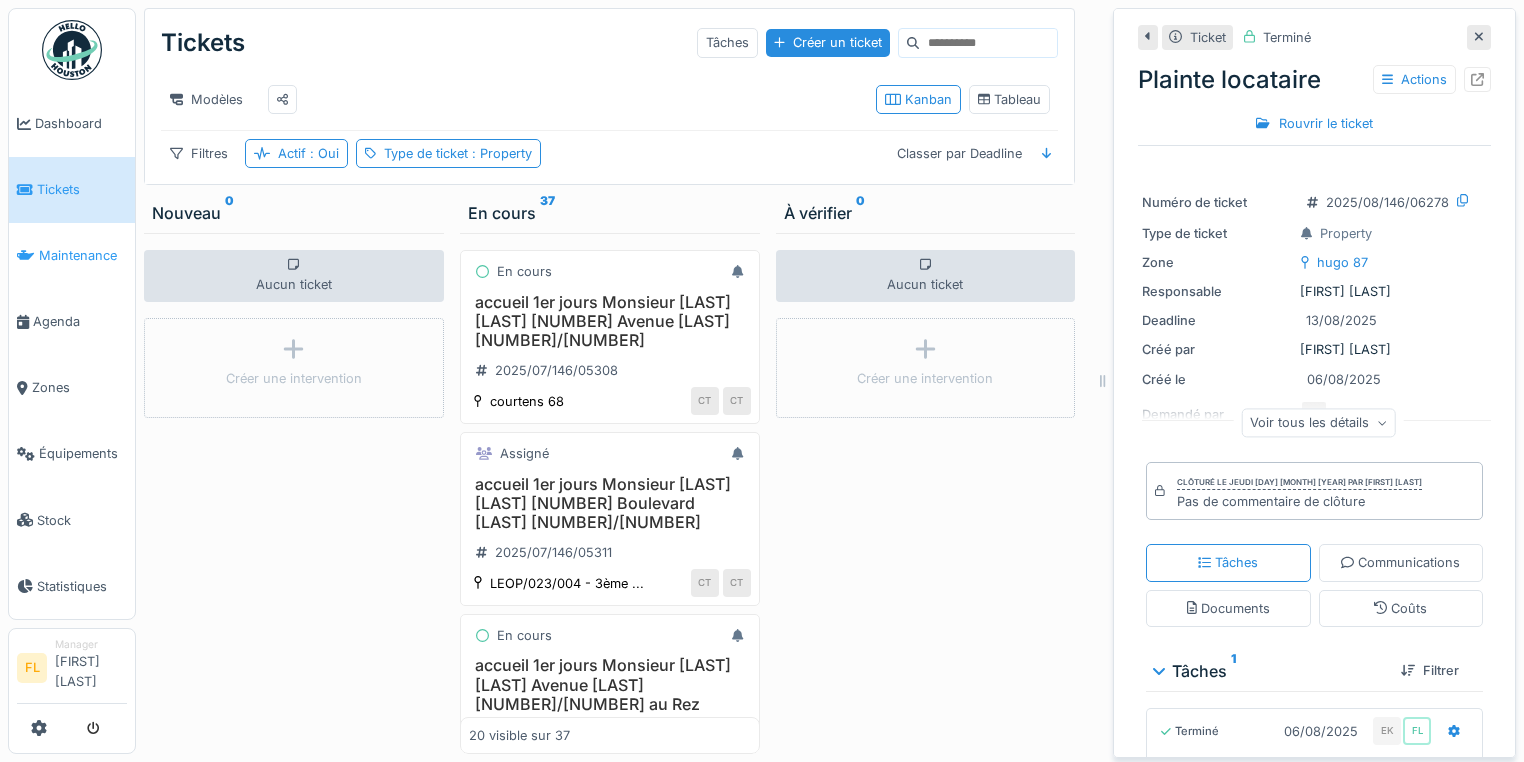 click on "Maintenance" at bounding box center (83, 255) 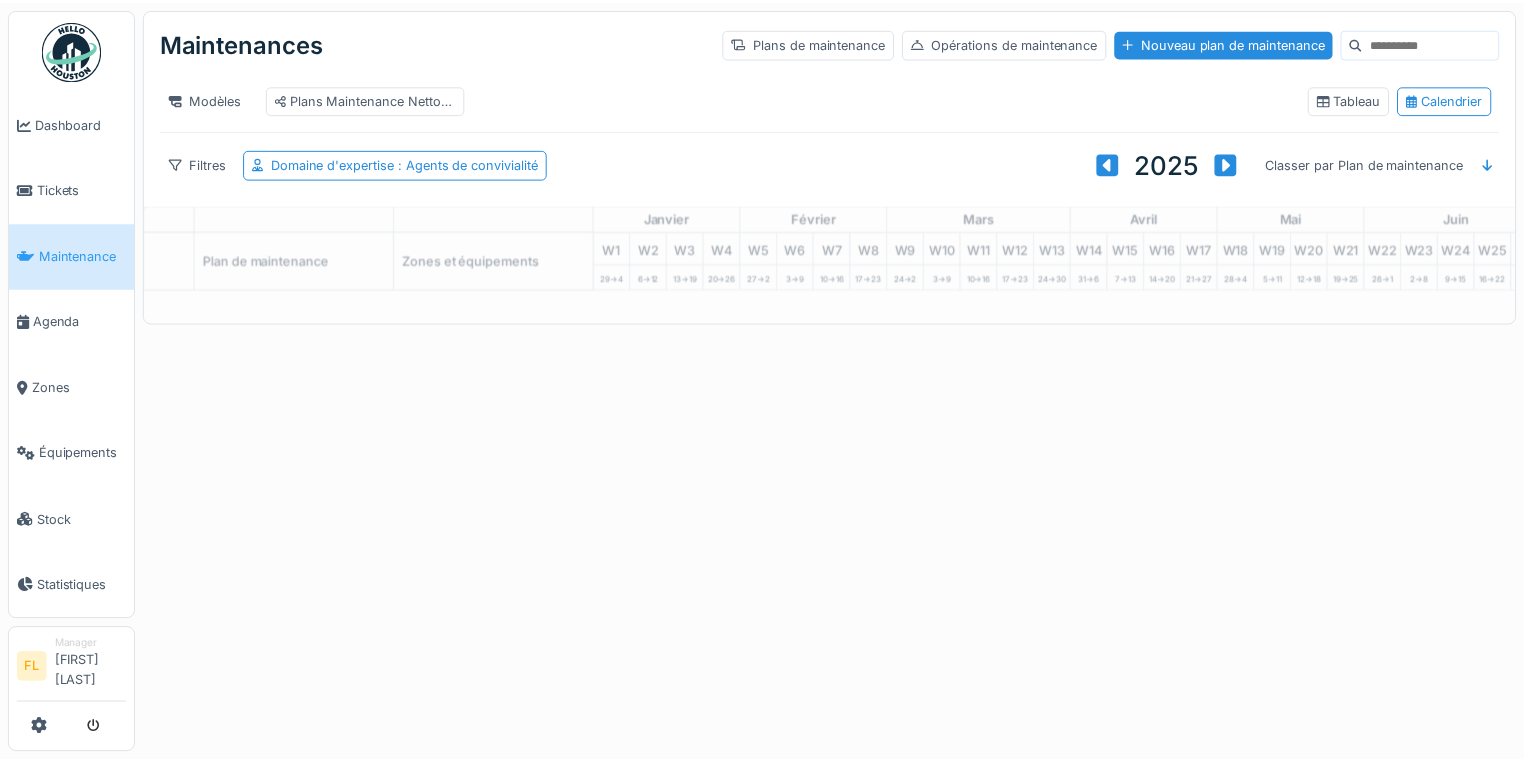 scroll, scrollTop: 0, scrollLeft: 0, axis: both 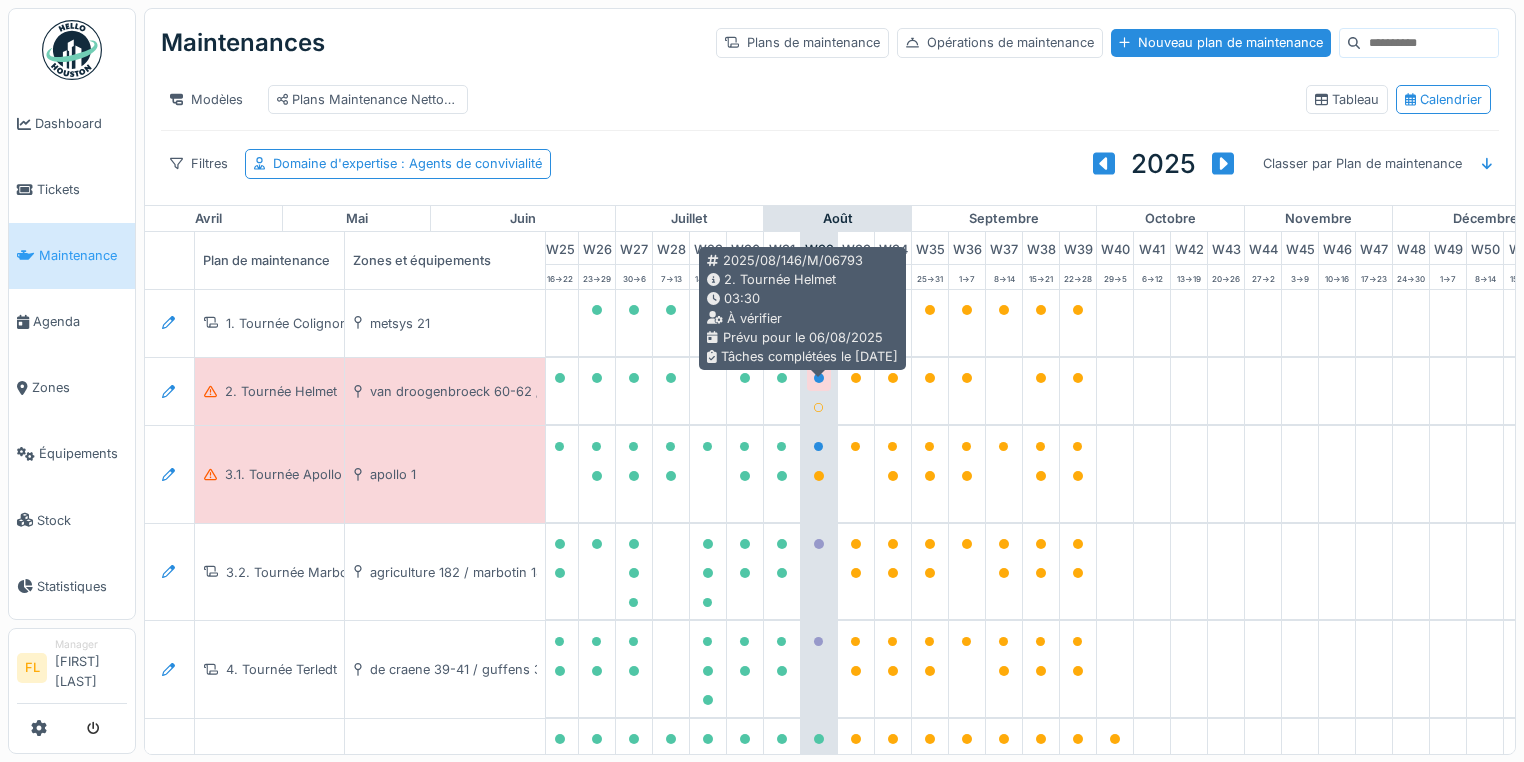 click 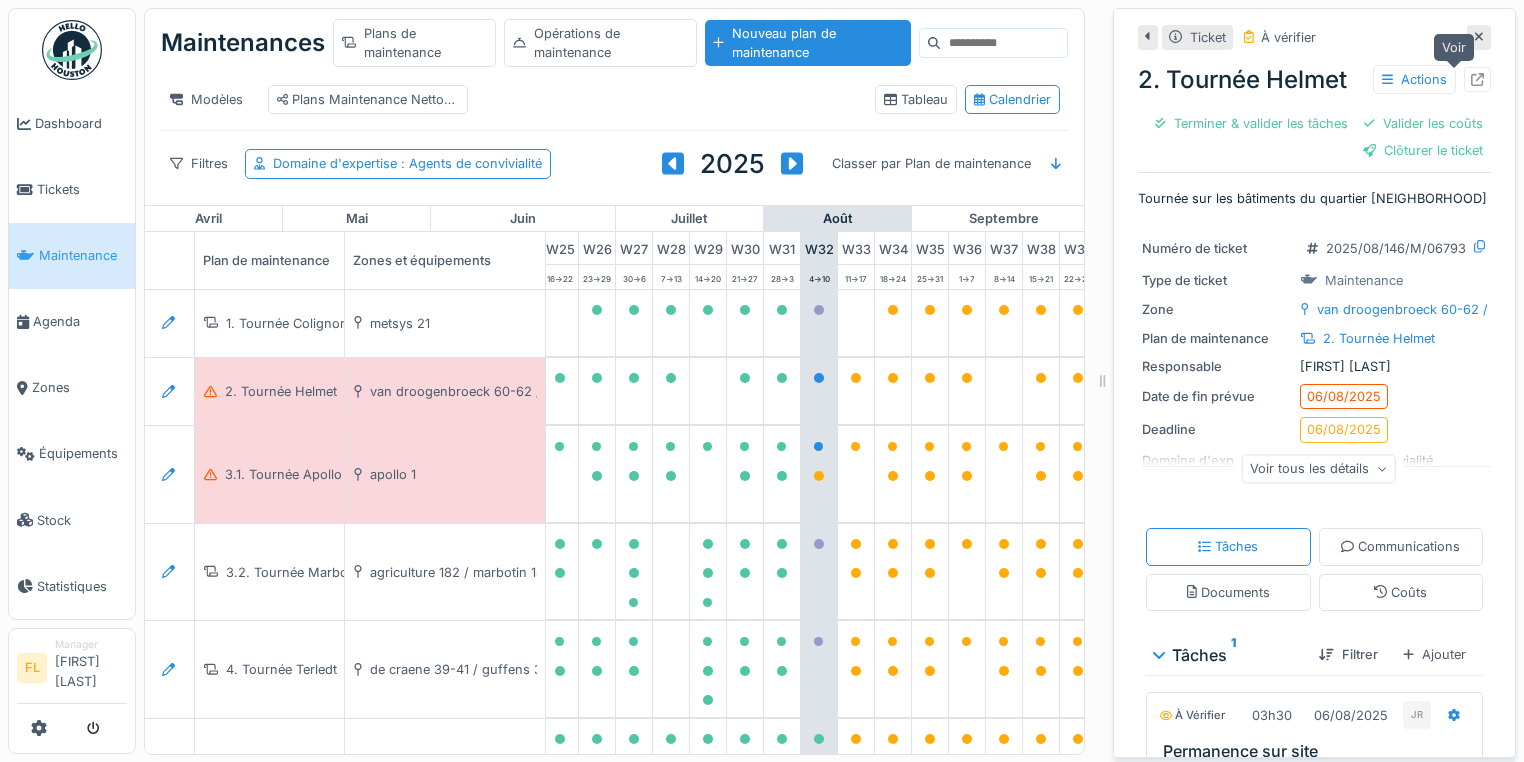 click at bounding box center (1477, 79) 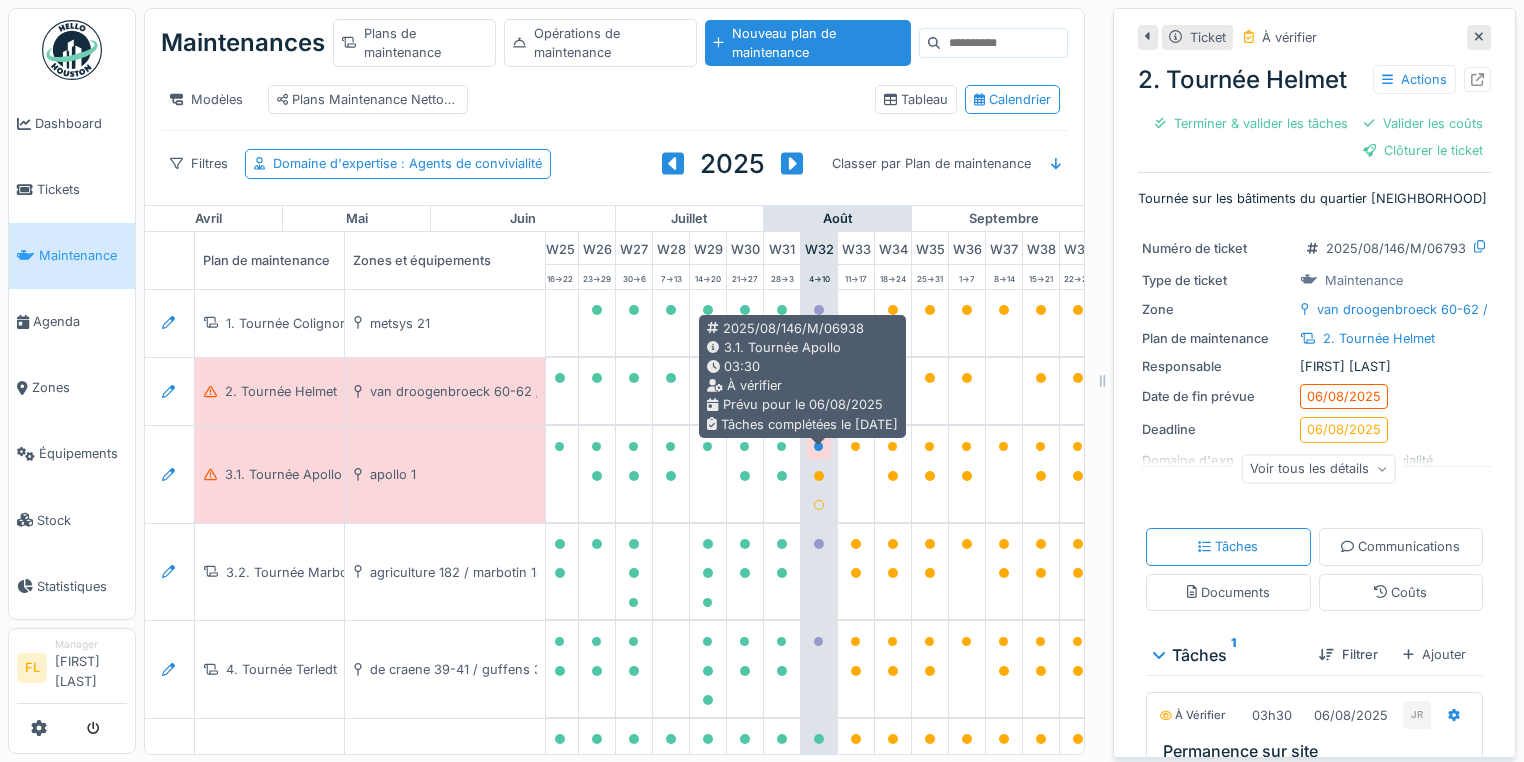 click 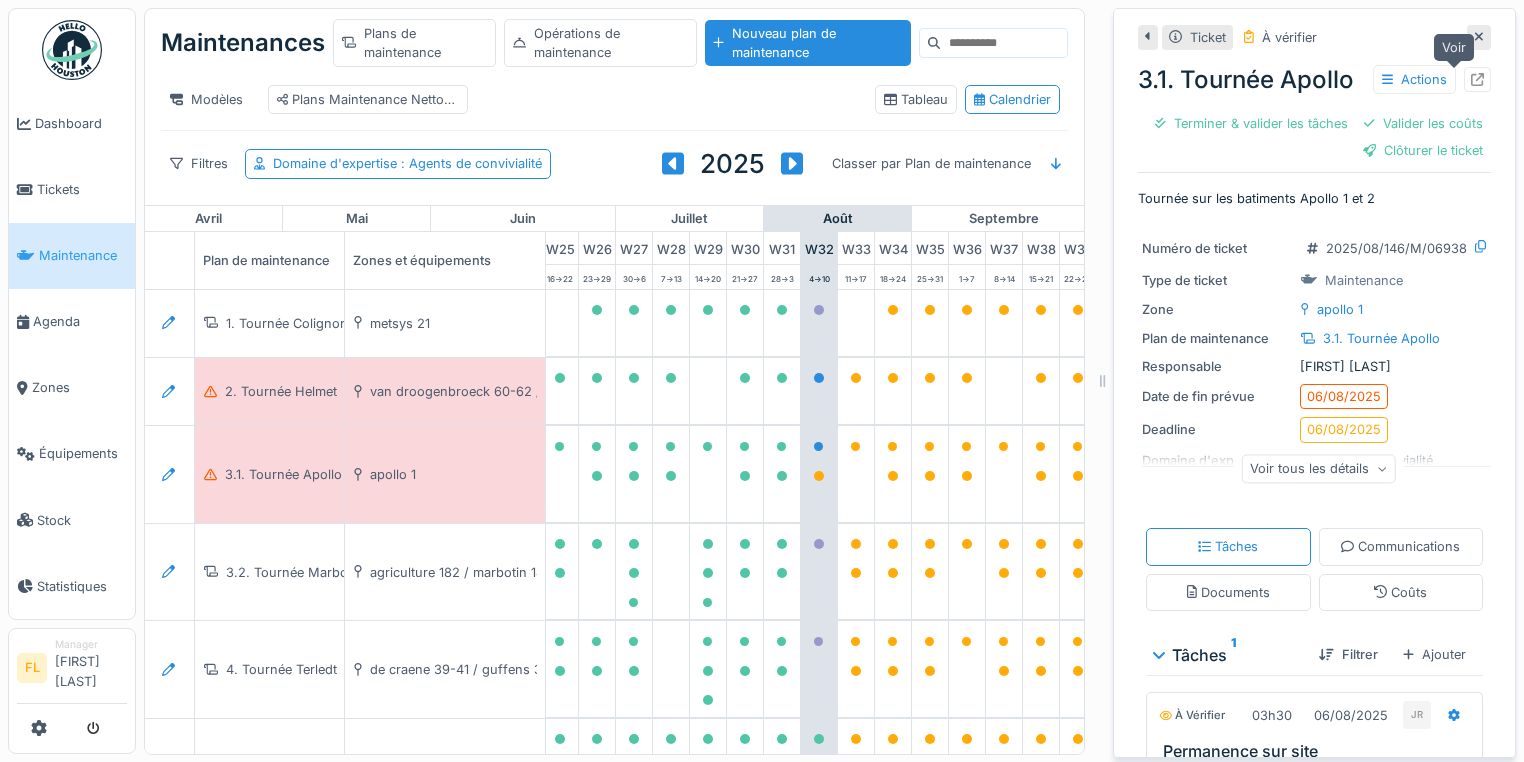 click 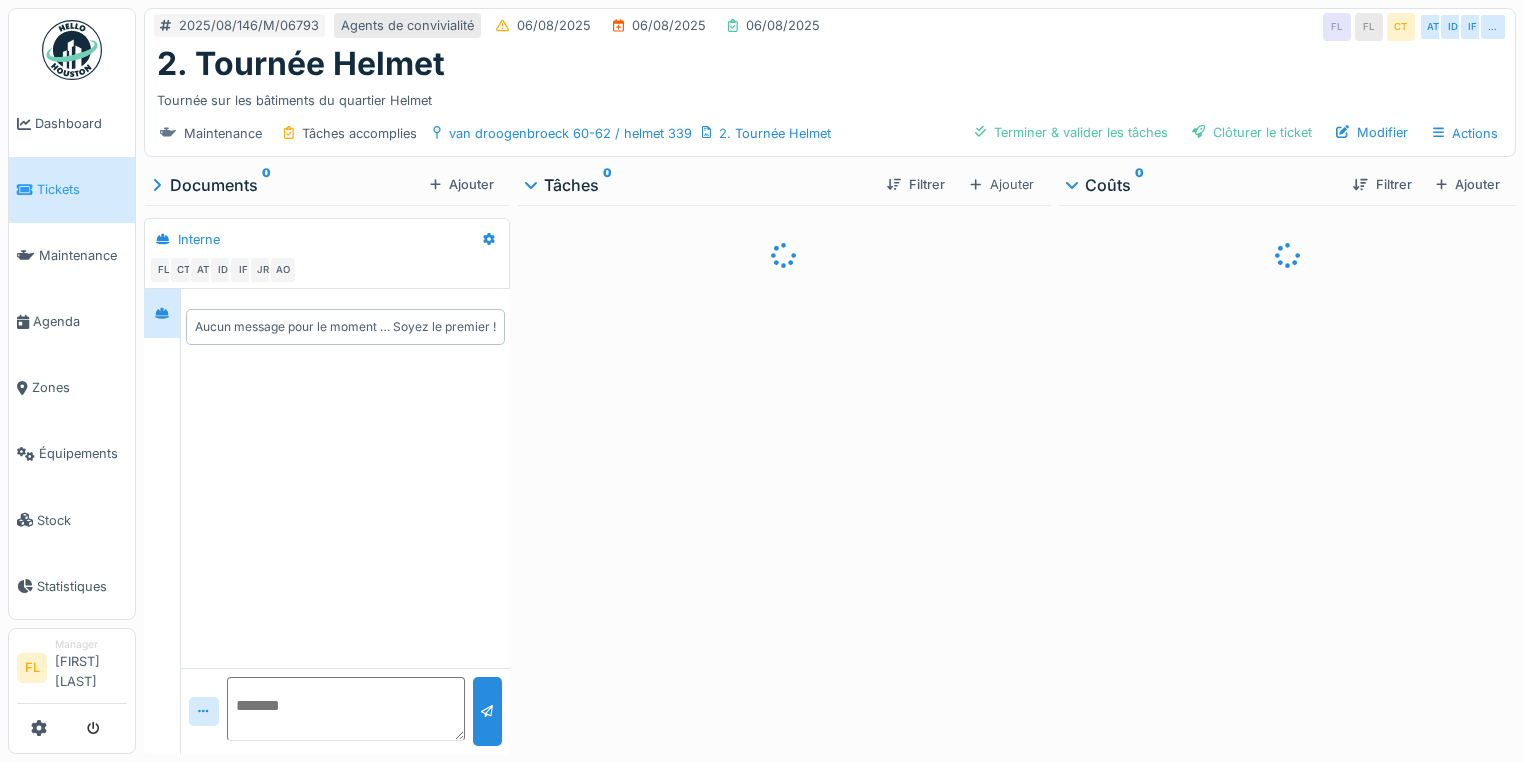scroll, scrollTop: 0, scrollLeft: 0, axis: both 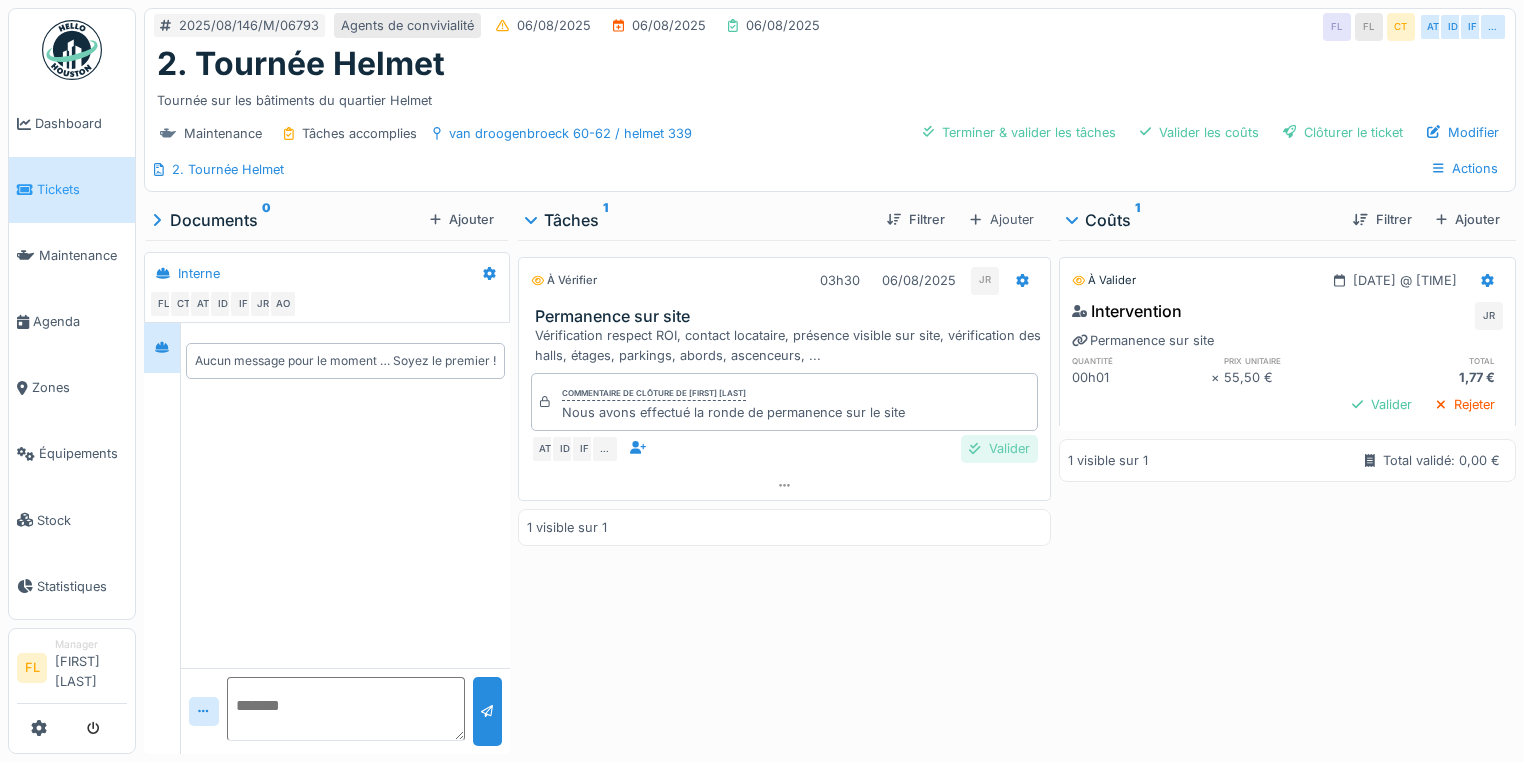 click at bounding box center (974, 448) 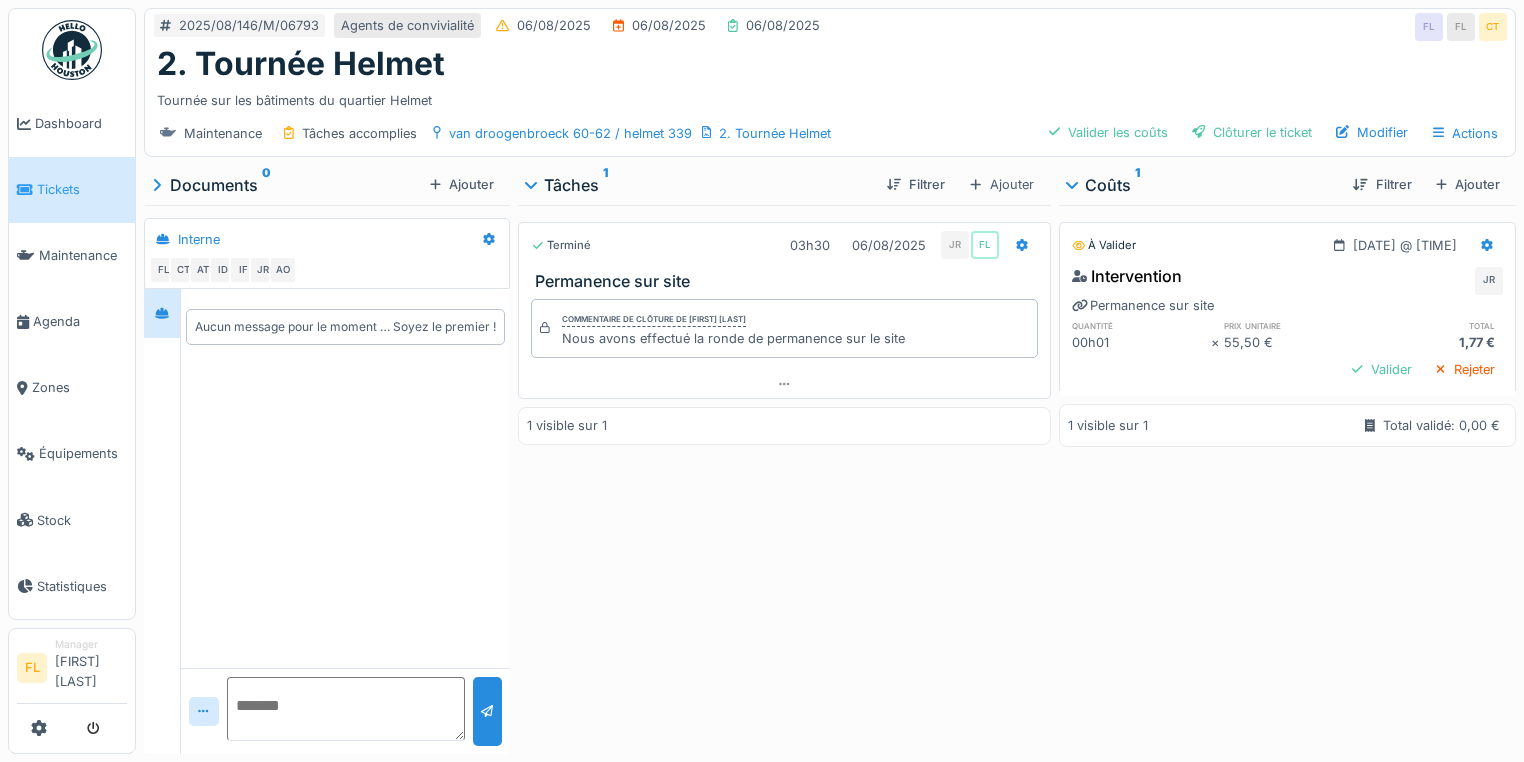 drag, startPoint x: 976, startPoint y: 185, endPoint x: 976, endPoint y: 204, distance: 19 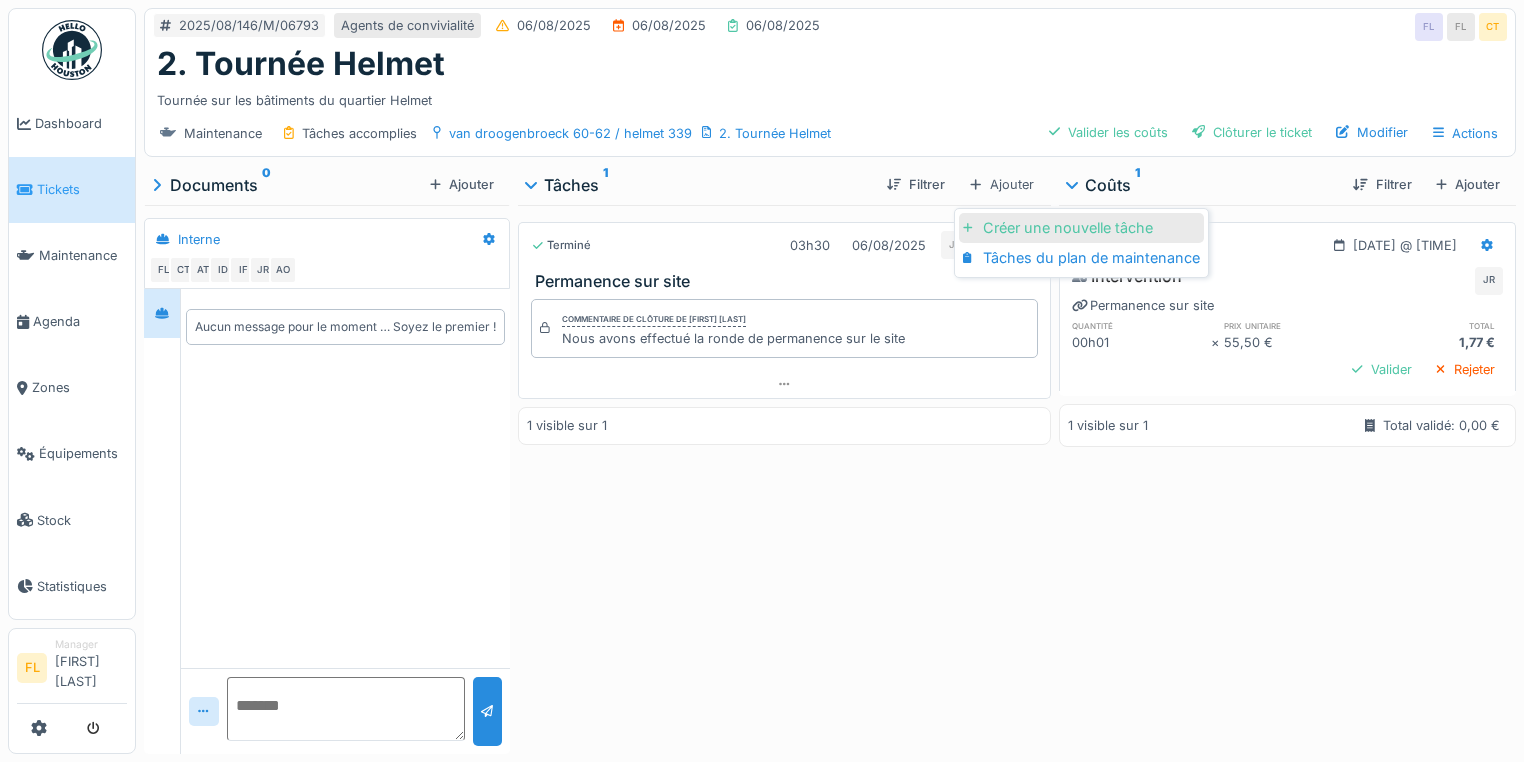 click on "Créer une nouvelle tâche" at bounding box center [1081, 228] 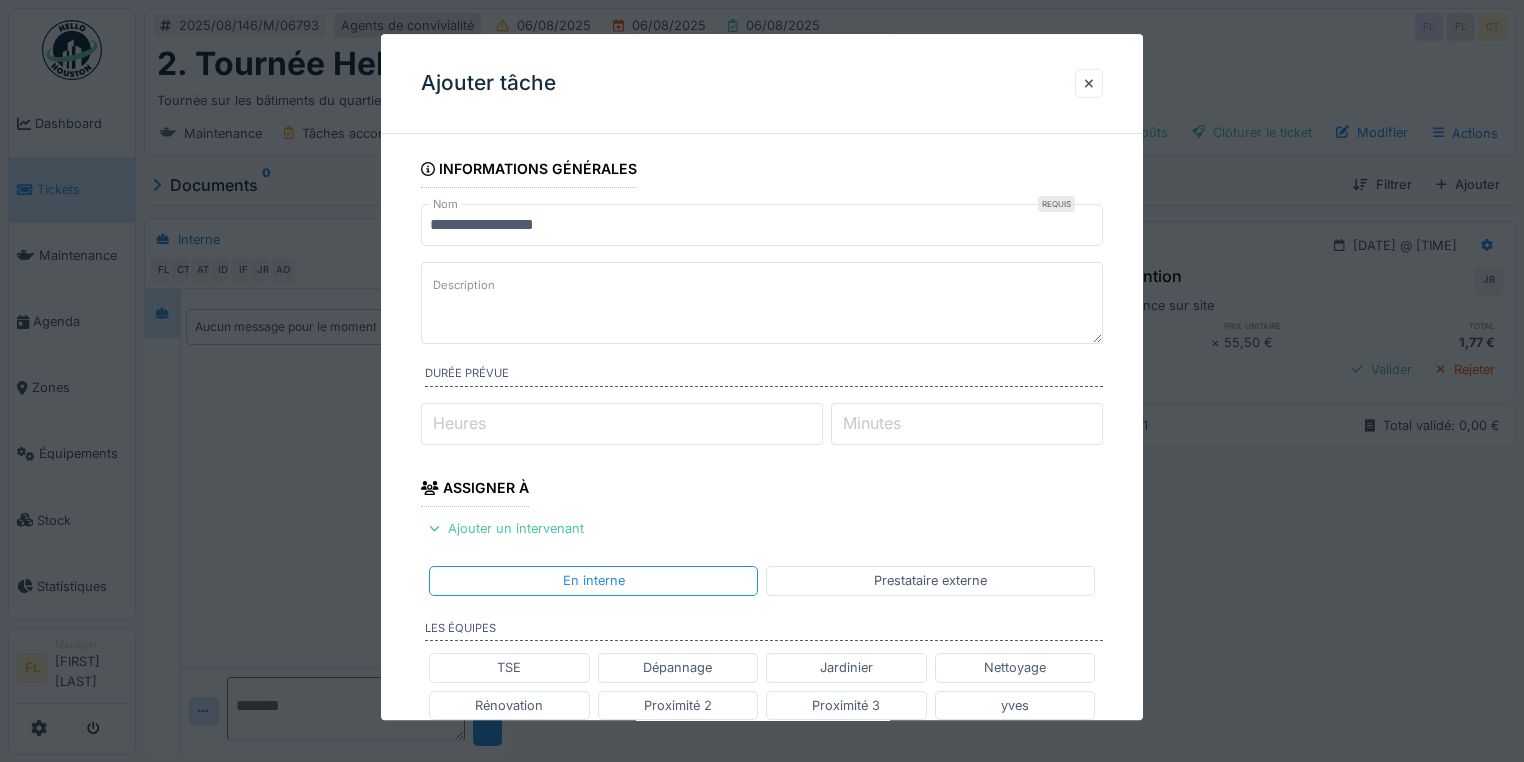 click on "Description" at bounding box center [762, 303] 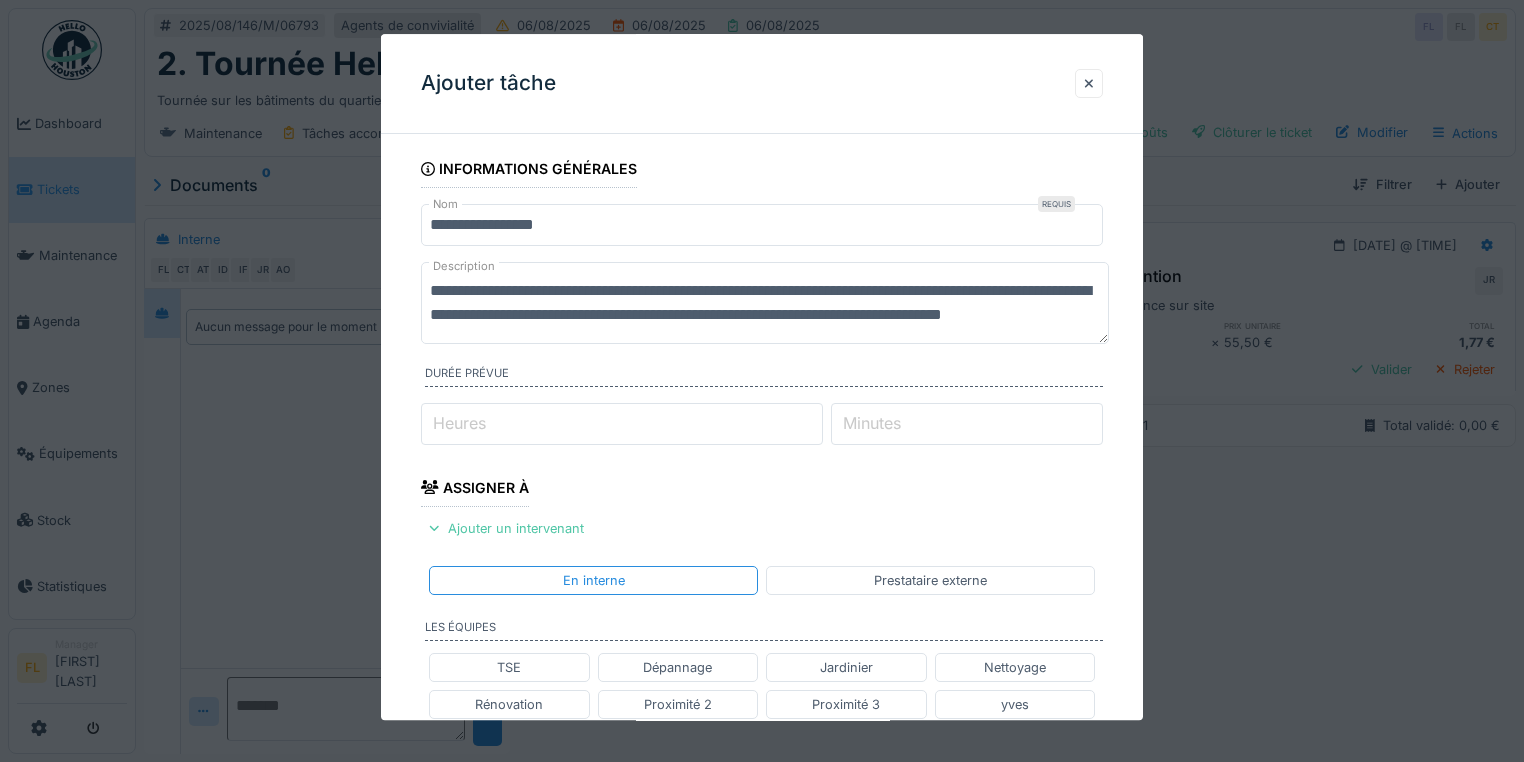 scroll, scrollTop: 24, scrollLeft: 0, axis: vertical 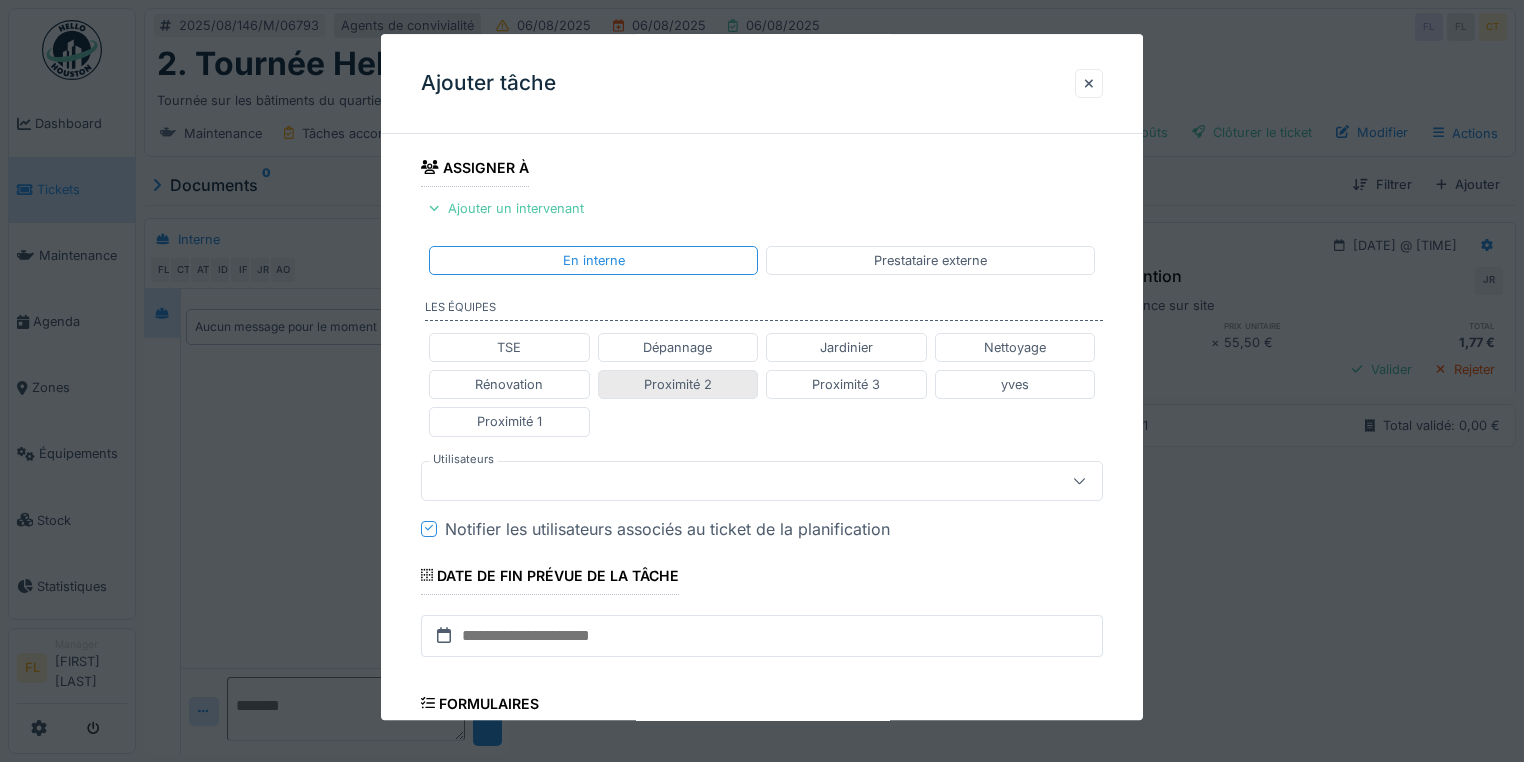 type on "**********" 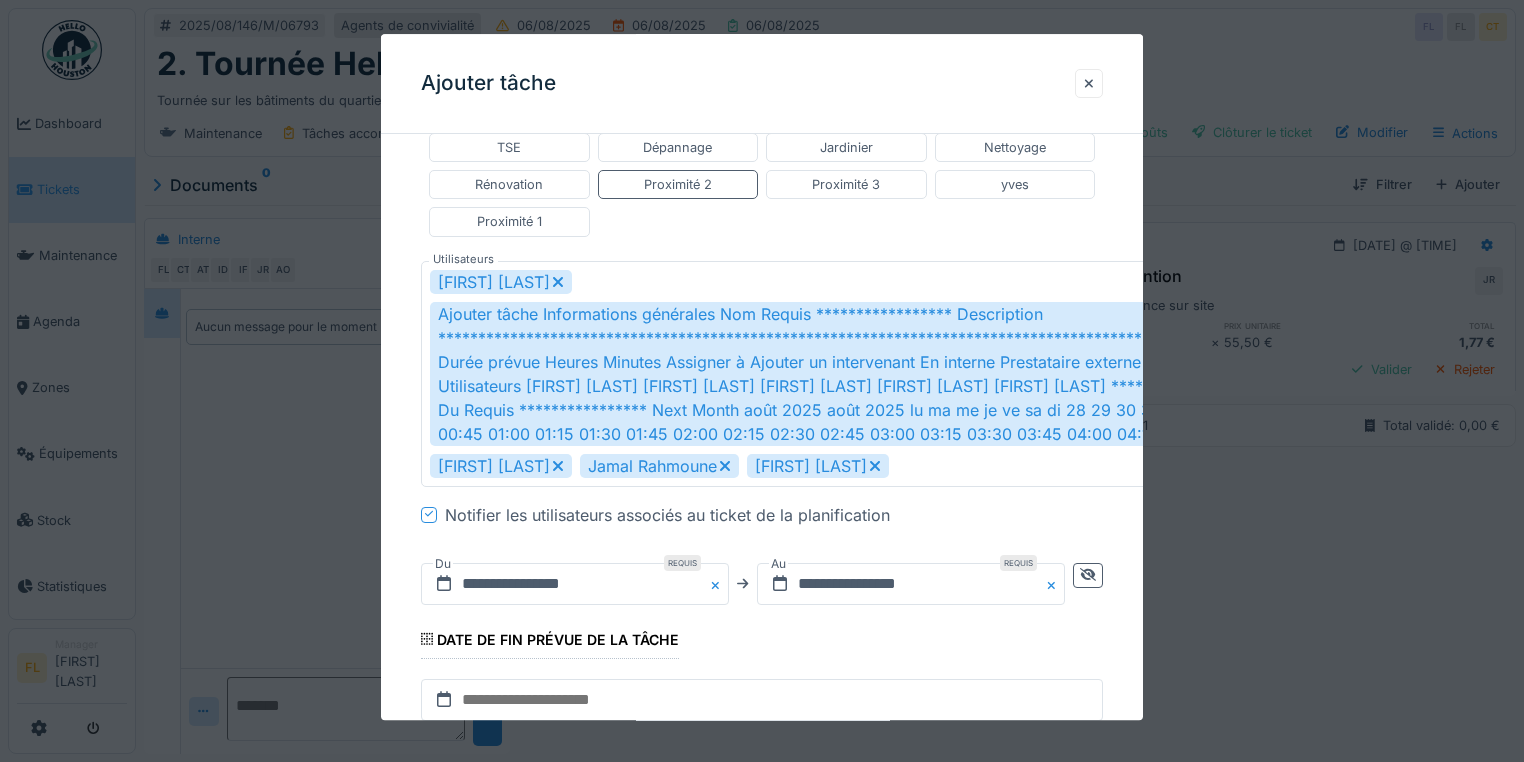 scroll, scrollTop: 560, scrollLeft: 0, axis: vertical 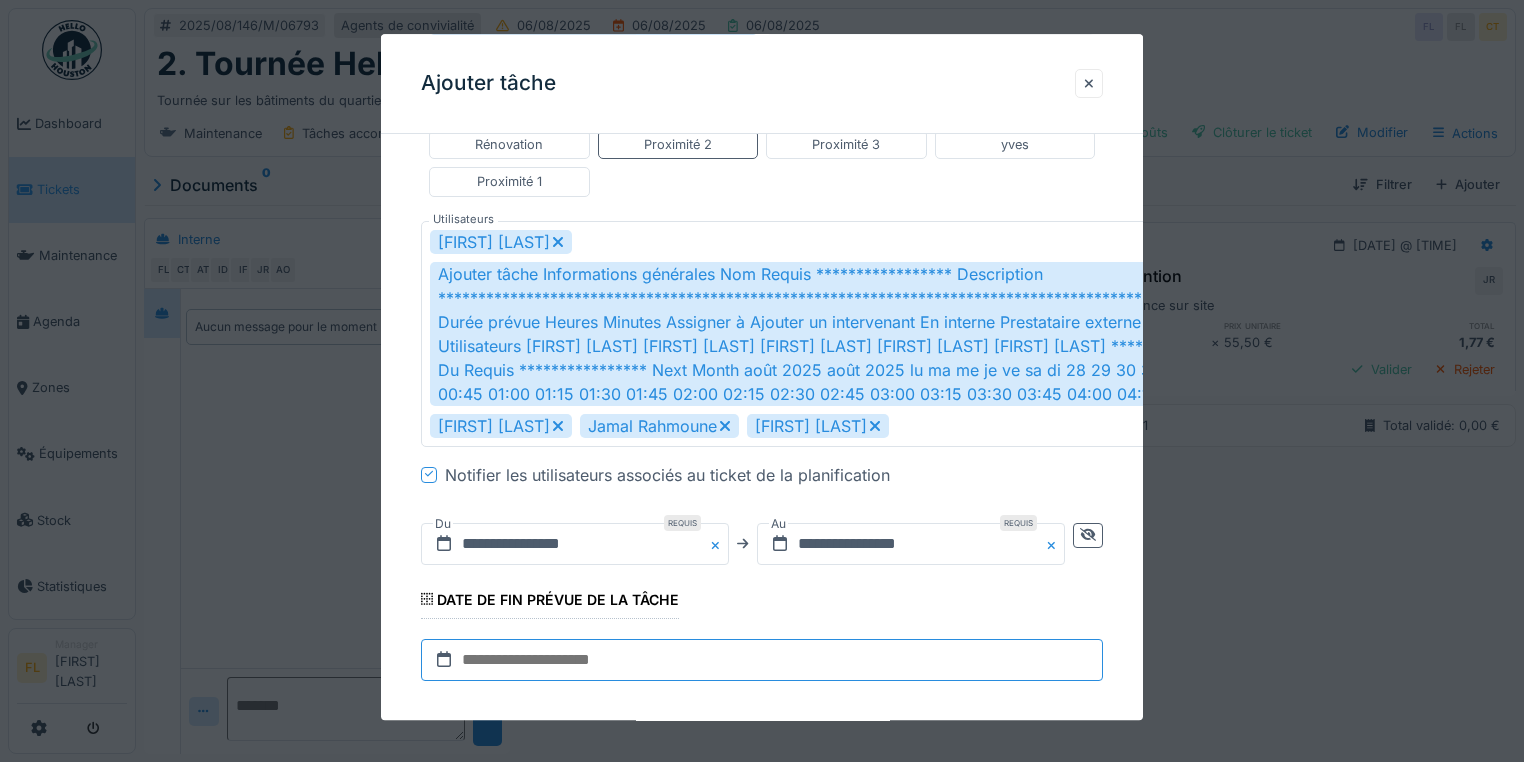 drag, startPoint x: 620, startPoint y: 506, endPoint x: 653, endPoint y: 495, distance: 34.785053 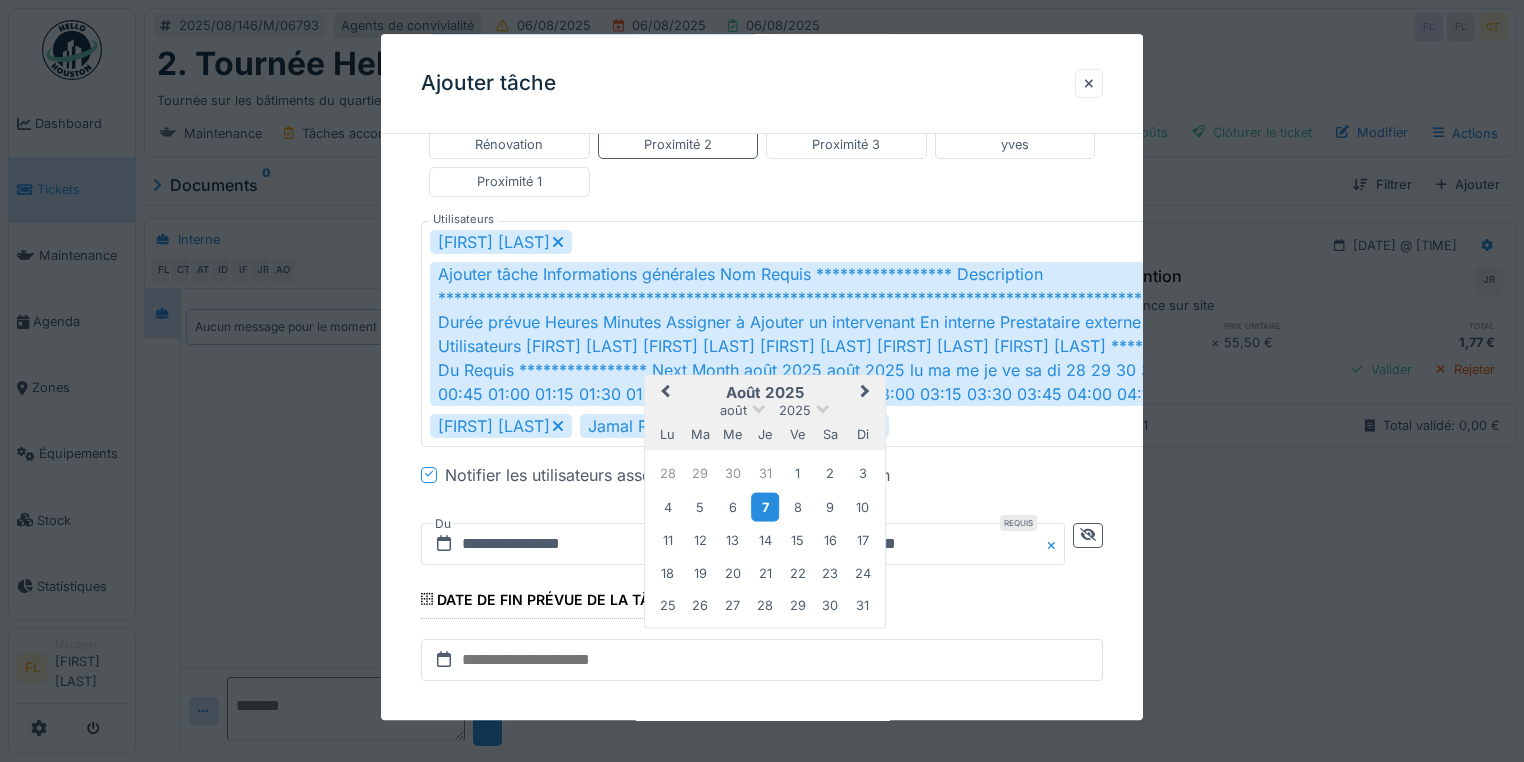click on "7" at bounding box center (765, 507) 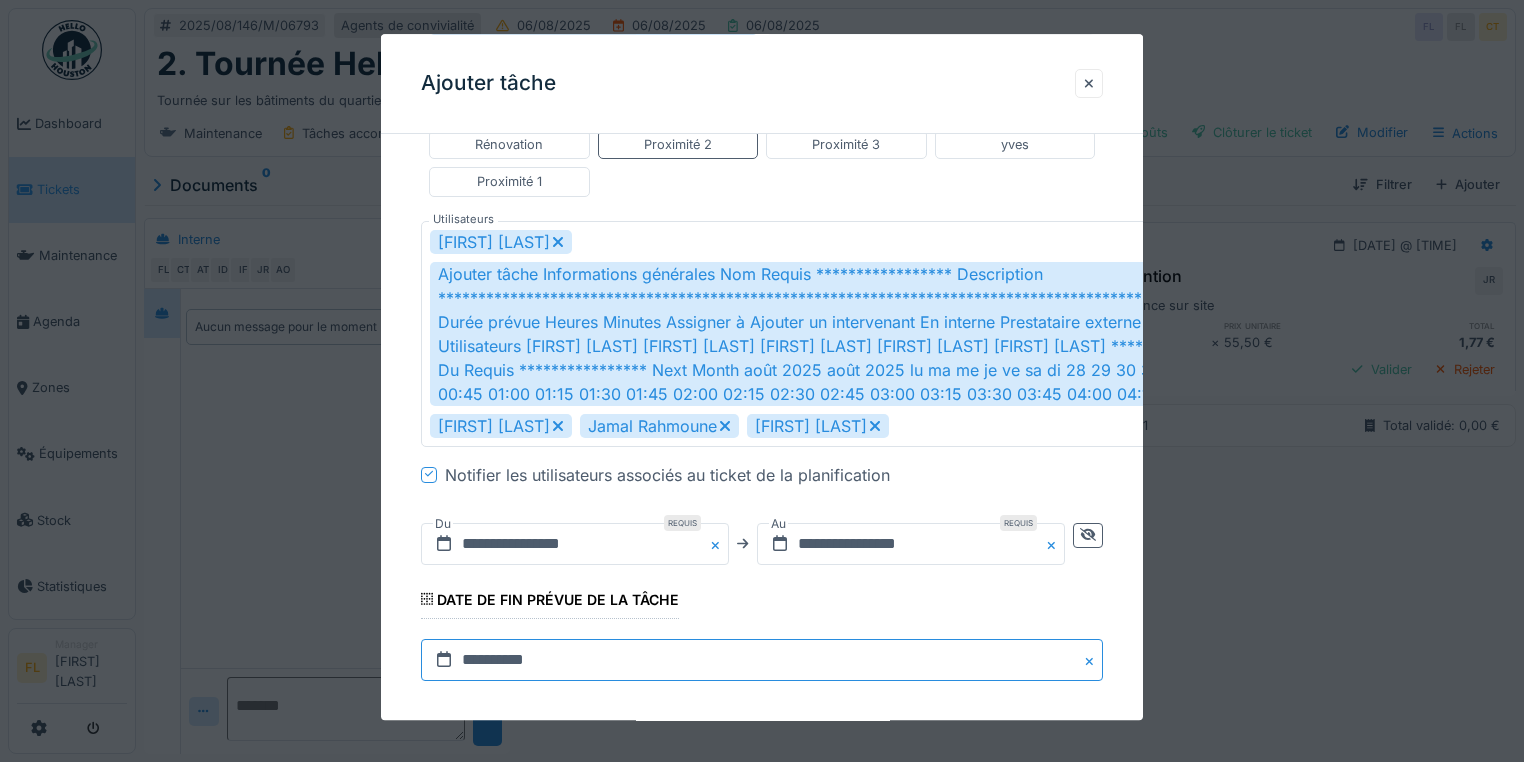 click on "**********" at bounding box center (762, 660) 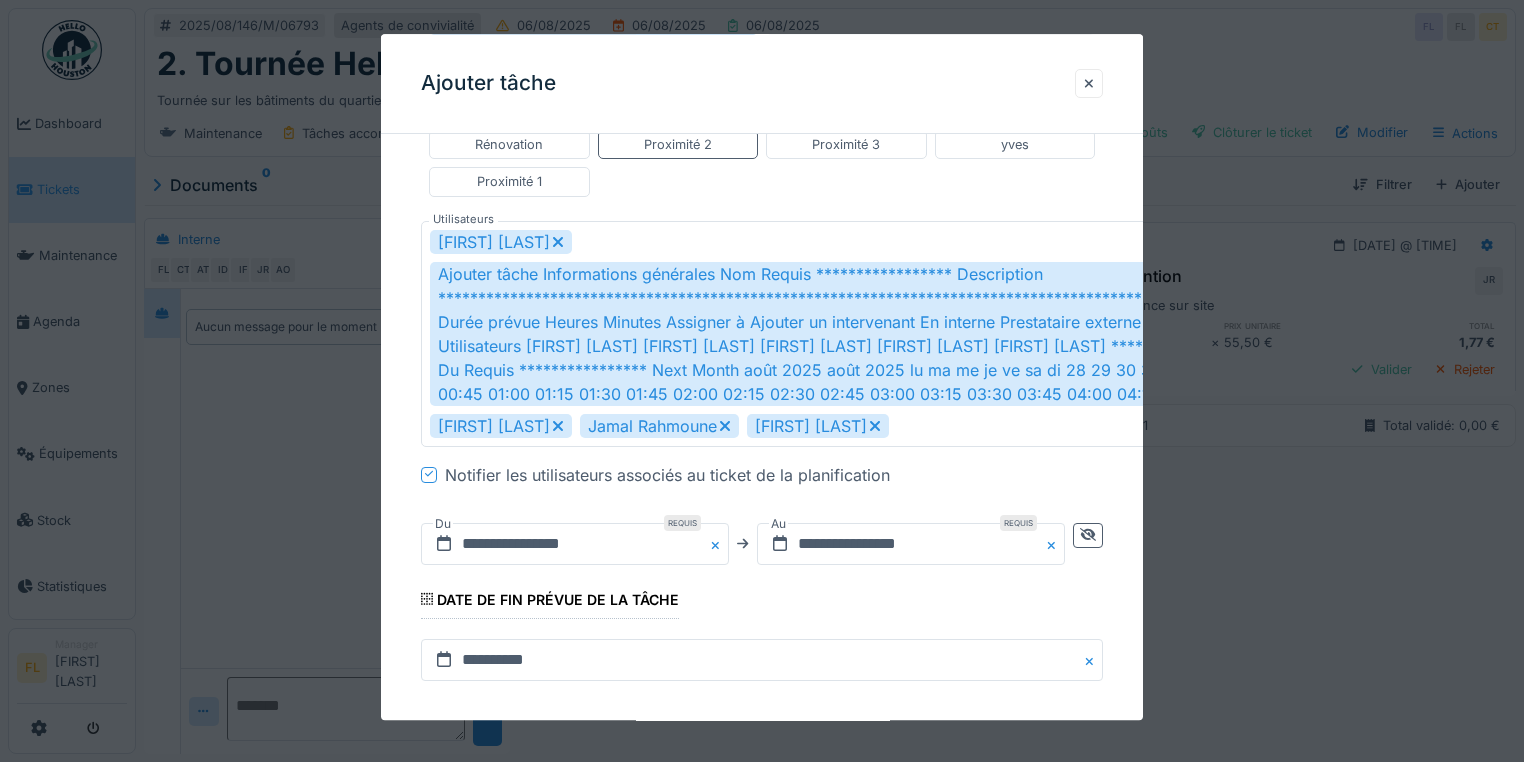 click on "**********" at bounding box center (762, 304) 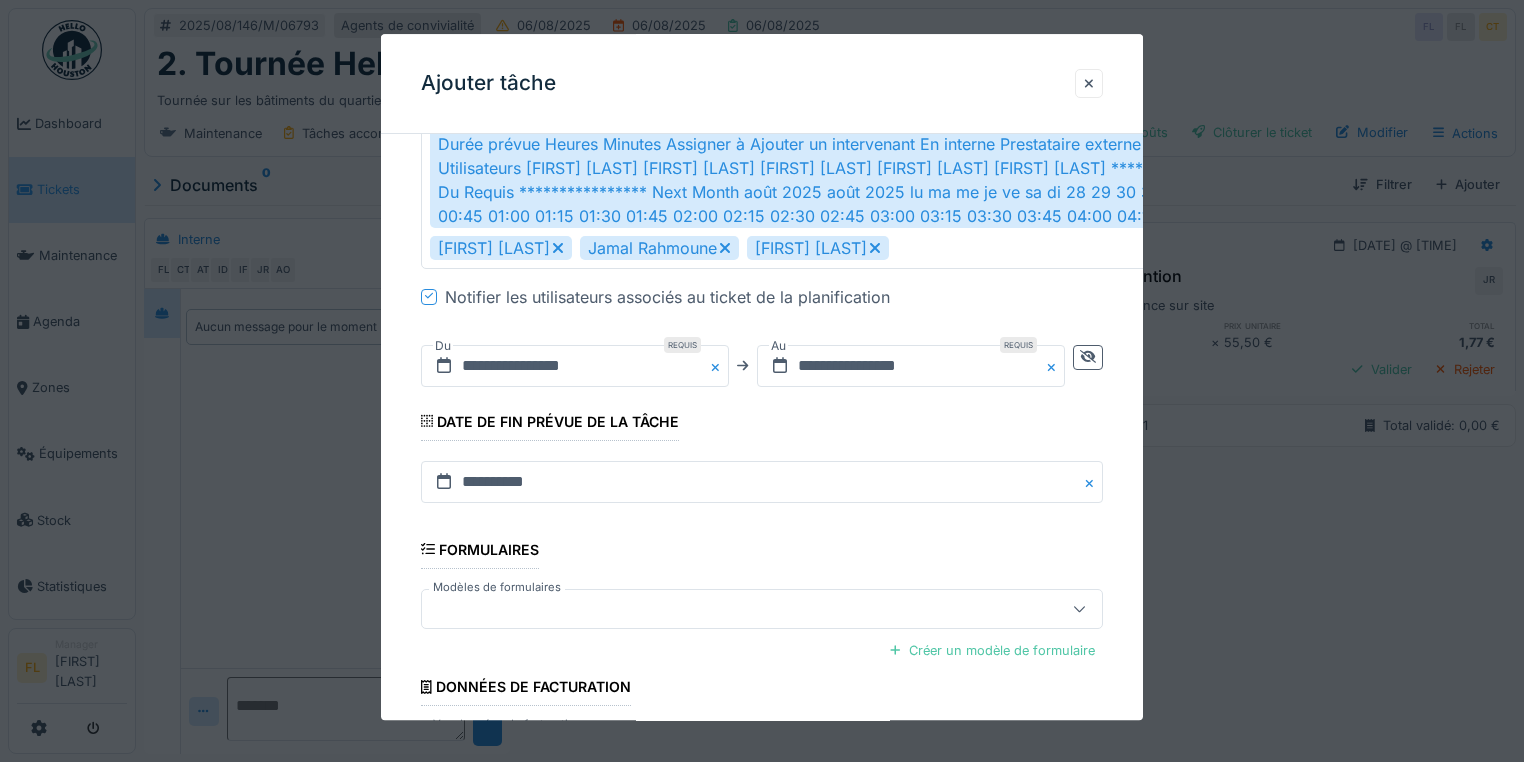 scroll, scrollTop: 740, scrollLeft: 0, axis: vertical 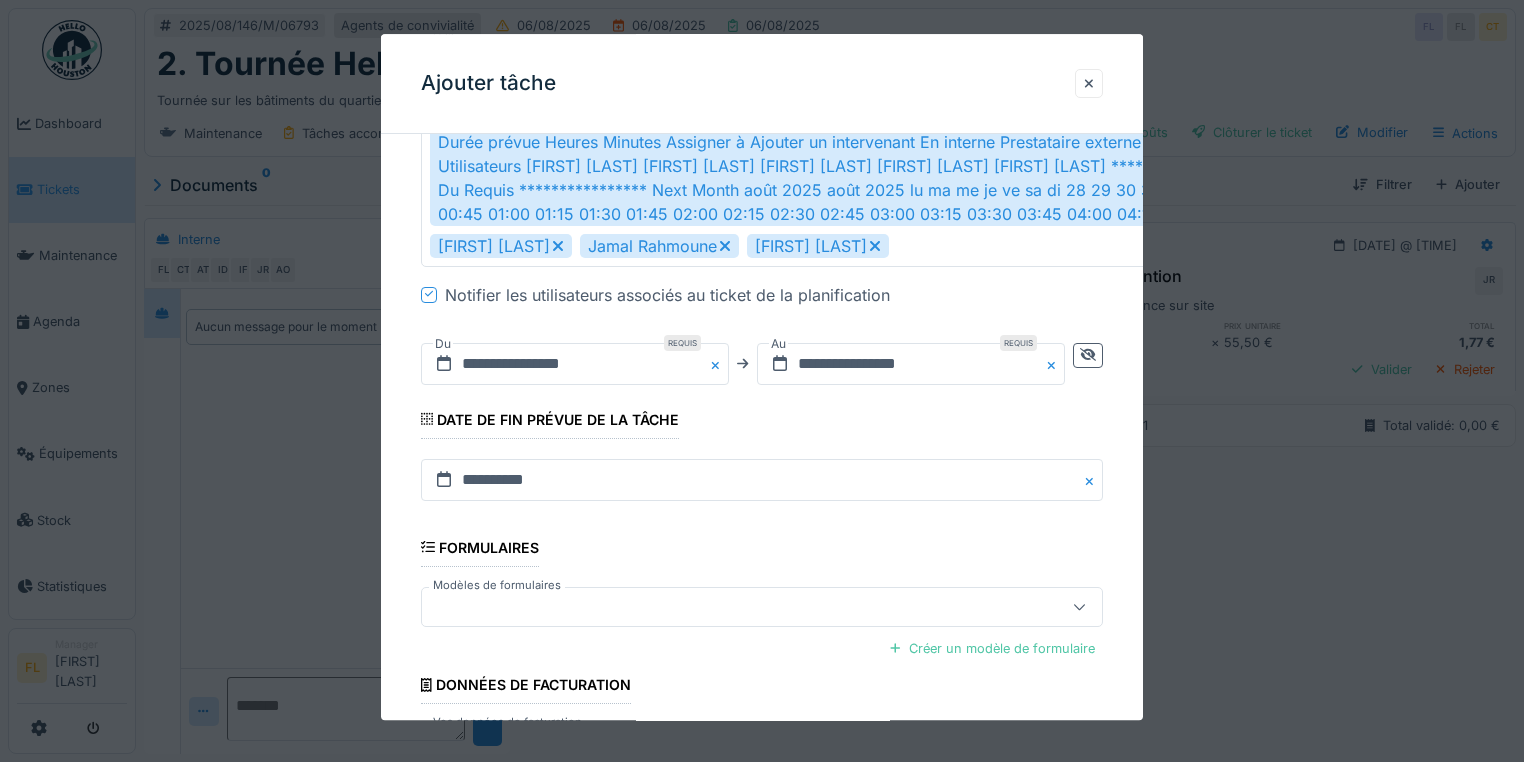drag, startPoint x: 713, startPoint y: 645, endPoint x: 823, endPoint y: 243, distance: 416.7781 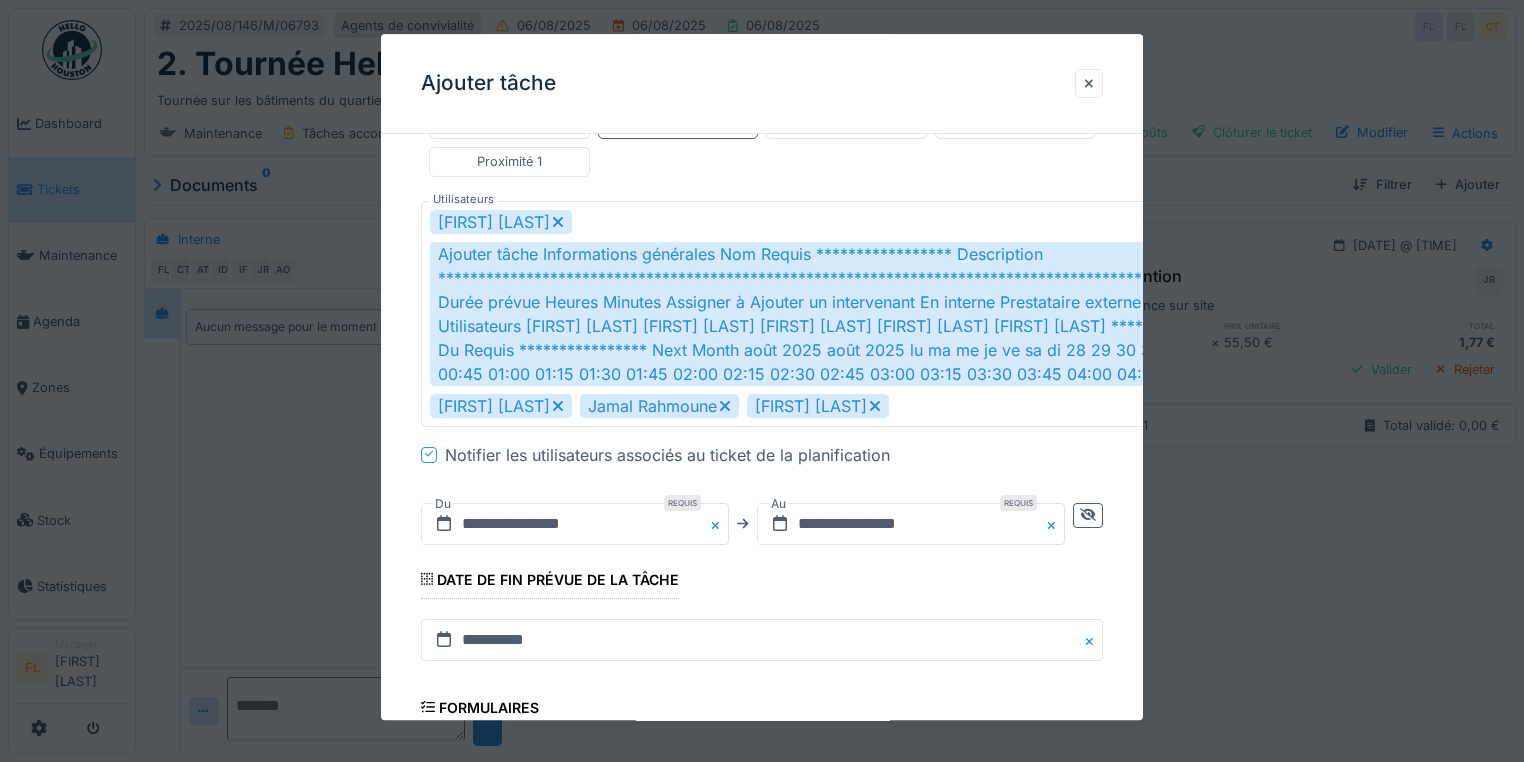 scroll, scrollTop: 580, scrollLeft: 0, axis: vertical 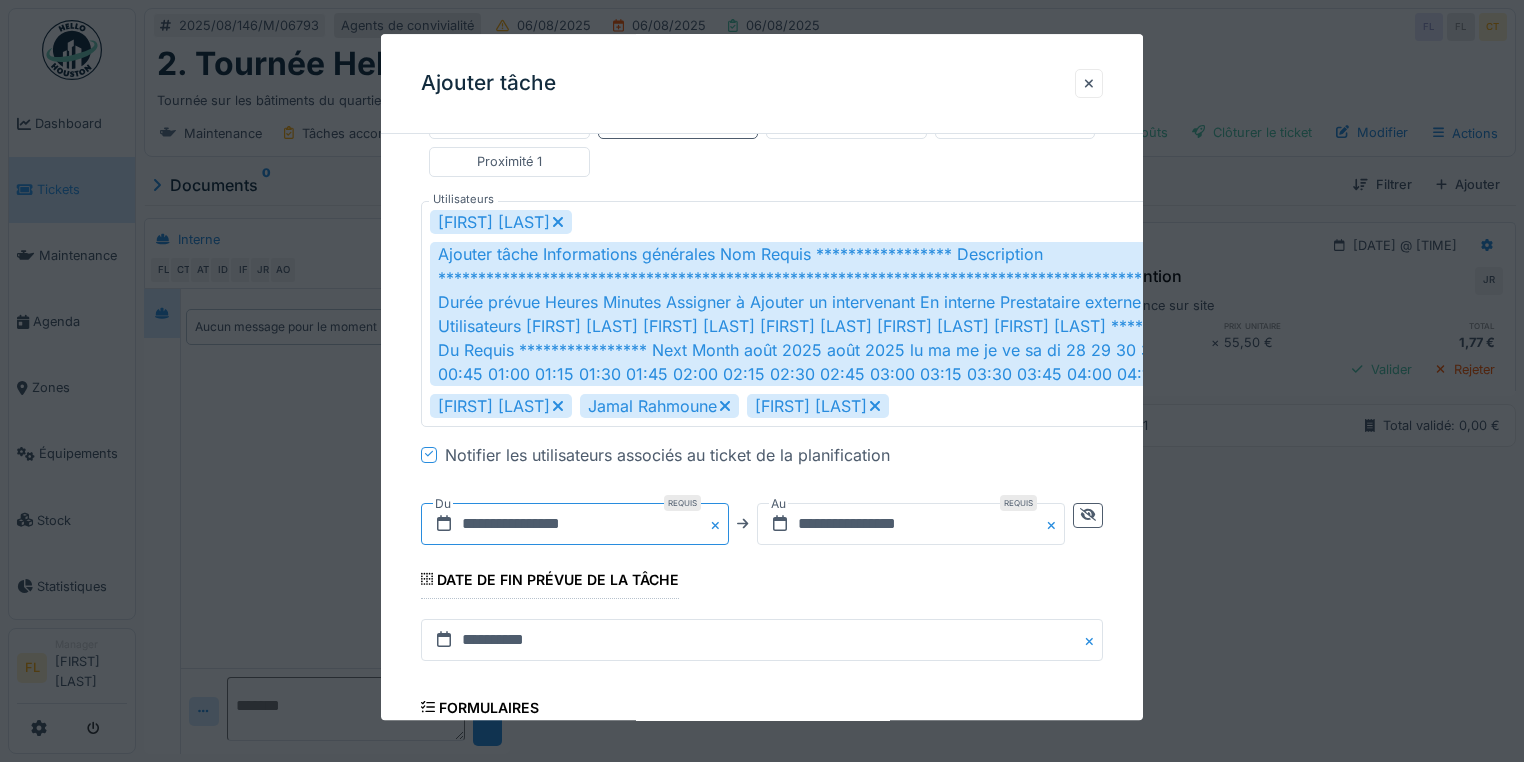 click on "**********" at bounding box center [575, 524] 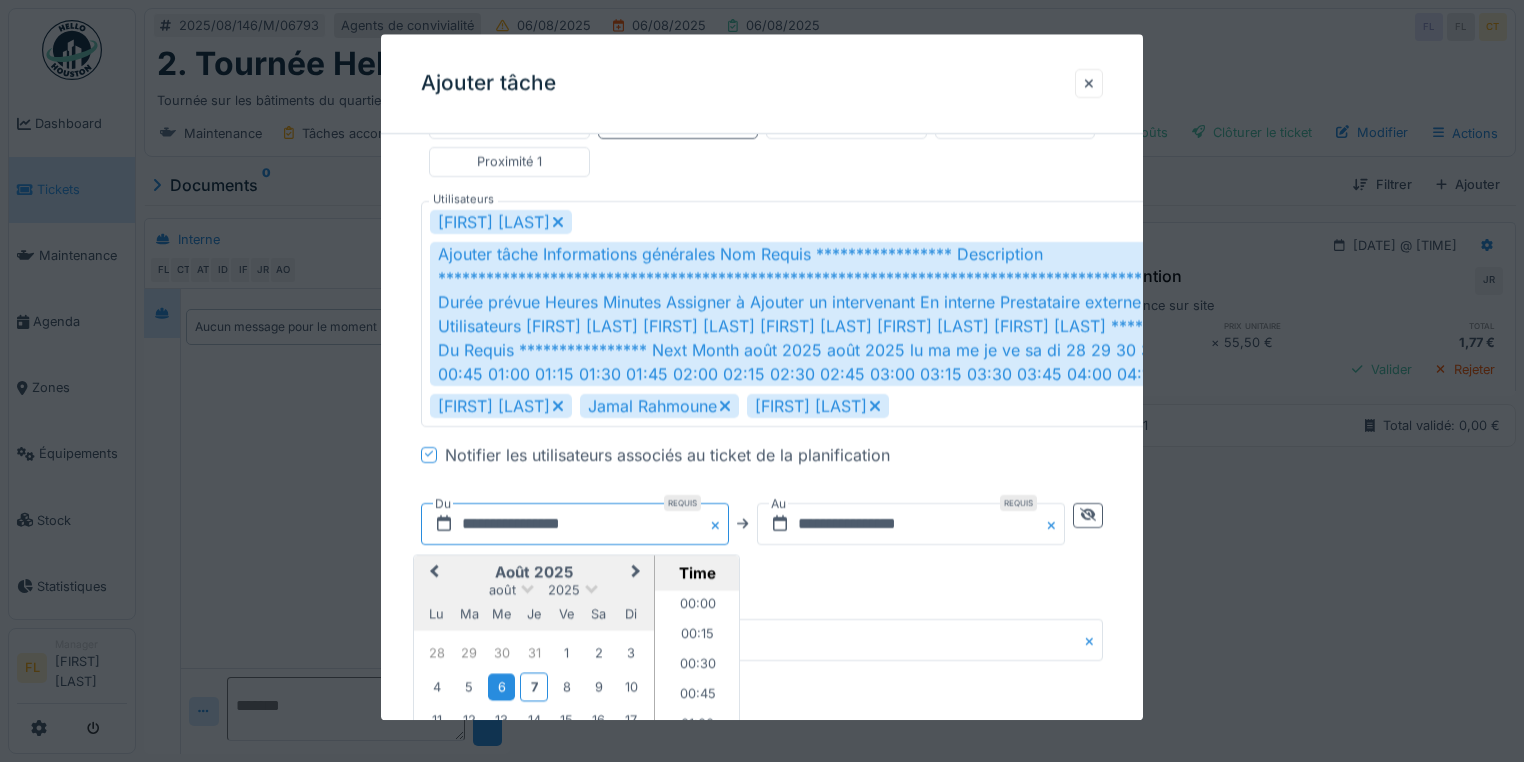 scroll, scrollTop: 1735, scrollLeft: 0, axis: vertical 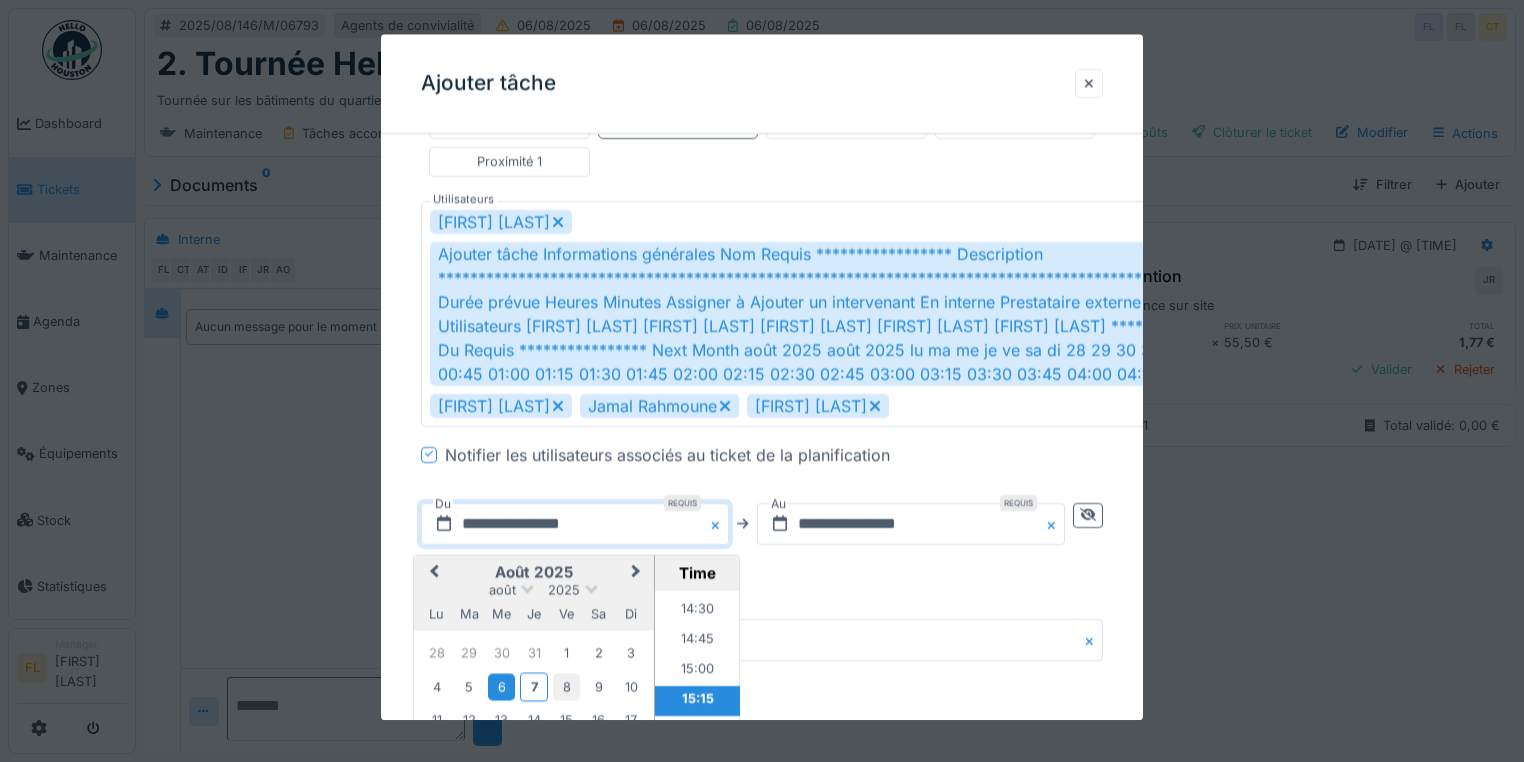 click on "7" at bounding box center [533, 687] 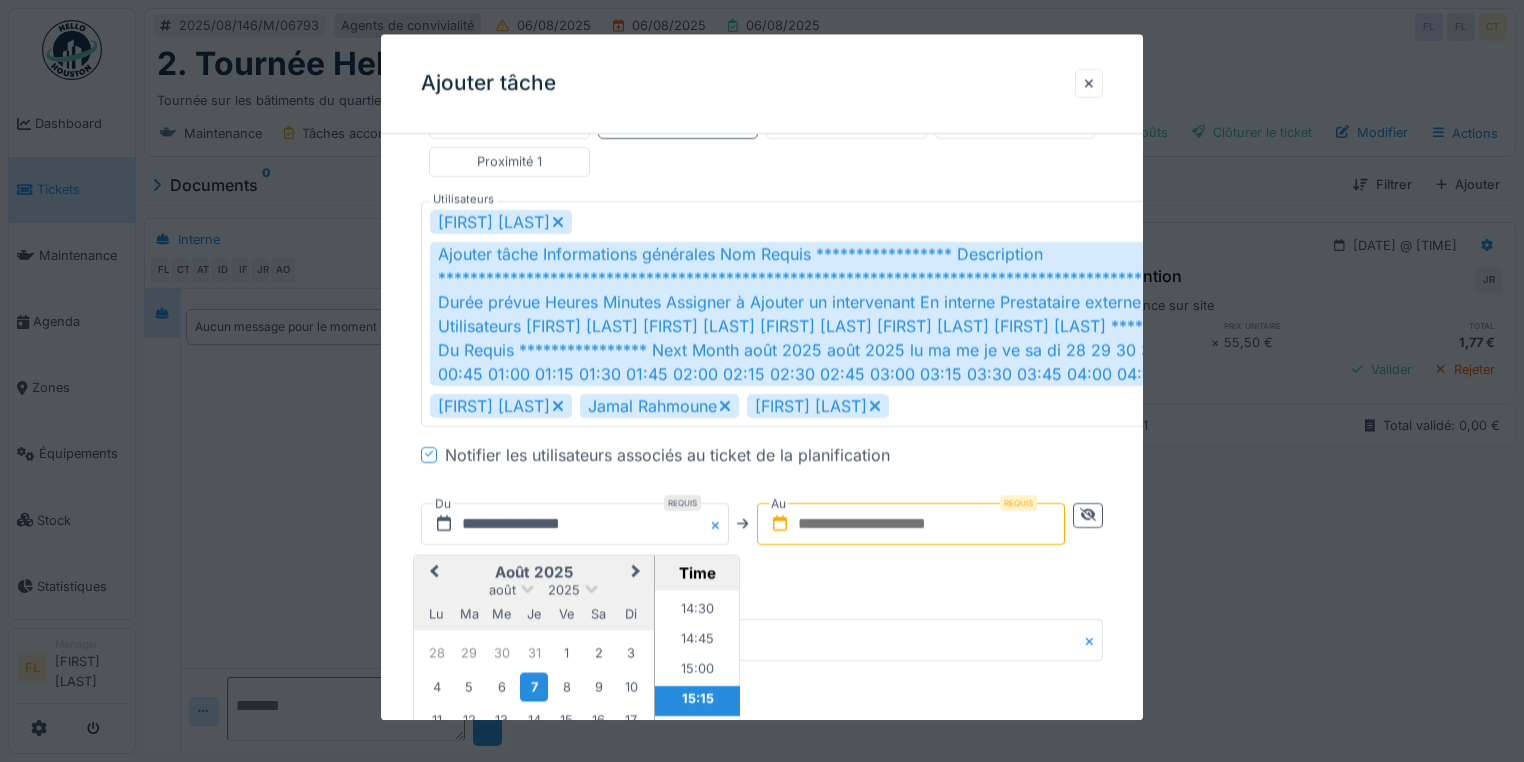 click at bounding box center [911, 524] 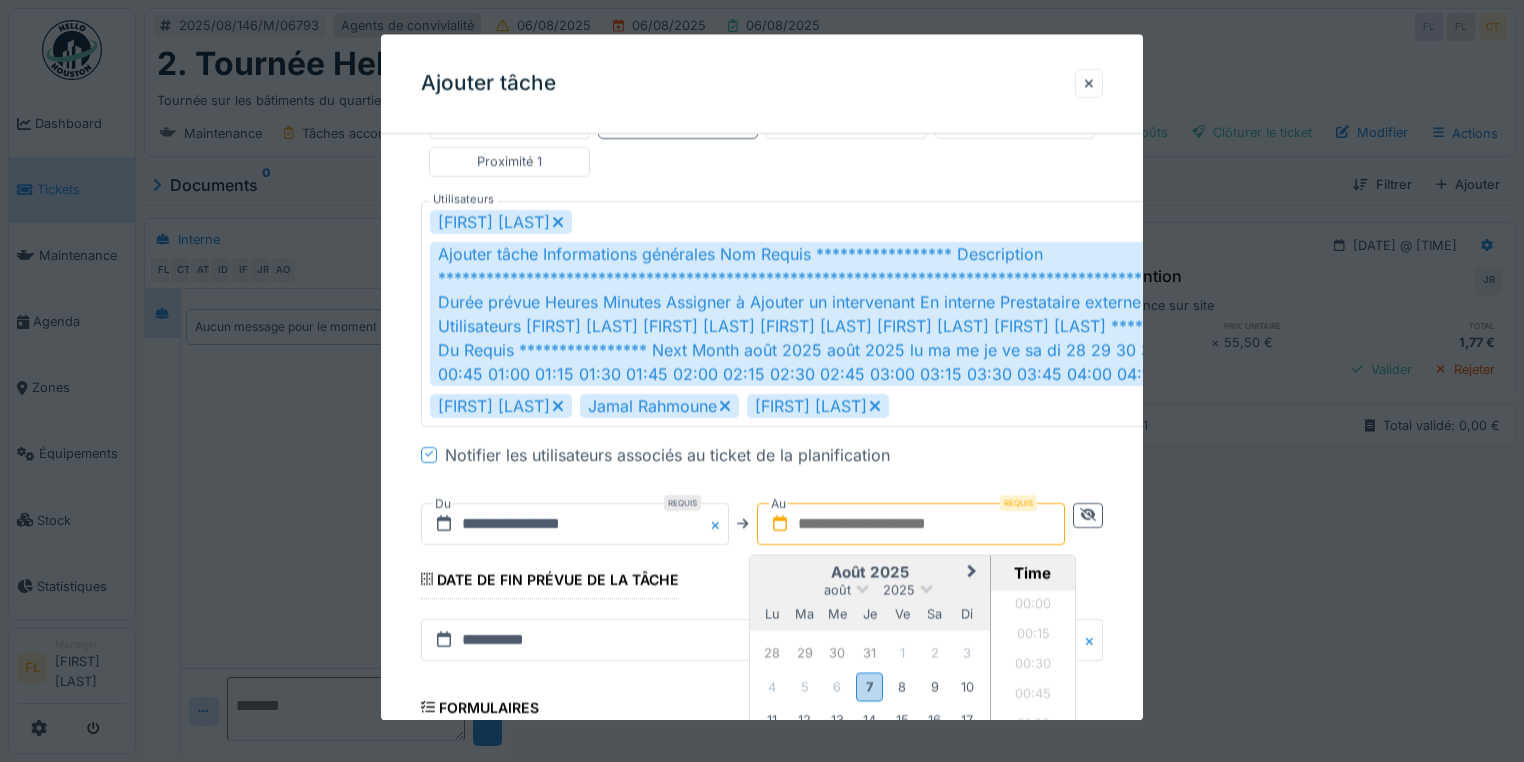scroll, scrollTop: 925, scrollLeft: 0, axis: vertical 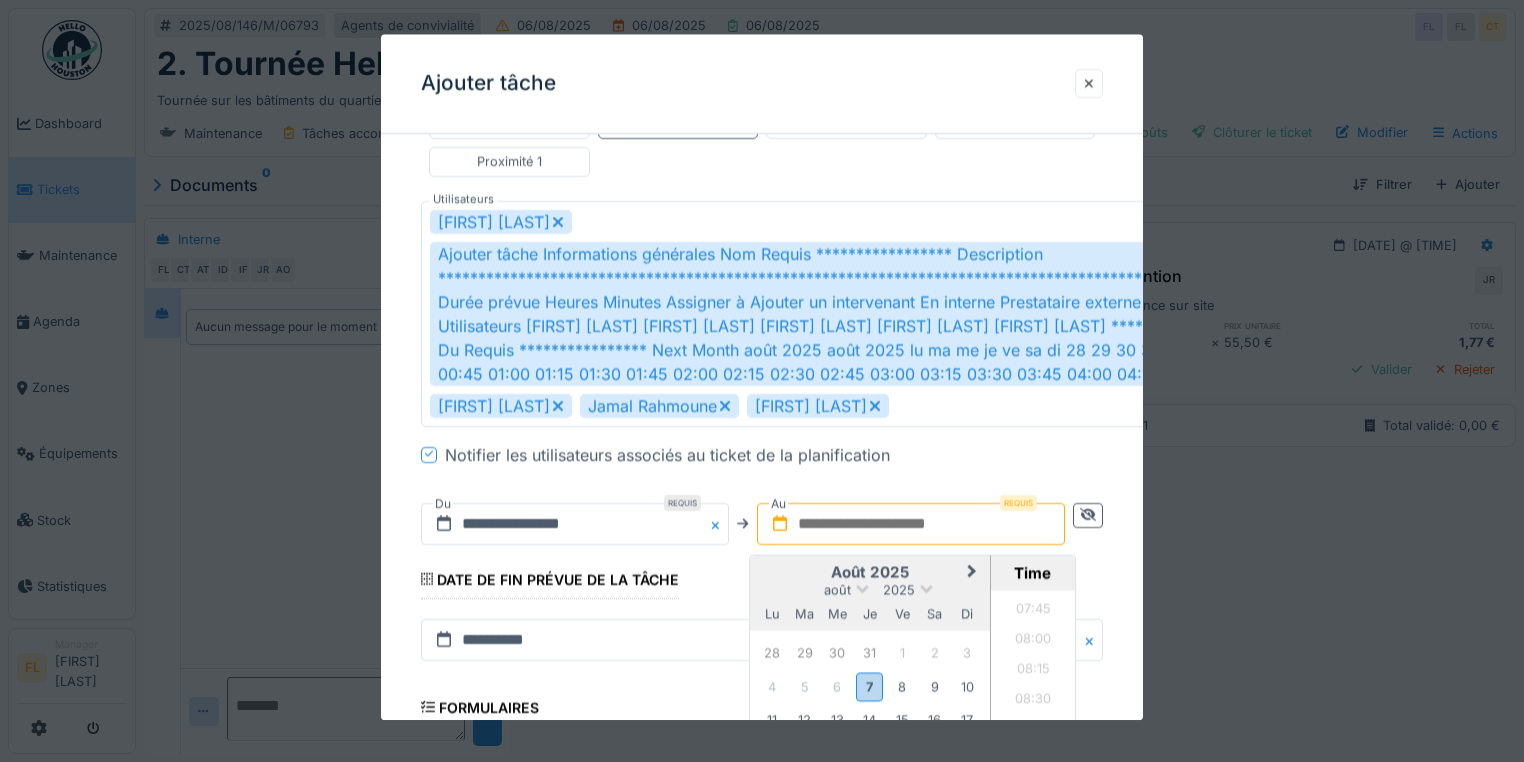 drag, startPoint x: 798, startPoint y: 421, endPoint x: 844, endPoint y: 468, distance: 65.76473 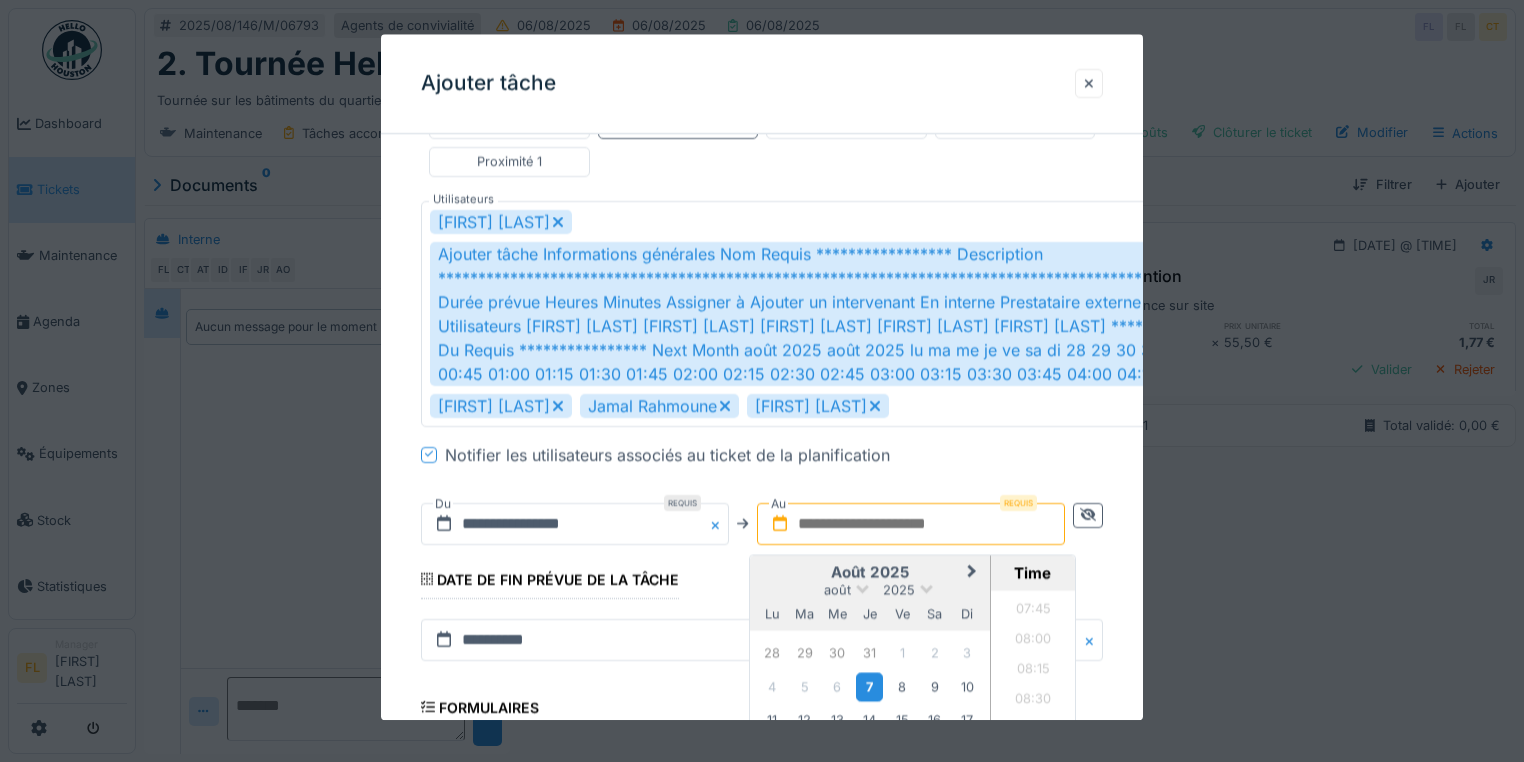 click on "7" at bounding box center [869, 687] 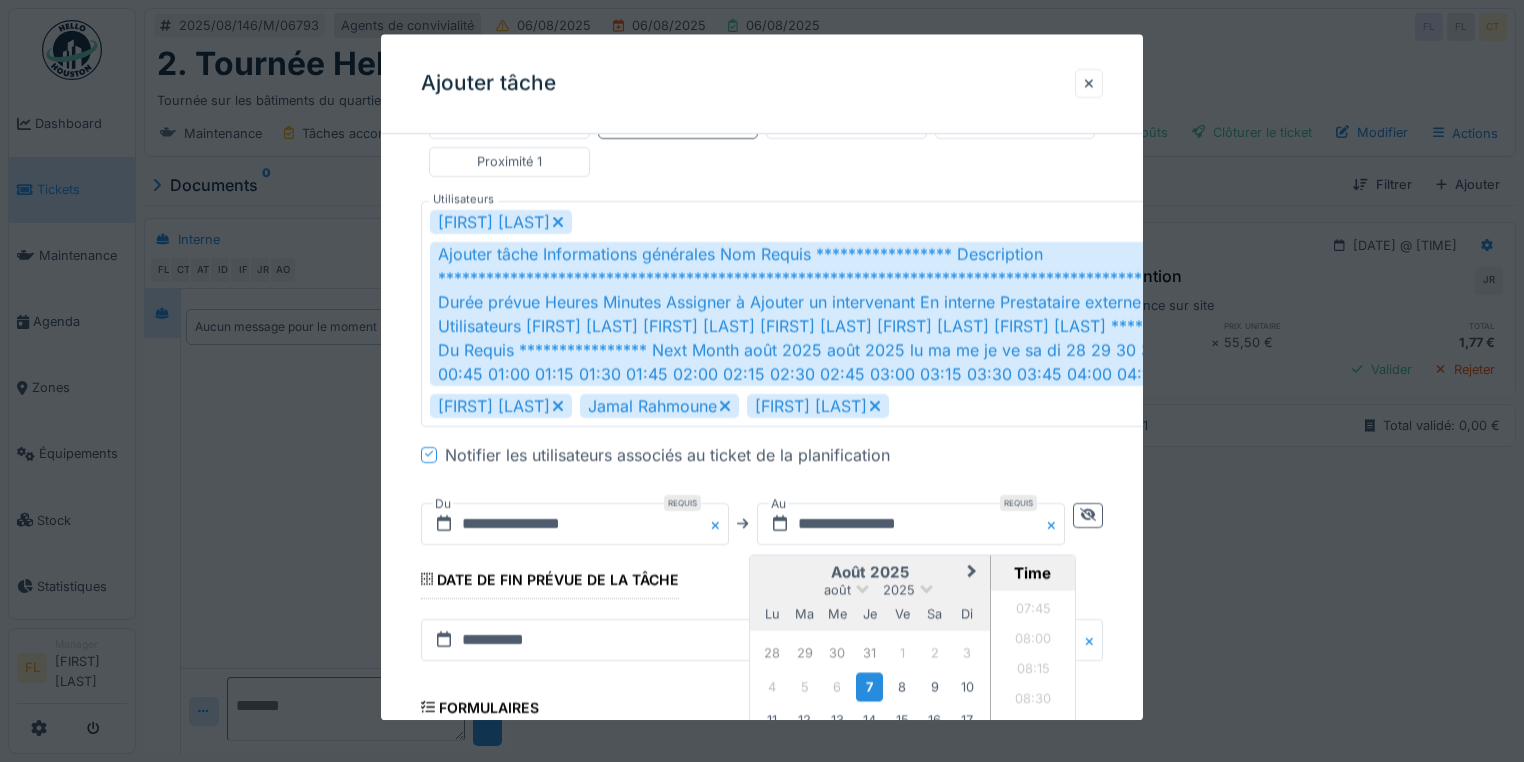 click on "**********" at bounding box center [762, 284] 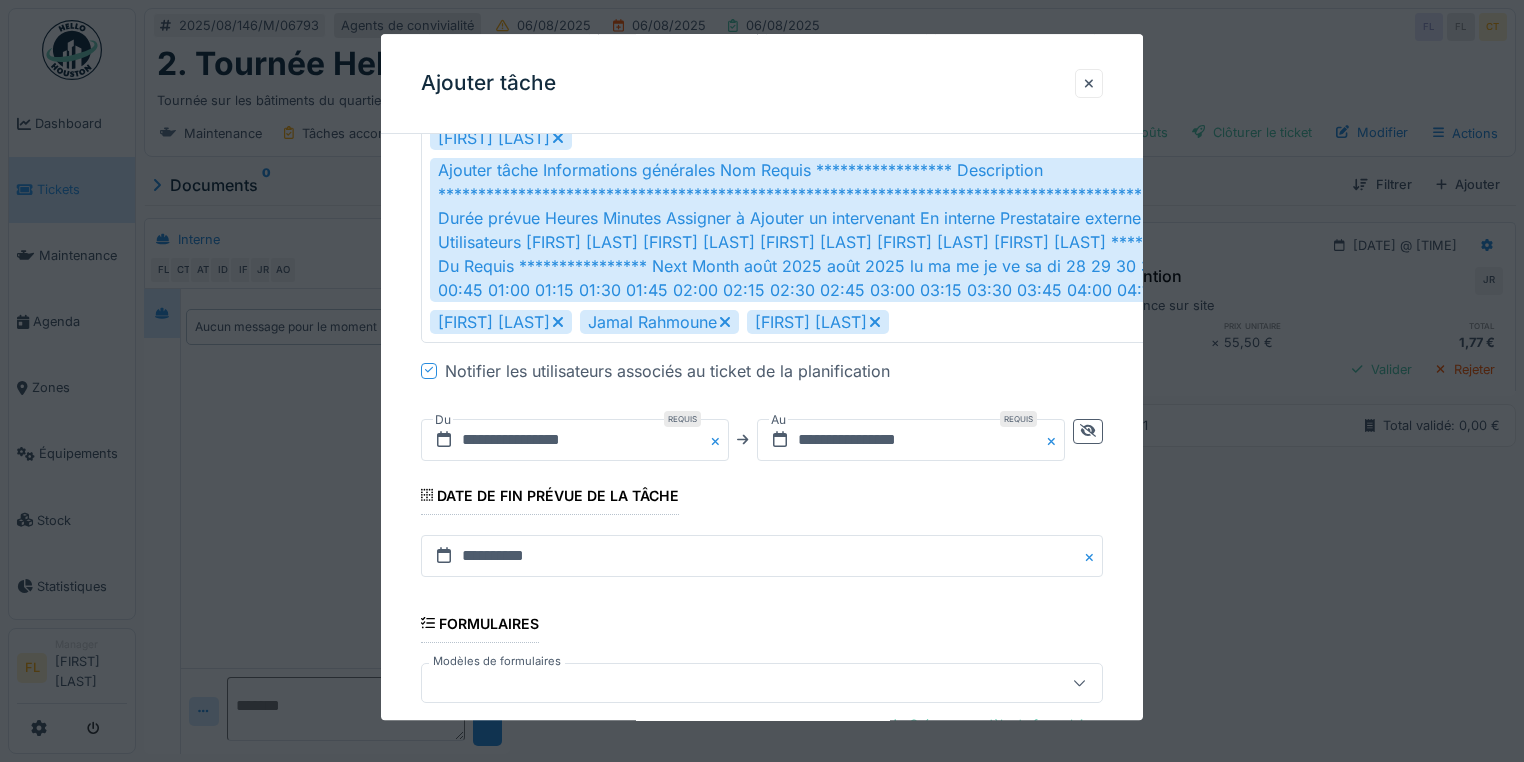 scroll, scrollTop: 740, scrollLeft: 0, axis: vertical 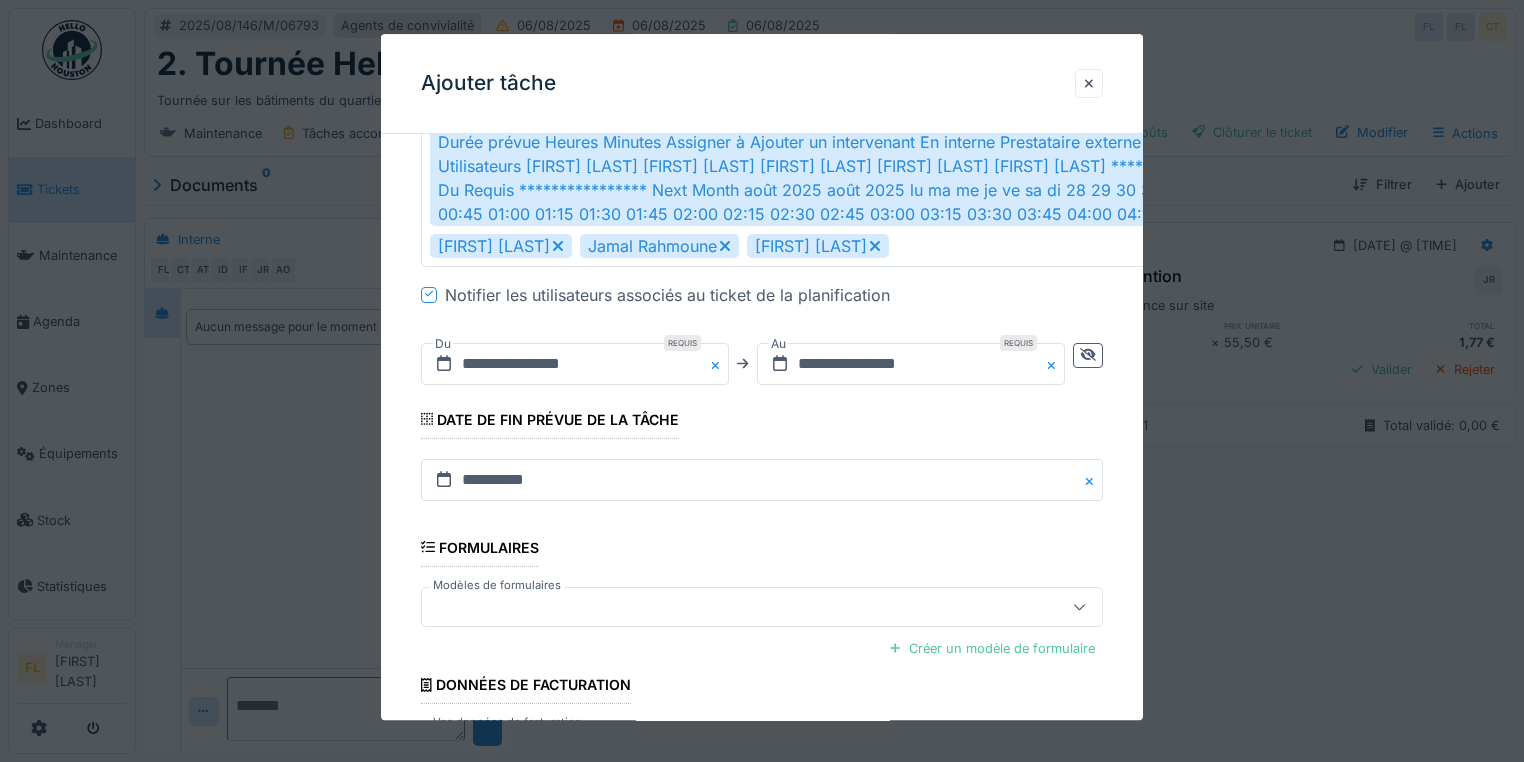 click on "**********" at bounding box center [762, 801] 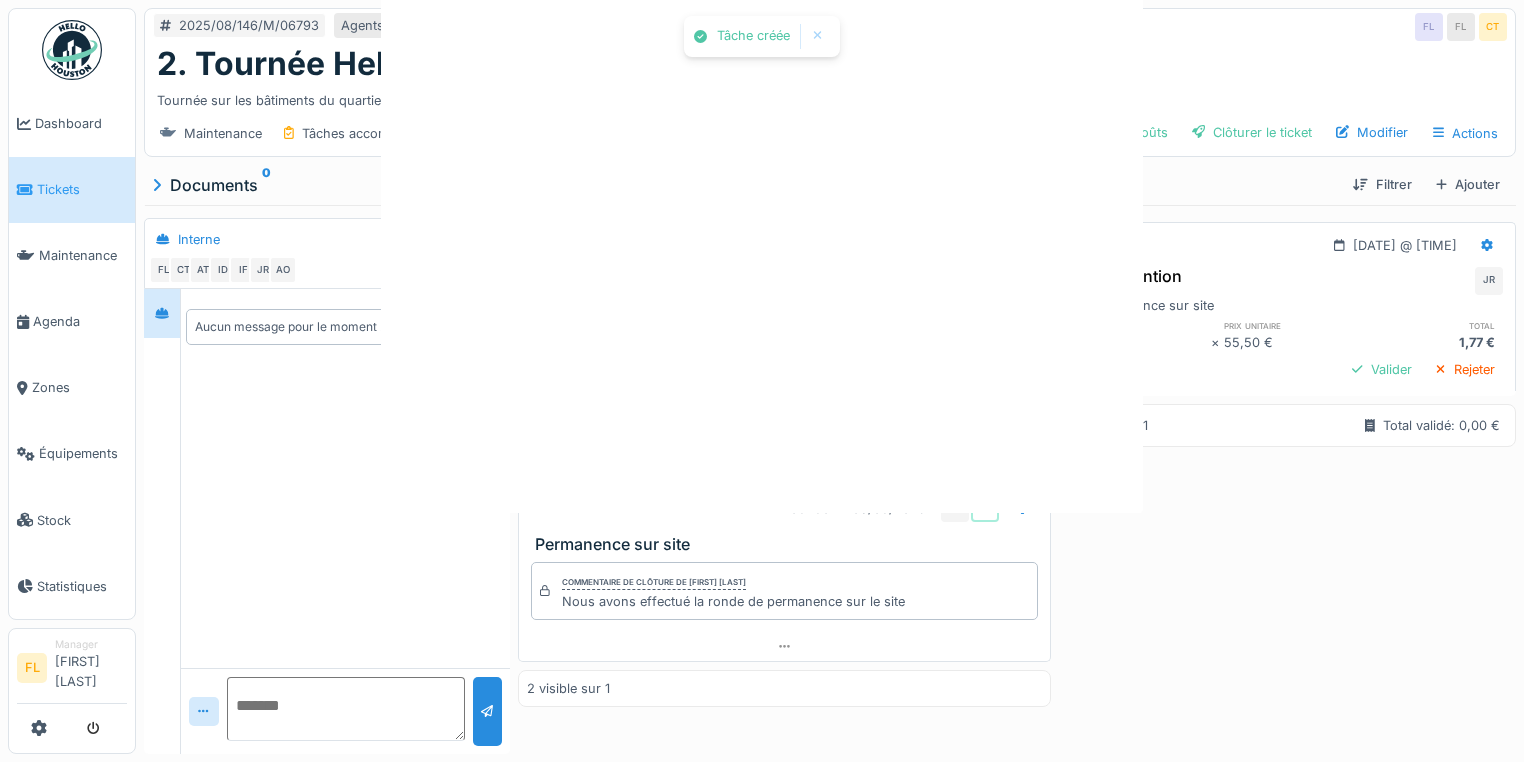 scroll, scrollTop: 0, scrollLeft: 0, axis: both 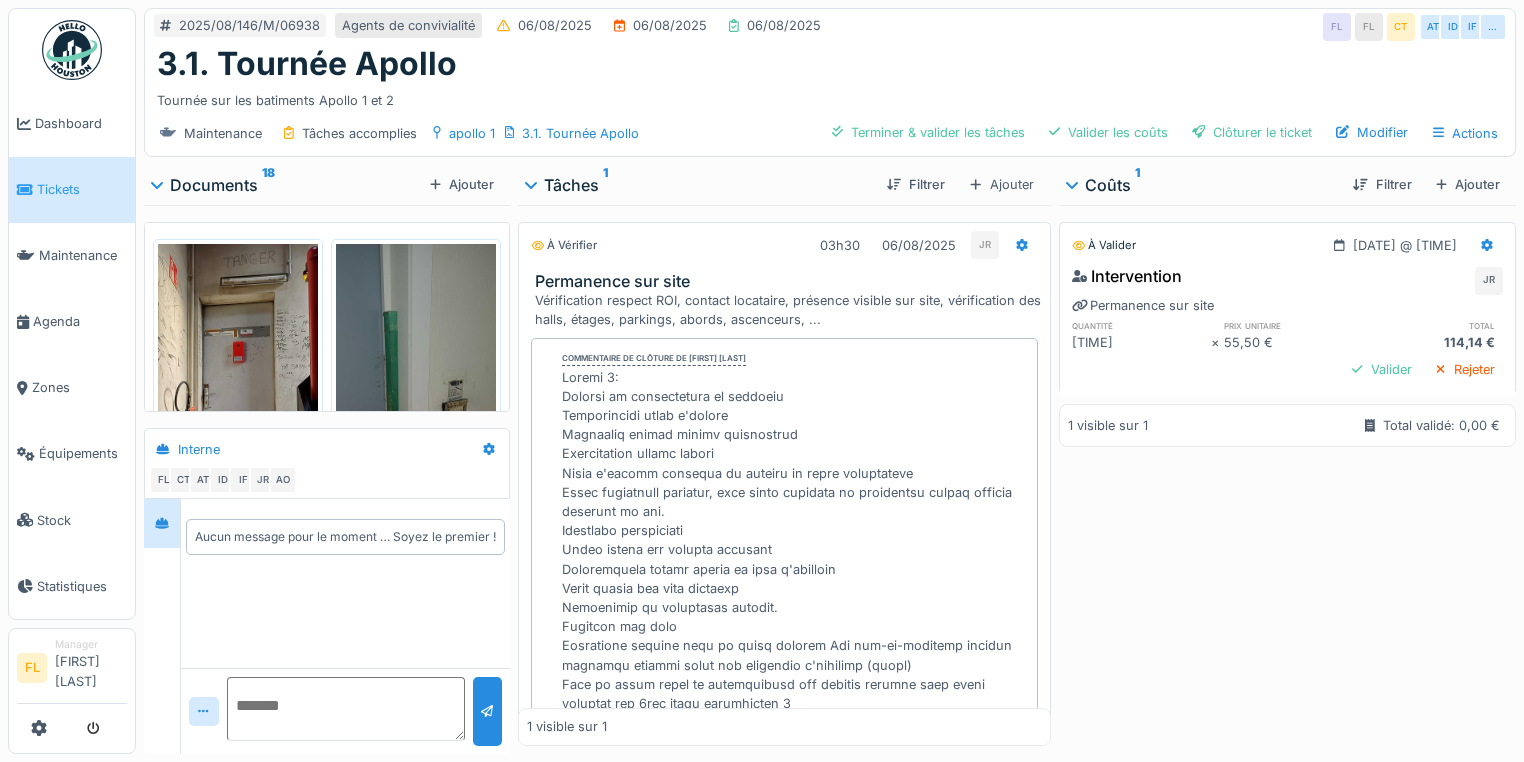 click at bounding box center [238, 417] 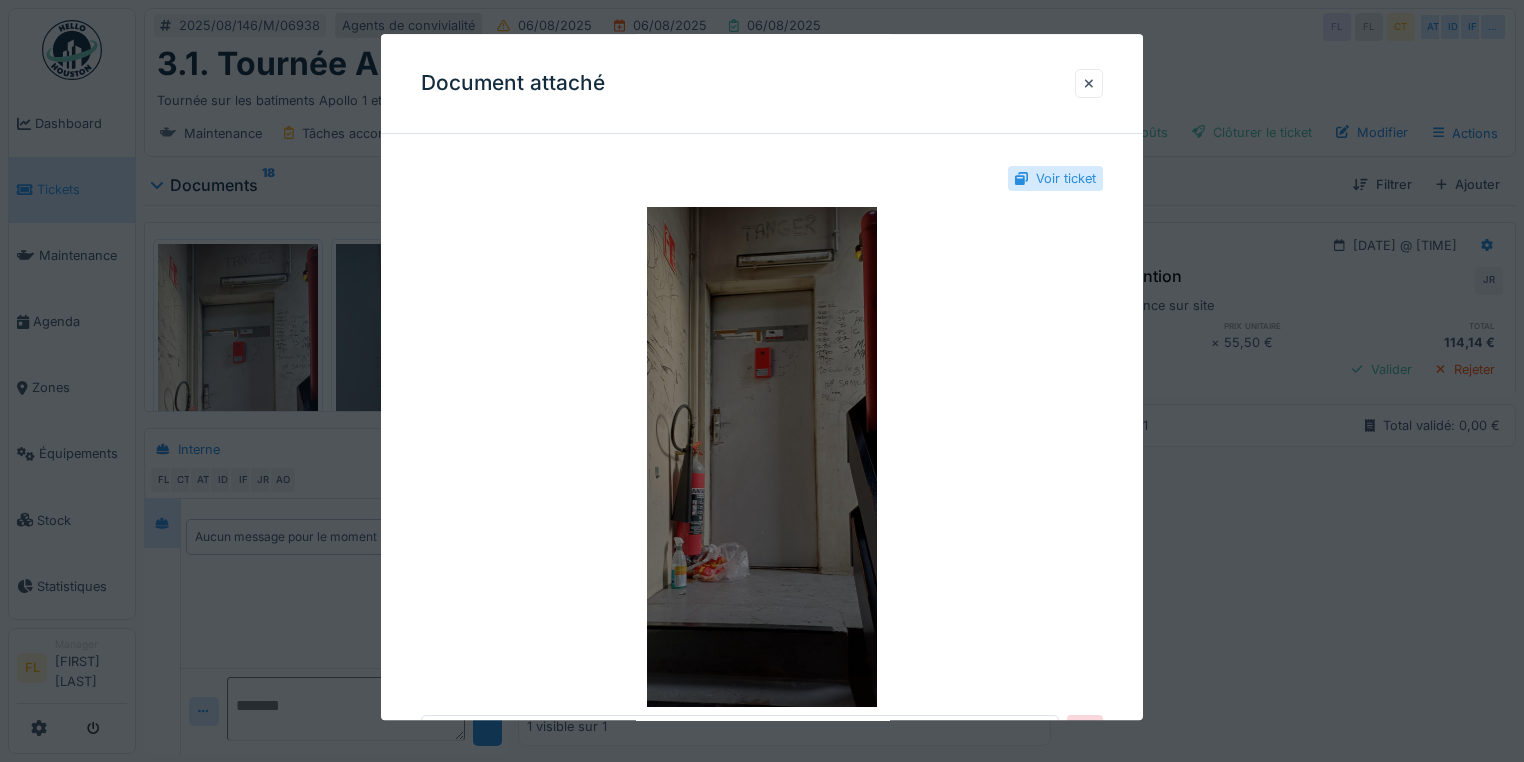 click at bounding box center (762, 457) 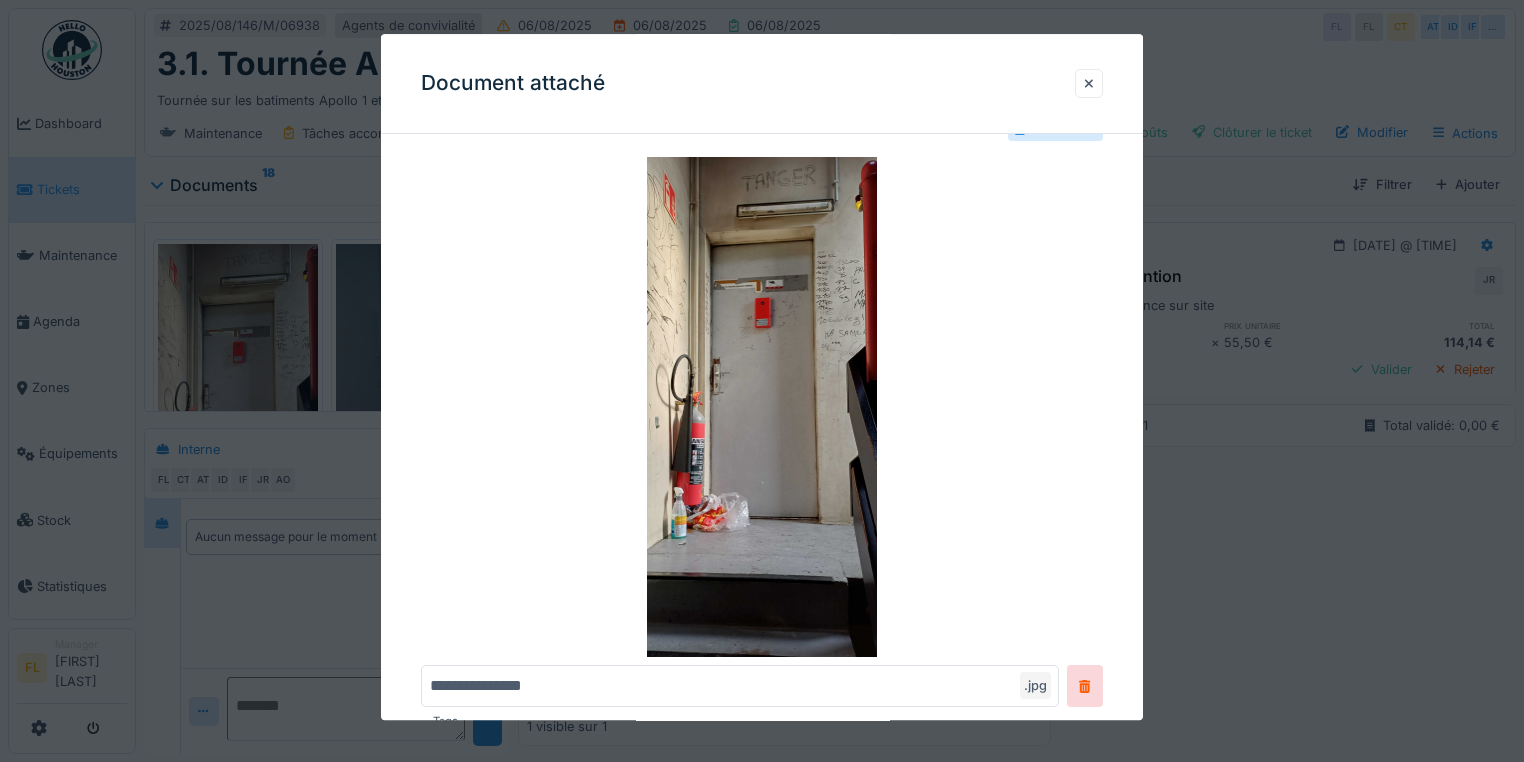scroll, scrollTop: 45, scrollLeft: 0, axis: vertical 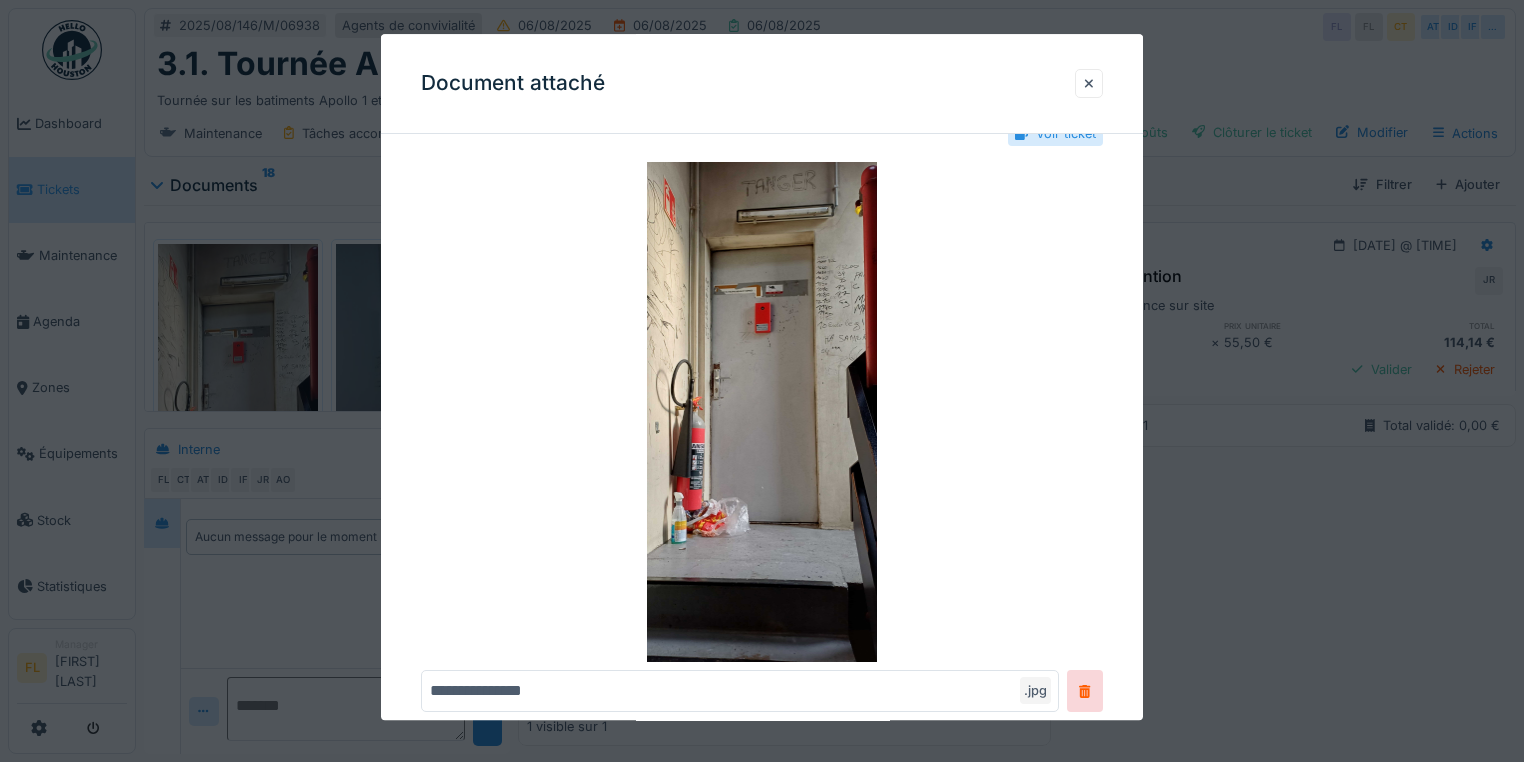 drag, startPoint x: 1092, startPoint y: 88, endPoint x: 1062, endPoint y: 98, distance: 31.622776 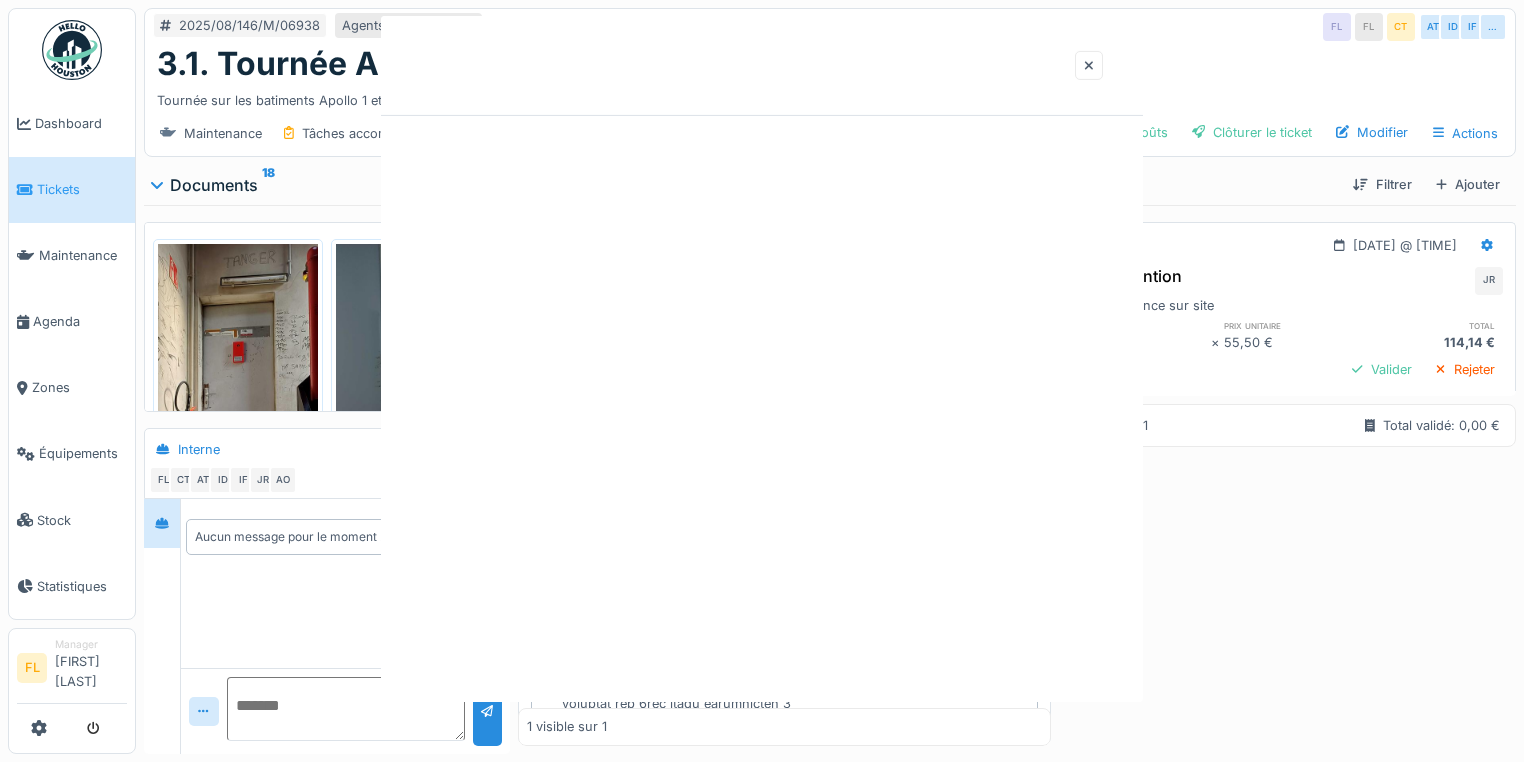 scroll, scrollTop: 0, scrollLeft: 0, axis: both 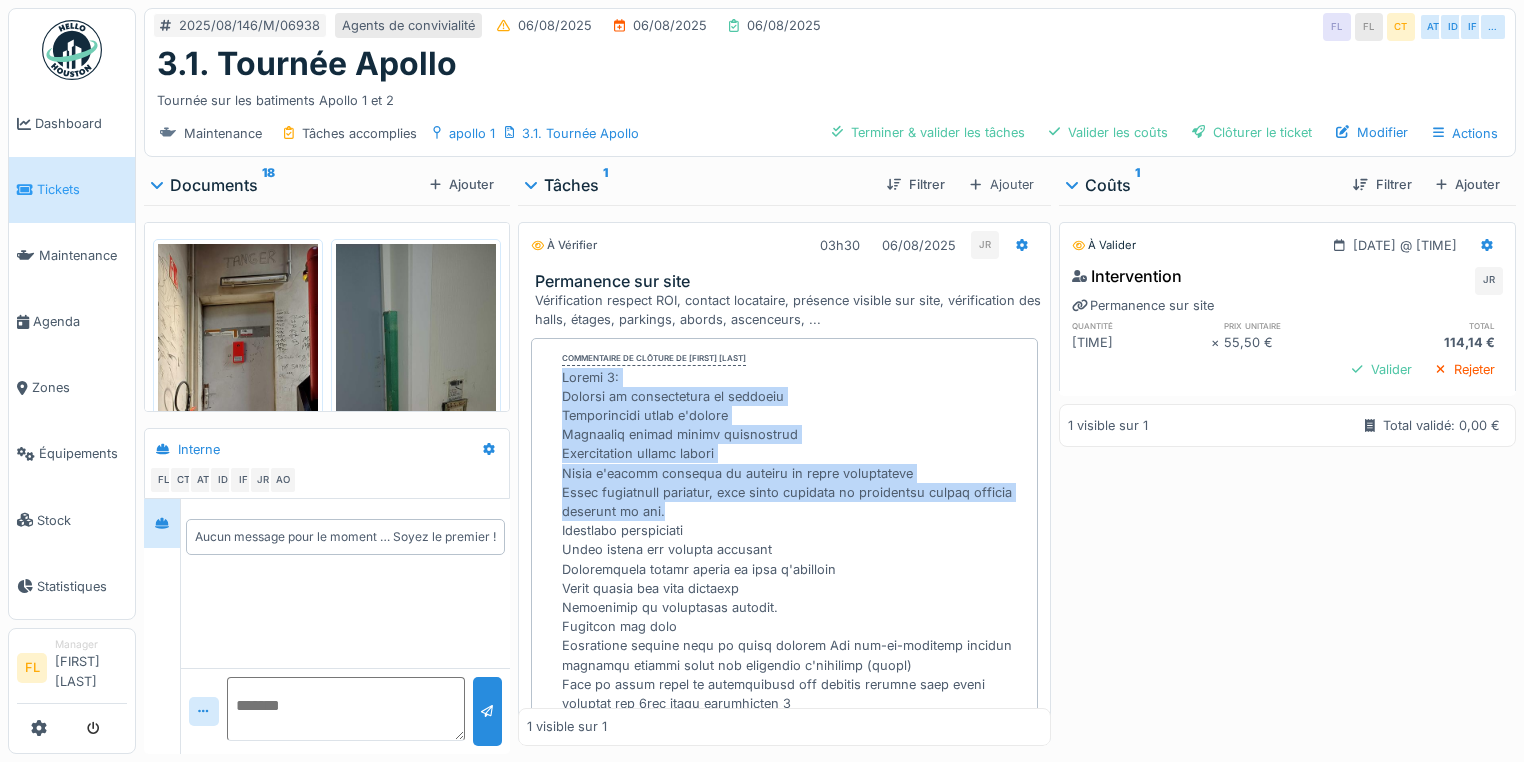 drag, startPoint x: 556, startPoint y: 378, endPoint x: 783, endPoint y: 508, distance: 261.5894 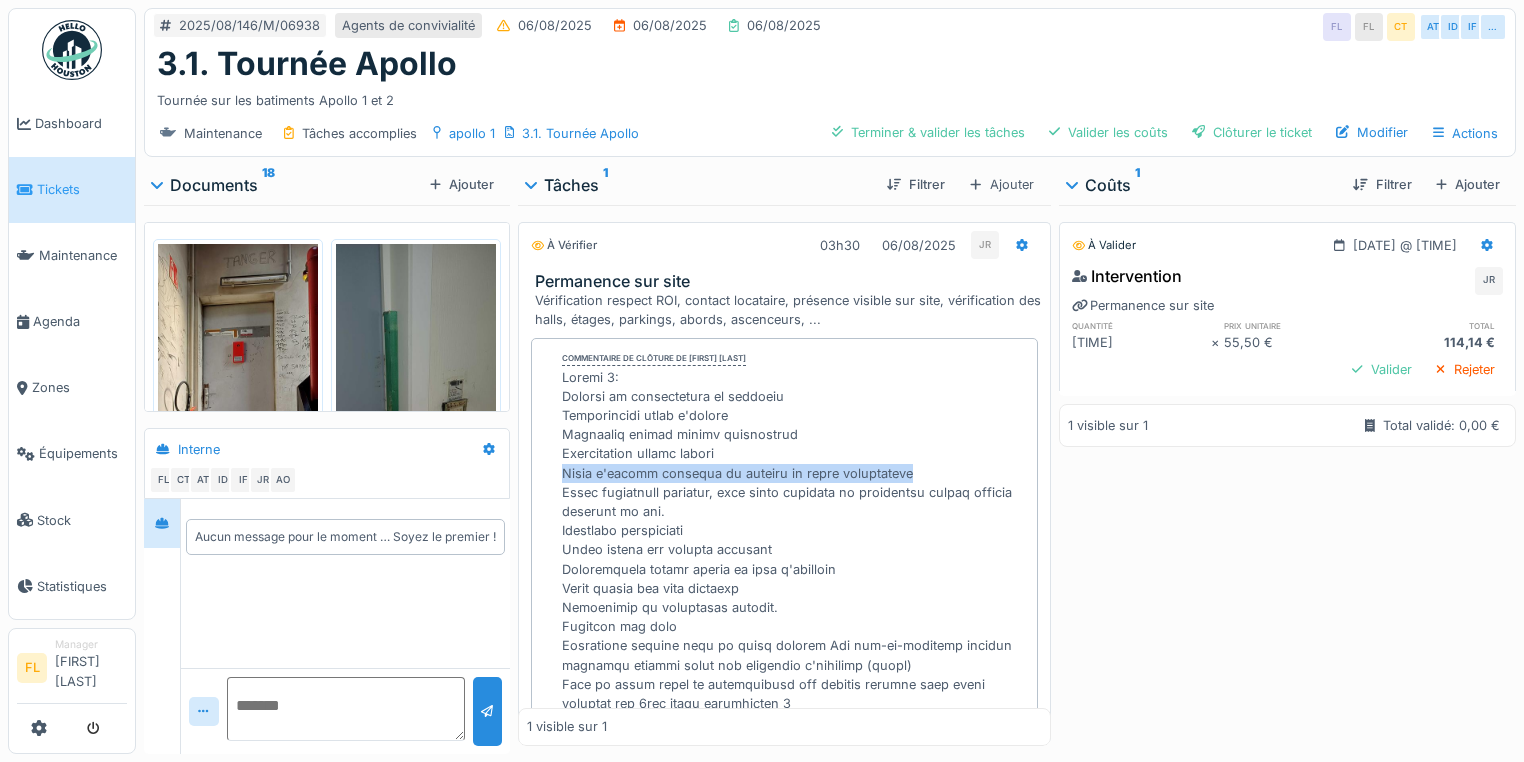 drag, startPoint x: 553, startPoint y: 468, endPoint x: 952, endPoint y: 478, distance: 399.1253 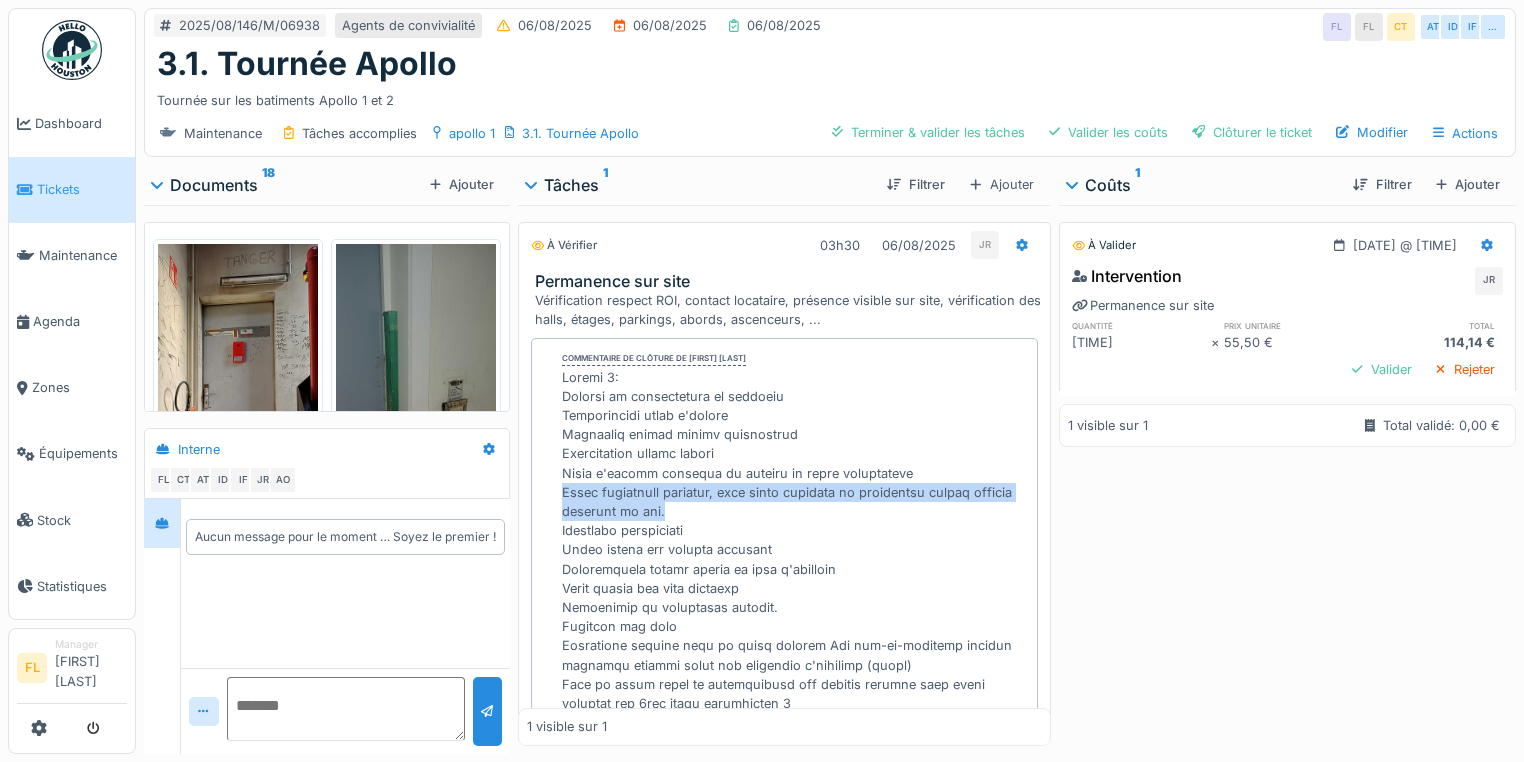 drag, startPoint x: 568, startPoint y: 492, endPoint x: 977, endPoint y: 510, distance: 409.3959 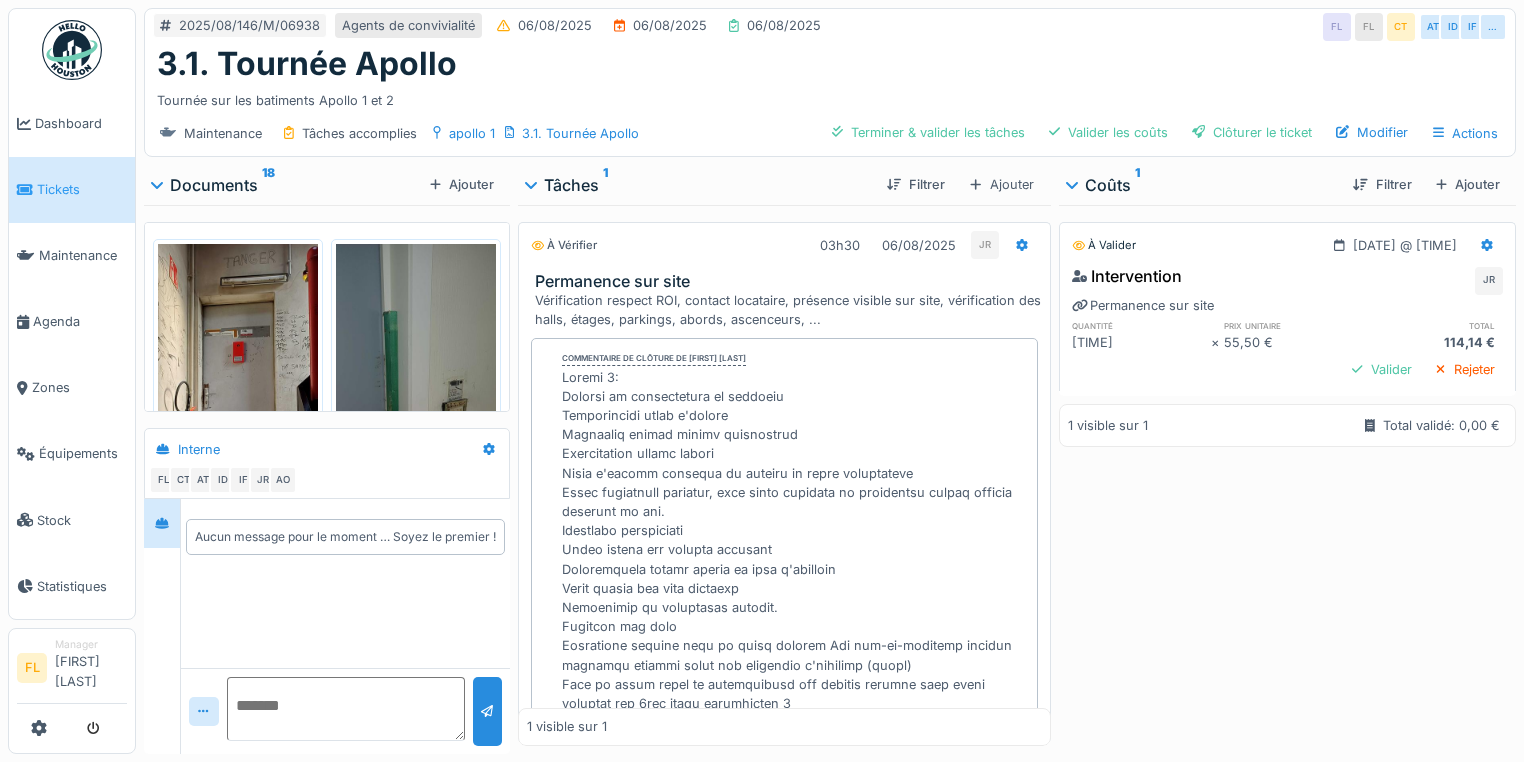 click at bounding box center (795, 771) 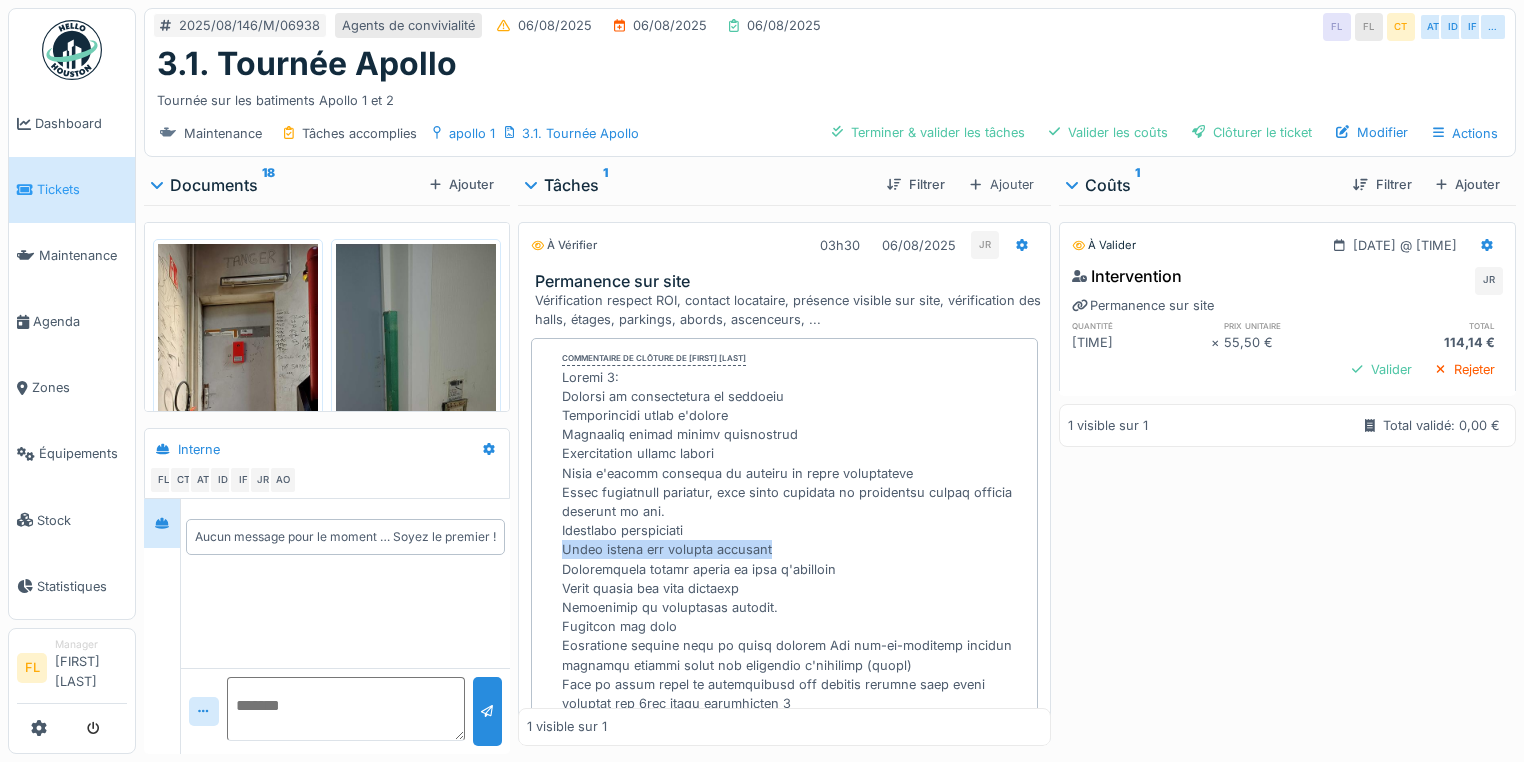 drag, startPoint x: 556, startPoint y: 552, endPoint x: 804, endPoint y: 554, distance: 248.00807 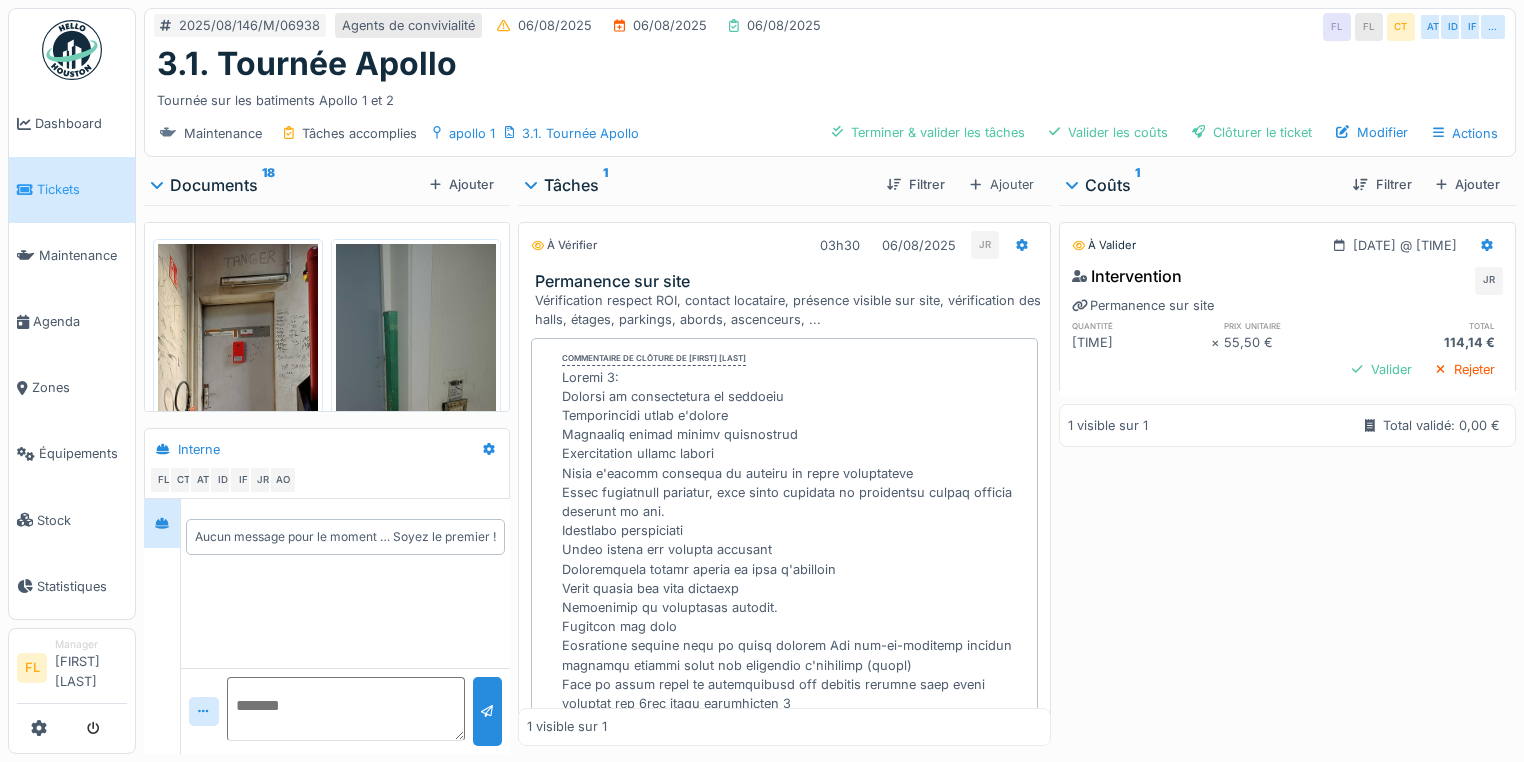 drag, startPoint x: 537, startPoint y: 568, endPoint x: 550, endPoint y: 566, distance: 13.152946 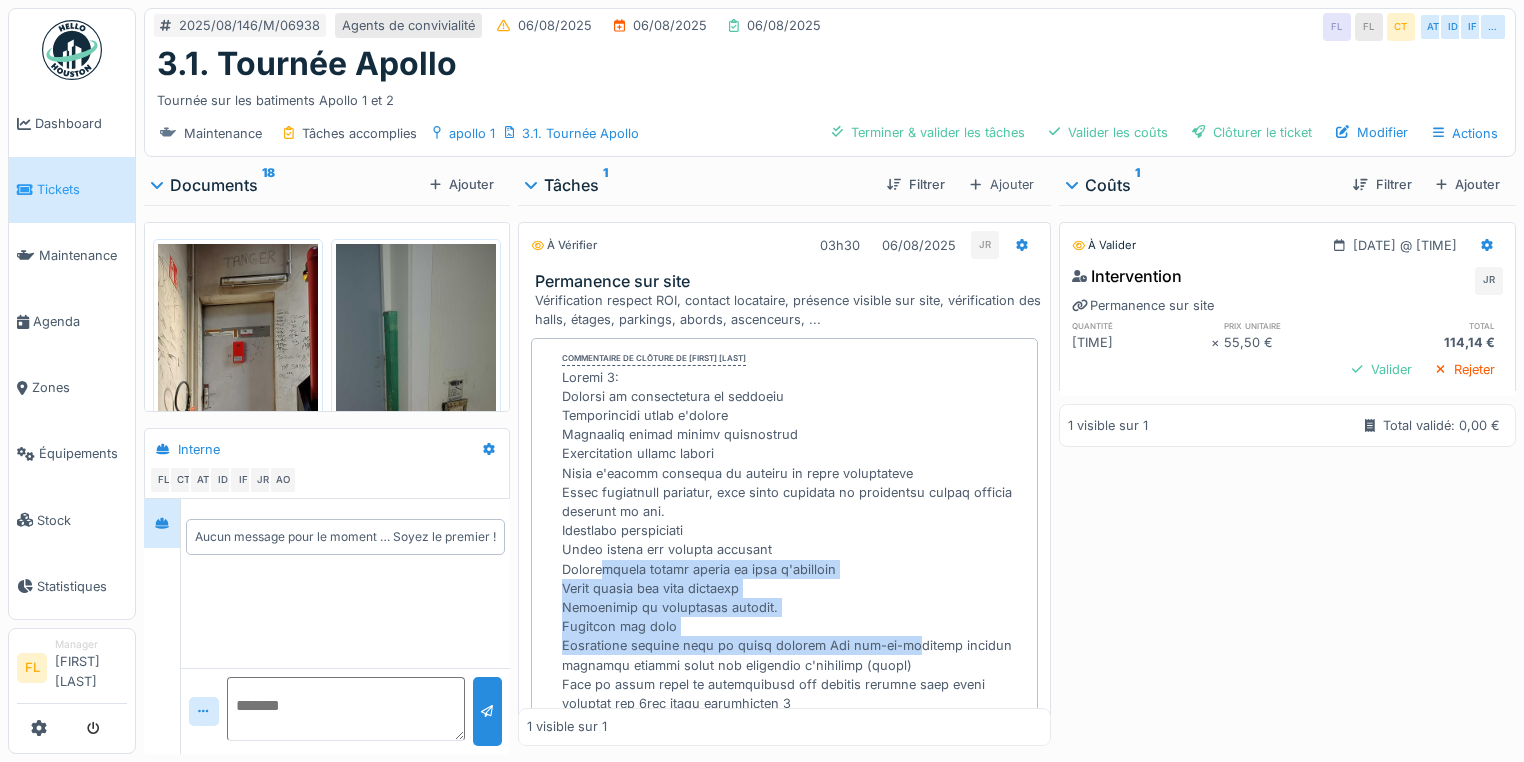 drag, startPoint x: 600, startPoint y: 569, endPoint x: 910, endPoint y: 649, distance: 320.15622 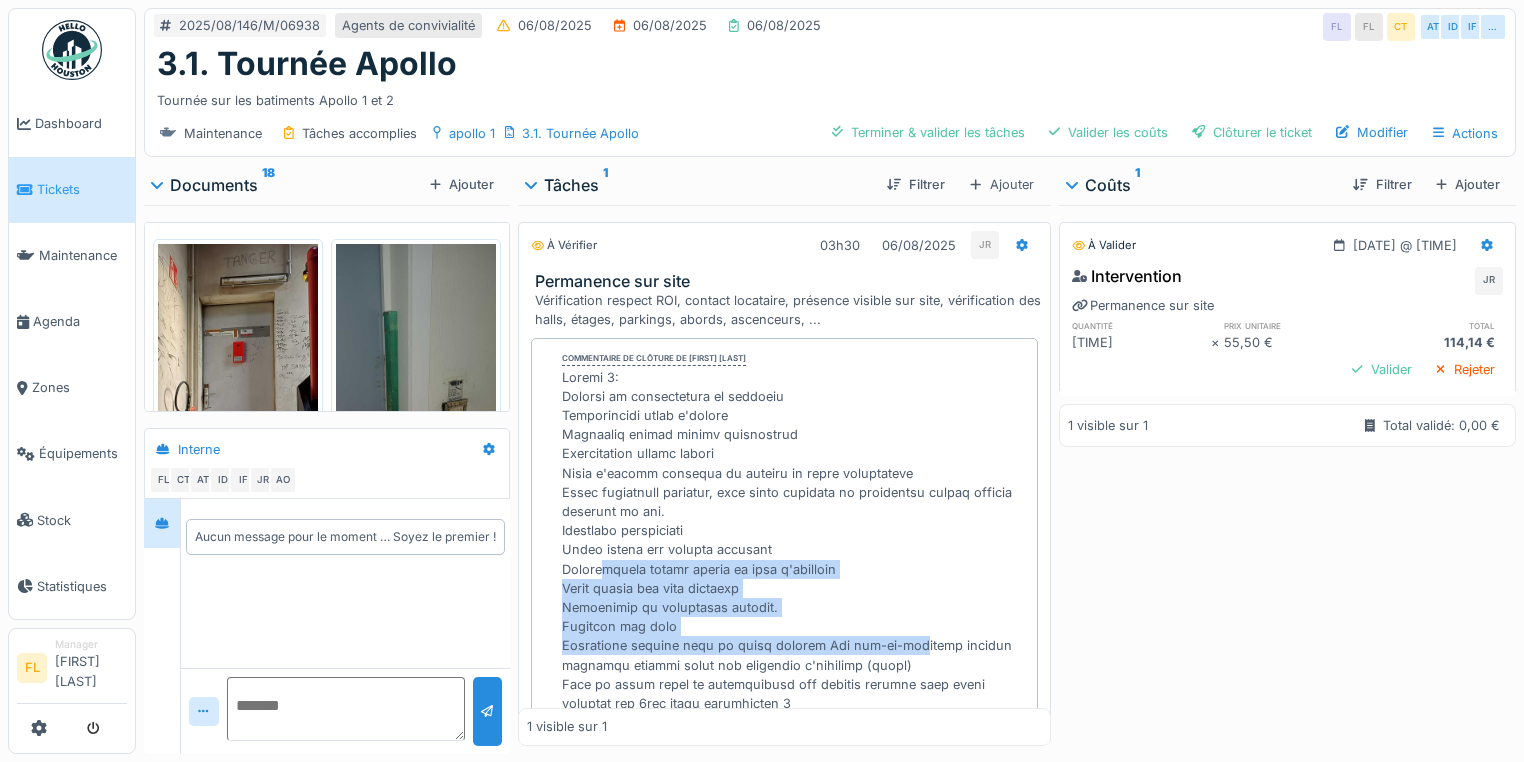 click at bounding box center (795, 771) 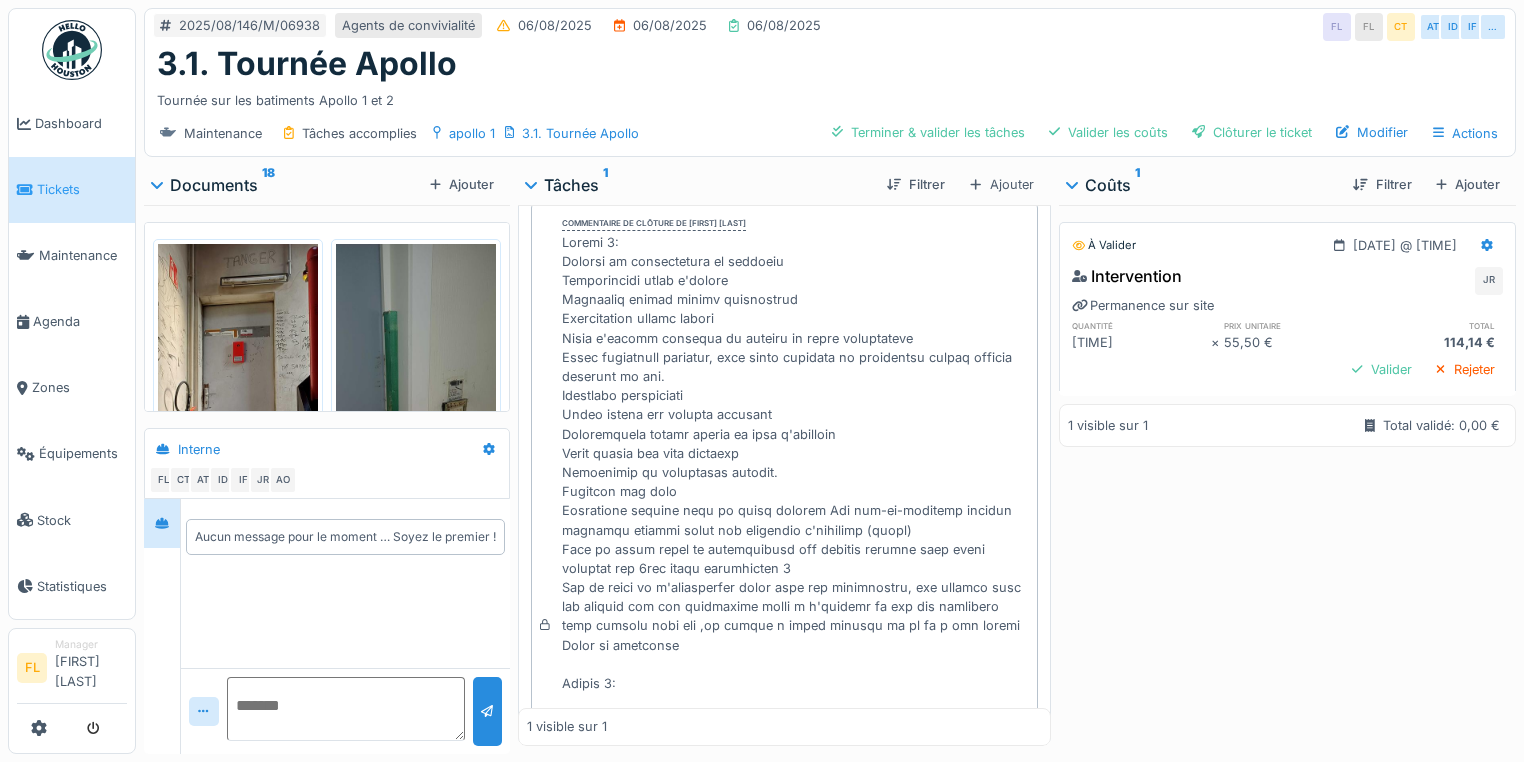 scroll, scrollTop: 160, scrollLeft: 0, axis: vertical 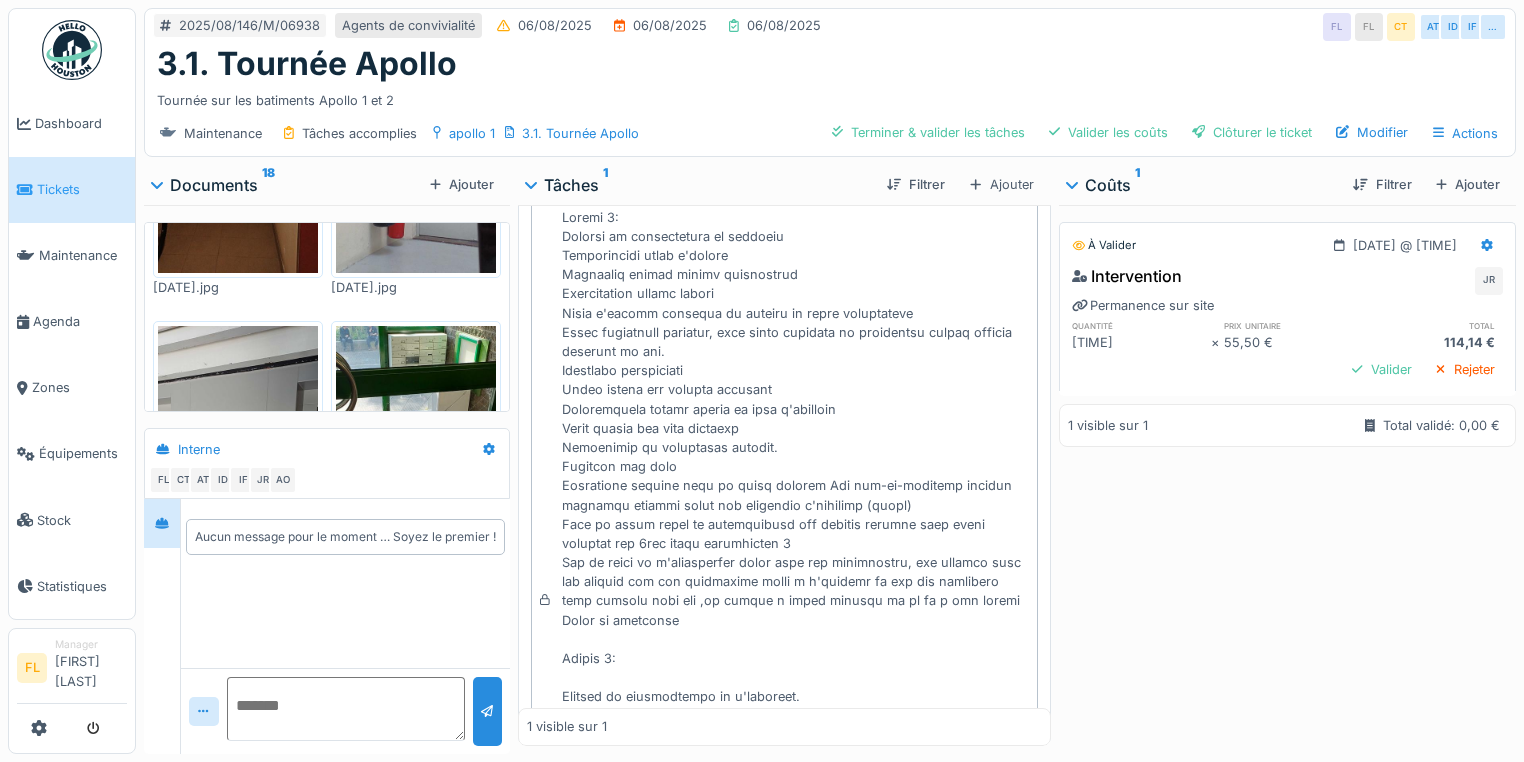click at bounding box center (416, 499) 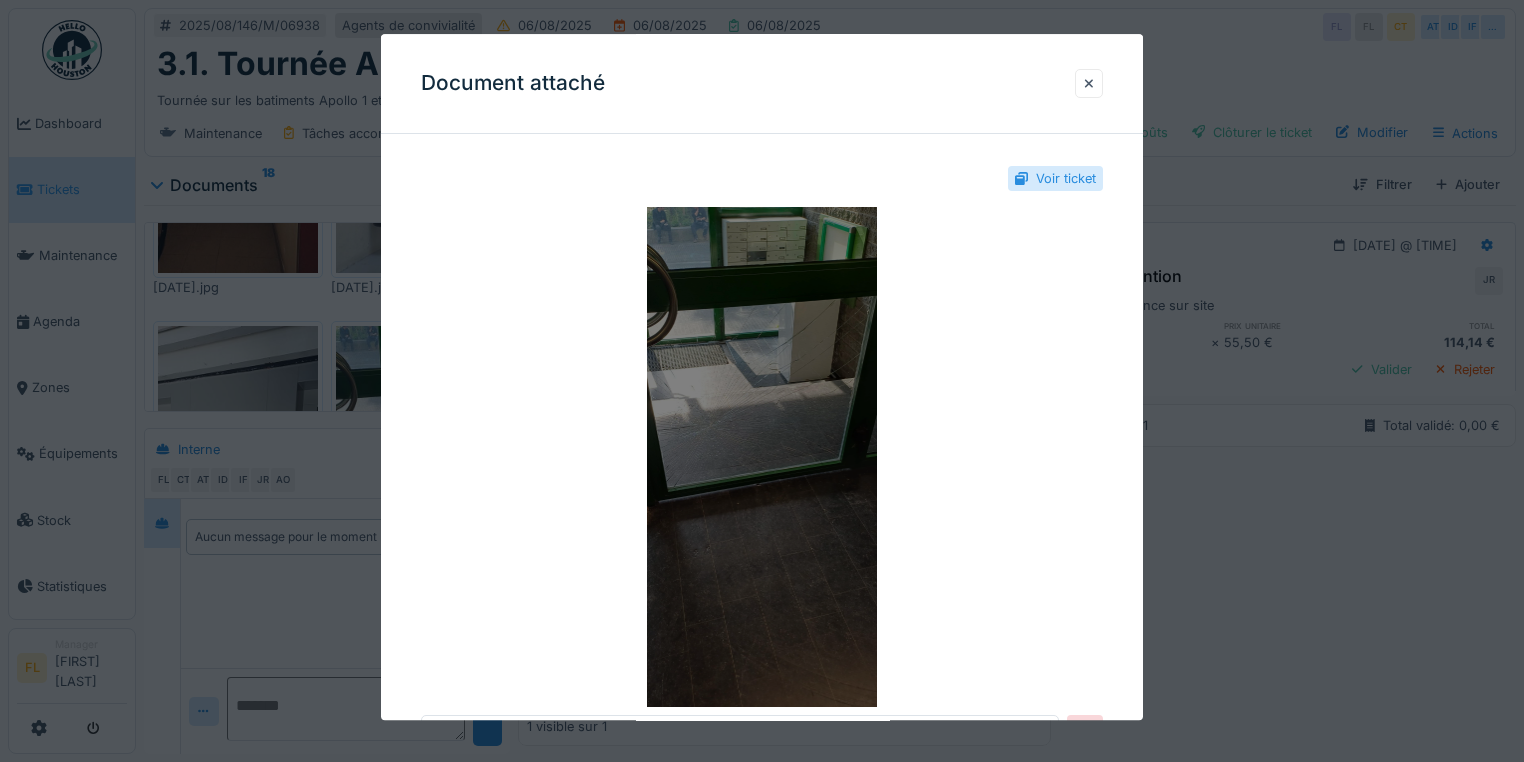 click at bounding box center [762, 457] 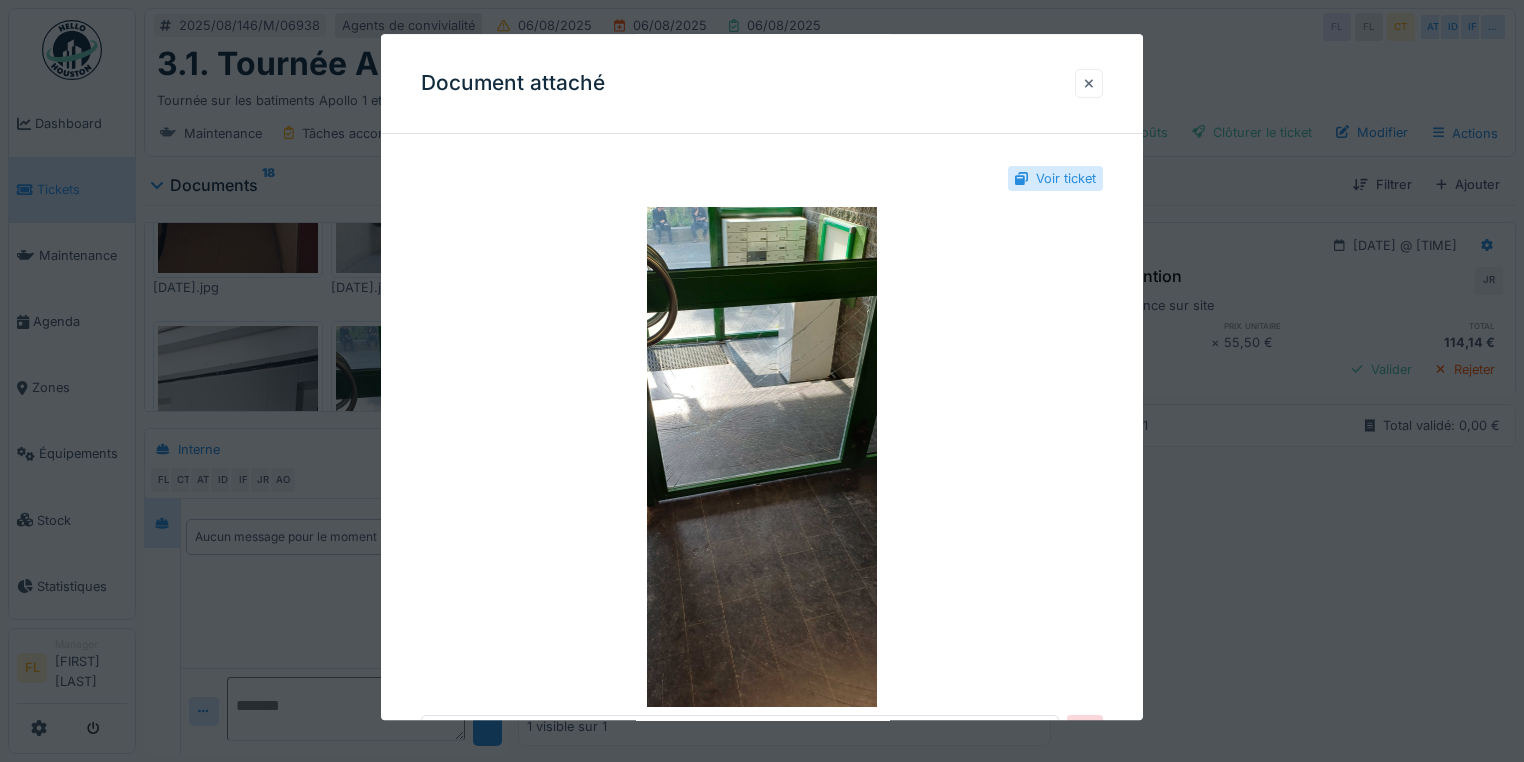 click at bounding box center [1089, 83] 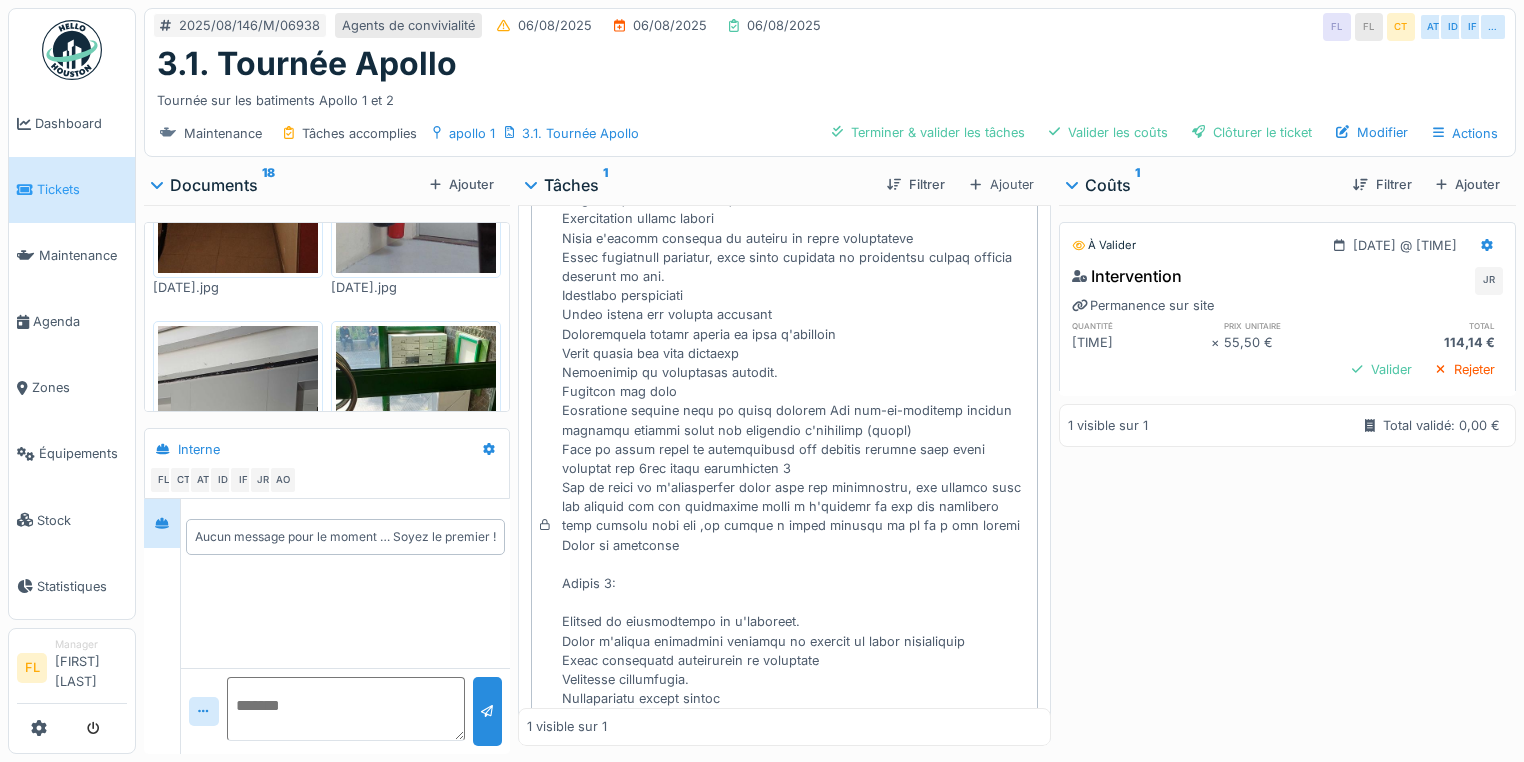 scroll, scrollTop: 240, scrollLeft: 0, axis: vertical 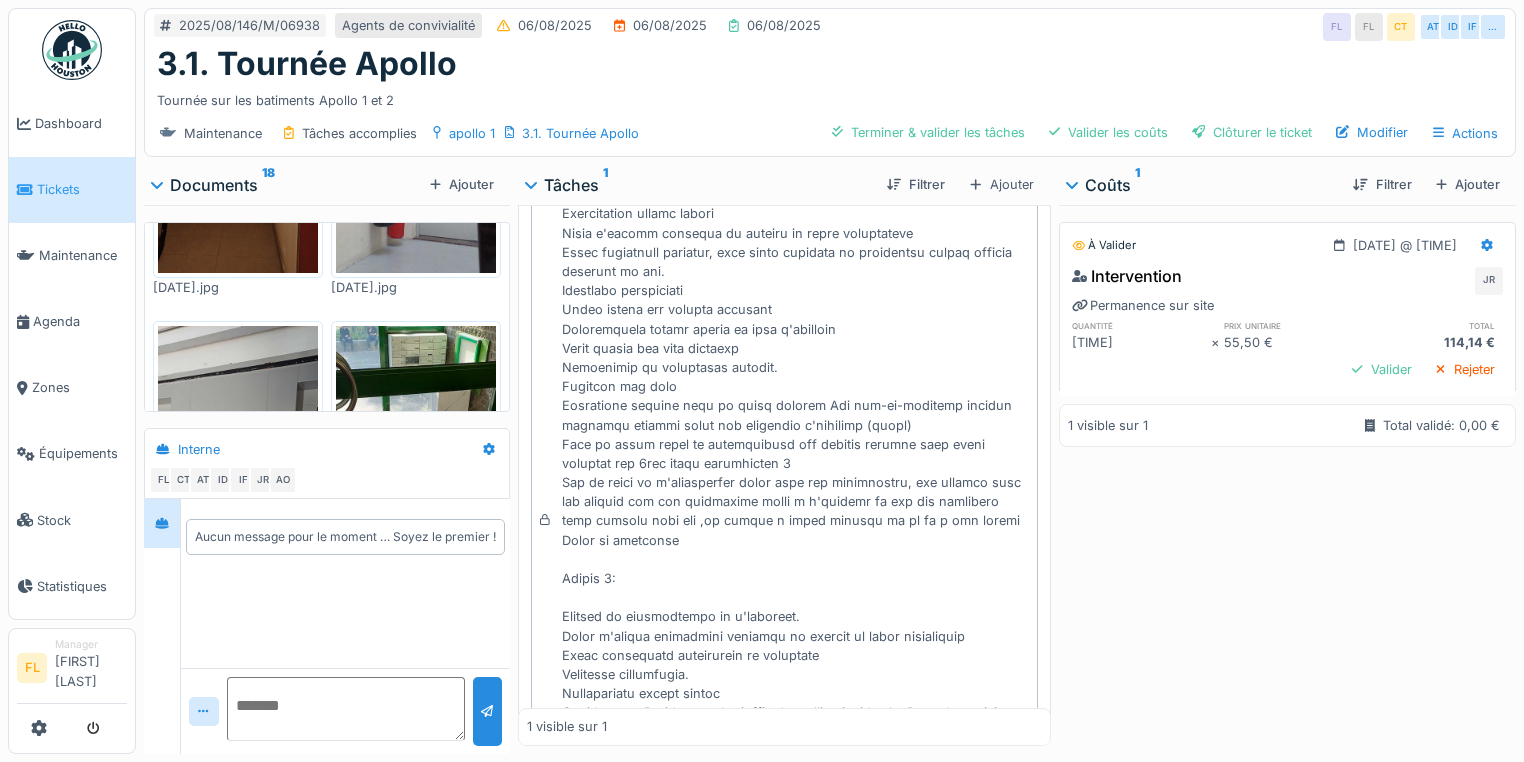 click at bounding box center (416, 499) 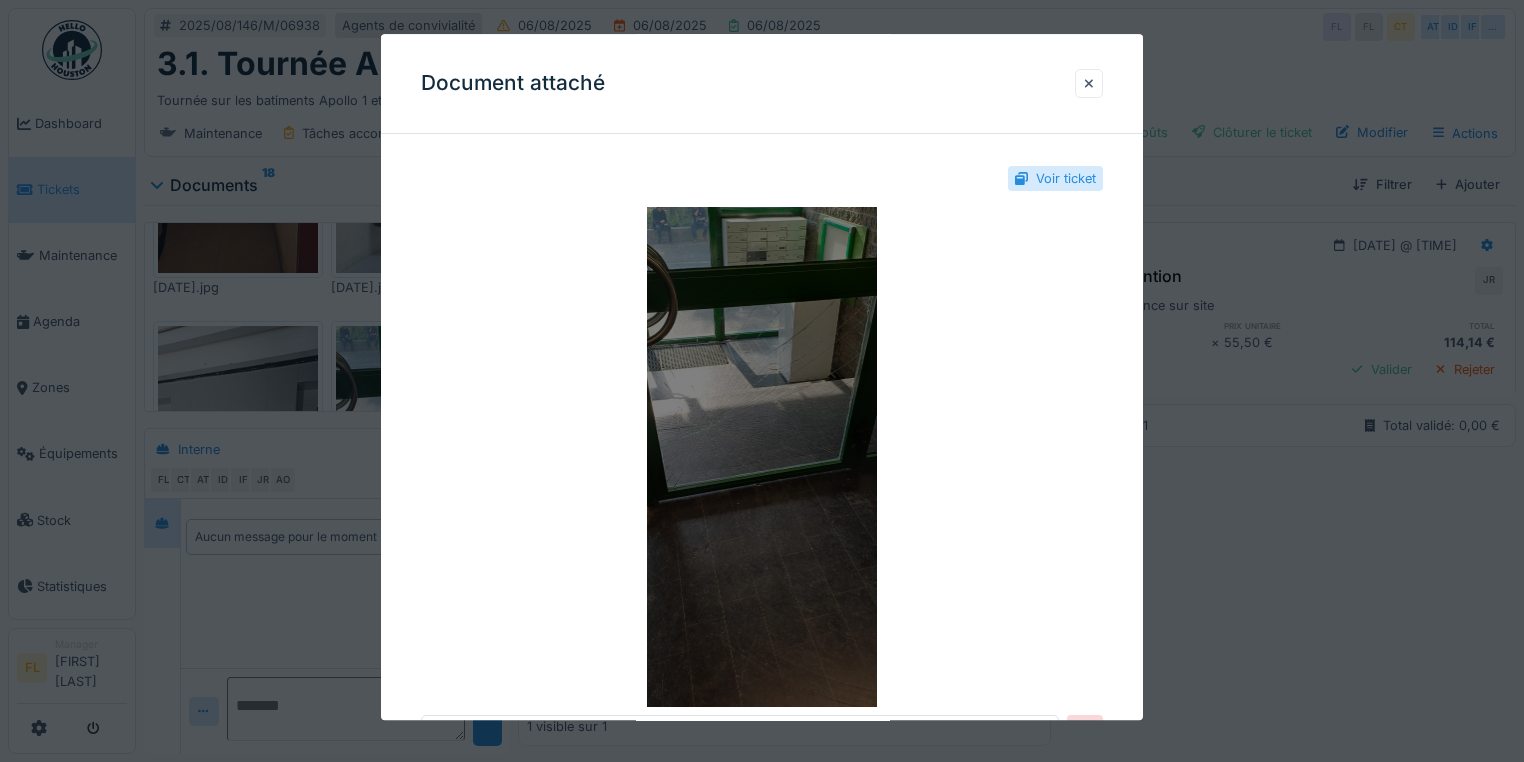 click at bounding box center [762, 457] 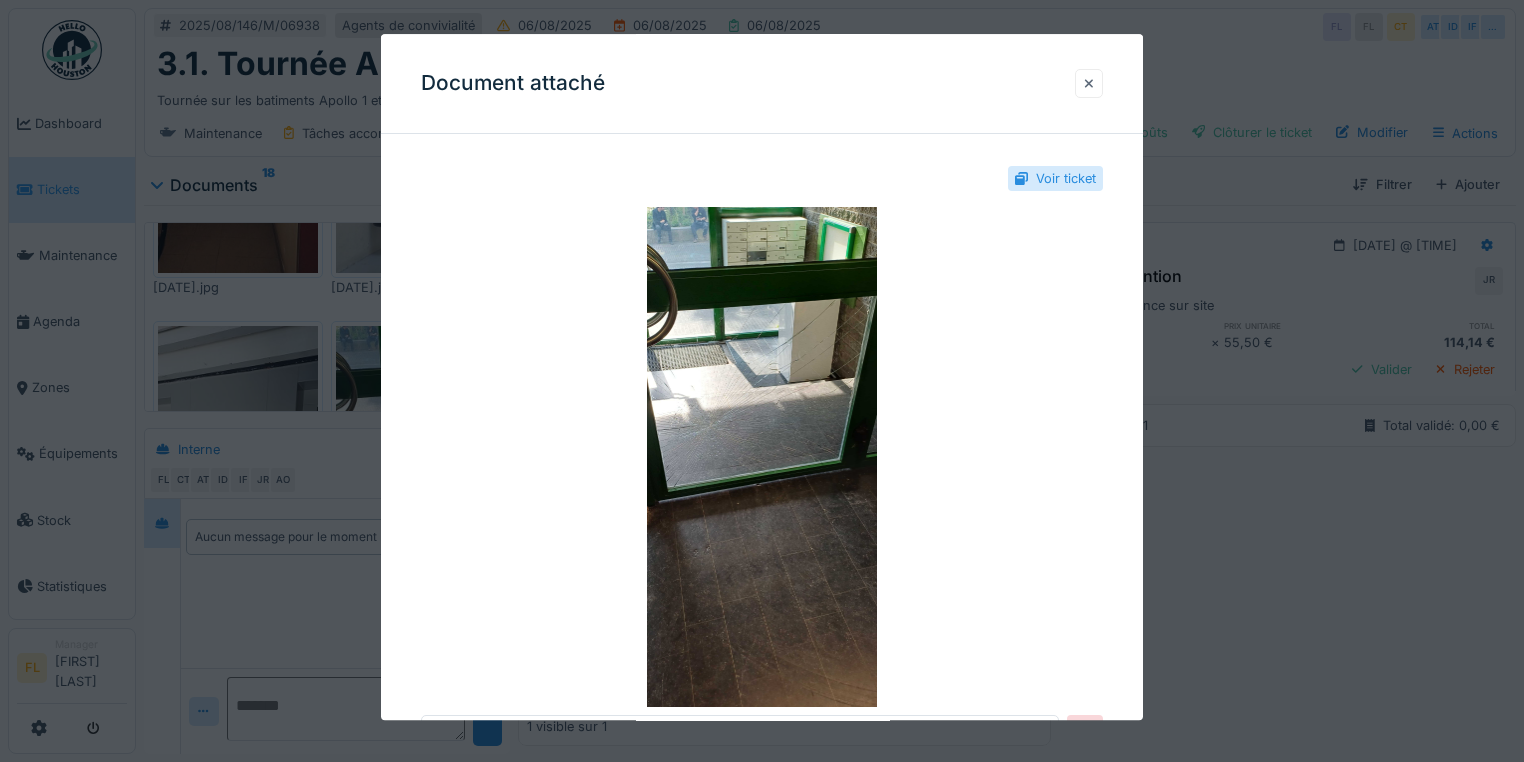 click at bounding box center (1089, 83) 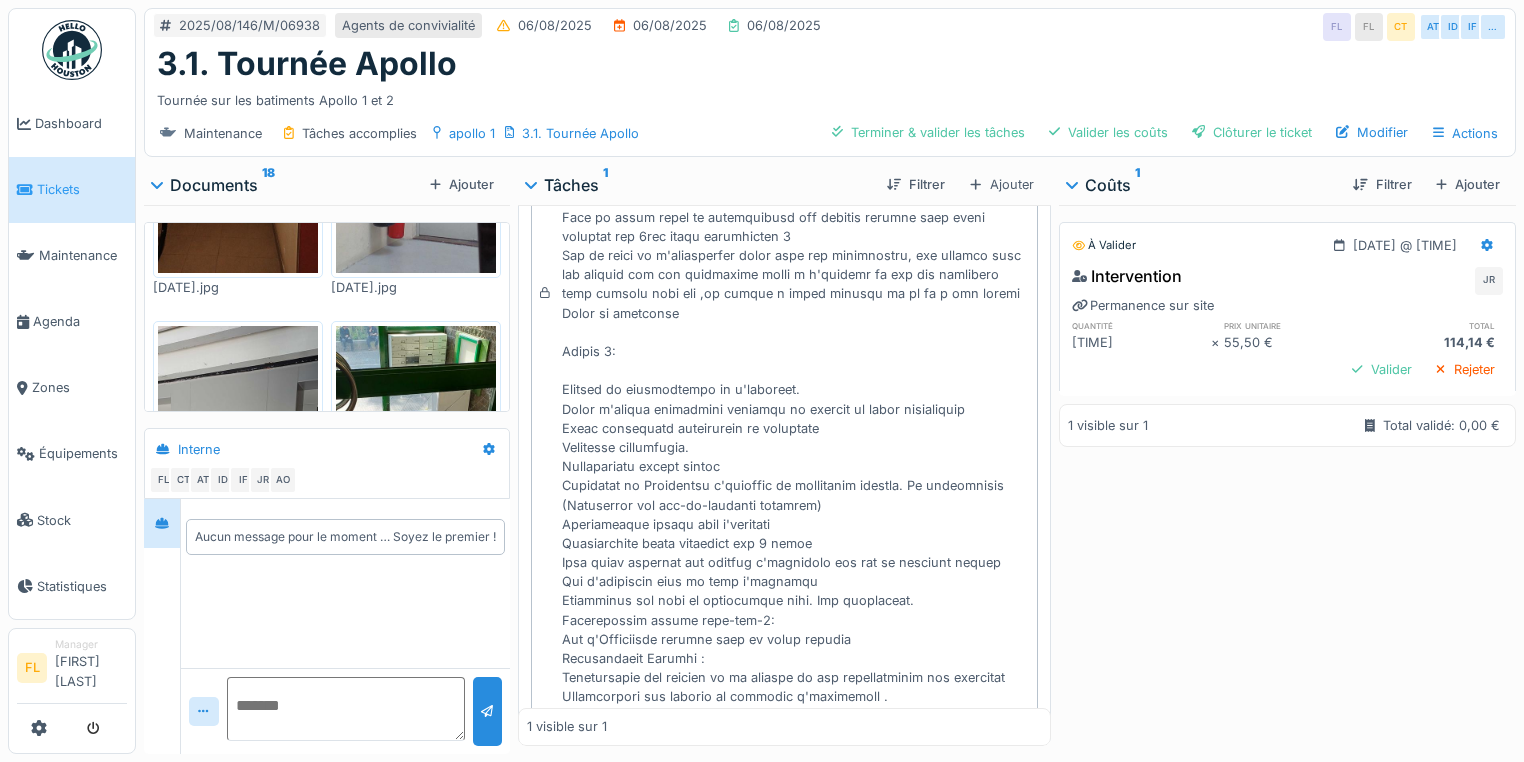 scroll, scrollTop: 480, scrollLeft: 0, axis: vertical 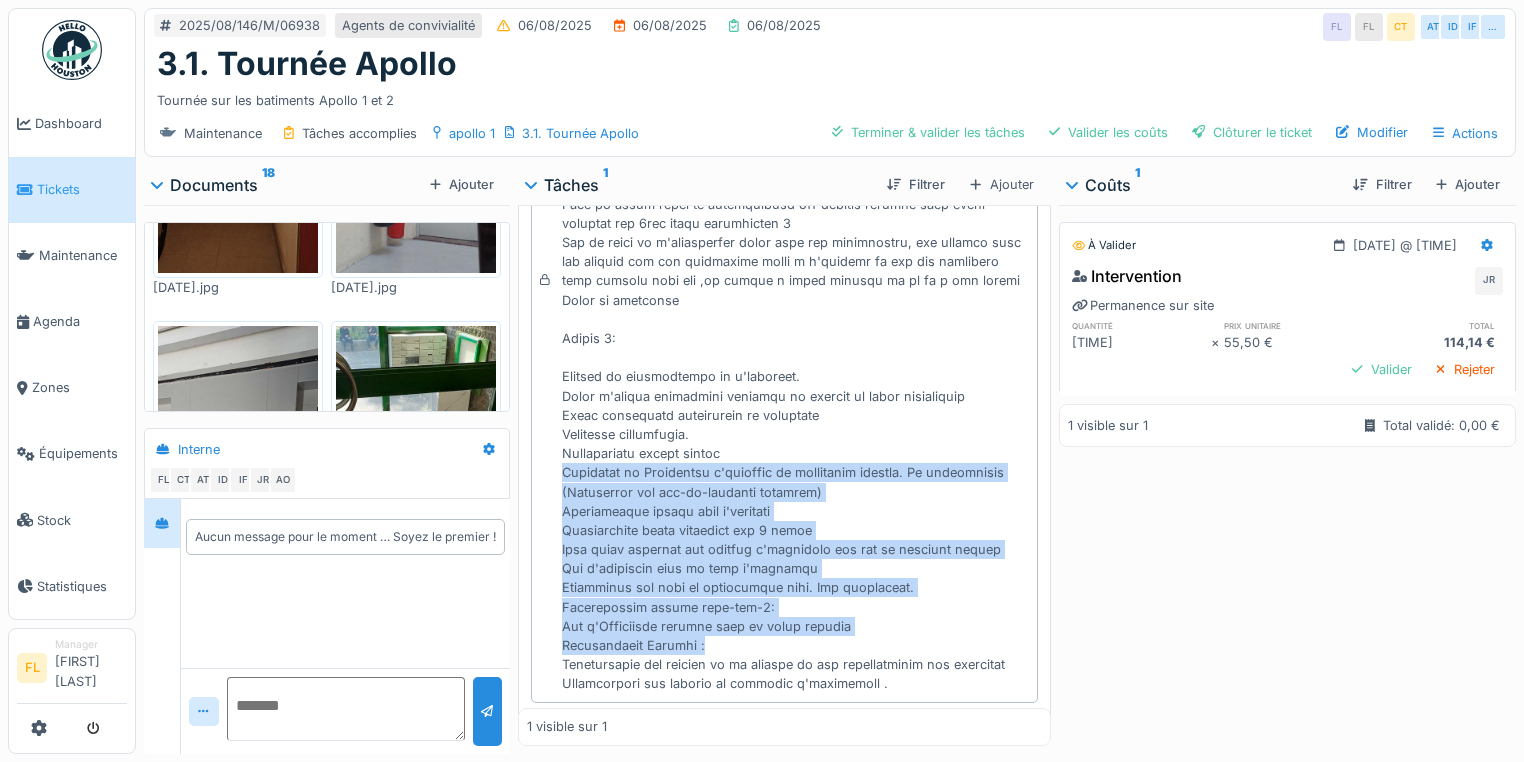 drag, startPoint x: 560, startPoint y: 476, endPoint x: 825, endPoint y: 608, distance: 296.05573 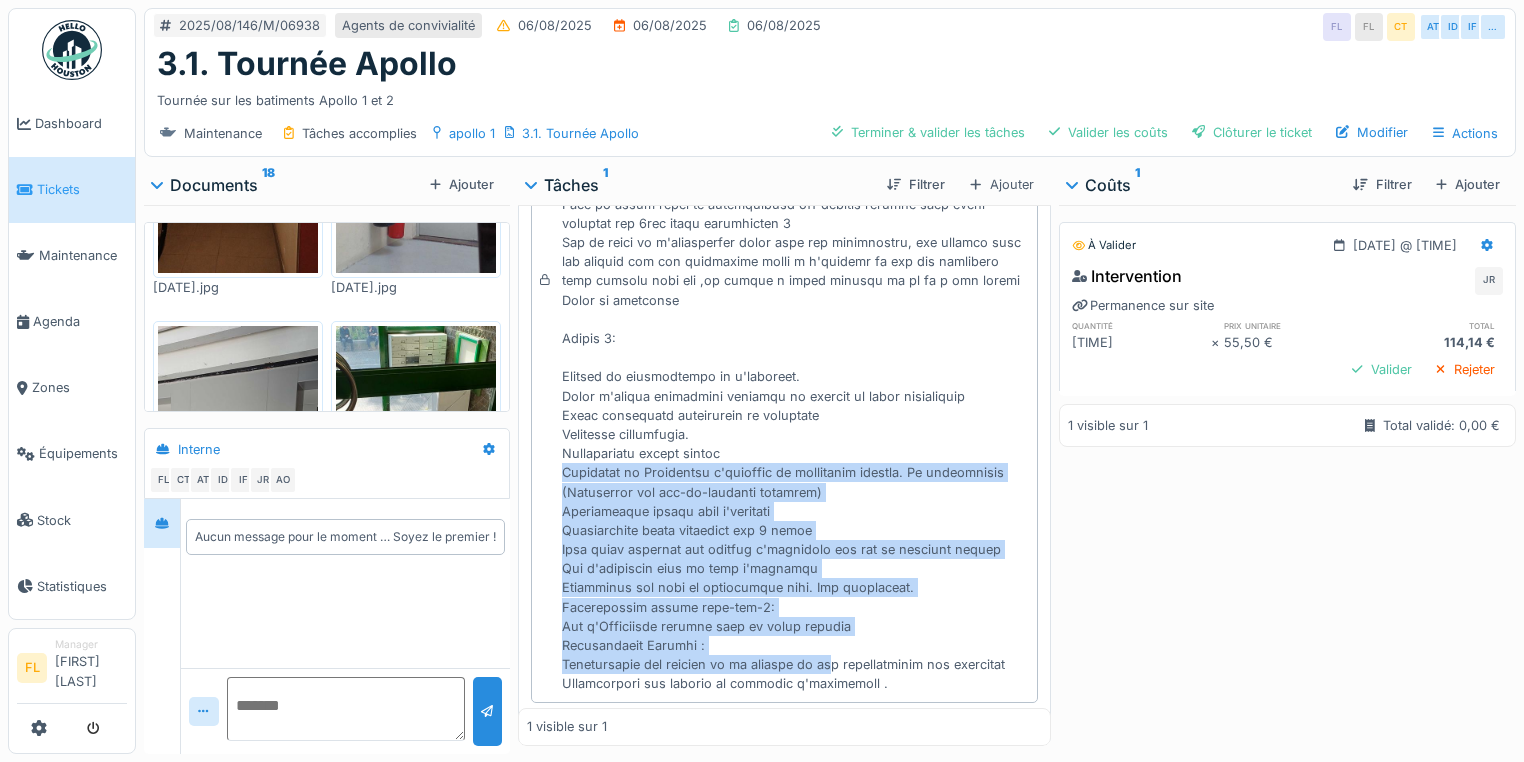 click at bounding box center [795, 291] 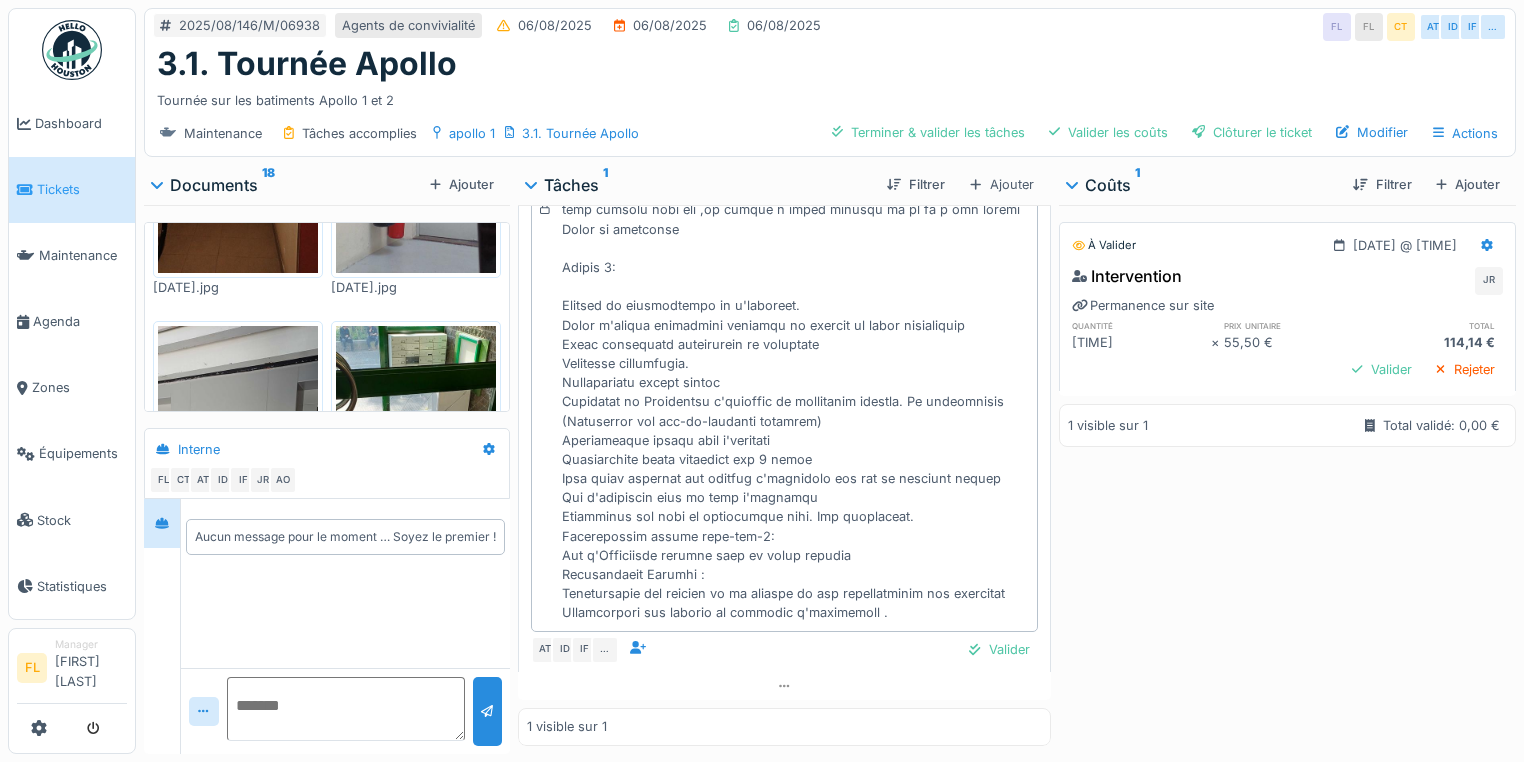 scroll, scrollTop: 760, scrollLeft: 0, axis: vertical 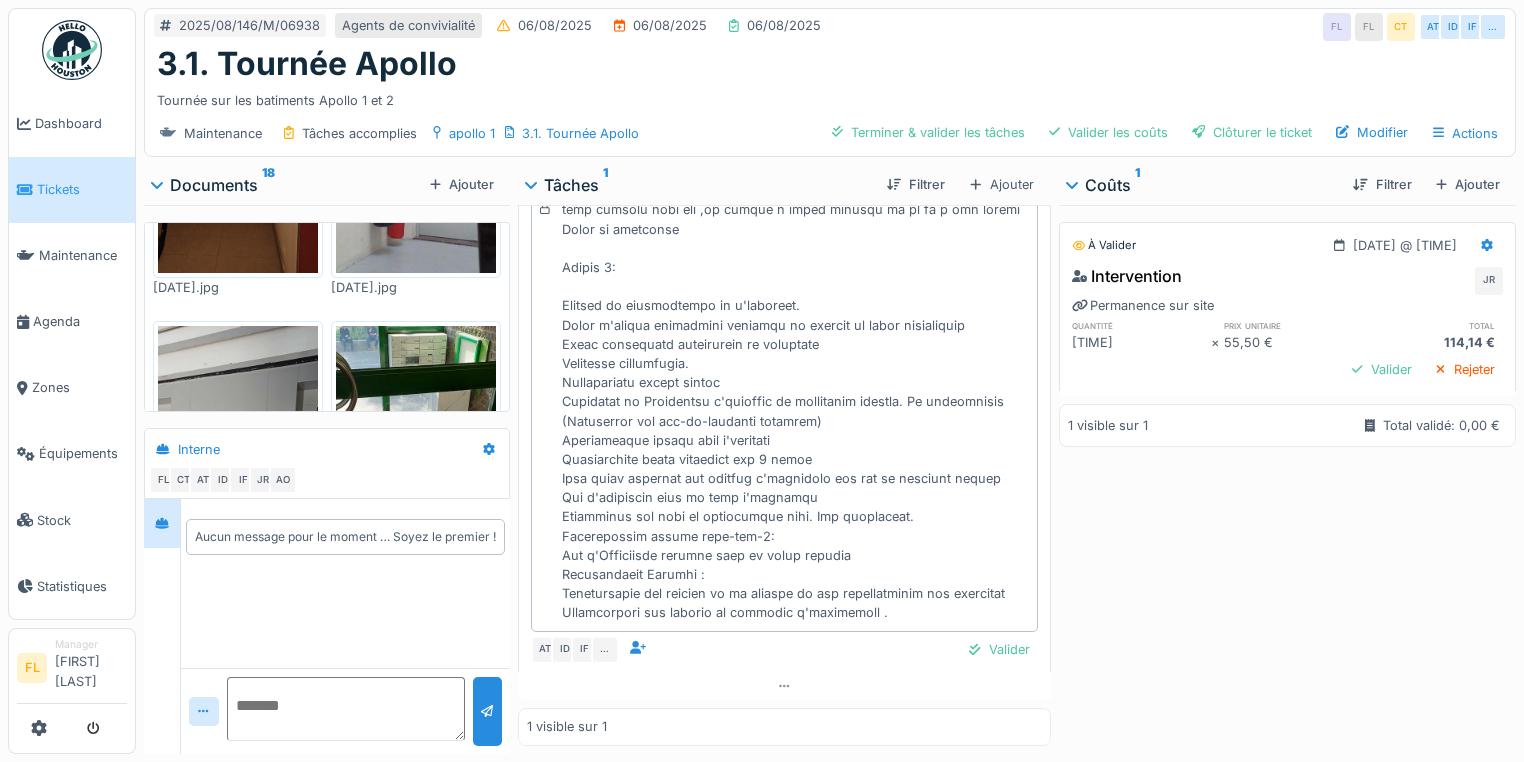drag, startPoint x: 992, startPoint y: 648, endPoint x: 1002, endPoint y: 668, distance: 22.36068 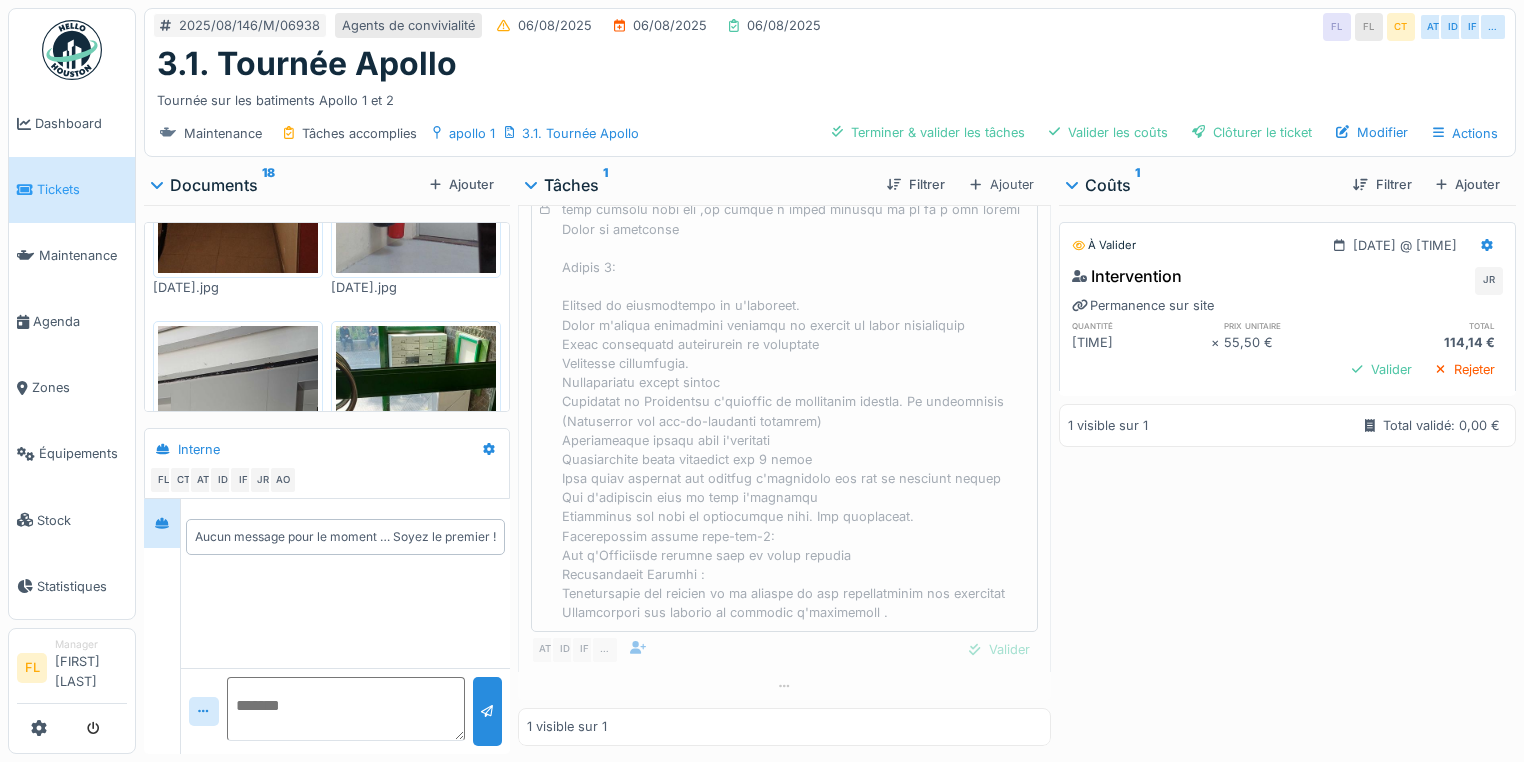 scroll, scrollTop: 694, scrollLeft: 0, axis: vertical 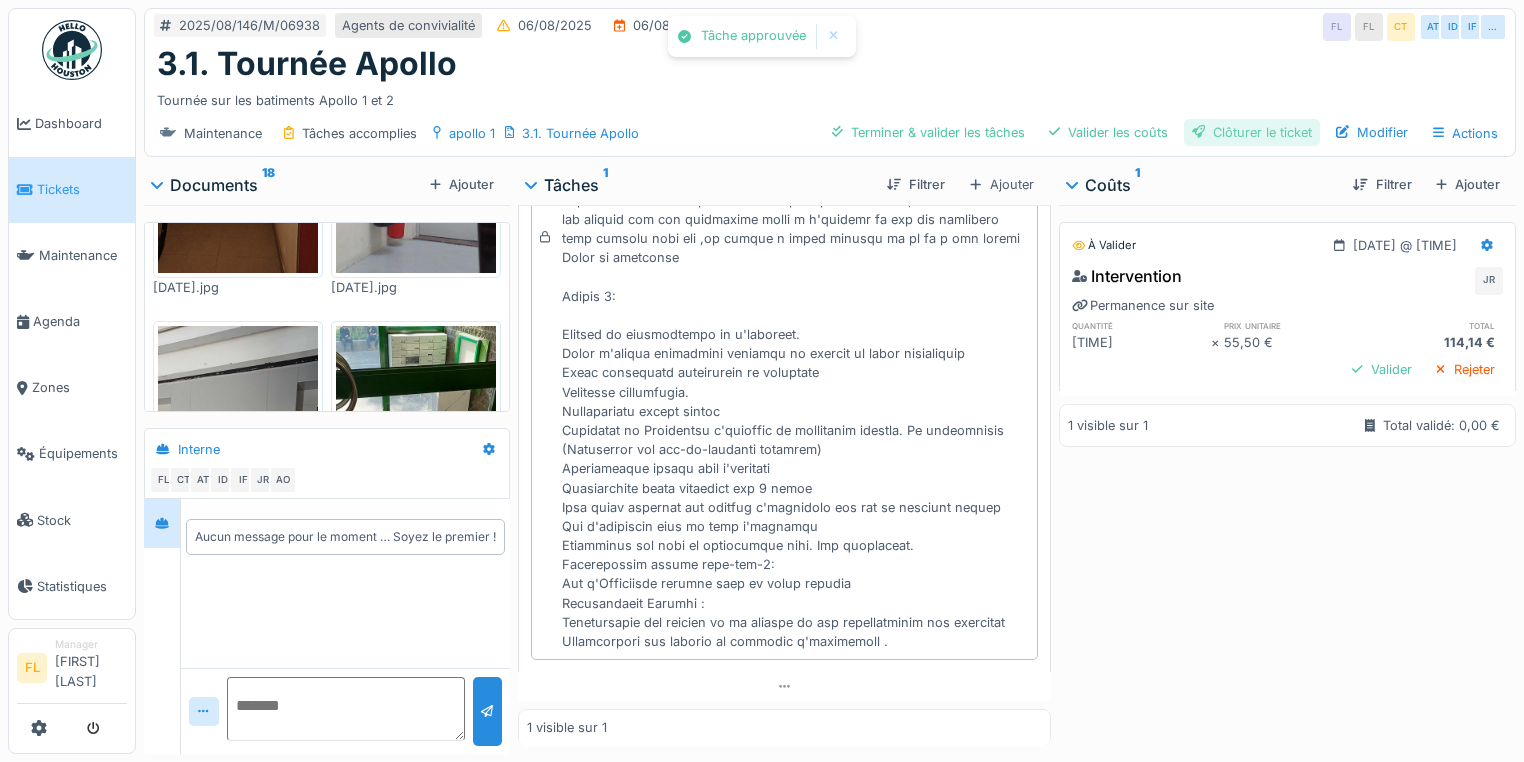 click on "Clôturer le ticket" at bounding box center [1252, 132] 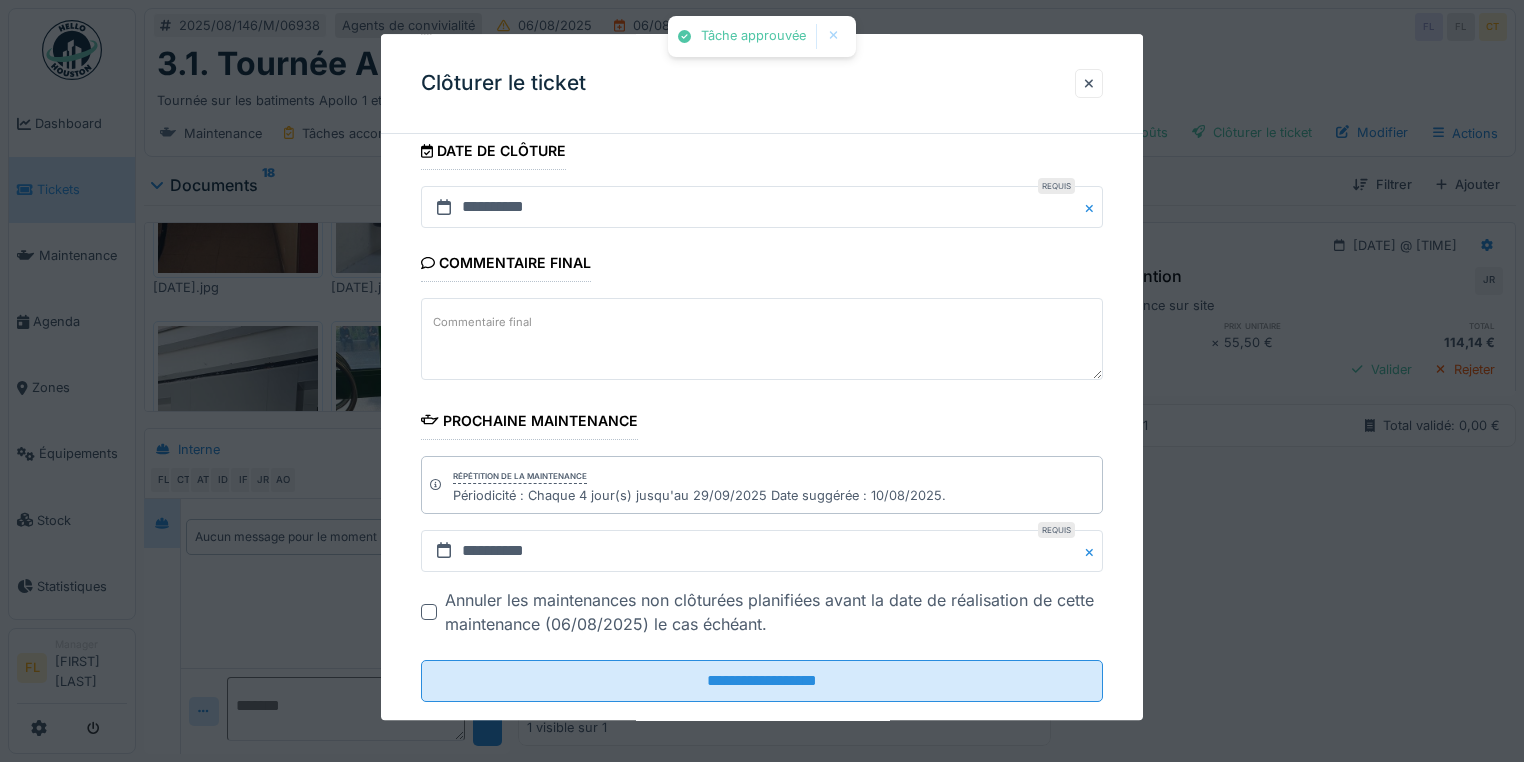 scroll, scrollTop: 272, scrollLeft: 0, axis: vertical 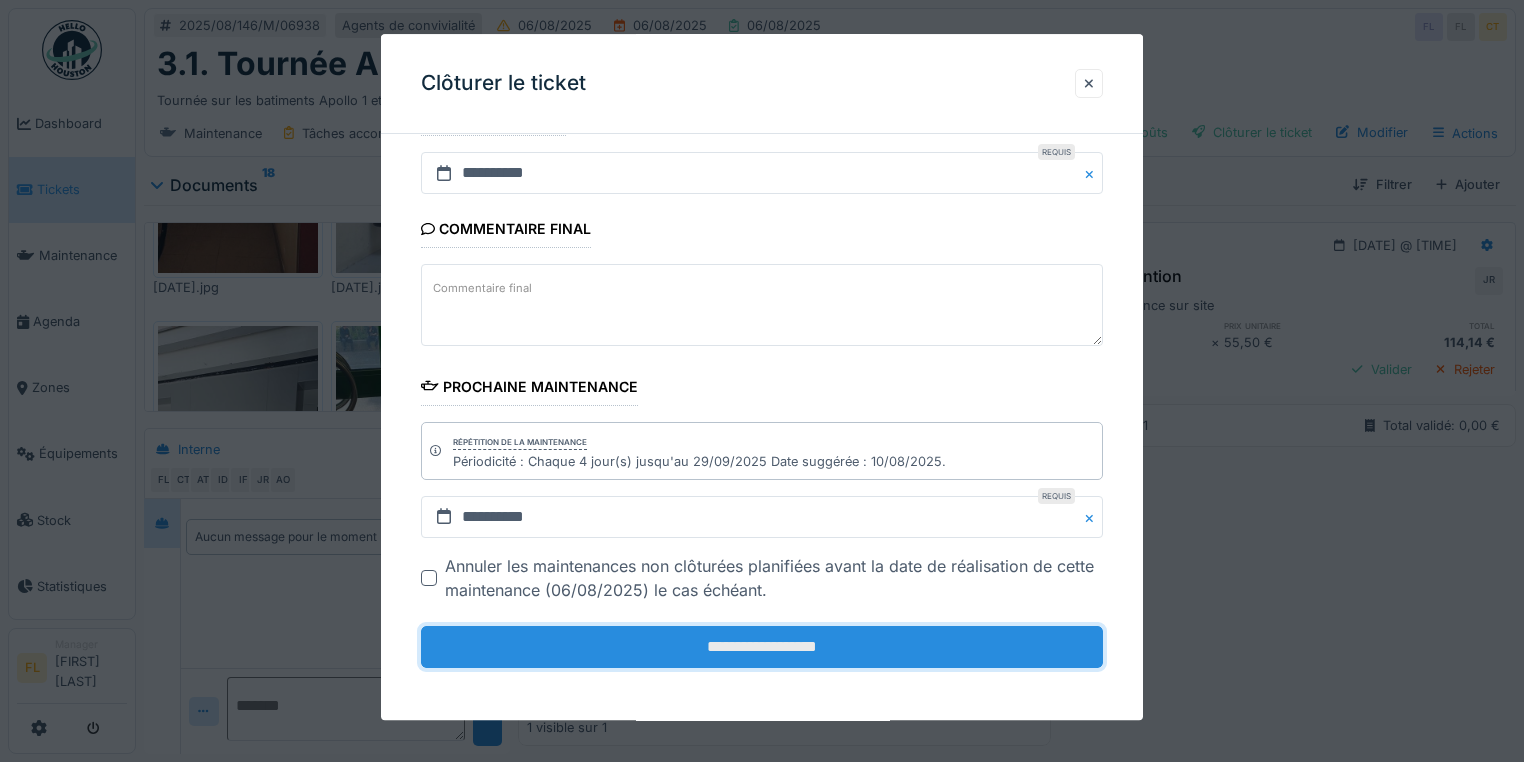 click on "**********" at bounding box center (762, 647) 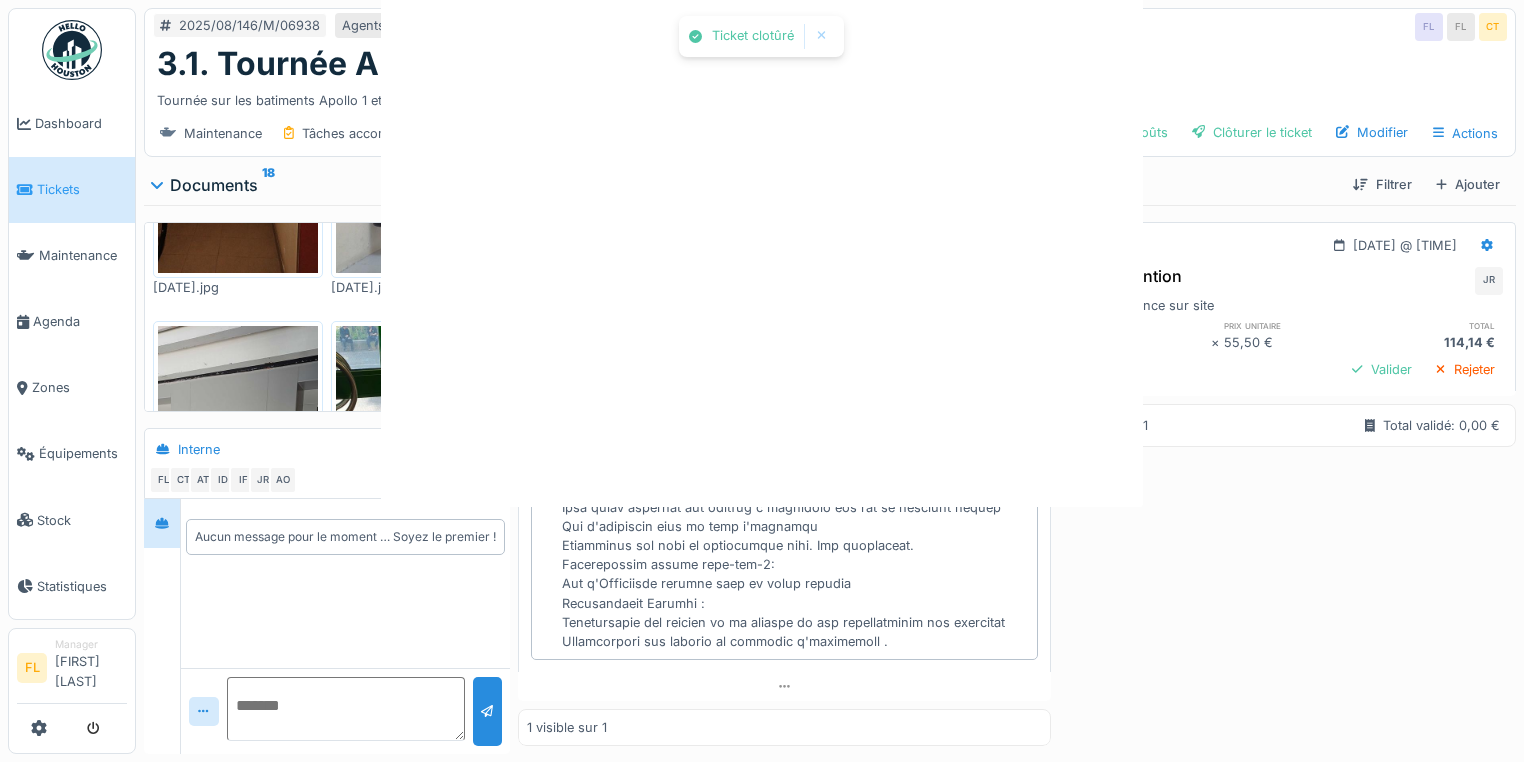 scroll, scrollTop: 0, scrollLeft: 0, axis: both 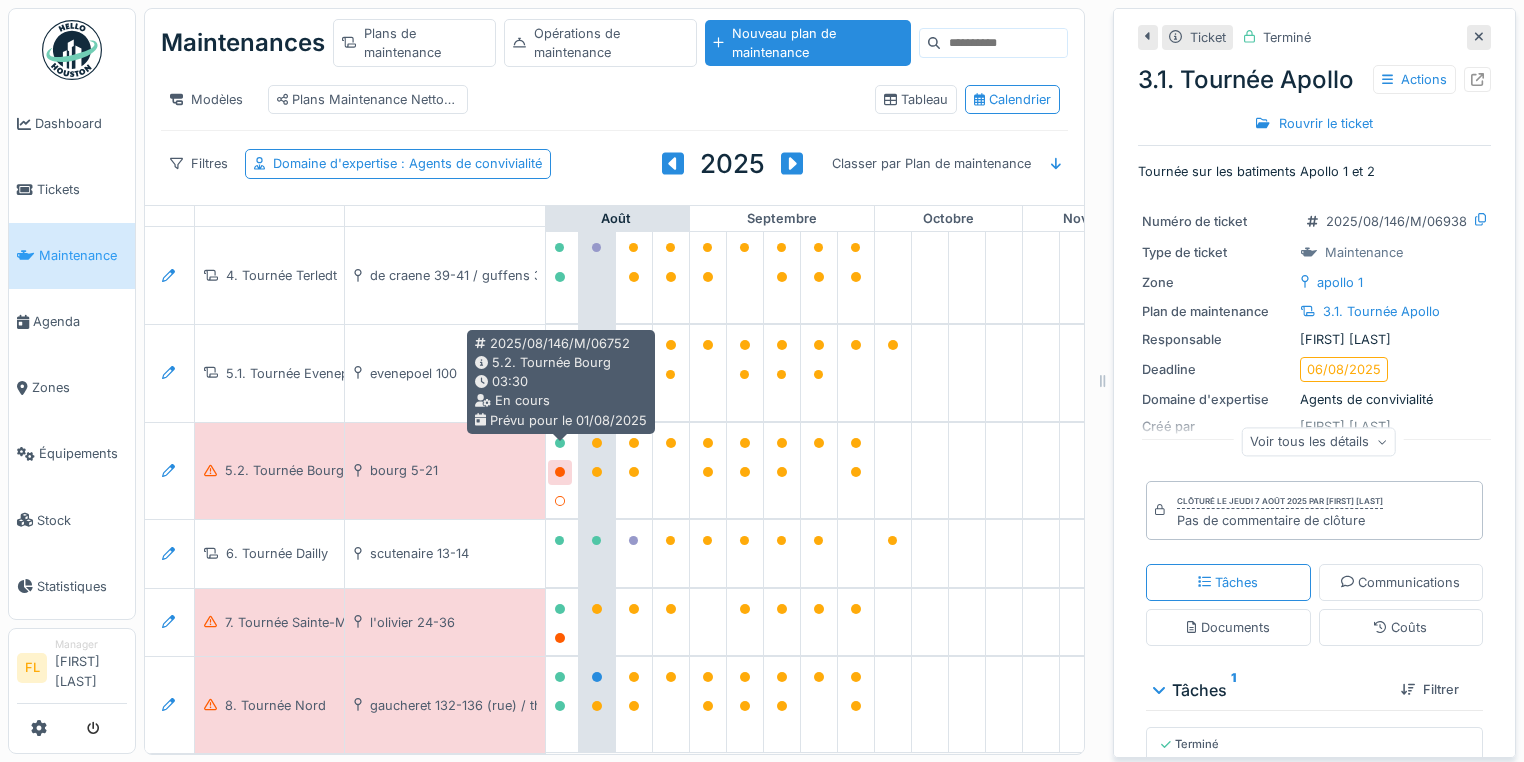 click 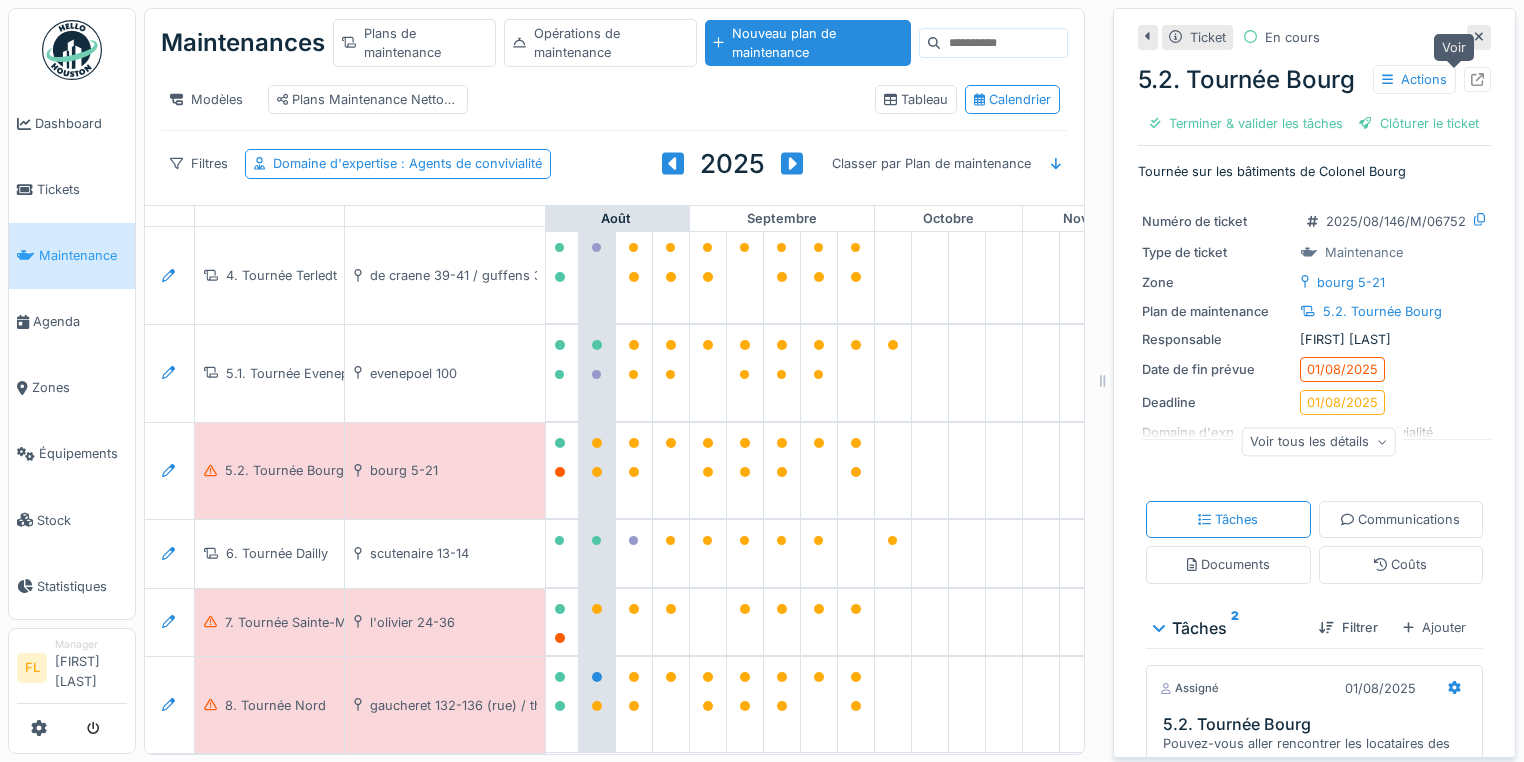 click 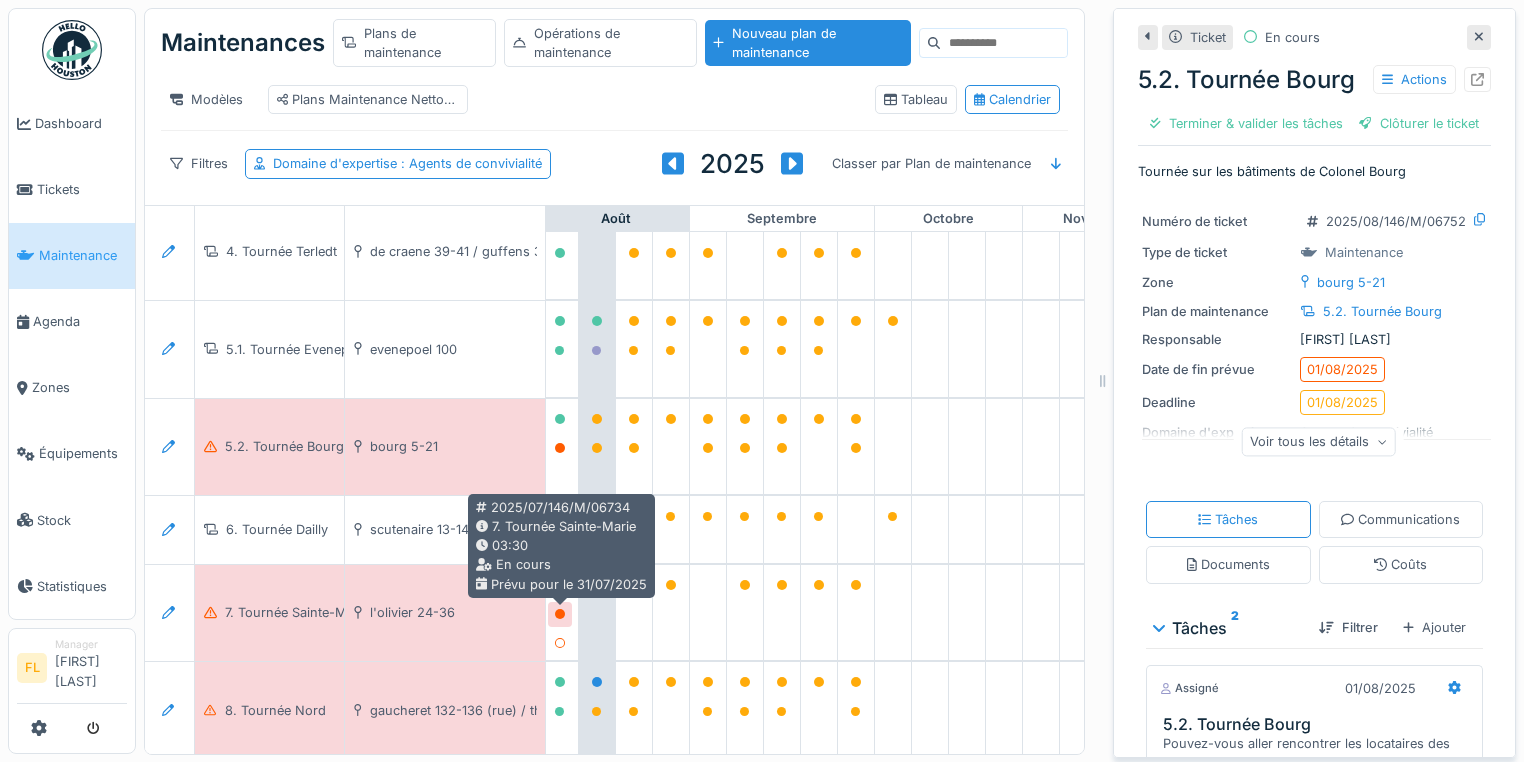 click 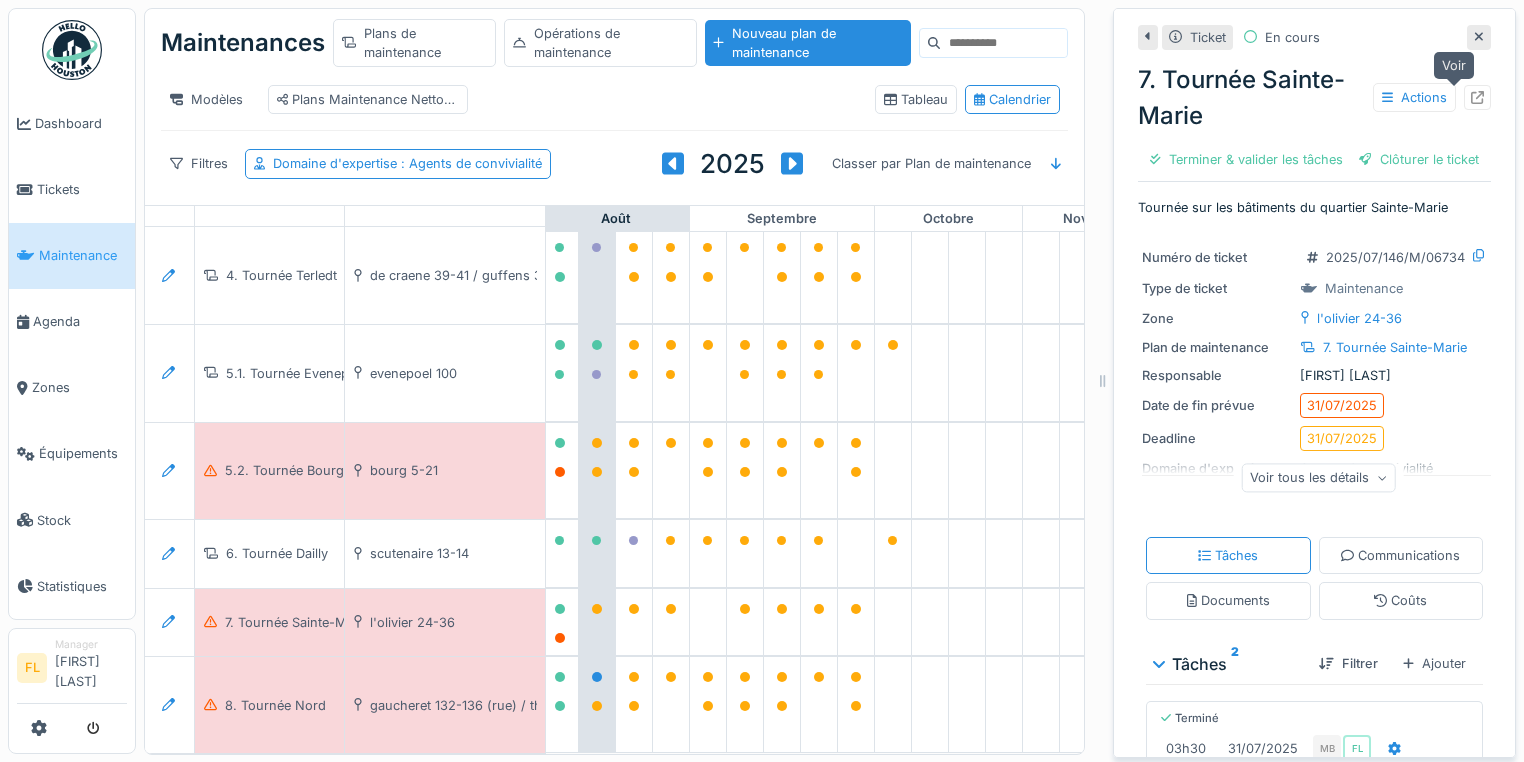 click 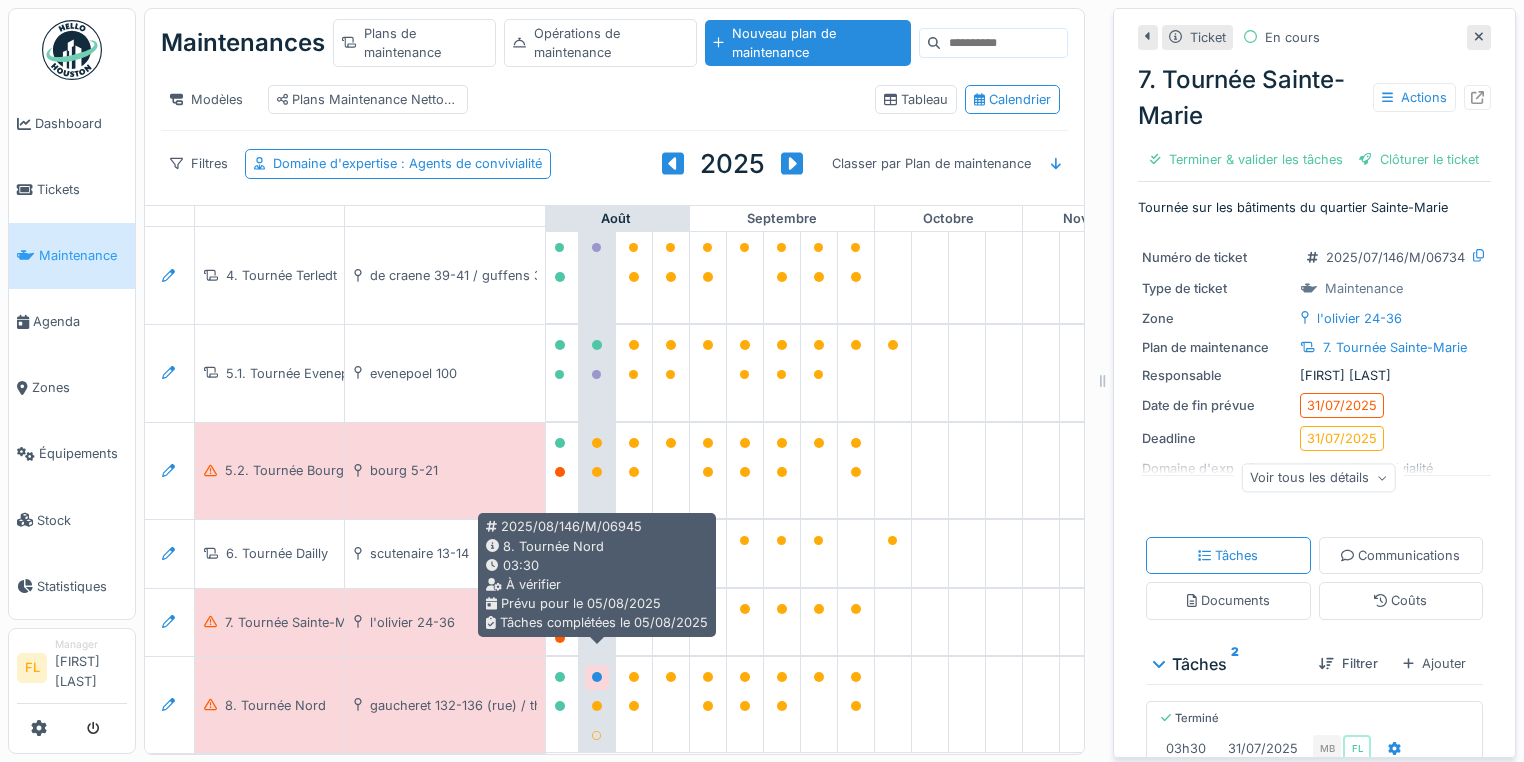 click 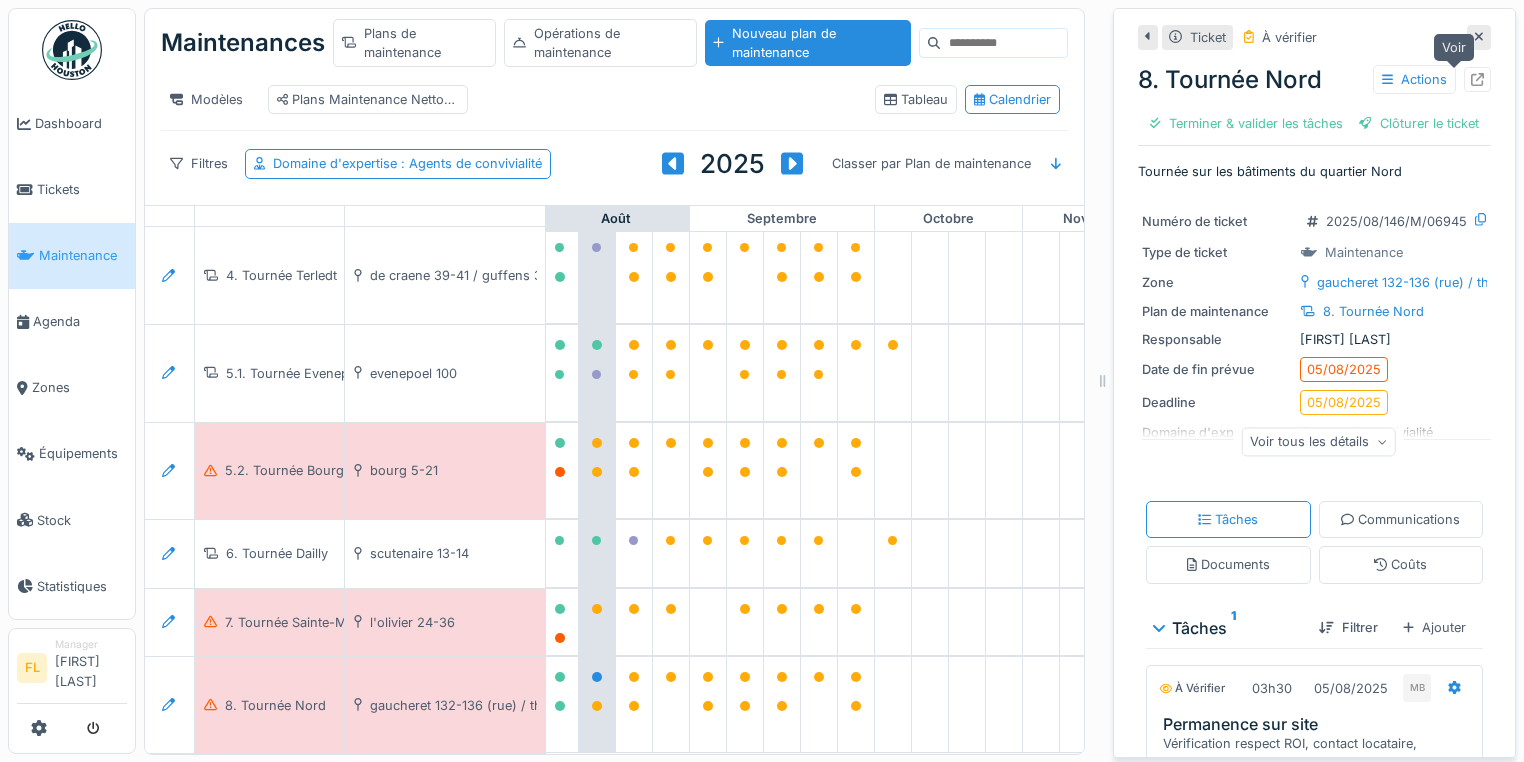 click 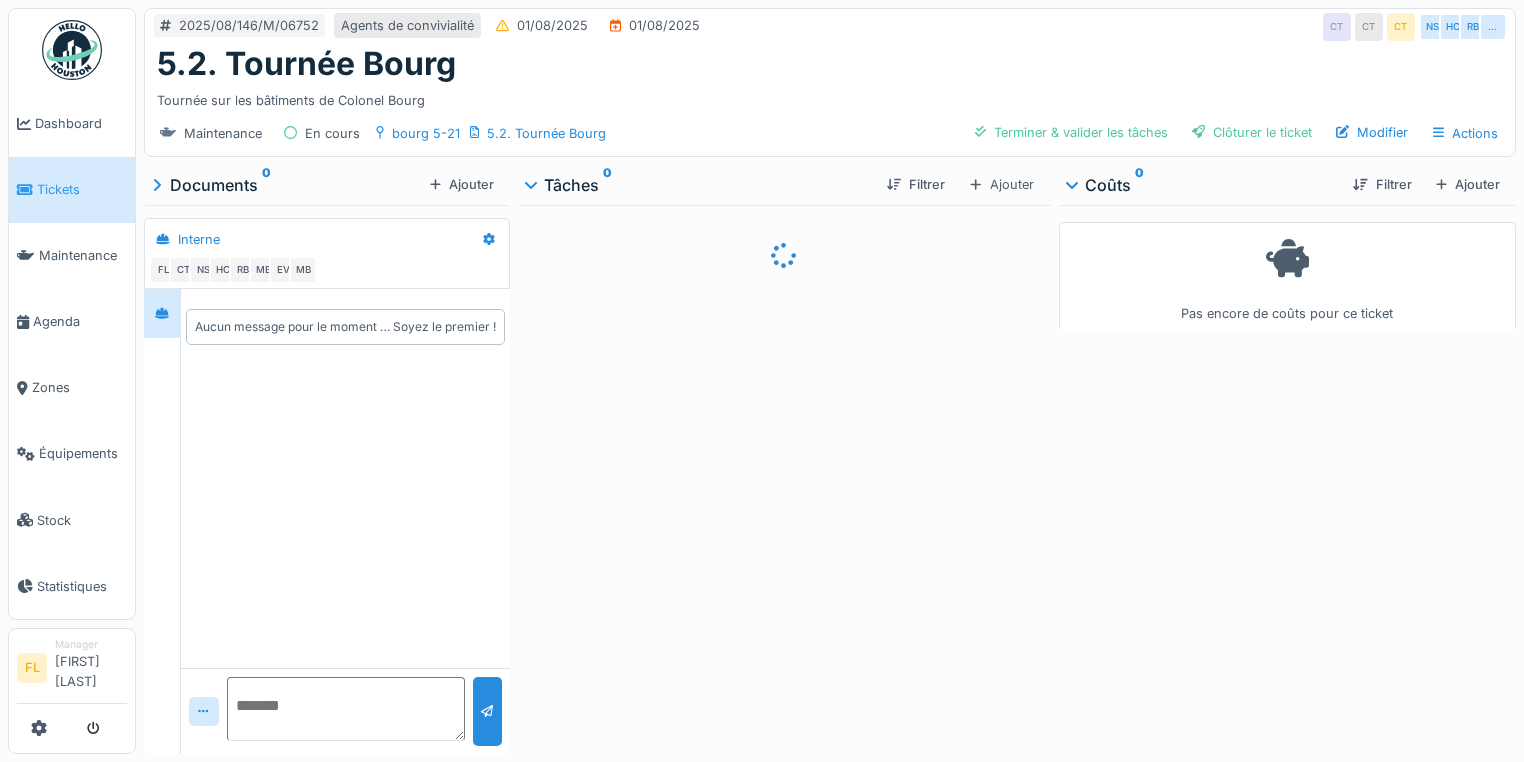 scroll, scrollTop: 0, scrollLeft: 0, axis: both 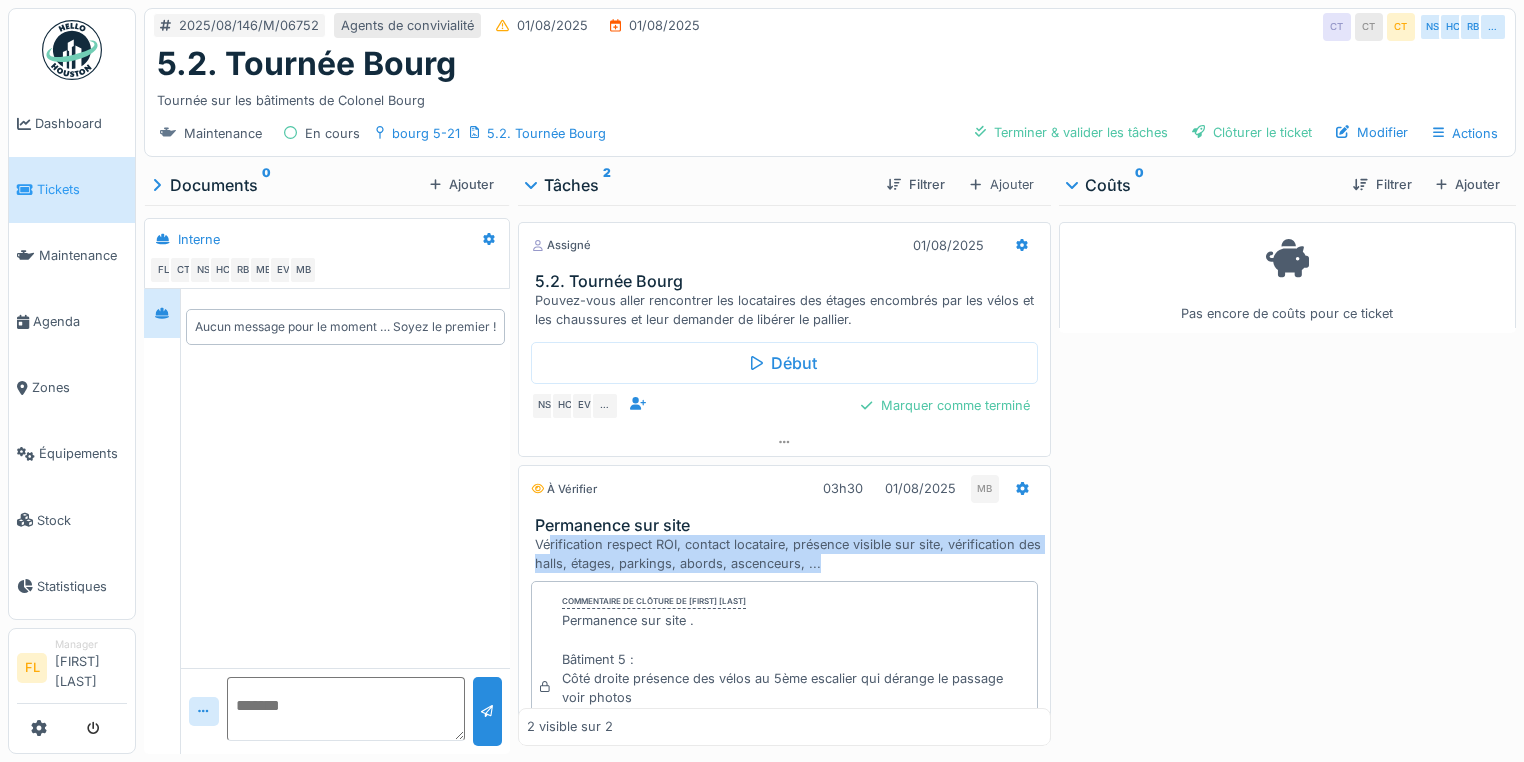 drag, startPoint x: 545, startPoint y: 540, endPoint x: 898, endPoint y: 558, distance: 353.45862 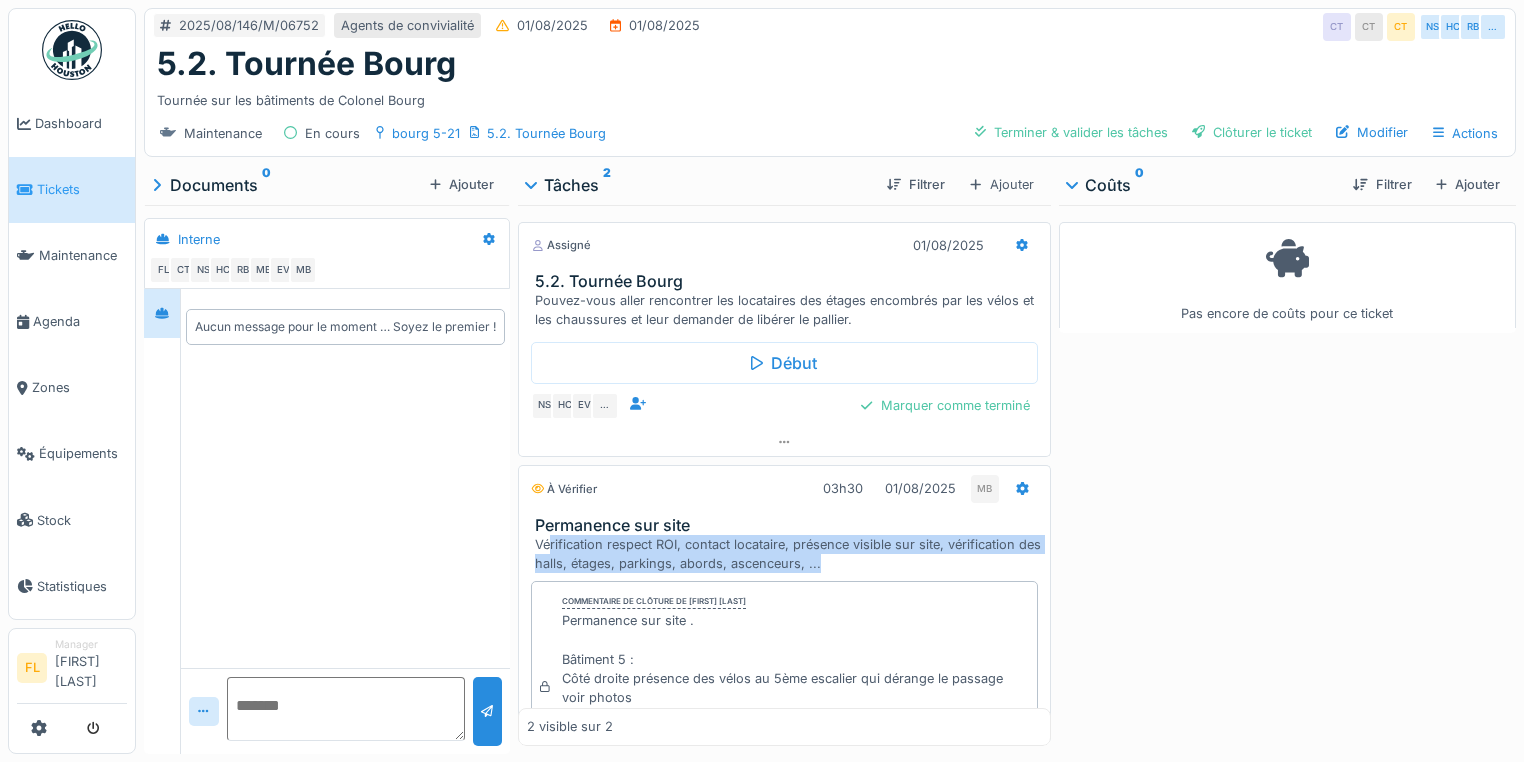 click on "Vérification respect ROI, contact locataire, présence visible sur site, vérification des halls, étages, parkings, abords, ascenceurs, ..." at bounding box center (788, 554) 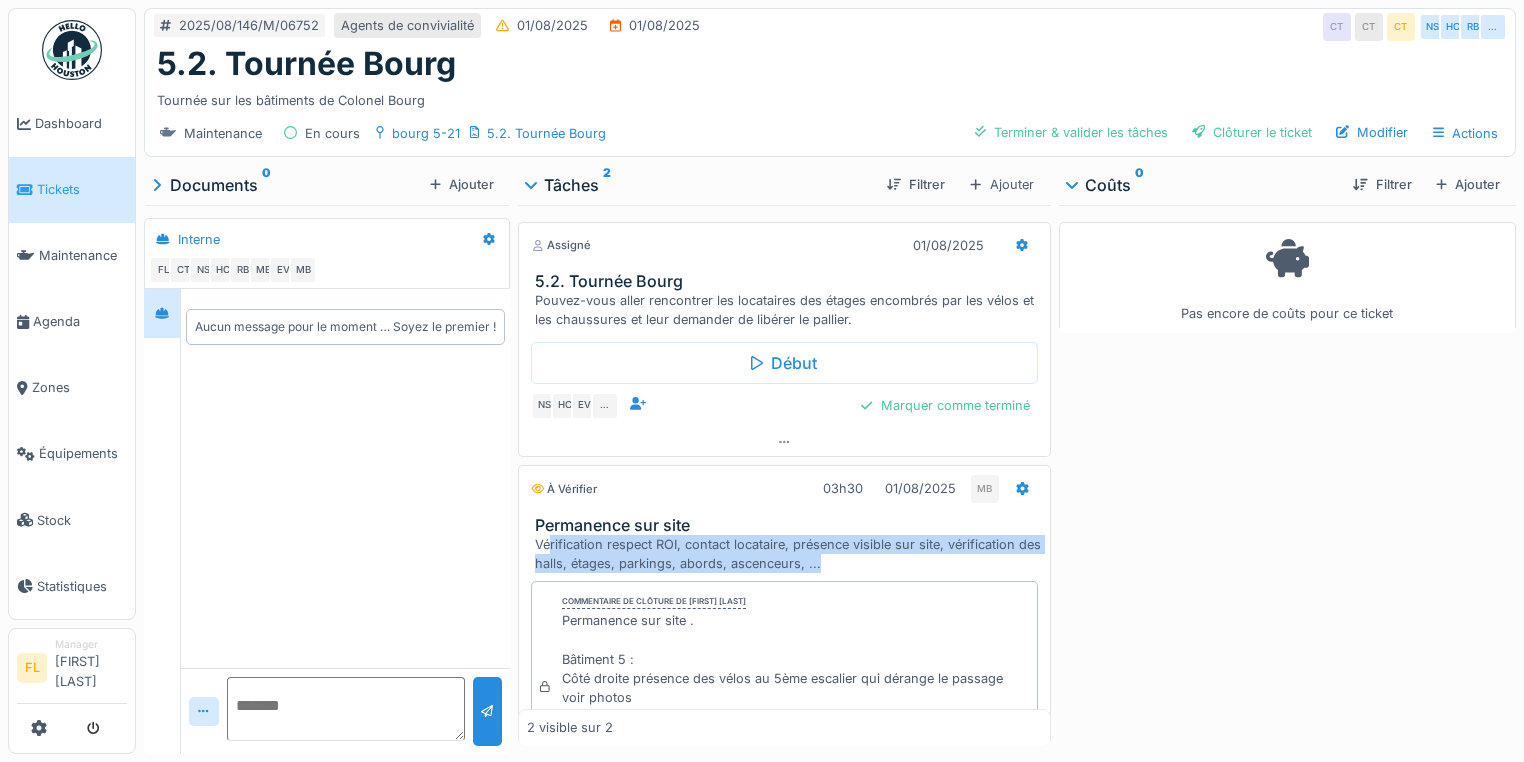 scroll, scrollTop: 12, scrollLeft: 0, axis: vertical 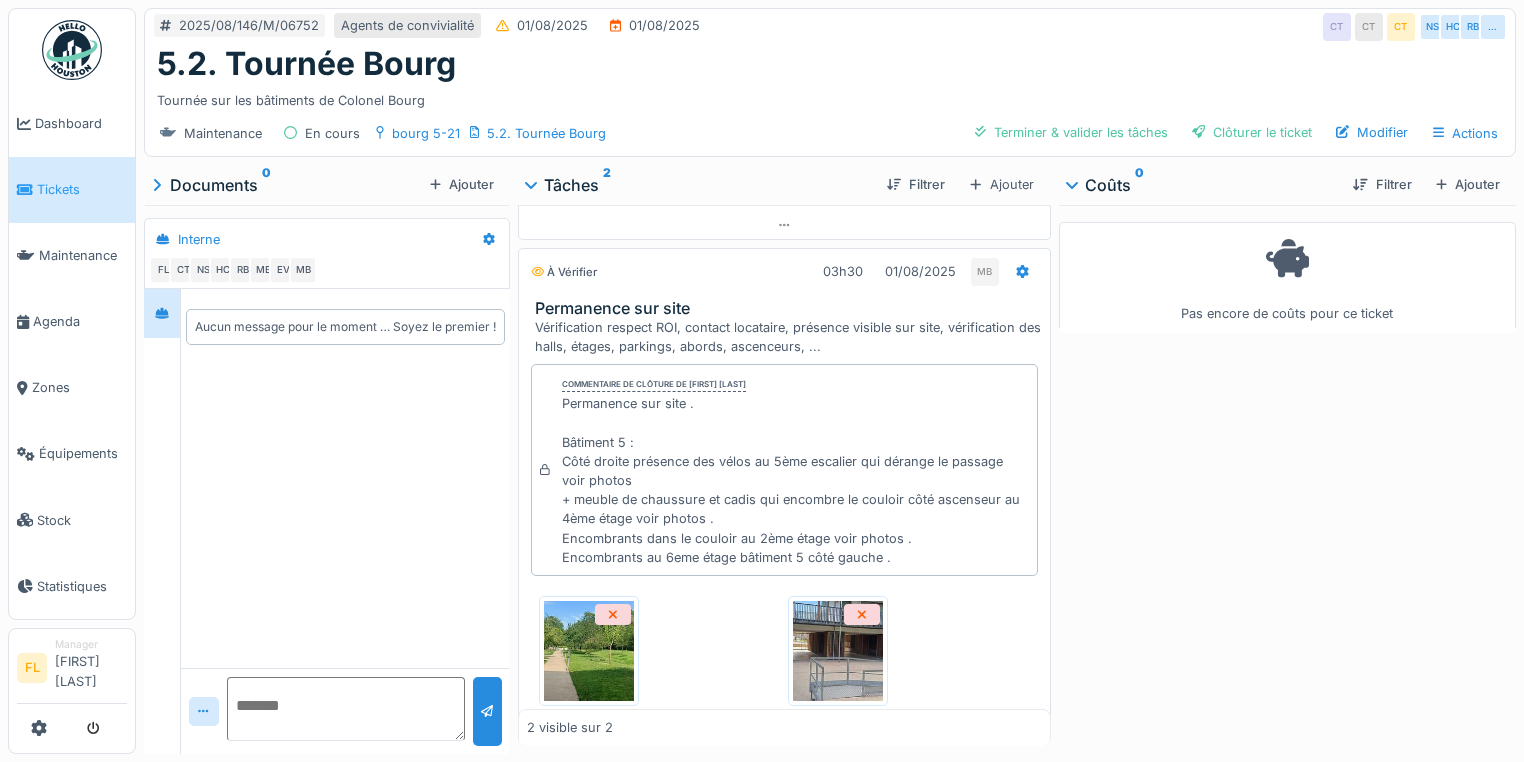click on "Commentaire de clôture de [FIRST] [LAST] Permanence sur site  .
Bâtiment  5 :
Côté droite  présence des vélos au 5ème escalier qui dérange le passage  voir photos
+ meuble de chaussure et cadis qui encombre le couloir côté ascenseur au 4ème étage voir photos  .
Encombrants dans le couloir au 2ème étage voir photos  .
Encombrants au 6eme étage  bâtiment 5 côté gauche  .
[NUMBER].jpg [NUMBER].jpg [NUMBER].jpg [NUMBER].jpg [NUMBER].jpg [NUMBER].jpg [NUMBER].jpg [NUMBER].jpg [NUMBER].jpg [NUMBER].jpg [NUMBER].jpg [NUMBER].jpg [NUMBER].jpg [NUMBER].jpg [NUMBER].jpg [NUMBER].jpg [NUMBER].jpg" at bounding box center (784, 1638) 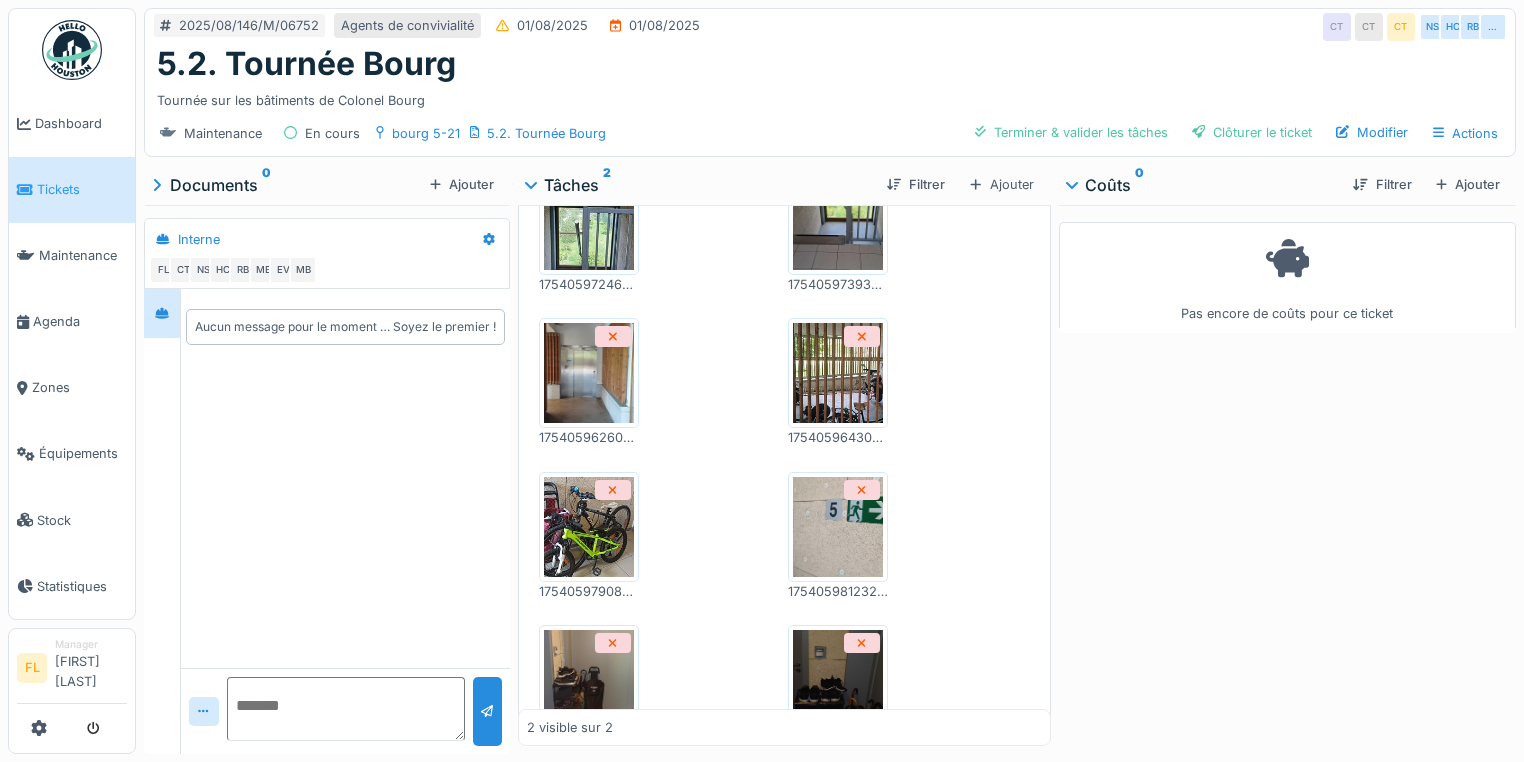 scroll, scrollTop: 658, scrollLeft: 0, axis: vertical 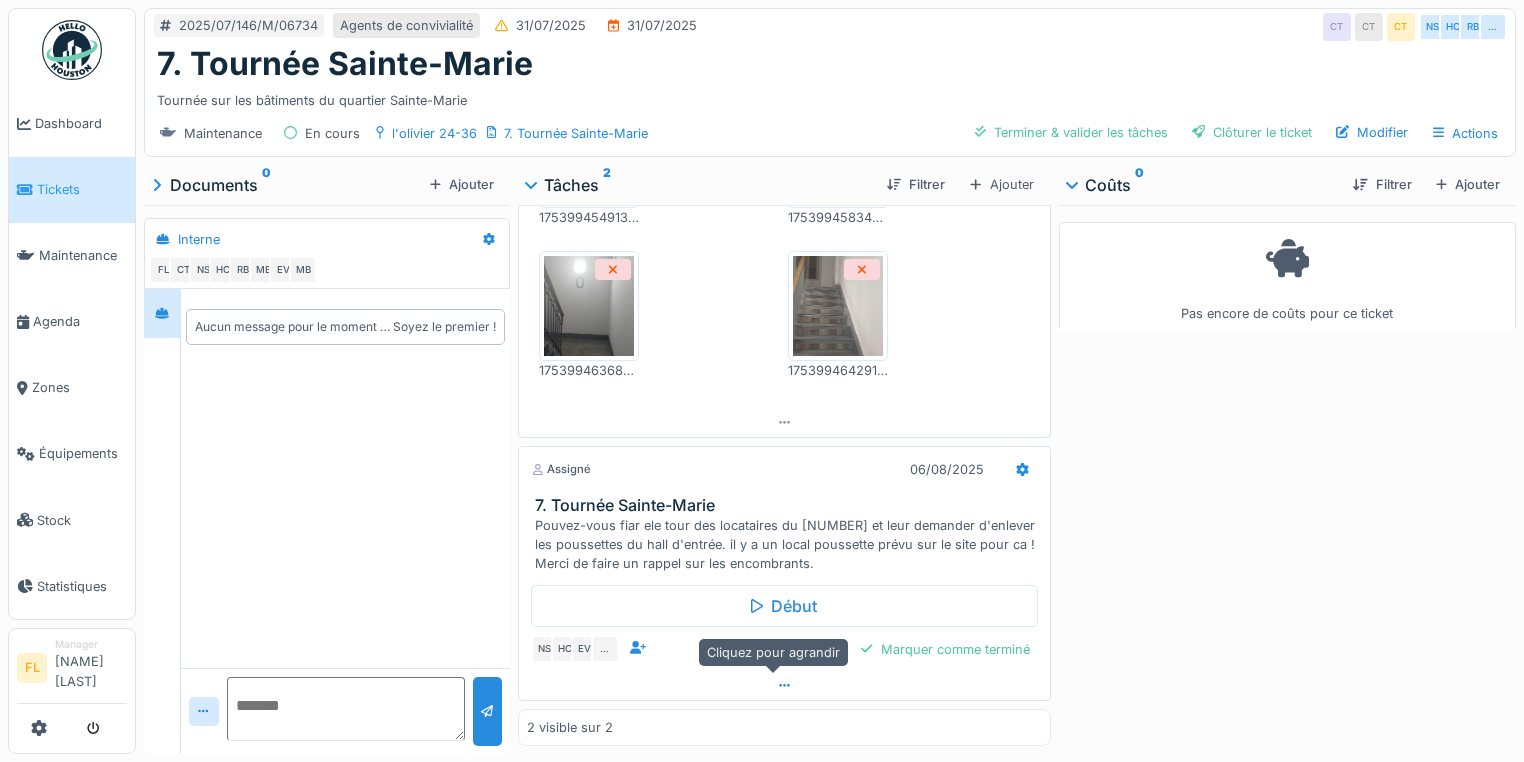 click 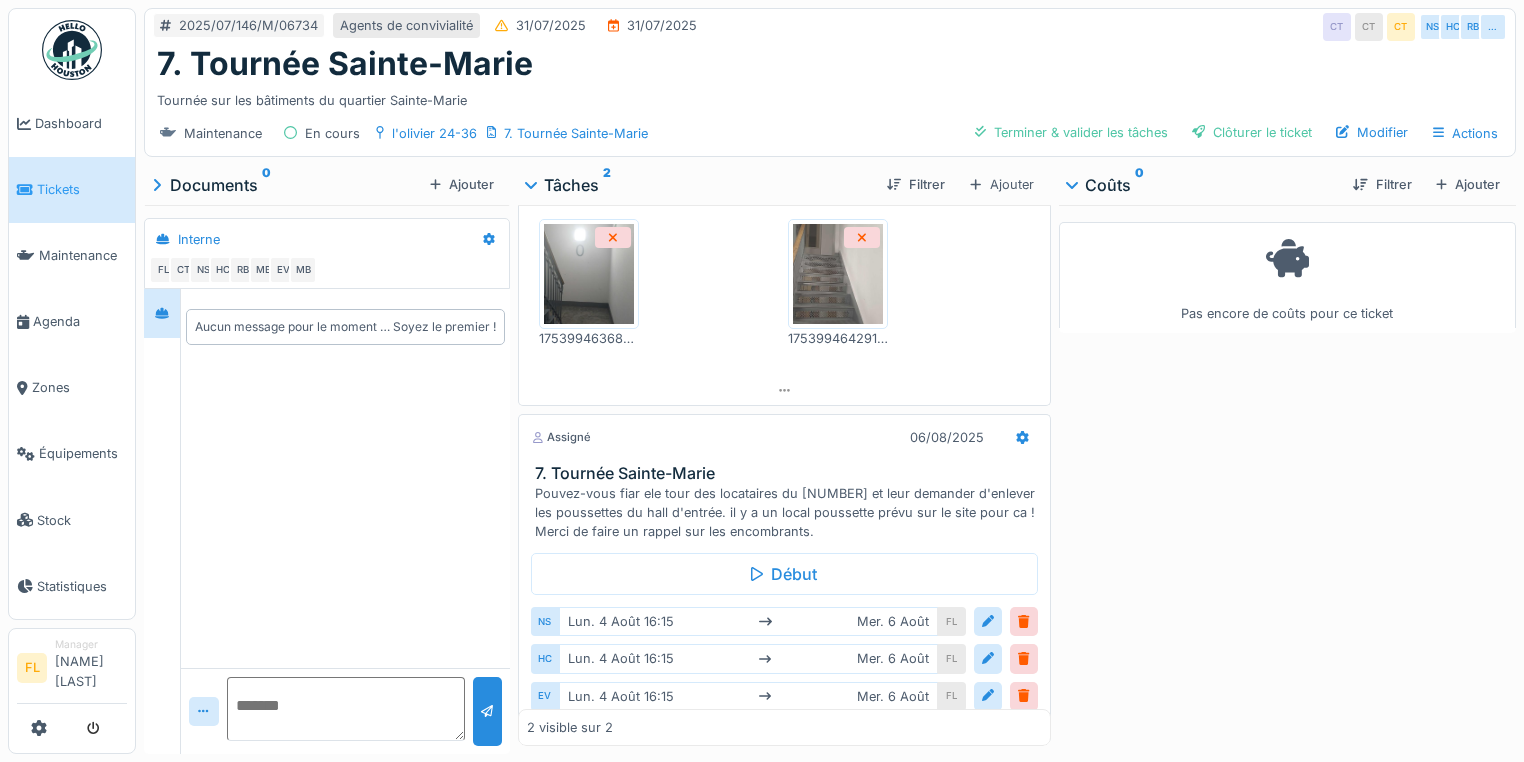 scroll, scrollTop: 12, scrollLeft: 0, axis: vertical 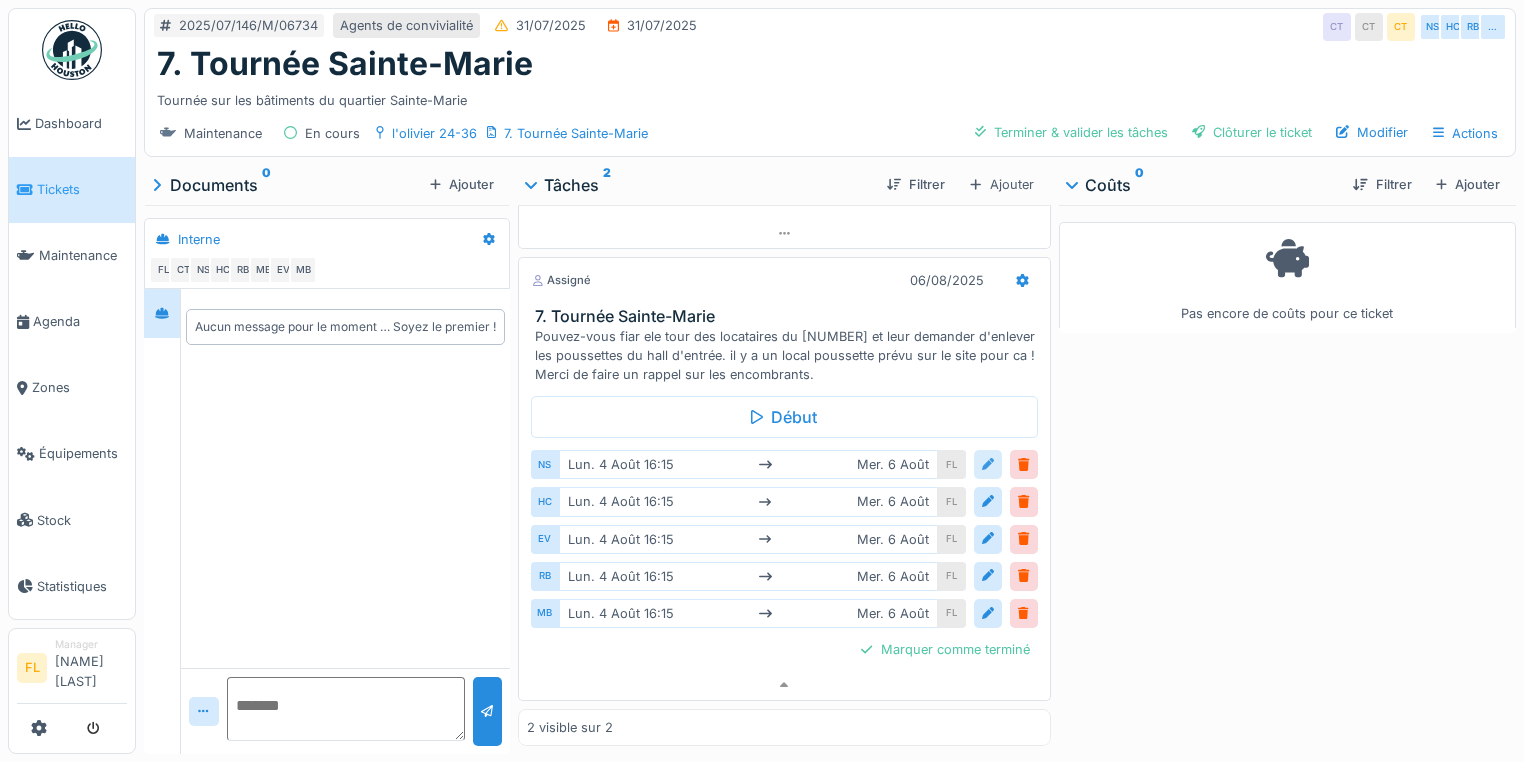 click at bounding box center (988, 464) 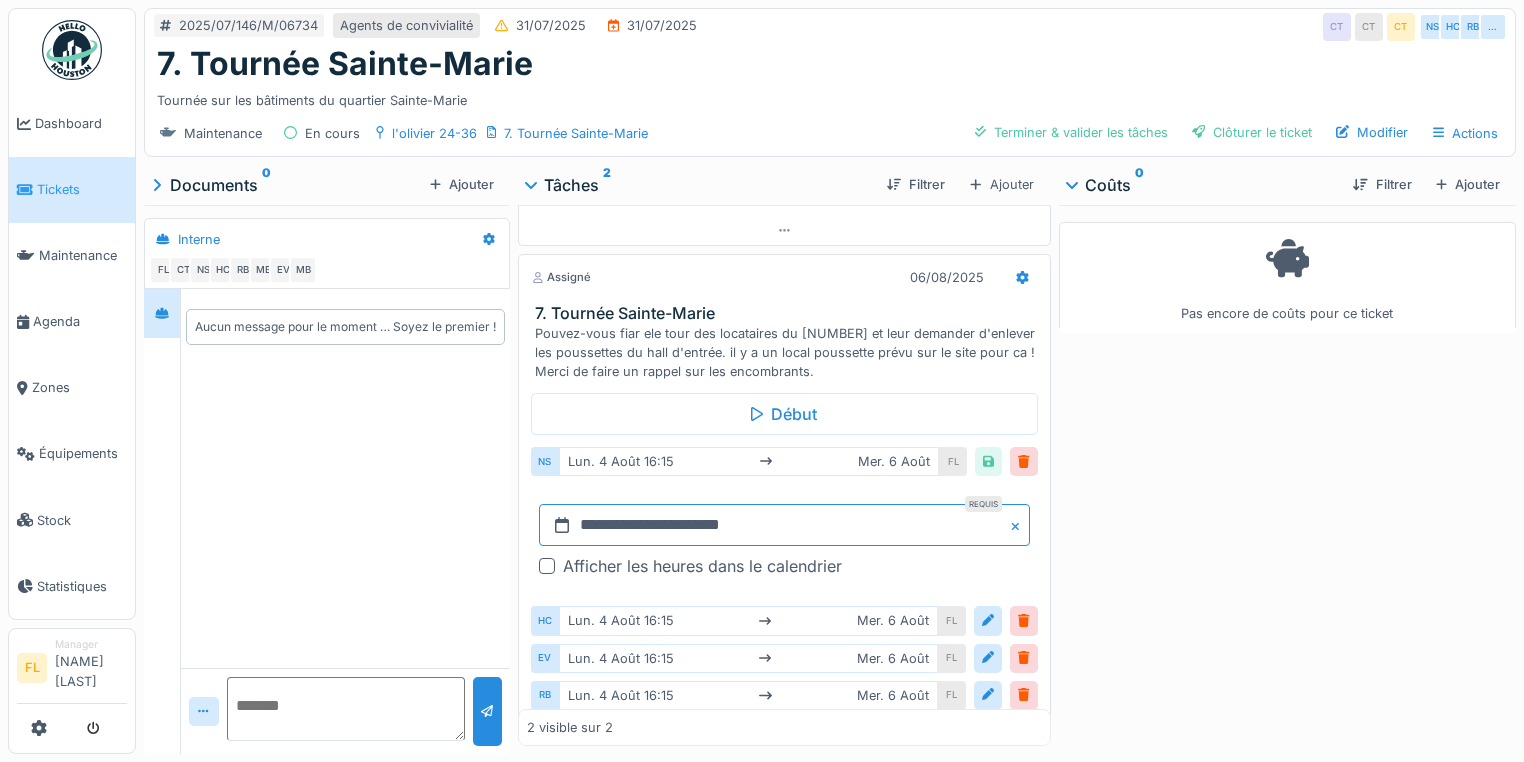 click on "**********" at bounding box center (784, 525) 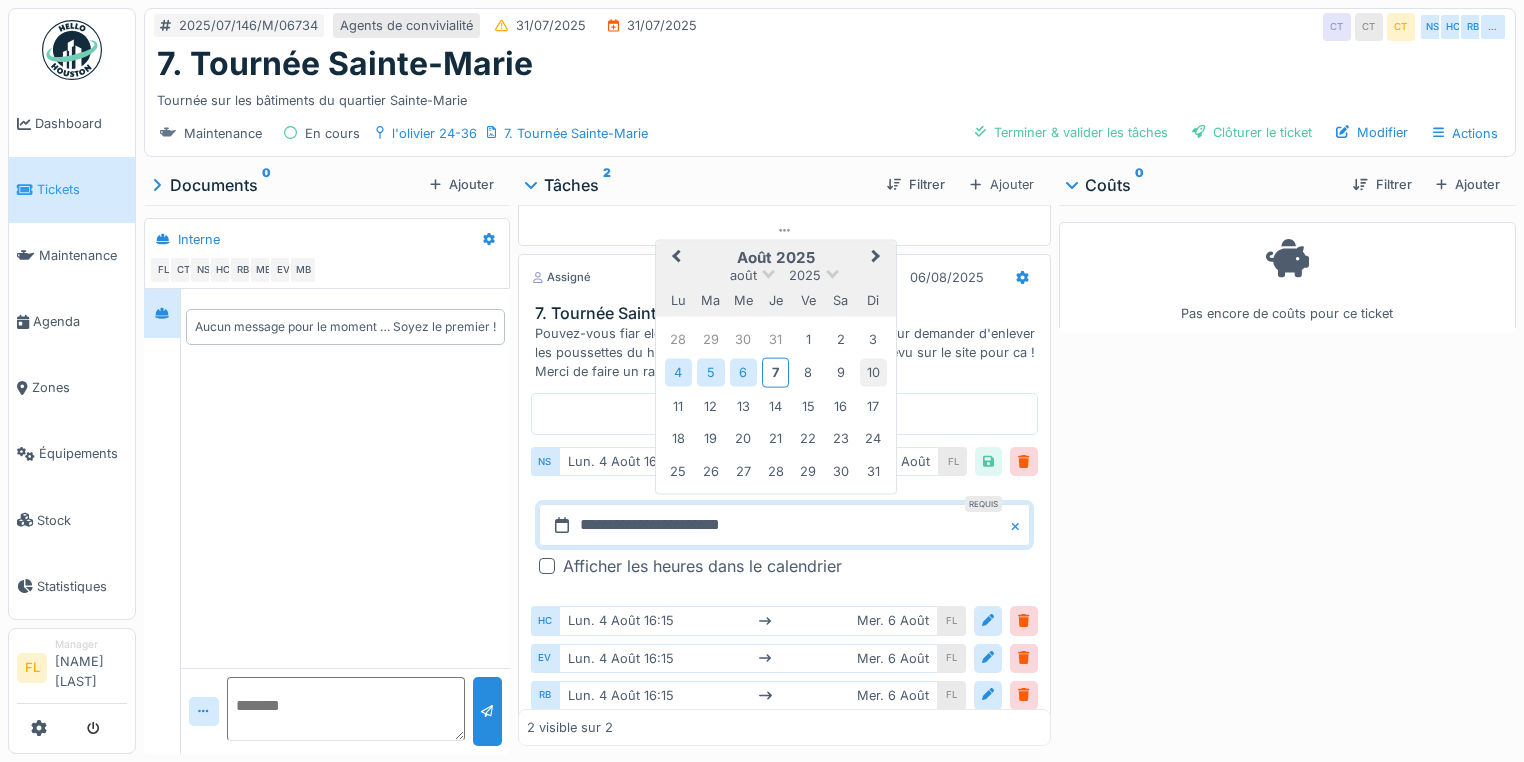 click on "10" at bounding box center (873, 372) 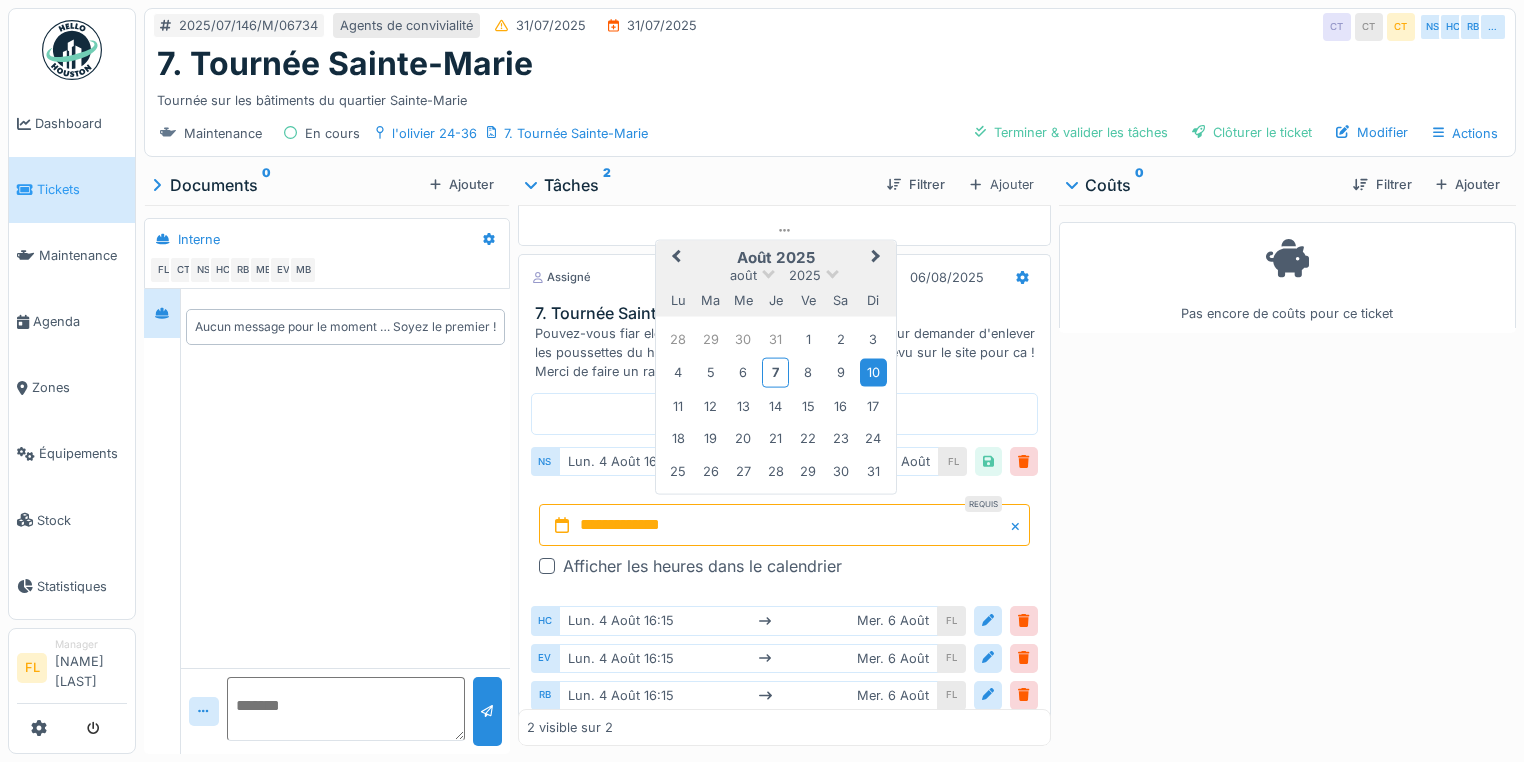 click on "10" at bounding box center [873, 372] 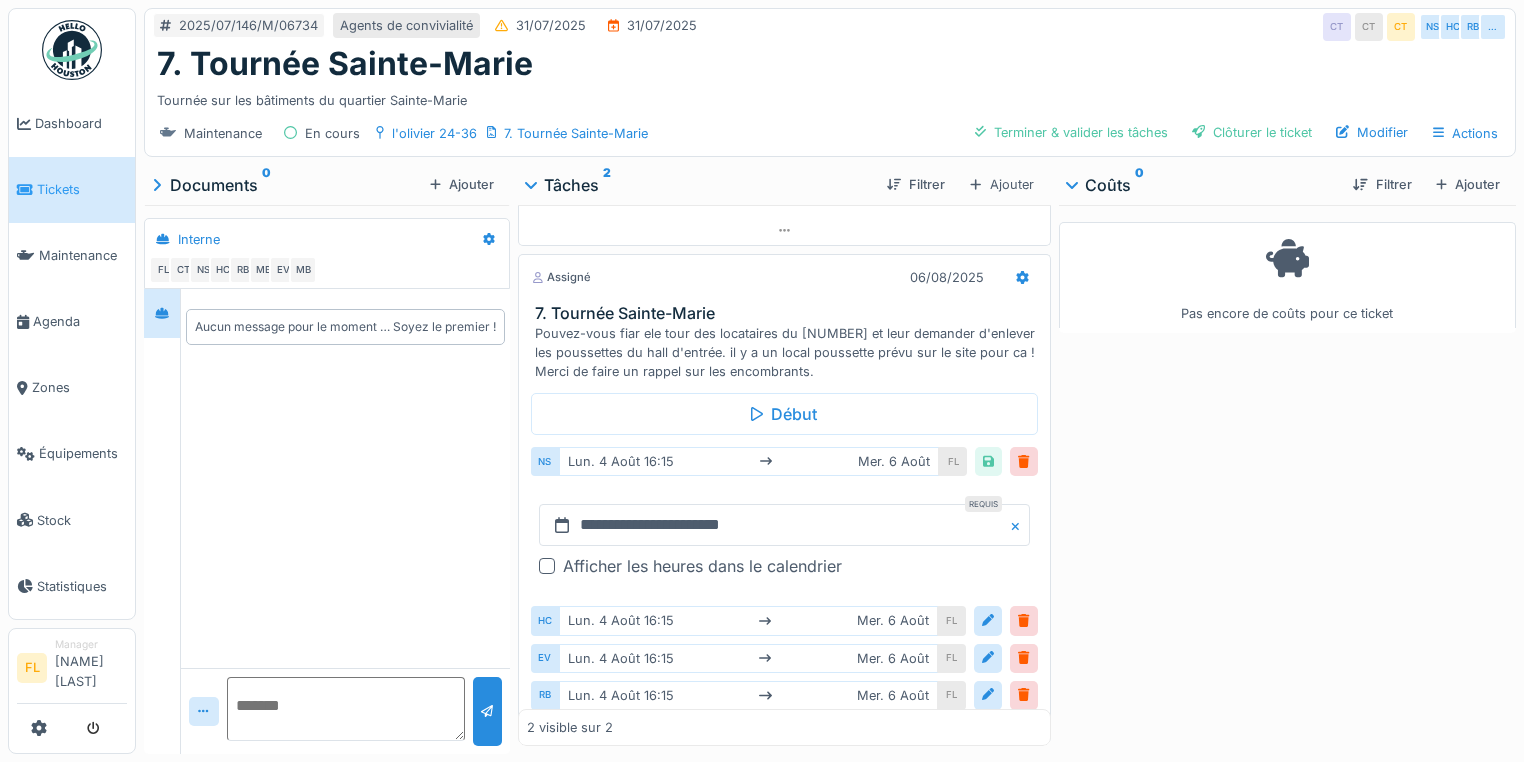 click on "[DAY]. [NUMBER] [MONTH]   [TIME] [DAY]. [NUMBER] [MONTH]" at bounding box center (749, 461) 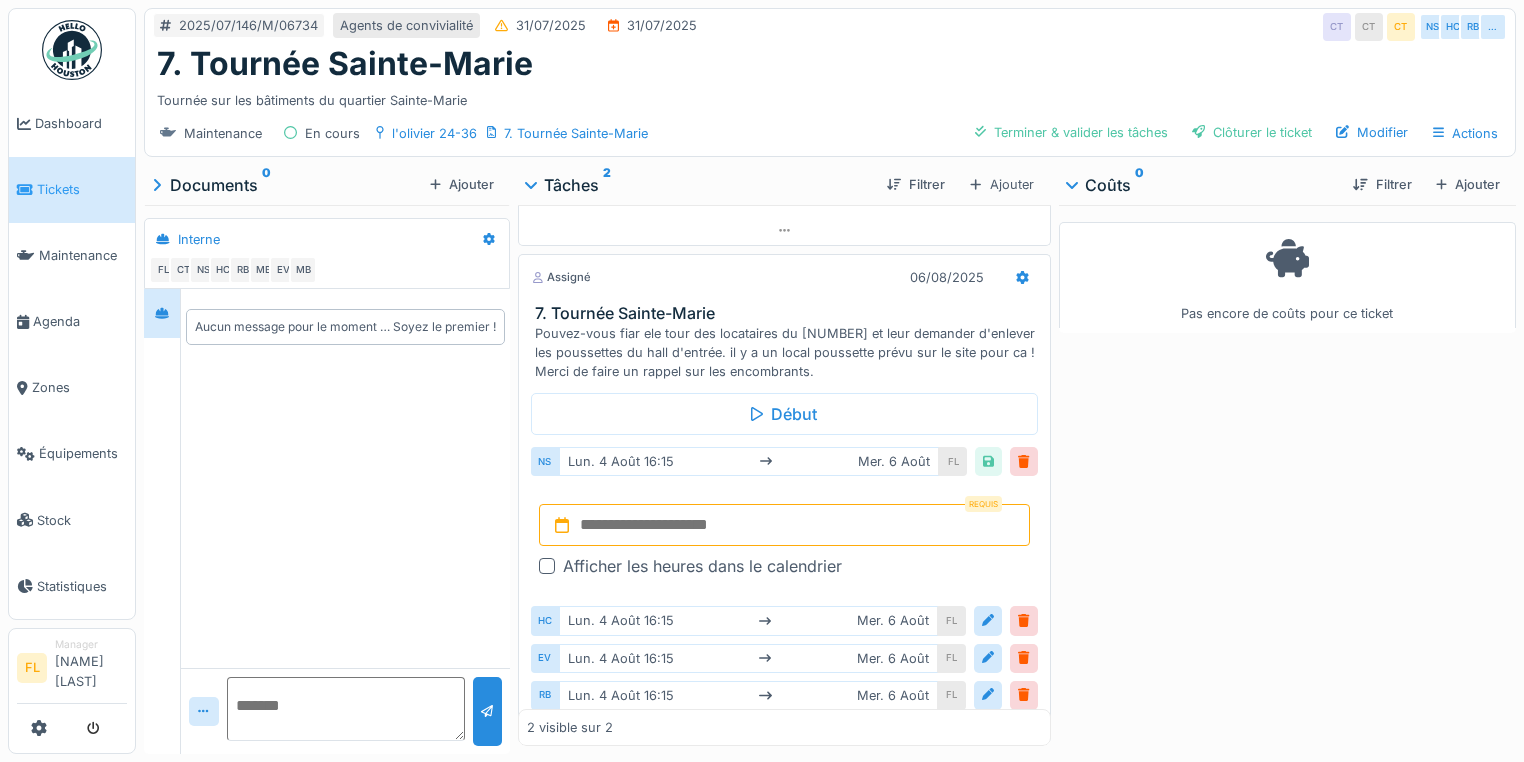 click at bounding box center (784, 525) 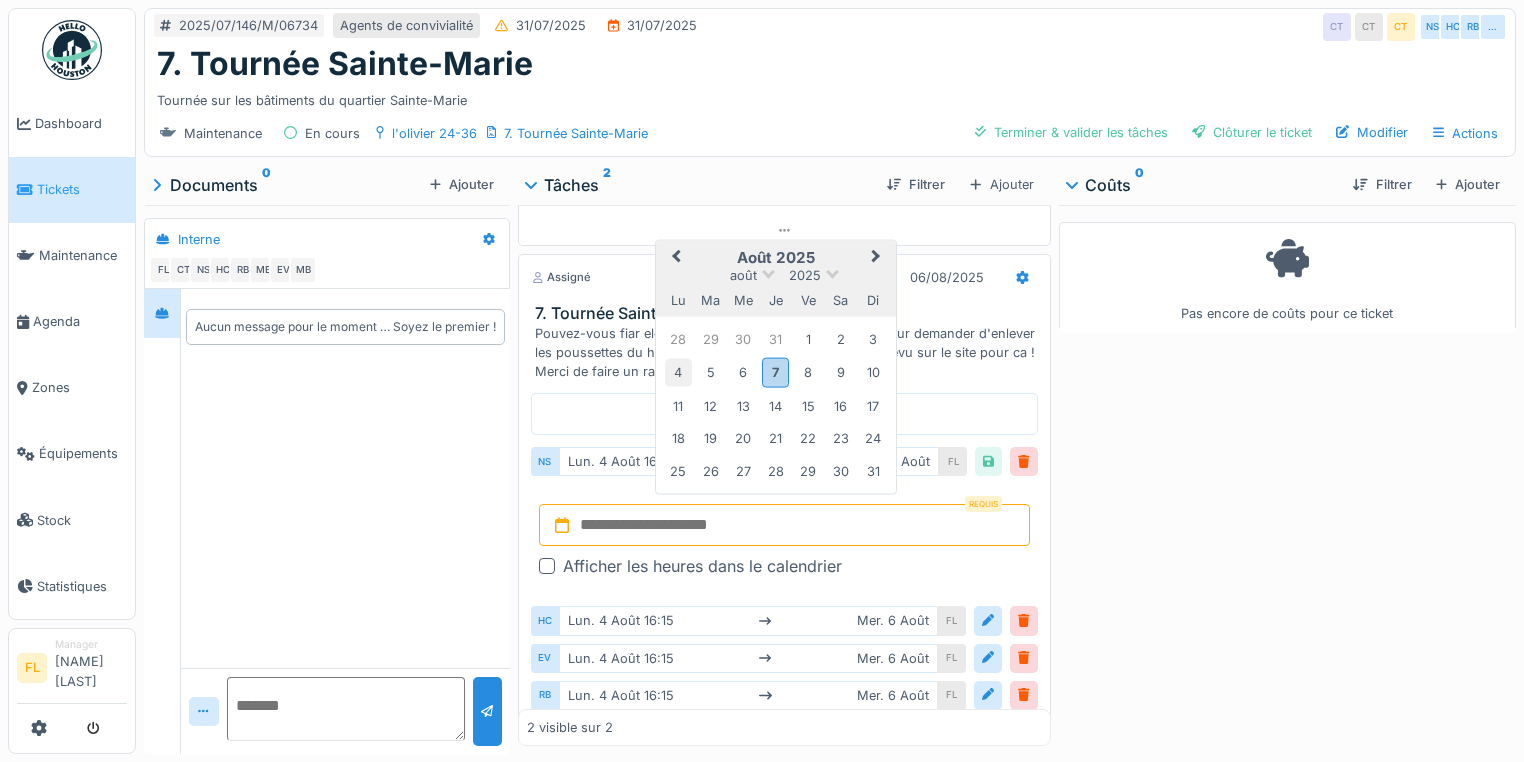 click on "4" at bounding box center (678, 372) 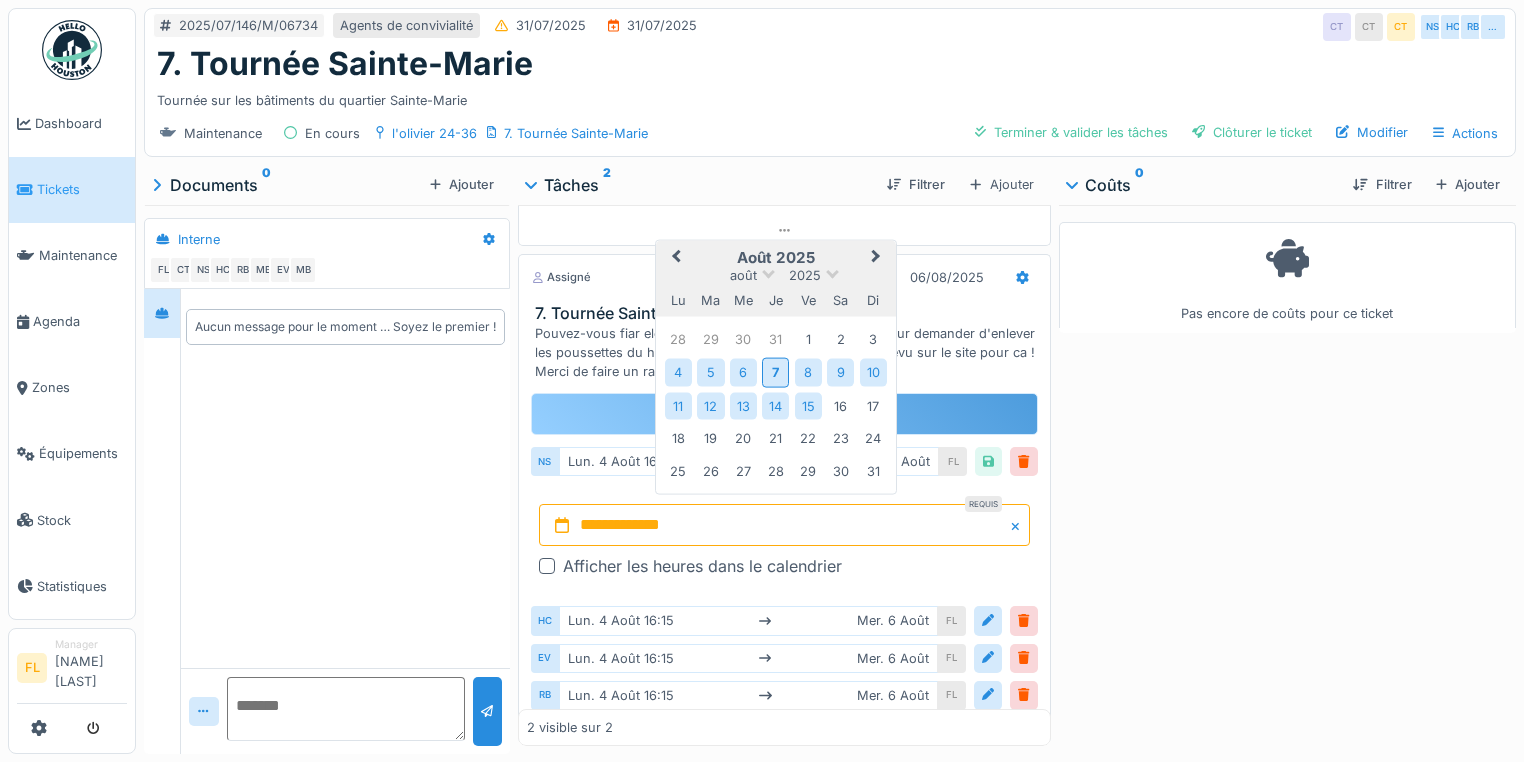 drag, startPoint x: 812, startPoint y: 424, endPoint x: 774, endPoint y: 453, distance: 47.801674 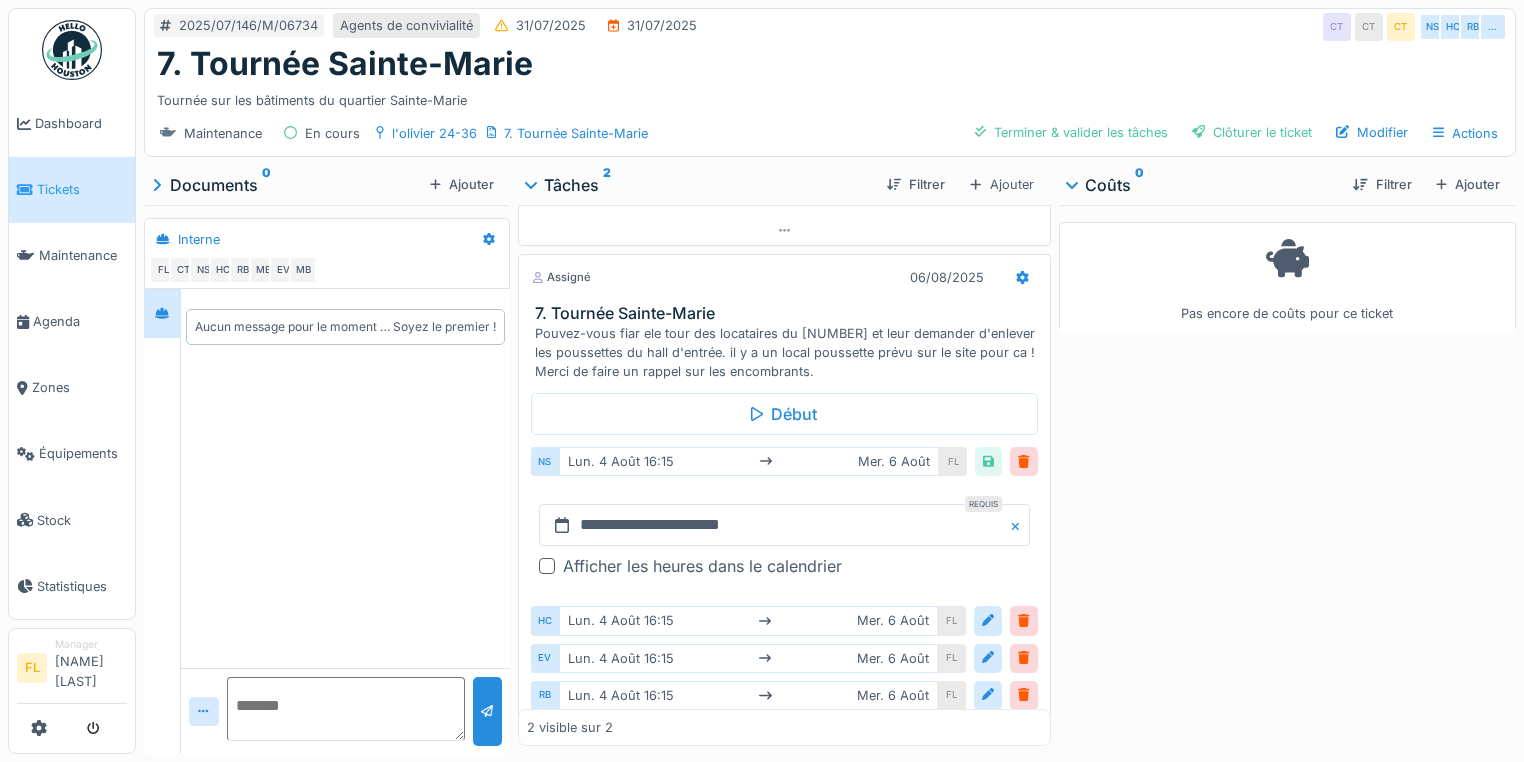 click on "[DAY]. [NUMBER] [MONTH]   [TIME] [DAY]. [NUMBER] [MONTH]" at bounding box center (748, 620) 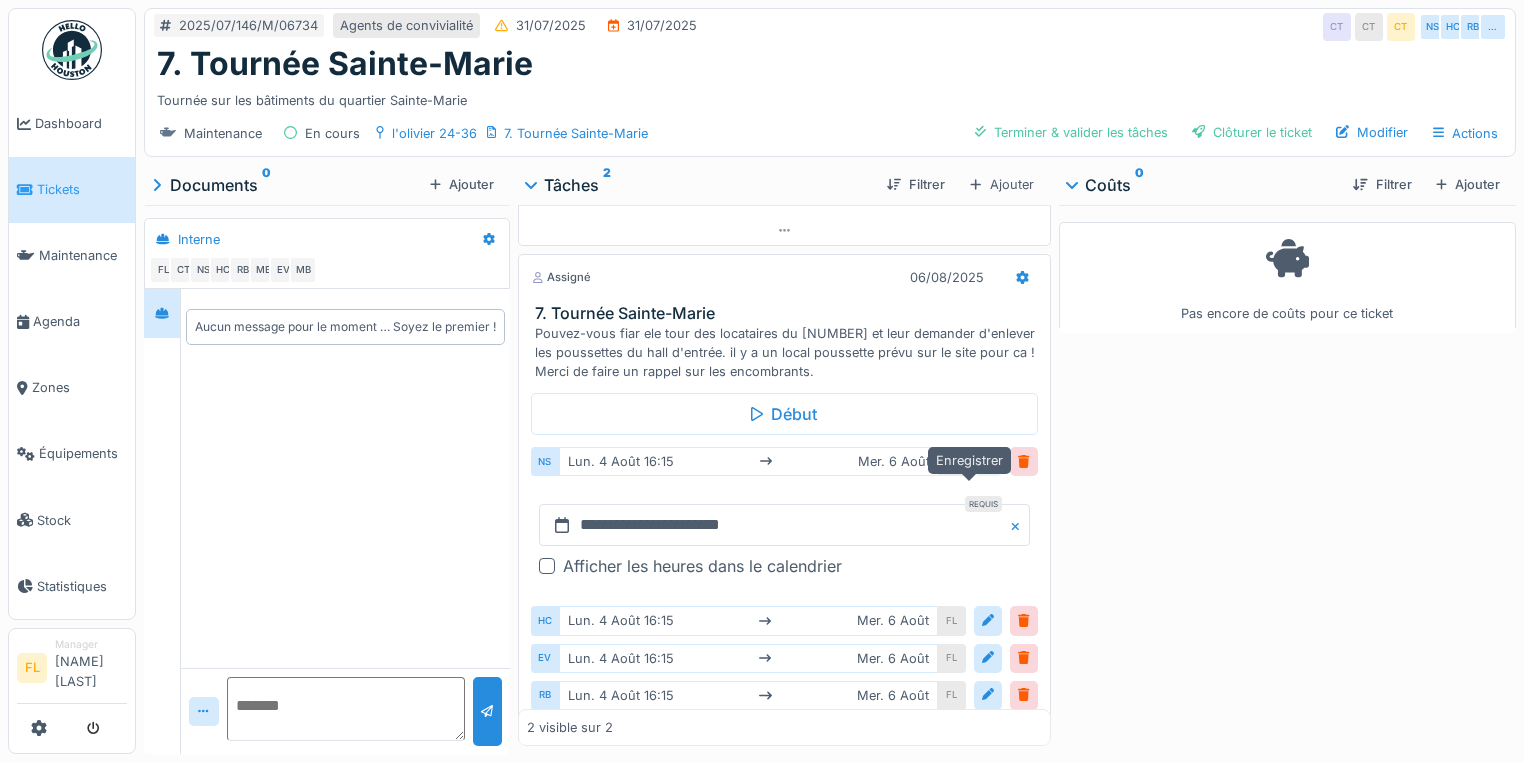 click at bounding box center (988, 461) 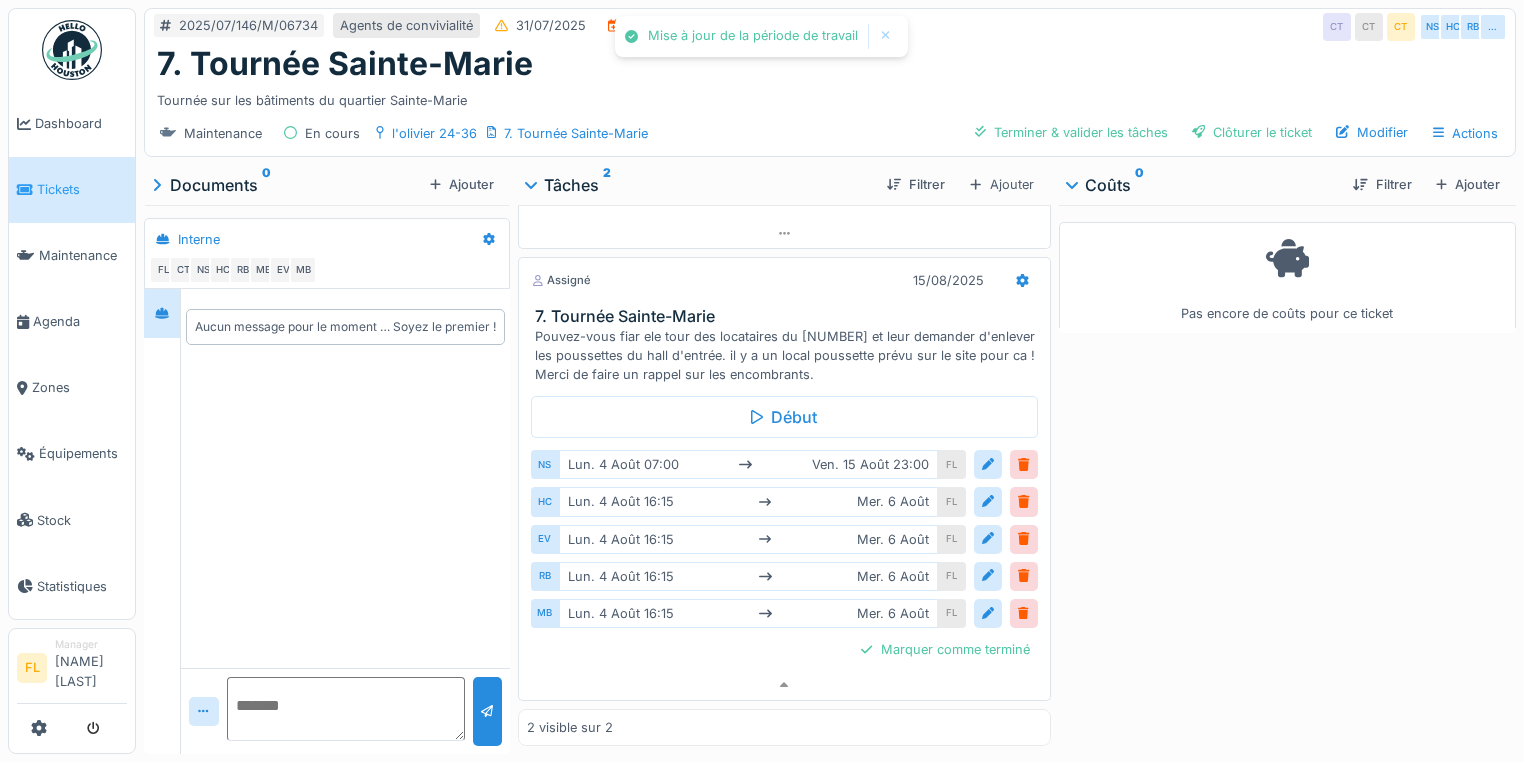 click on "[DAY]. [NUMBER] [MONTH]   [TIME] [DAY]. [NUMBER] [MONTH]" at bounding box center (748, 501) 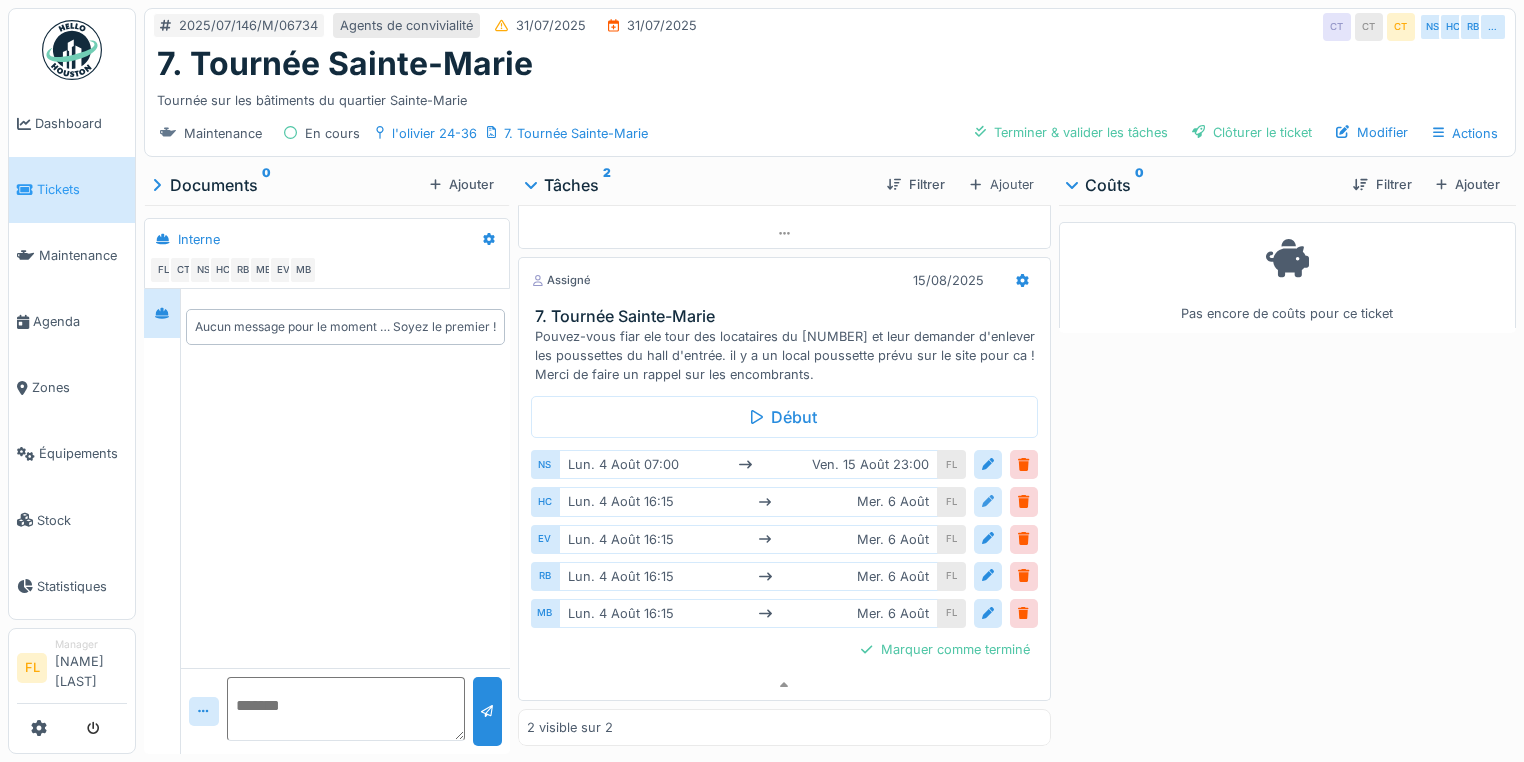click at bounding box center [988, 501] 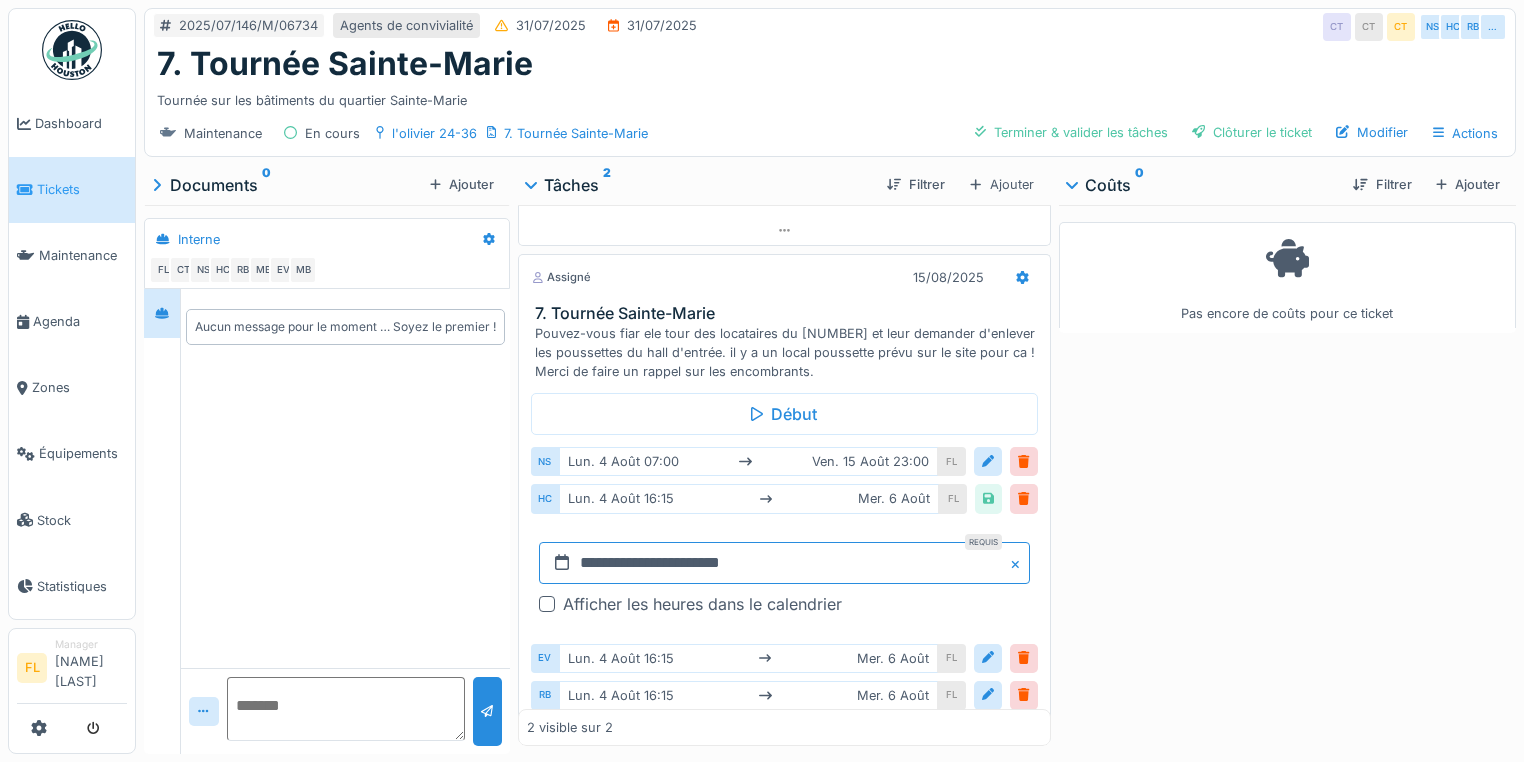 click on "**********" at bounding box center (784, 563) 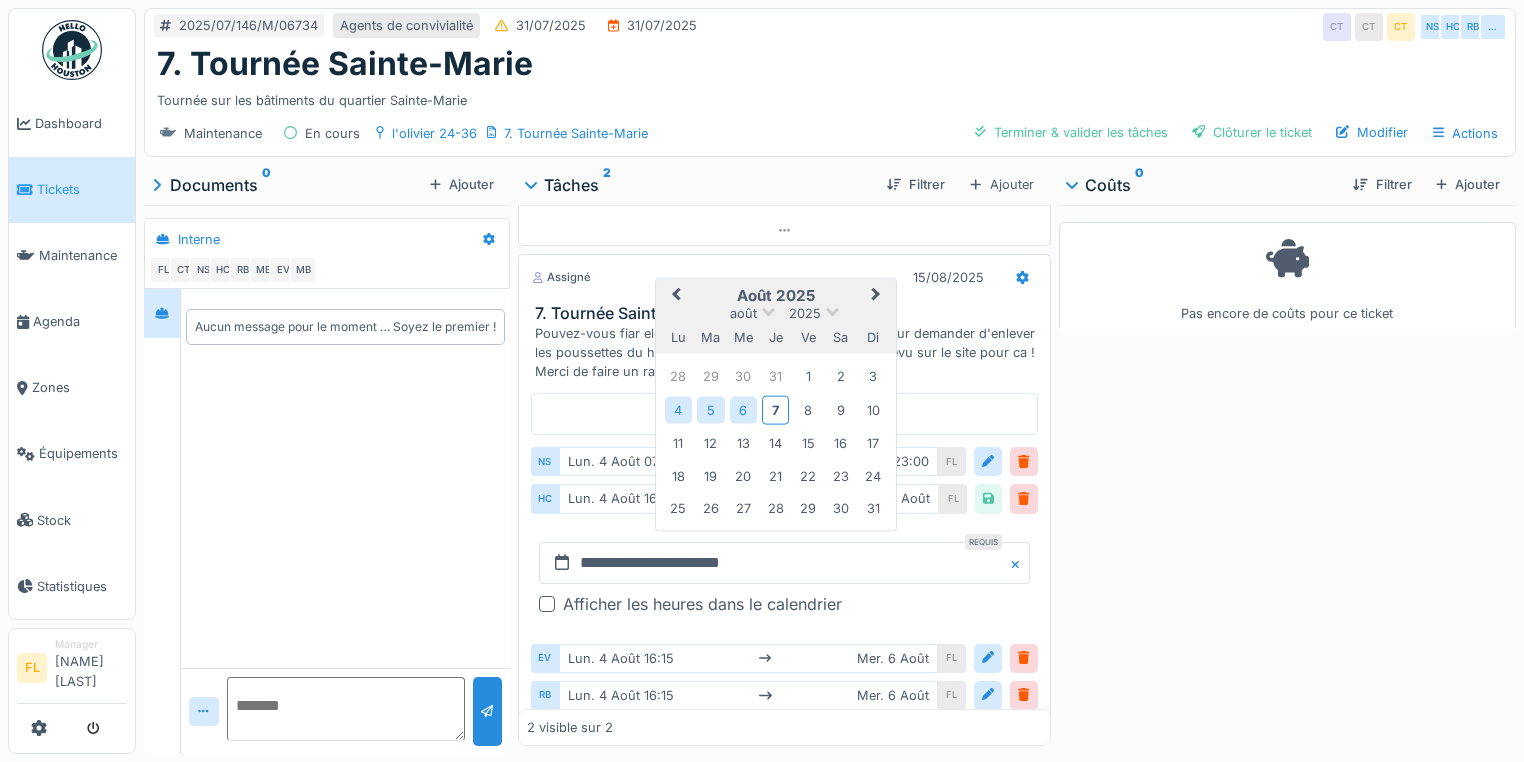 drag, startPoint x: 680, startPoint y: 426, endPoint x: 767, endPoint y: 444, distance: 88.84256 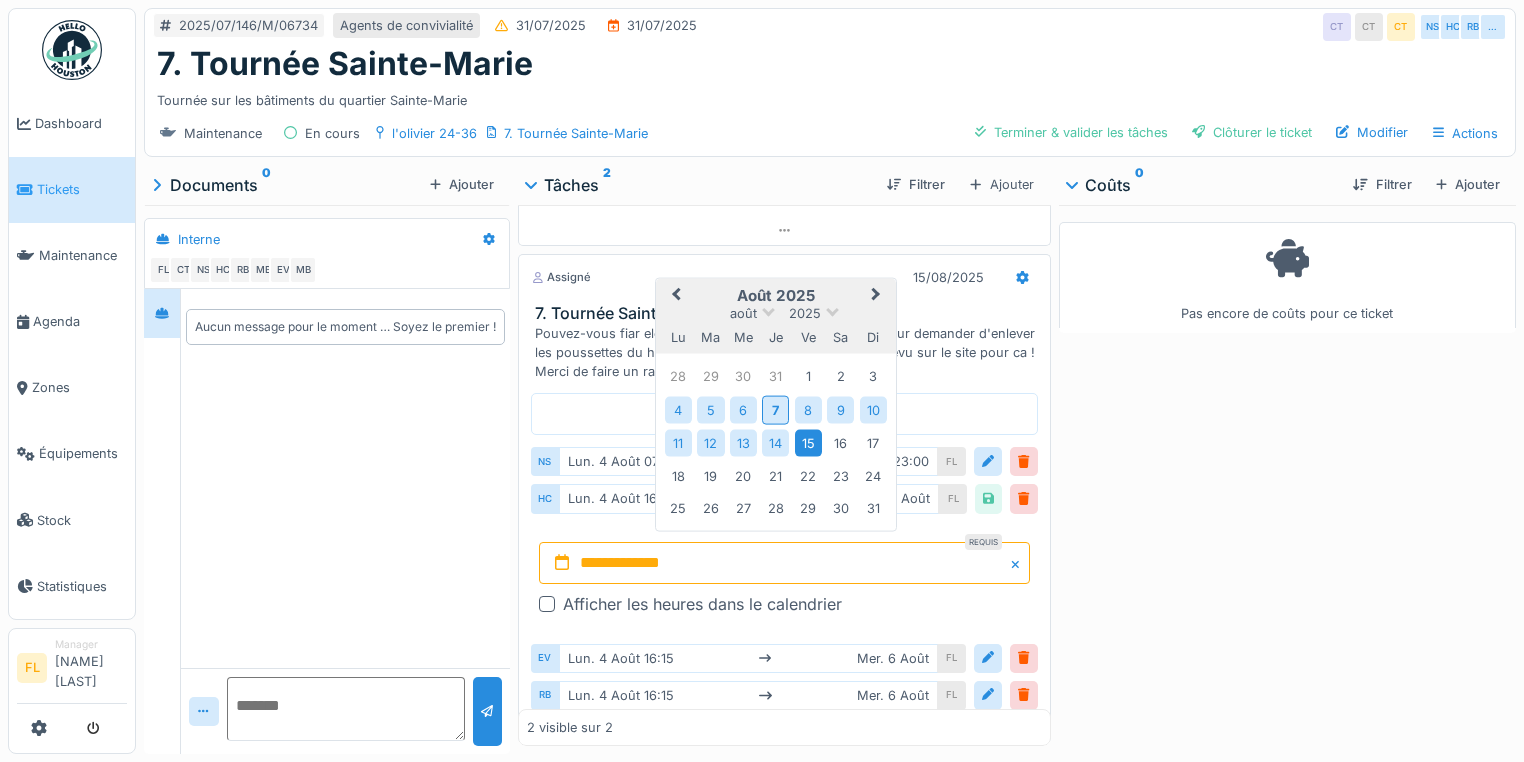 click on "15" at bounding box center (808, 443) 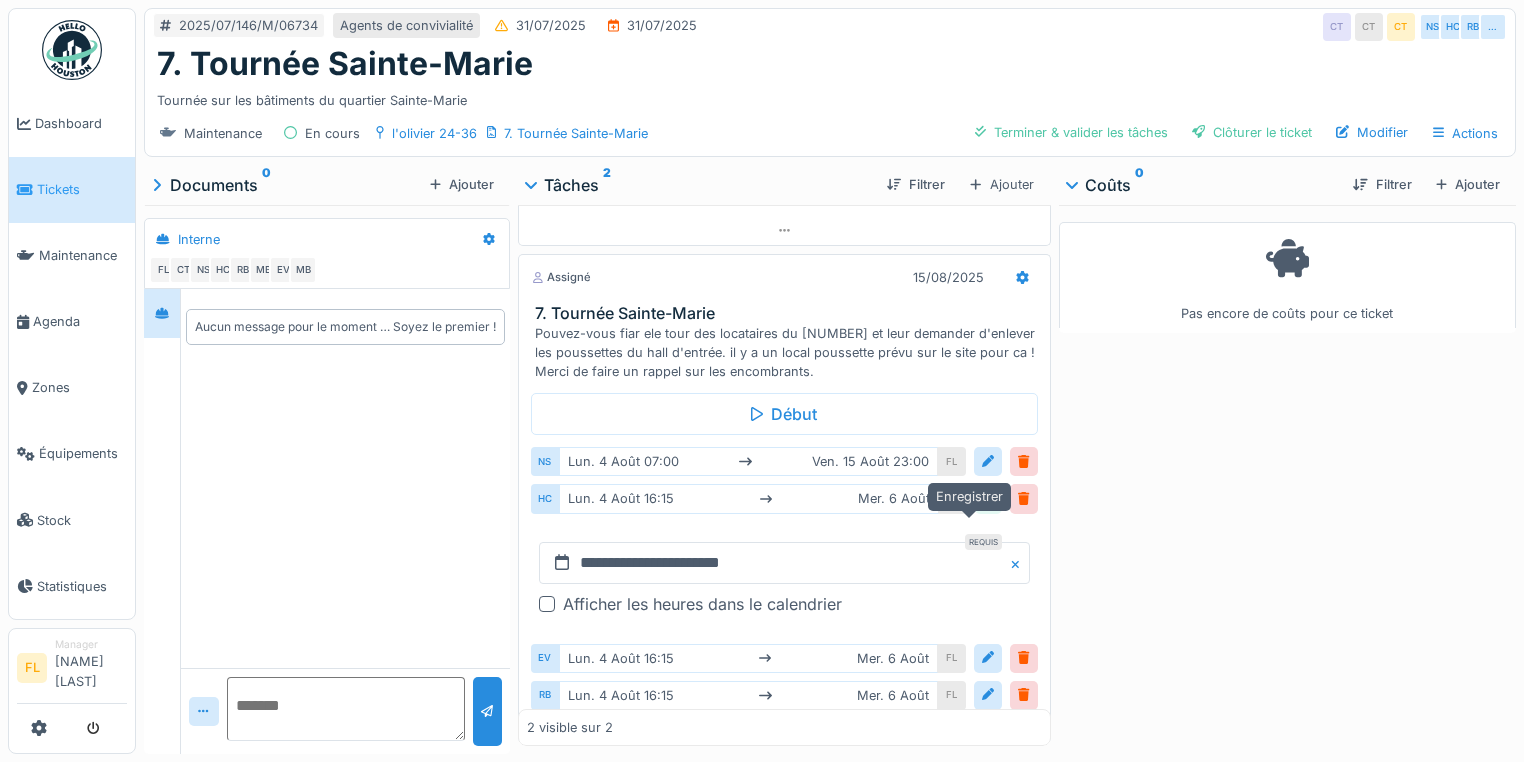 click at bounding box center [988, 498] 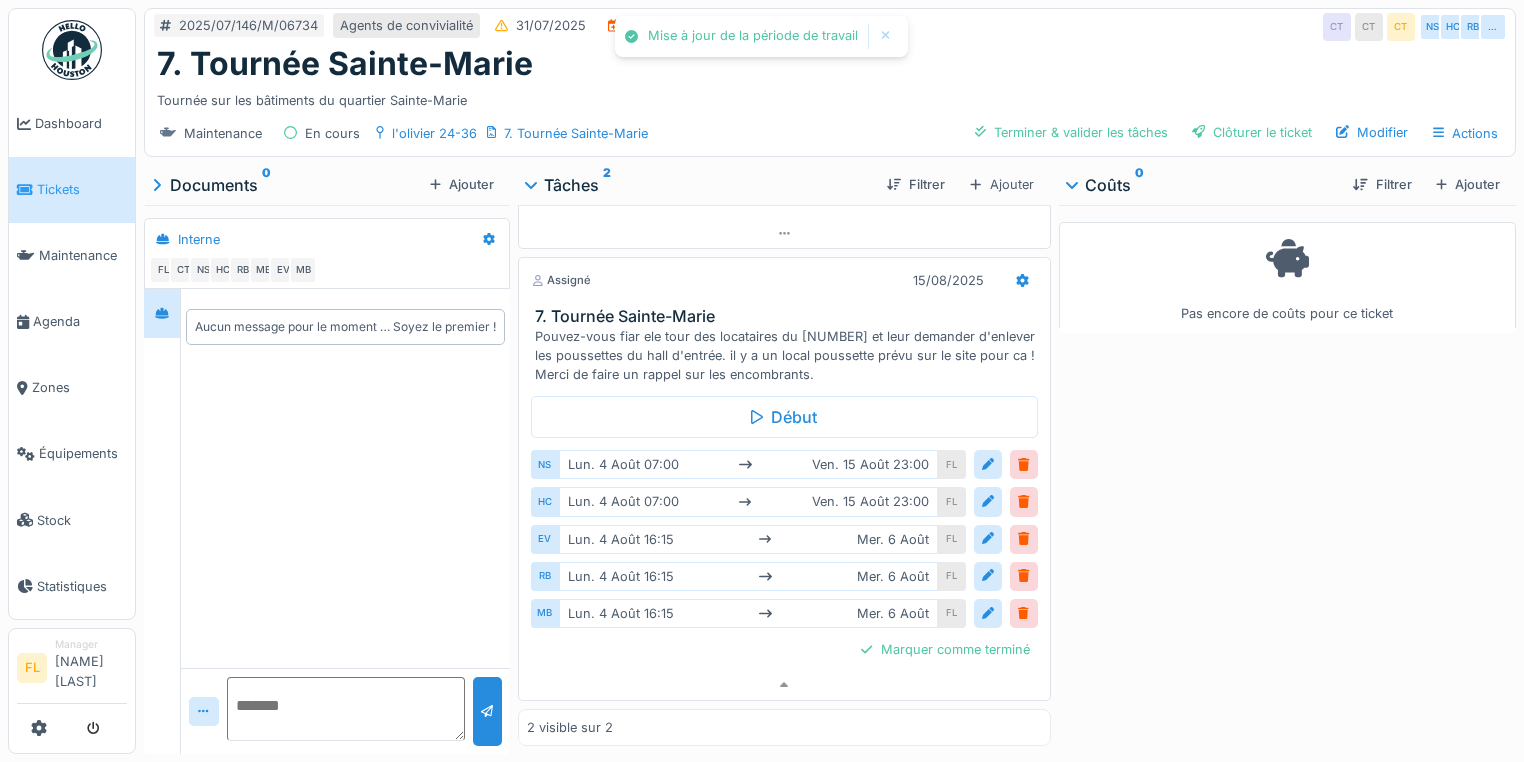 click on "[DAY]. [NUMBER] [MONTH]   [TIME] [DAY]. [NUMBER] [MONTH]" at bounding box center [748, 539] 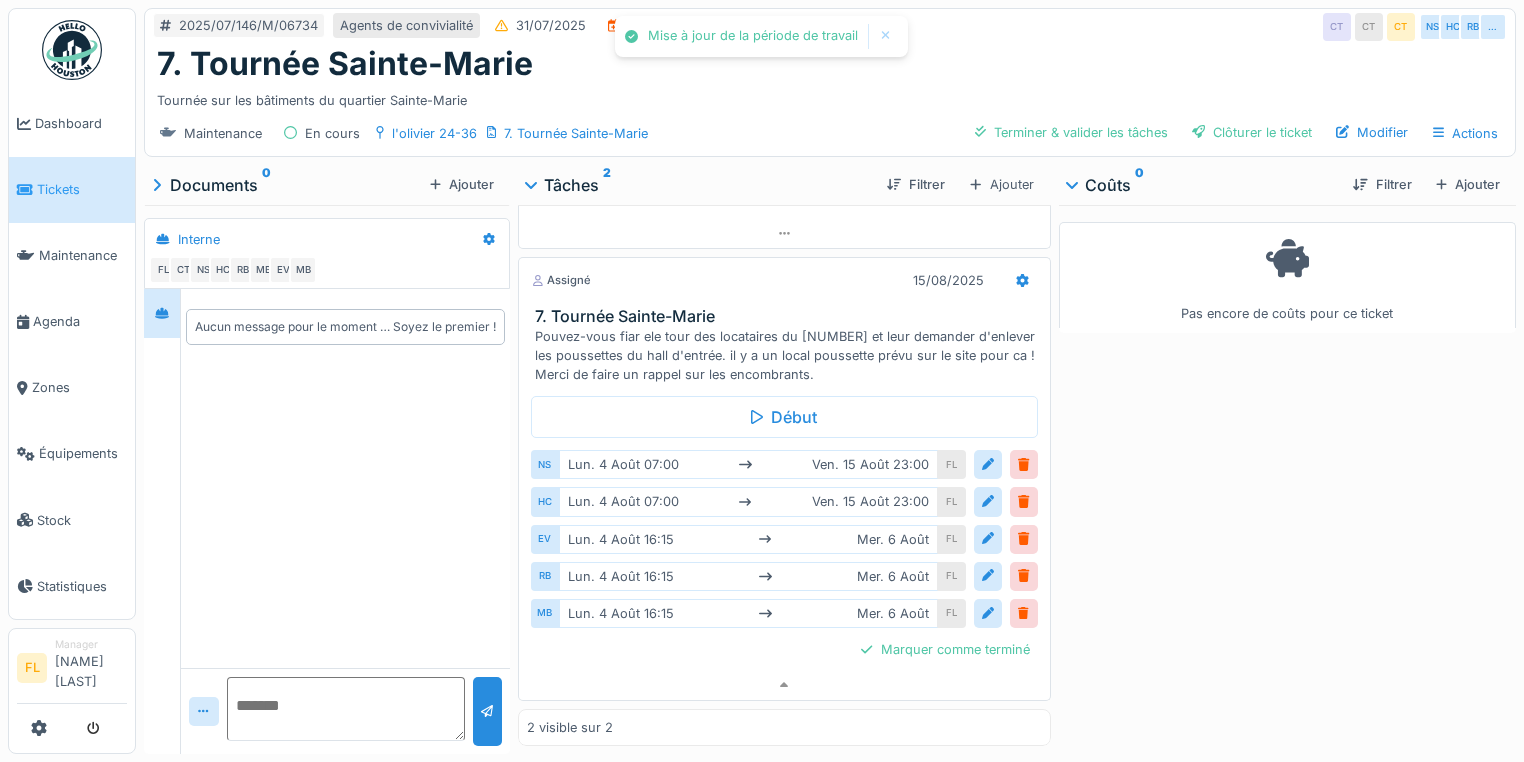 drag, startPoint x: 968, startPoint y: 557, endPoint x: 908, endPoint y: 540, distance: 62.361847 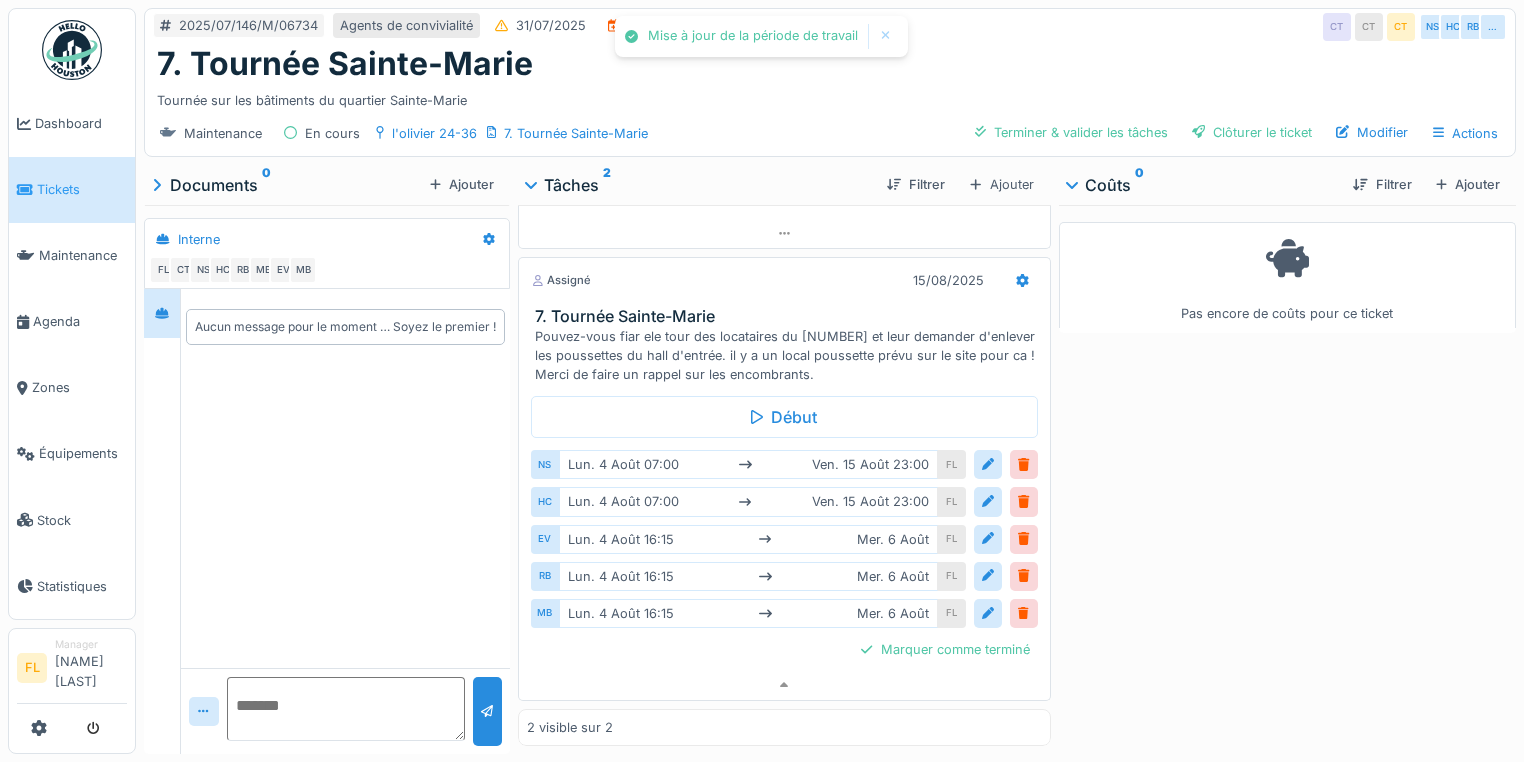 click at bounding box center [988, 539] 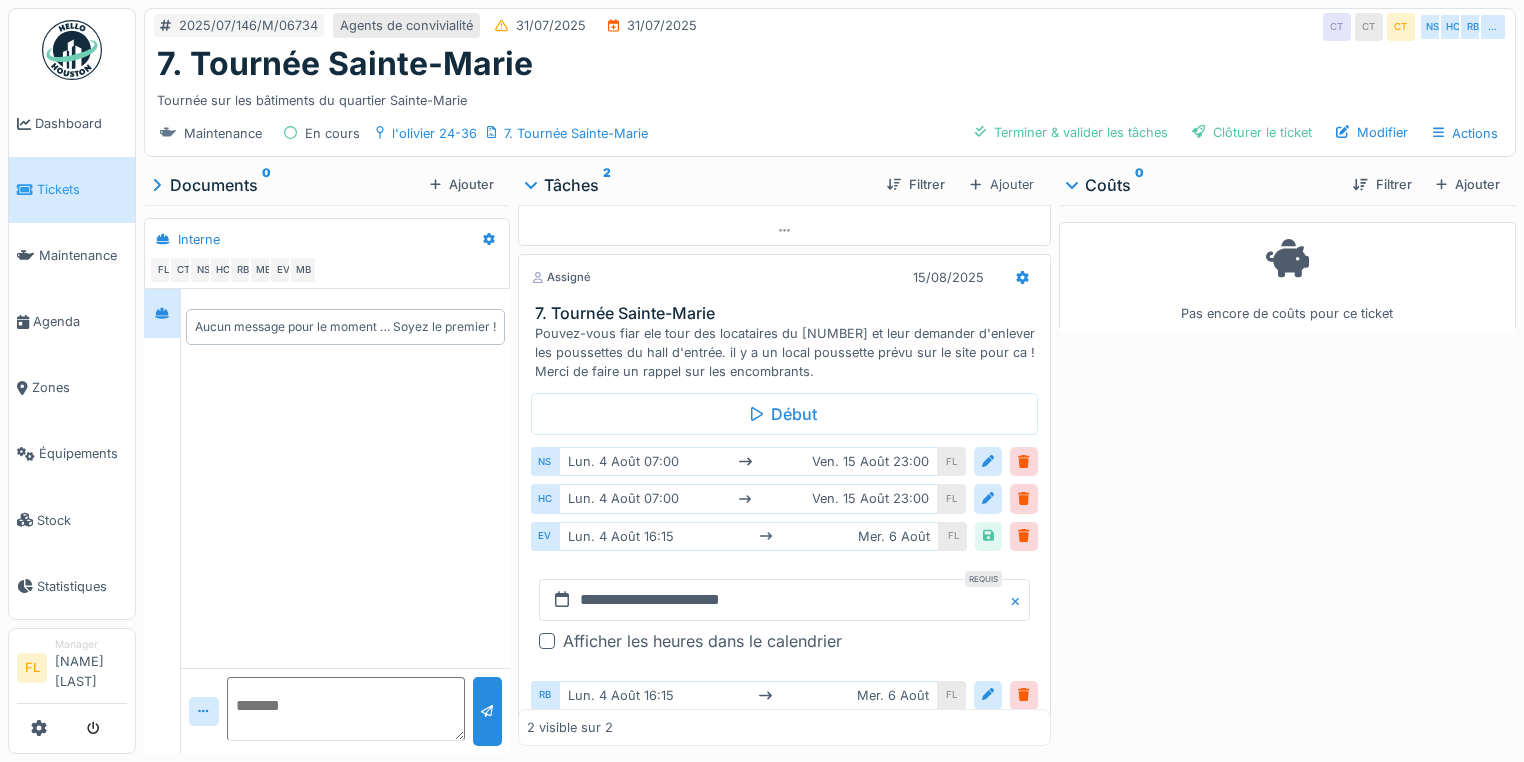 click on "[DAY]. [NUMBER] [MONTH]   [TIME] [DAY]. [NUMBER] [MONTH]" at bounding box center [749, 536] 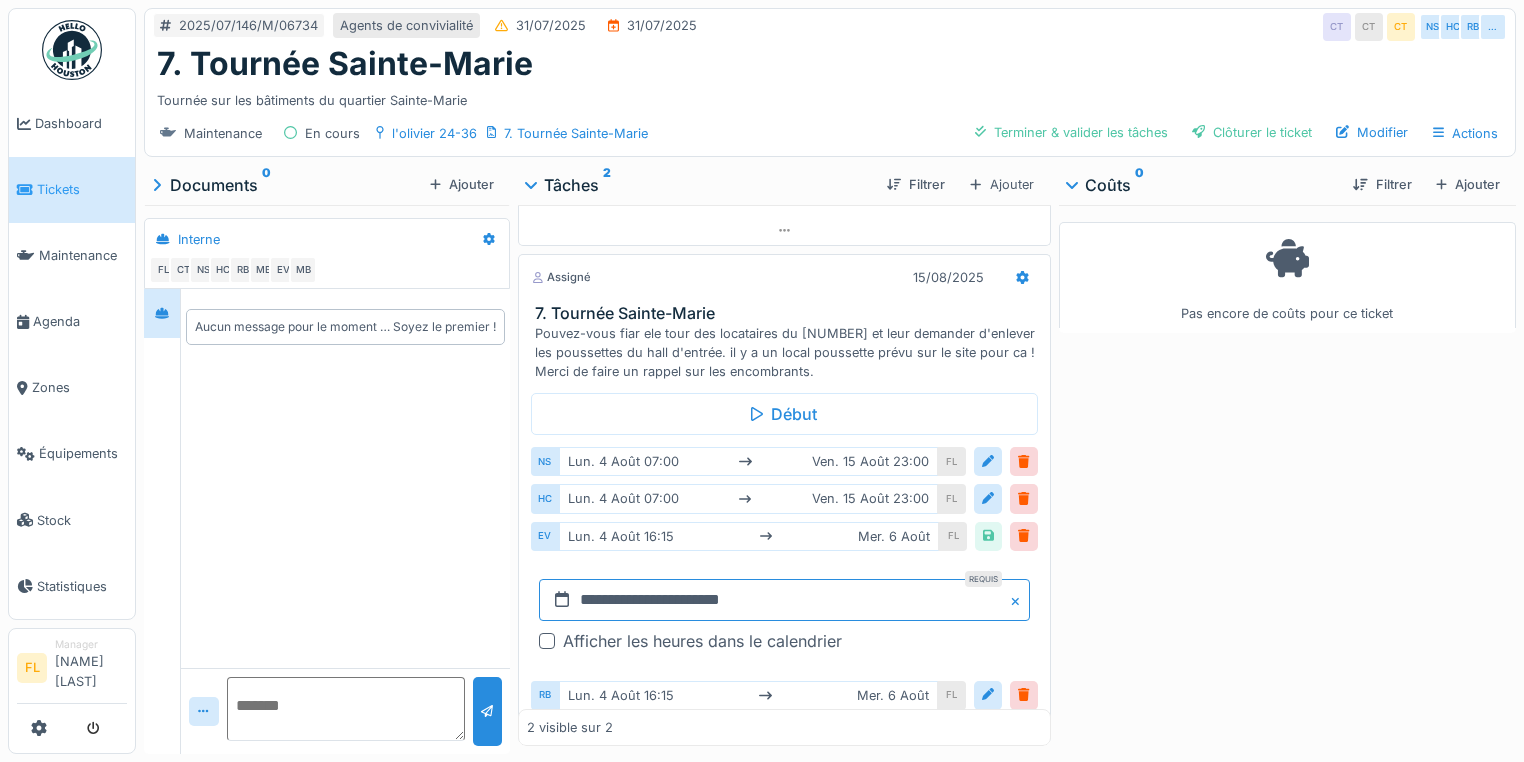 click on "**********" at bounding box center (784, 600) 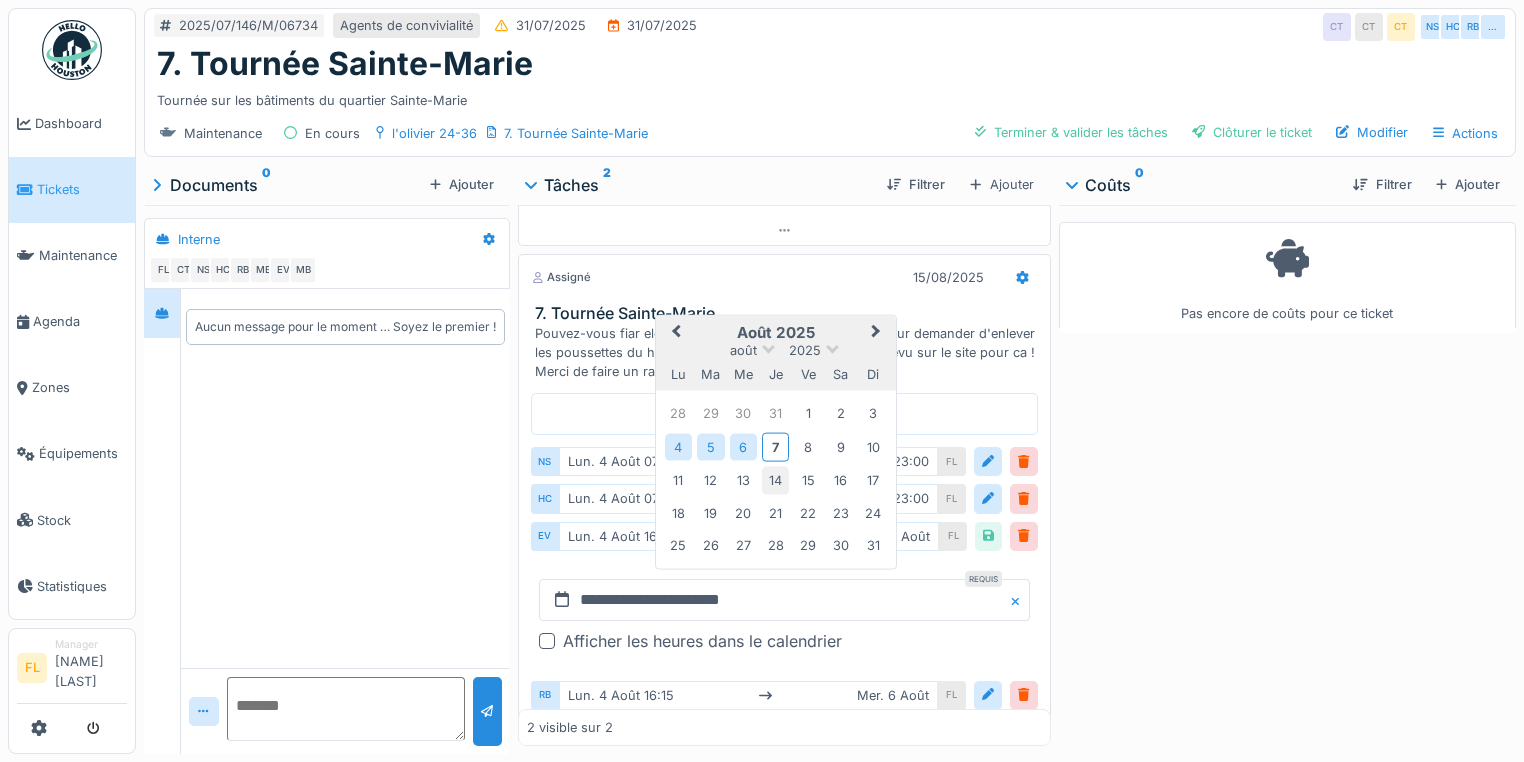 drag, startPoint x: 677, startPoint y: 462, endPoint x: 758, endPoint y: 491, distance: 86.034874 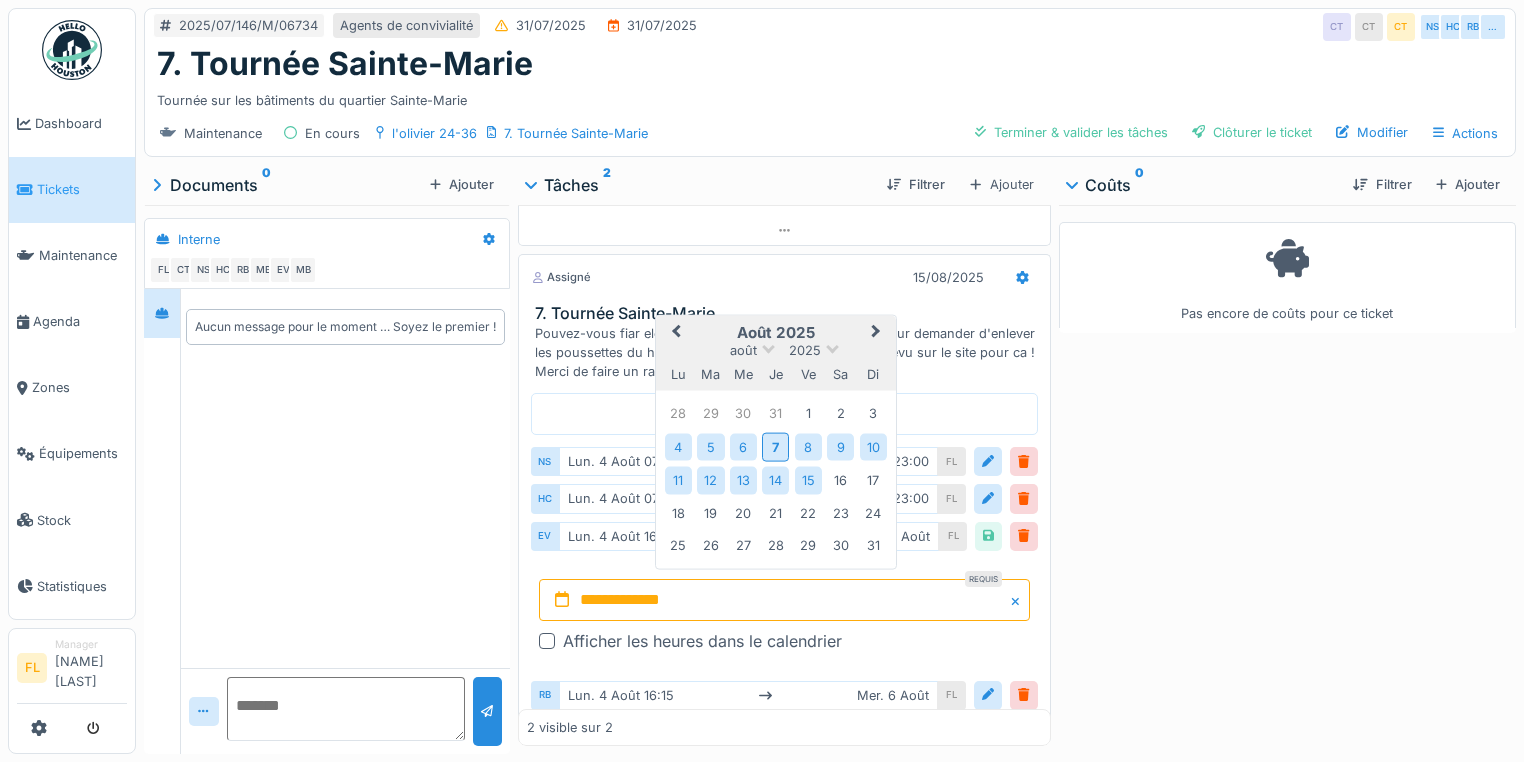 click on "15" at bounding box center (808, 480) 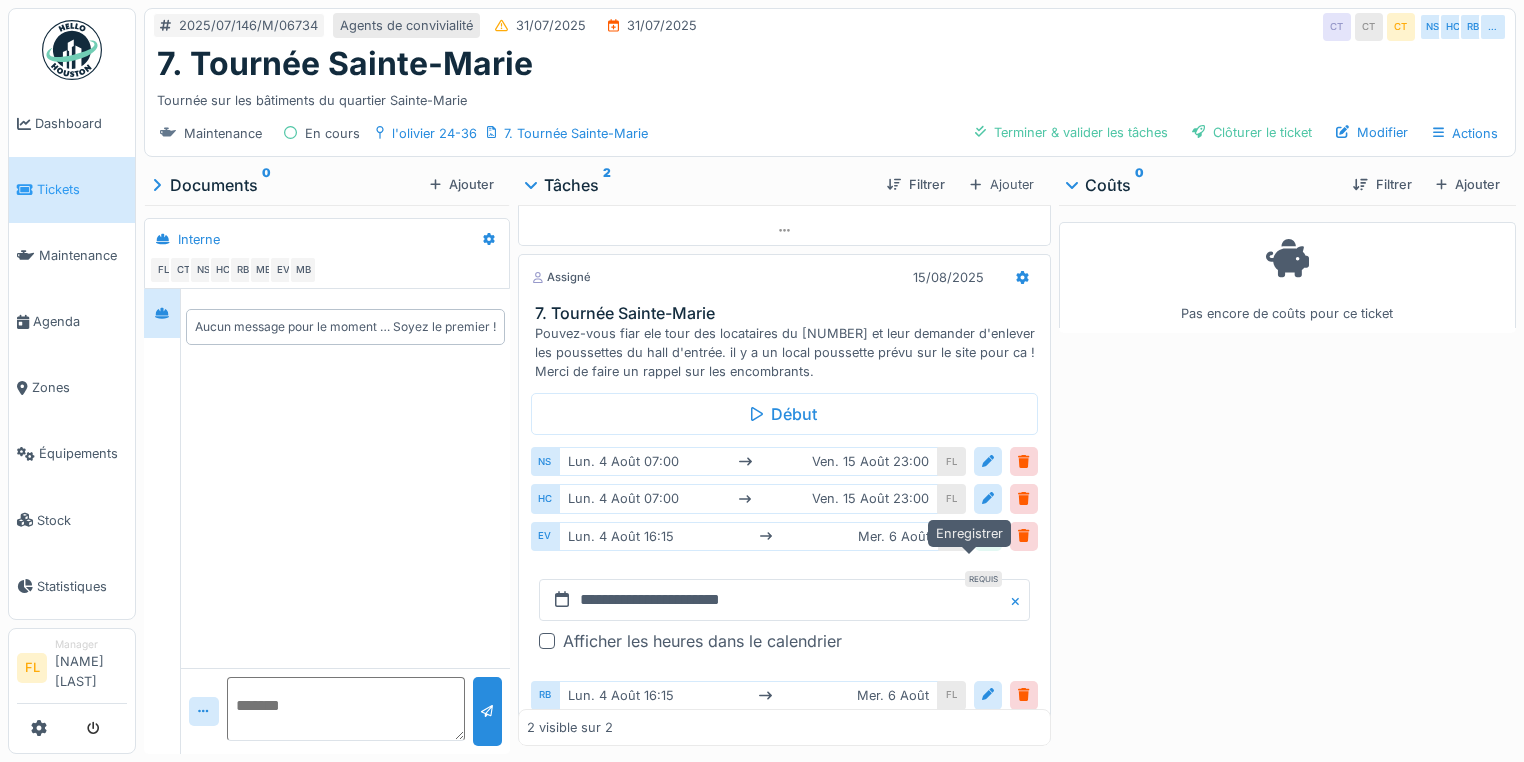 click at bounding box center [988, 536] 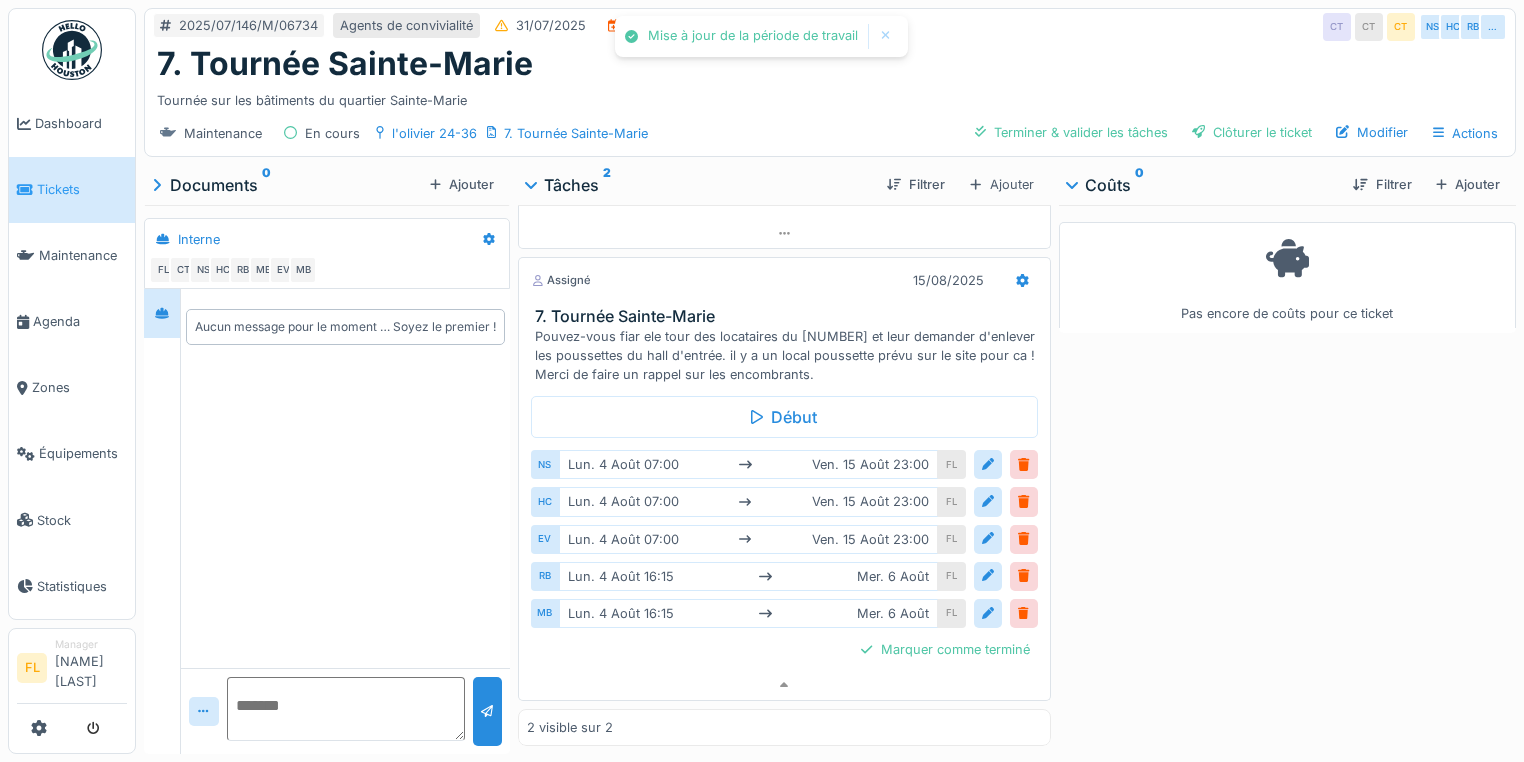 scroll, scrollTop: 1322, scrollLeft: 0, axis: vertical 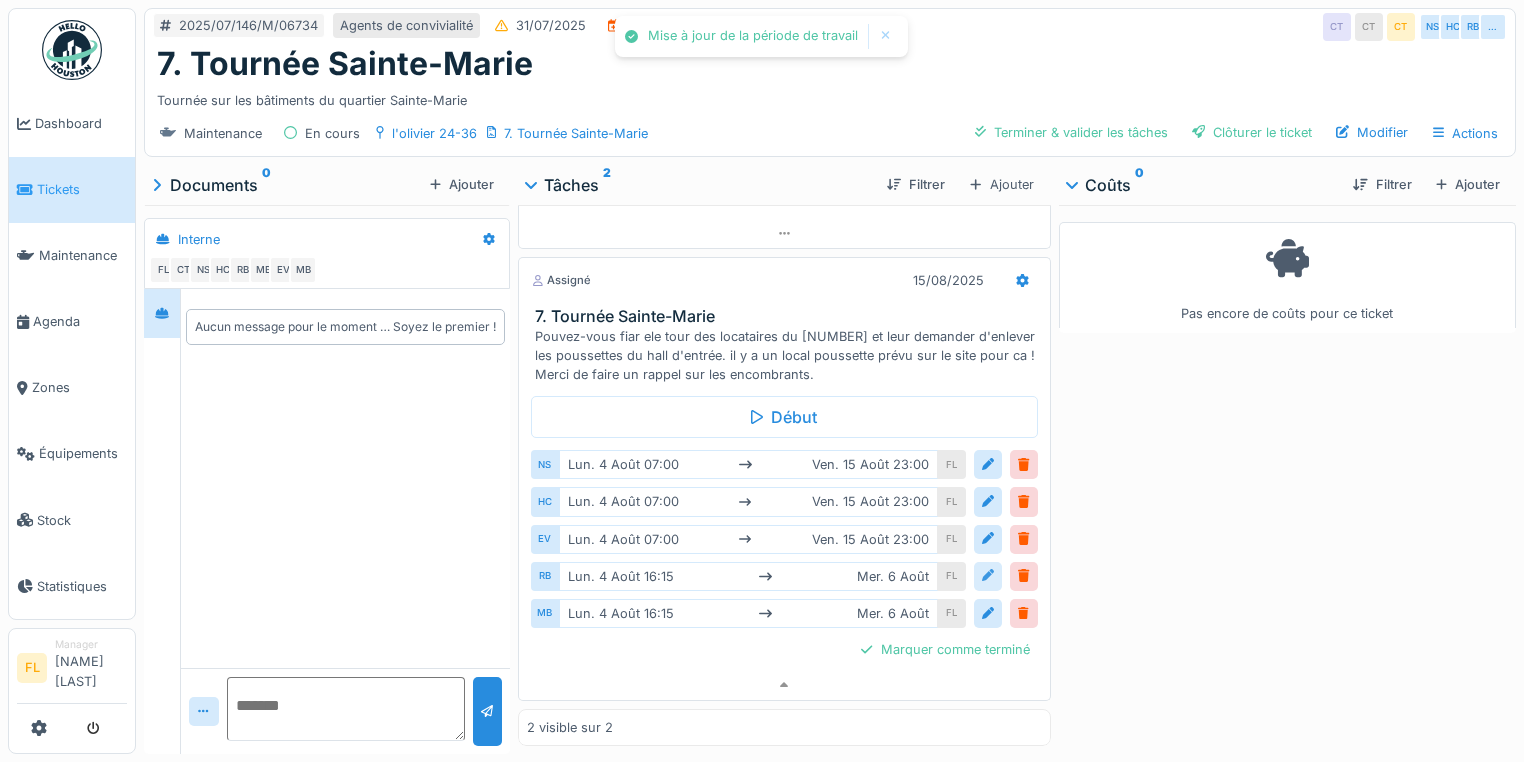 click at bounding box center [988, 576] 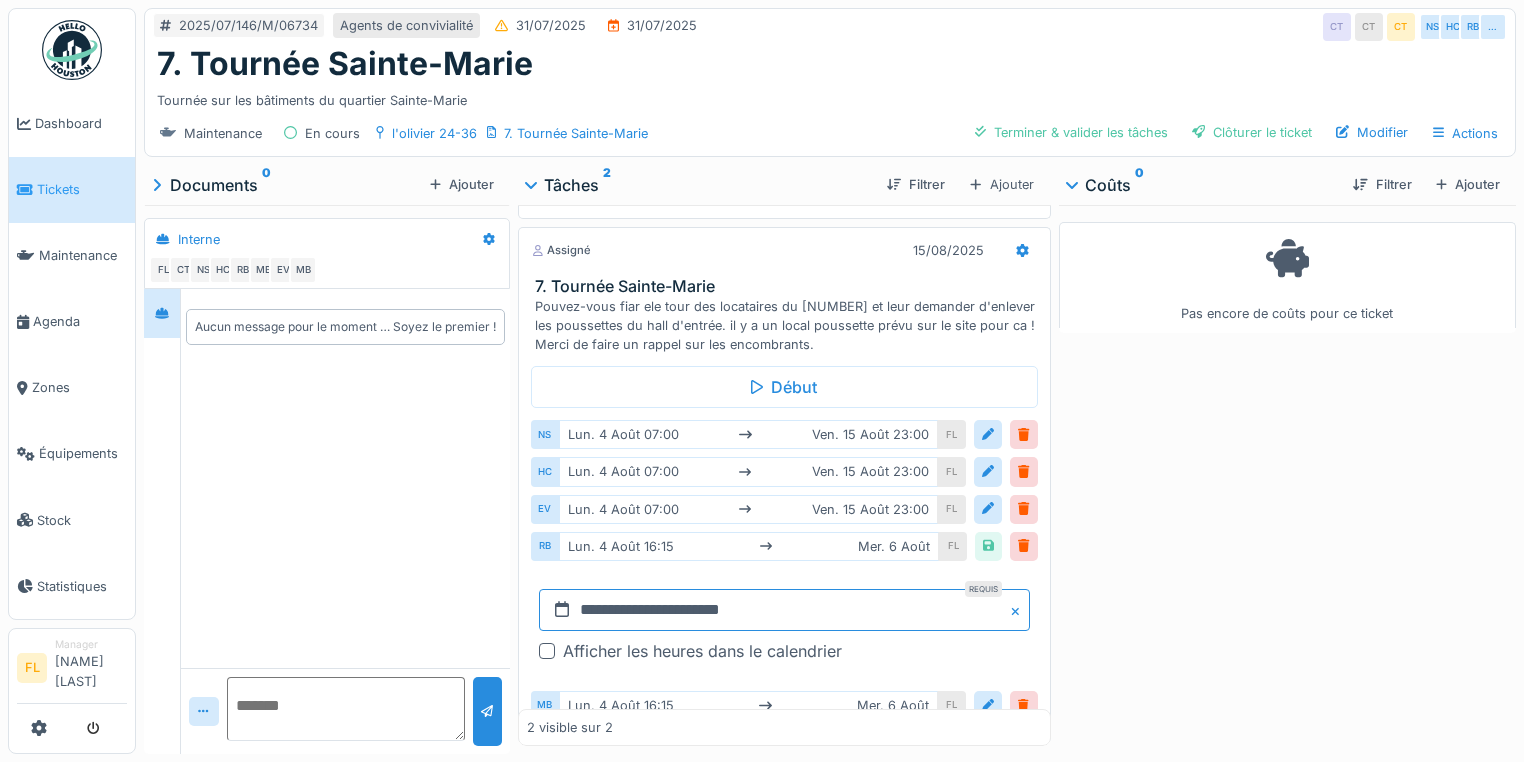 click on "**********" at bounding box center (784, 610) 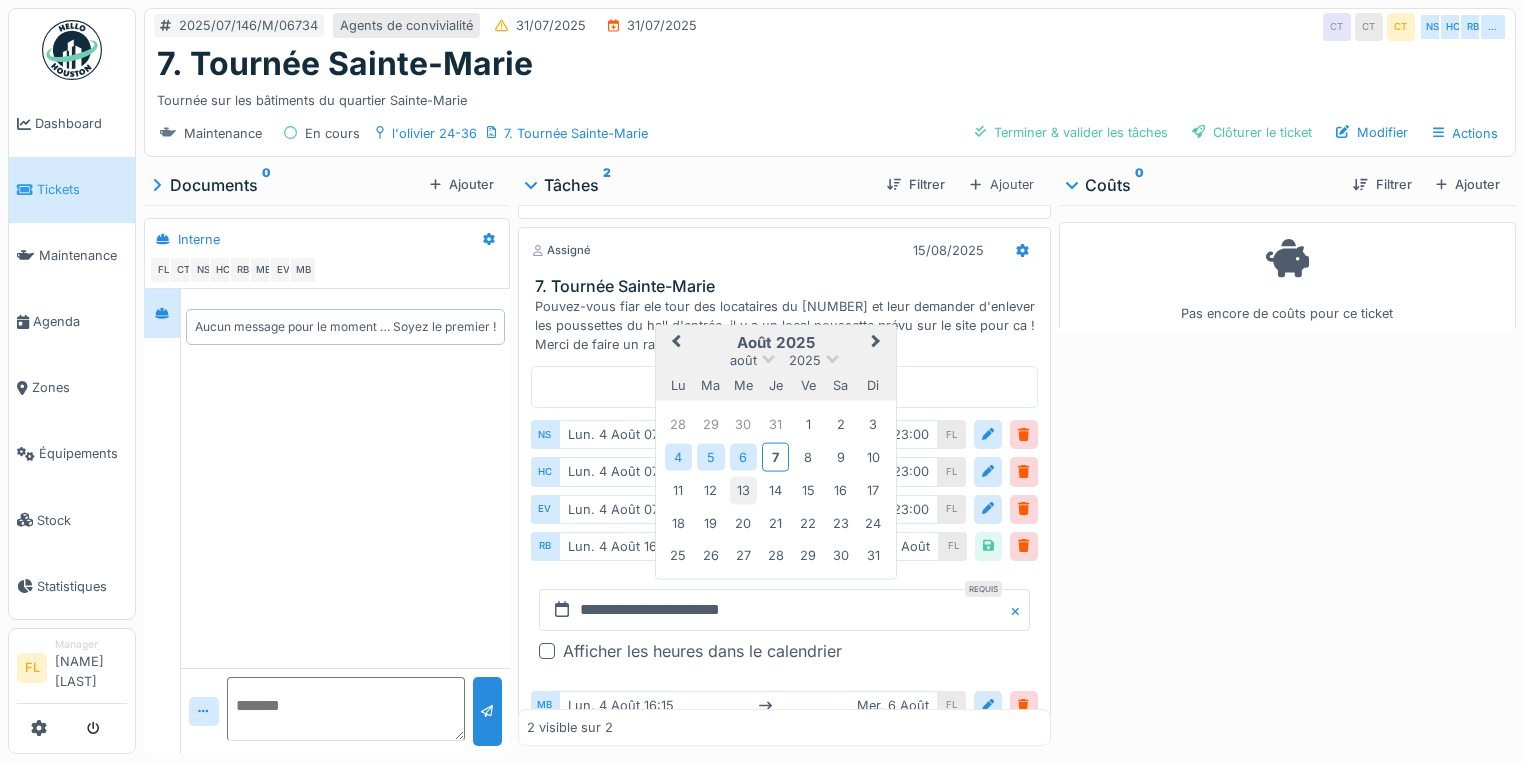 drag, startPoint x: 675, startPoint y: 467, endPoint x: 745, endPoint y: 496, distance: 75.76939 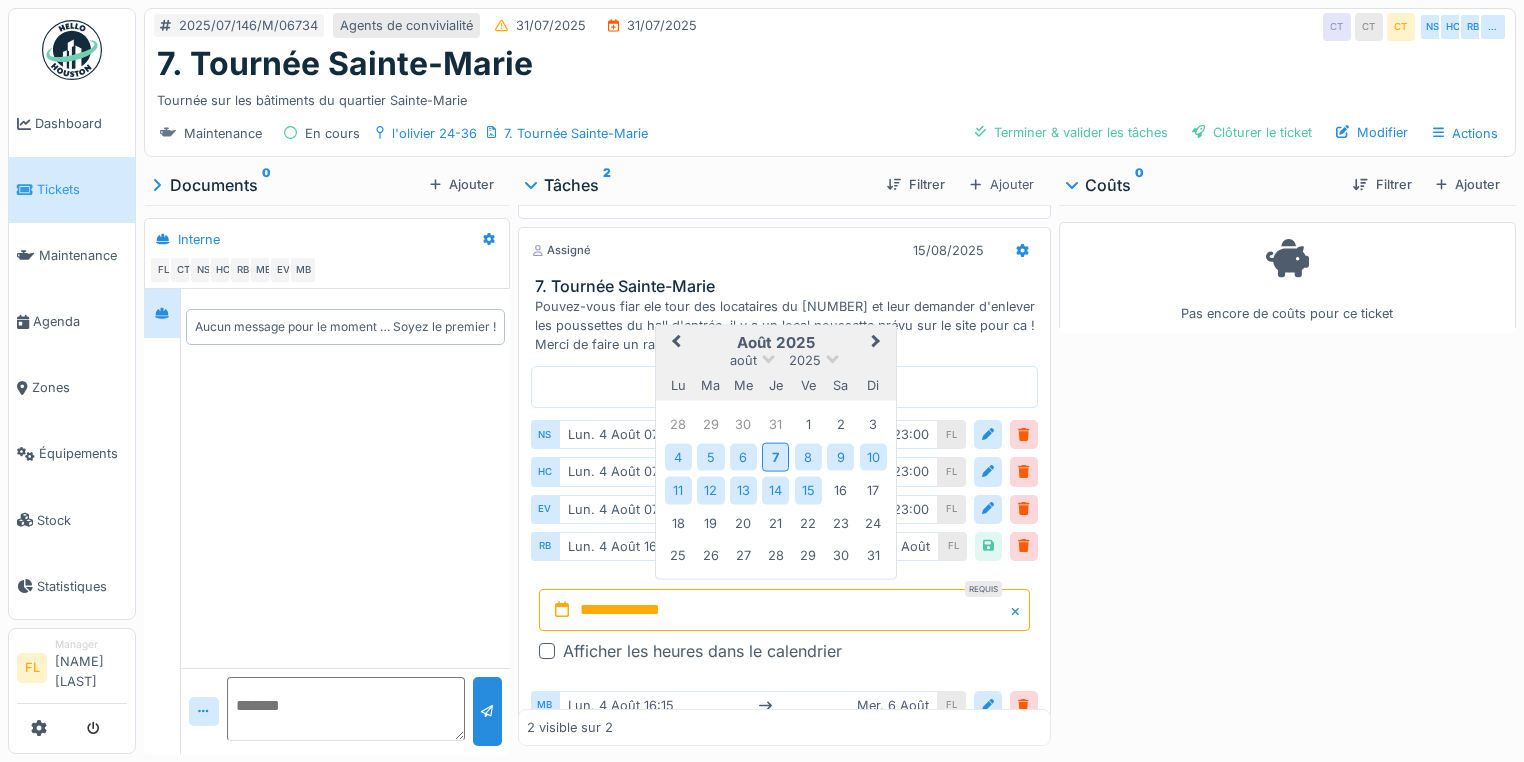 click on "15" at bounding box center (808, 490) 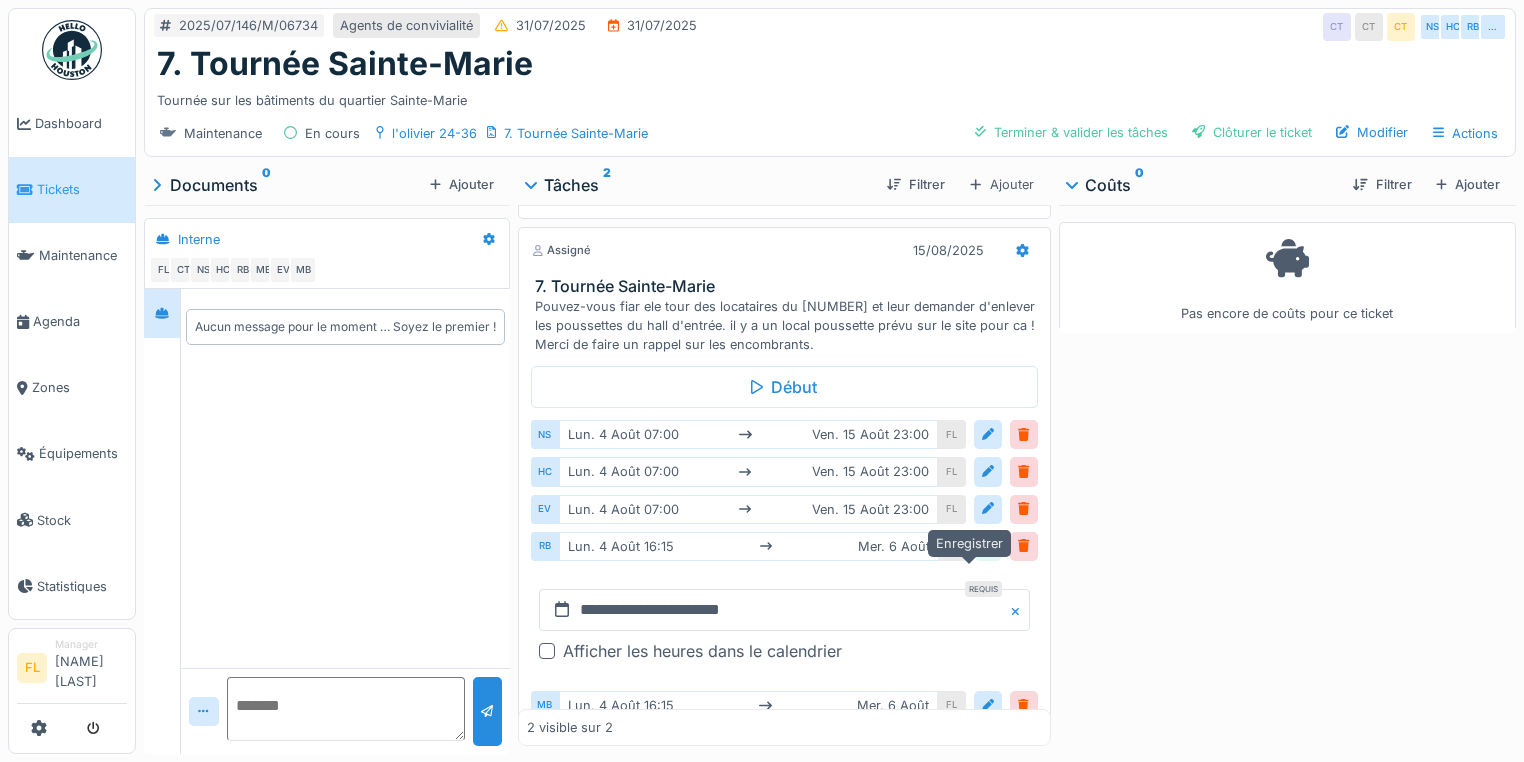 click at bounding box center [988, 546] 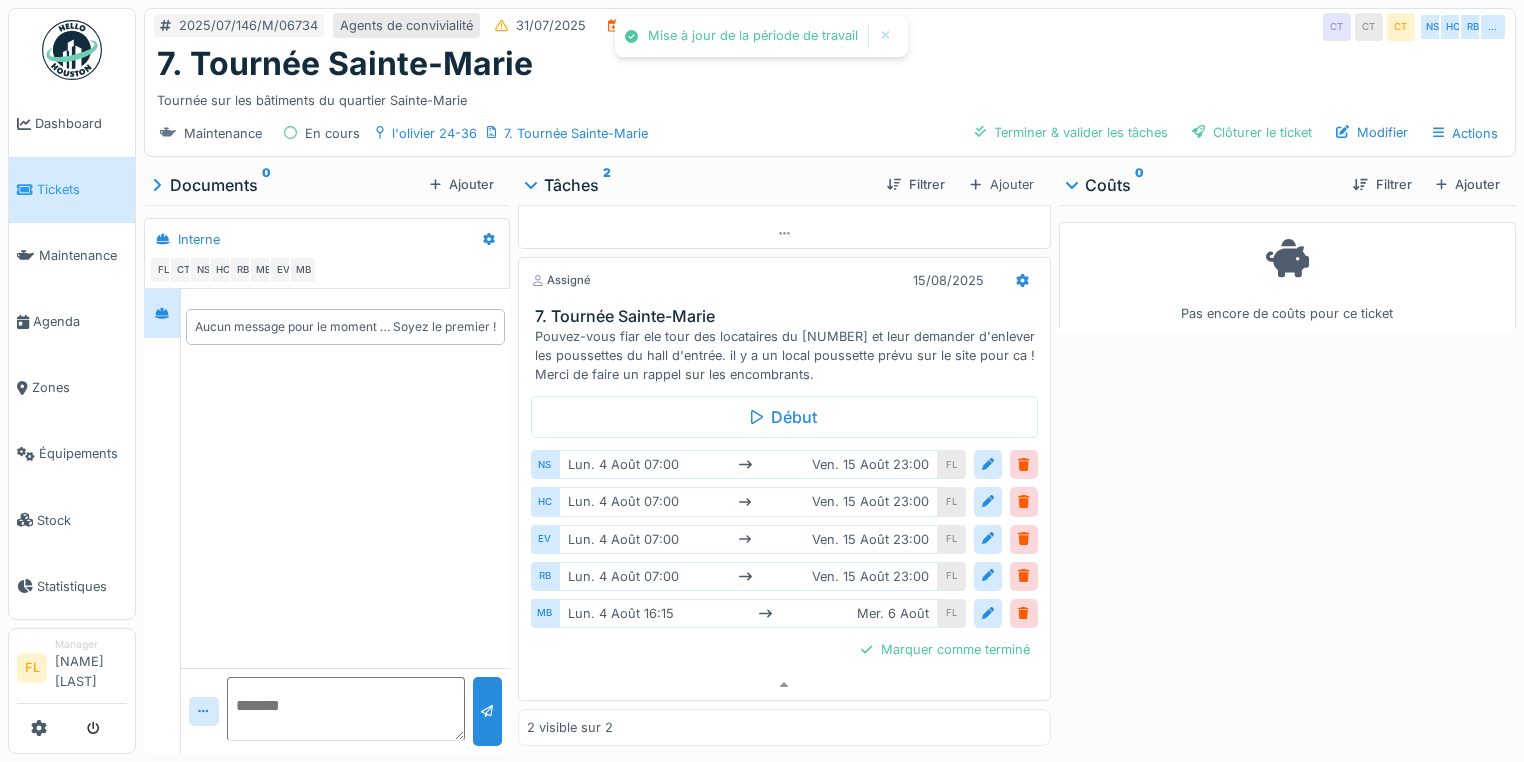 click on "lun. 4 août   16:15 mer. 6 août" at bounding box center (748, 613) 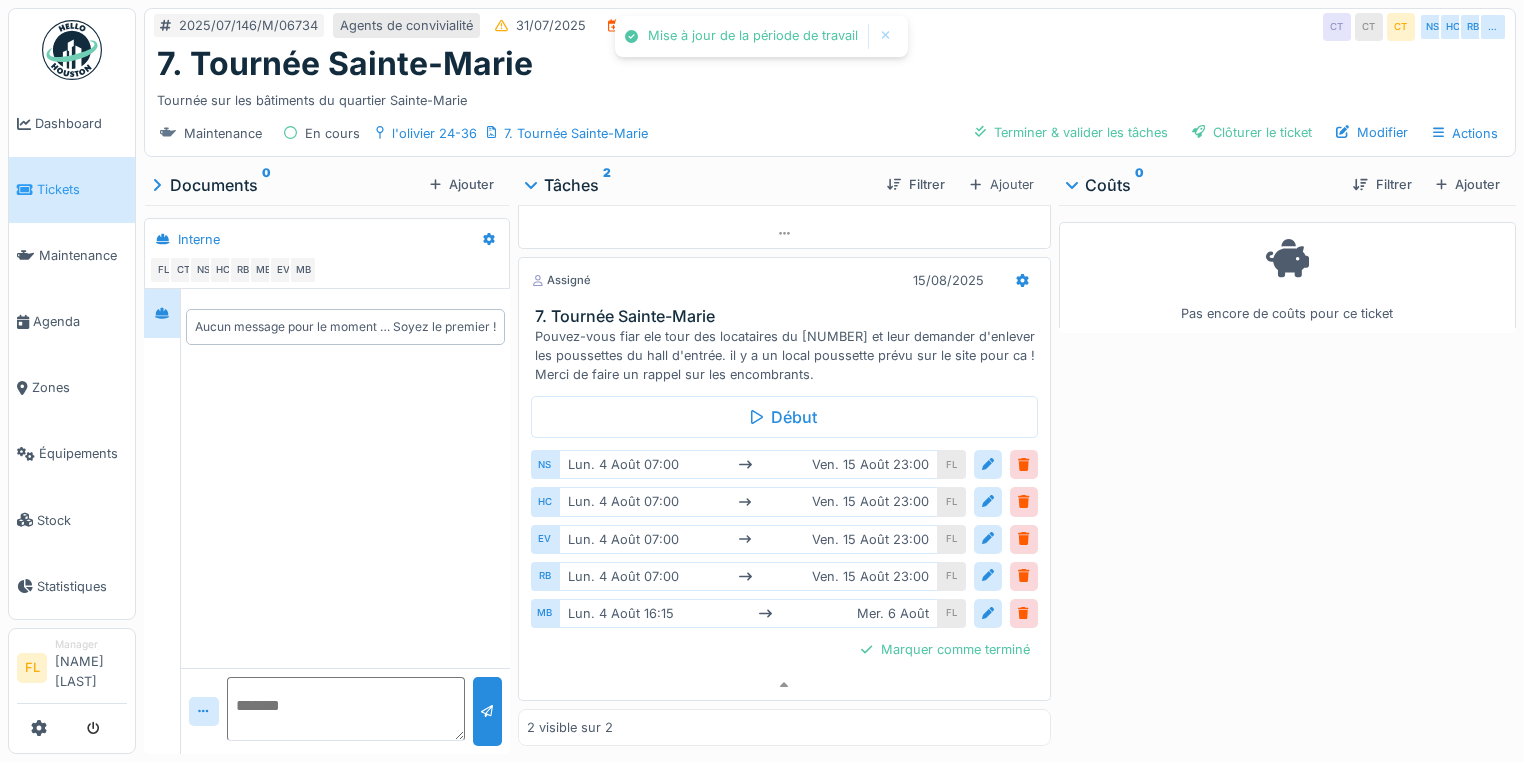 drag, startPoint x: 972, startPoint y: 604, endPoint x: 899, endPoint y: 596, distance: 73.43705 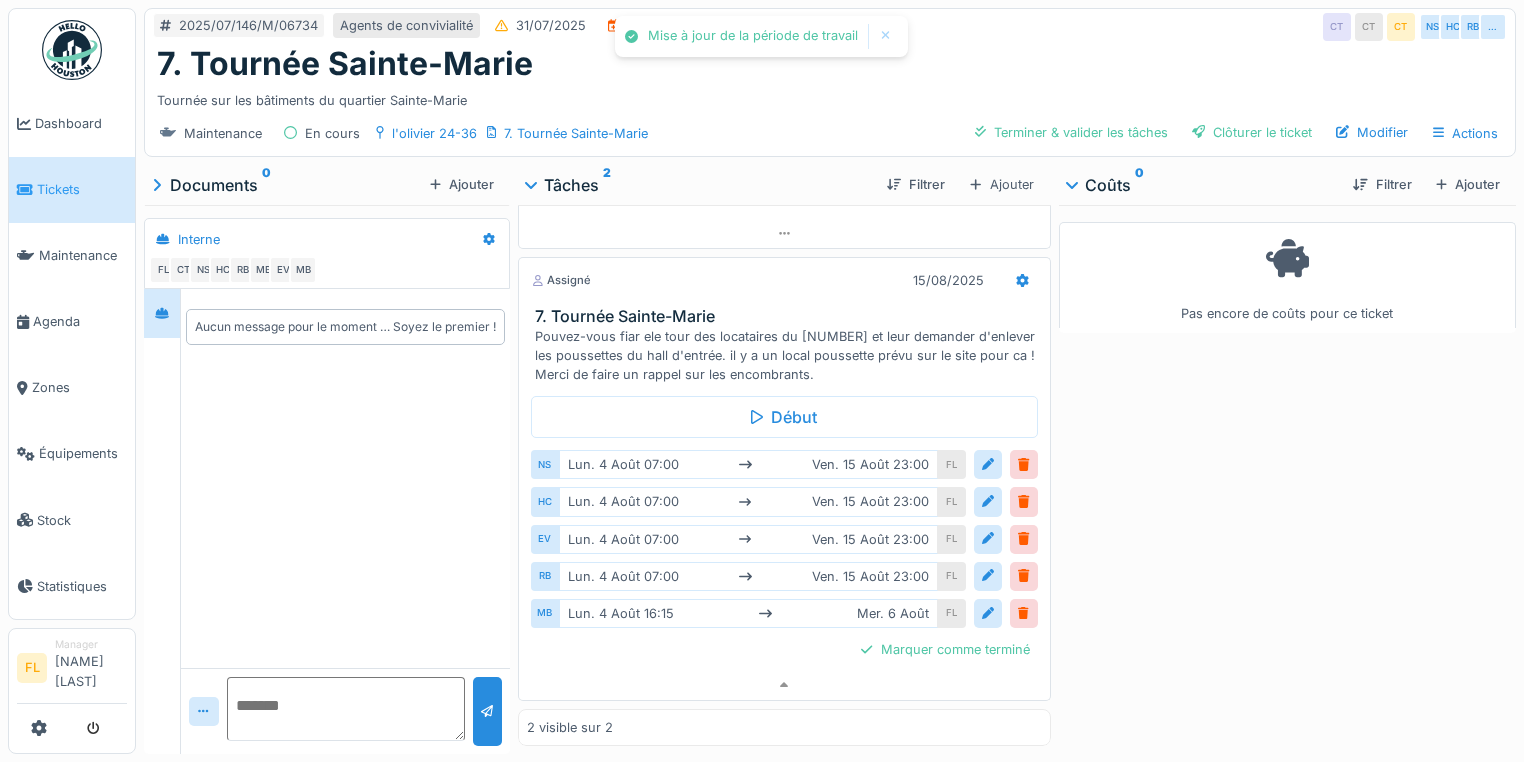 click at bounding box center (988, 613) 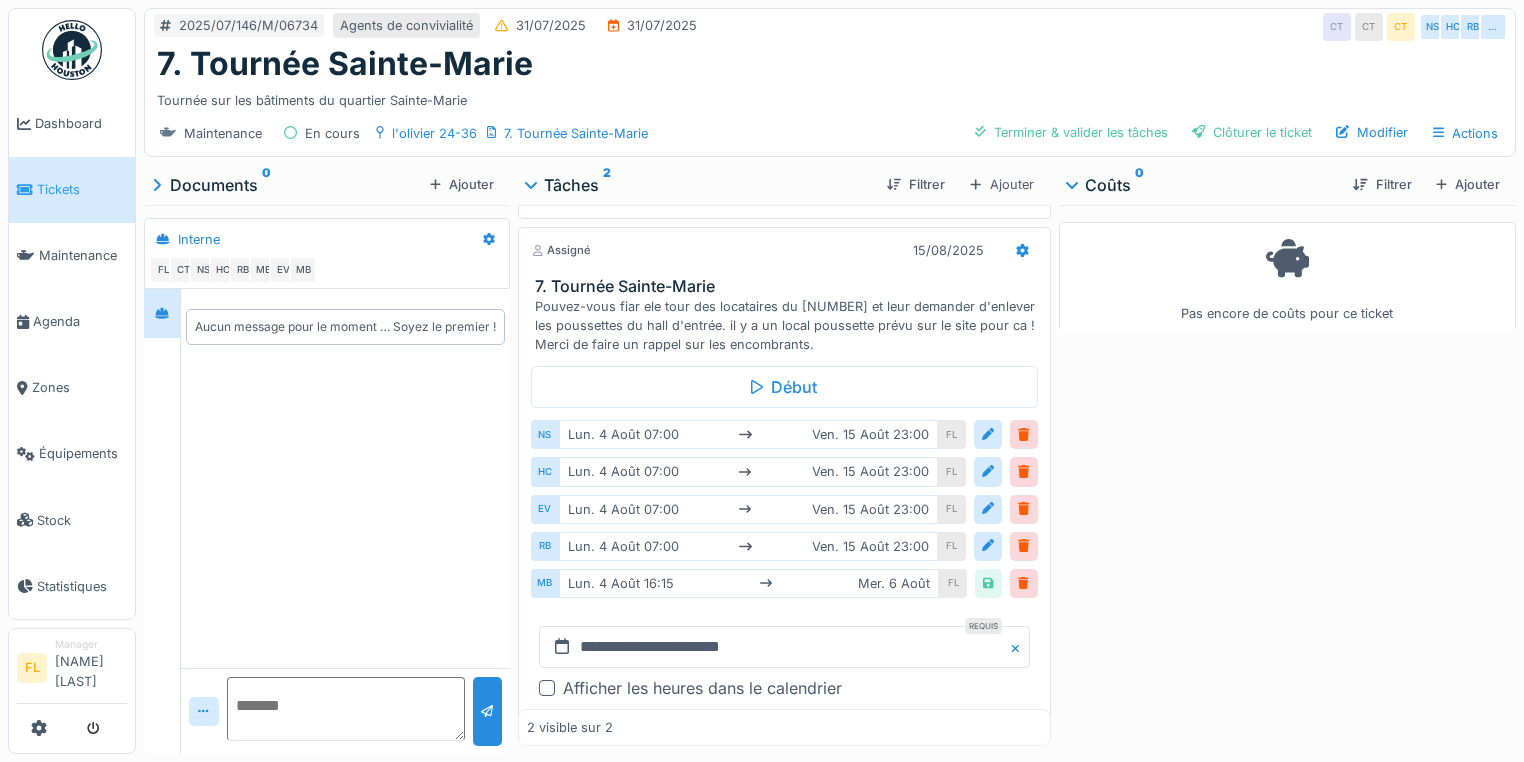 click on "lun. 4 août   16:15 mer. 6 août" at bounding box center (749, 583) 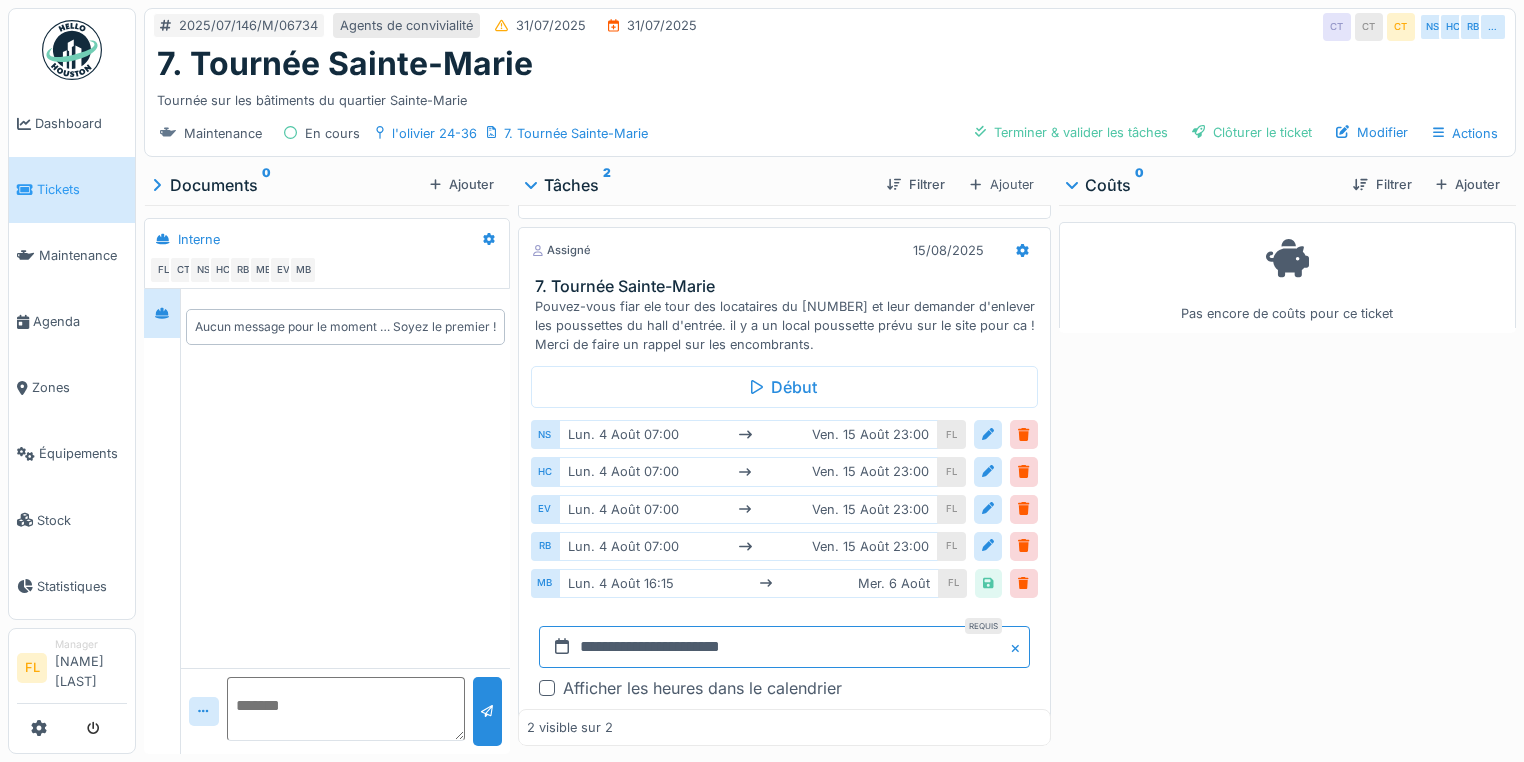 click on "**********" at bounding box center [784, 647] 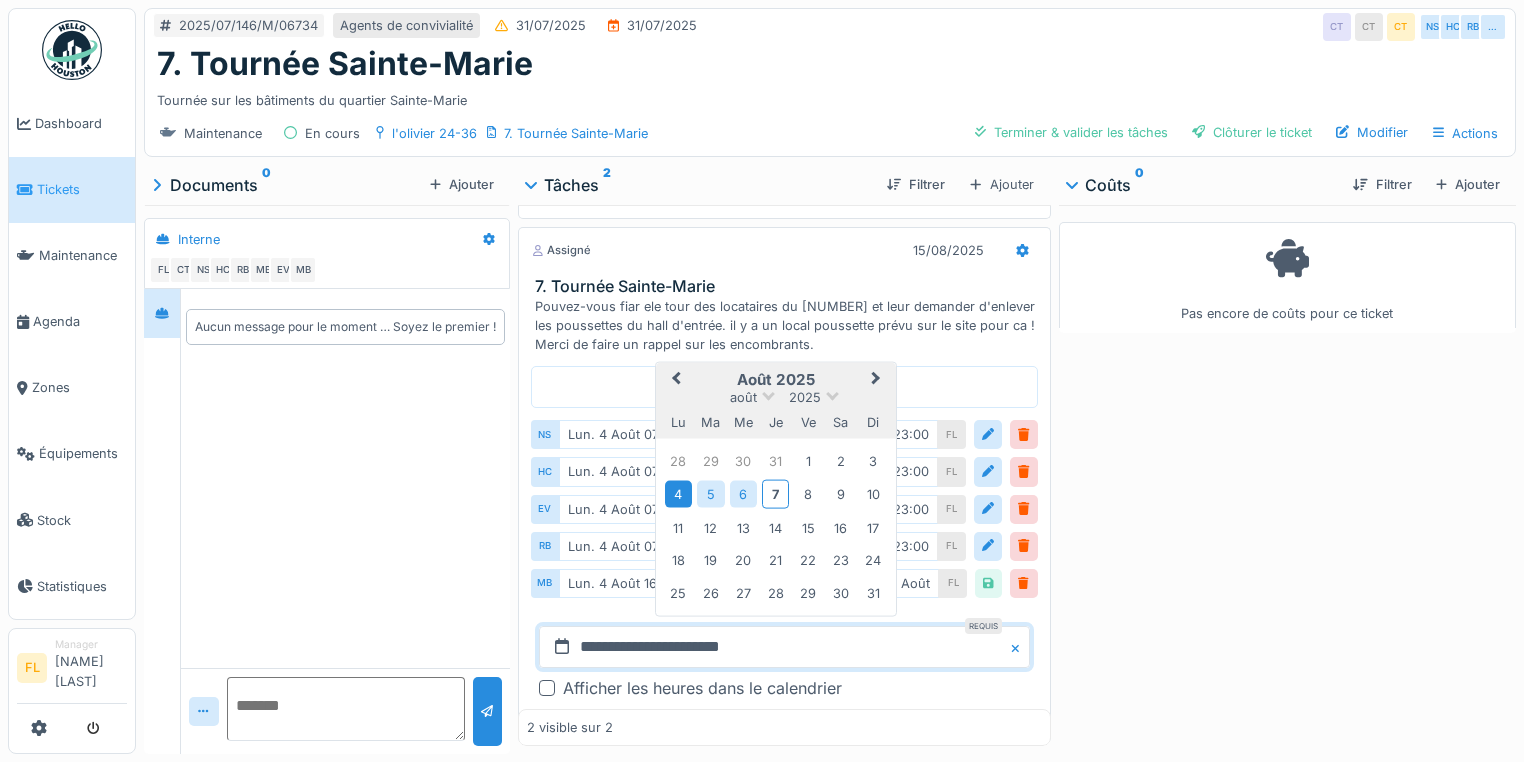 click on "4" at bounding box center [678, 494] 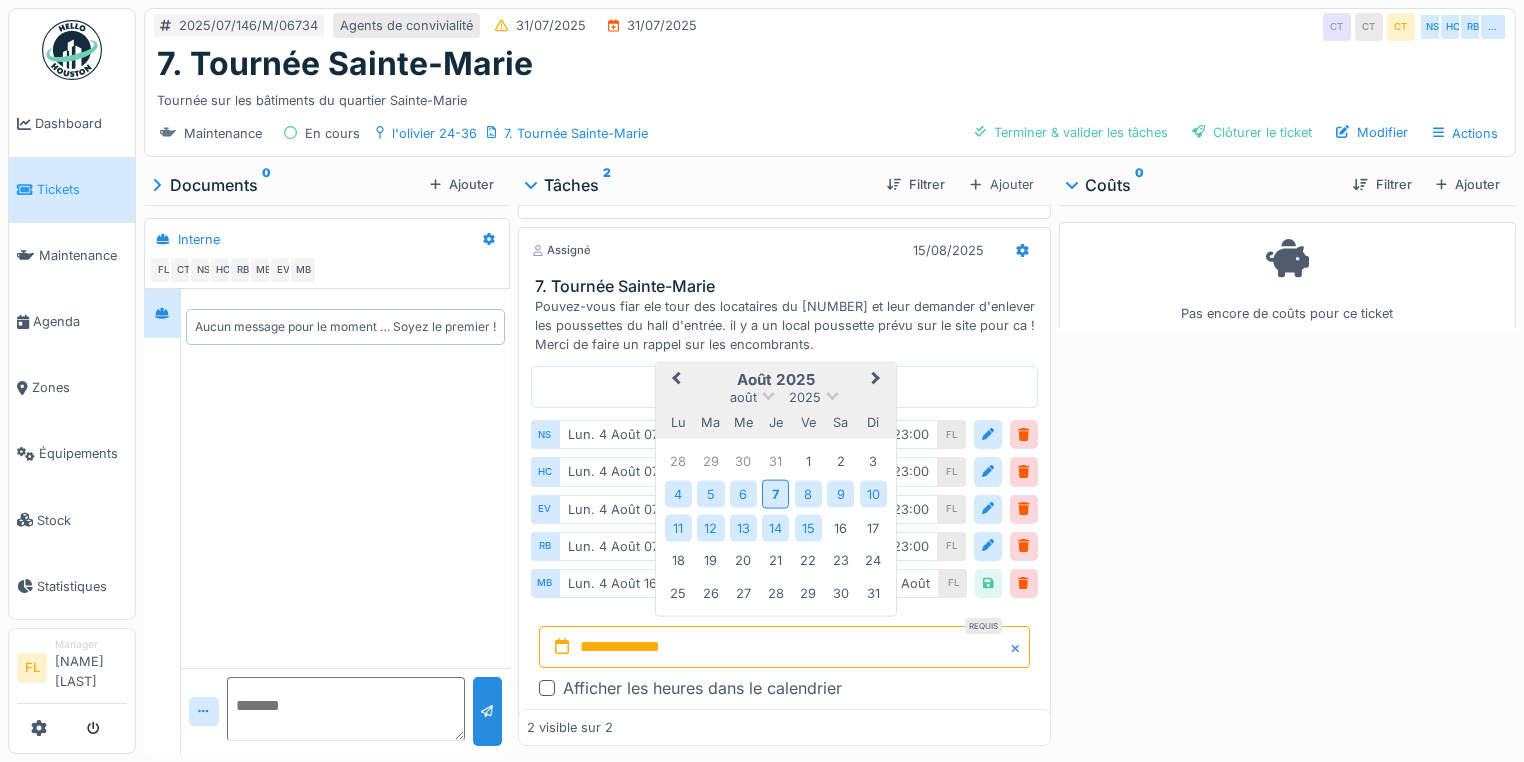 click on "15" at bounding box center (808, 527) 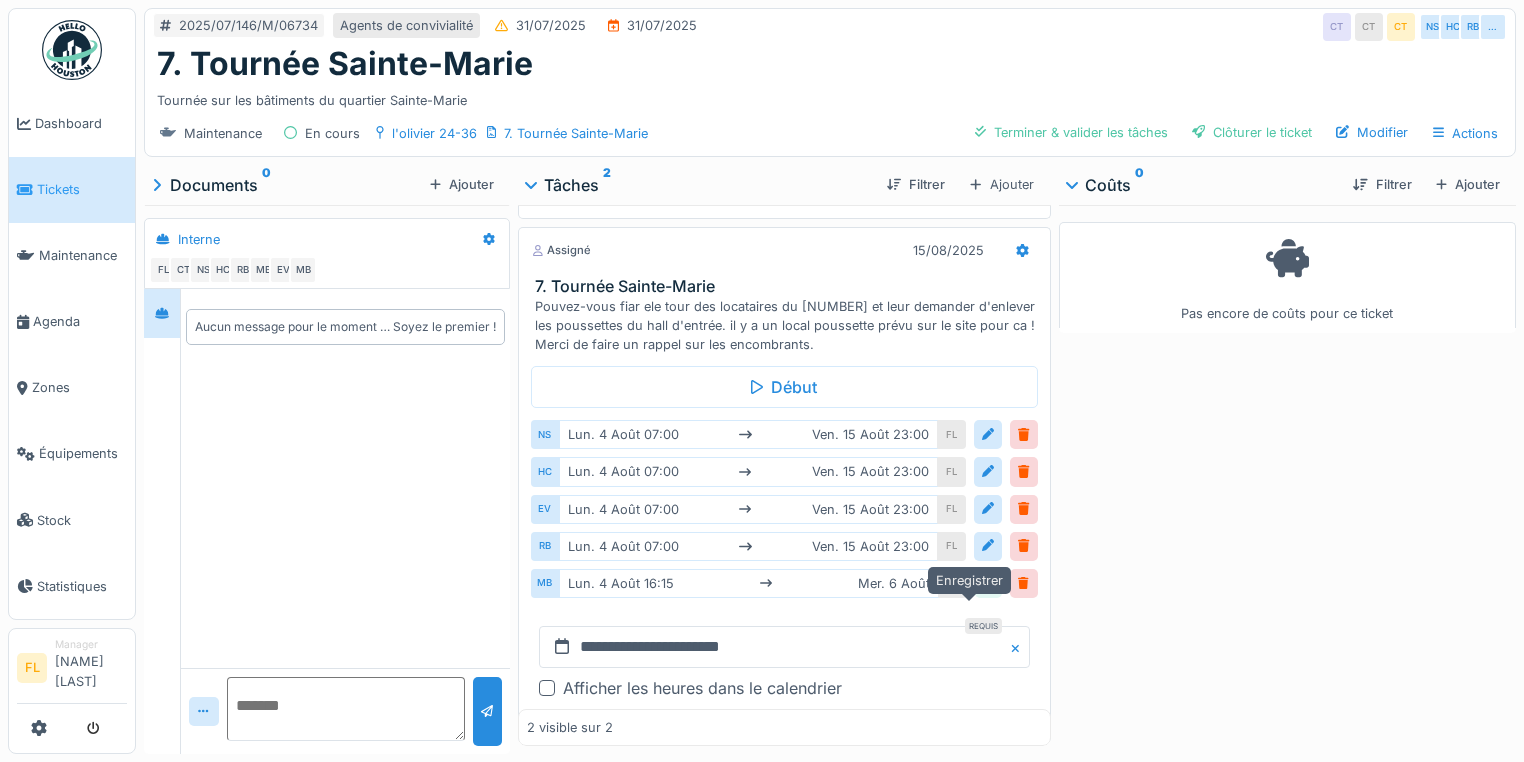 click at bounding box center [988, 583] 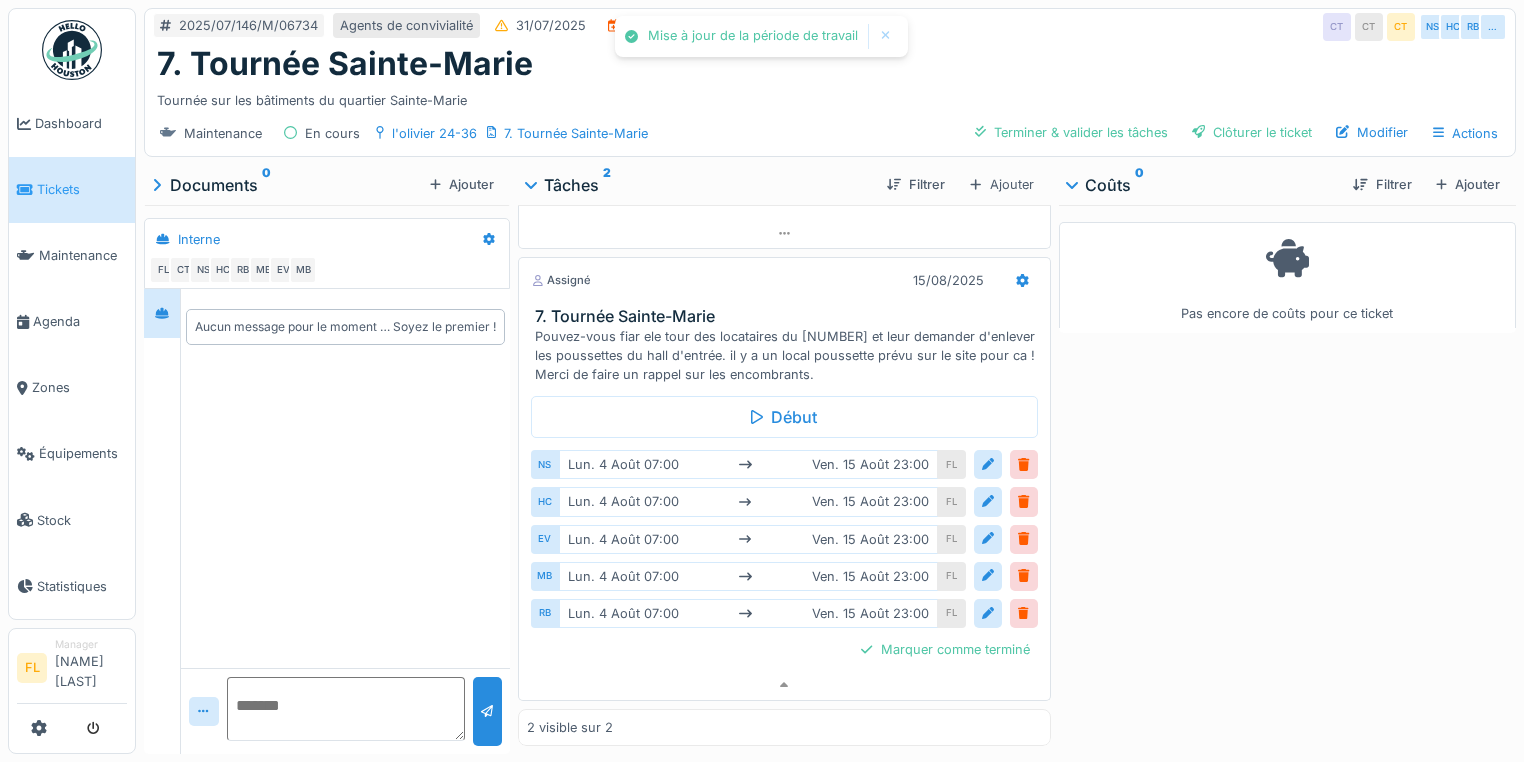 scroll, scrollTop: 0, scrollLeft: 0, axis: both 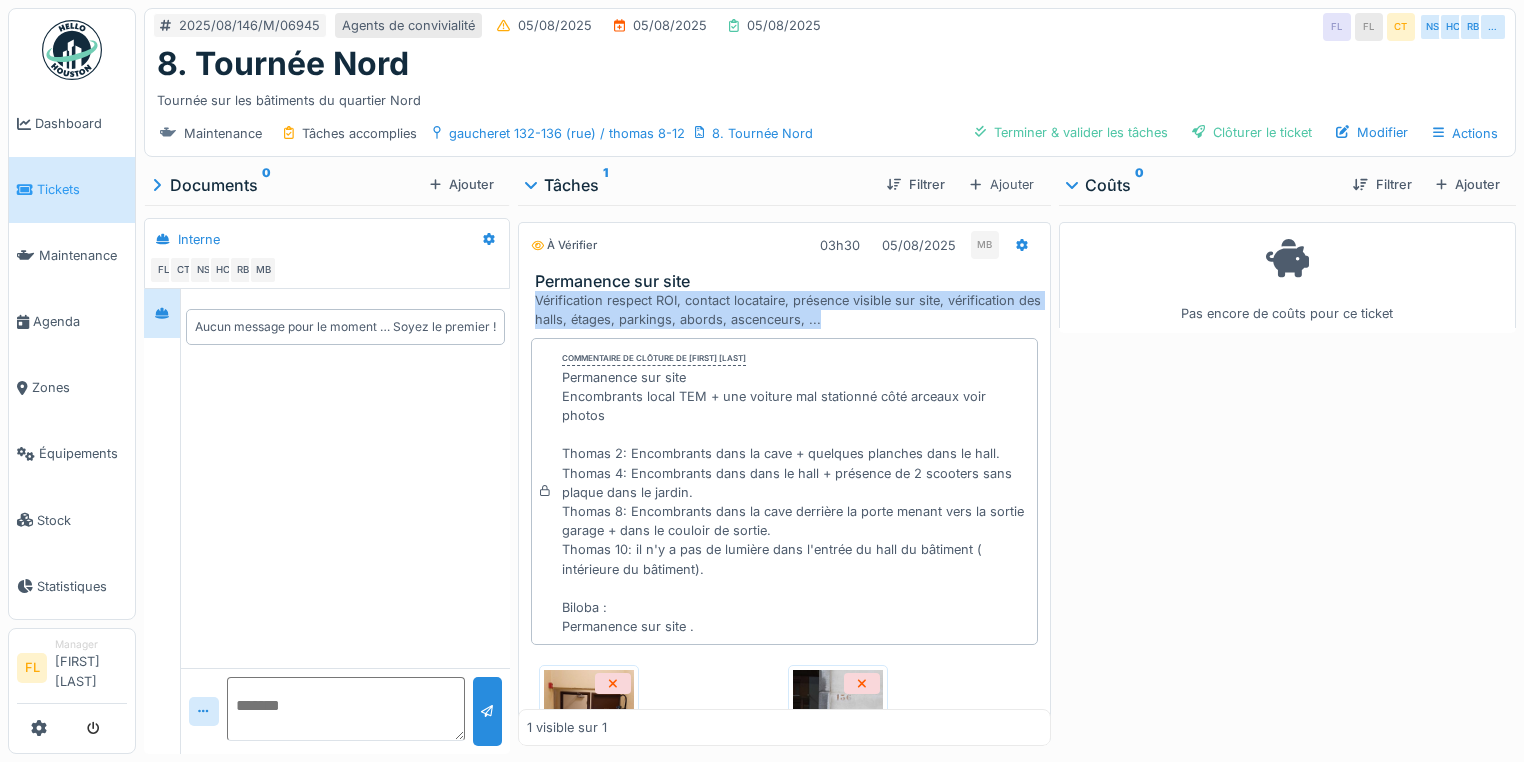 drag, startPoint x: 532, startPoint y: 299, endPoint x: 915, endPoint y: 312, distance: 383.22055 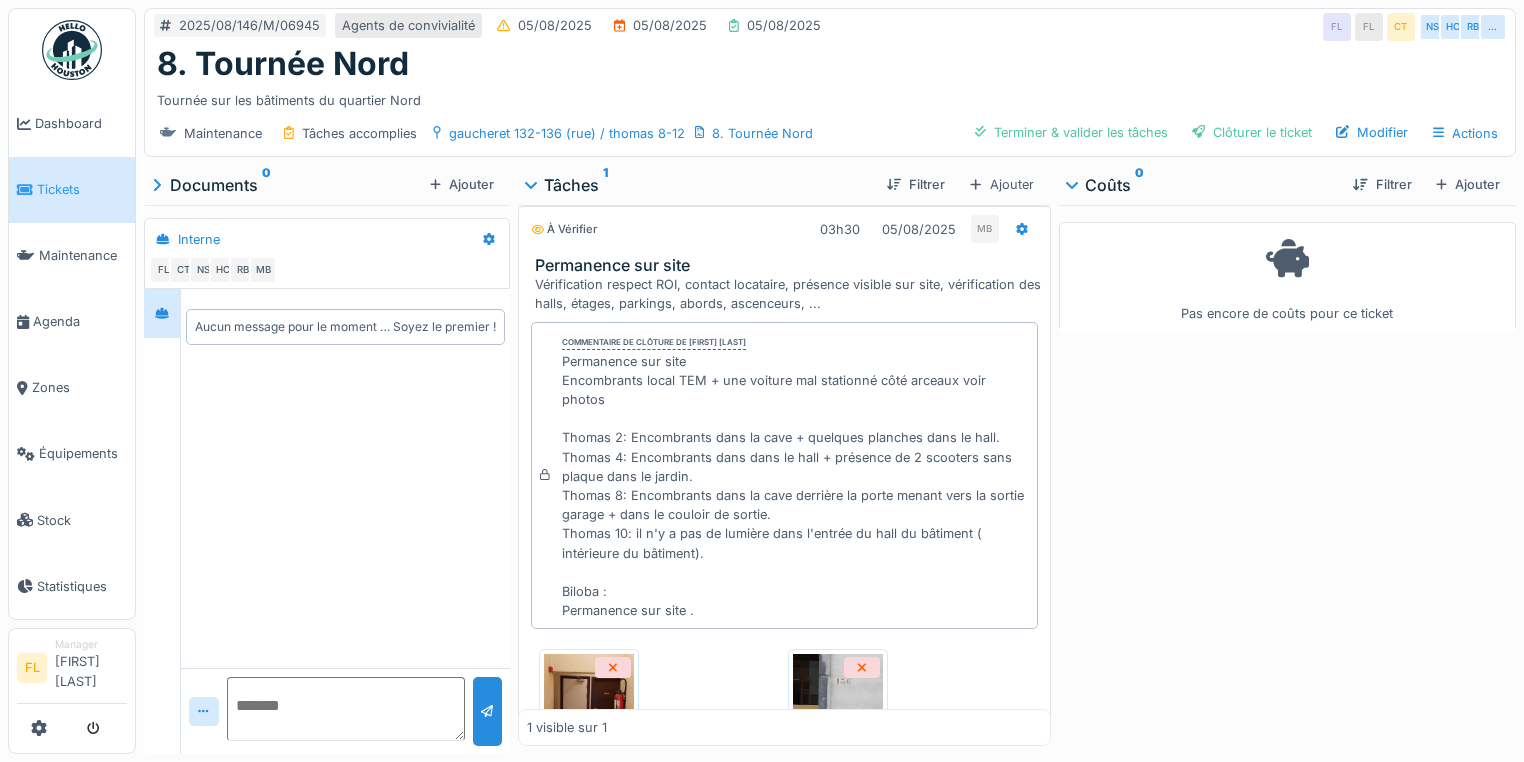 click on "Pas encore de coûts pour ce ticket" at bounding box center [1287, 475] 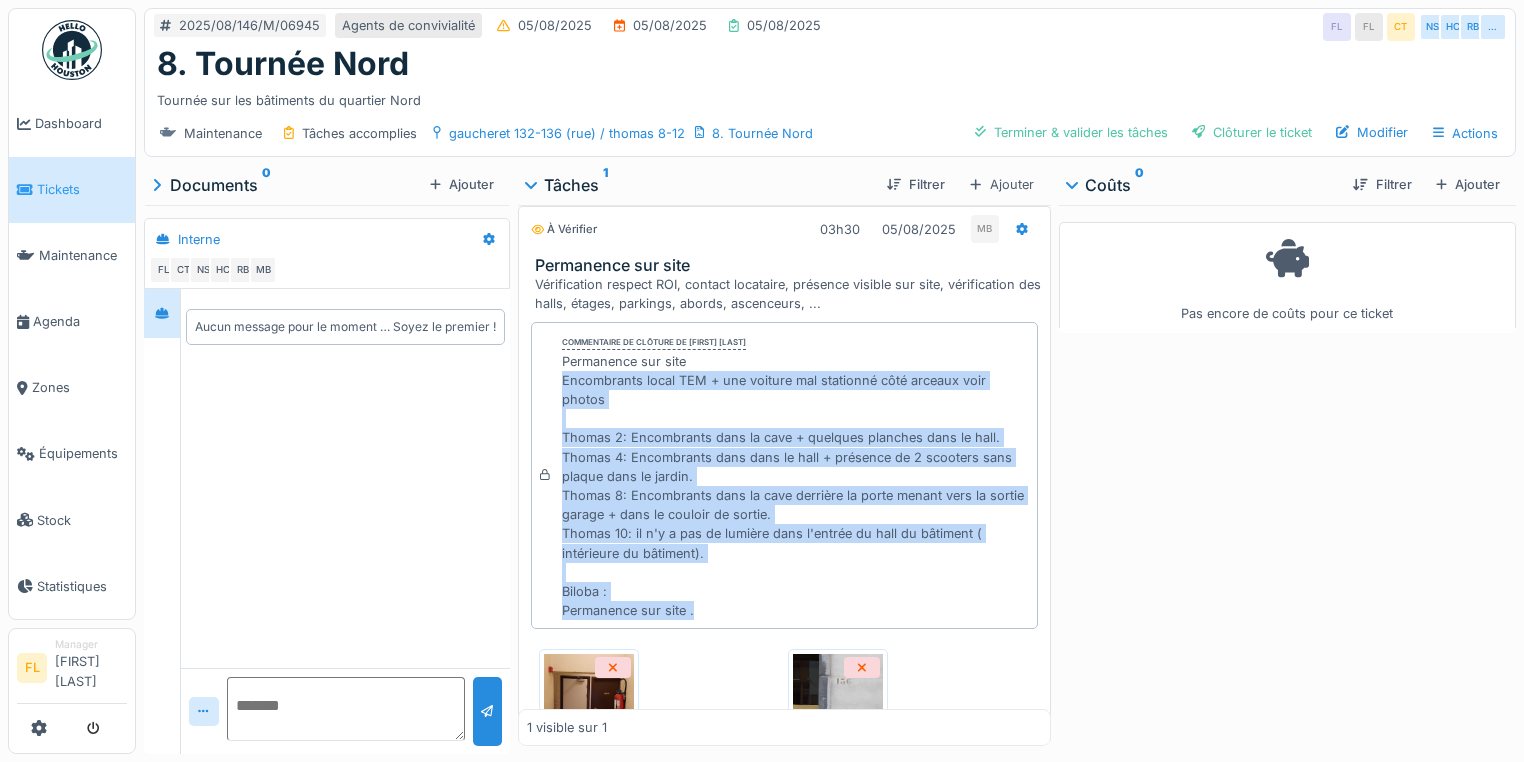 drag, startPoint x: 552, startPoint y: 359, endPoint x: 836, endPoint y: 571, distance: 354.4009 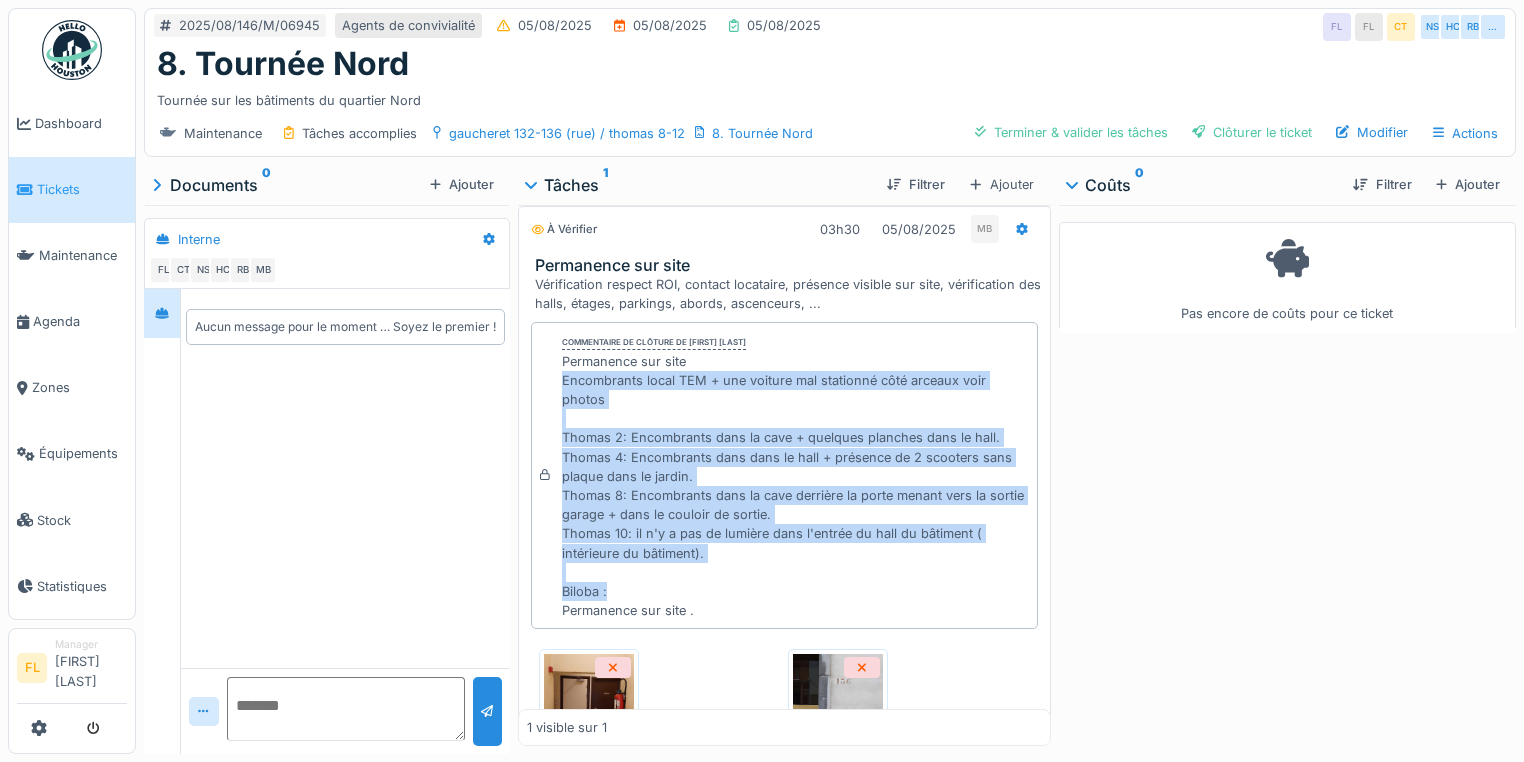 click on "Permanence sur site
Encombrants local TEM  + une voiture mal stationné côté arceaux voir photos
Thomas 2: Encombrants dans la cave + quelques planches dans le hall.
Thomas 4: Encombrants dans dans le hall + présence de 2 scooters sans plaque dans le jardin.
Thomas 8: Encombrants dans la cave derrière la porte menant vers la sortie garage + dans le couloir de sortie.
Thomas 10: il n'y a pas de lumière dans l'entrée du hall du bâtiment ( intérieure du bâtiment).
Biloba  :
Permanence sur site  ." at bounding box center [795, 486] 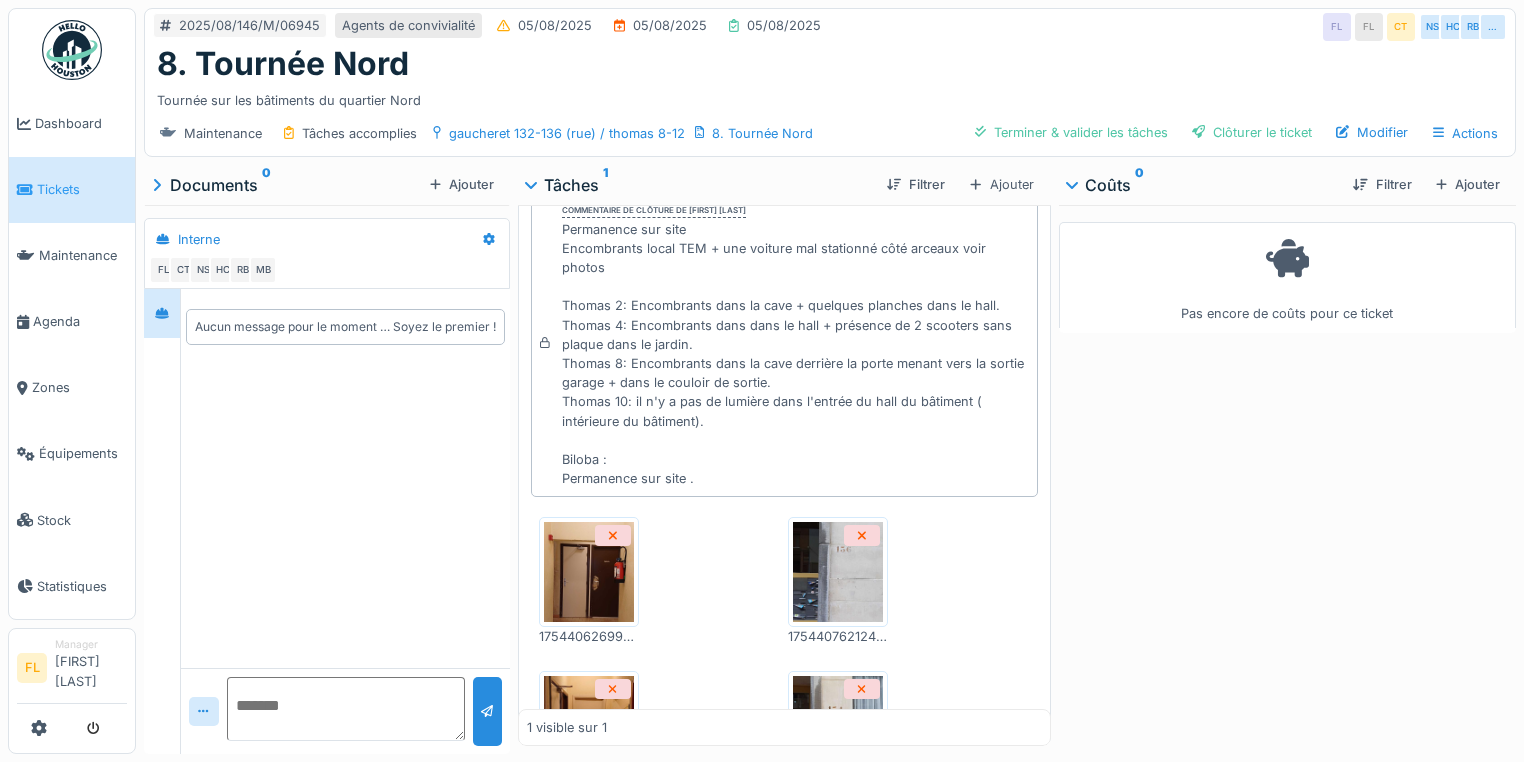 scroll, scrollTop: 176, scrollLeft: 0, axis: vertical 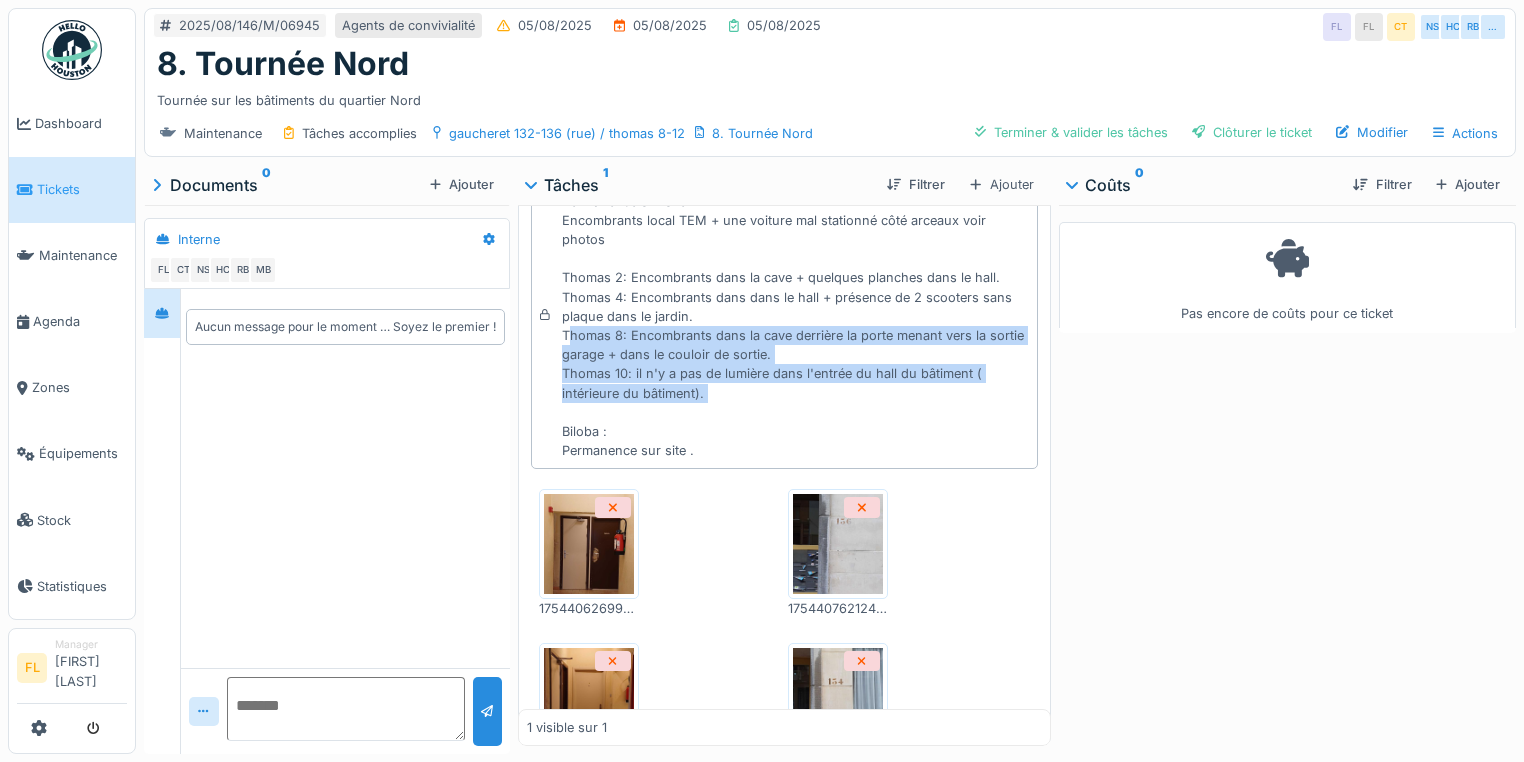 drag, startPoint x: 600, startPoint y: 325, endPoint x: 818, endPoint y: 392, distance: 228.06358 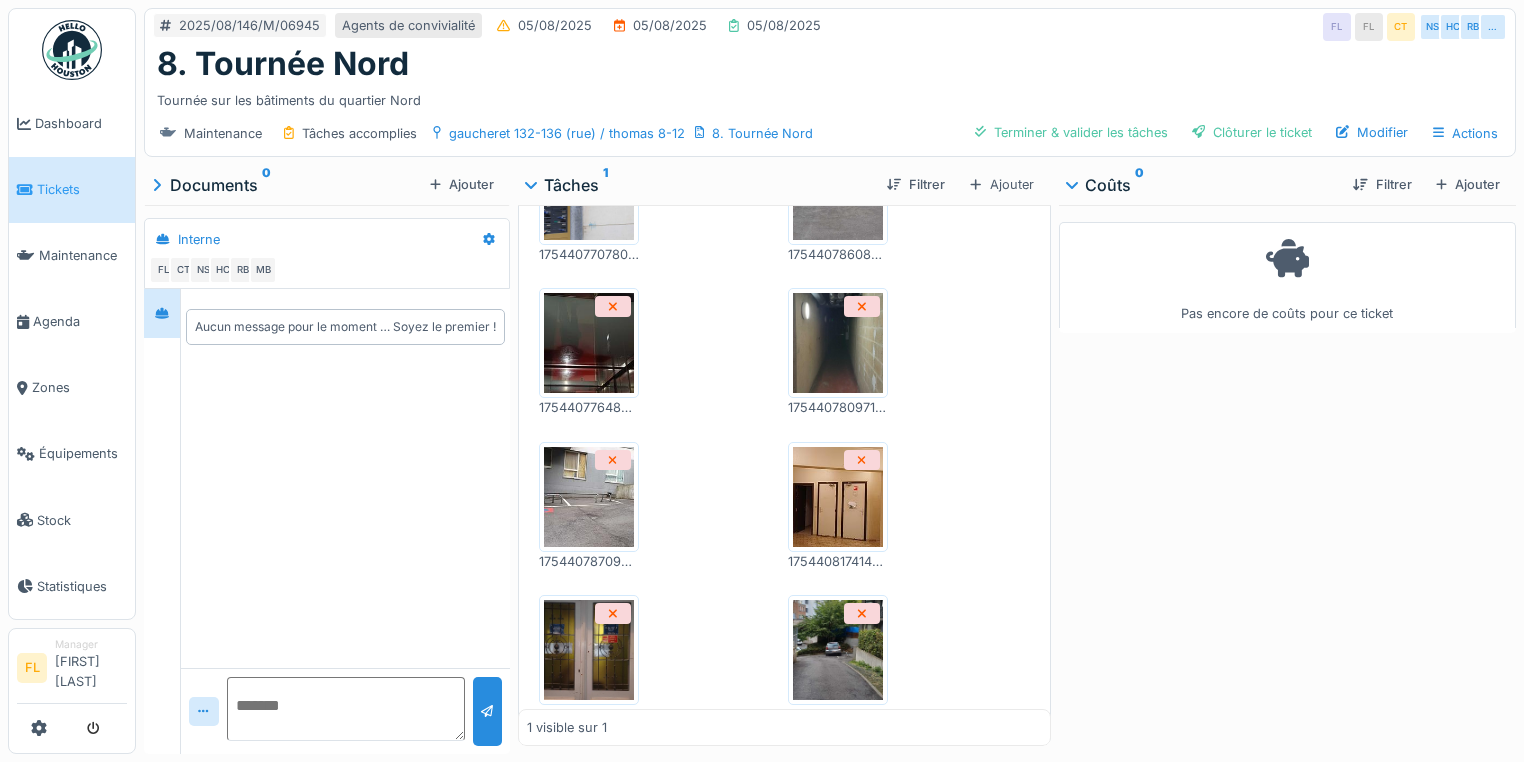 scroll, scrollTop: 1376, scrollLeft: 0, axis: vertical 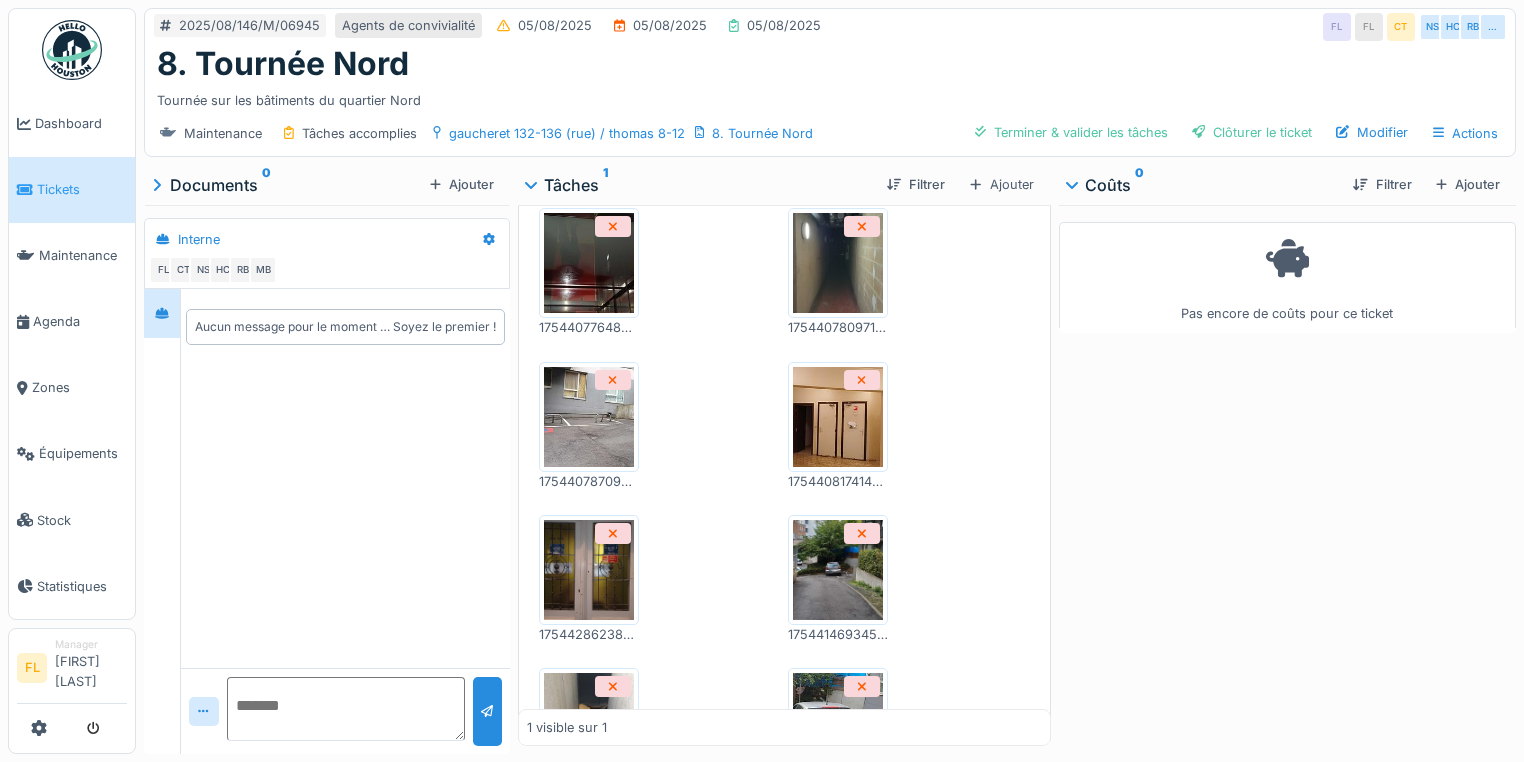 click at bounding box center [589, 570] 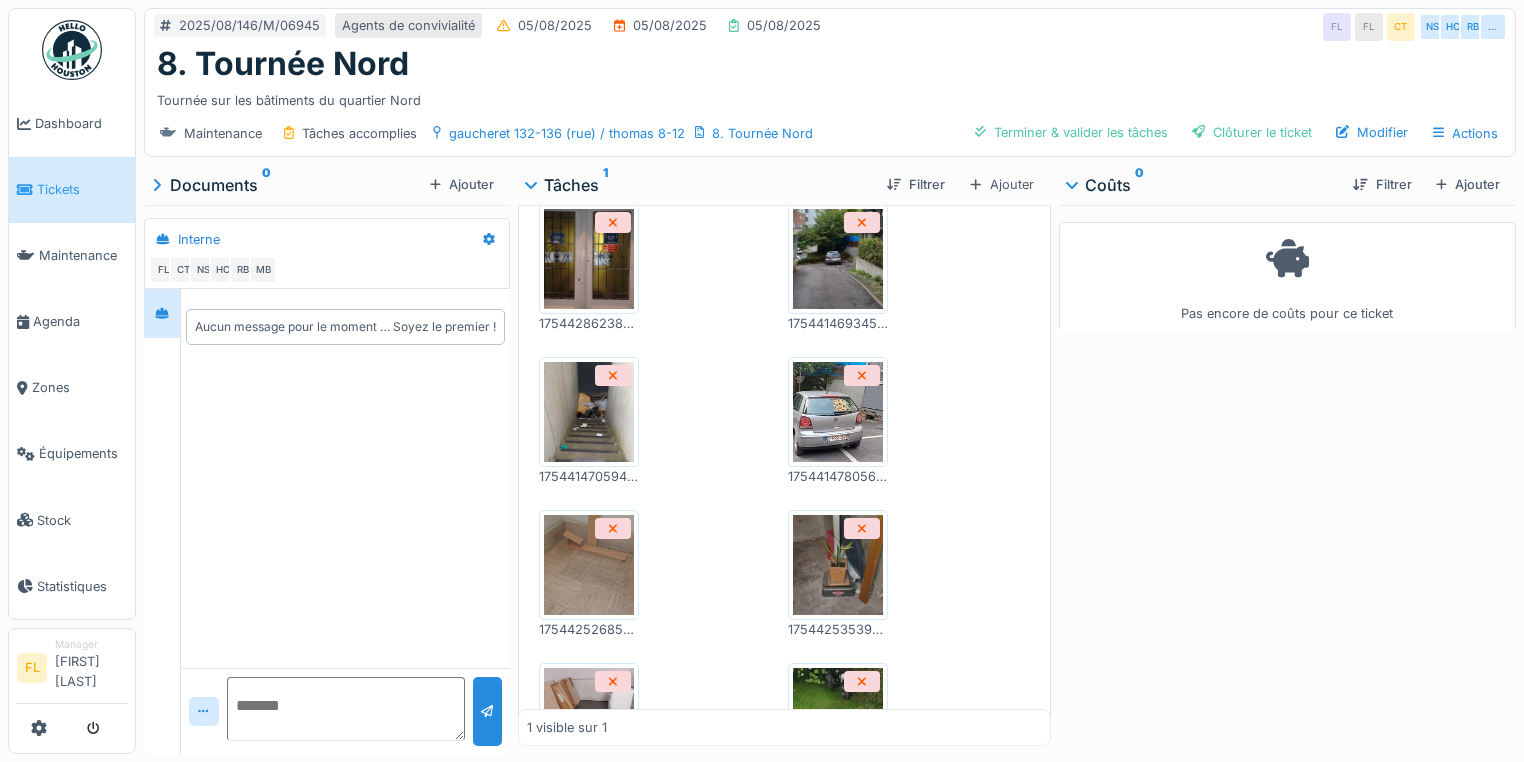 scroll, scrollTop: 1696, scrollLeft: 0, axis: vertical 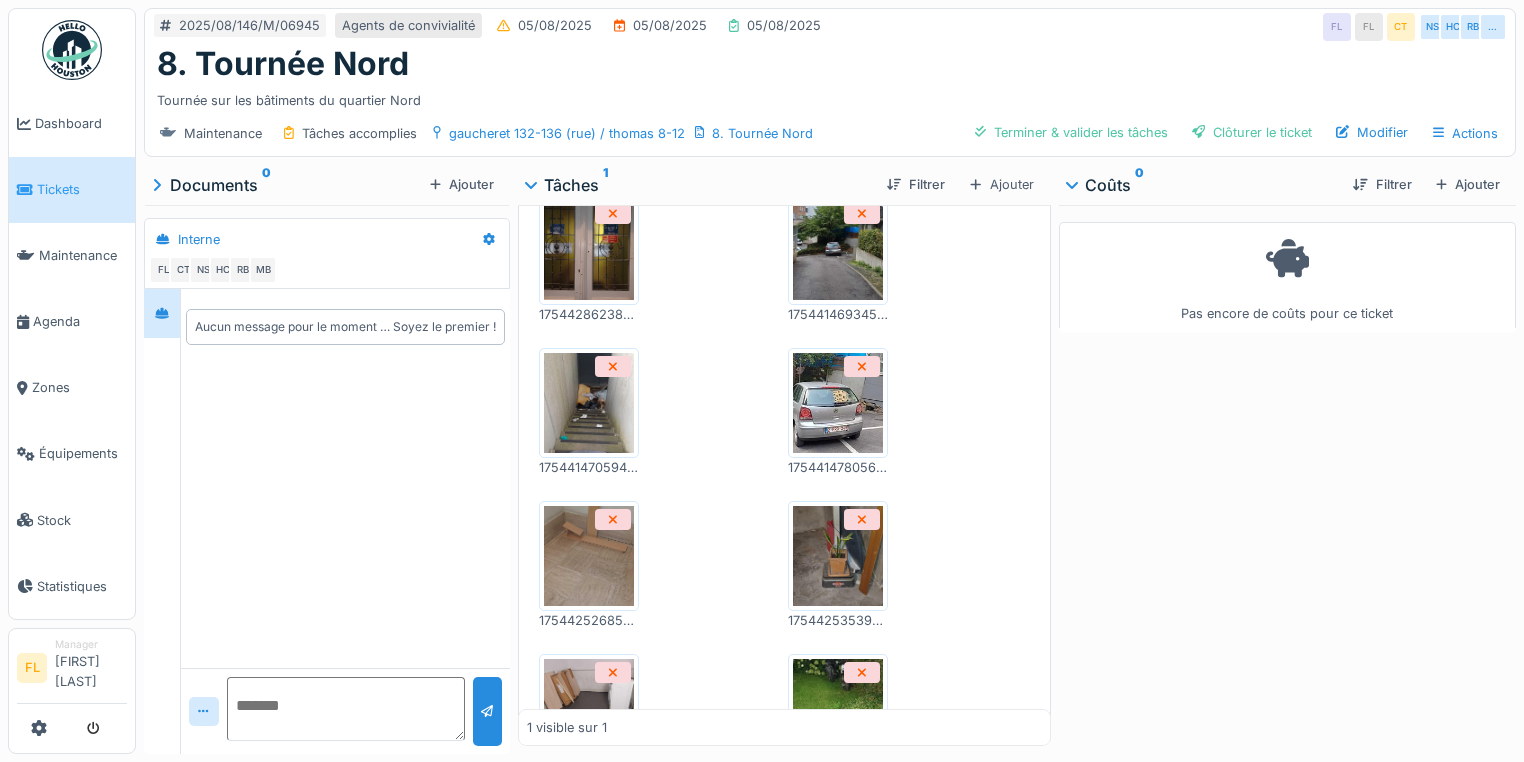 click at bounding box center [589, 403] 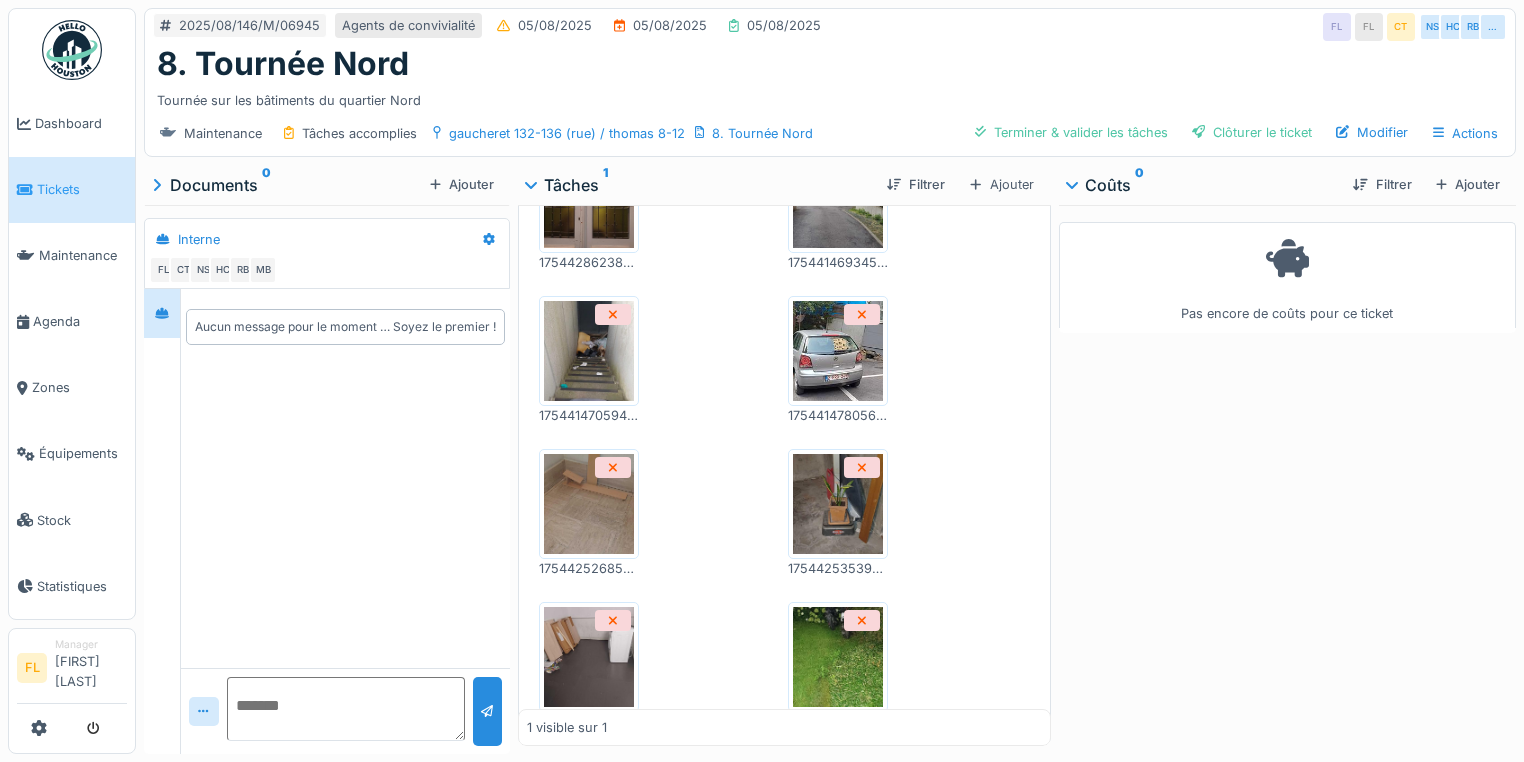 scroll, scrollTop: 1776, scrollLeft: 0, axis: vertical 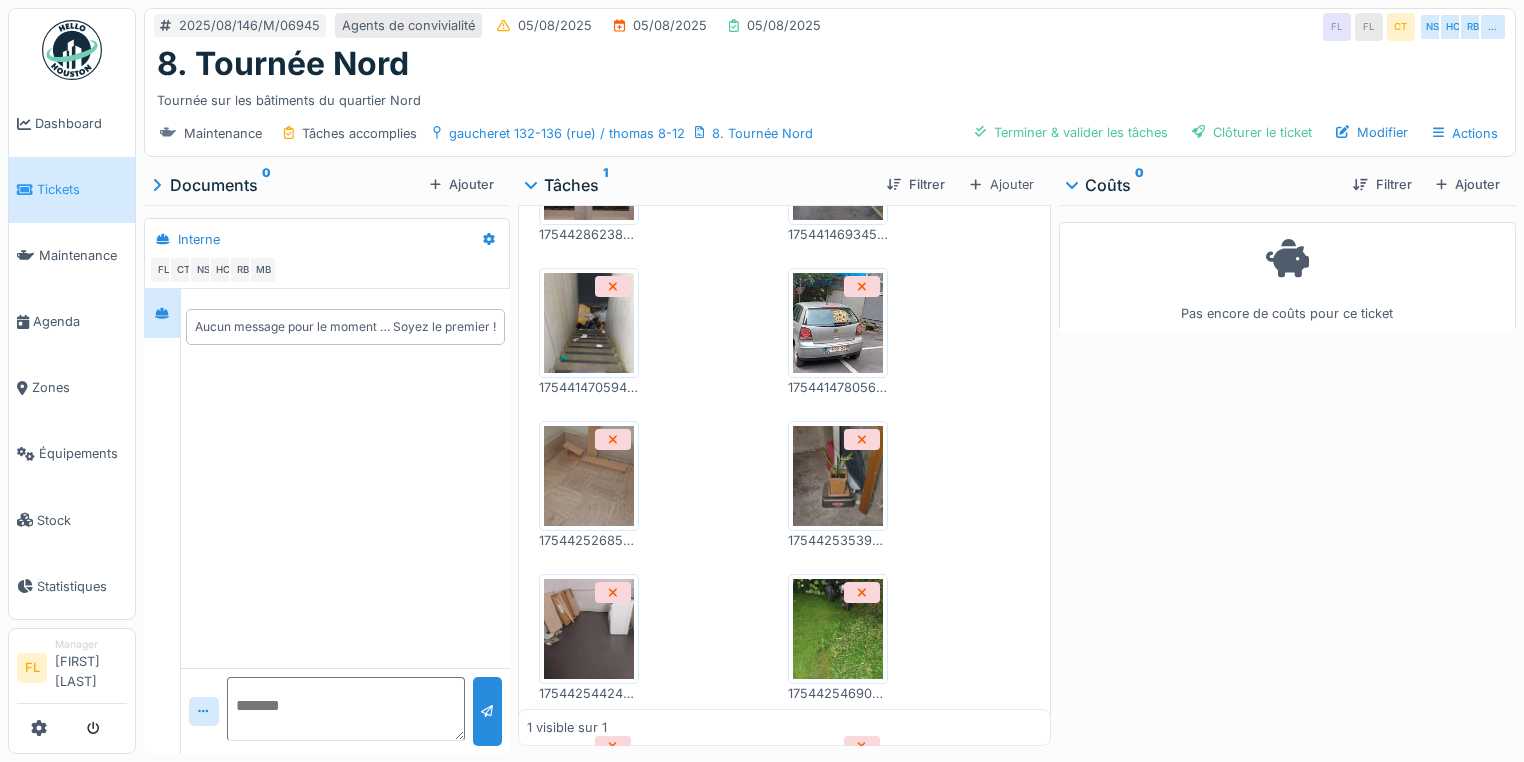 click at bounding box center (838, 476) 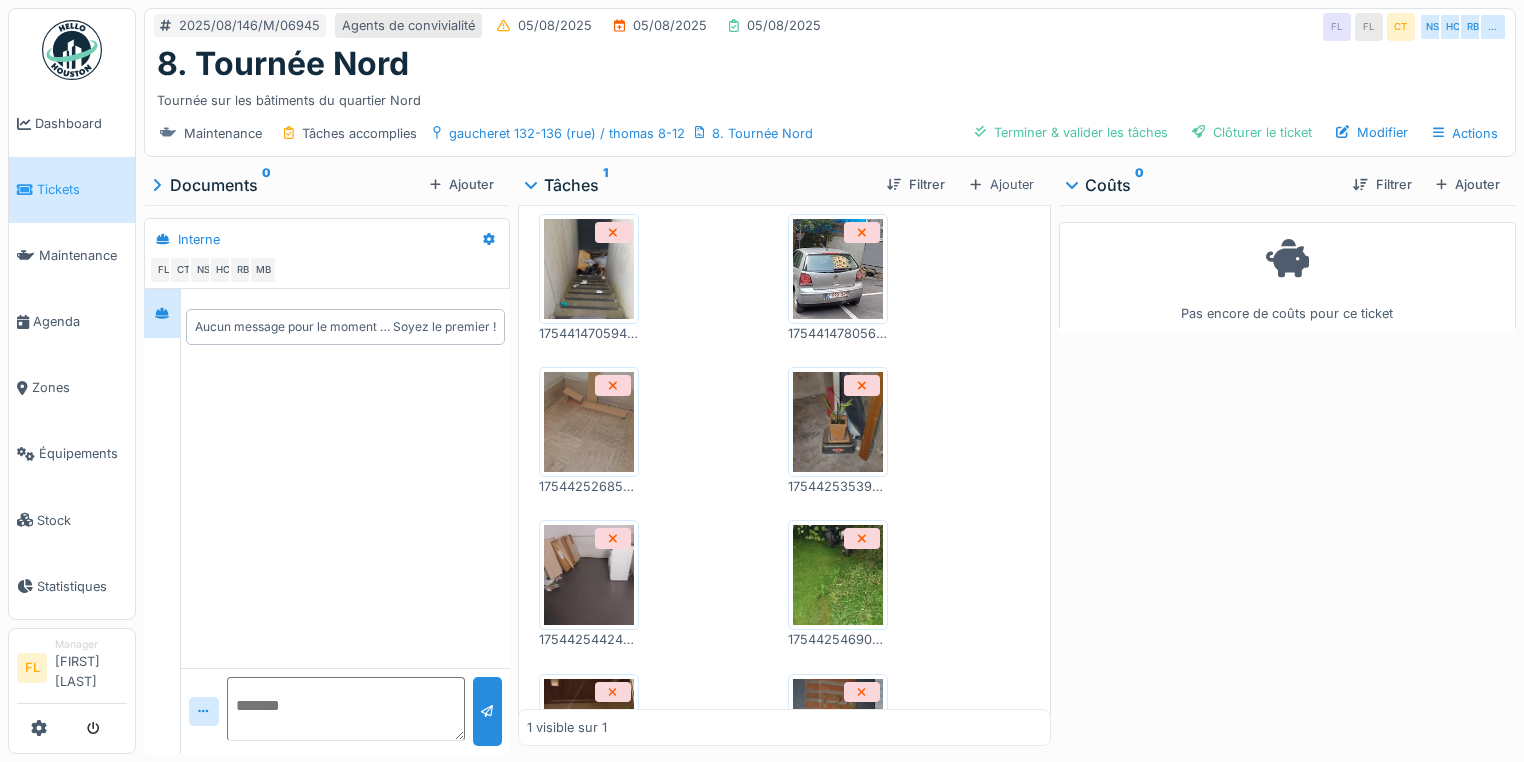 scroll, scrollTop: 1856, scrollLeft: 0, axis: vertical 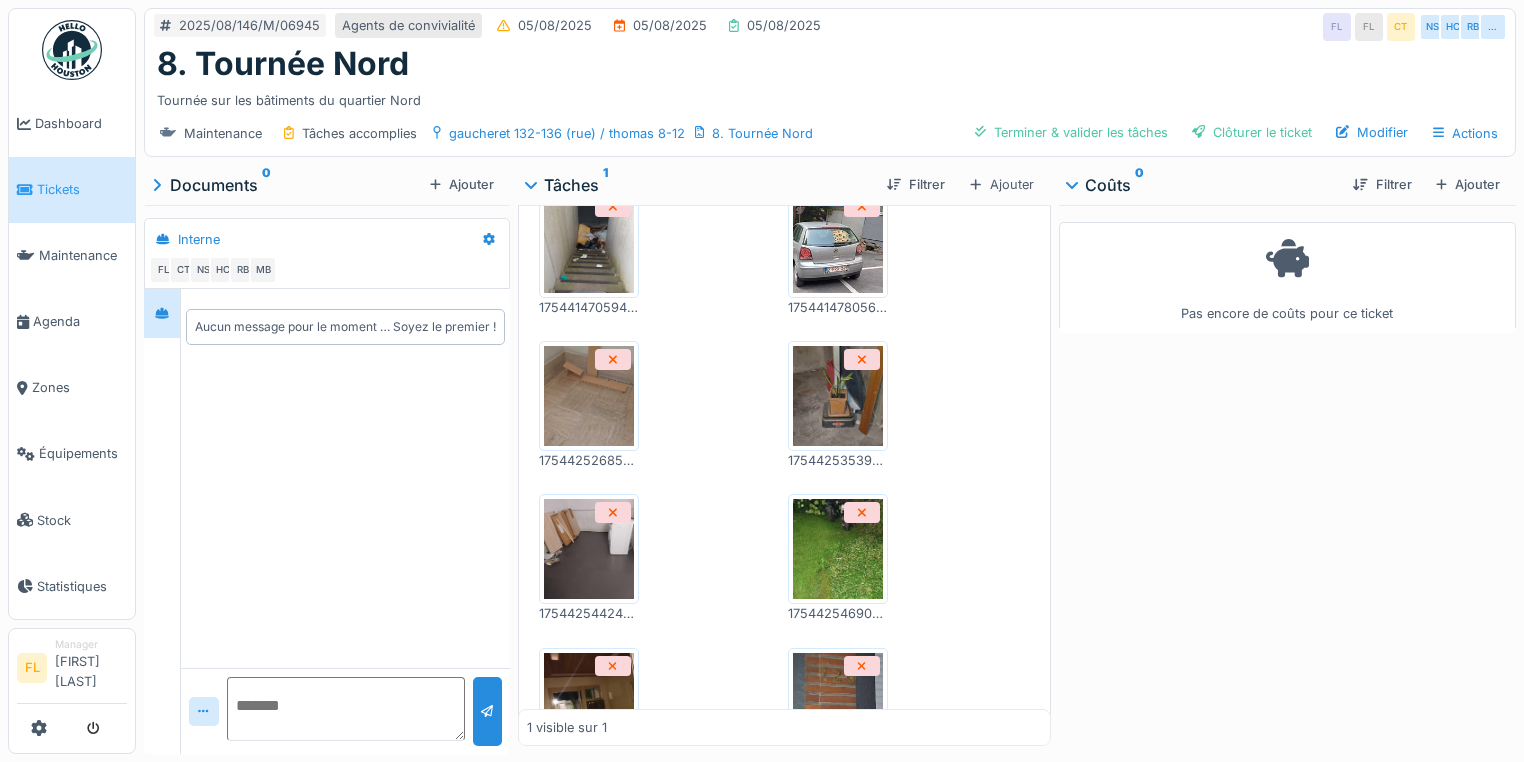 click at bounding box center [589, 549] 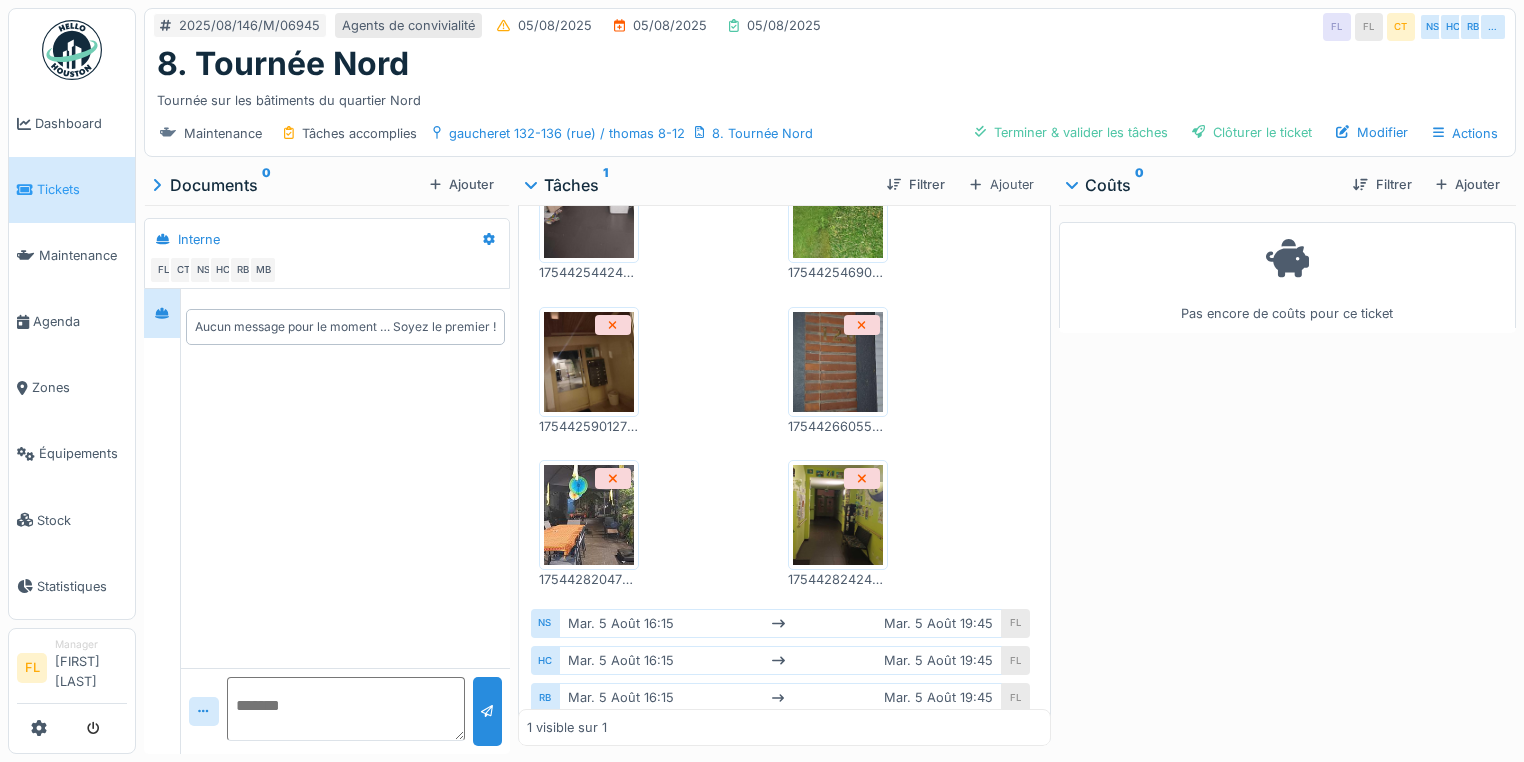 scroll, scrollTop: 2256, scrollLeft: 0, axis: vertical 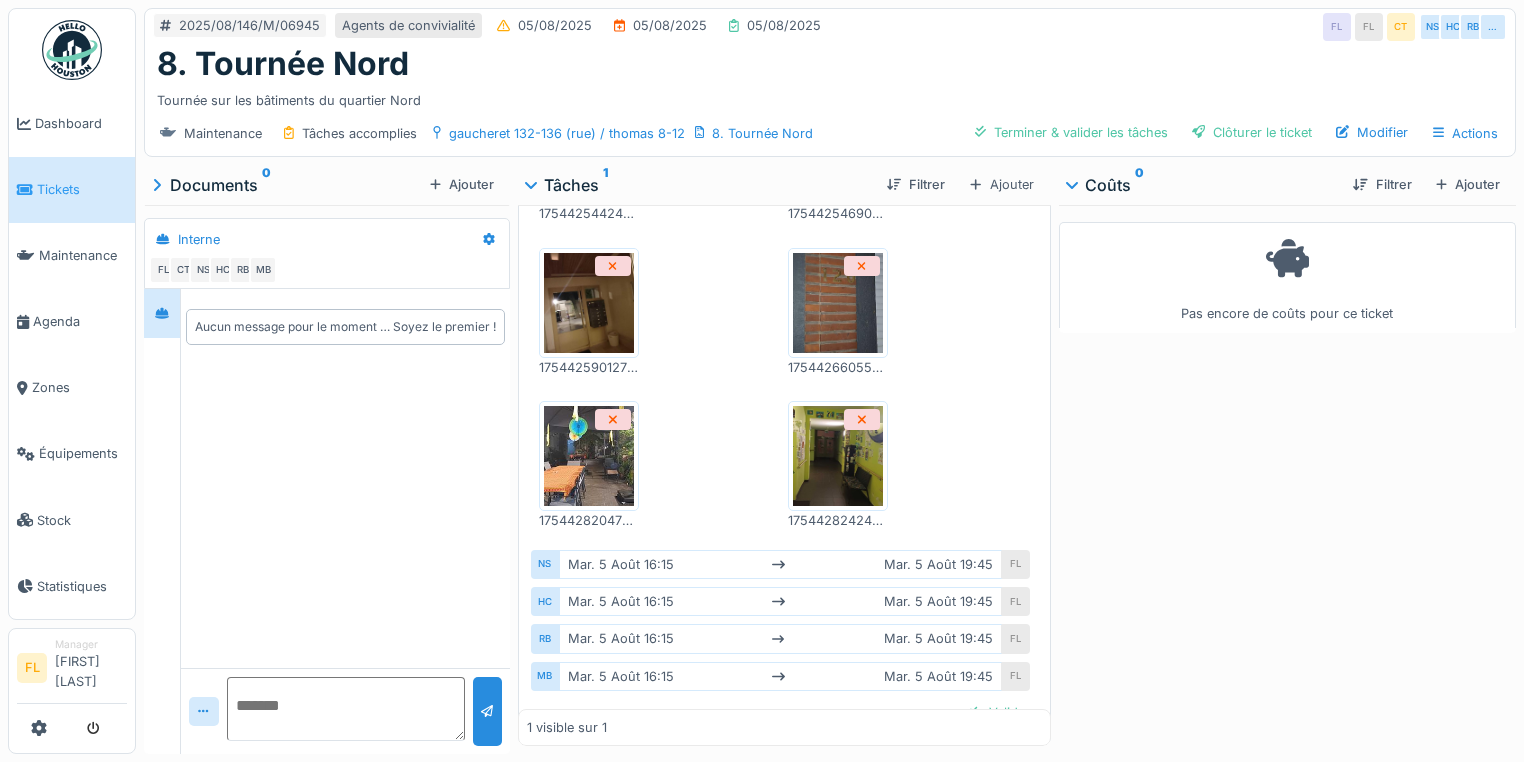 click at bounding box center [589, 456] 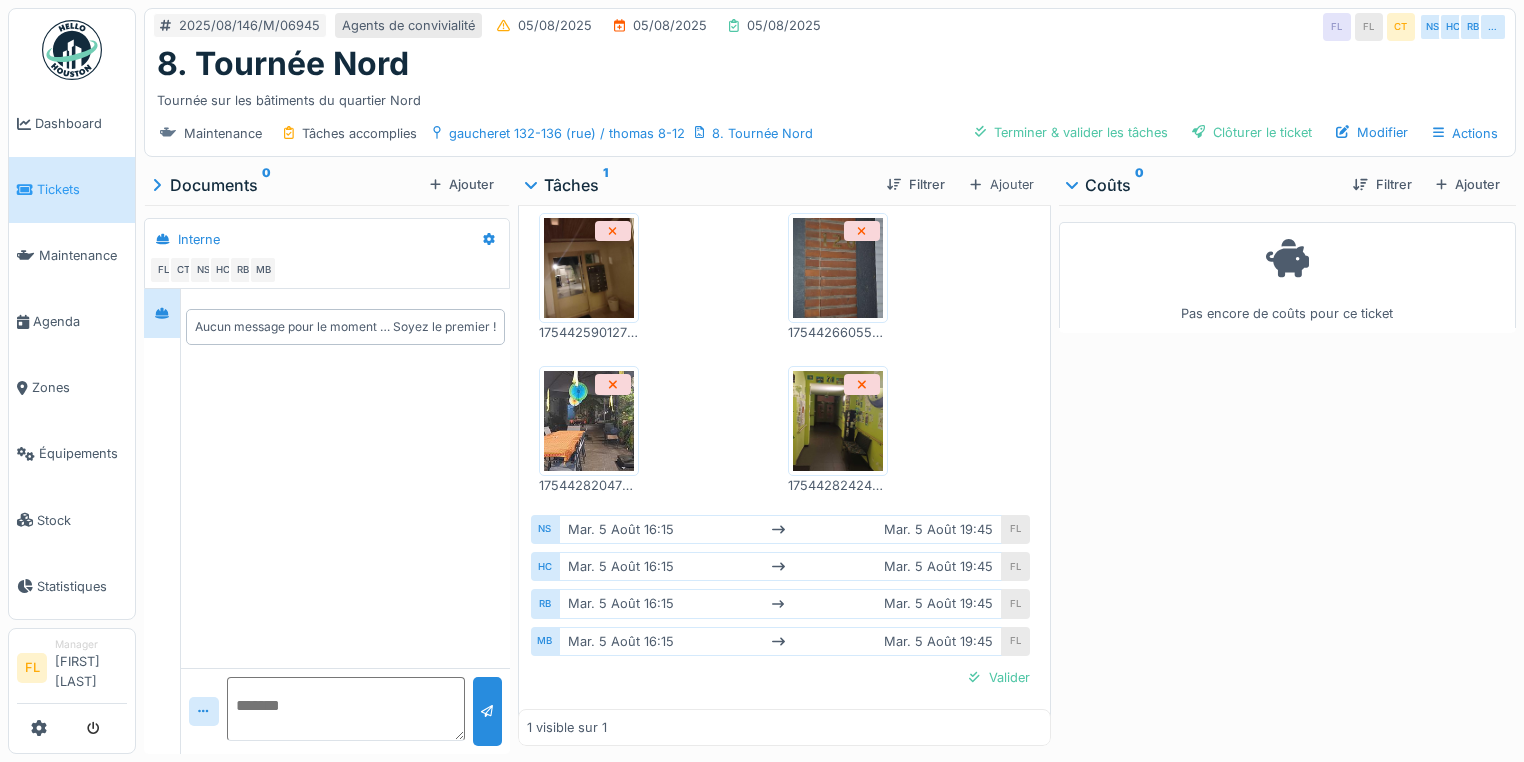 scroll, scrollTop: 2309, scrollLeft: 0, axis: vertical 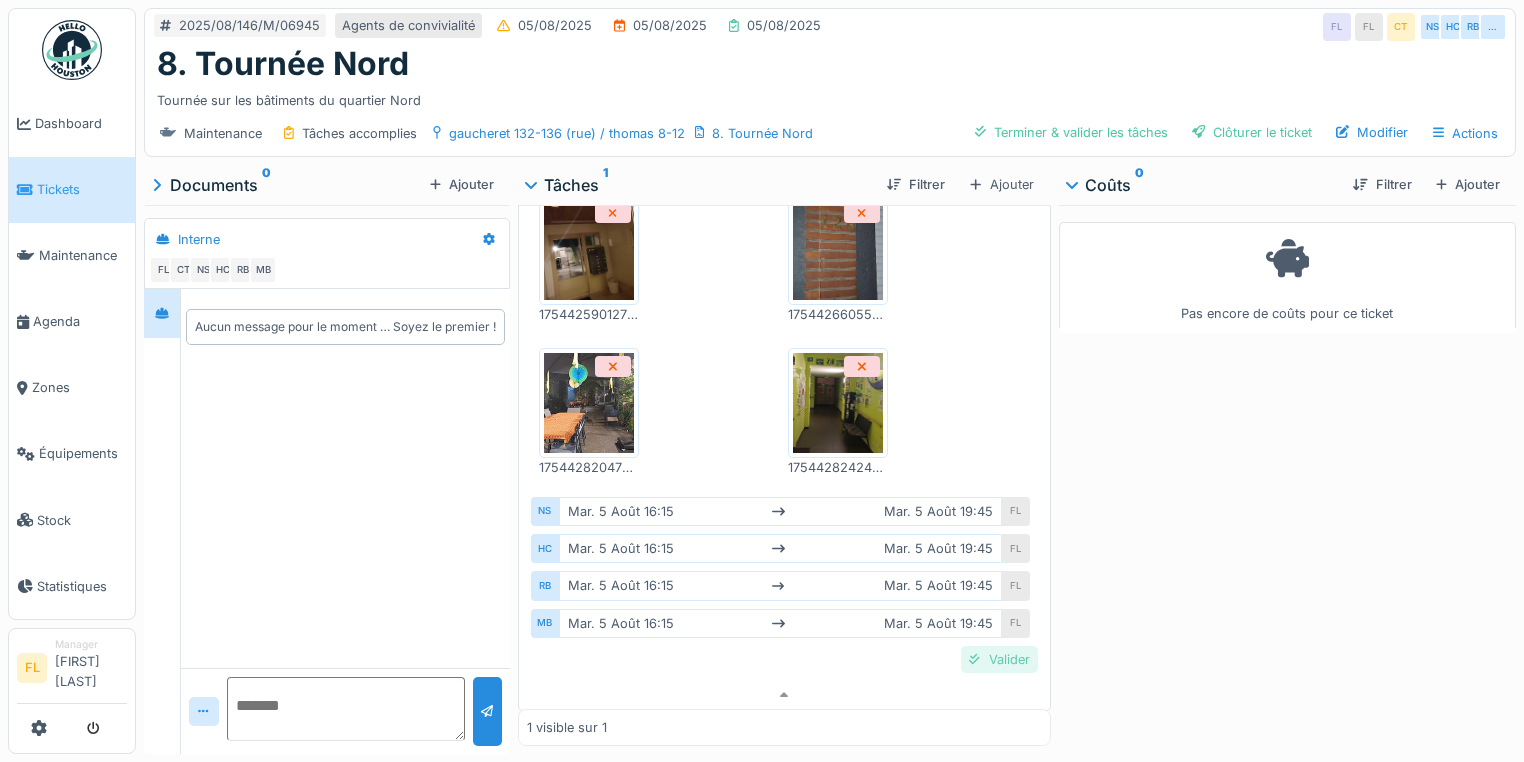 click on "Valider" at bounding box center (999, 659) 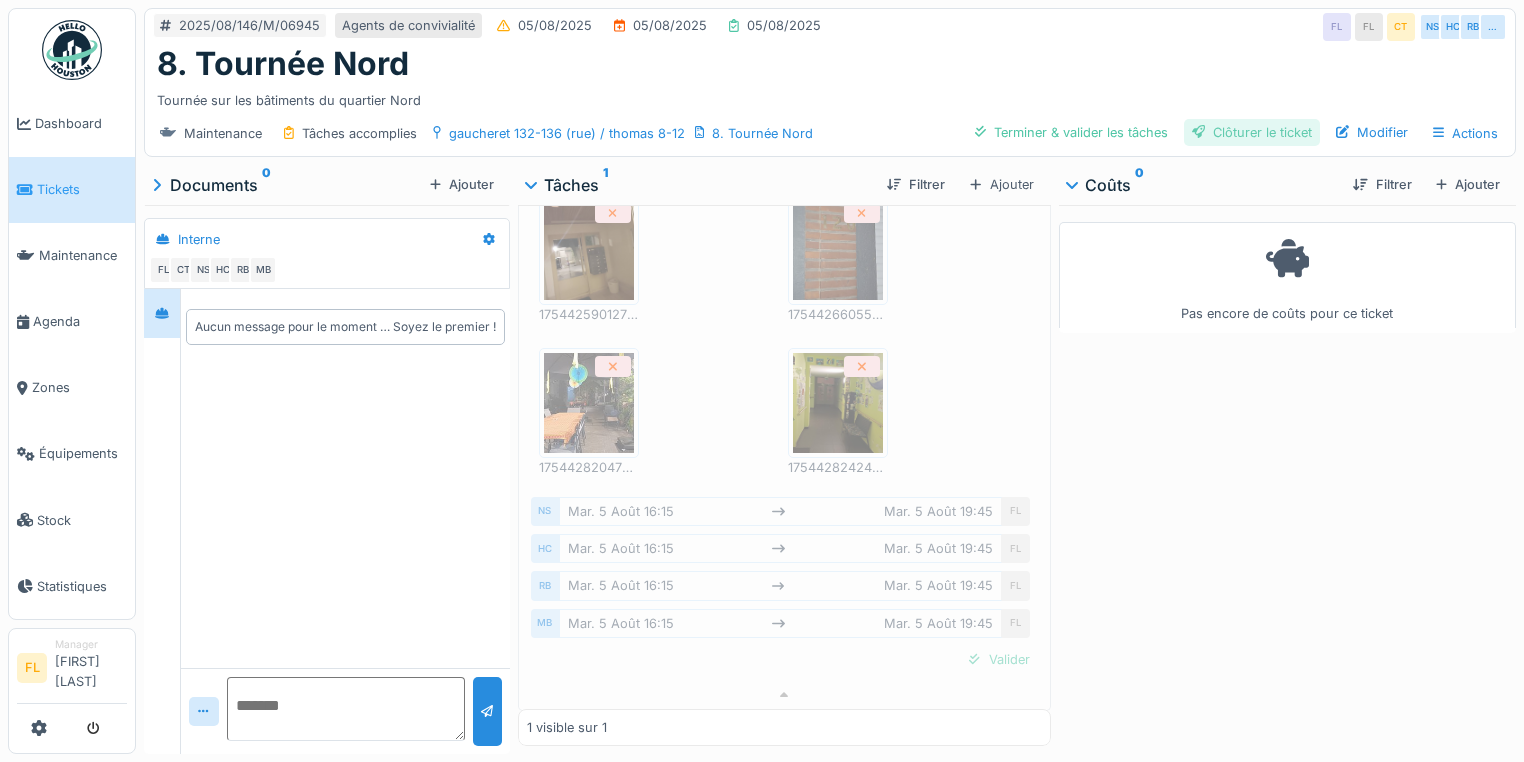 drag, startPoint x: 1232, startPoint y: 136, endPoint x: 1220, endPoint y: 126, distance: 15.6205 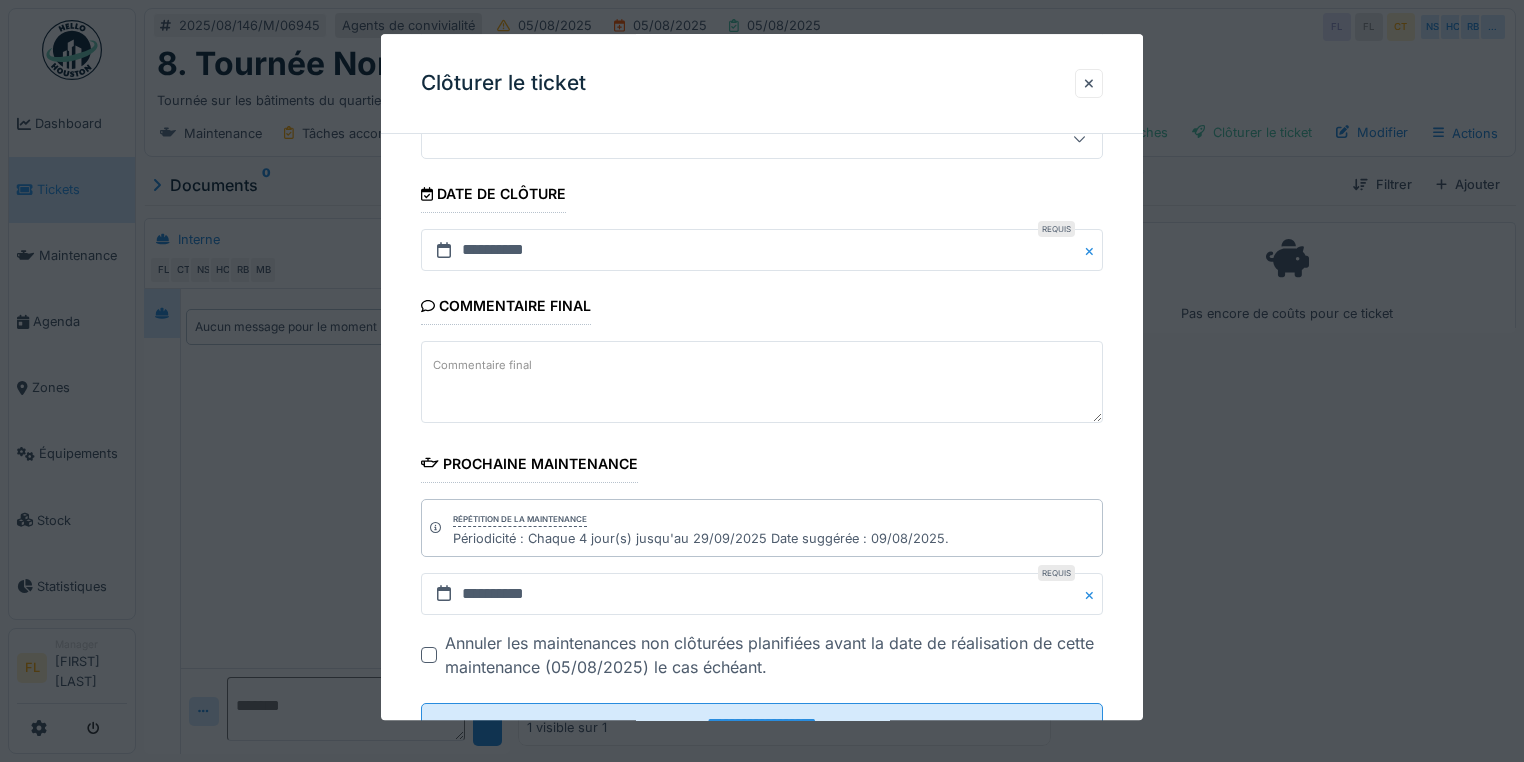 scroll, scrollTop: 272, scrollLeft: 0, axis: vertical 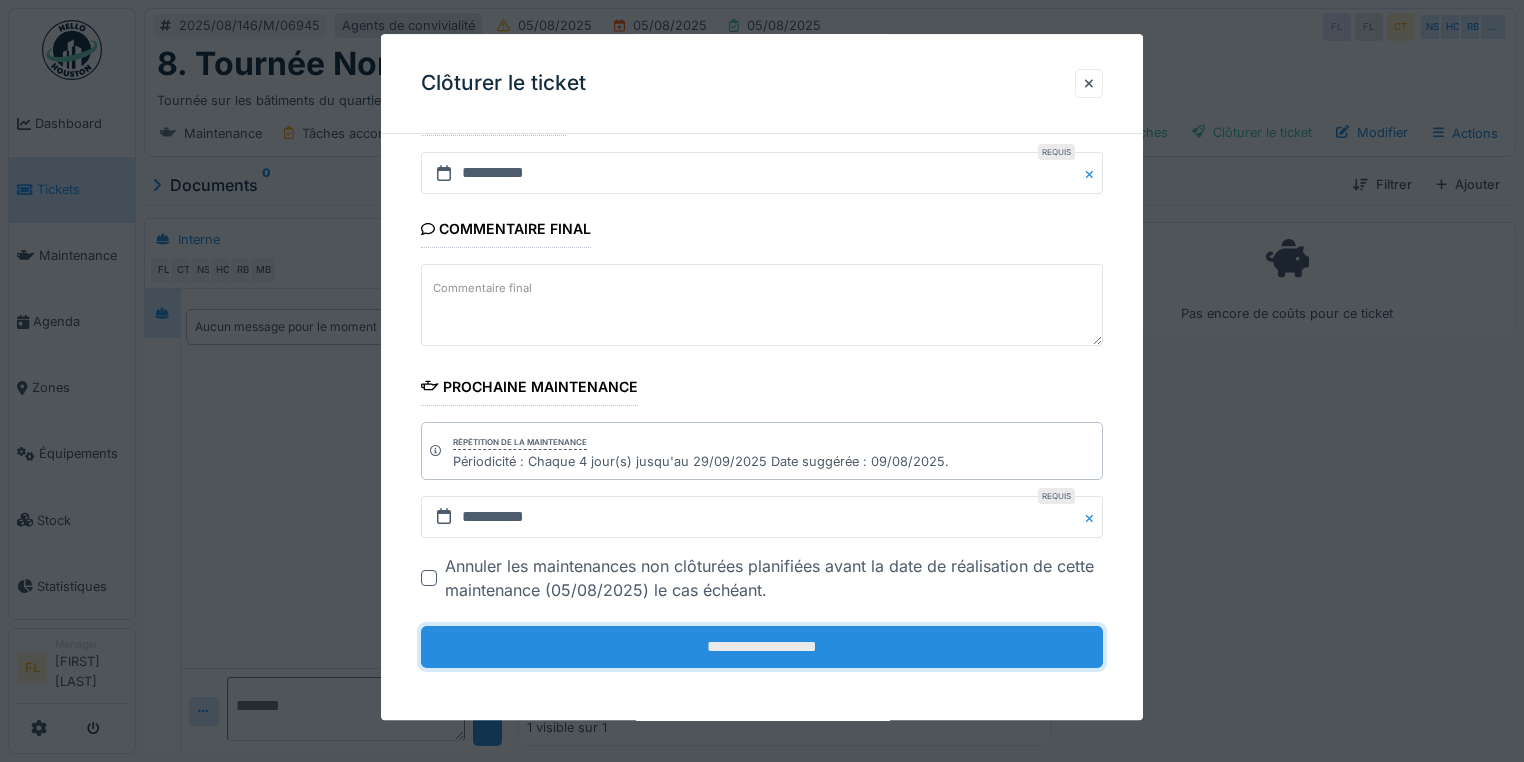 click on "**********" at bounding box center (762, 647) 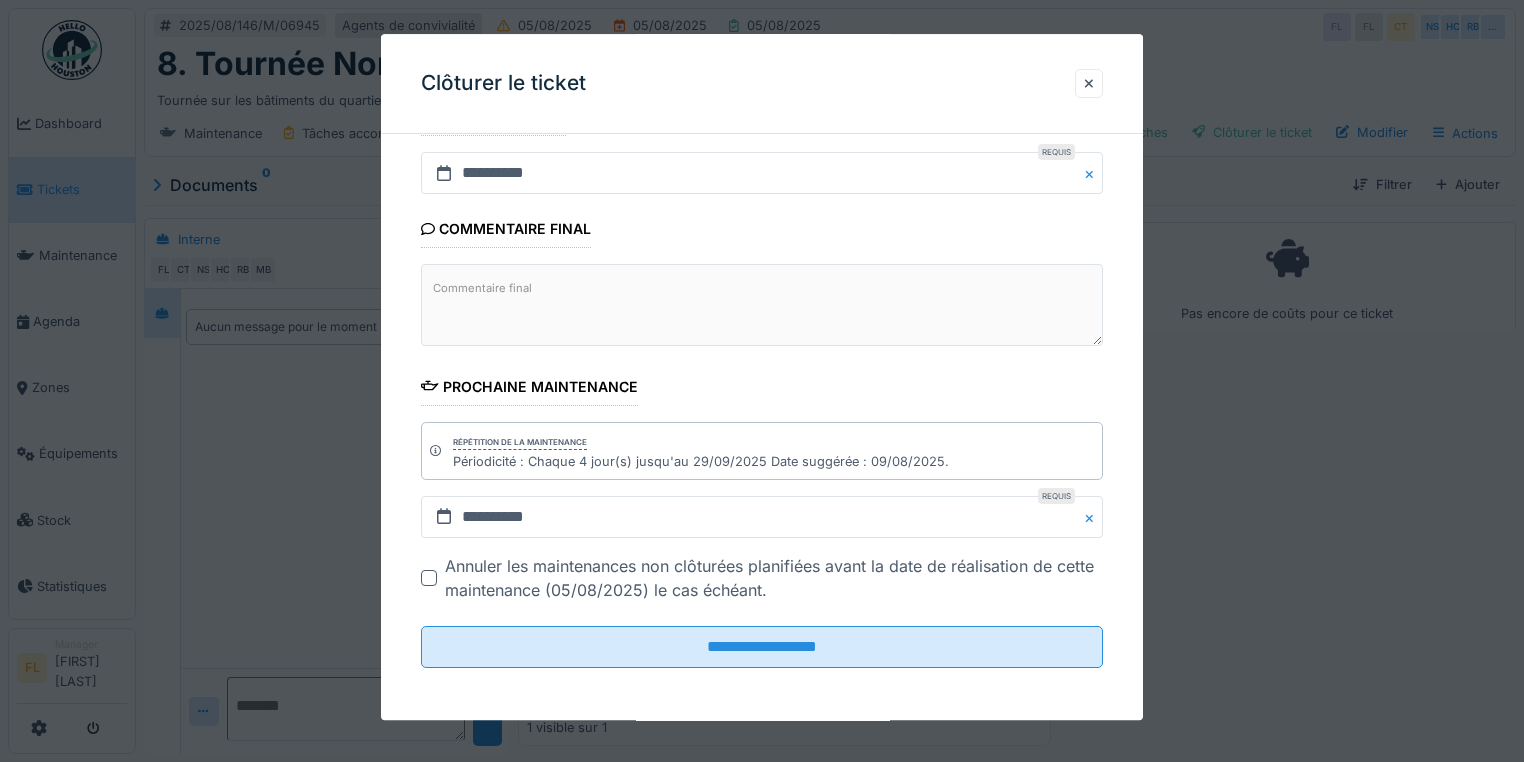 scroll, scrollTop: 2271, scrollLeft: 0, axis: vertical 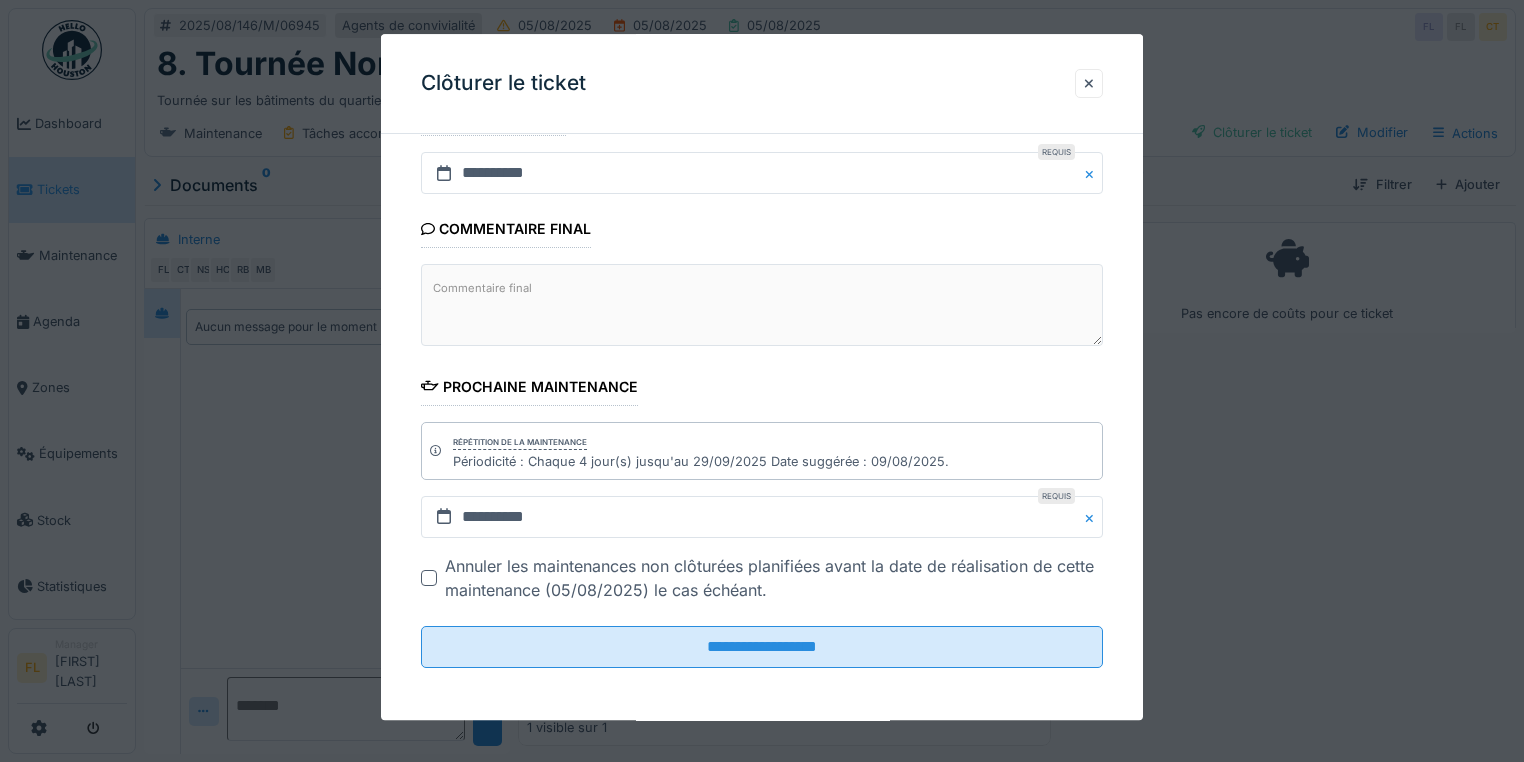 click at bounding box center [762, 381] 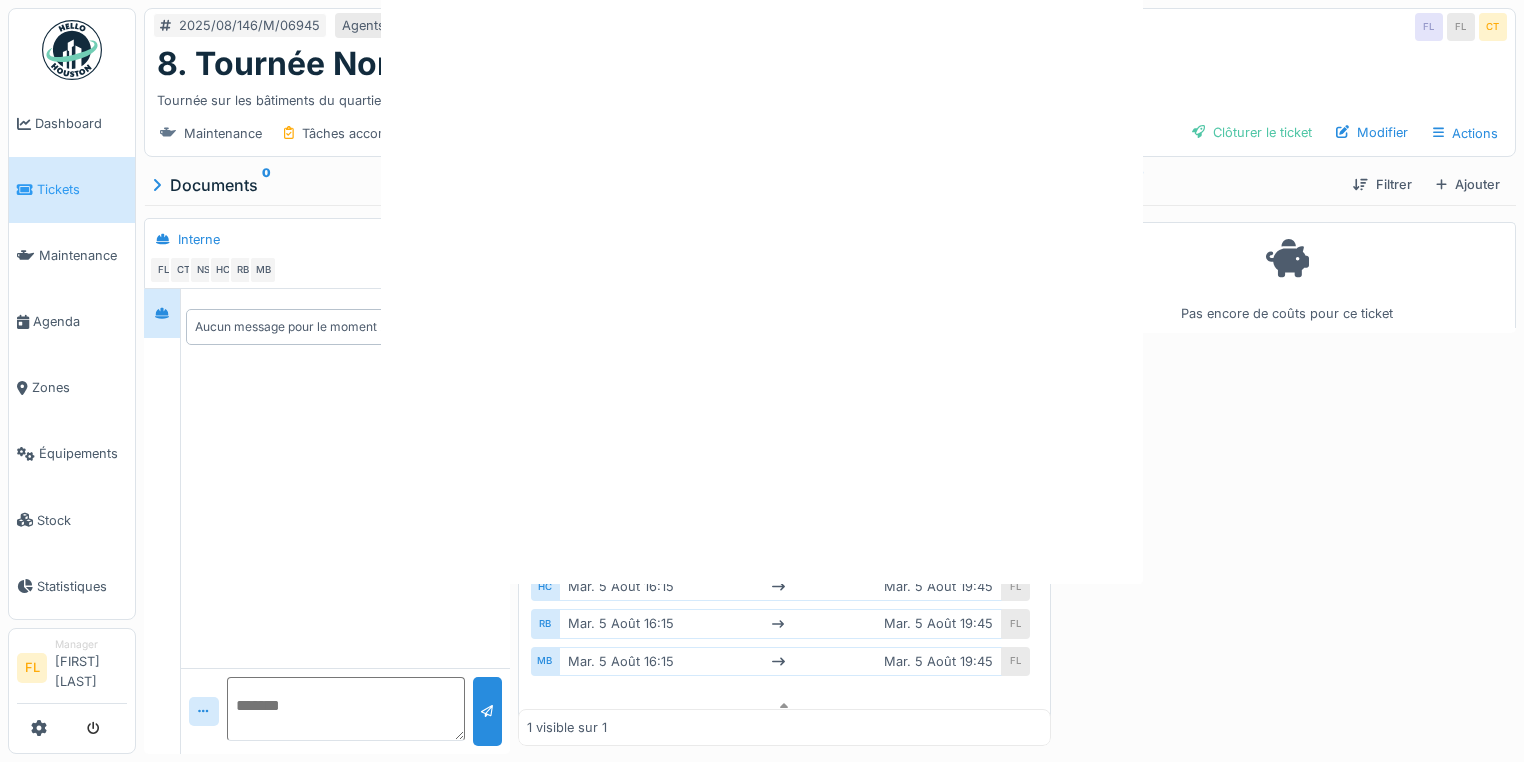 scroll, scrollTop: 0, scrollLeft: 0, axis: both 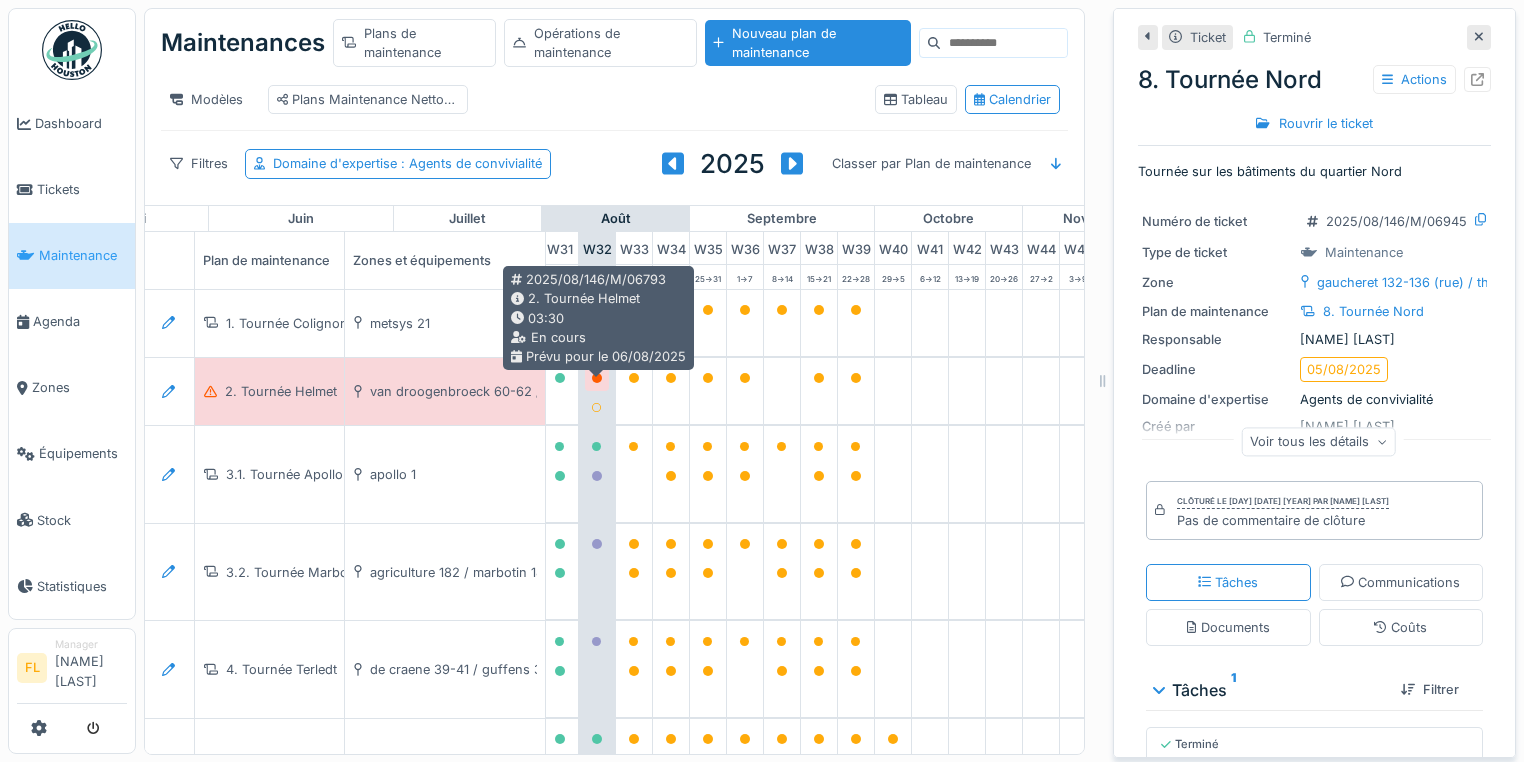 click 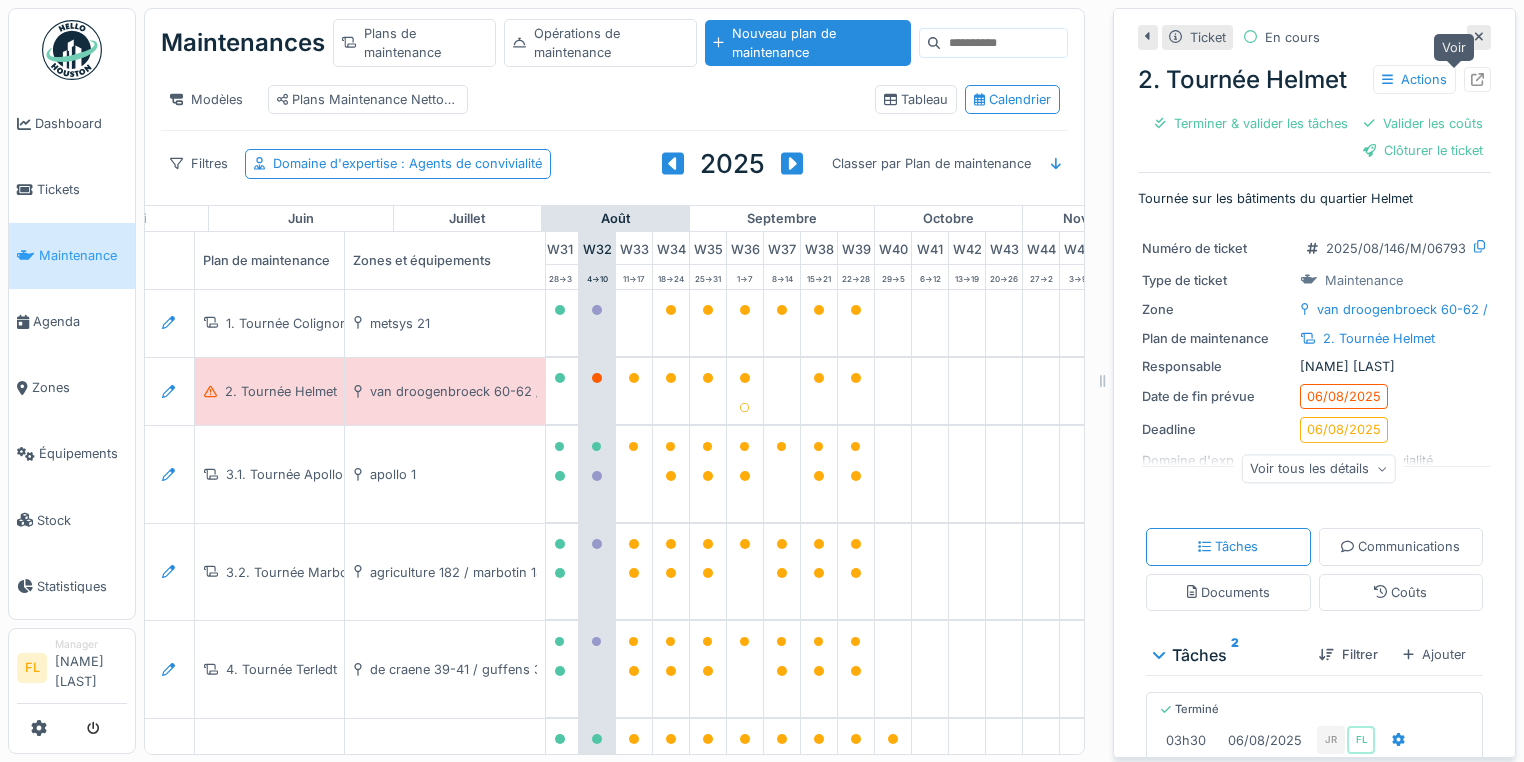 click 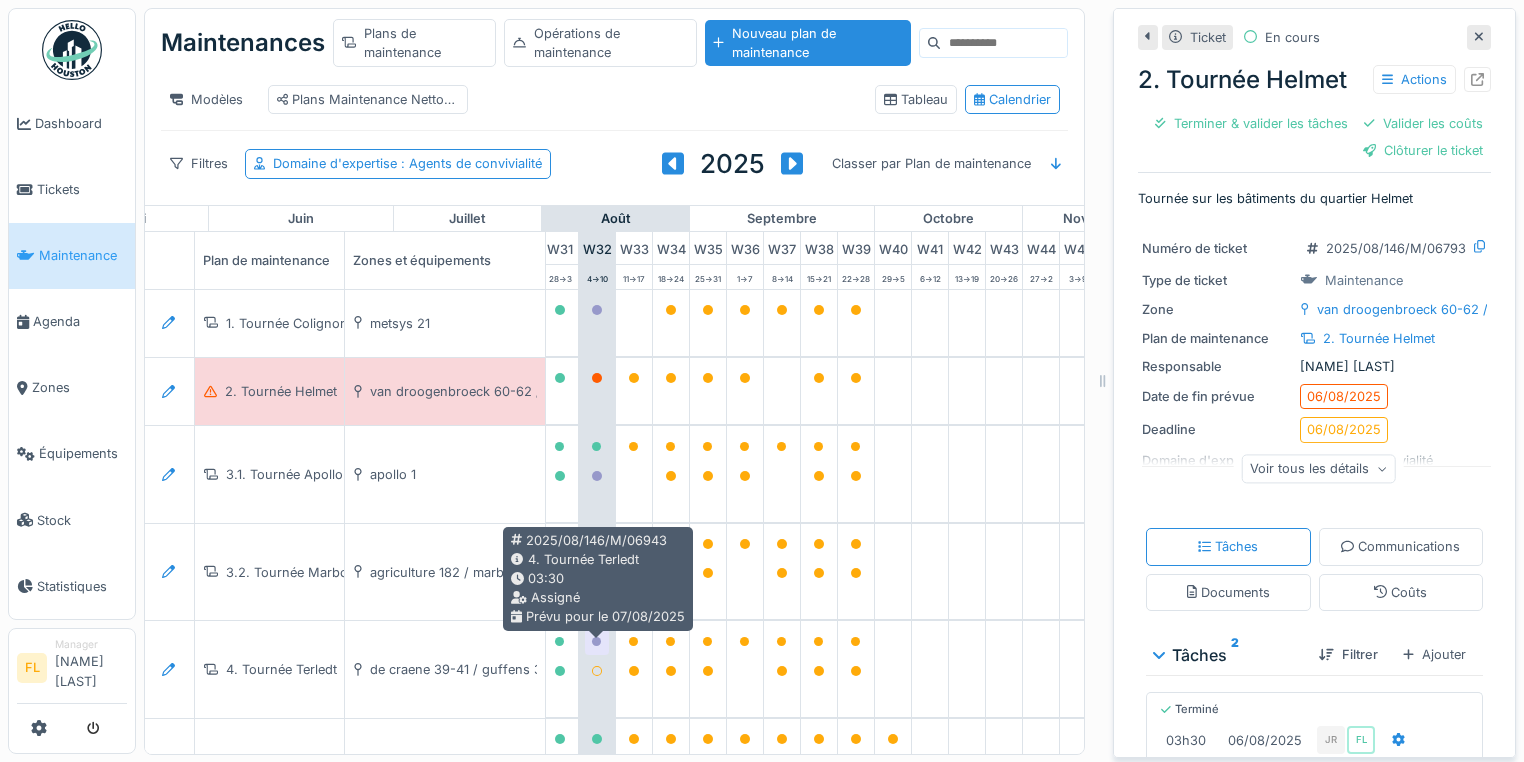 click 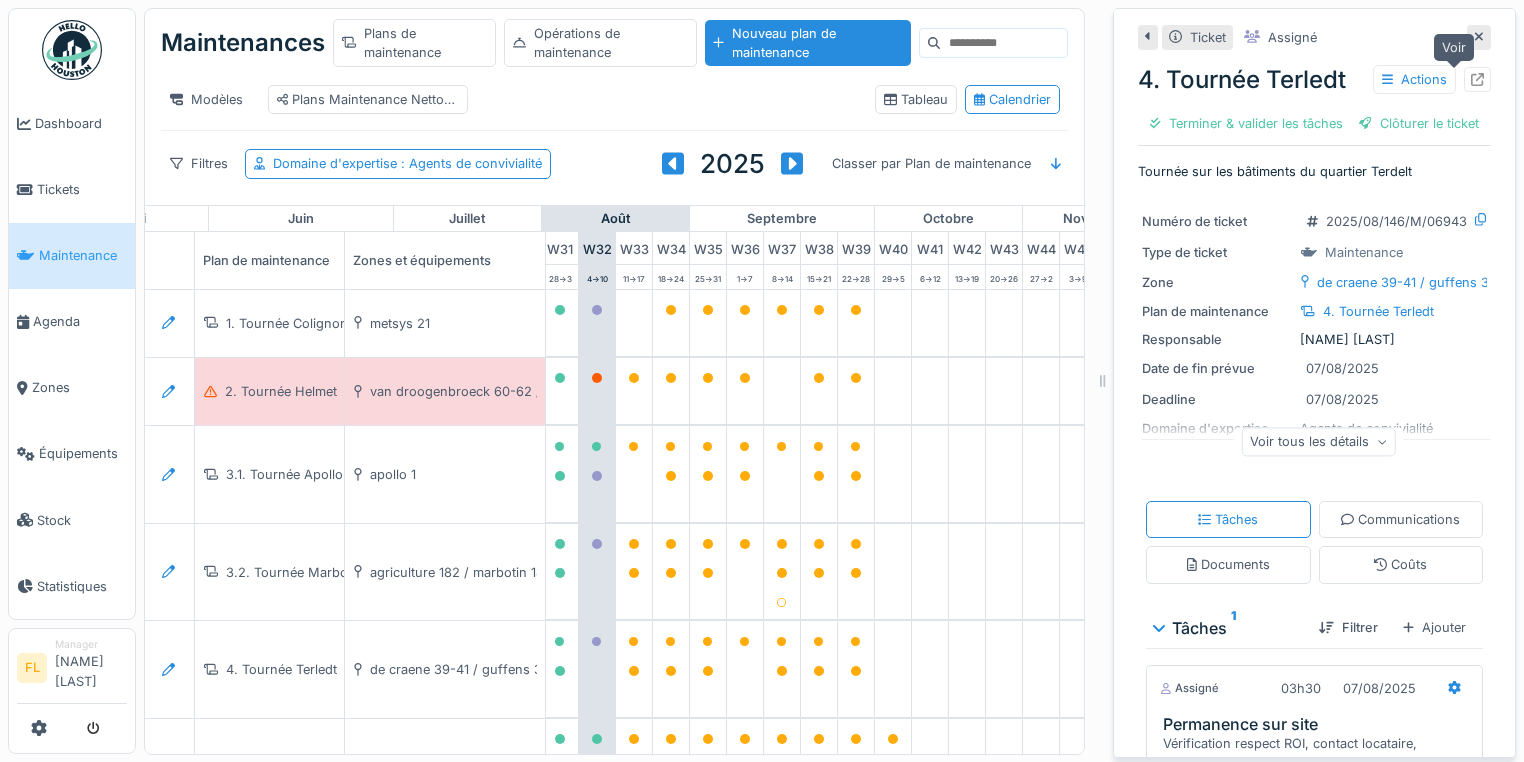 click 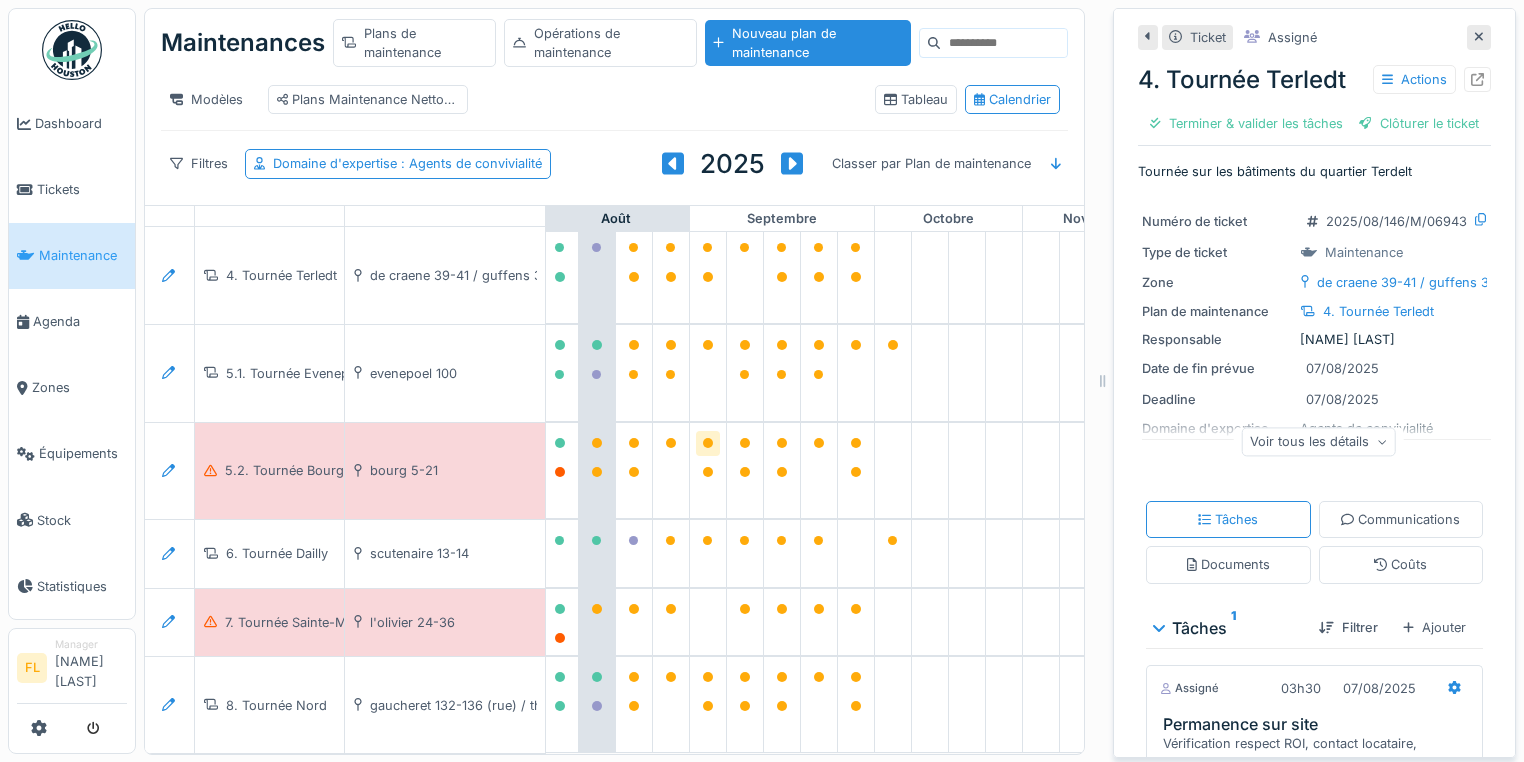 scroll, scrollTop: 418, scrollLeft: 1166, axis: both 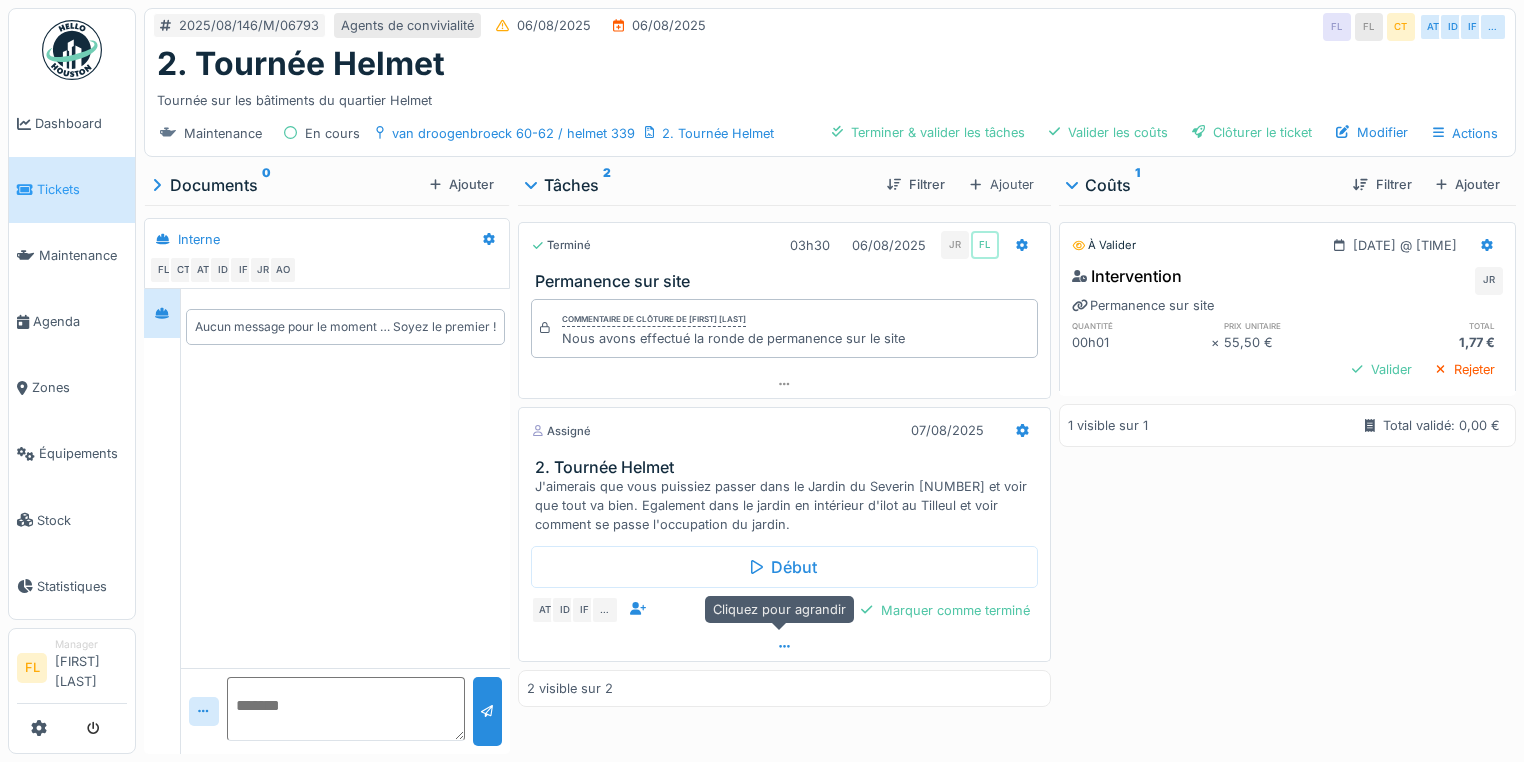 click 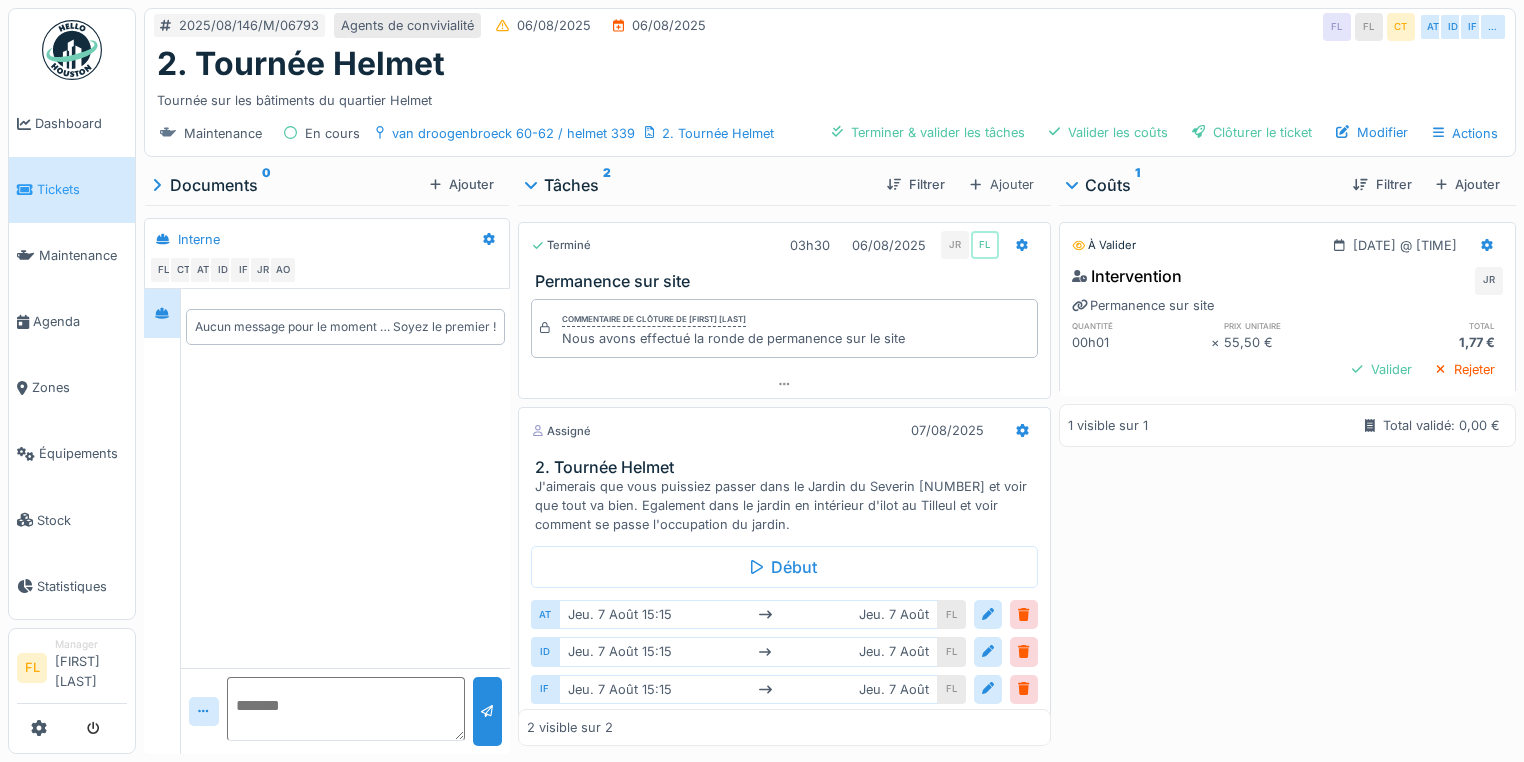 scroll, scrollTop: 12, scrollLeft: 0, axis: vertical 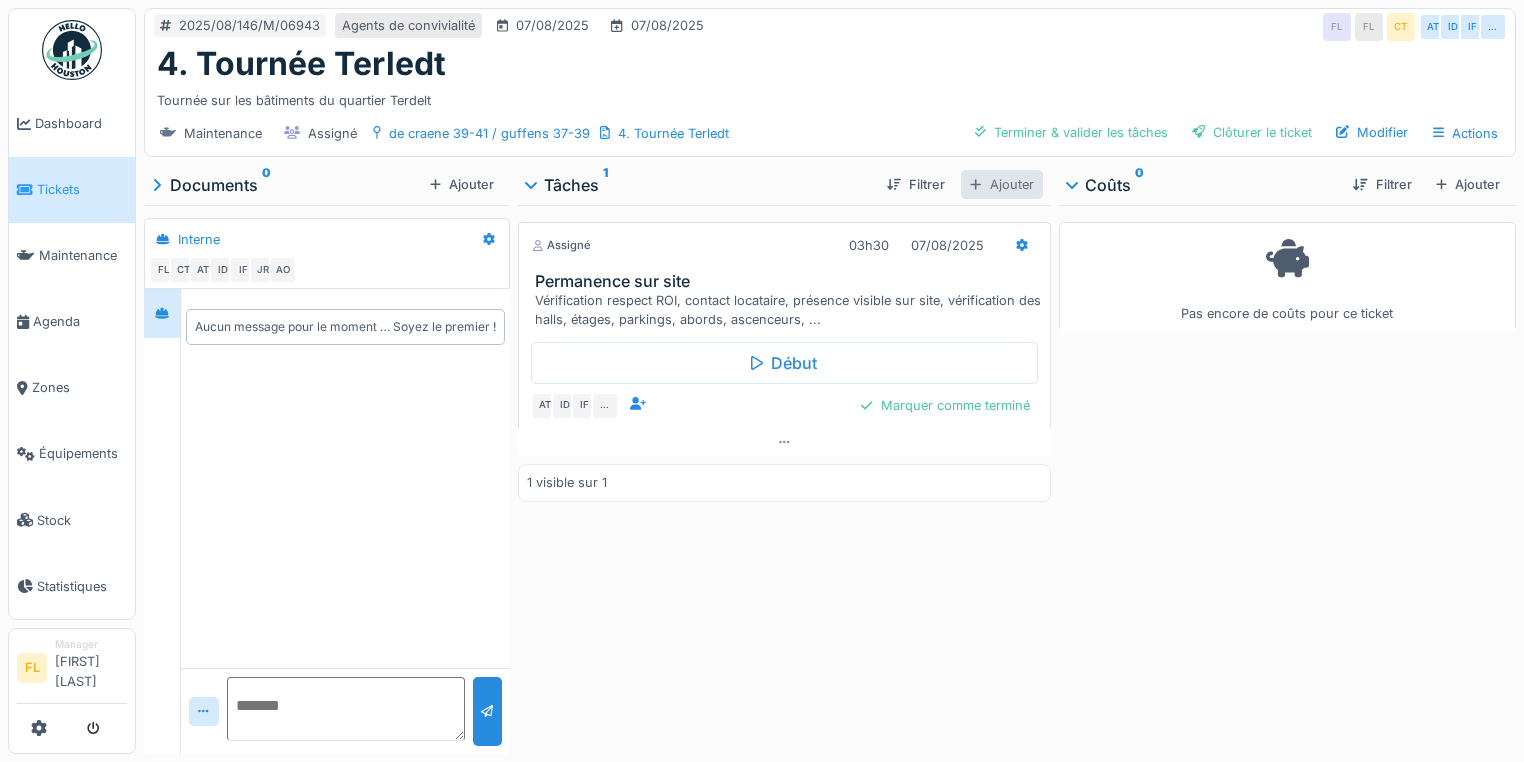 click on "Ajouter" at bounding box center (1001, 184) 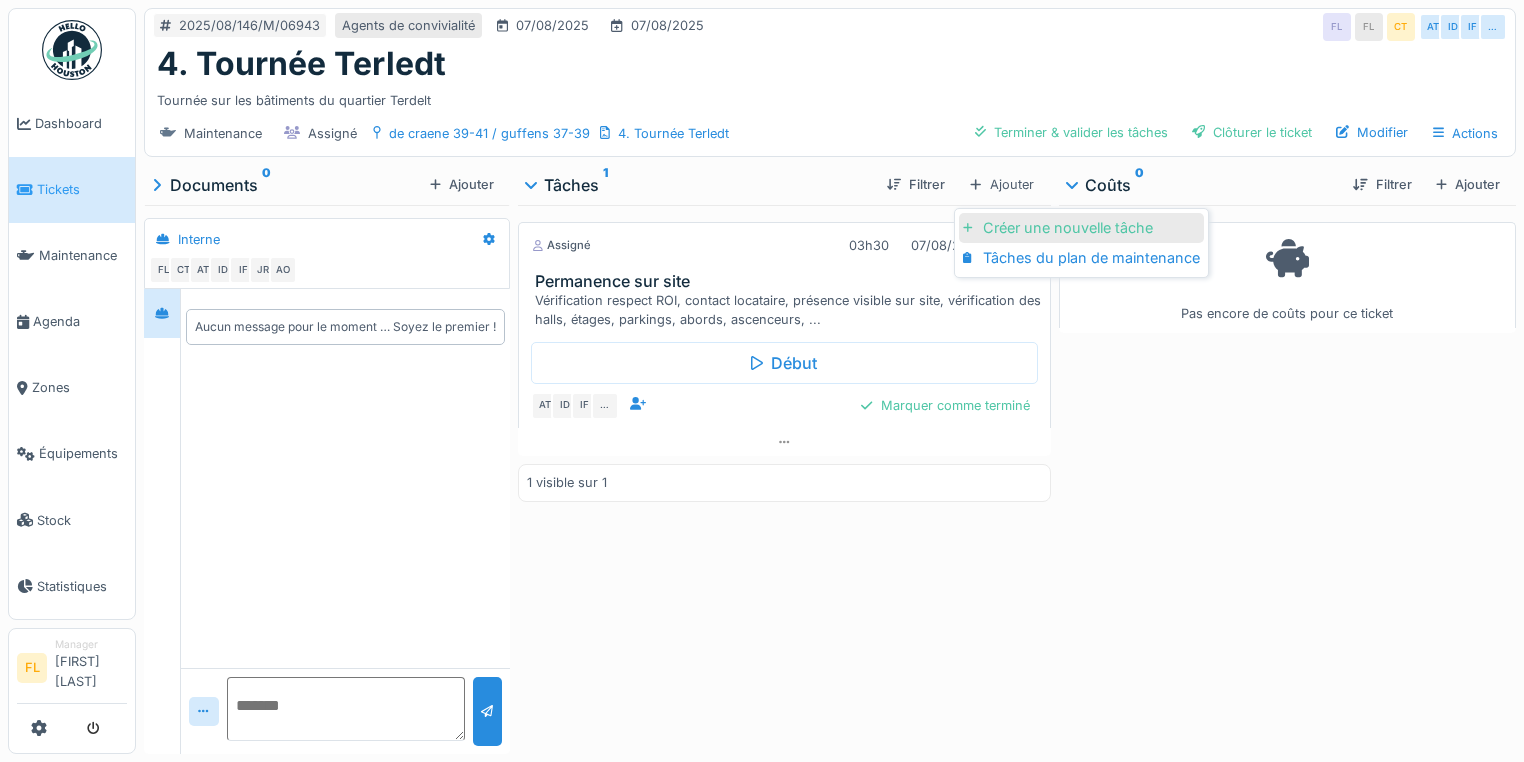click on "Créer une nouvelle tâche" at bounding box center [1081, 228] 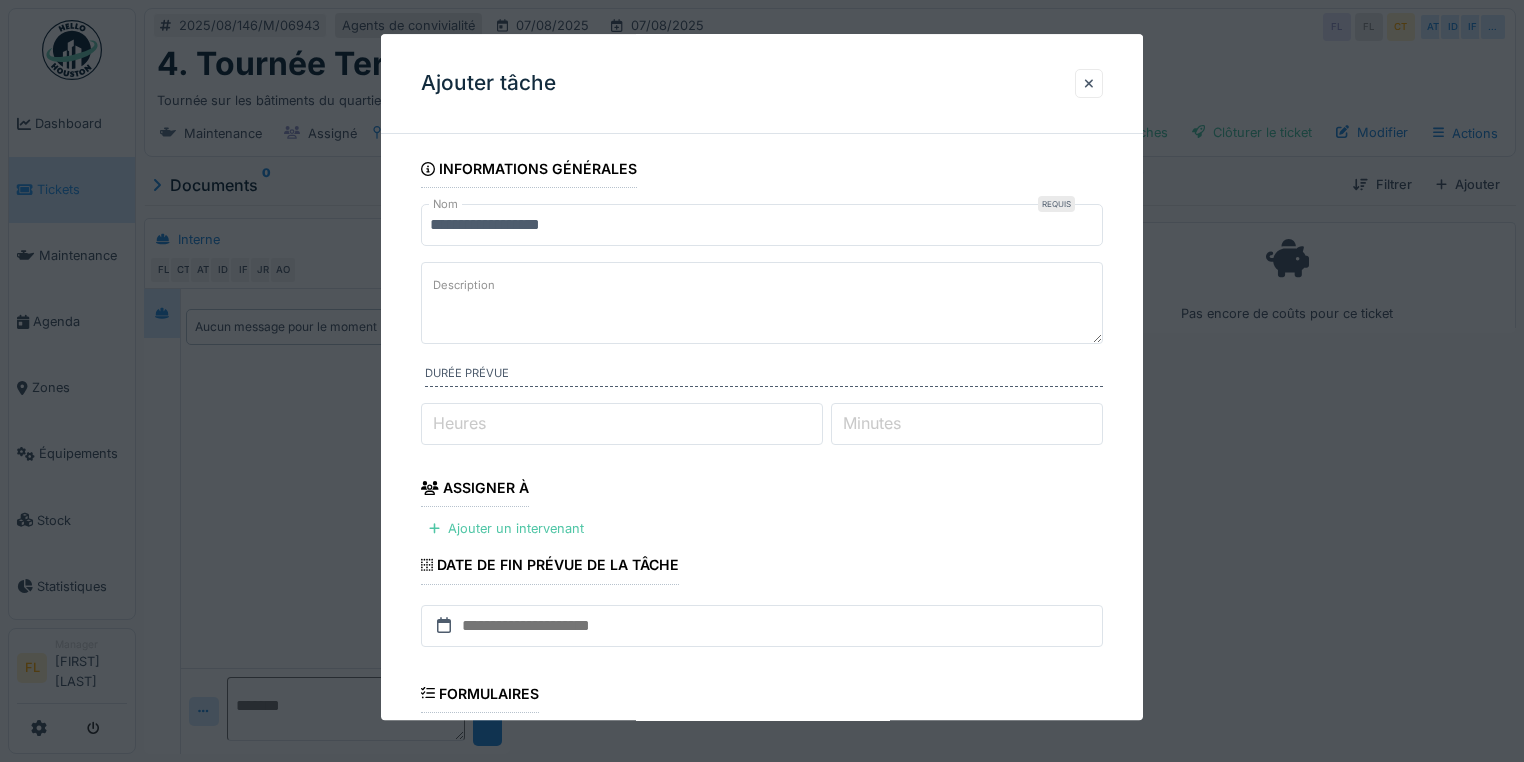 click on "Description" at bounding box center (762, 303) 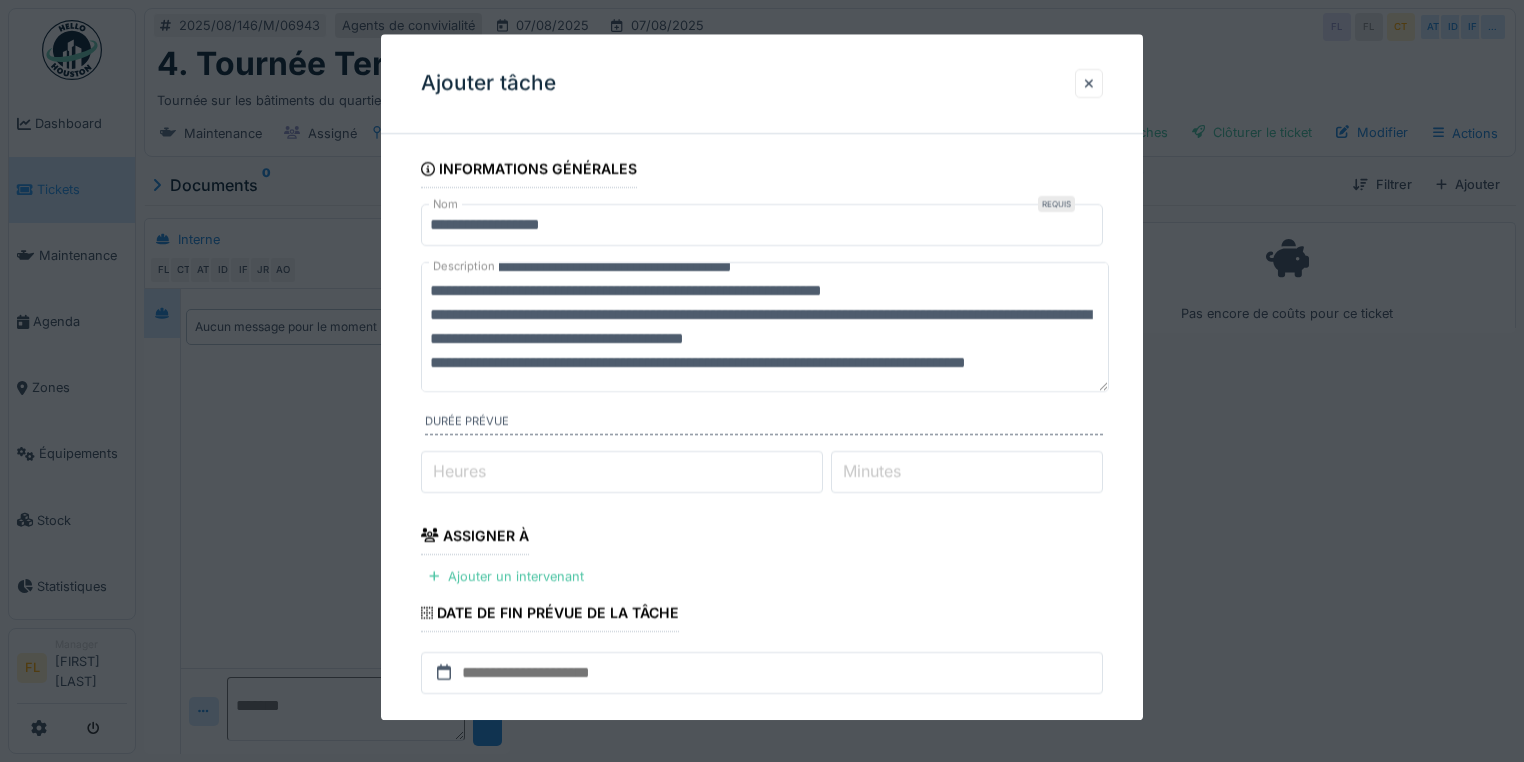 scroll, scrollTop: 30, scrollLeft: 0, axis: vertical 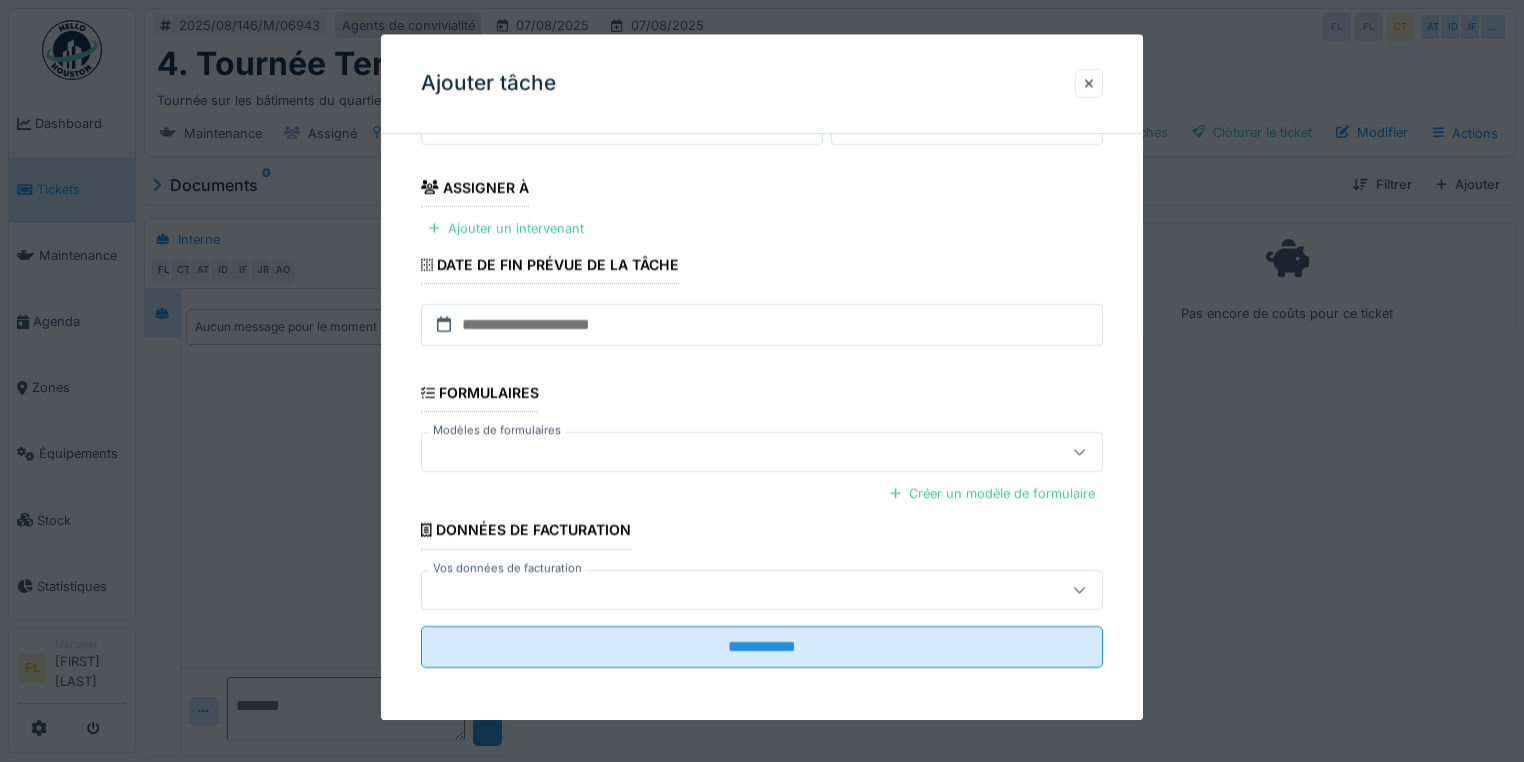 type on "**********" 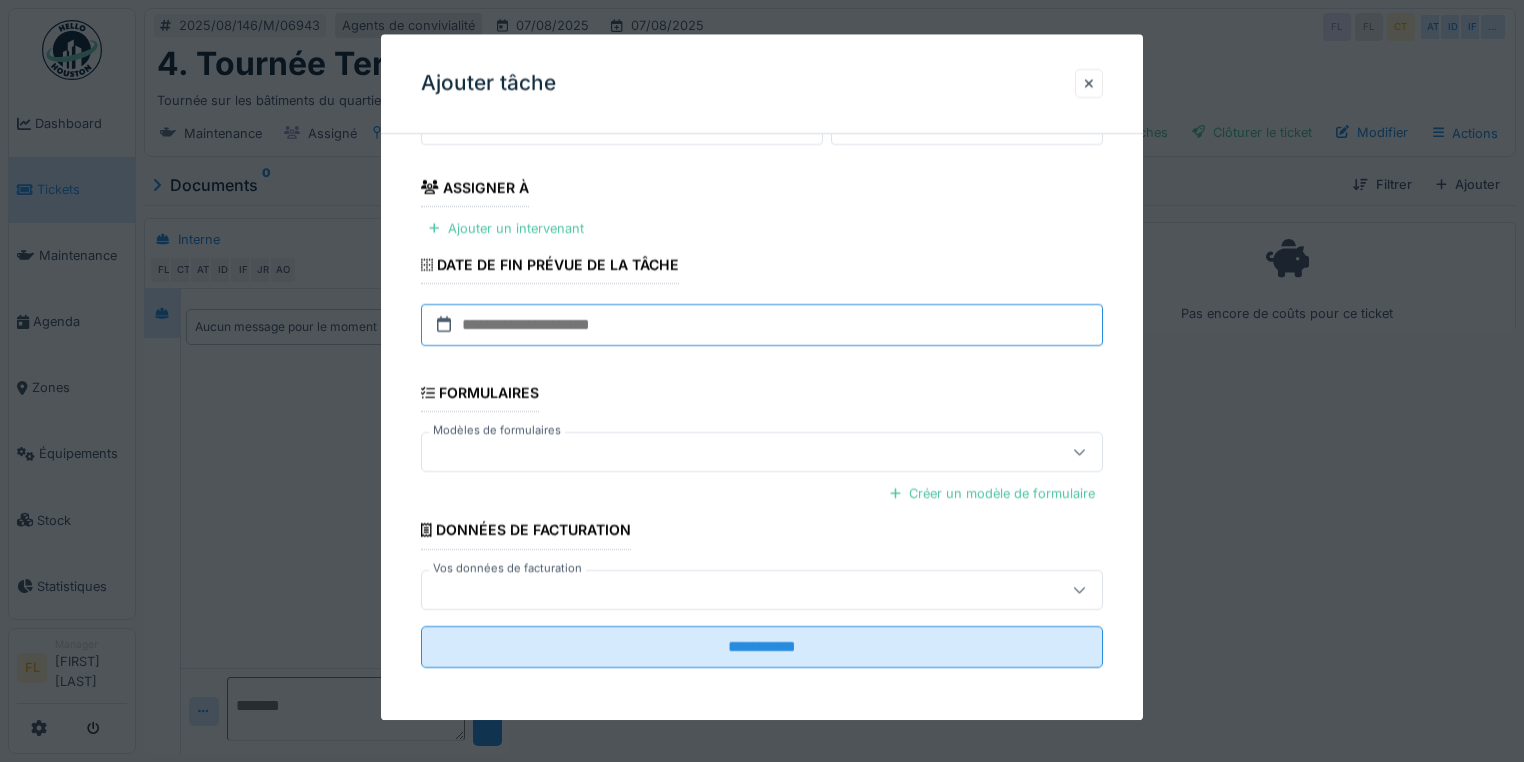 click at bounding box center [762, 325] 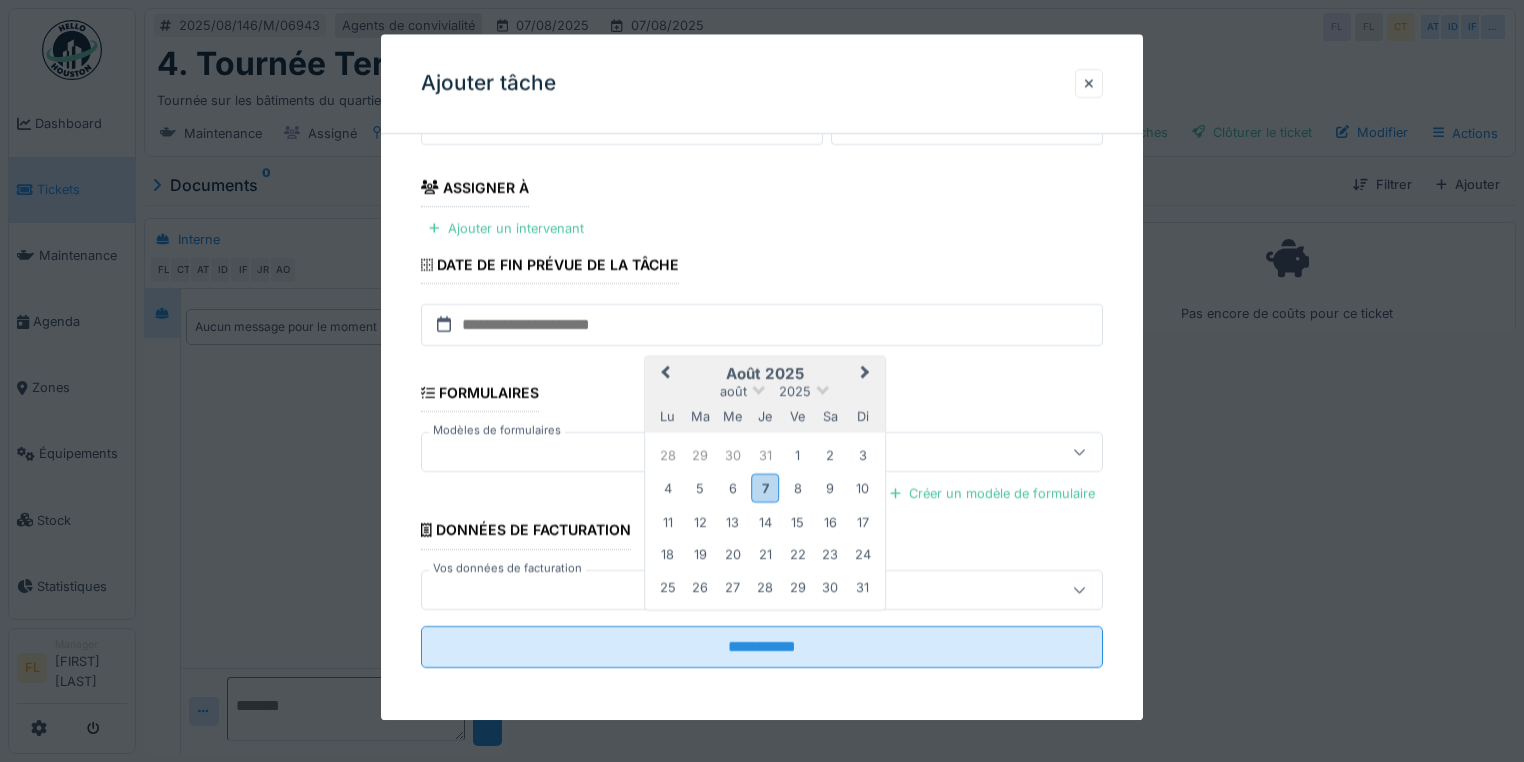 drag, startPoint x: 763, startPoint y: 490, endPoint x: 752, endPoint y: 469, distance: 23.70654 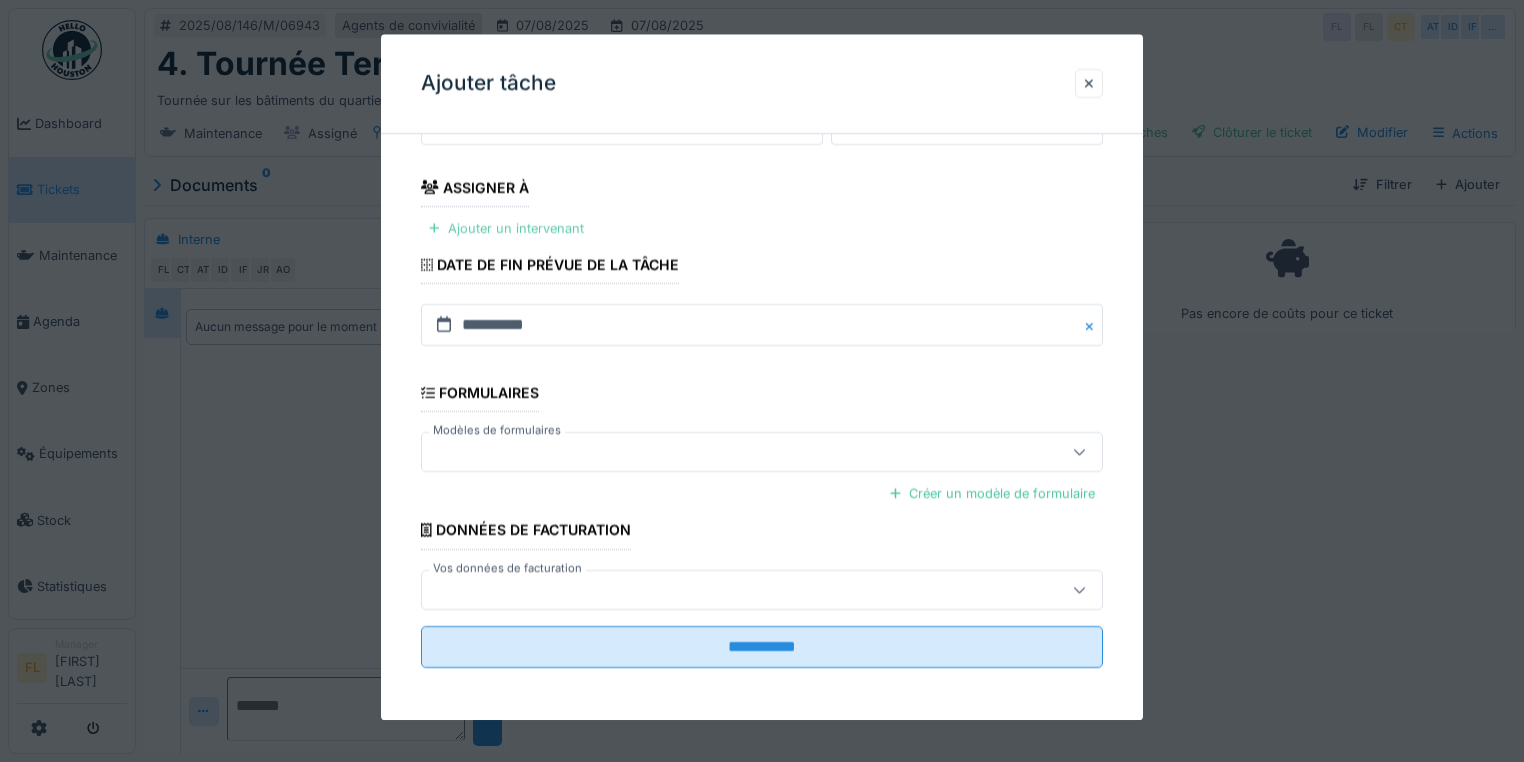 click on "Ajouter un intervenant" at bounding box center [506, 228] 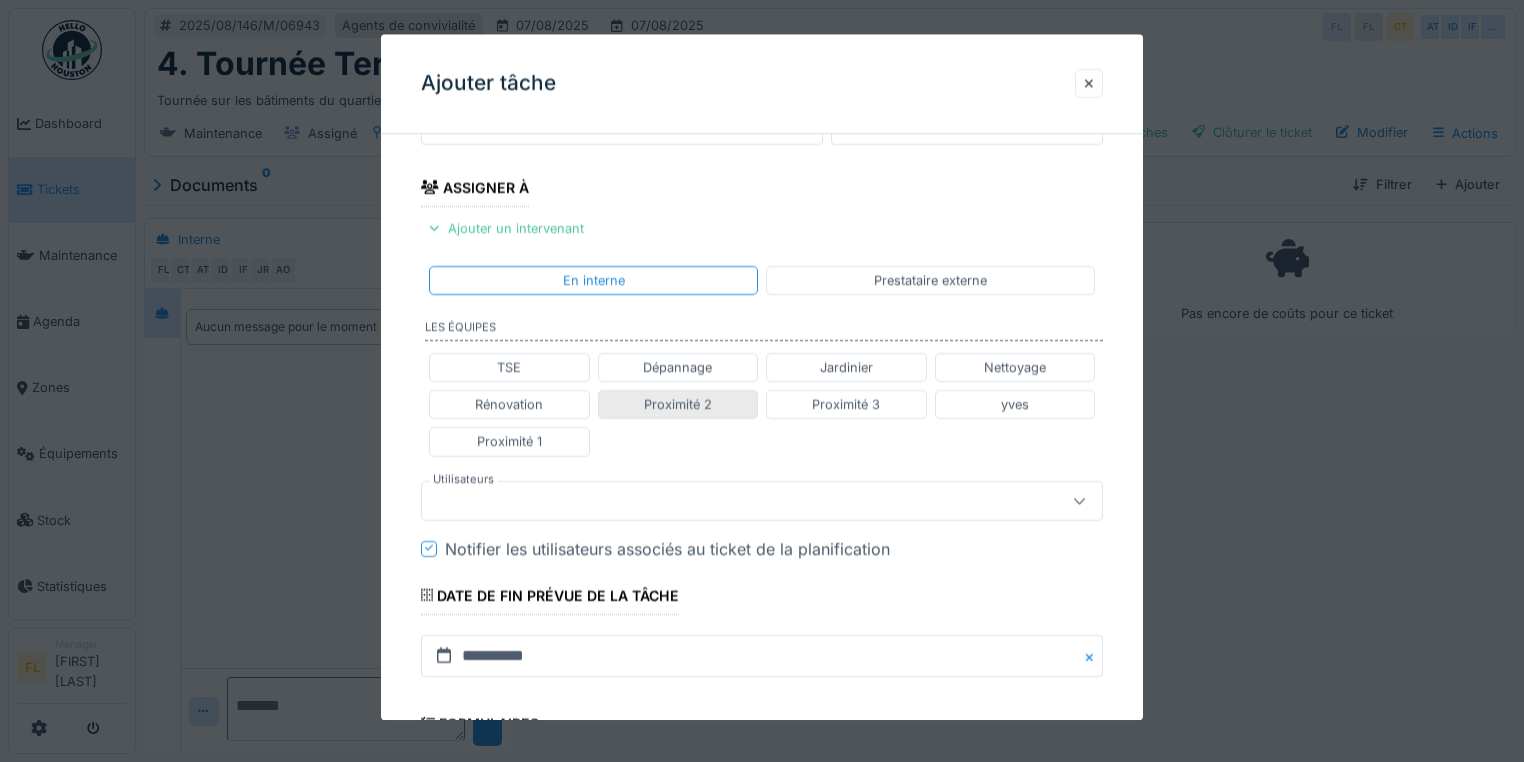 click on "Proximité 2" at bounding box center (678, 404) 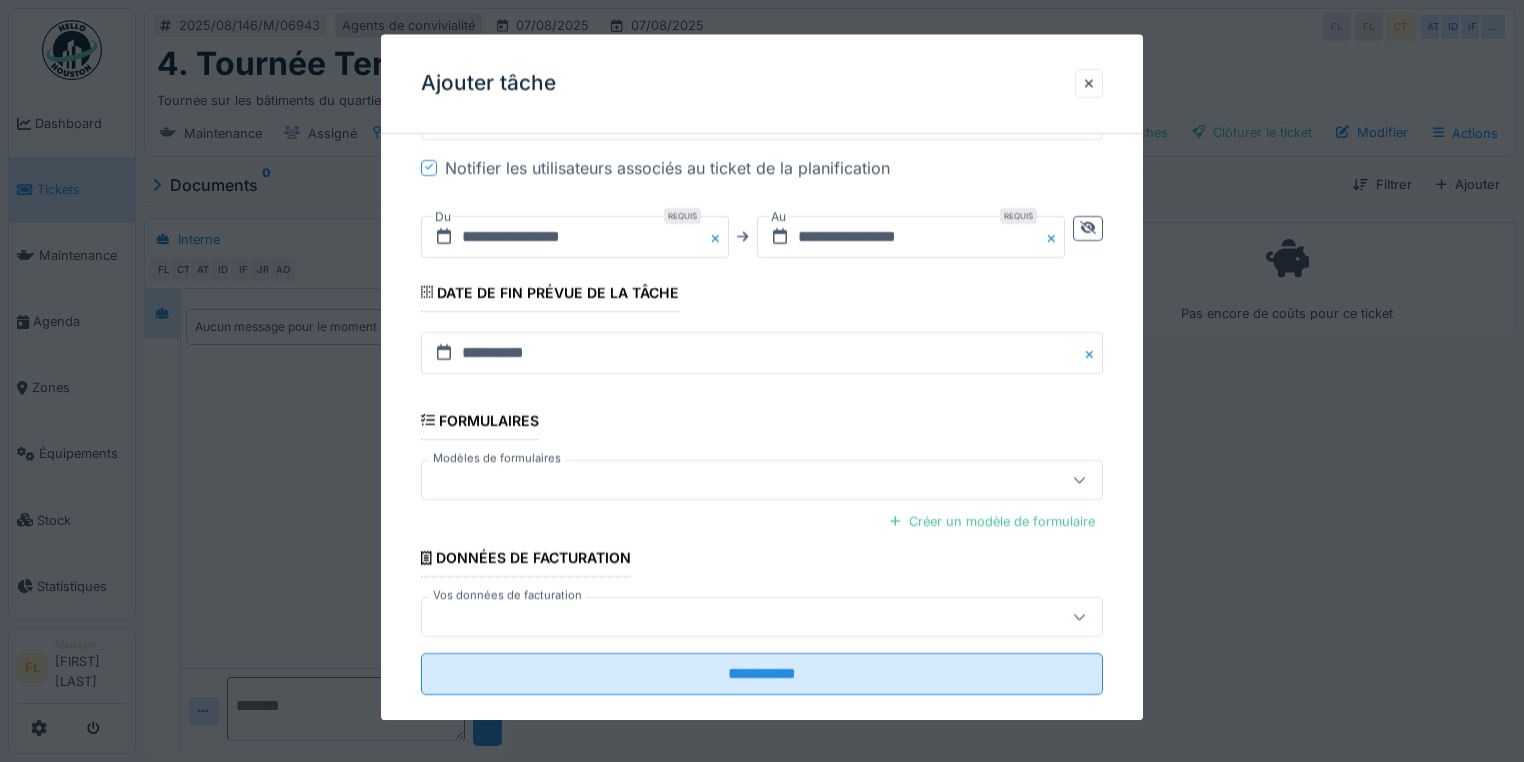 scroll, scrollTop: 788, scrollLeft: 0, axis: vertical 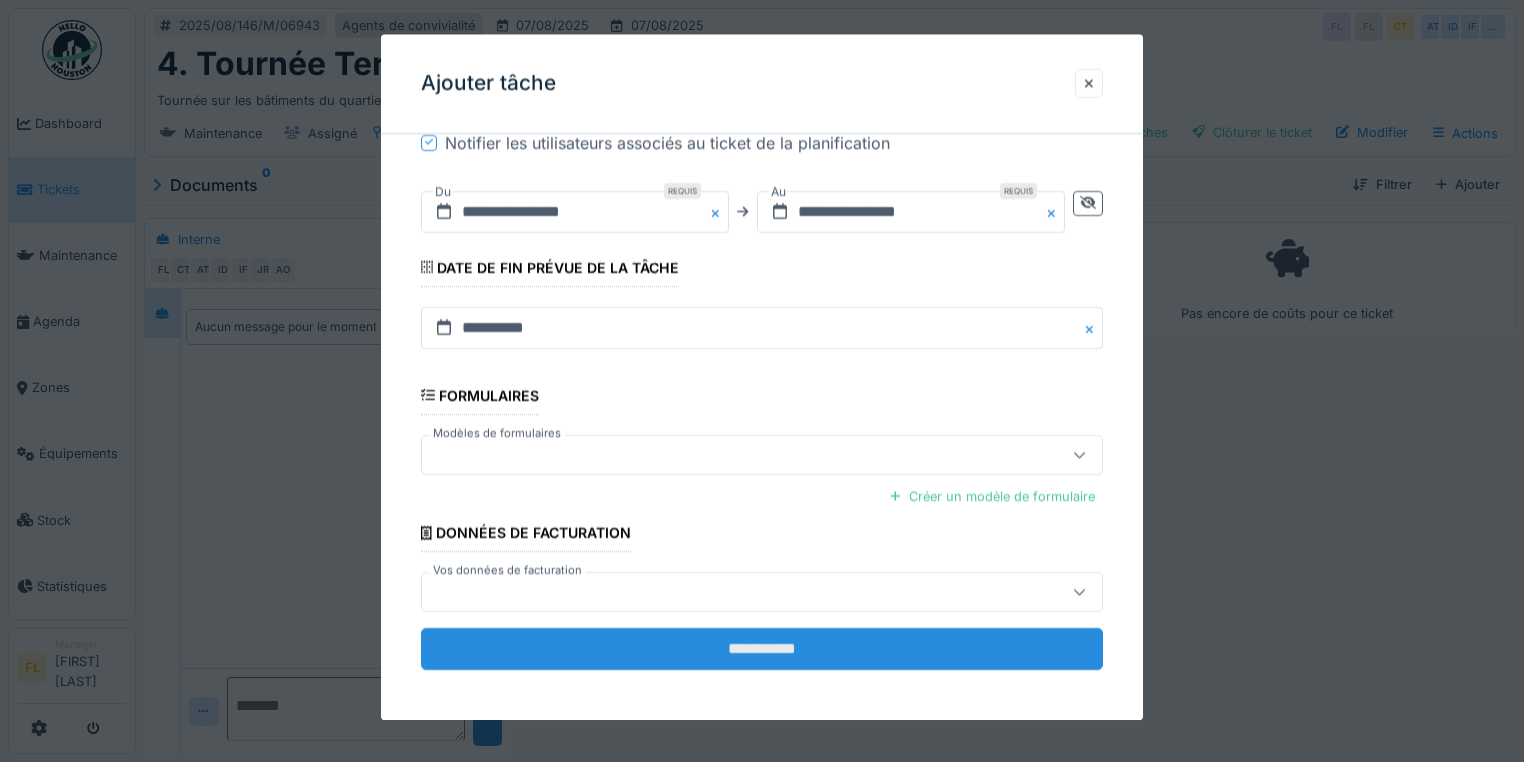 click on "**********" at bounding box center (762, 649) 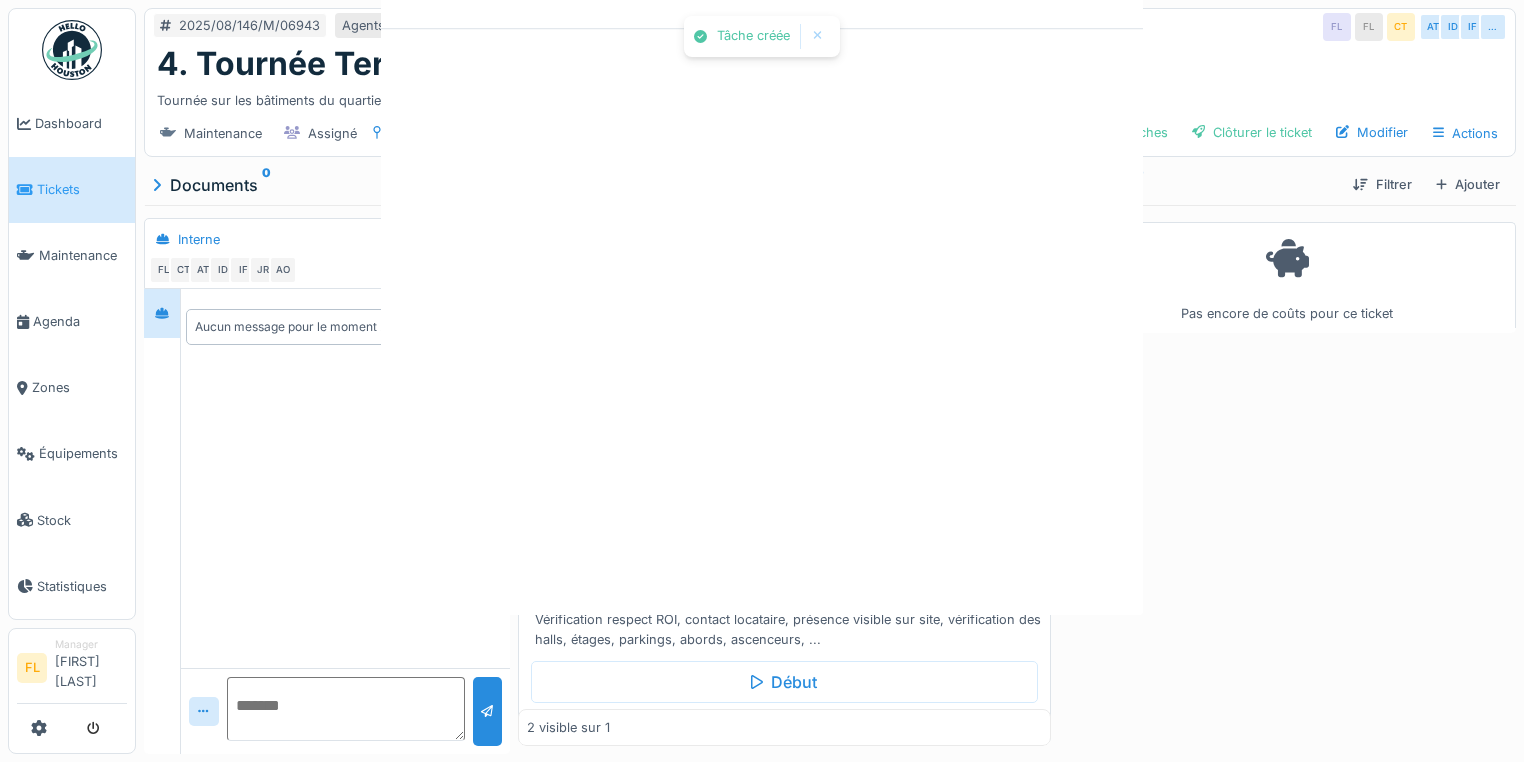 scroll, scrollTop: 0, scrollLeft: 0, axis: both 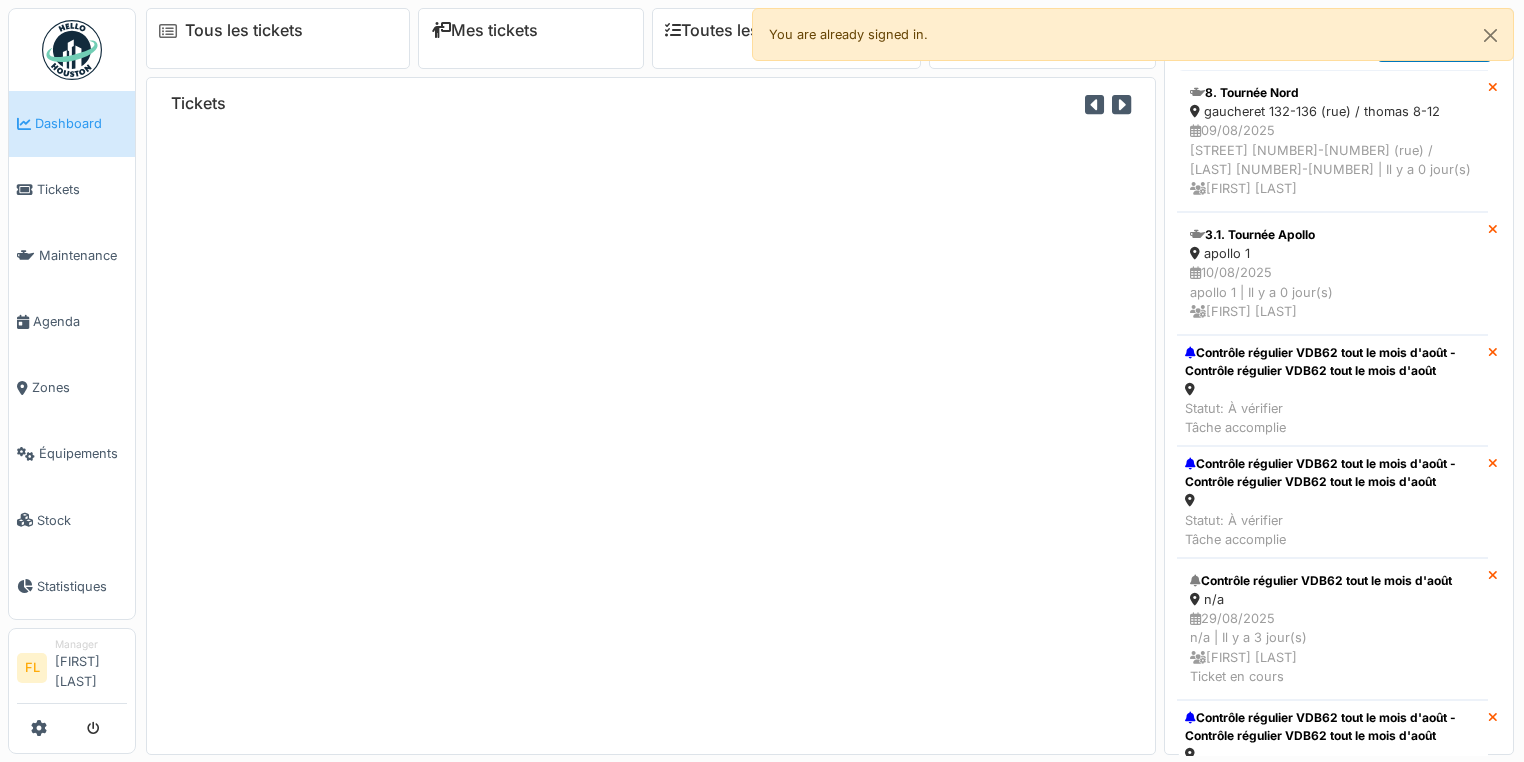 click on "Tickets" at bounding box center (651, 416) 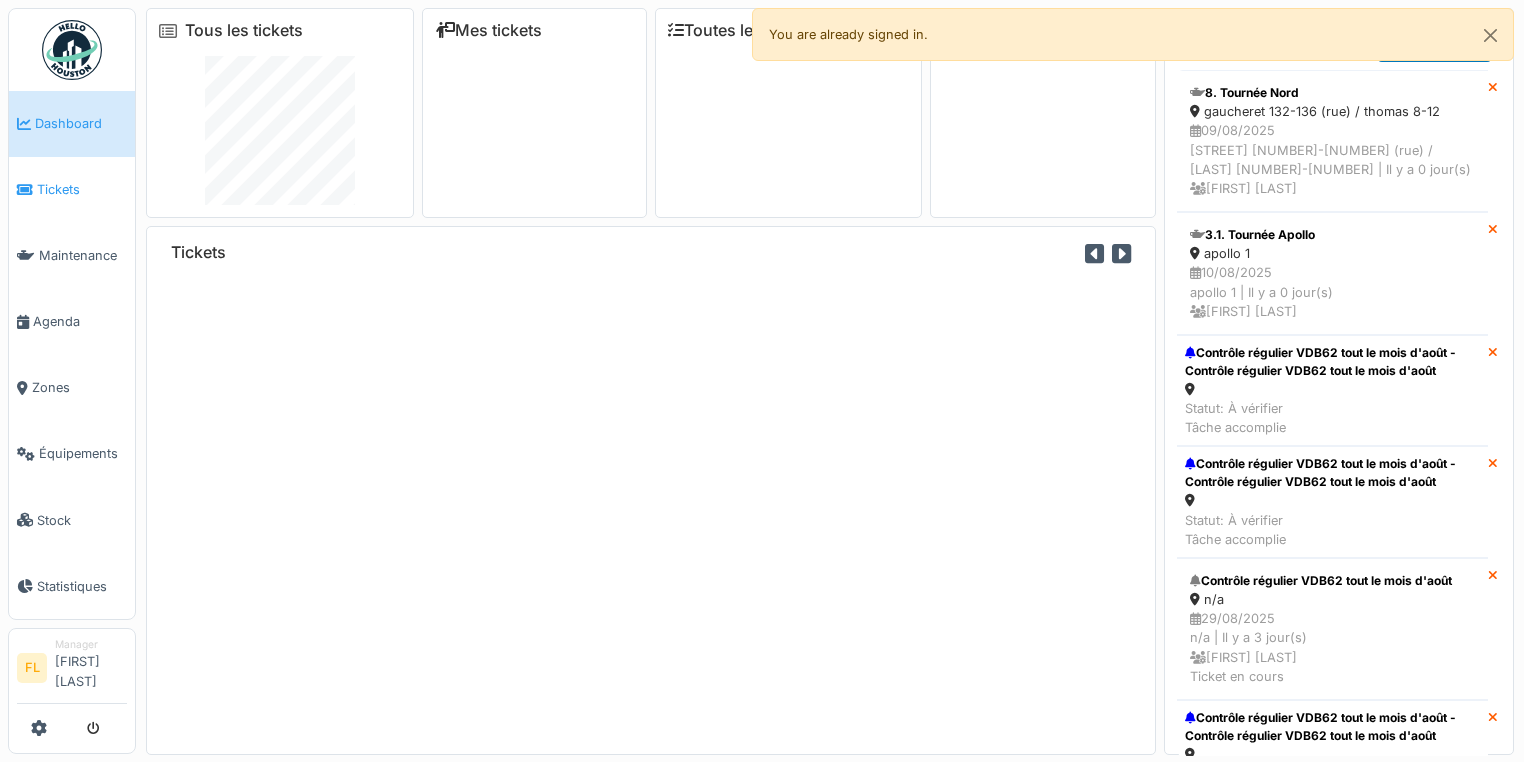 click at bounding box center (25, 190) 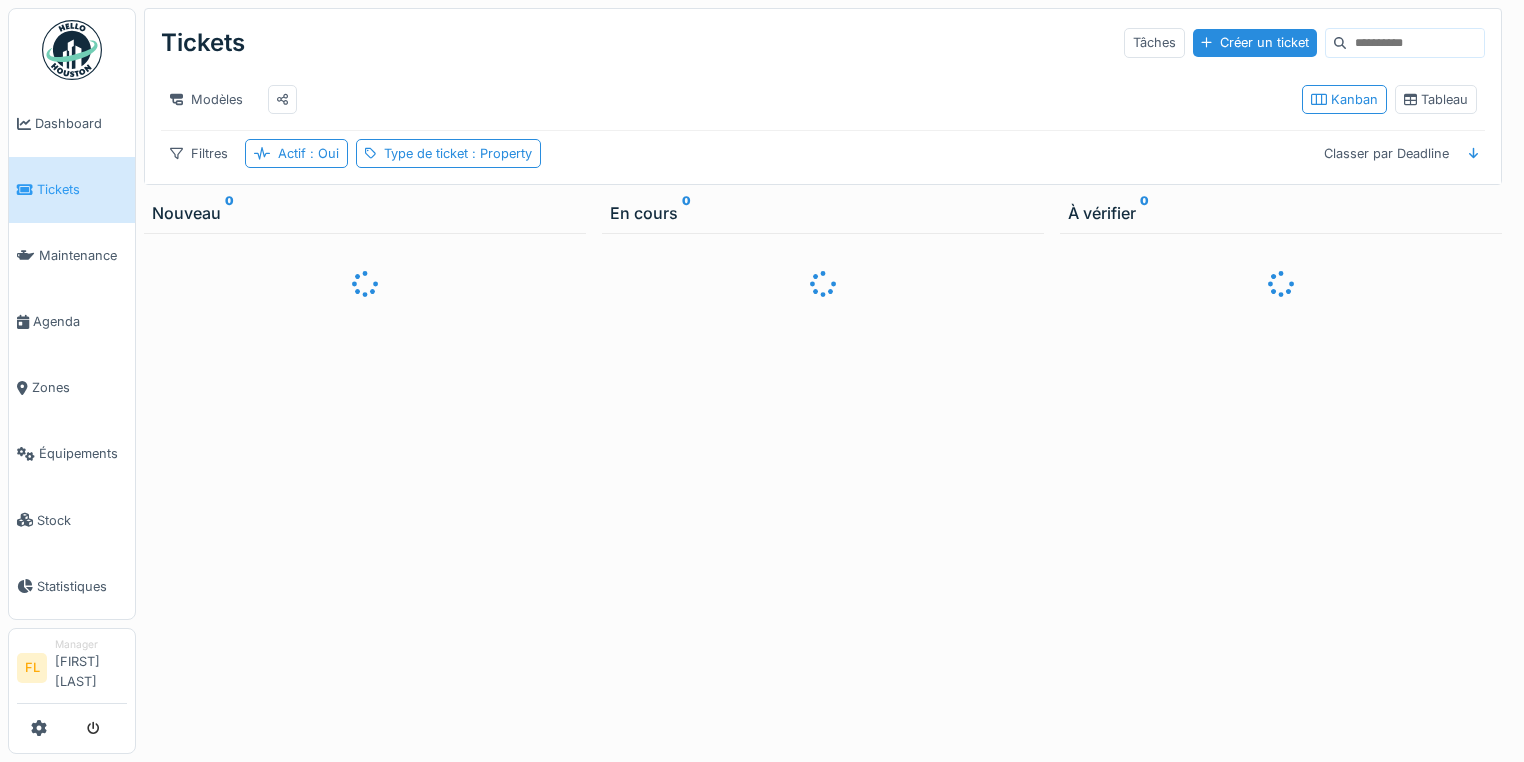 scroll, scrollTop: 0, scrollLeft: 0, axis: both 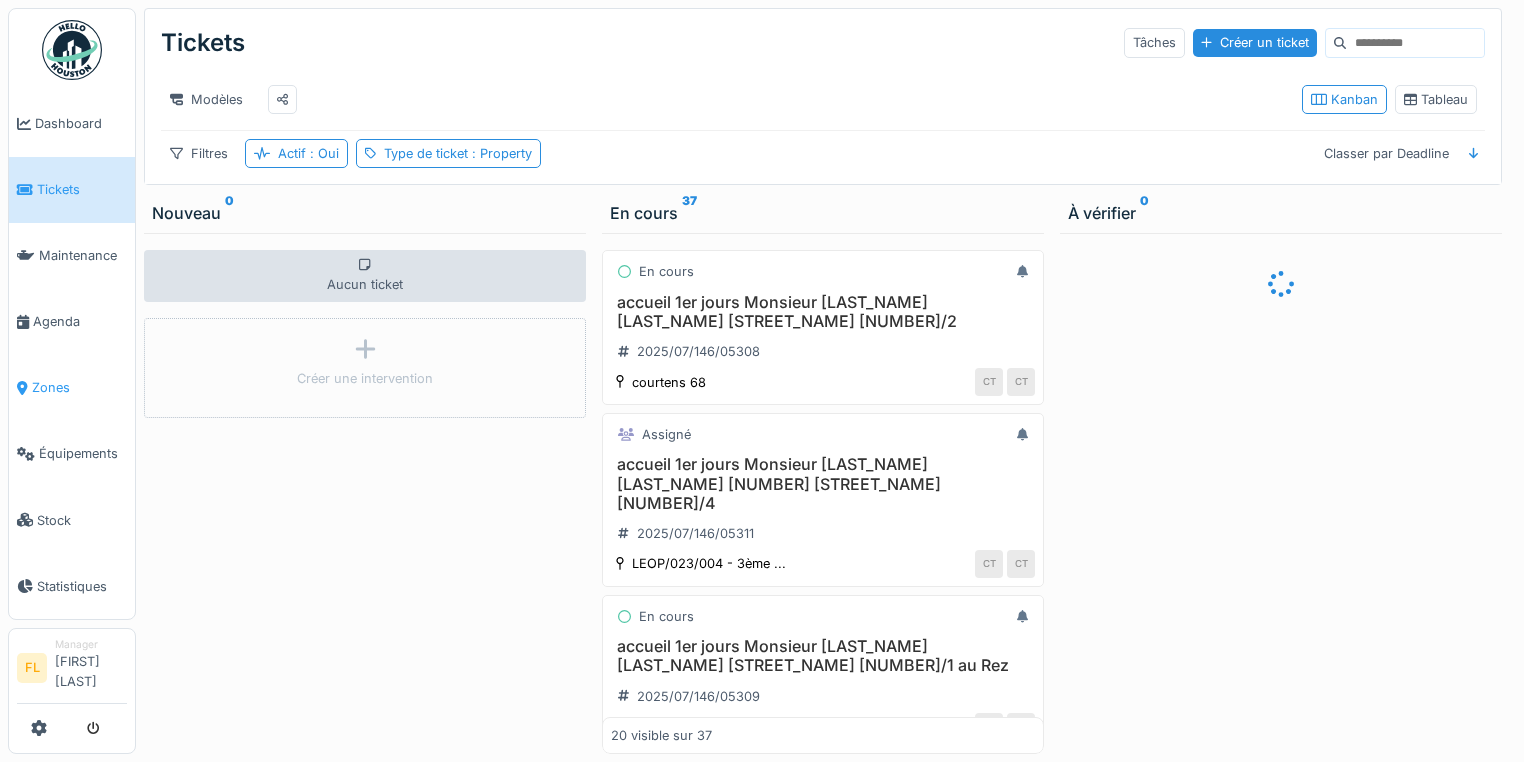 click on "Zones" at bounding box center [79, 387] 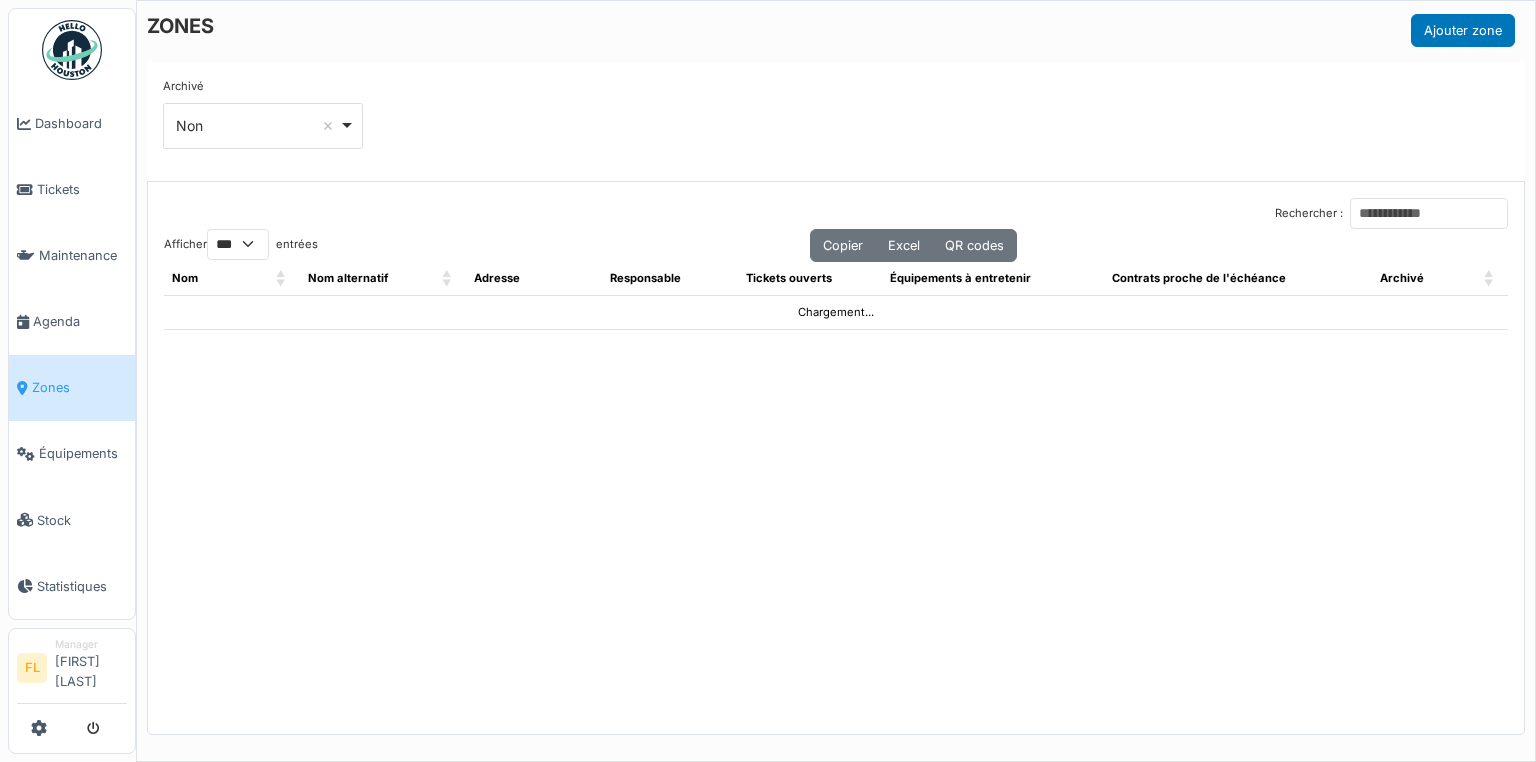 select on "***" 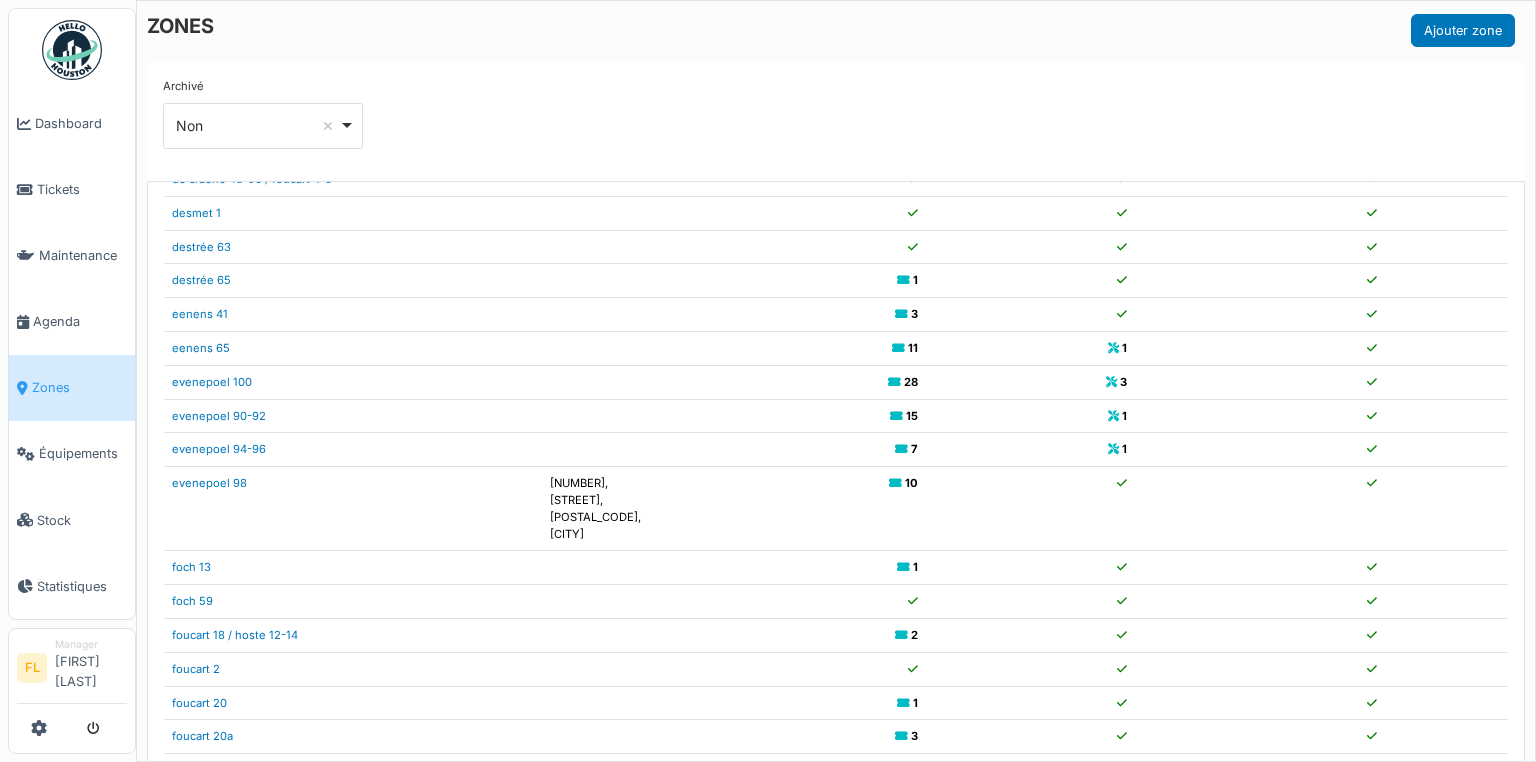 scroll, scrollTop: 1600, scrollLeft: 0, axis: vertical 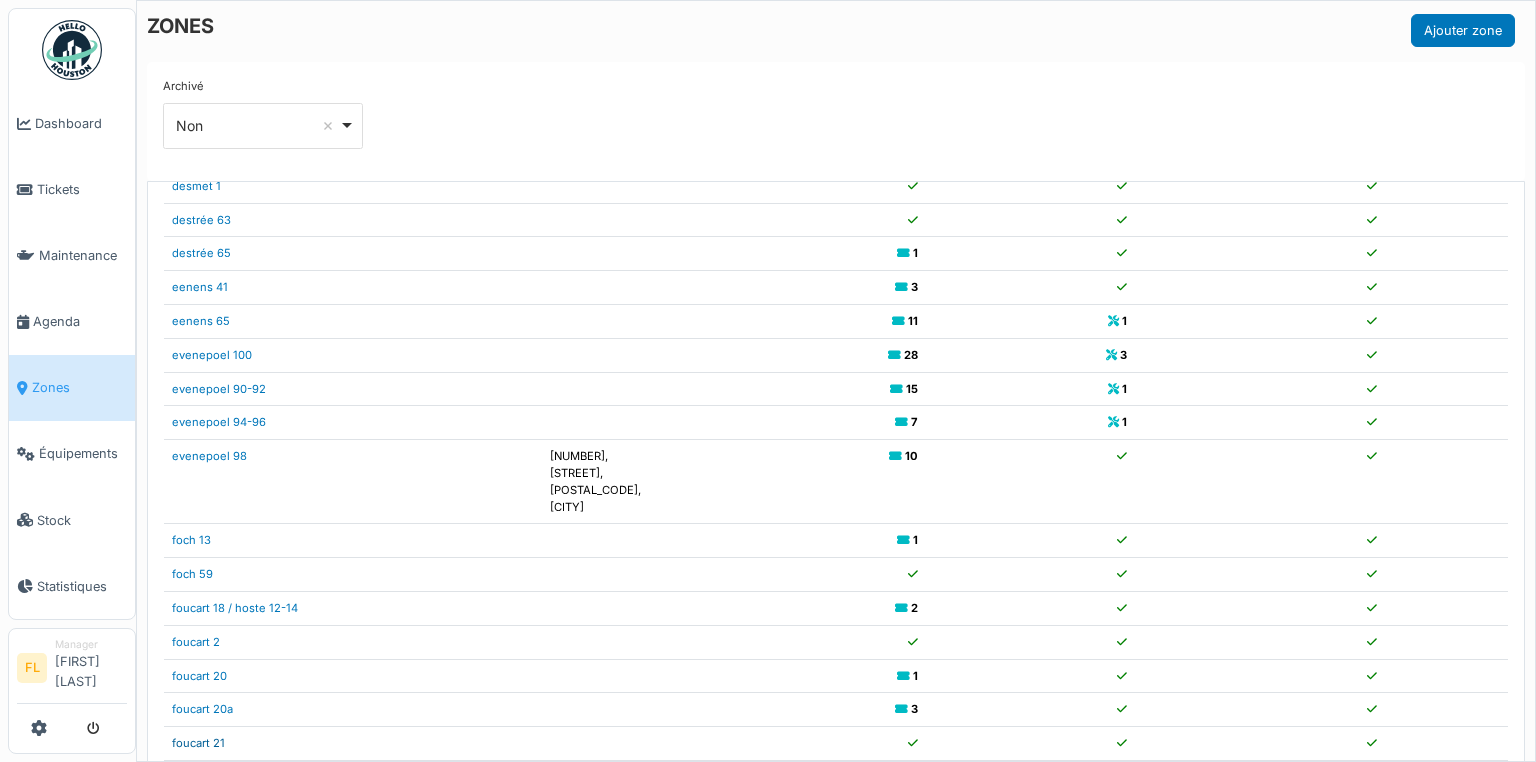 click on "foucart 21" at bounding box center [198, 743] 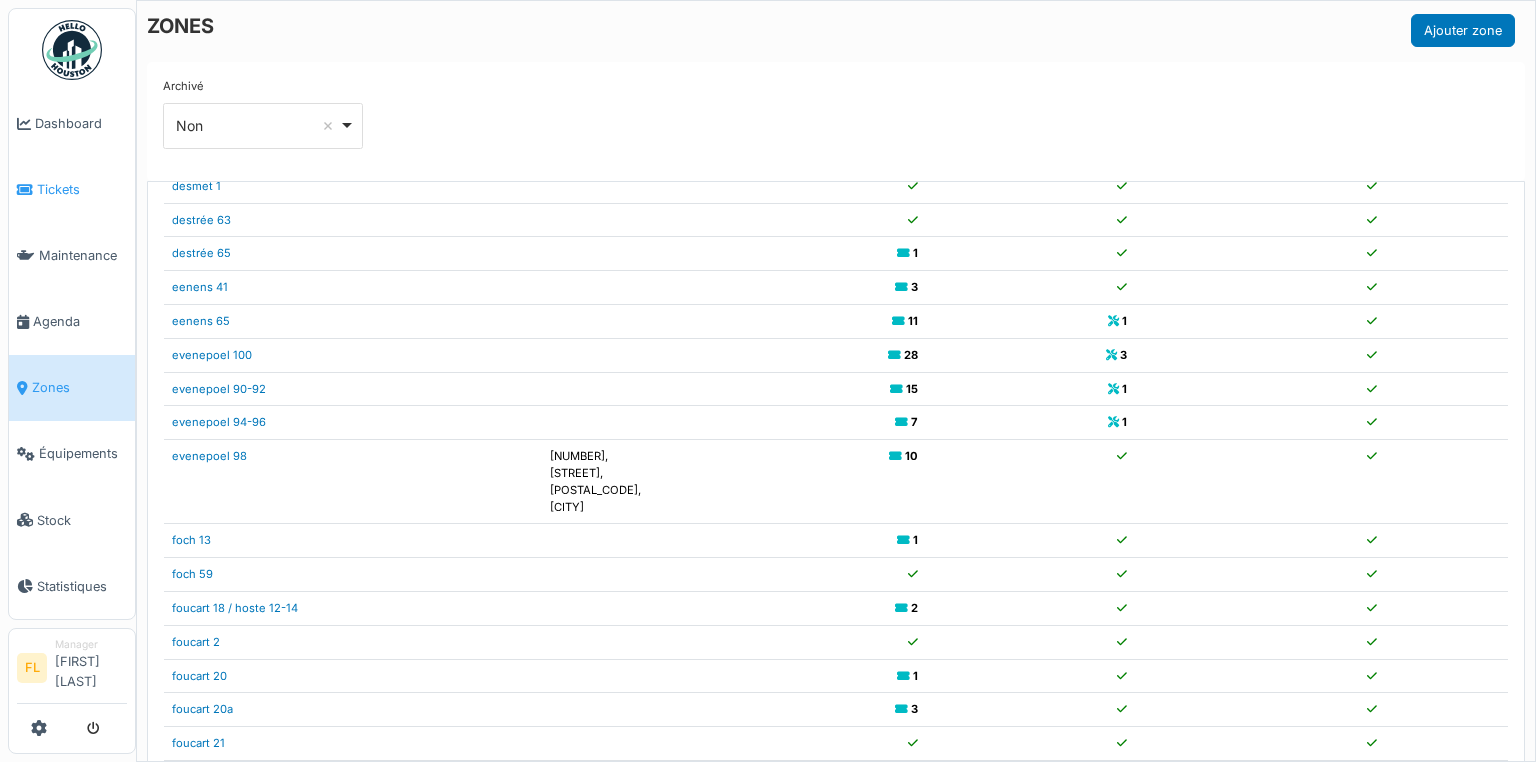 click on "Tickets" at bounding box center [72, 190] 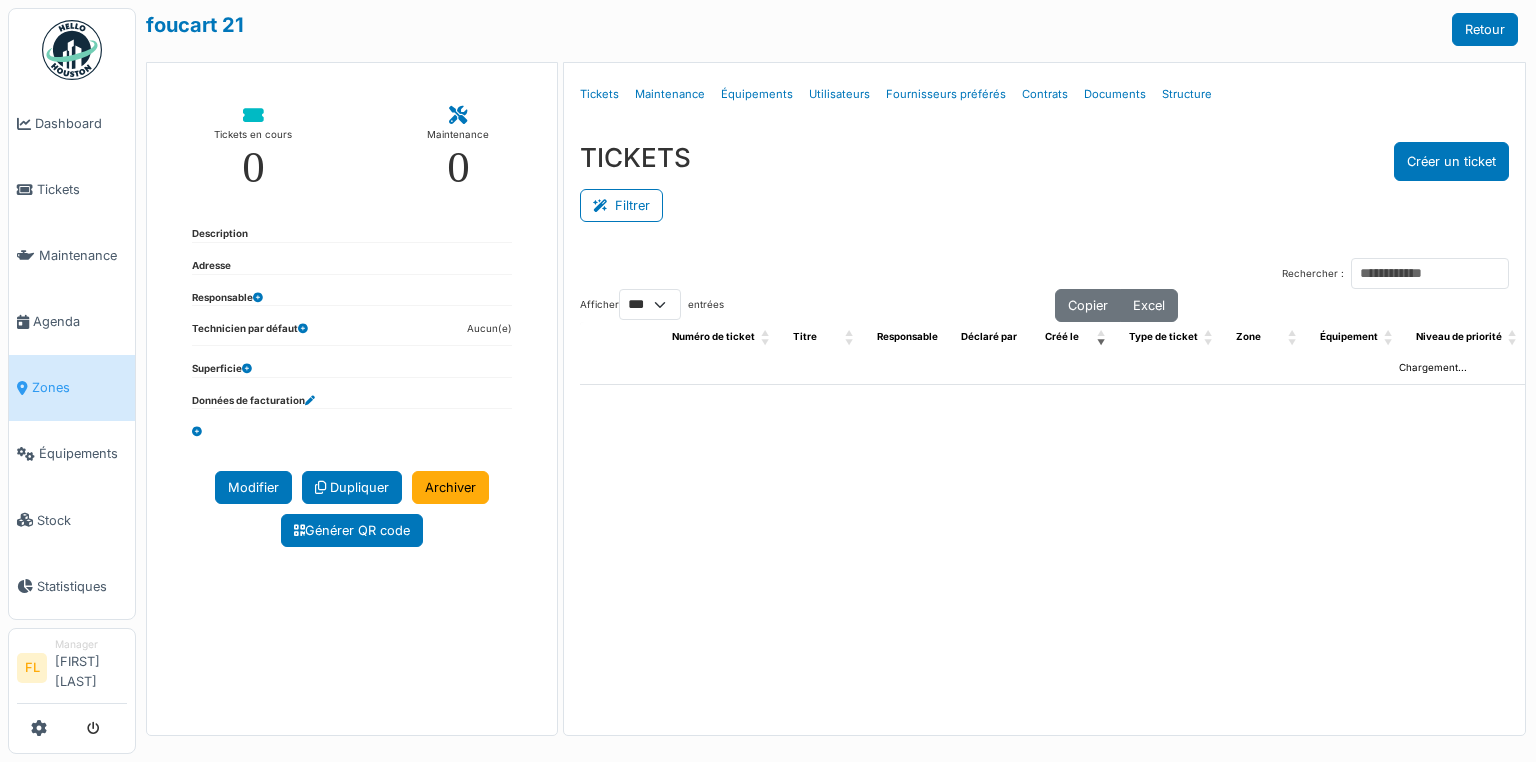 select on "***" 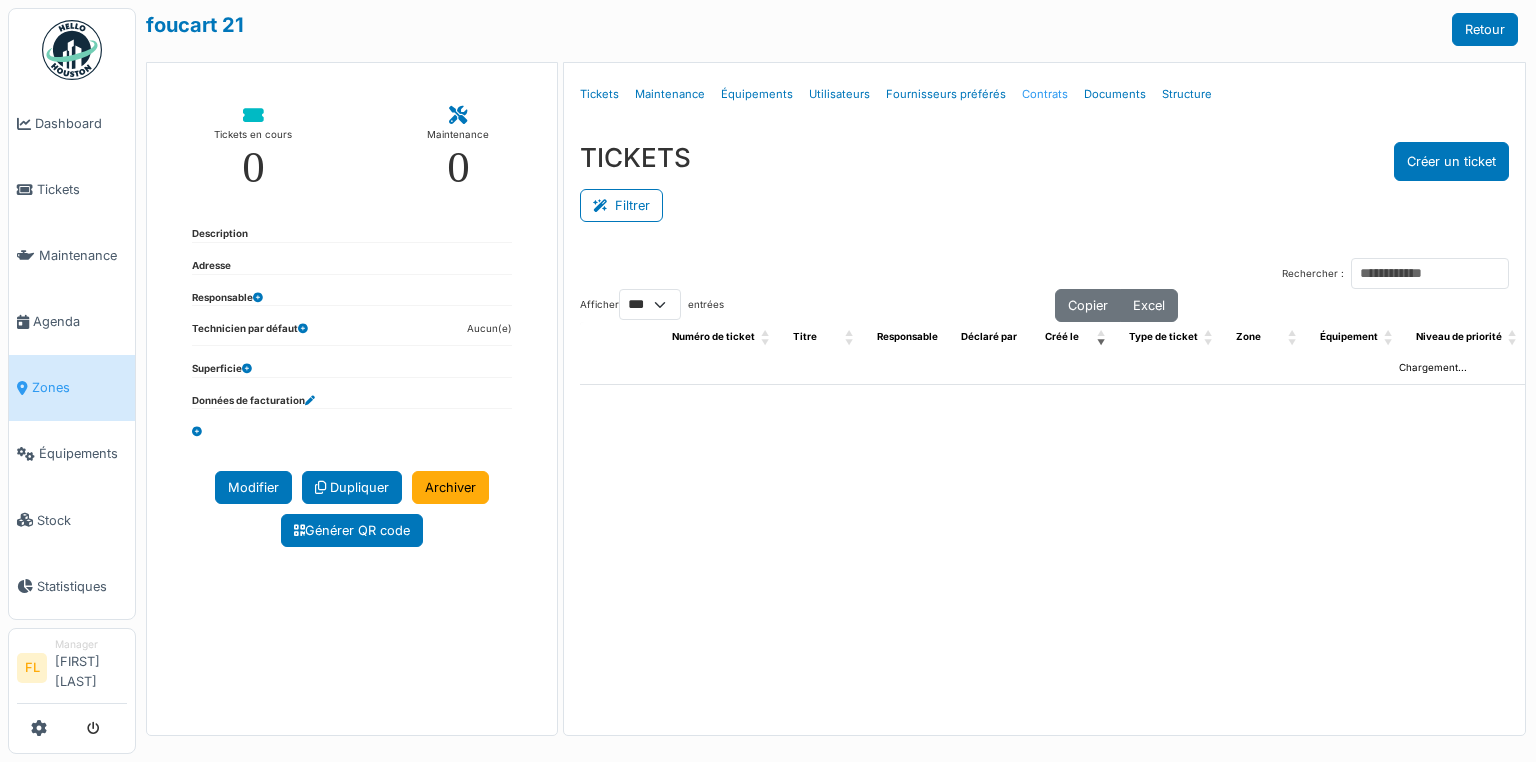 scroll, scrollTop: 0, scrollLeft: 0, axis: both 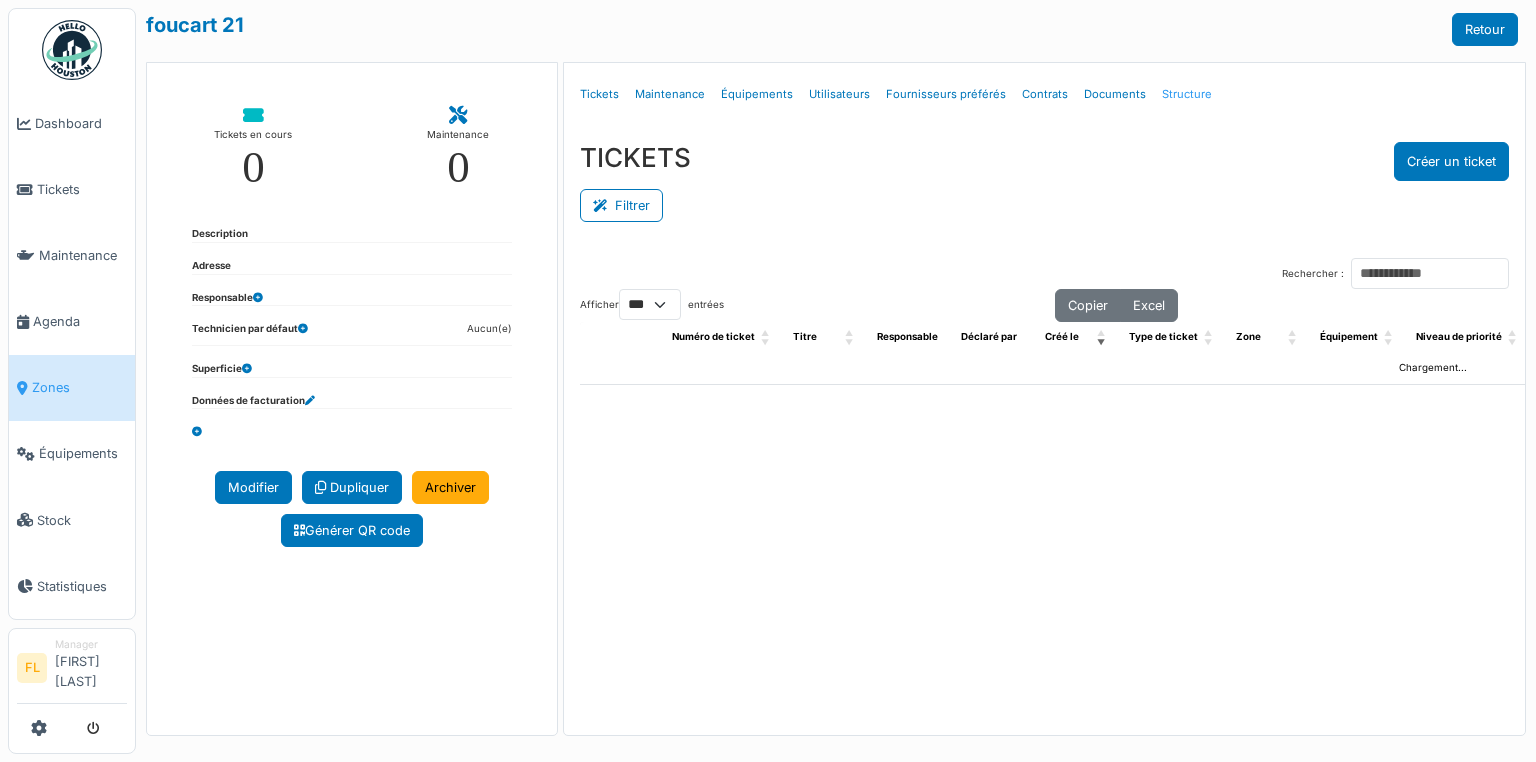 click on "Structure" at bounding box center (1187, 94) 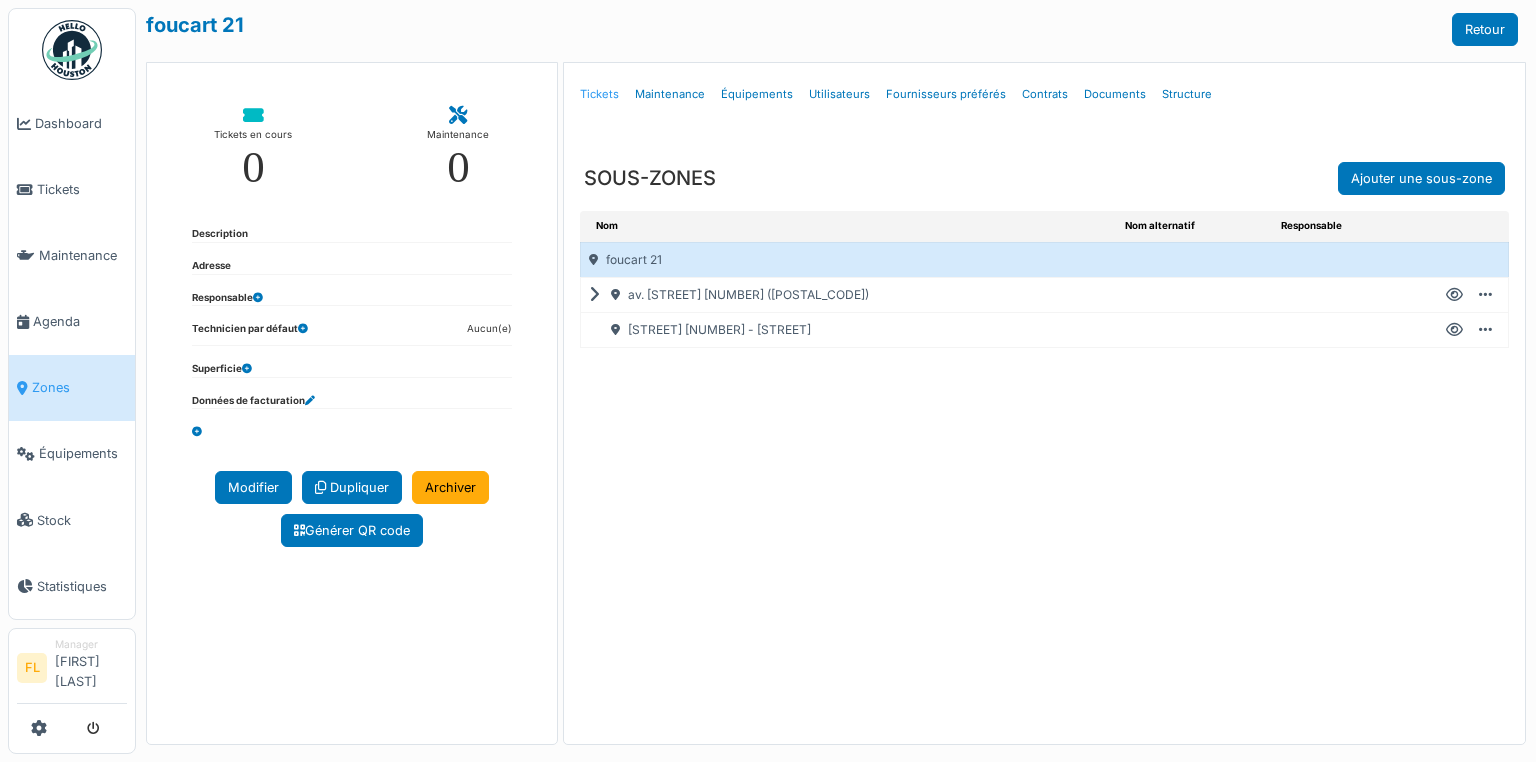click on "Tickets" at bounding box center [599, 94] 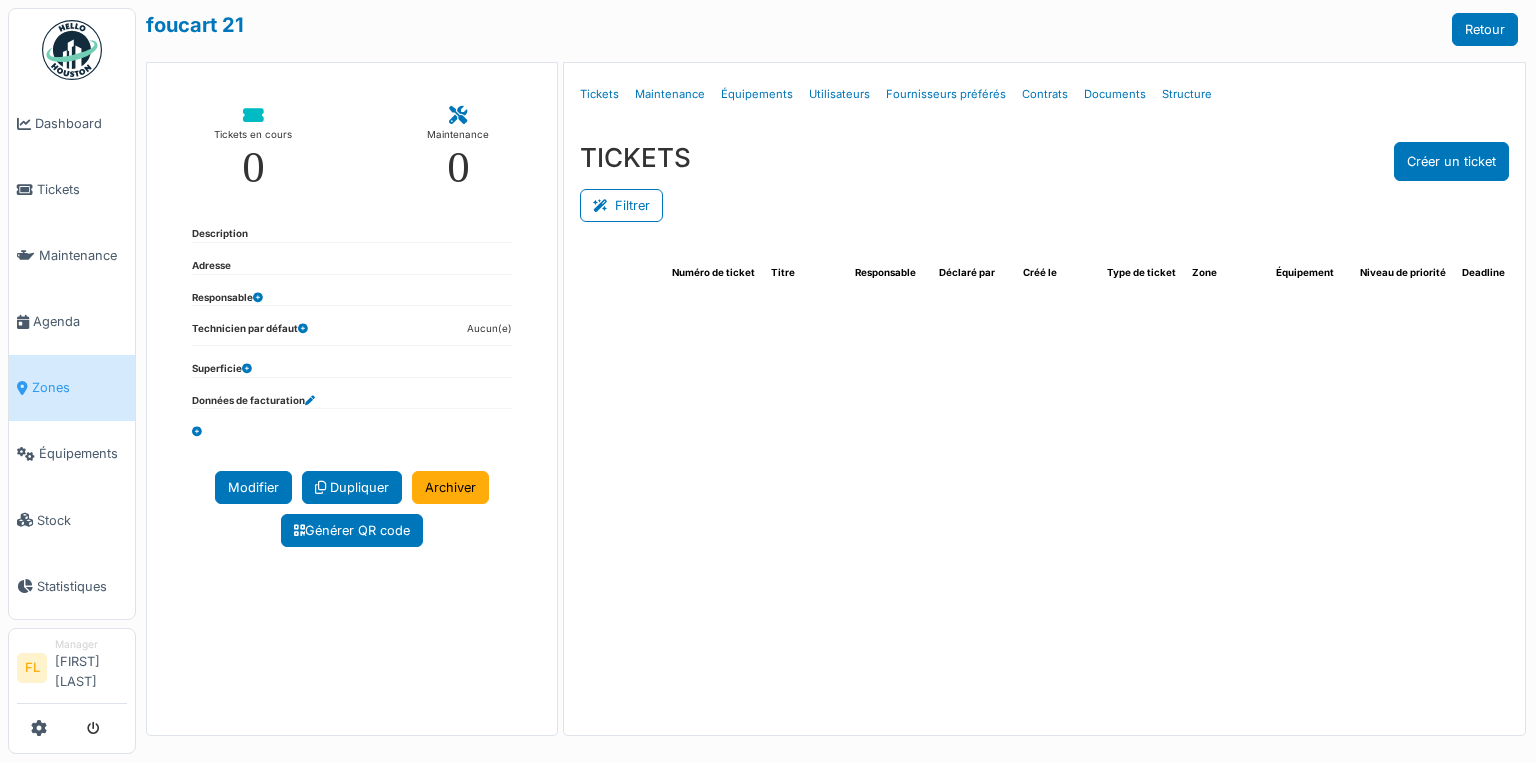 select on "***" 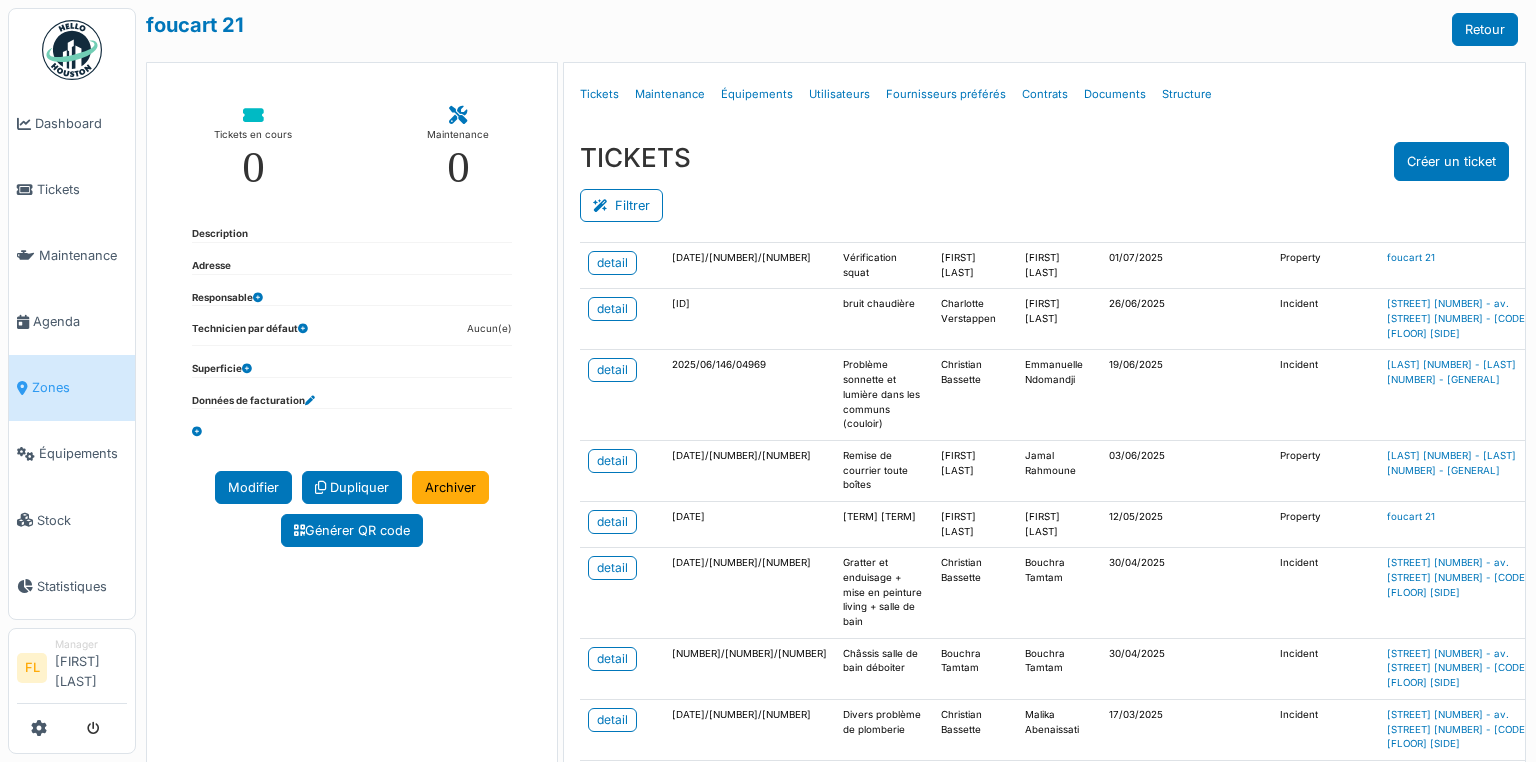 scroll, scrollTop: 0, scrollLeft: 0, axis: both 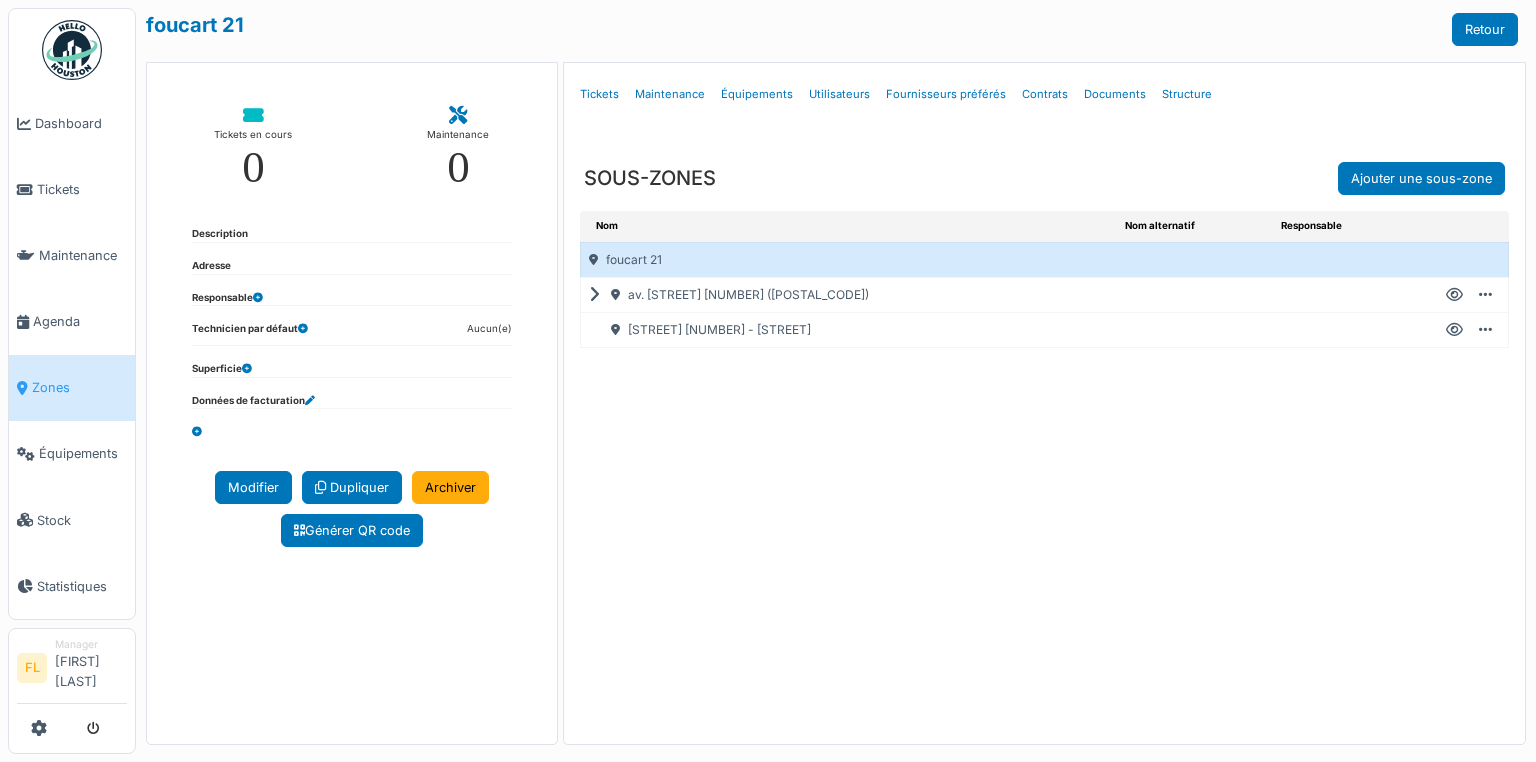select on "***" 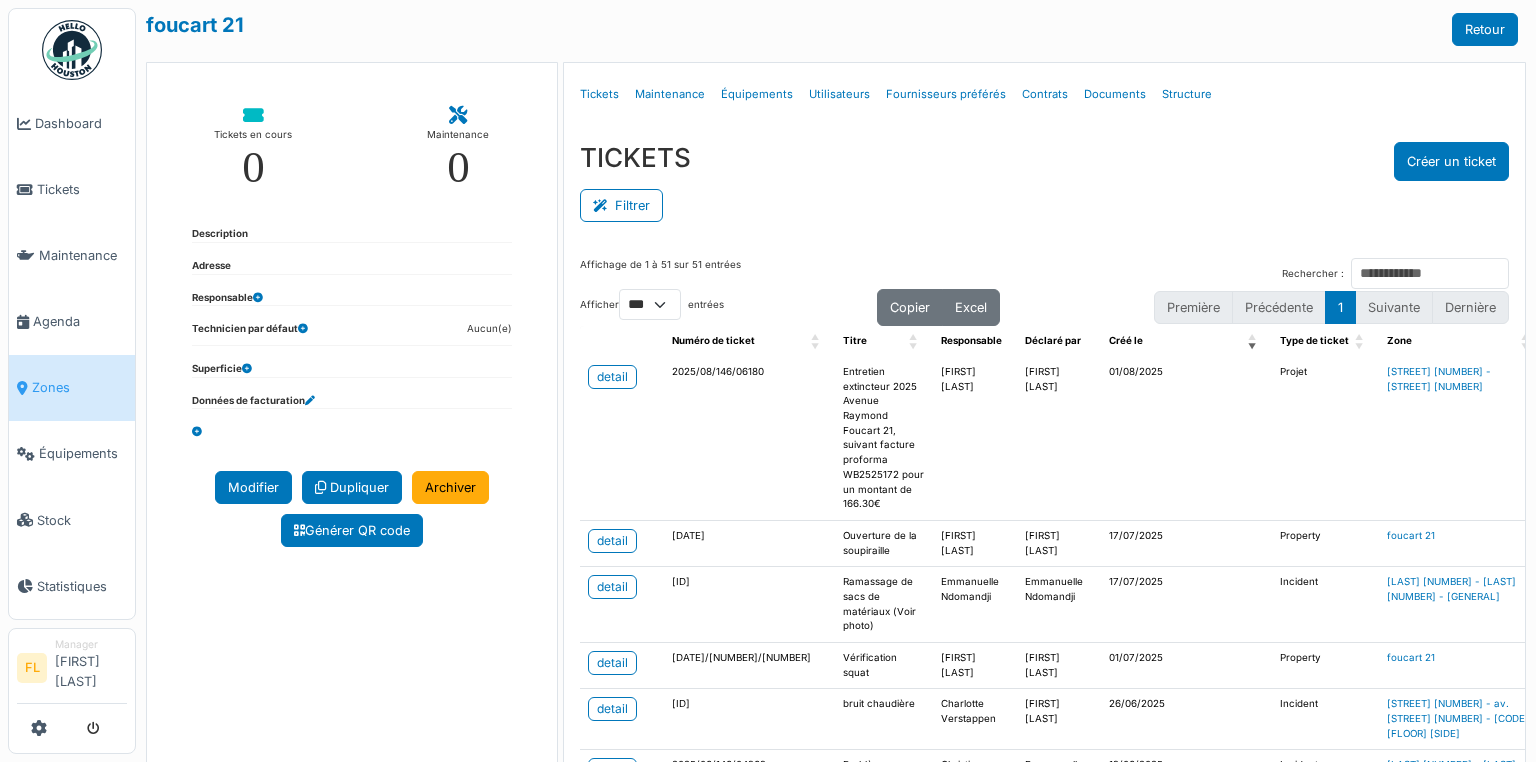 click on "Zones" at bounding box center [79, 387] 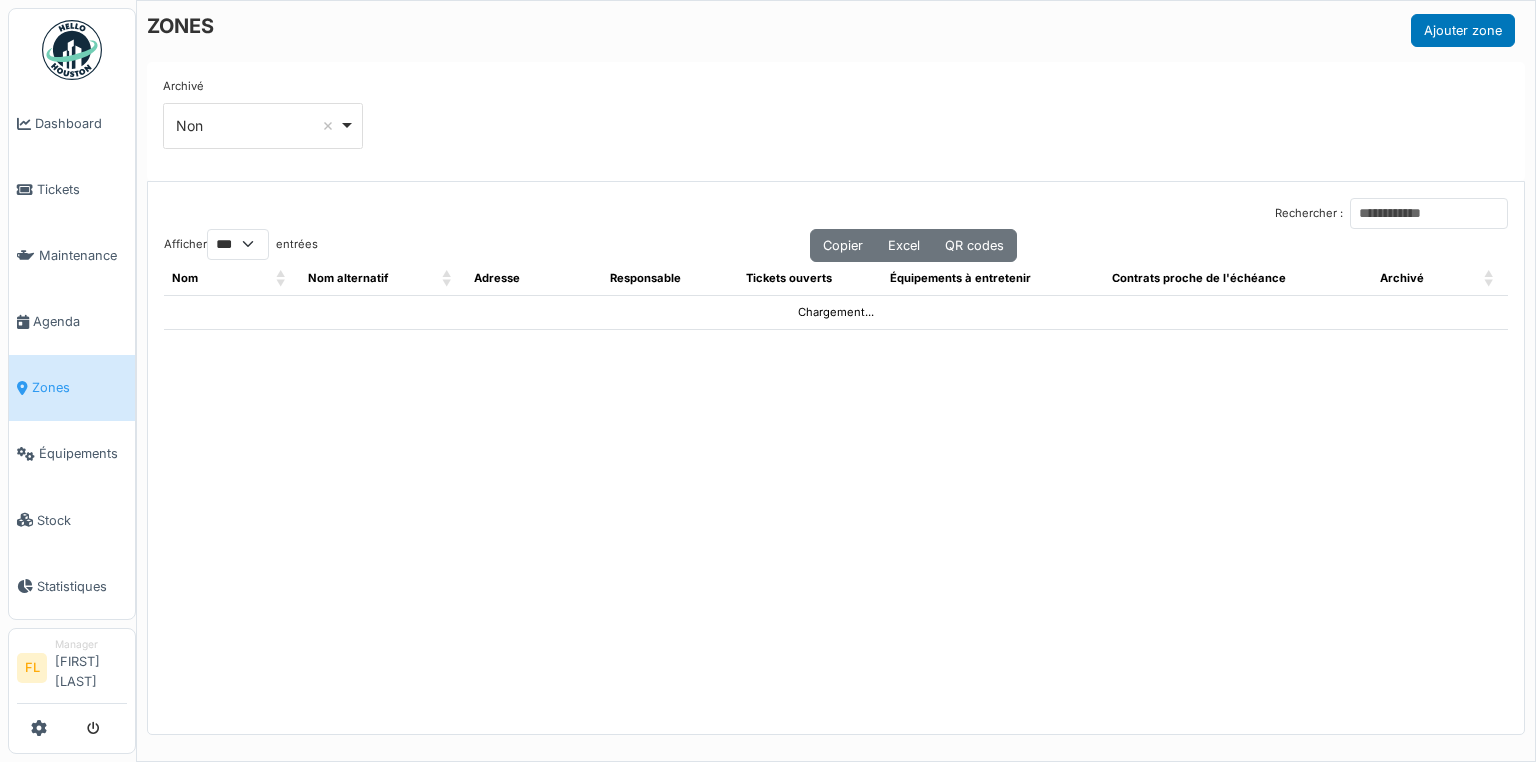select on "***" 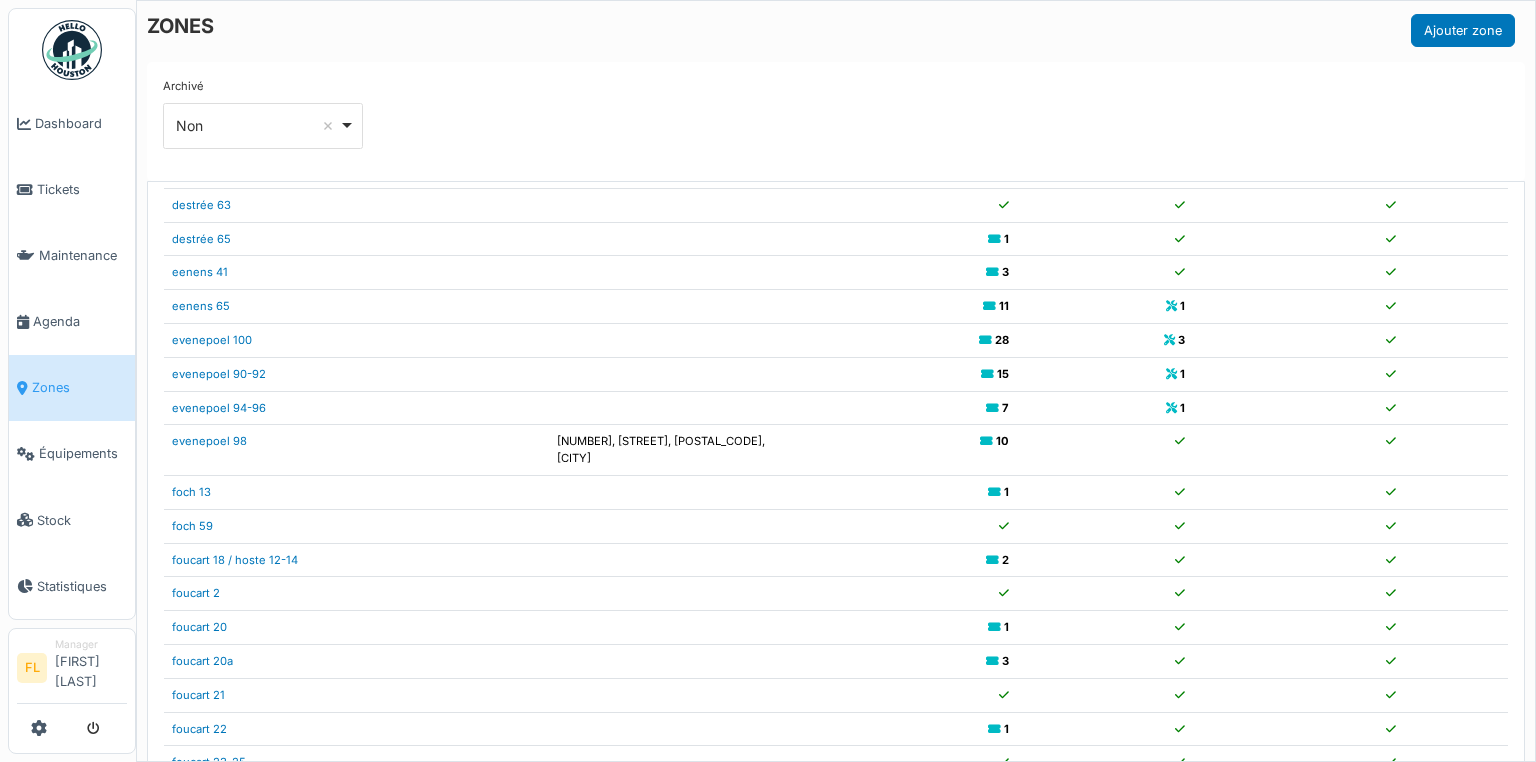scroll, scrollTop: 1600, scrollLeft: 0, axis: vertical 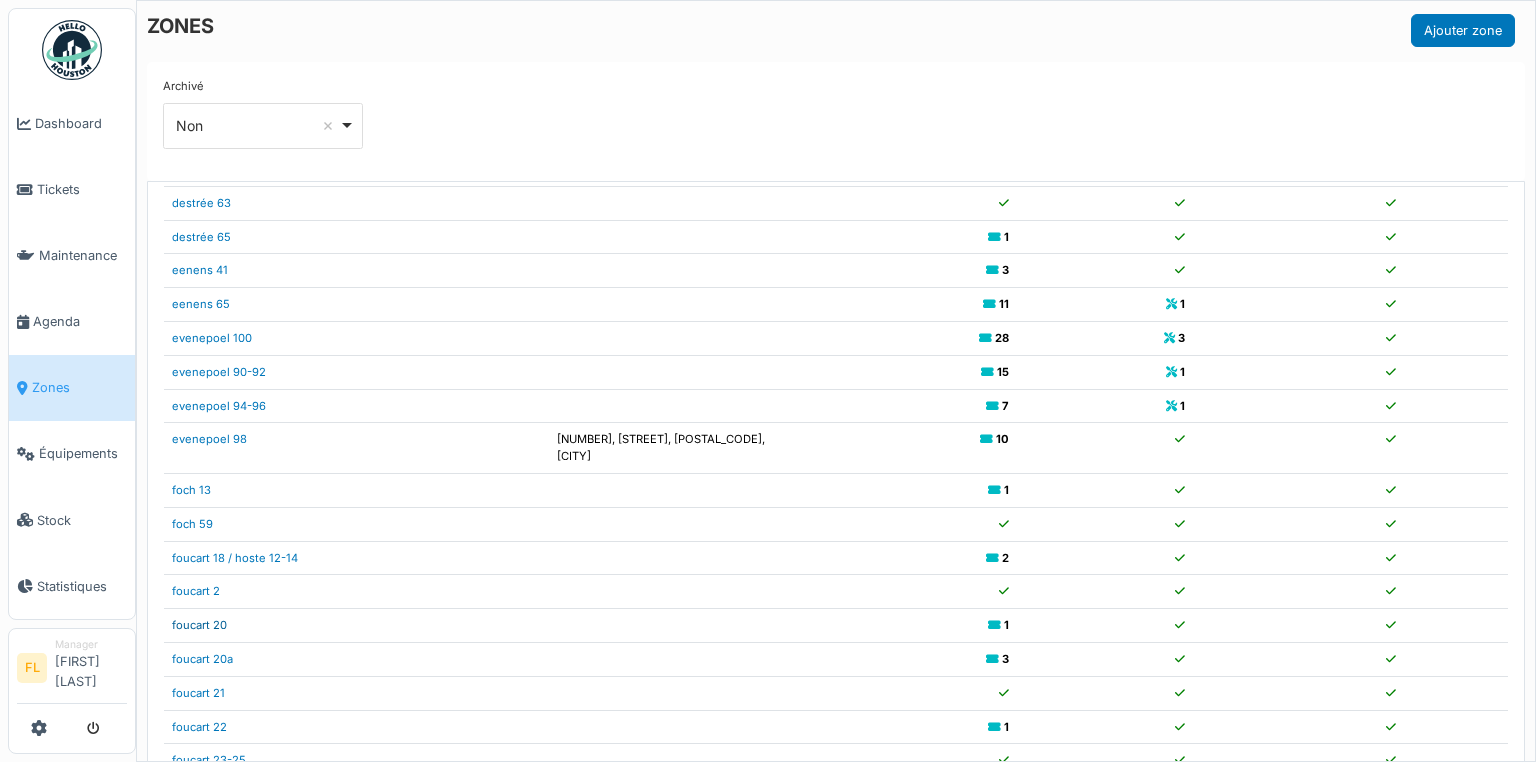 click on "foucart 20" at bounding box center (199, 625) 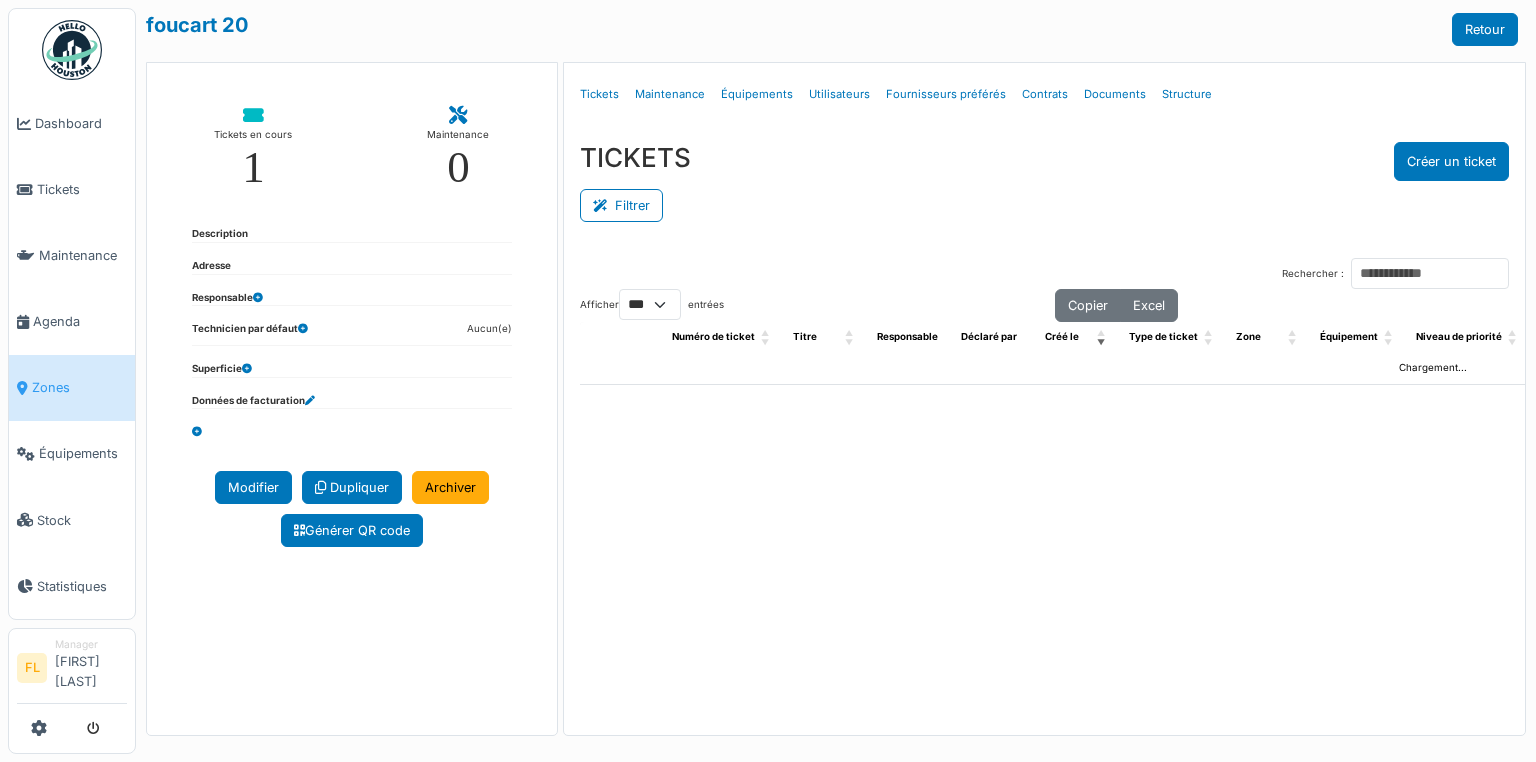 select on "***" 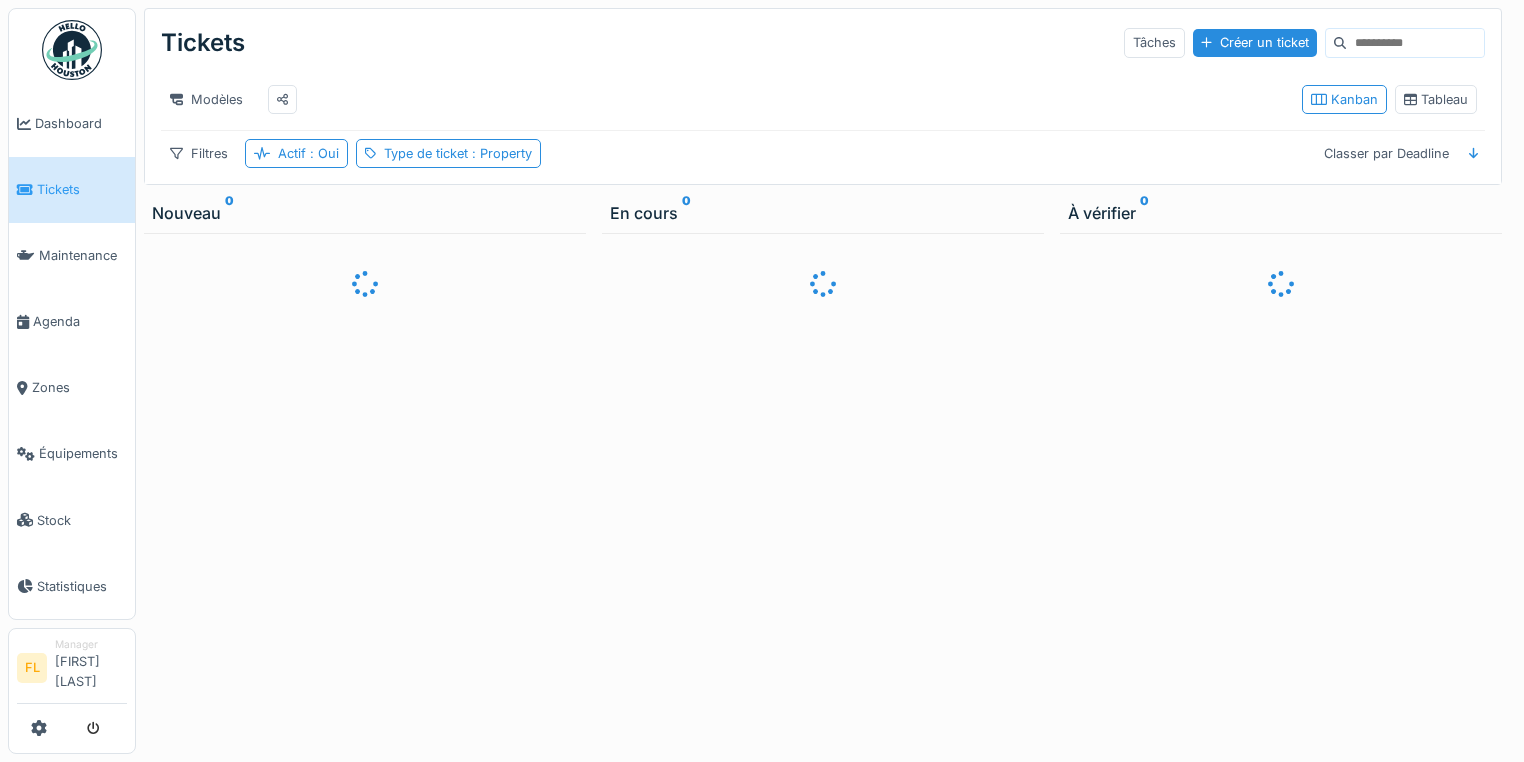 scroll, scrollTop: 0, scrollLeft: 0, axis: both 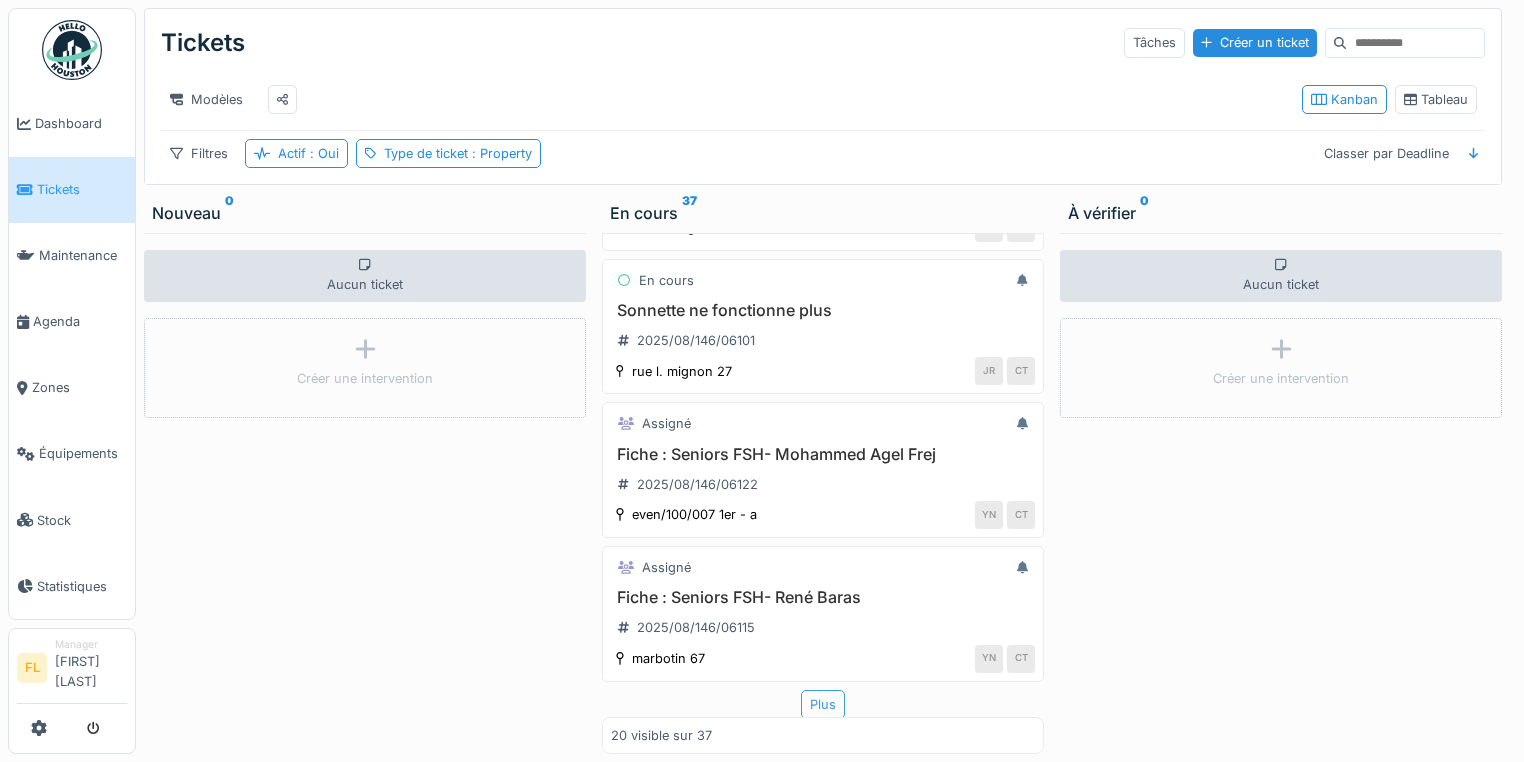 click on "Plus" at bounding box center [823, 704] 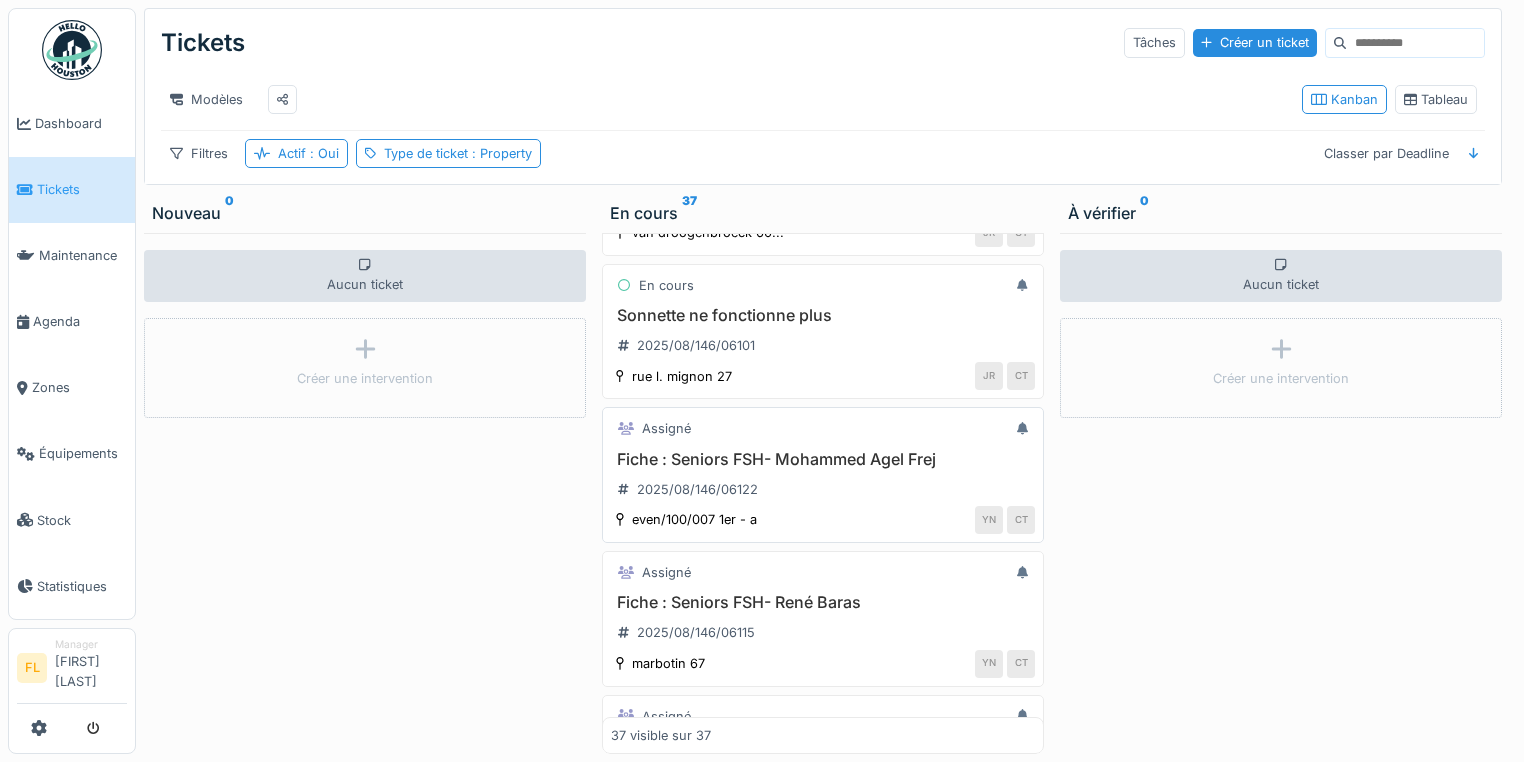 scroll, scrollTop: 2376, scrollLeft: 0, axis: vertical 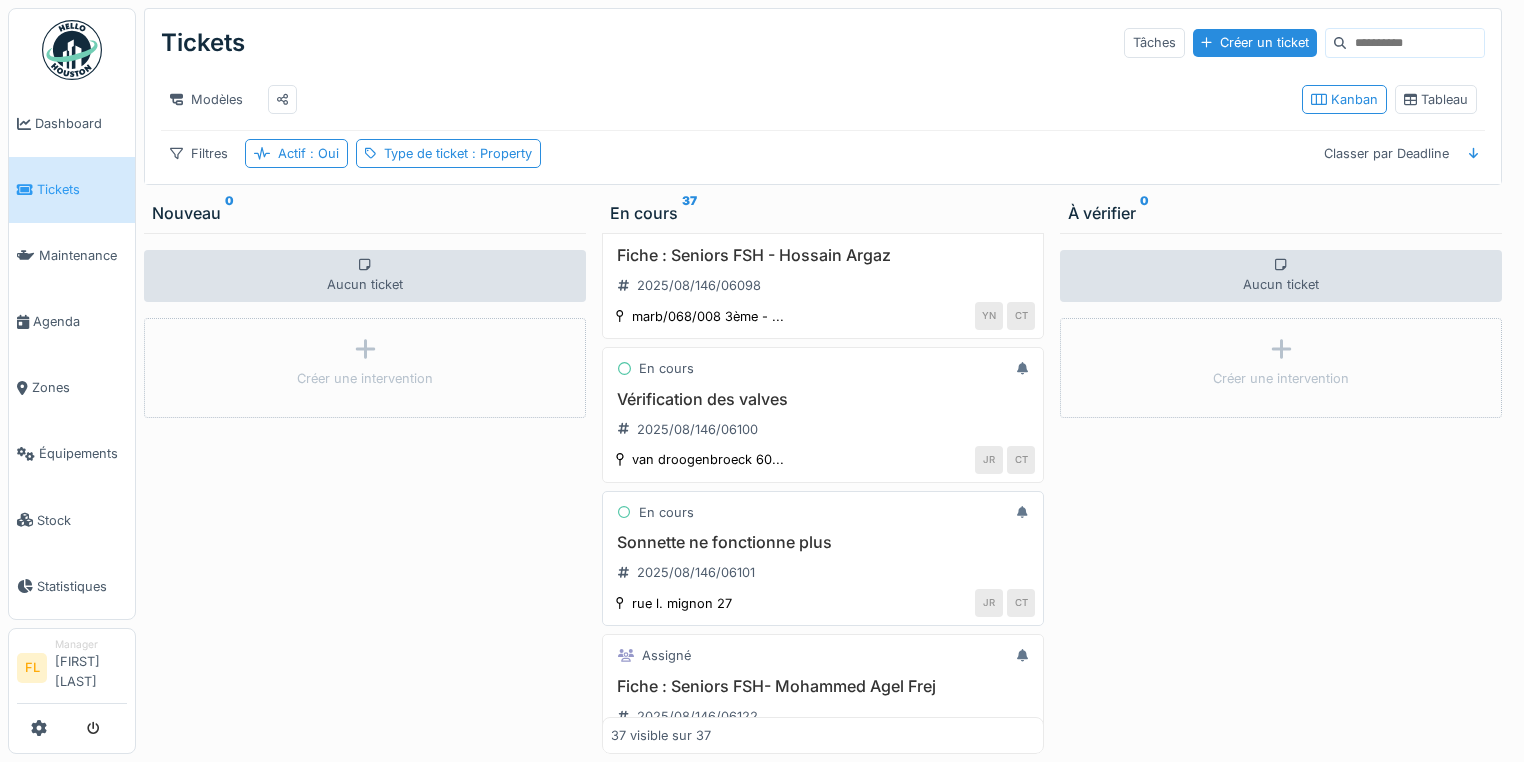 click on "Sonnette ne fonctionne plus" at bounding box center (823, 542) 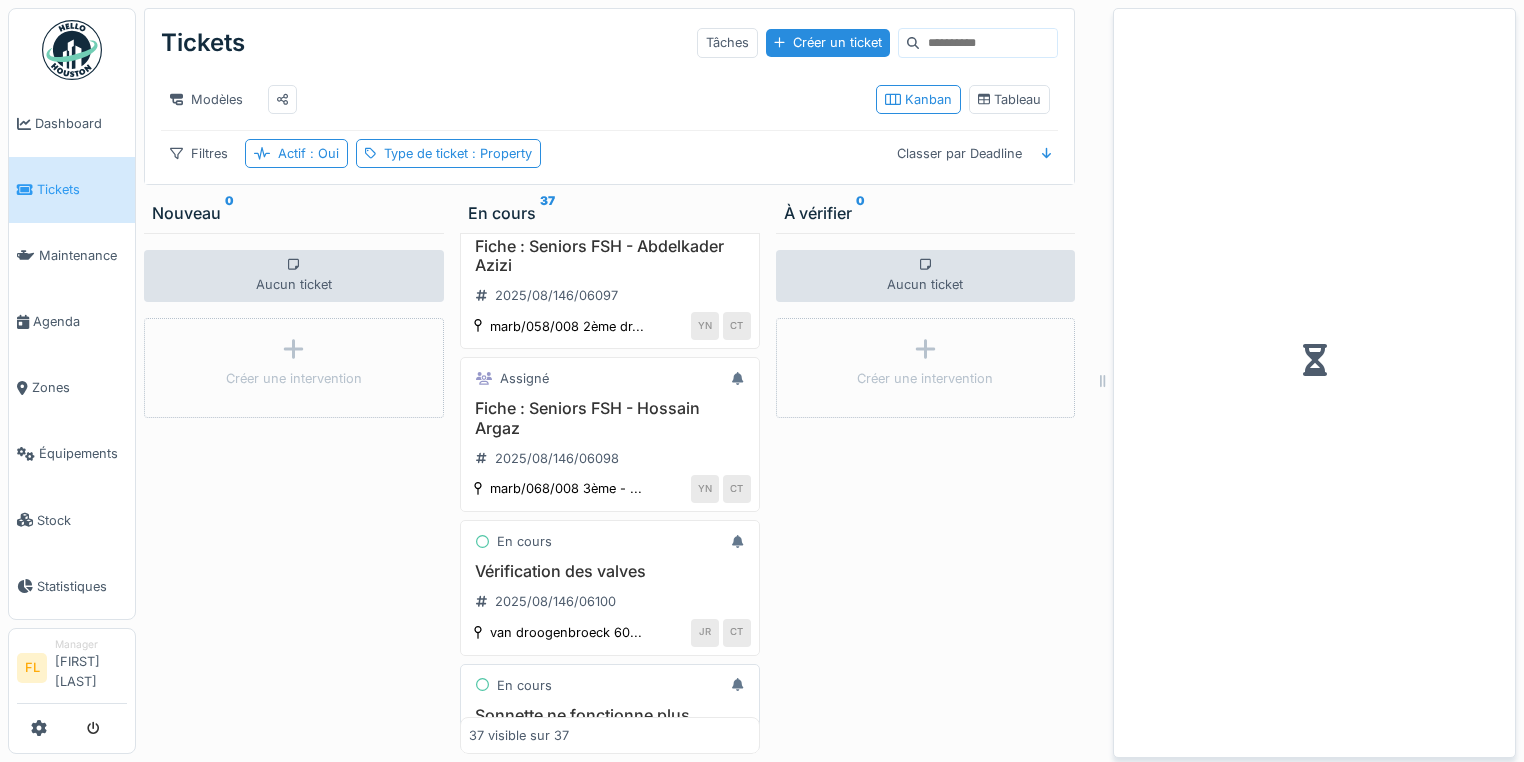 scroll, scrollTop: 2468, scrollLeft: 0, axis: vertical 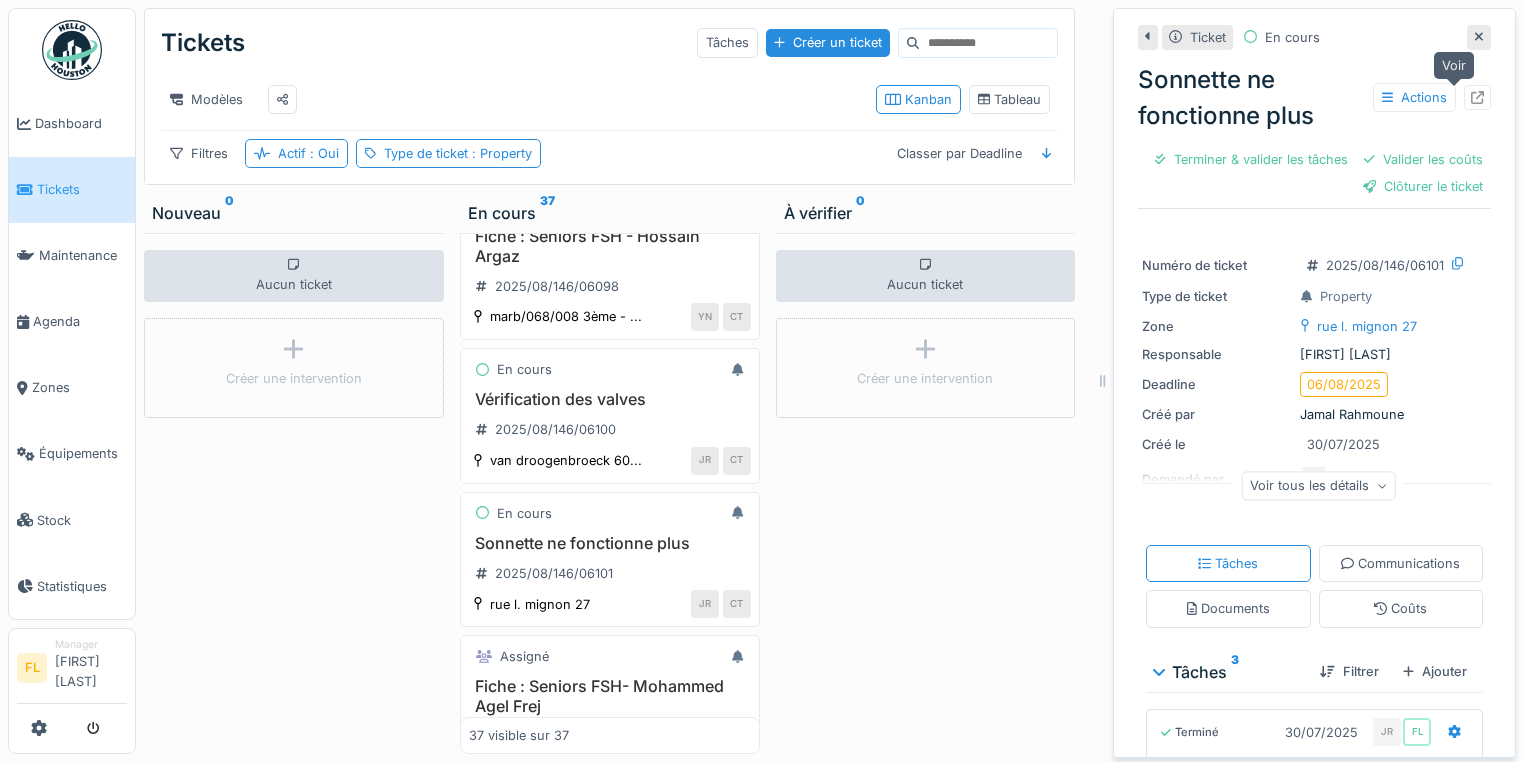 click 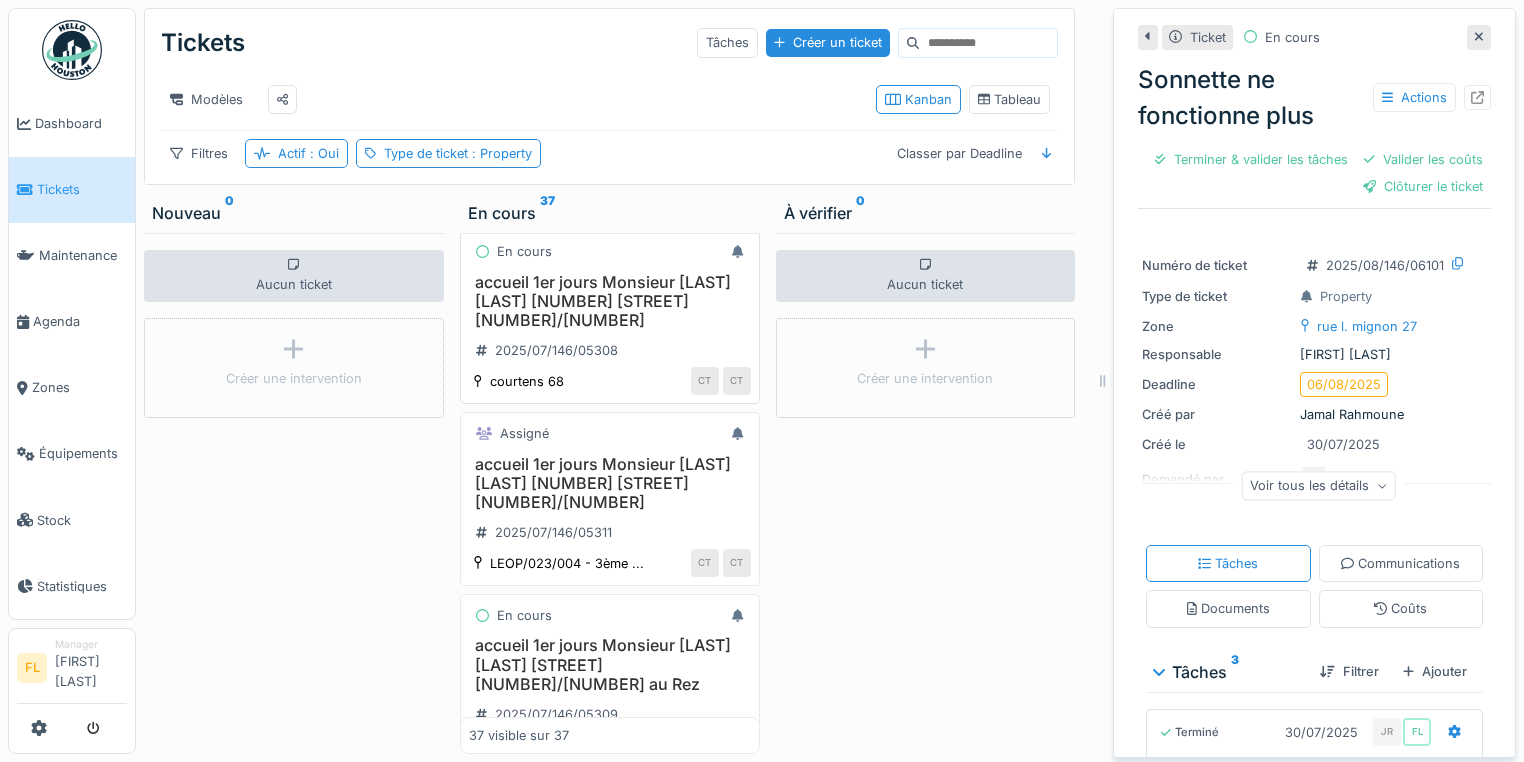 scroll, scrollTop: 0, scrollLeft: 0, axis: both 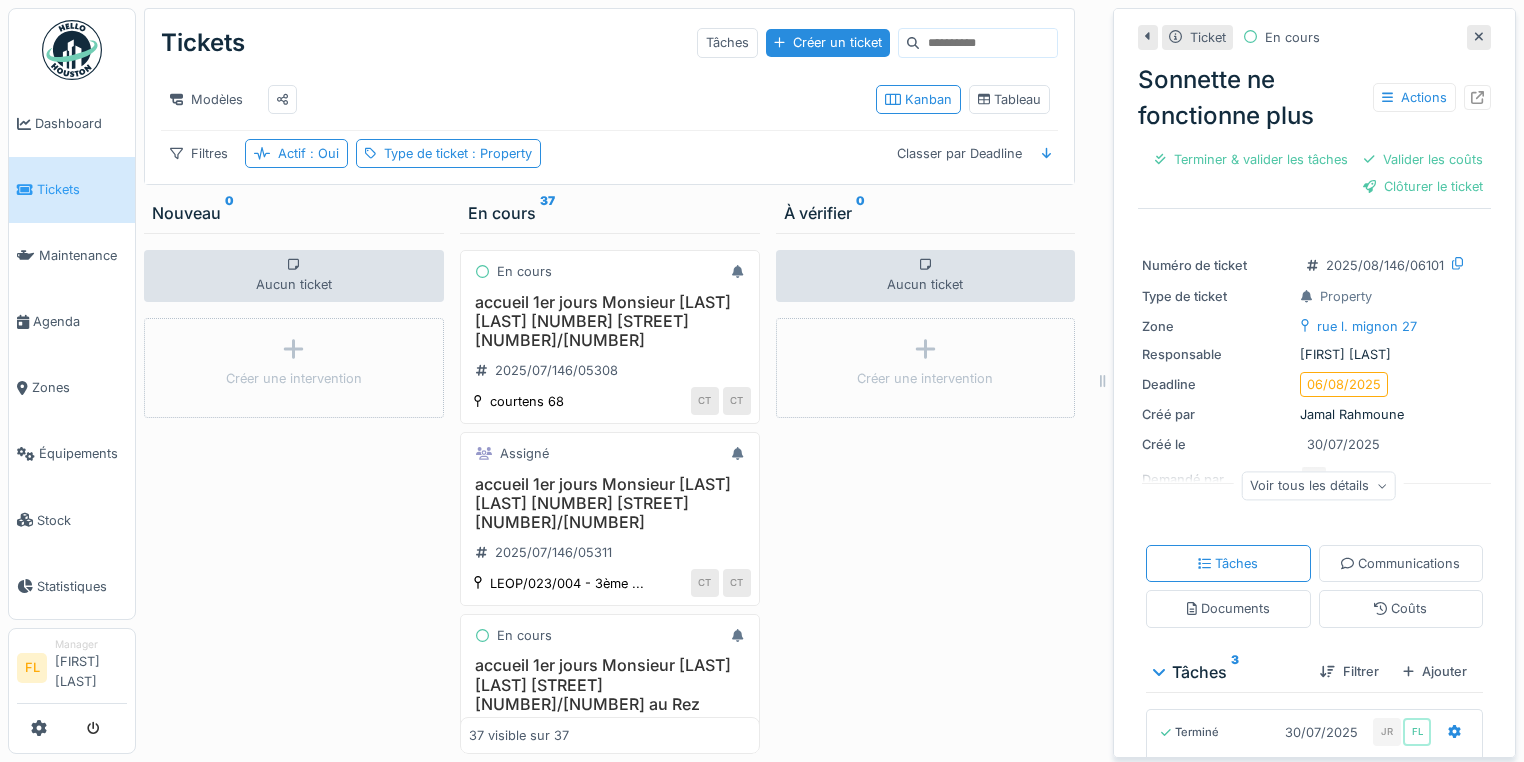 click at bounding box center [1479, 37] 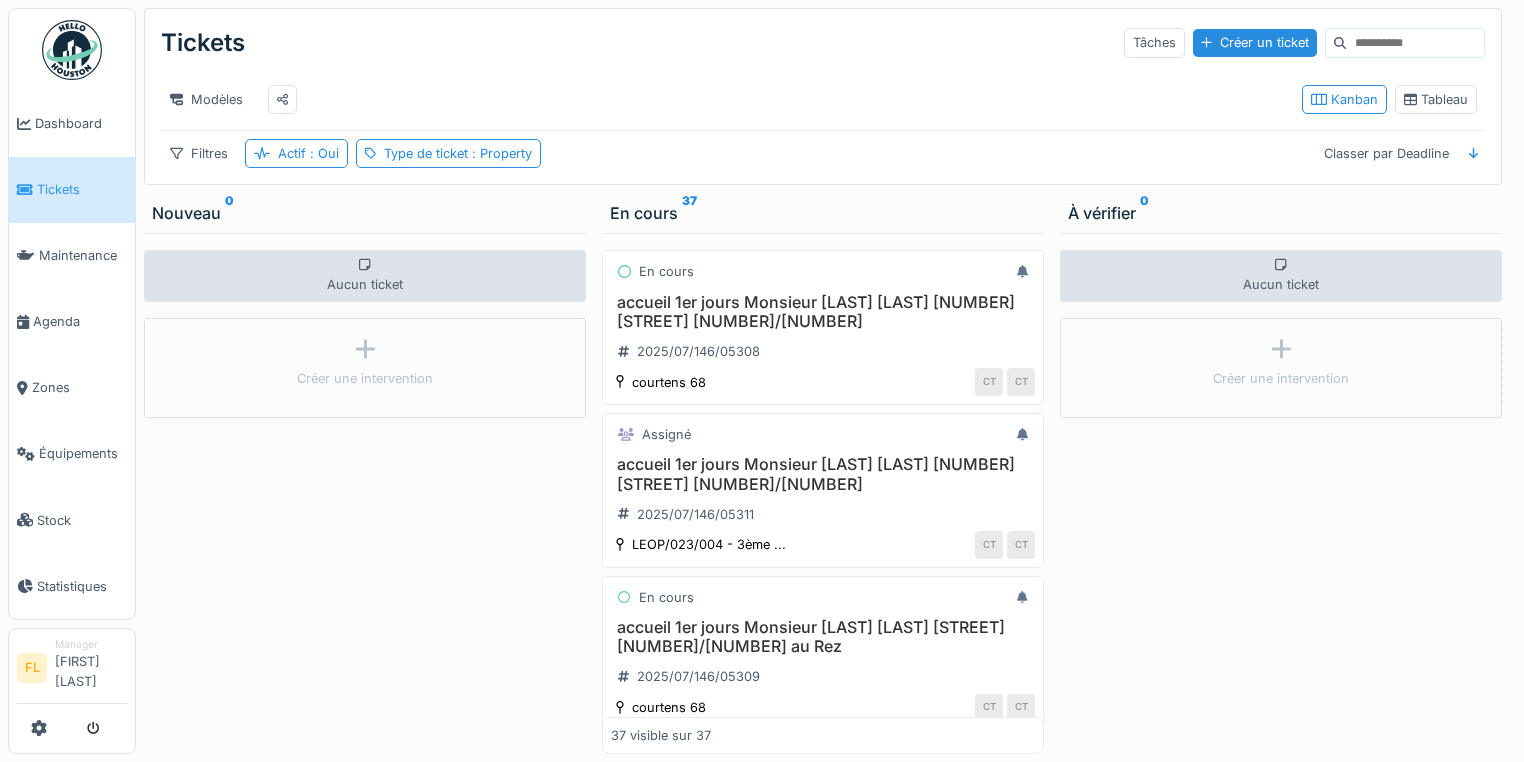 click at bounding box center [1415, 43] 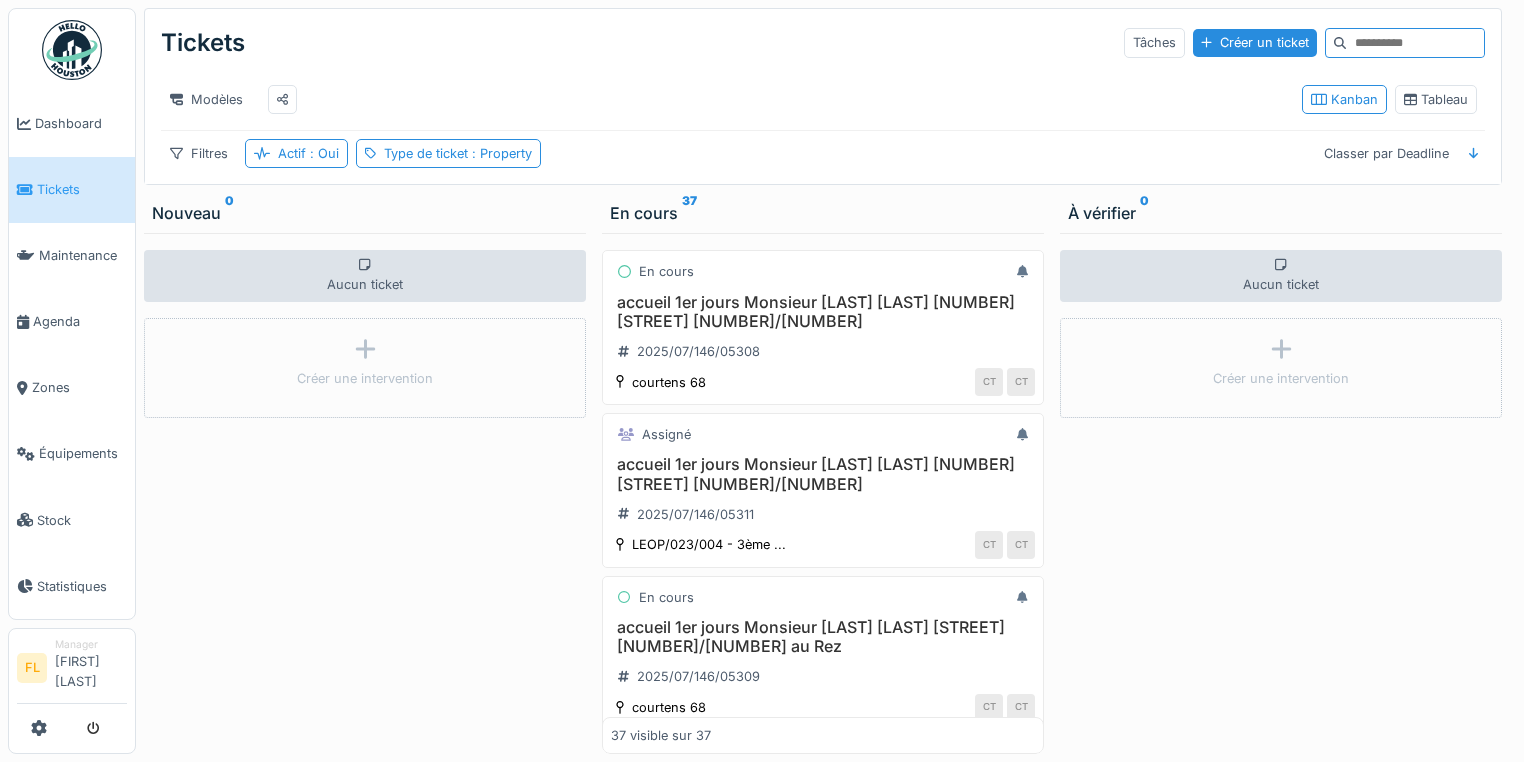 paste on "**********" 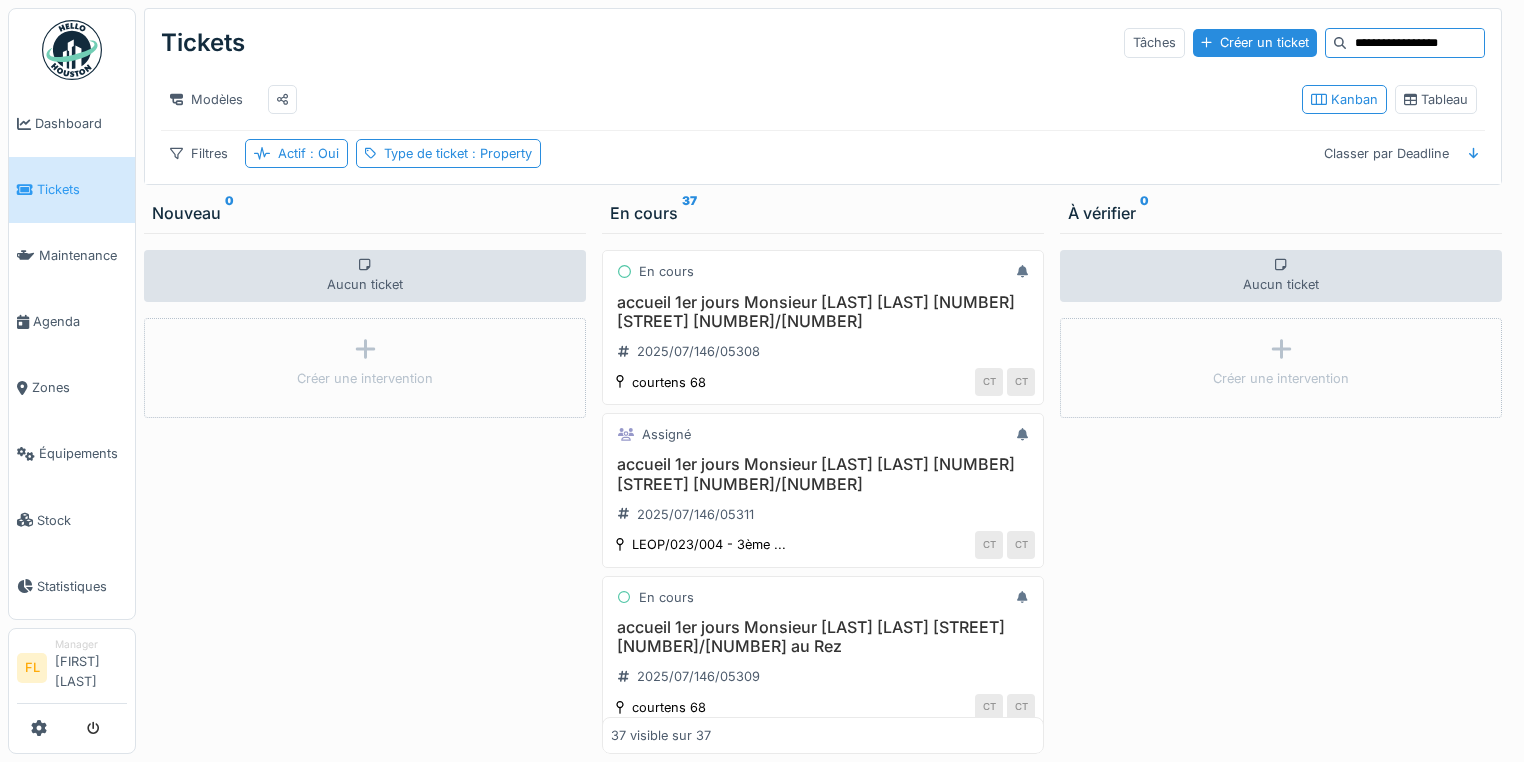 type on "**********" 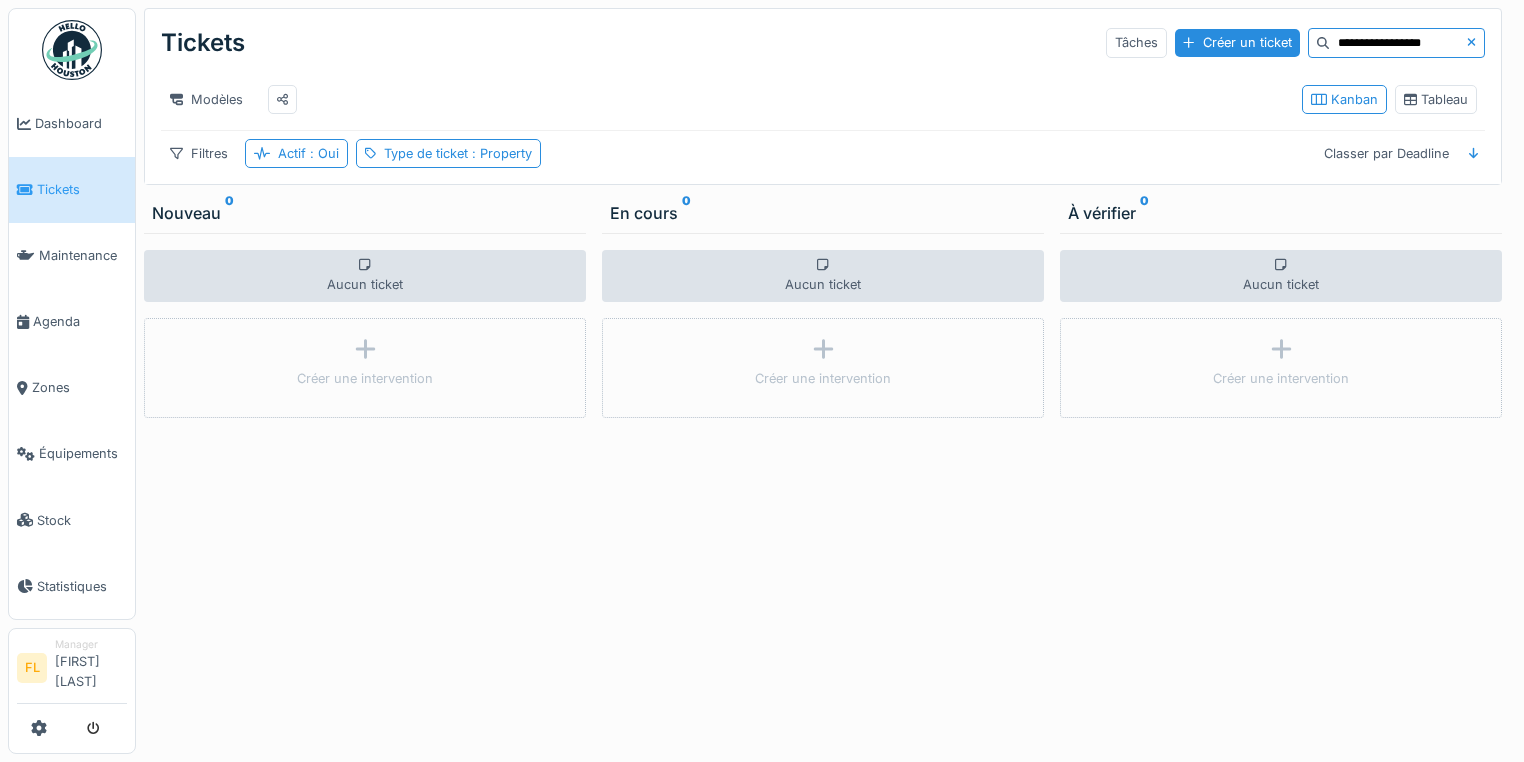 click on "Tickets" at bounding box center [82, 189] 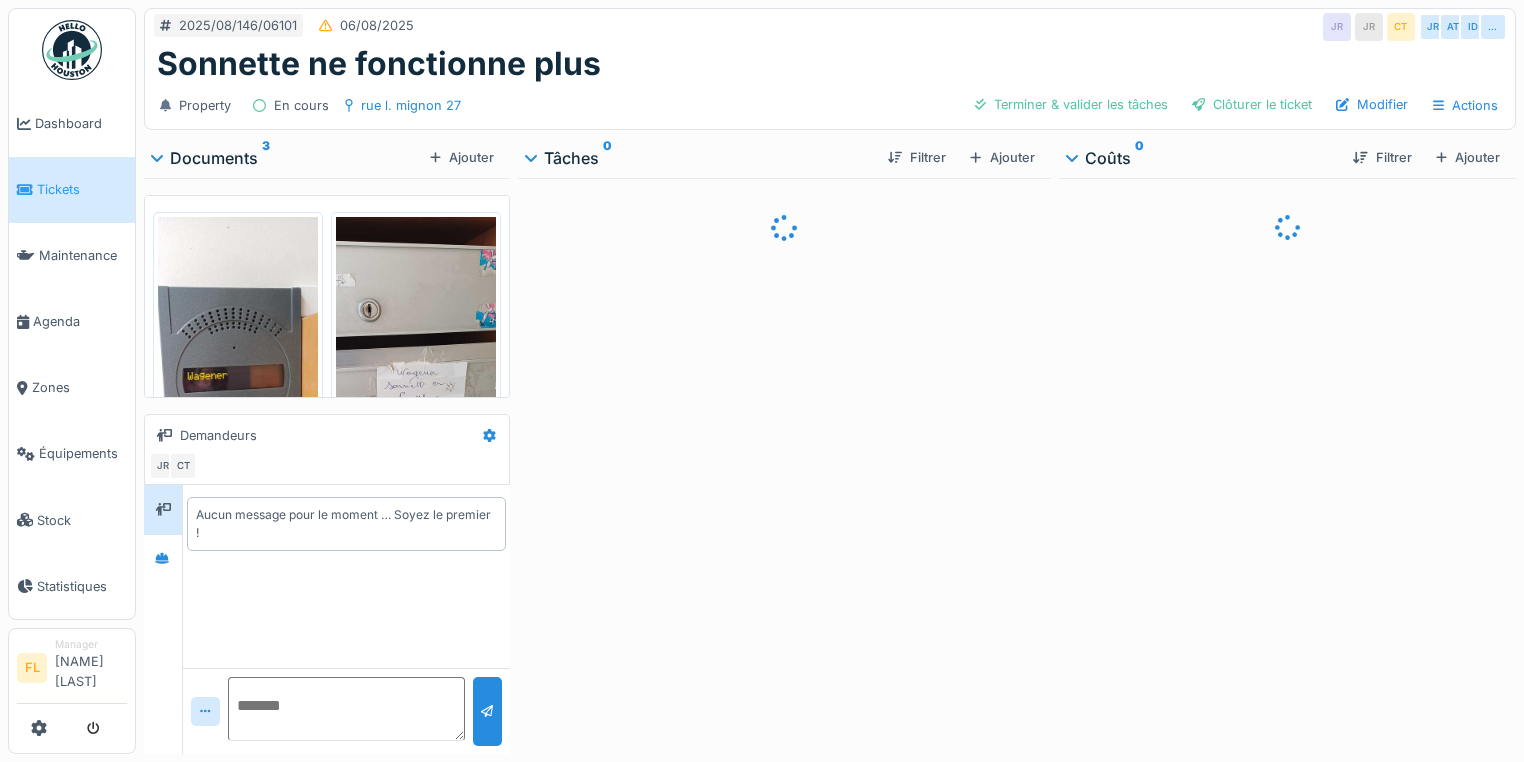 scroll, scrollTop: 0, scrollLeft: 0, axis: both 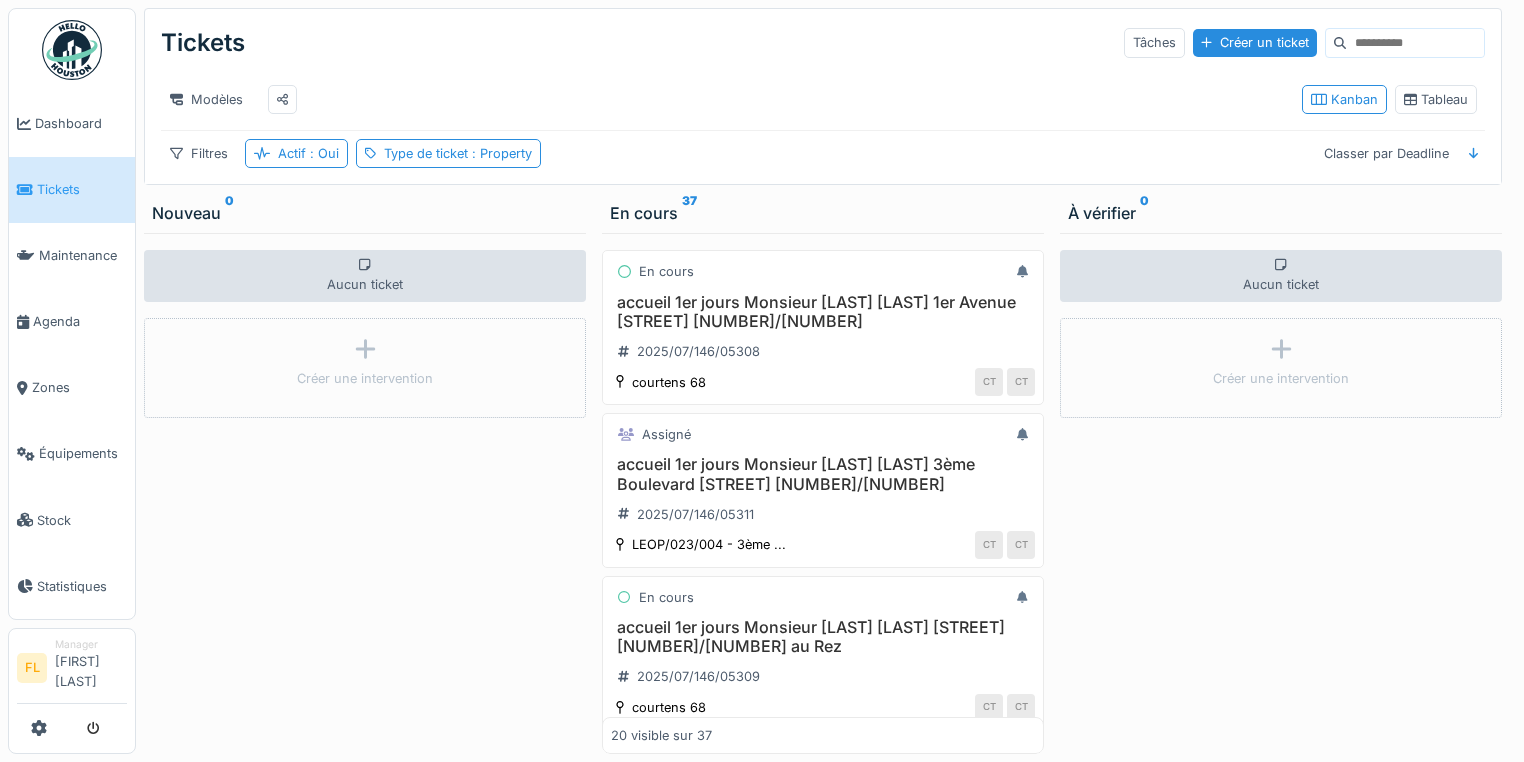 click on "Modèles" at bounding box center (723, 99) 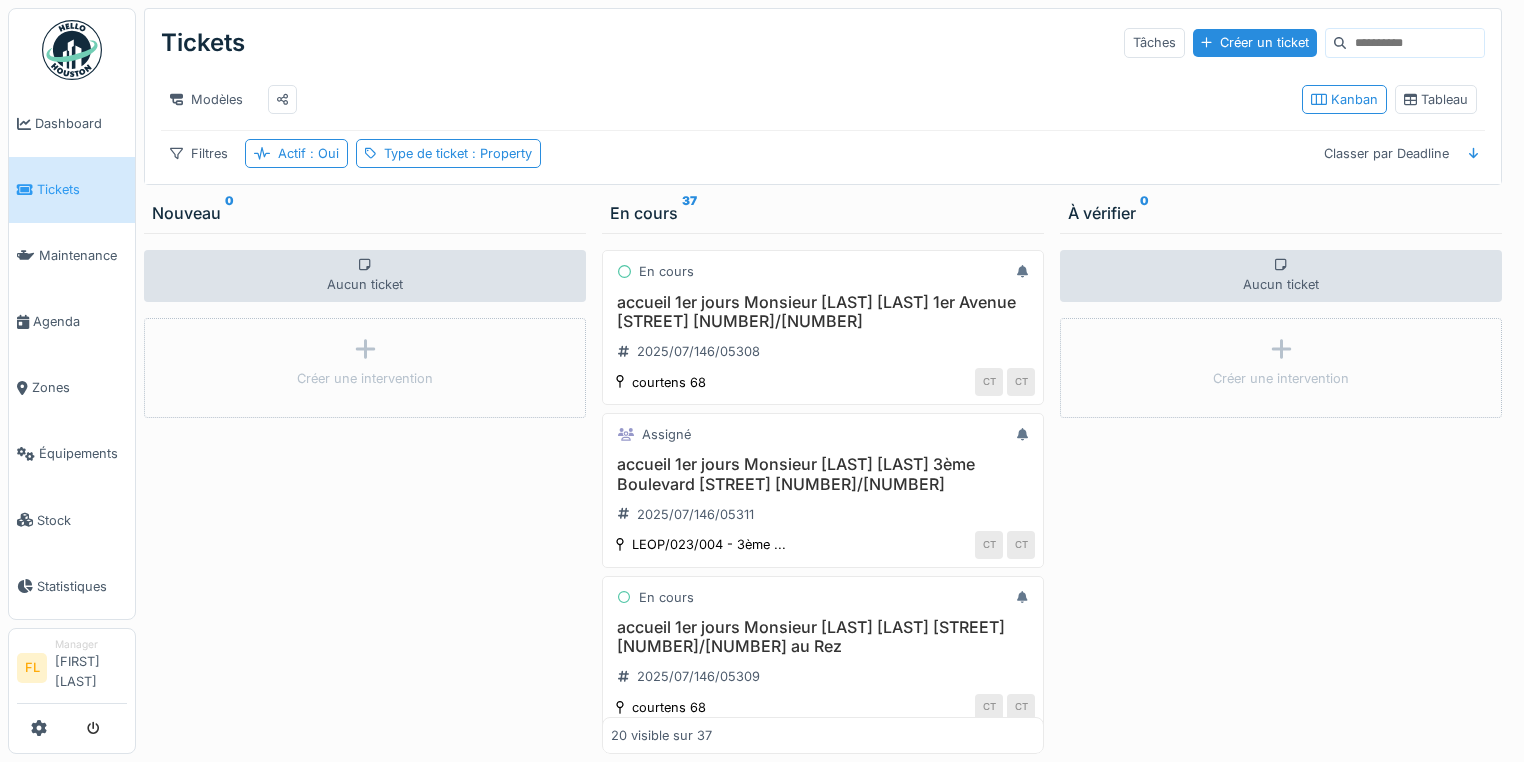 click at bounding box center (72, 50) 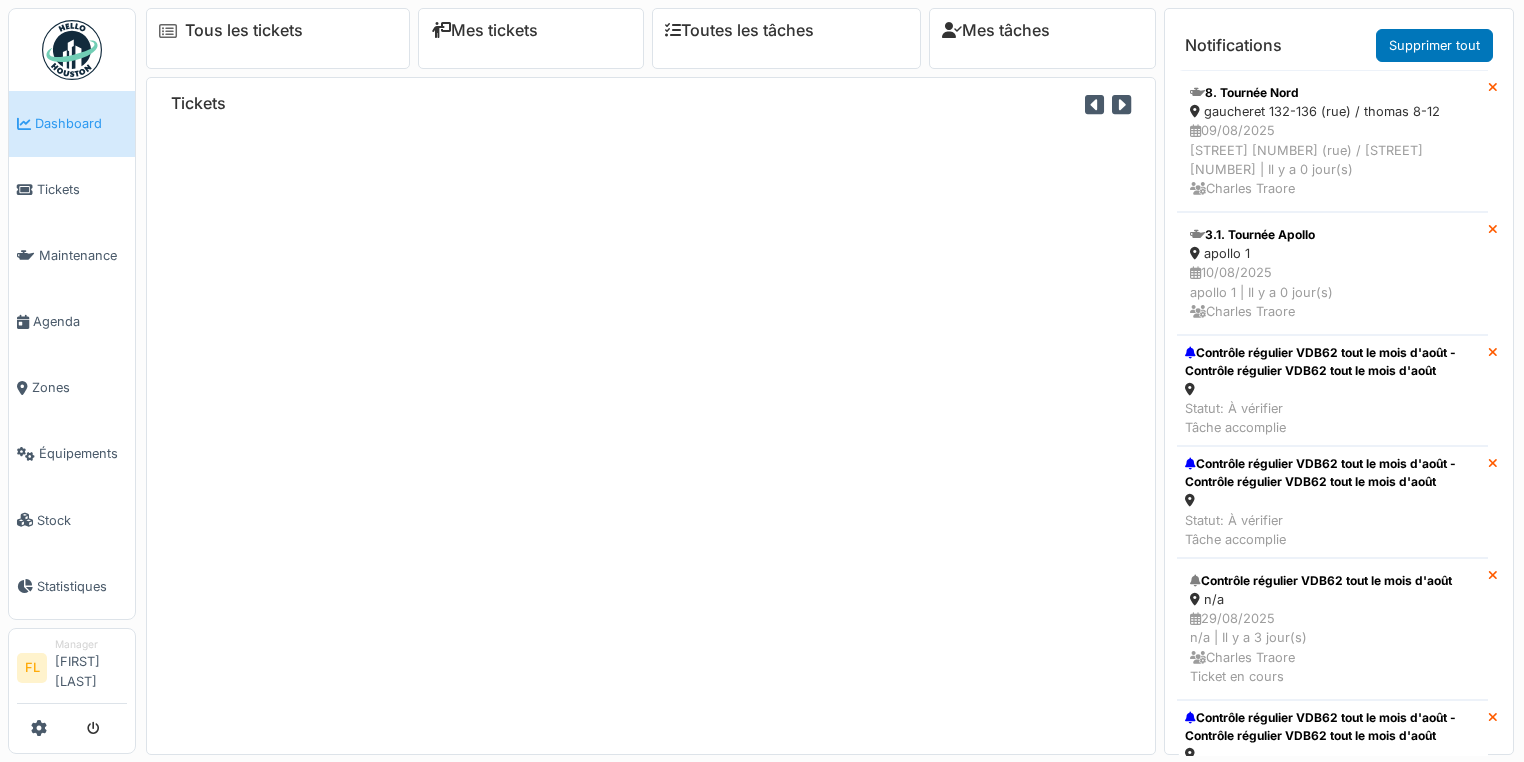 scroll, scrollTop: 0, scrollLeft: 0, axis: both 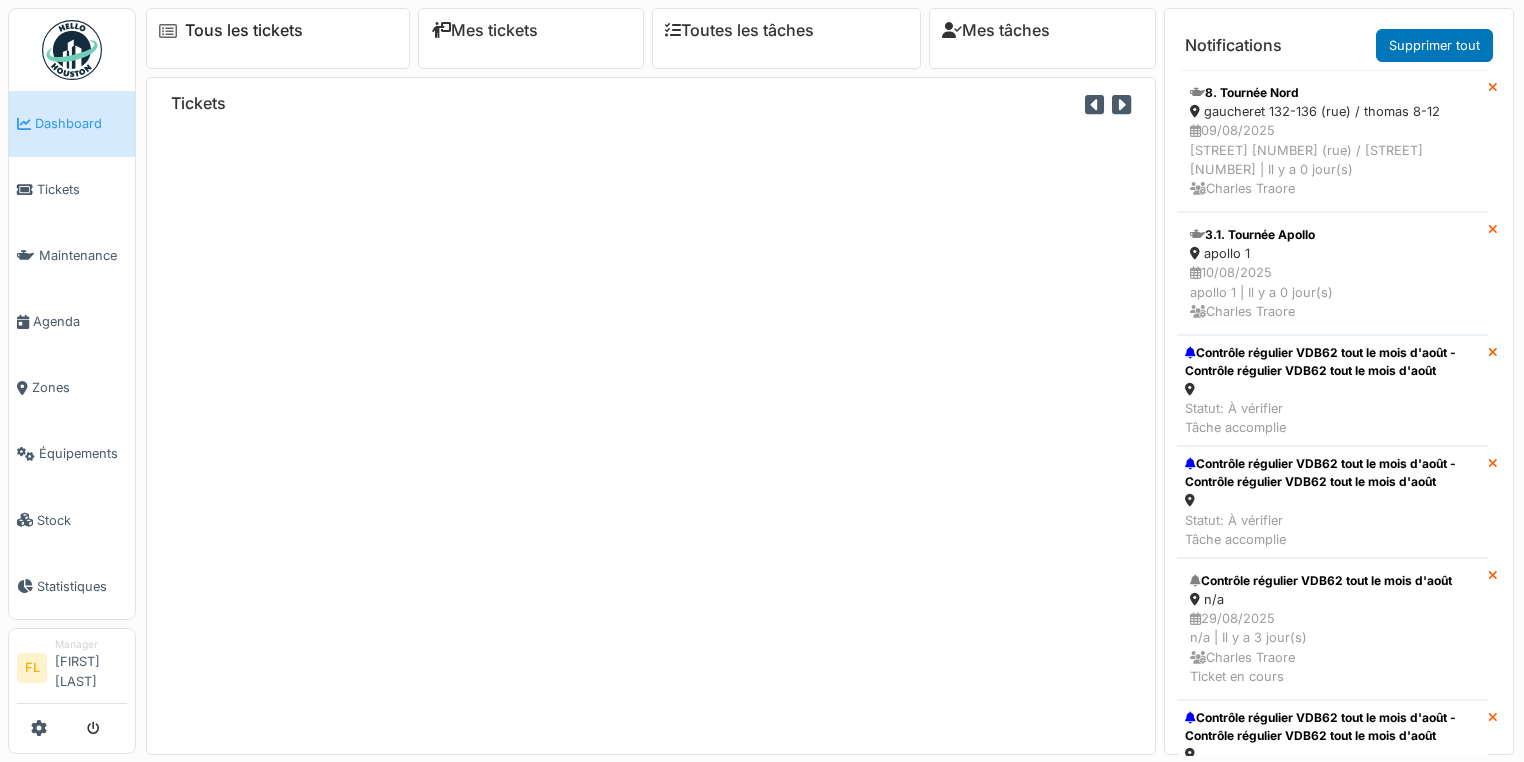 click on "Tous les tickets" at bounding box center [244, 30] 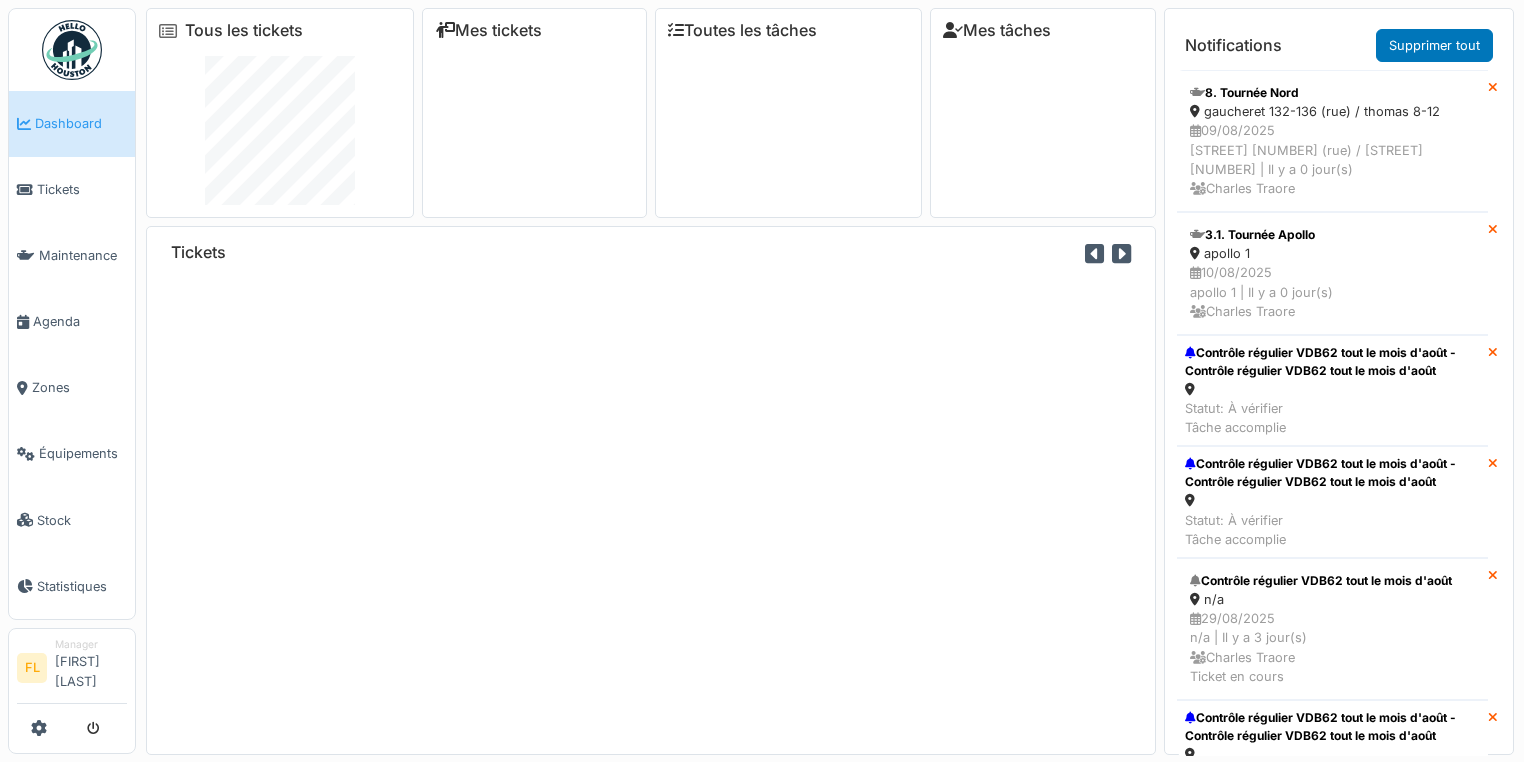 click on "Tous les tickets" at bounding box center (280, 30) 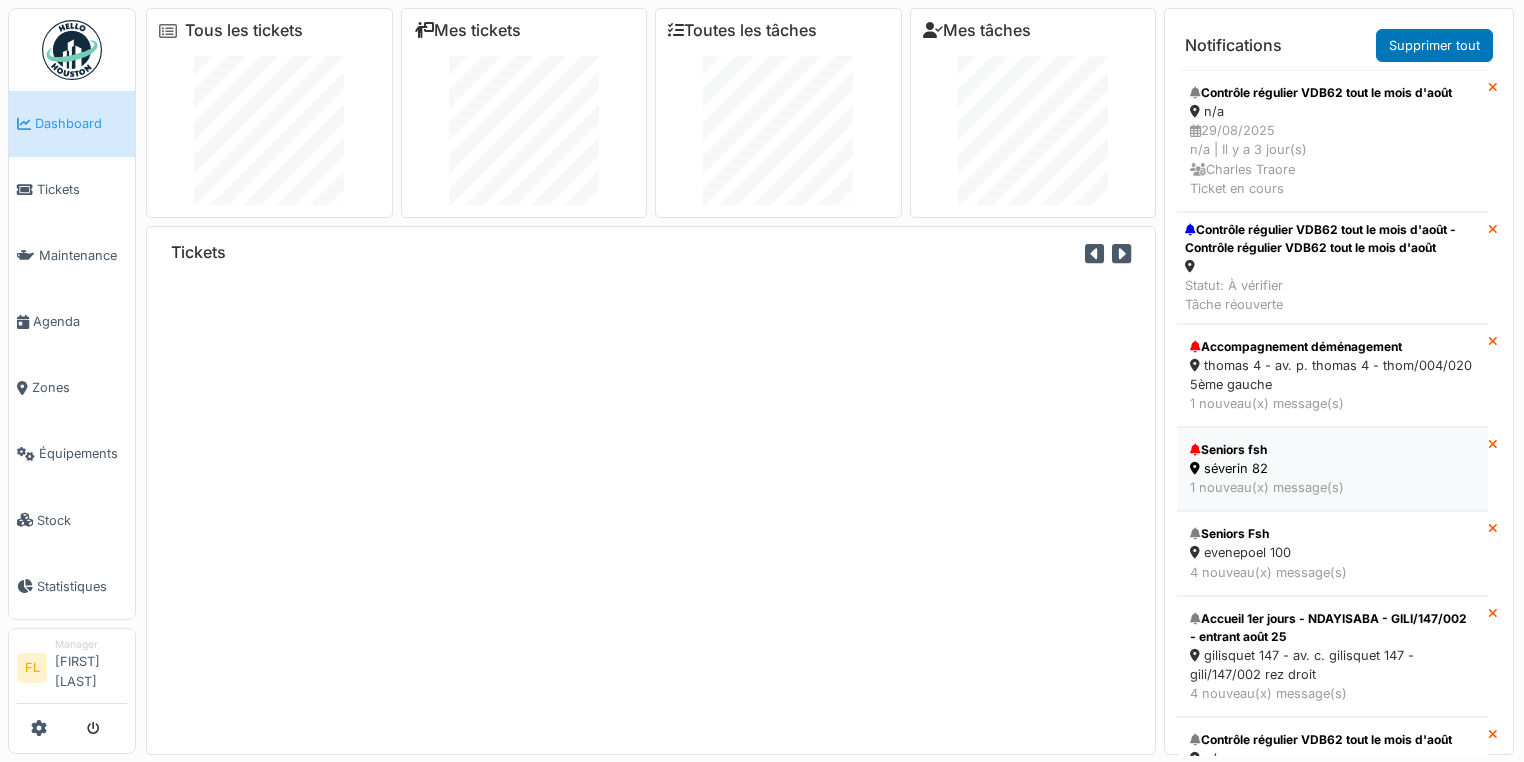 scroll, scrollTop: 560, scrollLeft: 0, axis: vertical 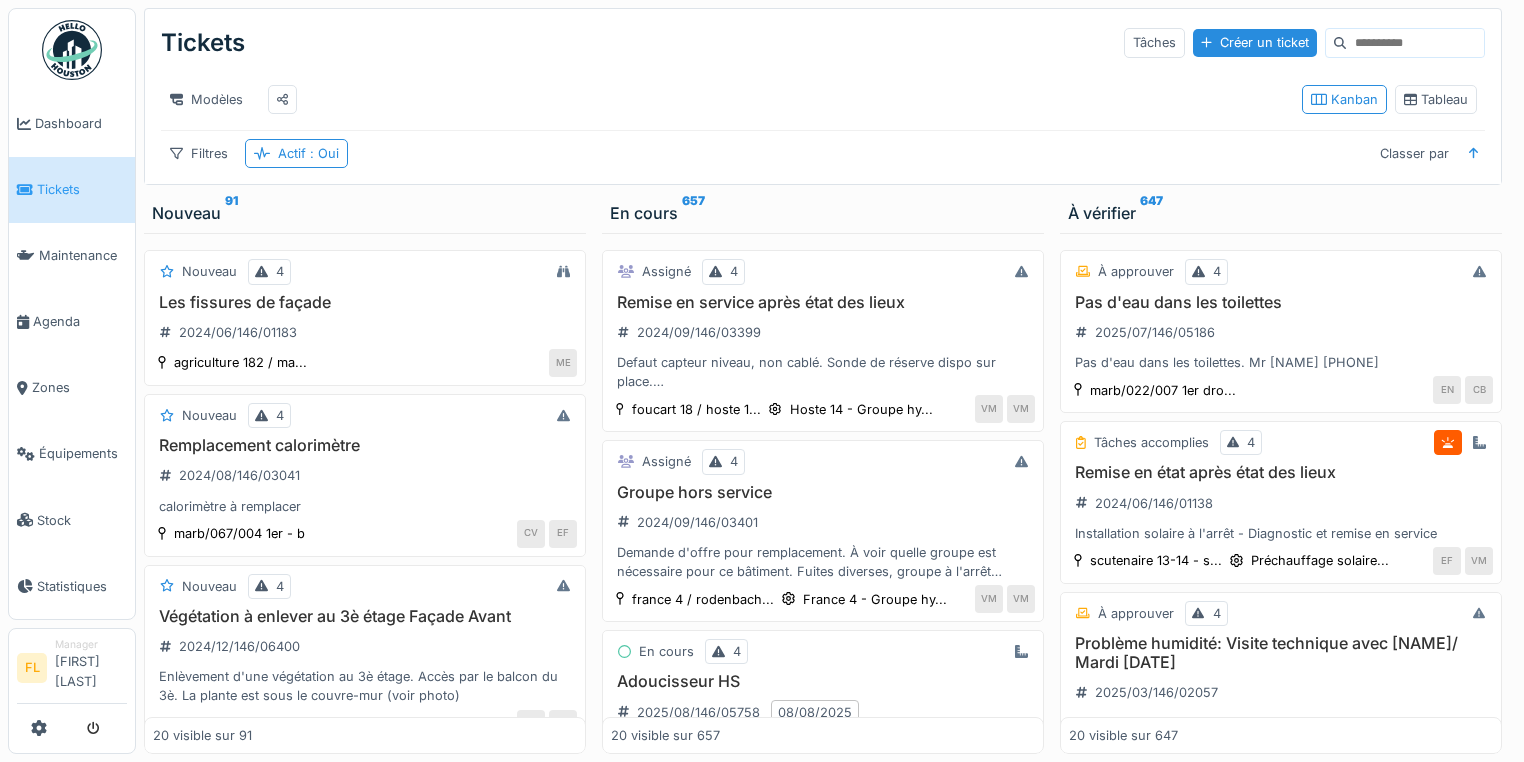click at bounding box center (1415, 43) 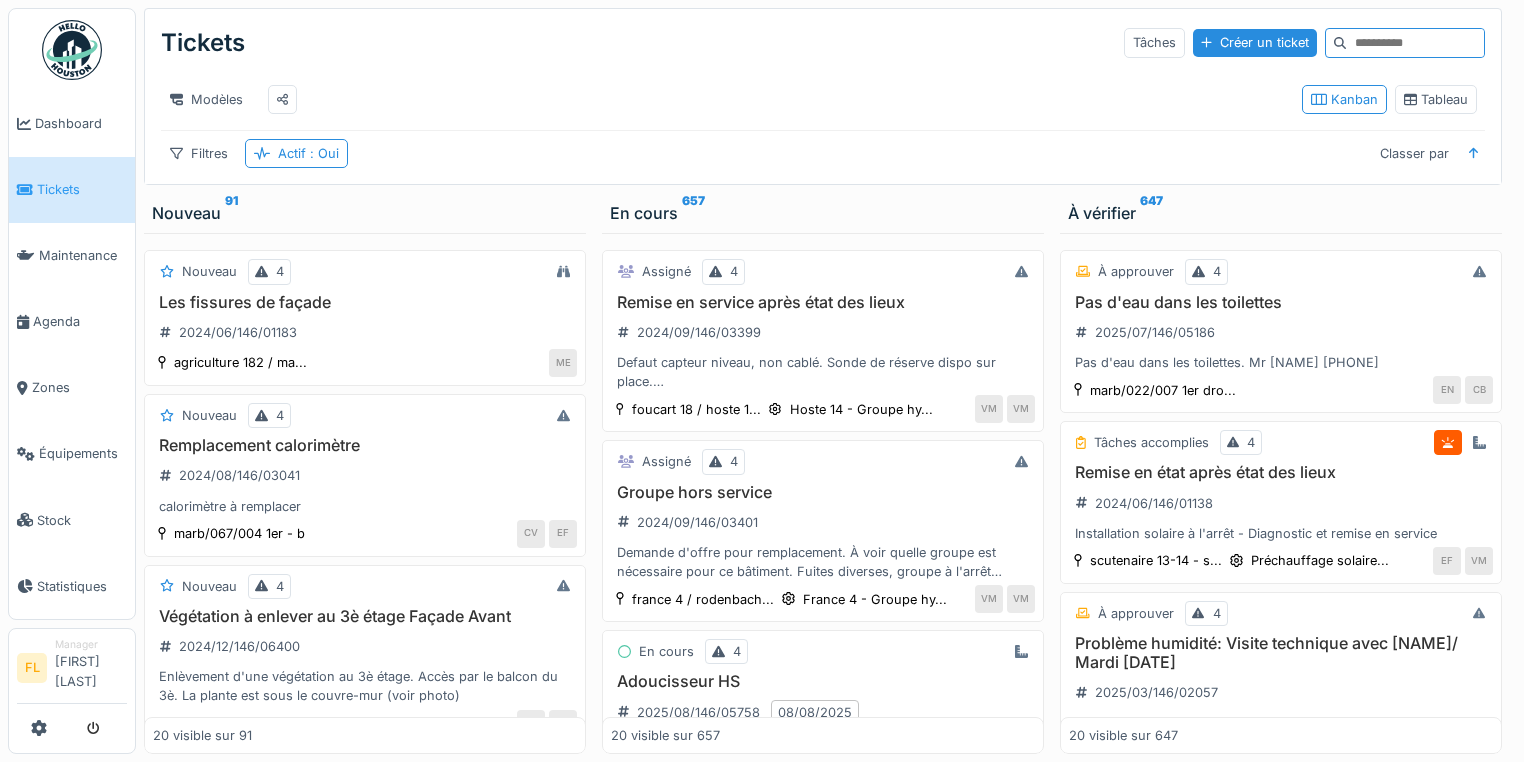 paste on "**********" 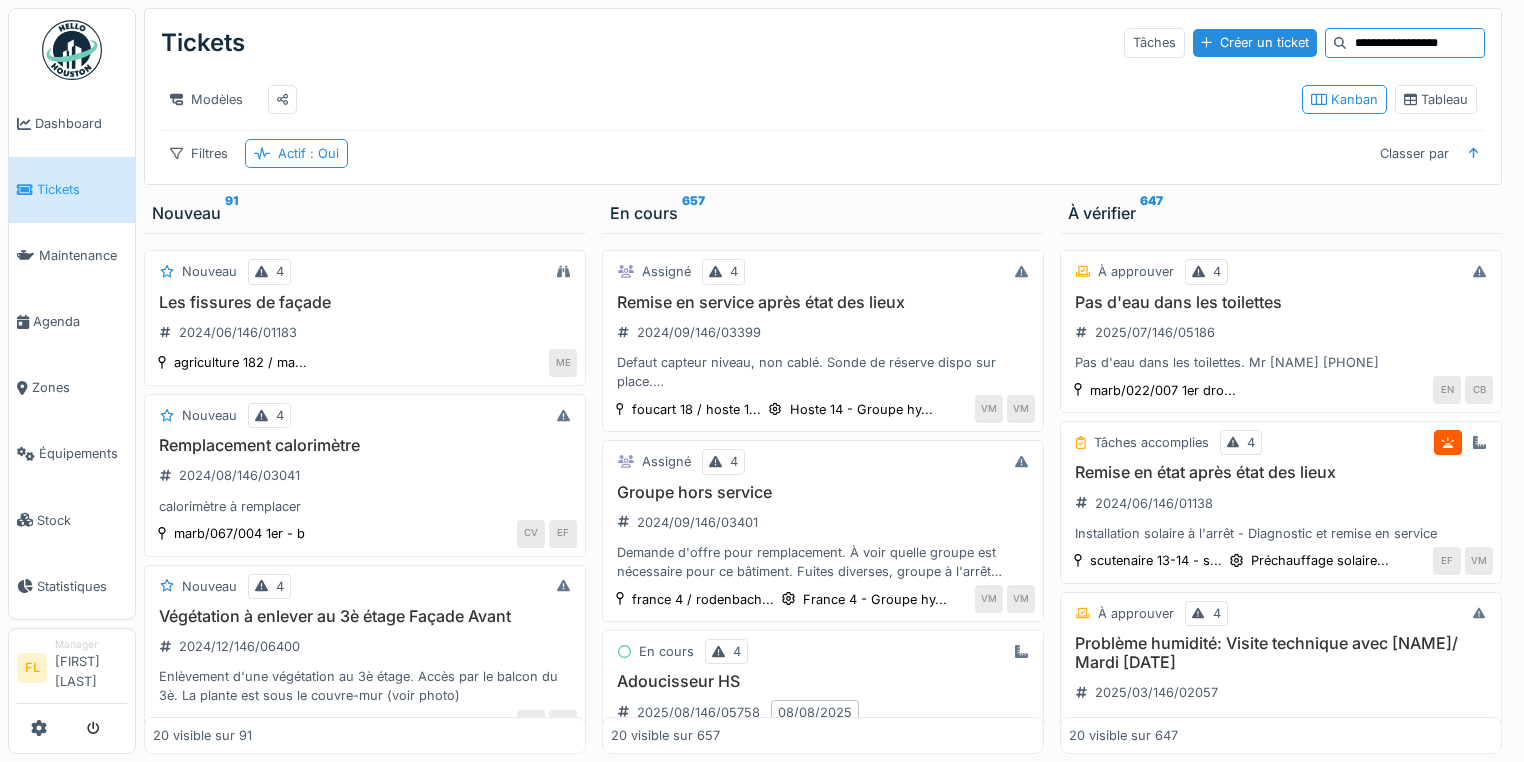 type on "**********" 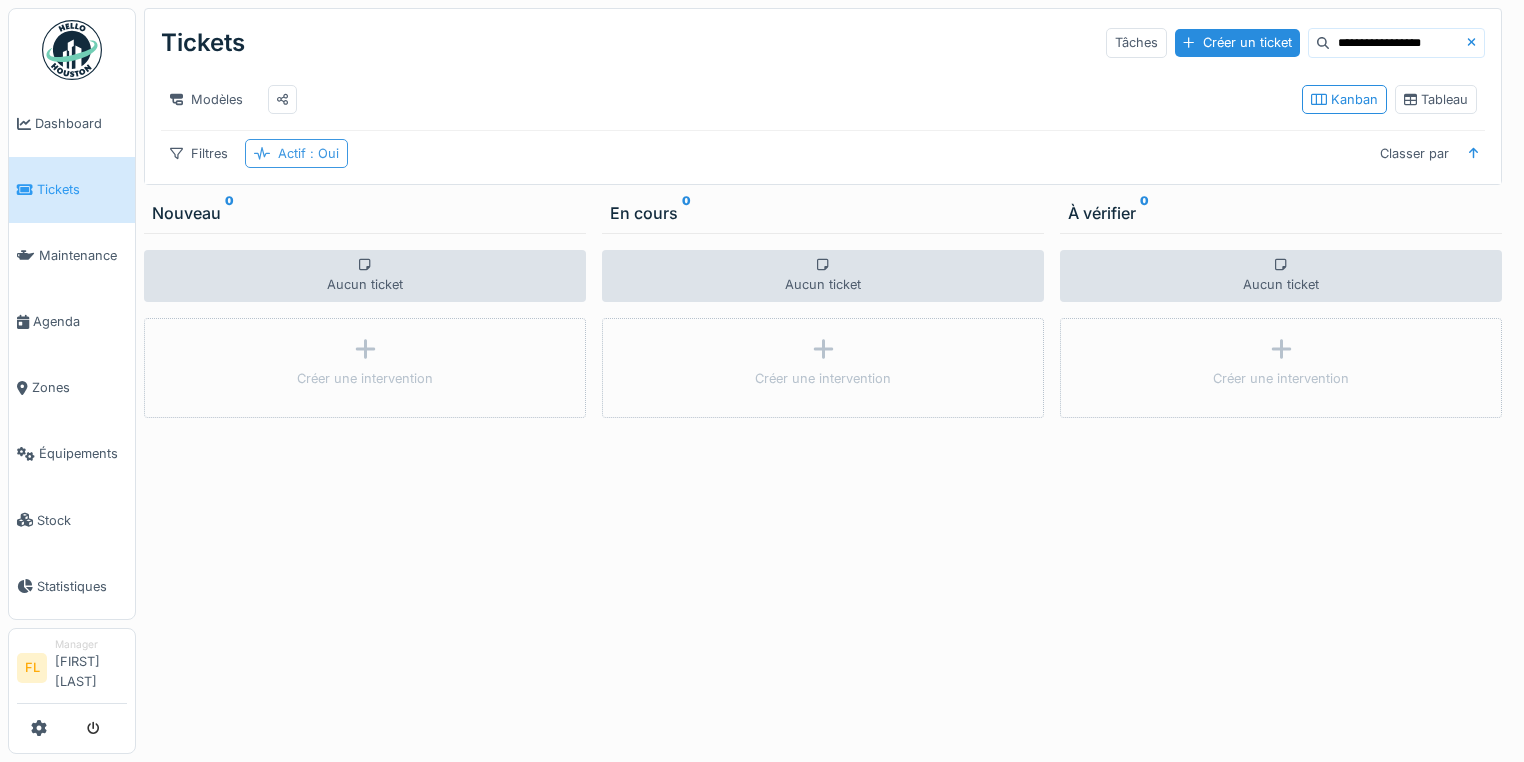 click on "Actif   :   Oui" at bounding box center [308, 153] 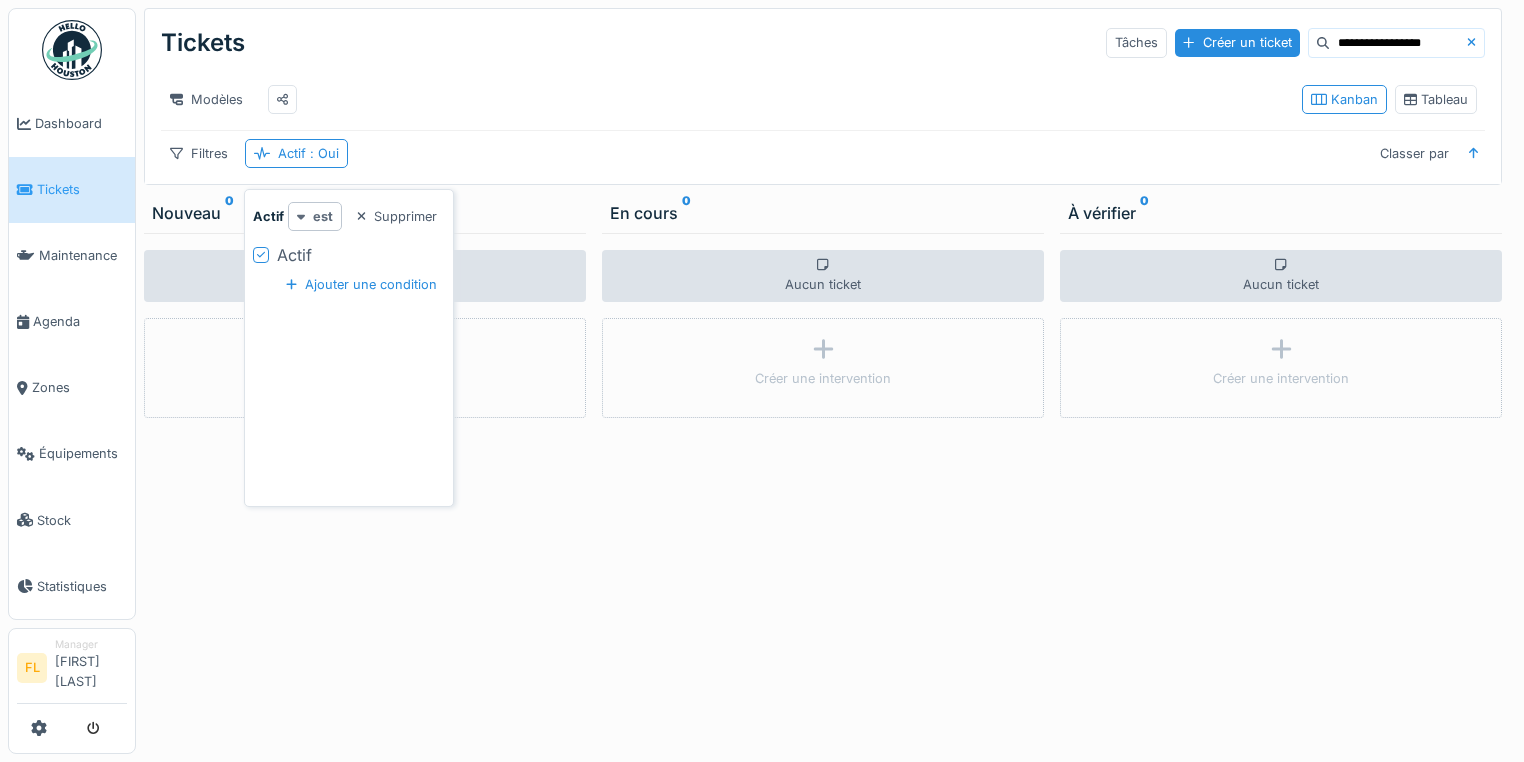 click on "est" at bounding box center [323, 216] 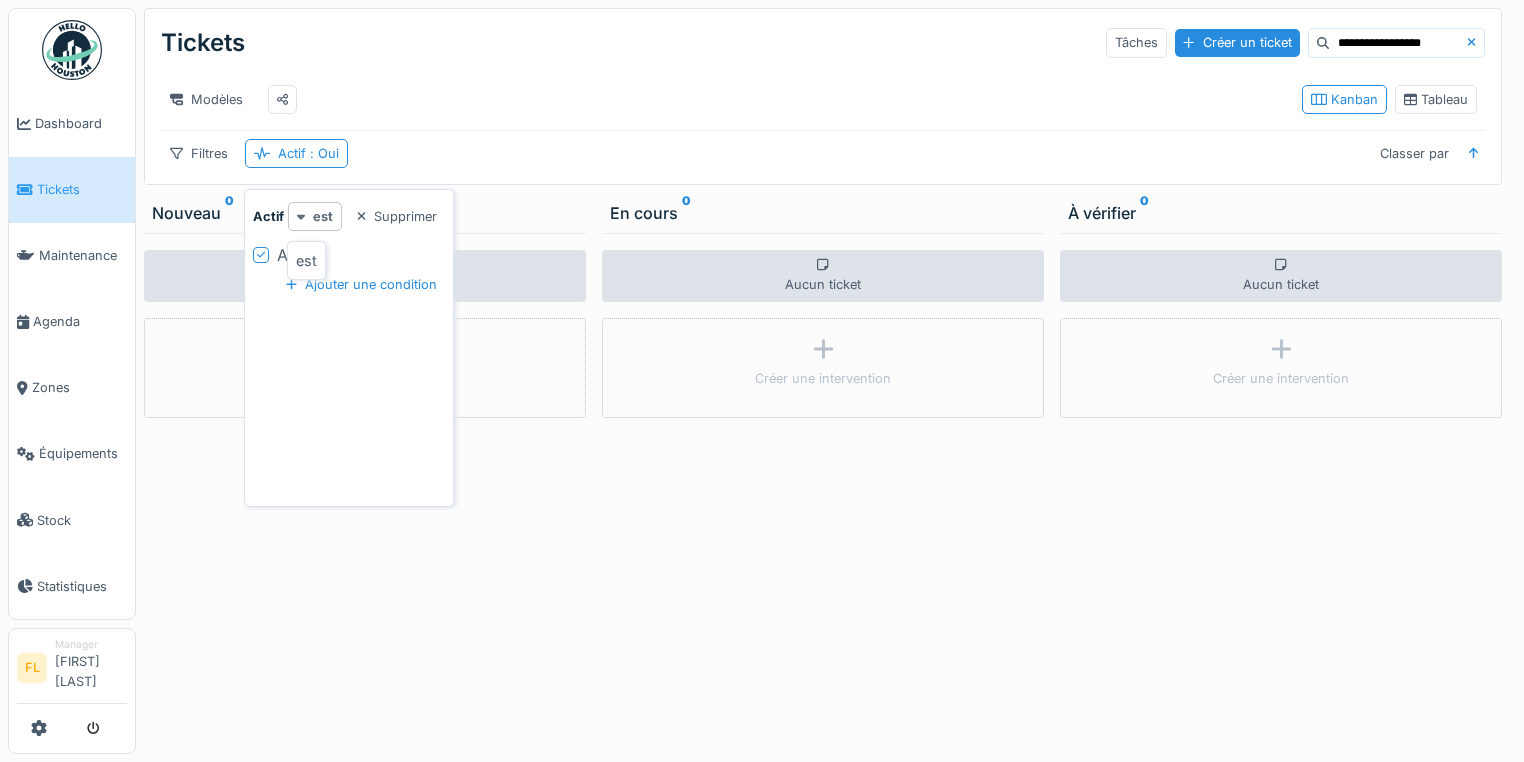 click 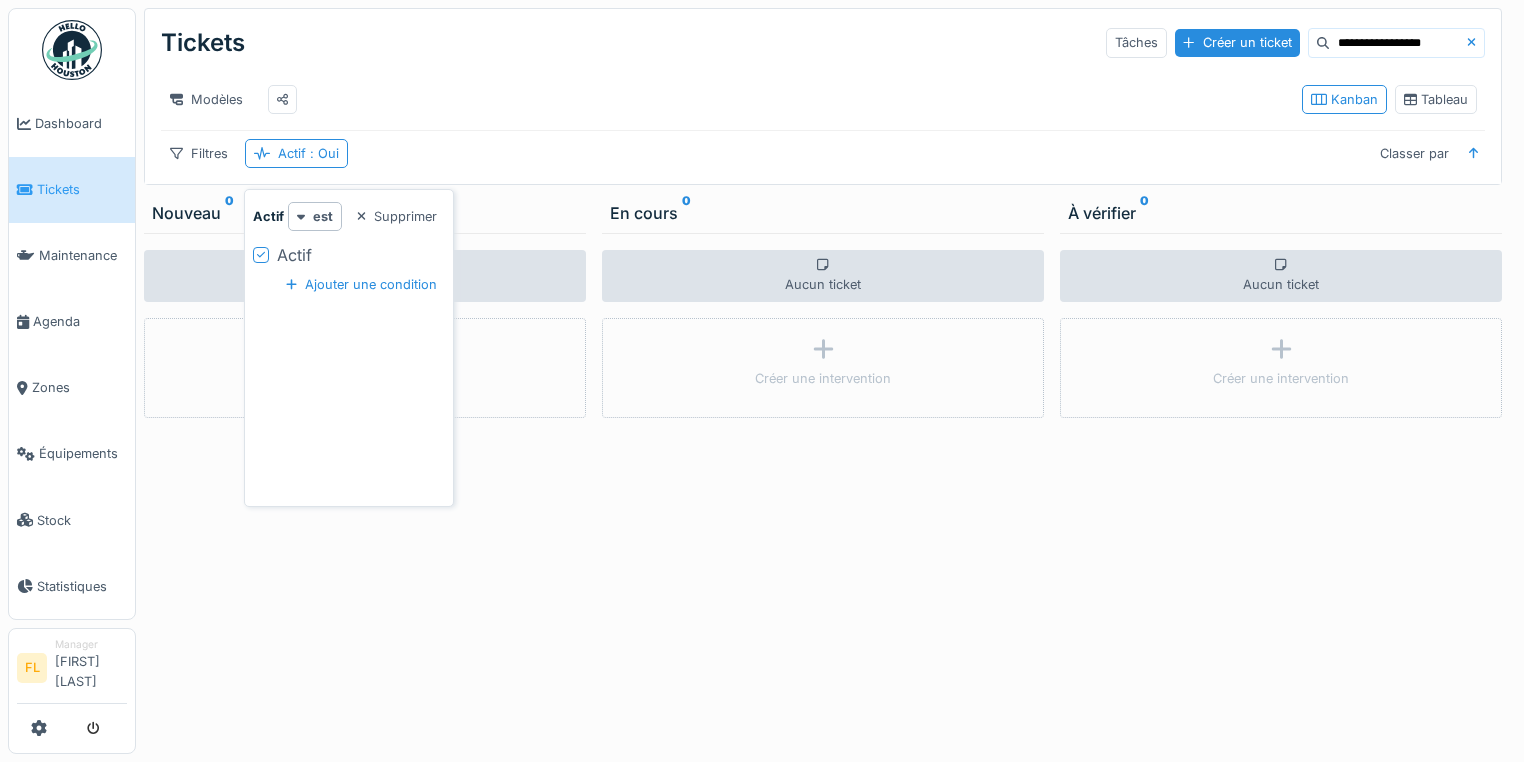 click at bounding box center [261, 255] 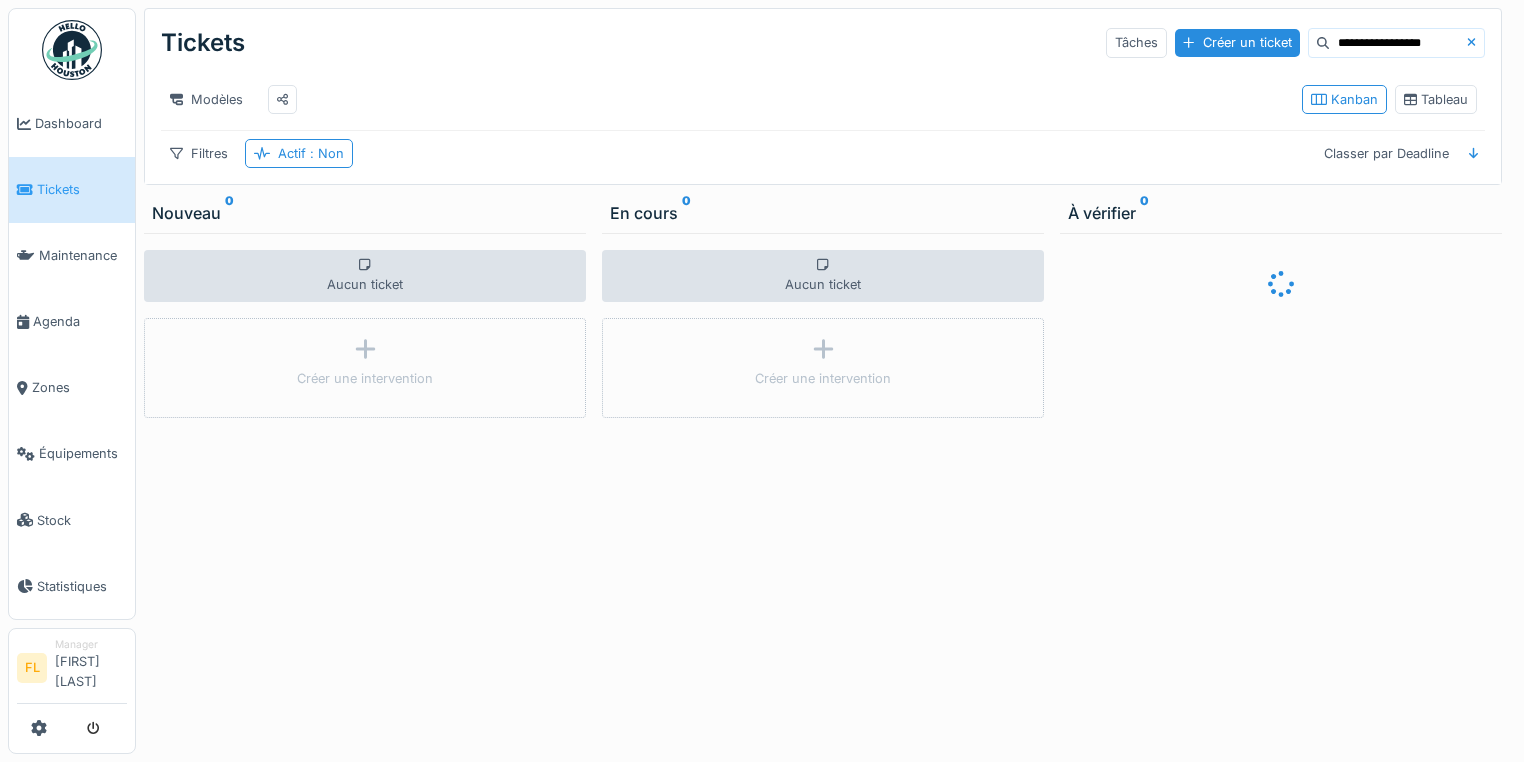 click on "Modèles     Kanban   Tableau" at bounding box center (823, 99) 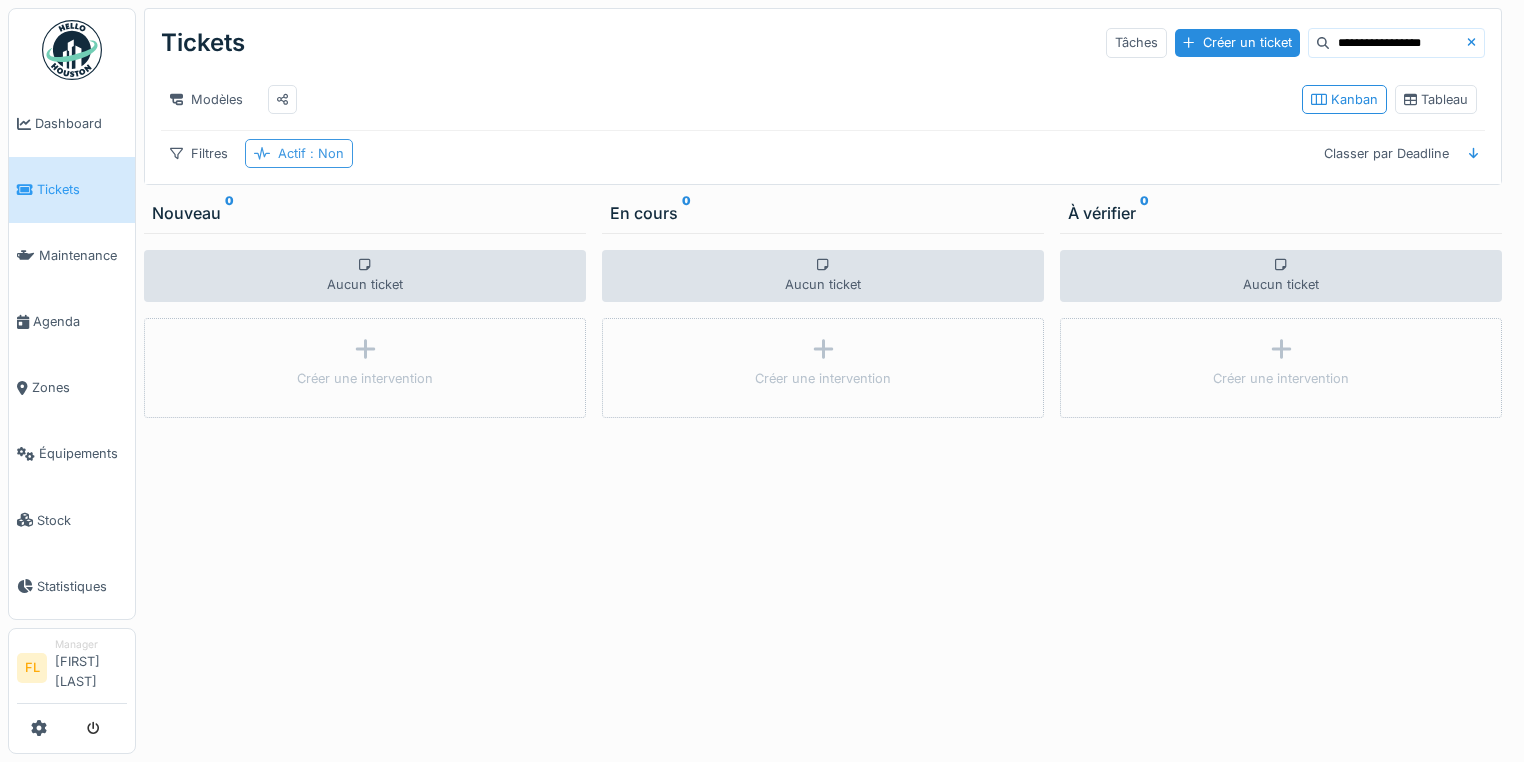 click on "Actif   :   Non" at bounding box center [311, 153] 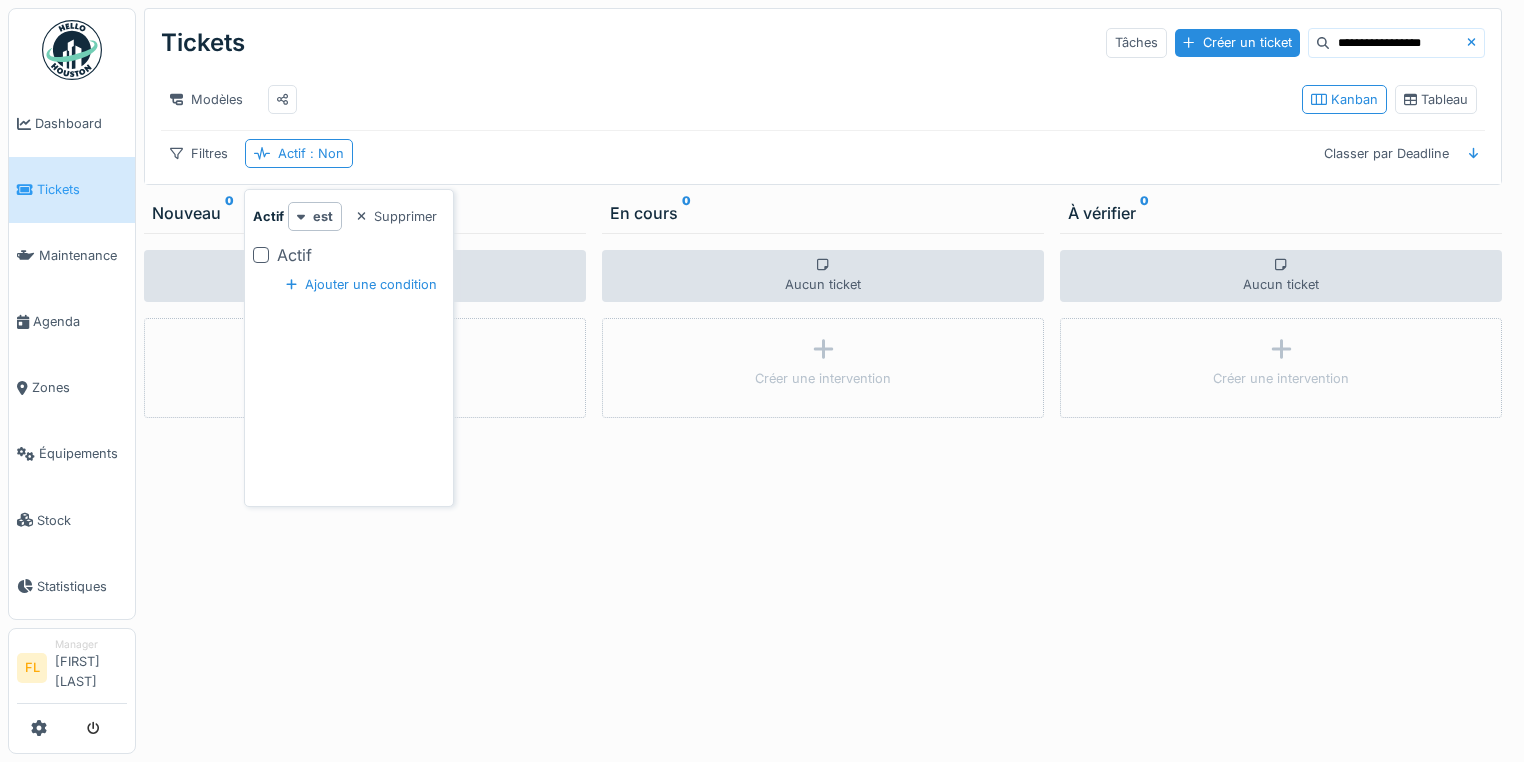 click at bounding box center [261, 255] 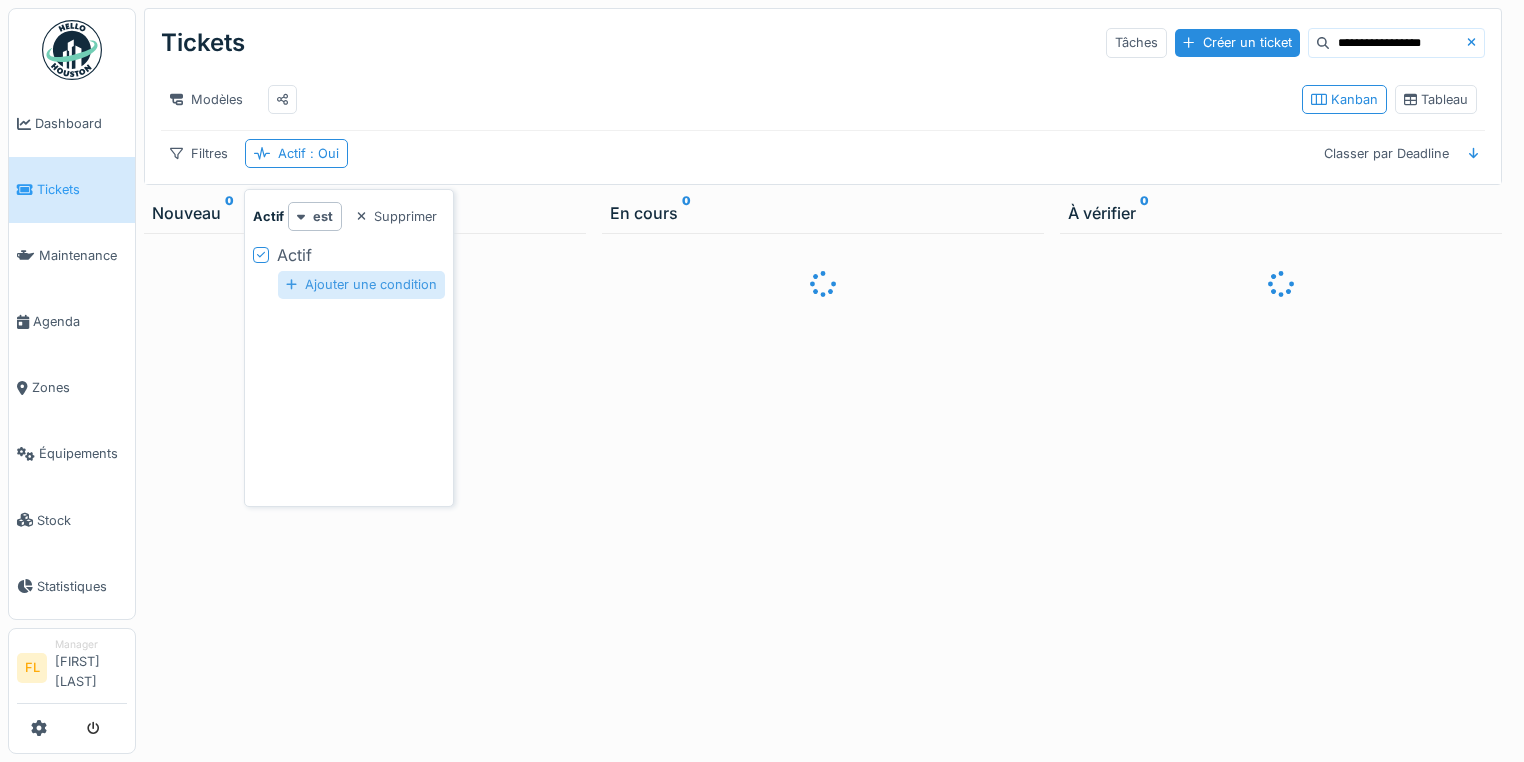 click on "Ajouter une condition" at bounding box center (361, 284) 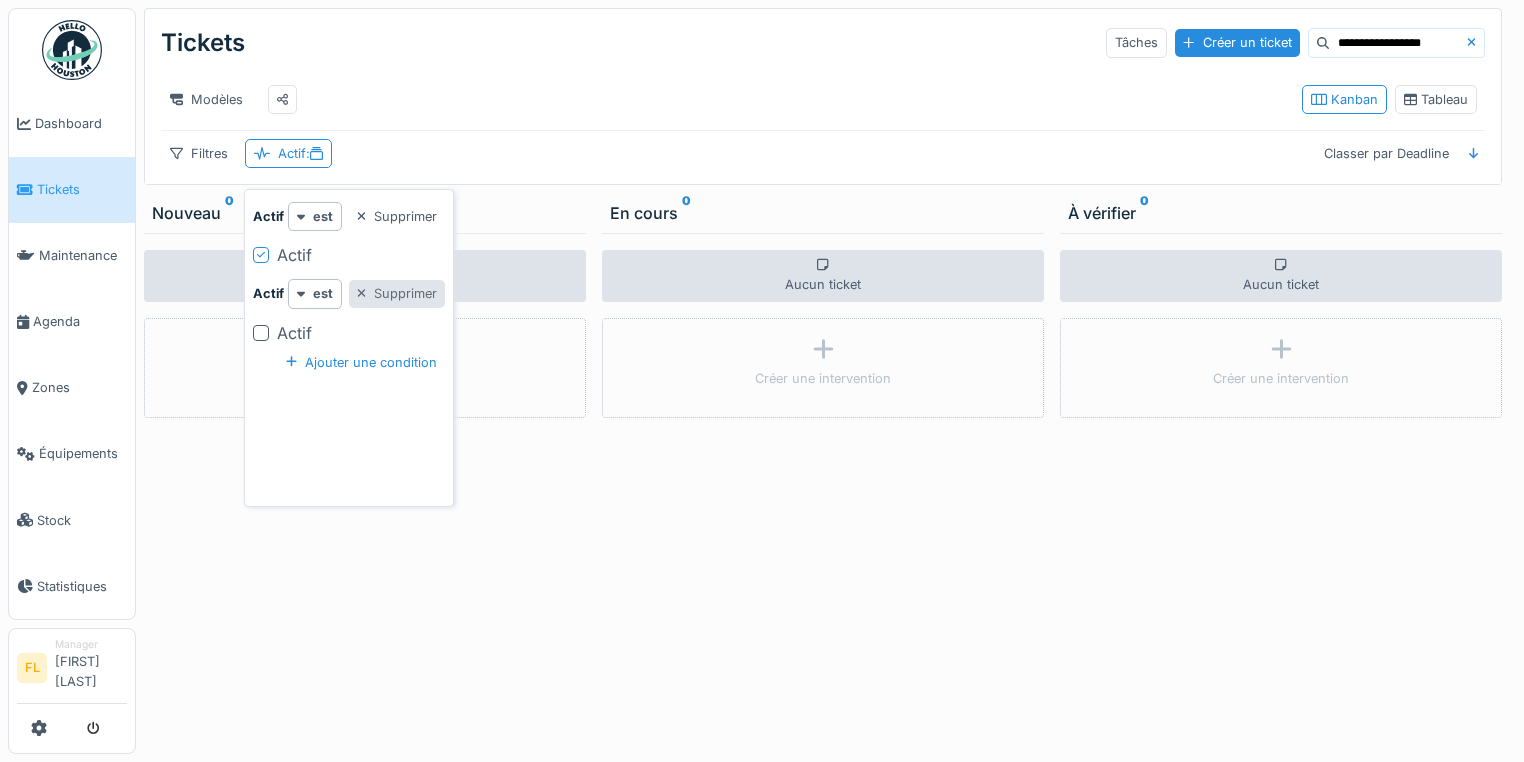 drag, startPoint x: 380, startPoint y: 292, endPoint x: 353, endPoint y: 285, distance: 27.89265 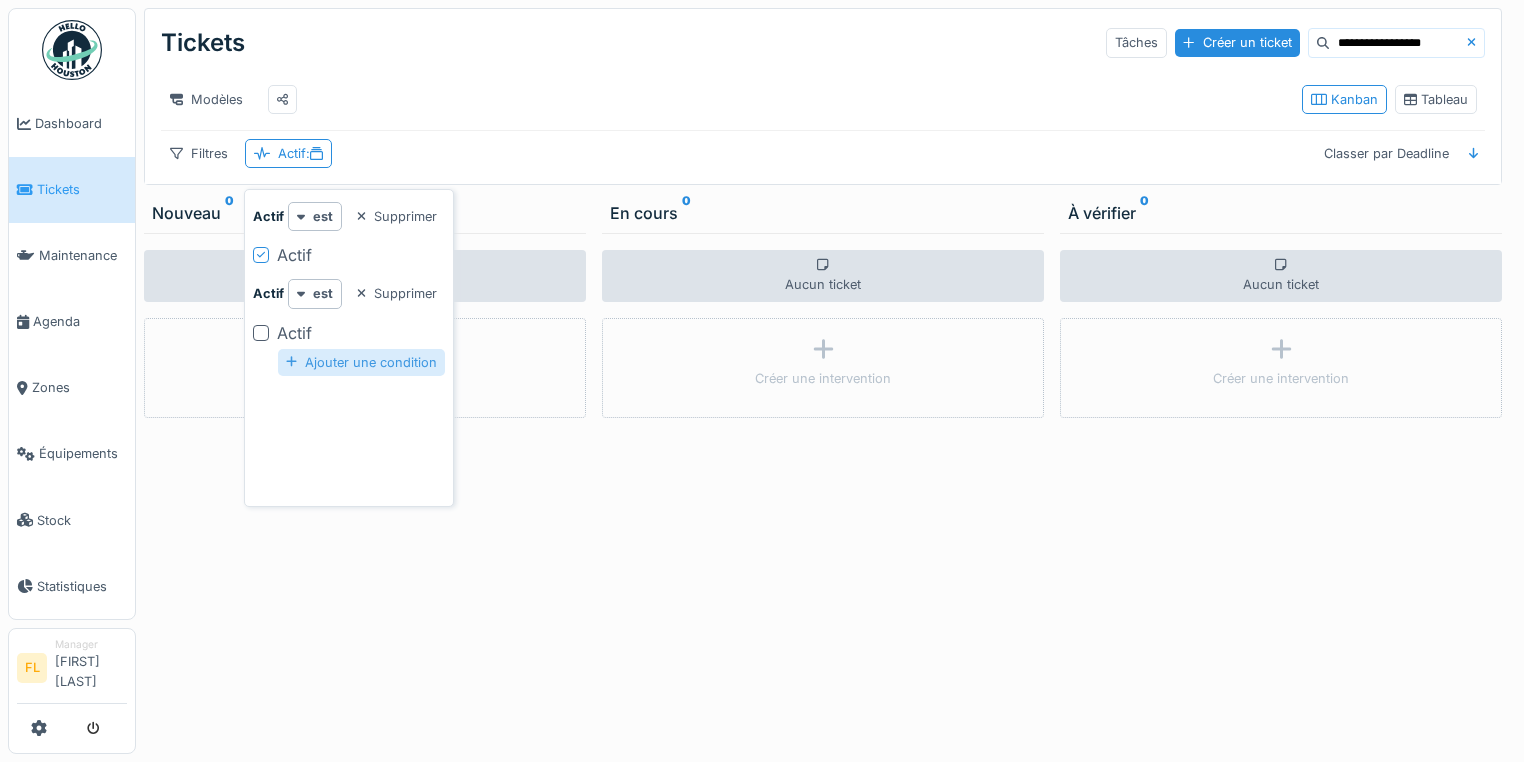 click on "Supprimer" at bounding box center [397, 293] 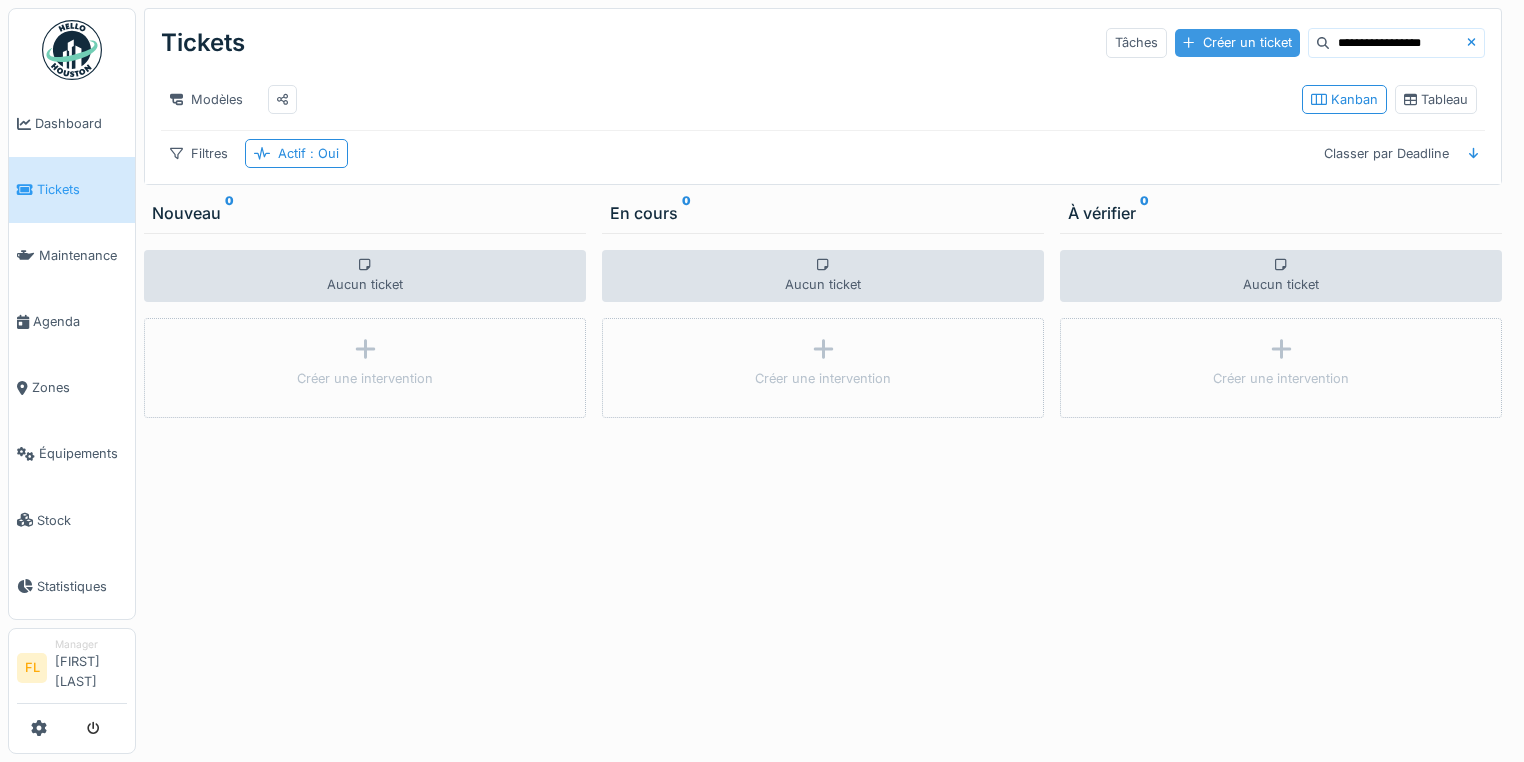 drag, startPoint x: 1406, startPoint y: 45, endPoint x: 1130, endPoint y: 38, distance: 276.08875 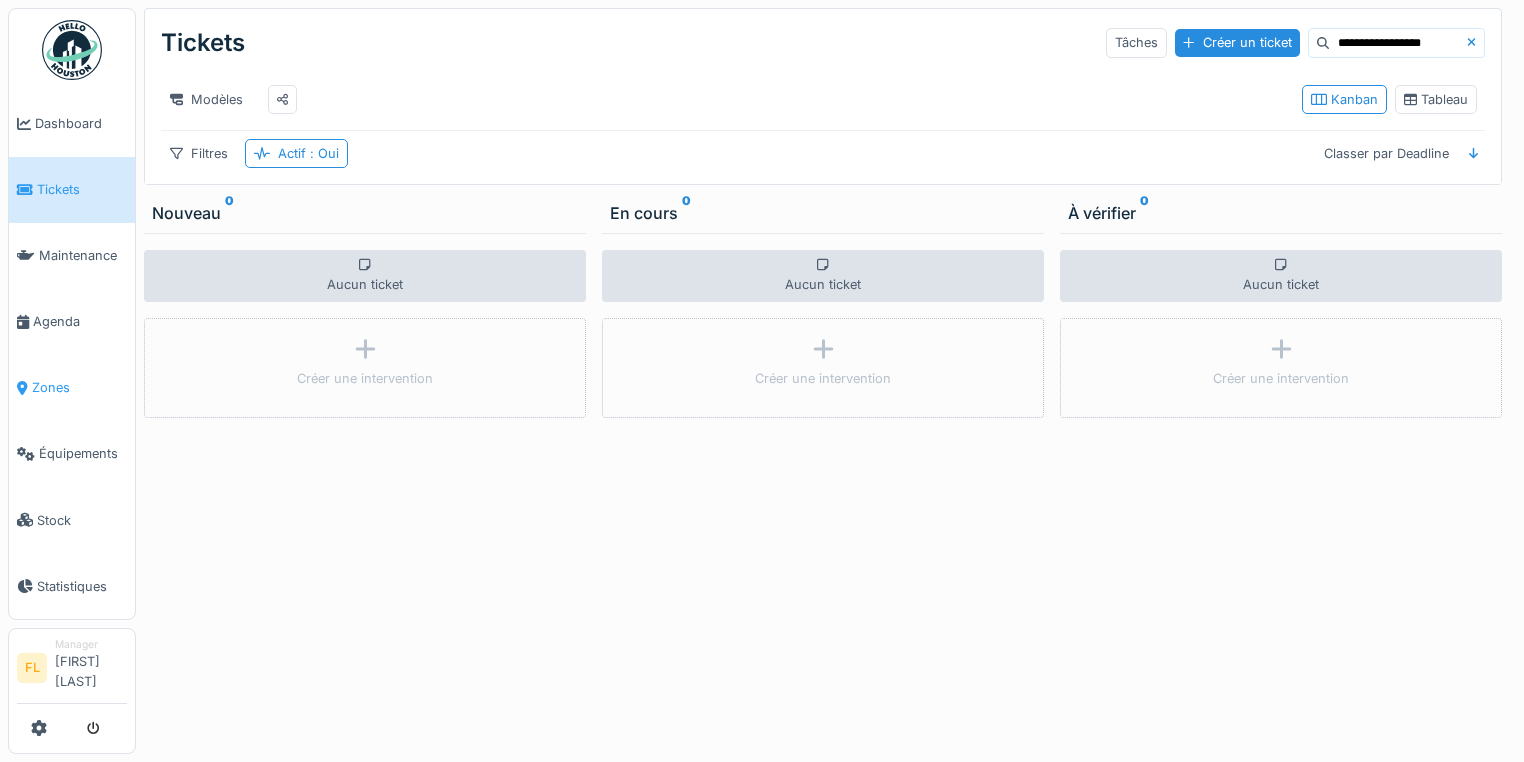 click on "Zones" at bounding box center [79, 387] 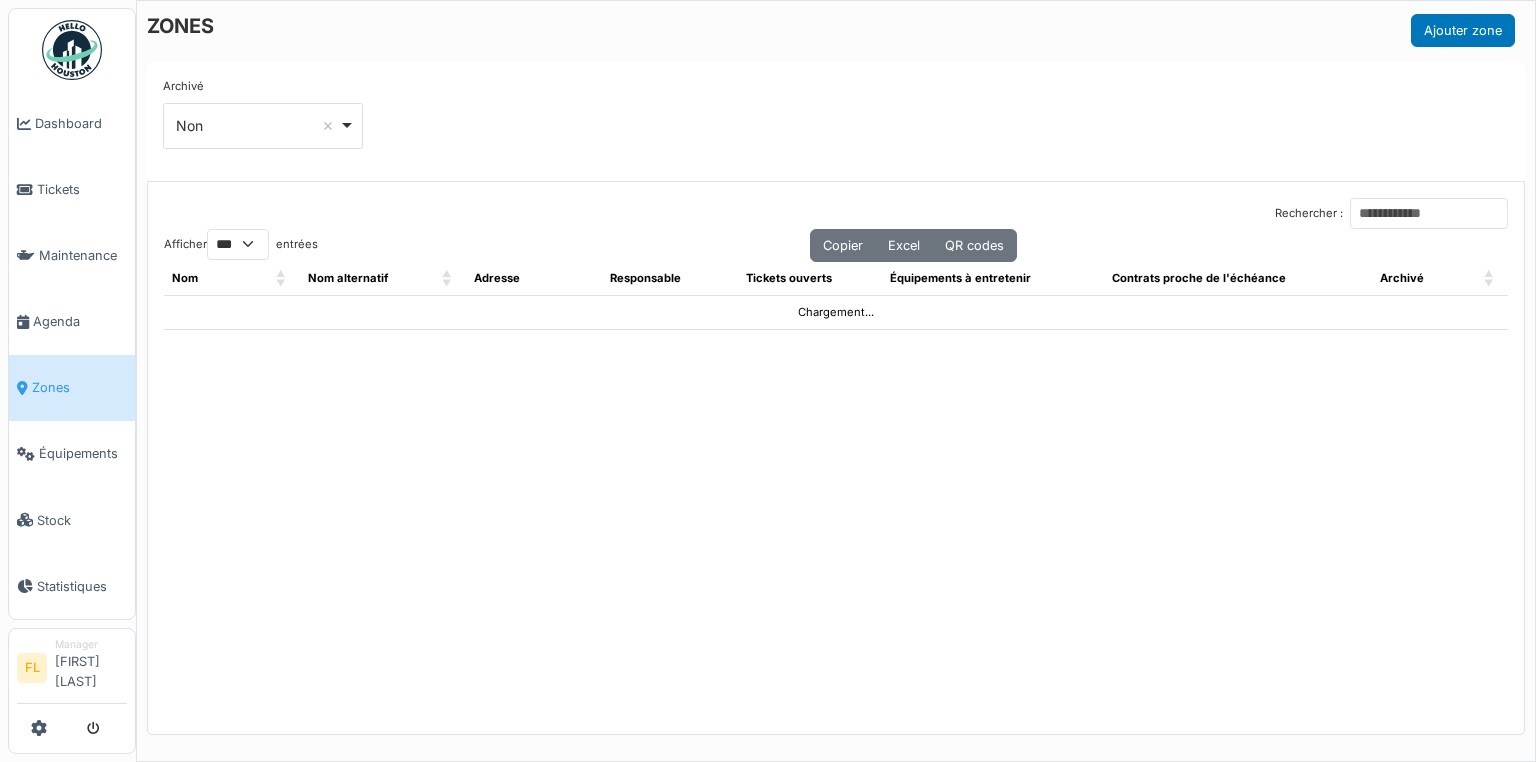 select on "***" 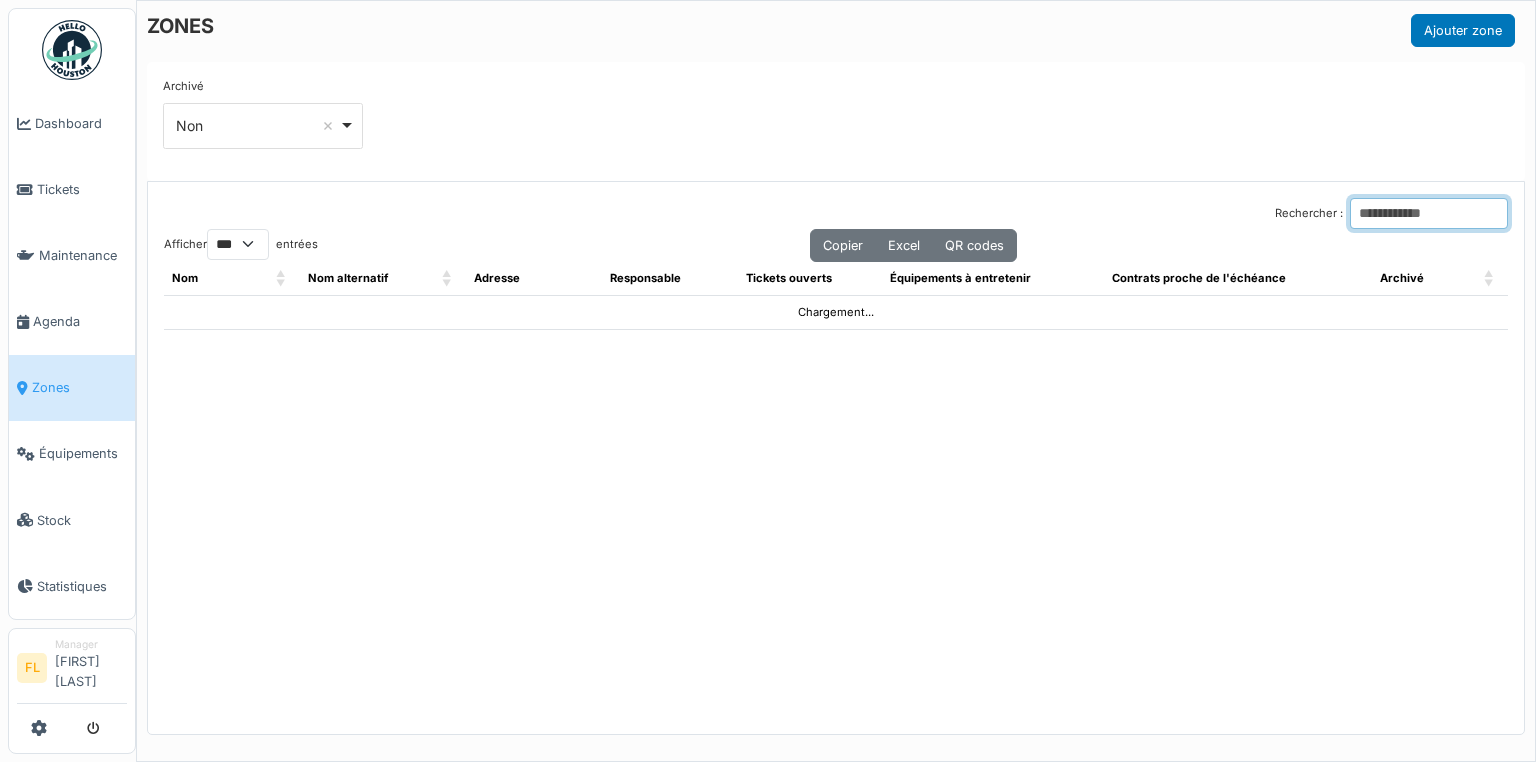 click on "Rechercher :" at bounding box center (1429, 213) 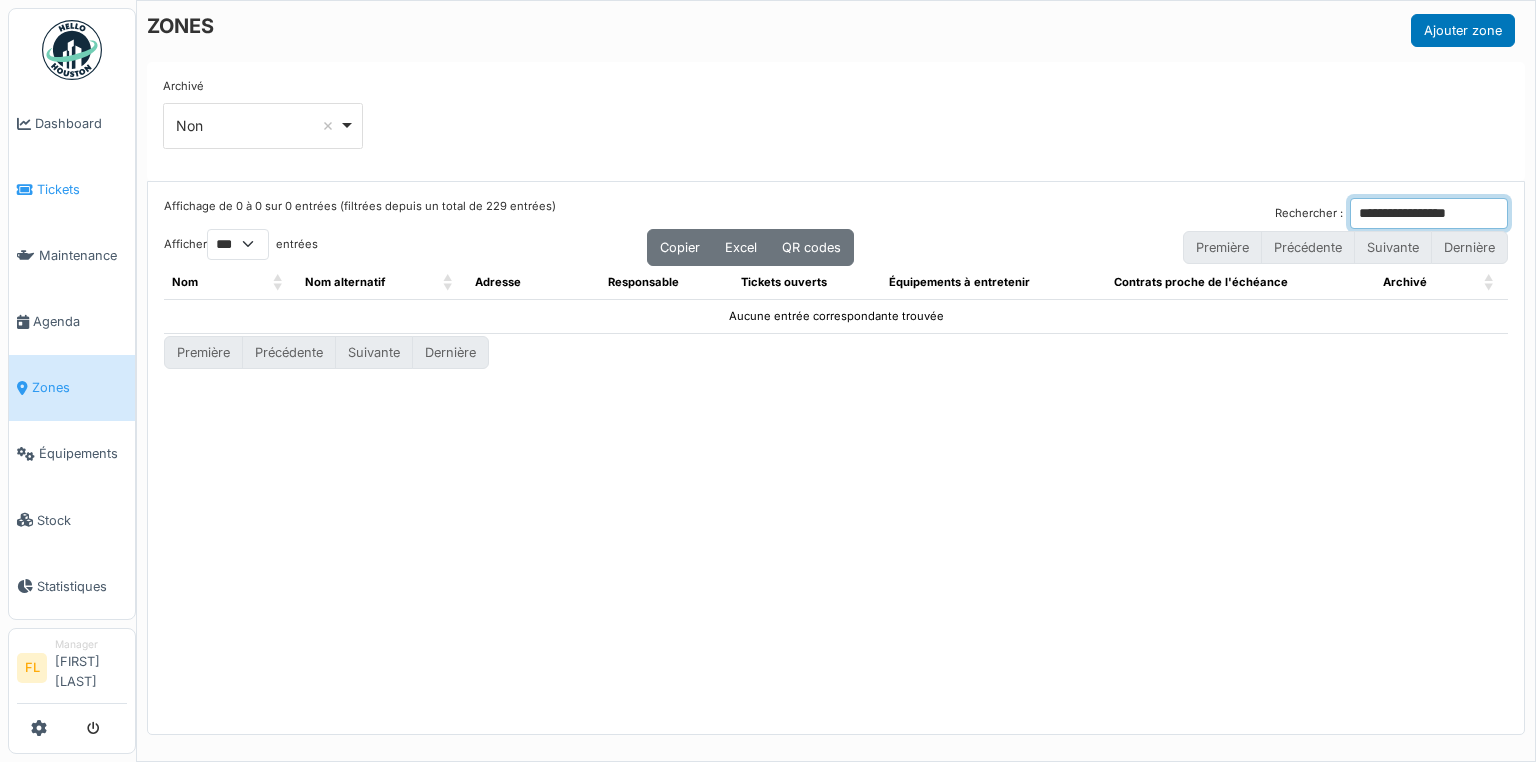 type on "**********" 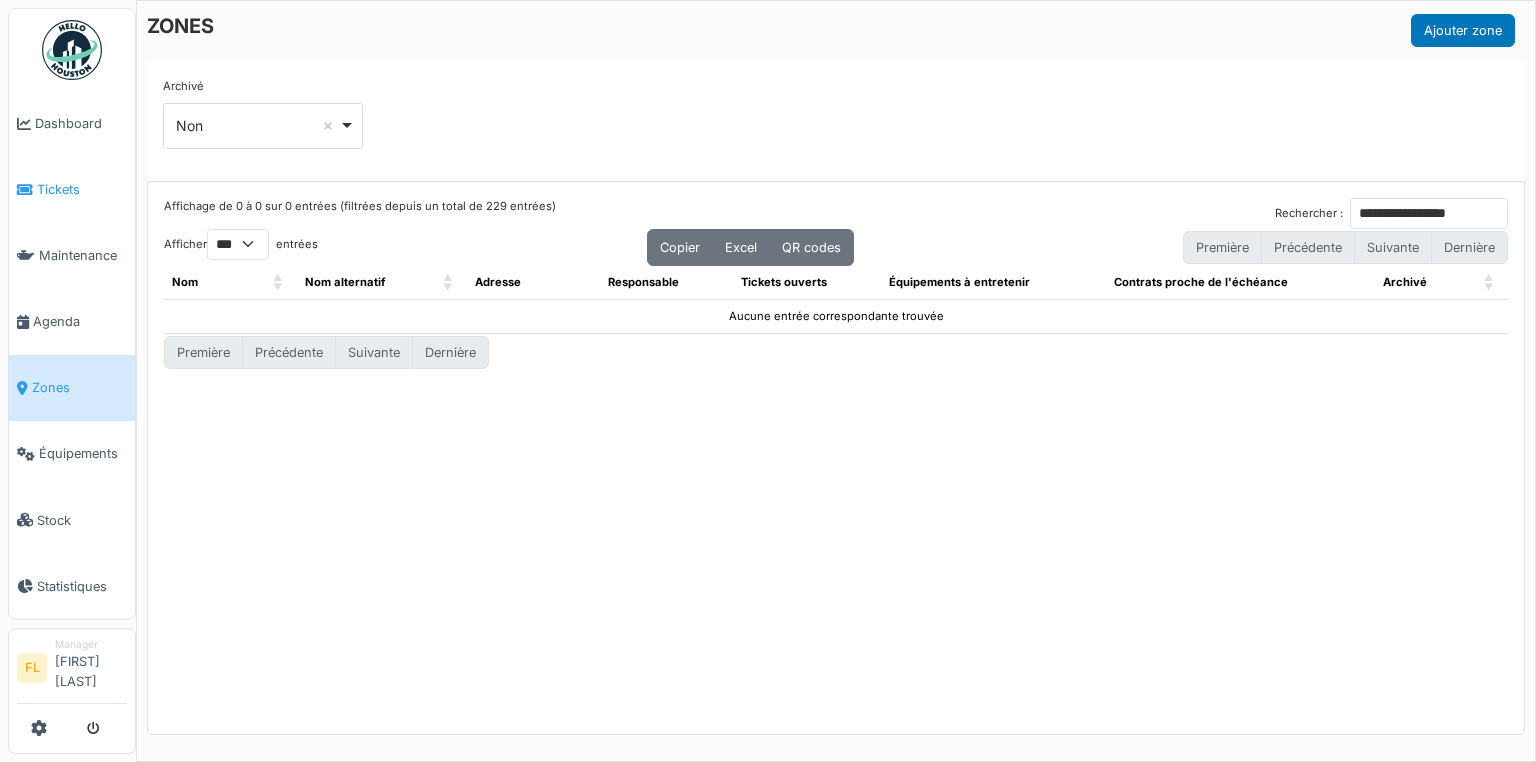 click on "Tickets" at bounding box center [72, 189] 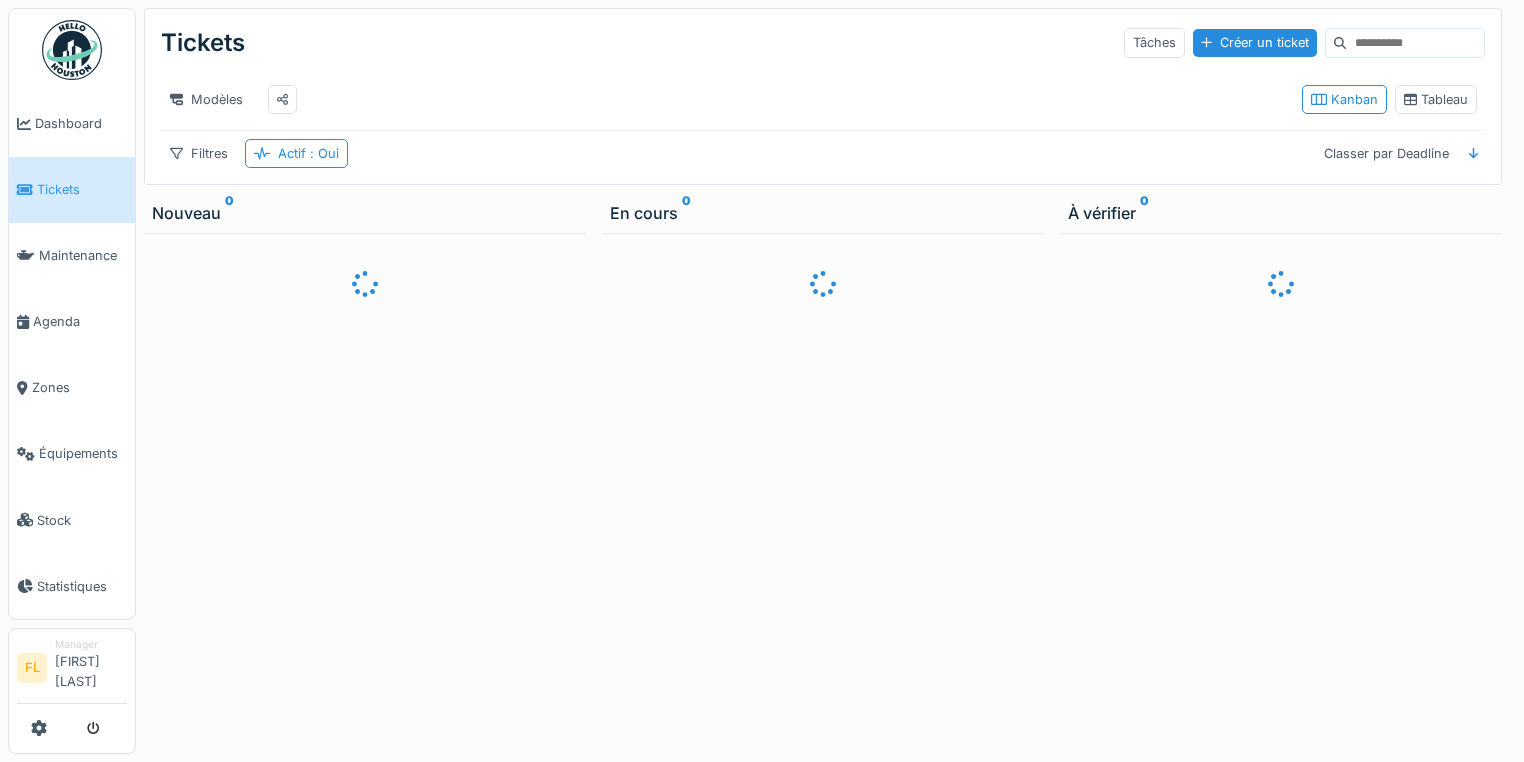 scroll, scrollTop: 0, scrollLeft: 0, axis: both 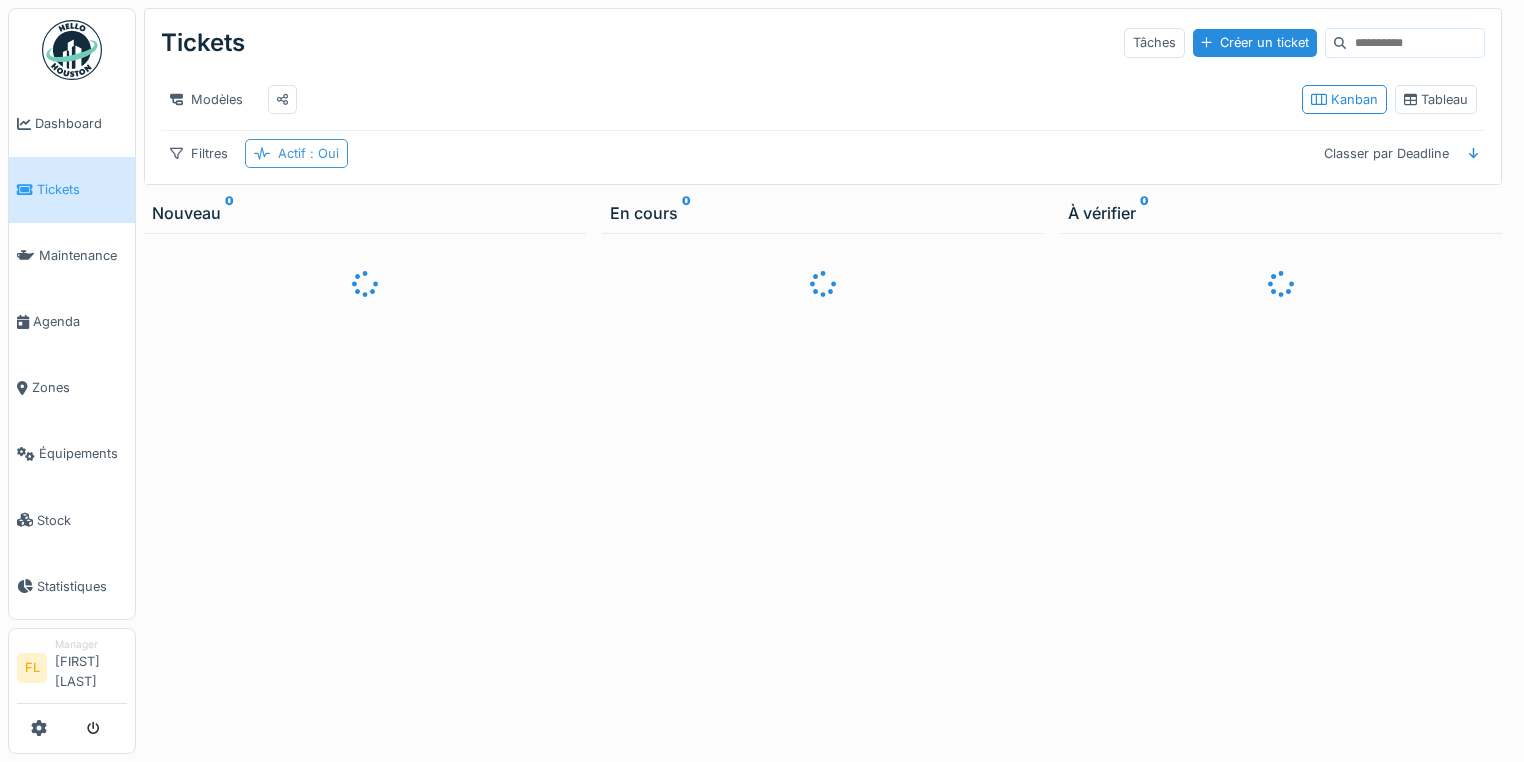 click on "Actif   :   Oui" at bounding box center (296, 153) 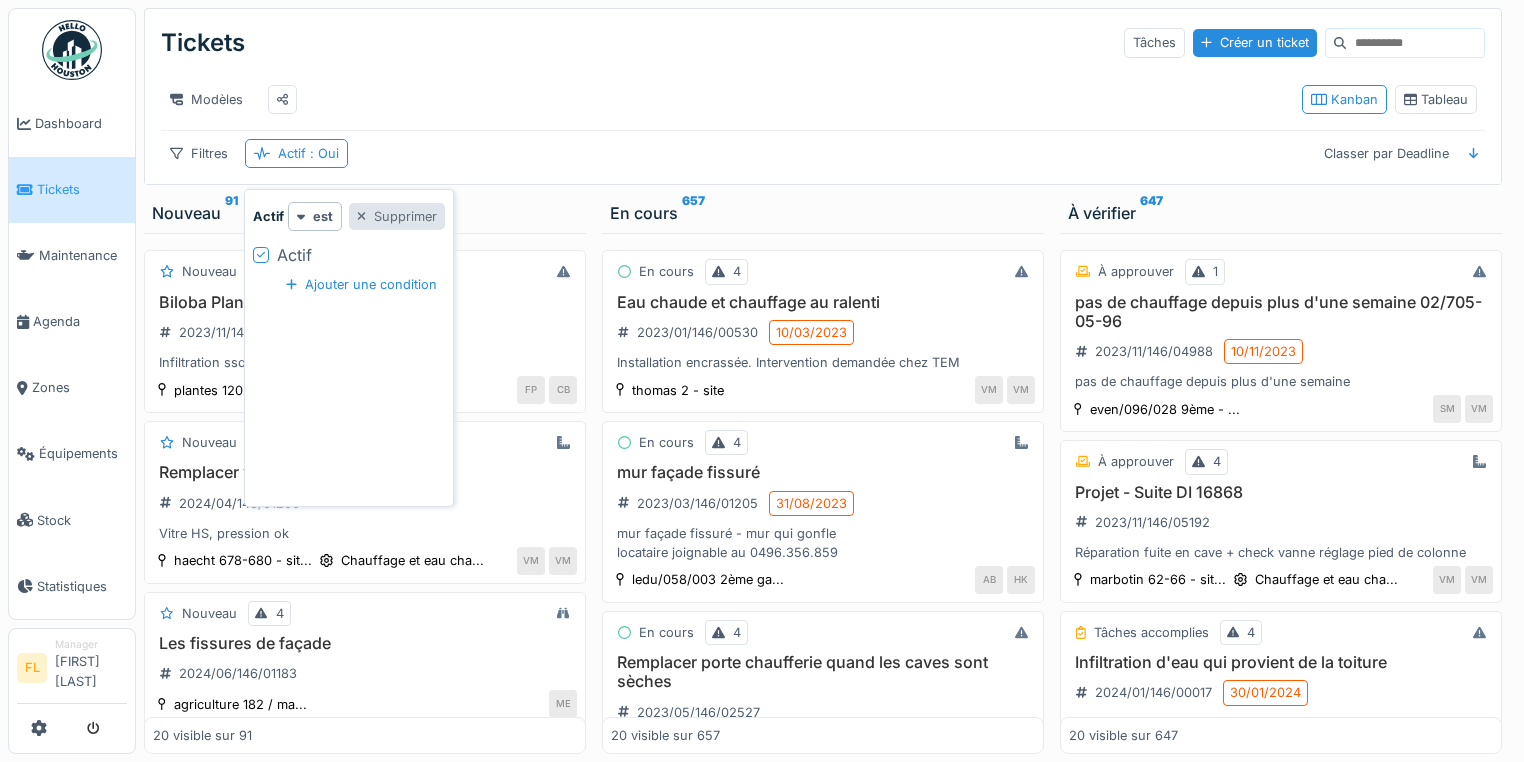 click on "Supprimer" at bounding box center [397, 216] 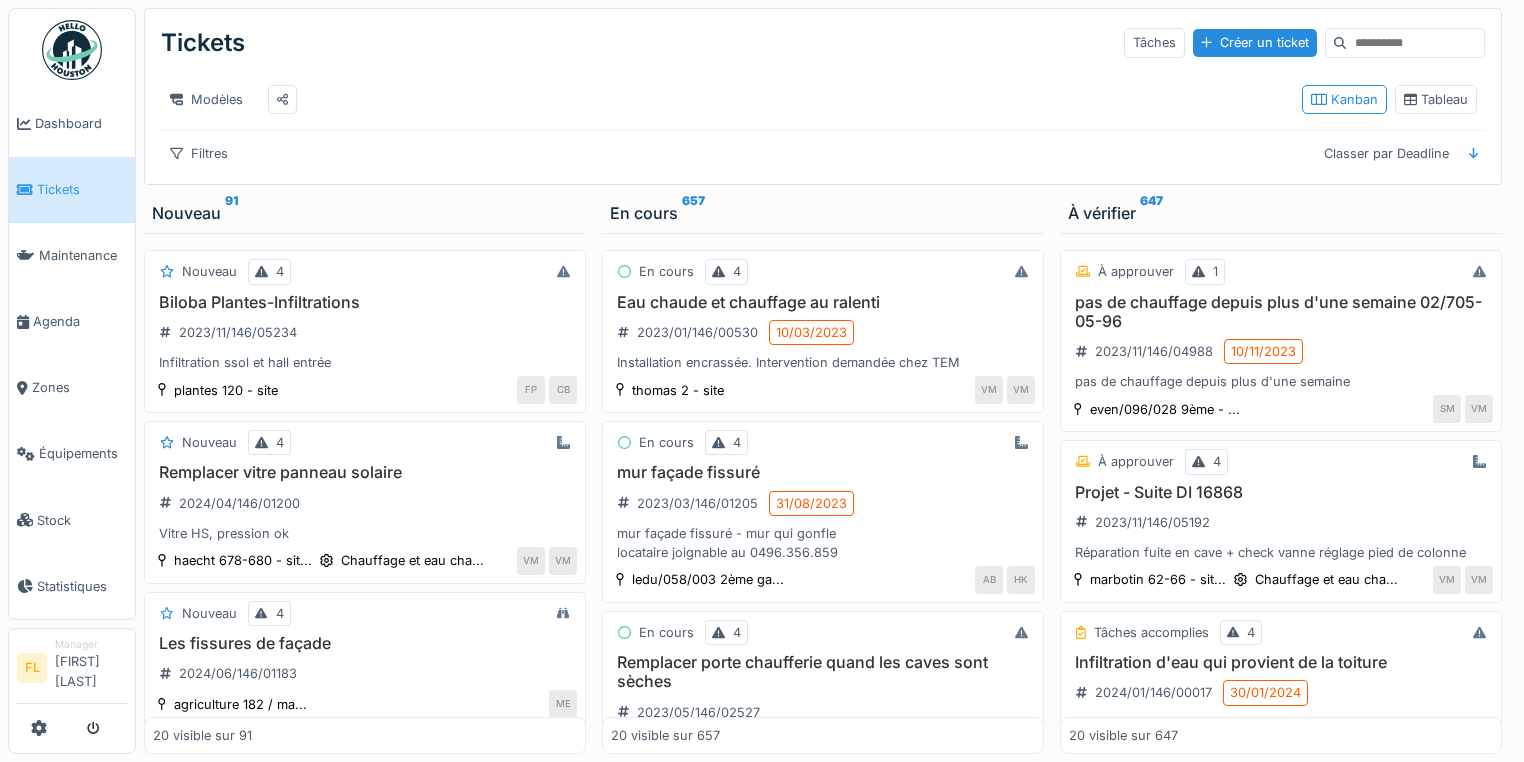 click at bounding box center [1415, 43] 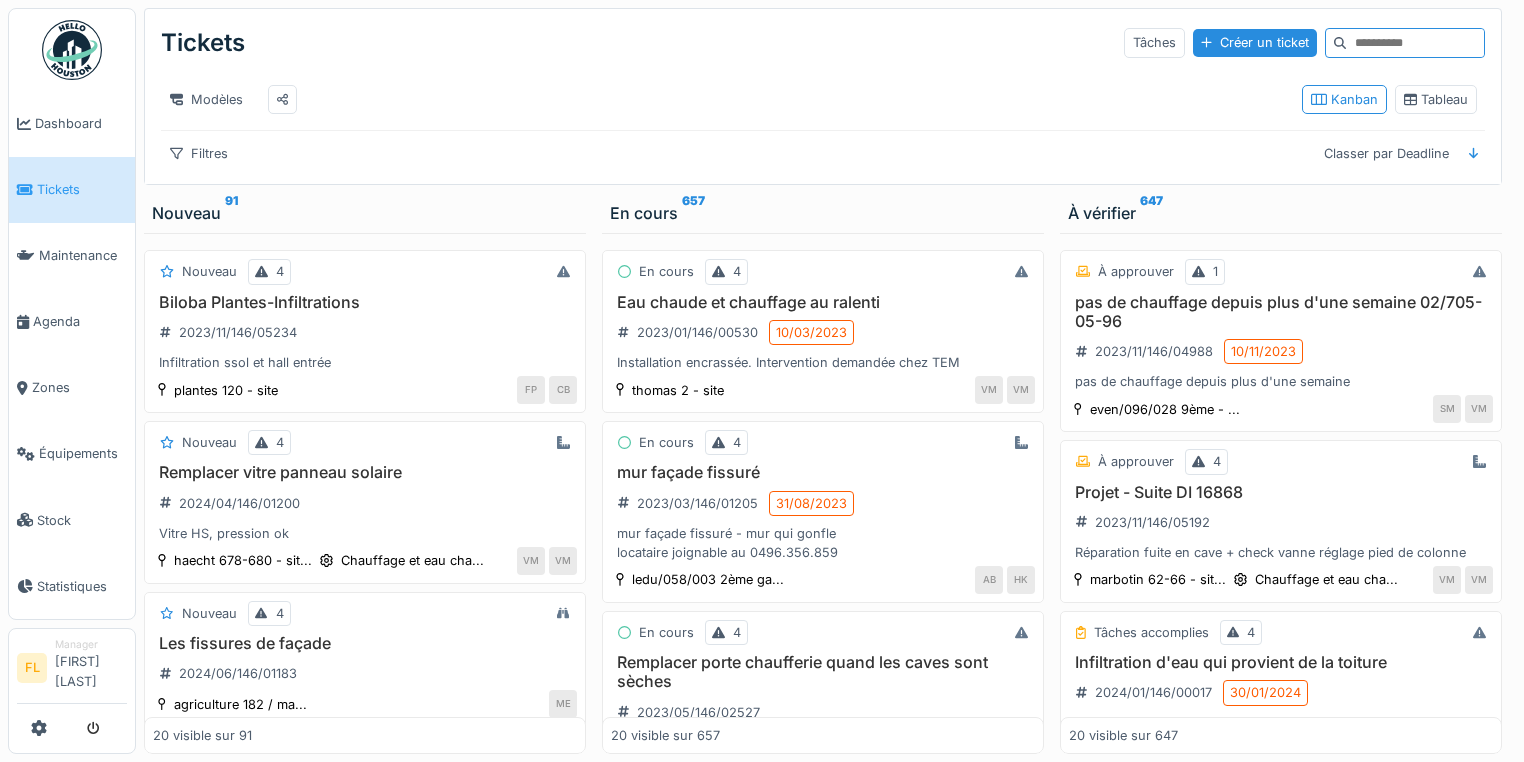 paste on "**********" 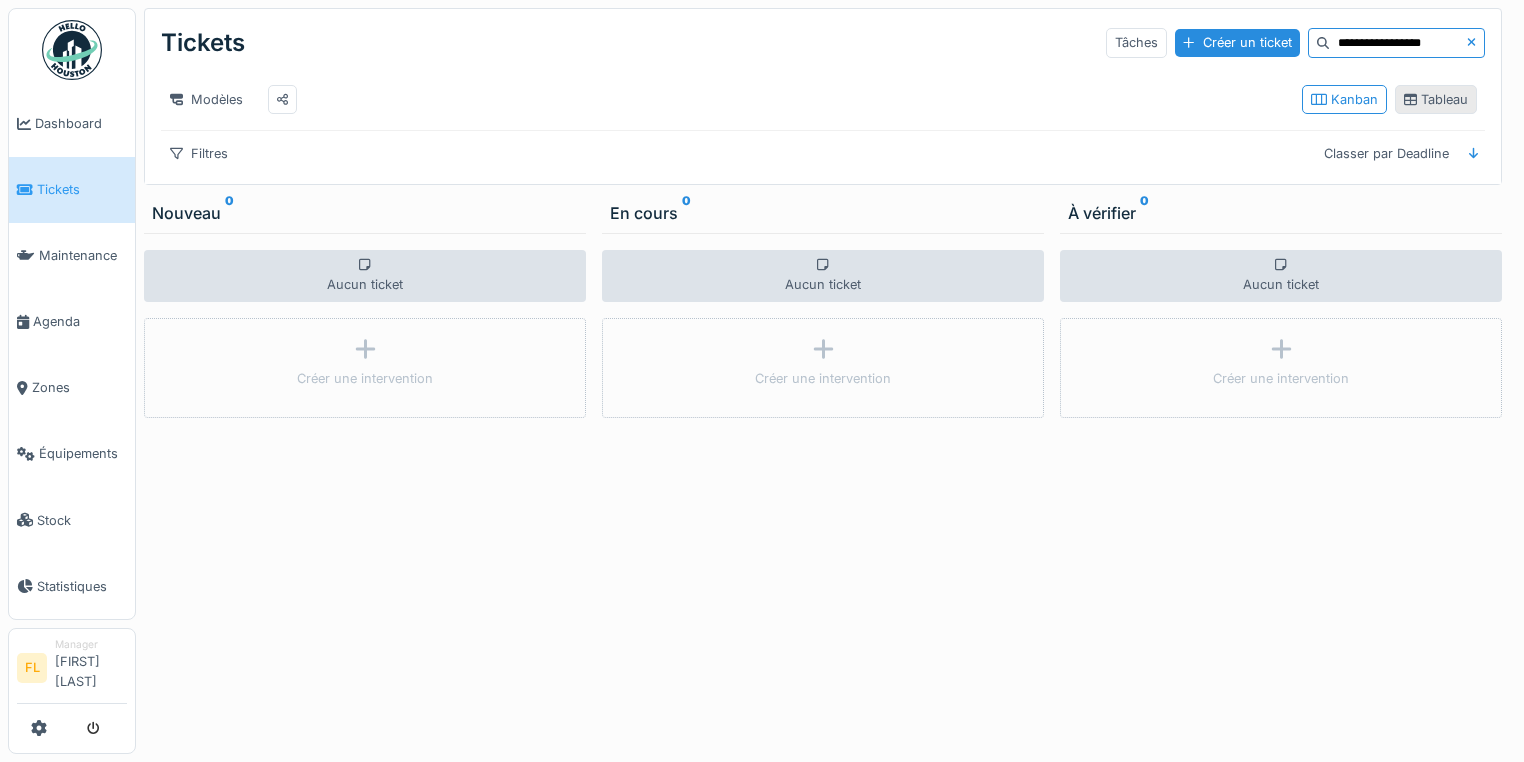 type on "**********" 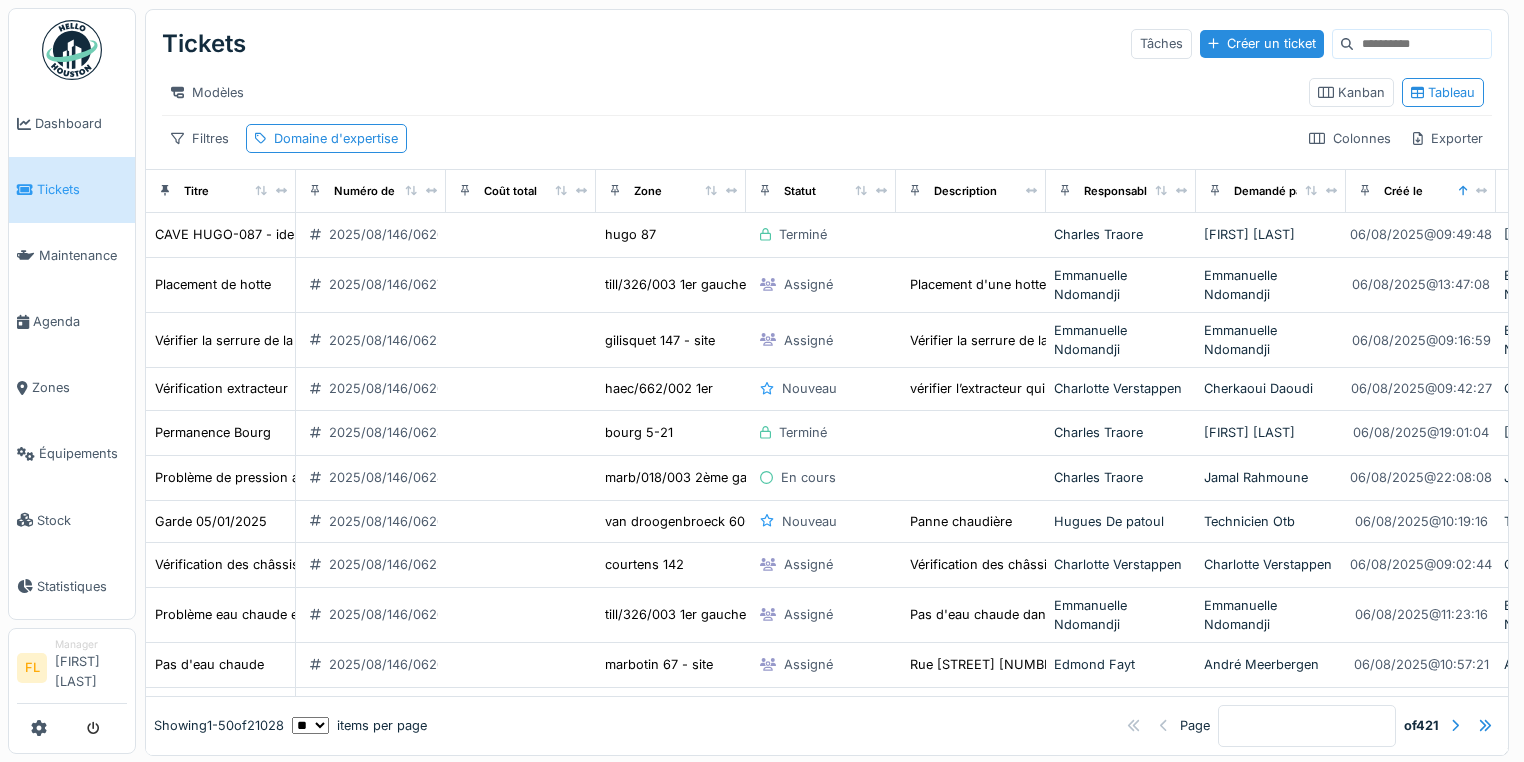 click at bounding box center [1422, 44] 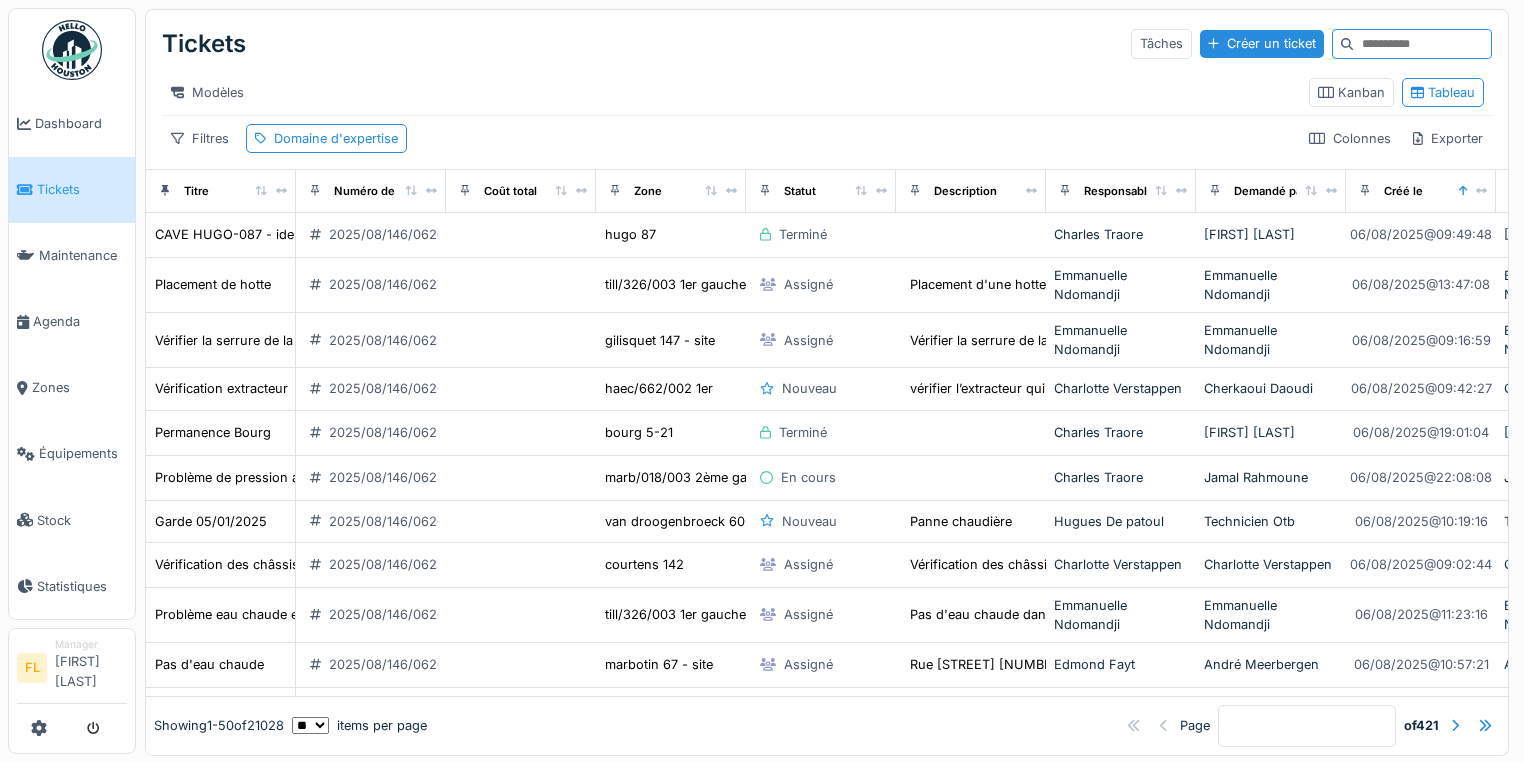 paste on "**********" 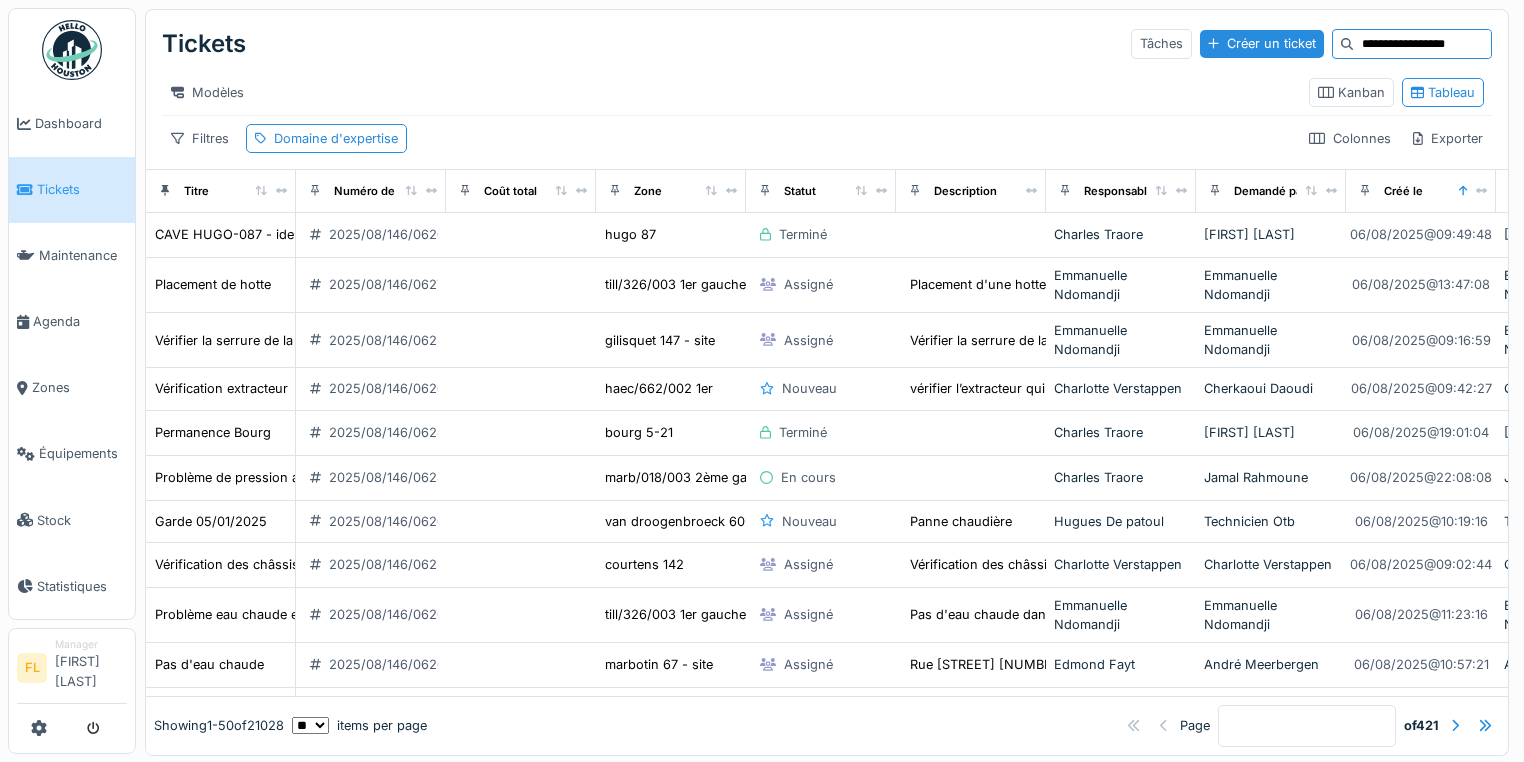 type on "**********" 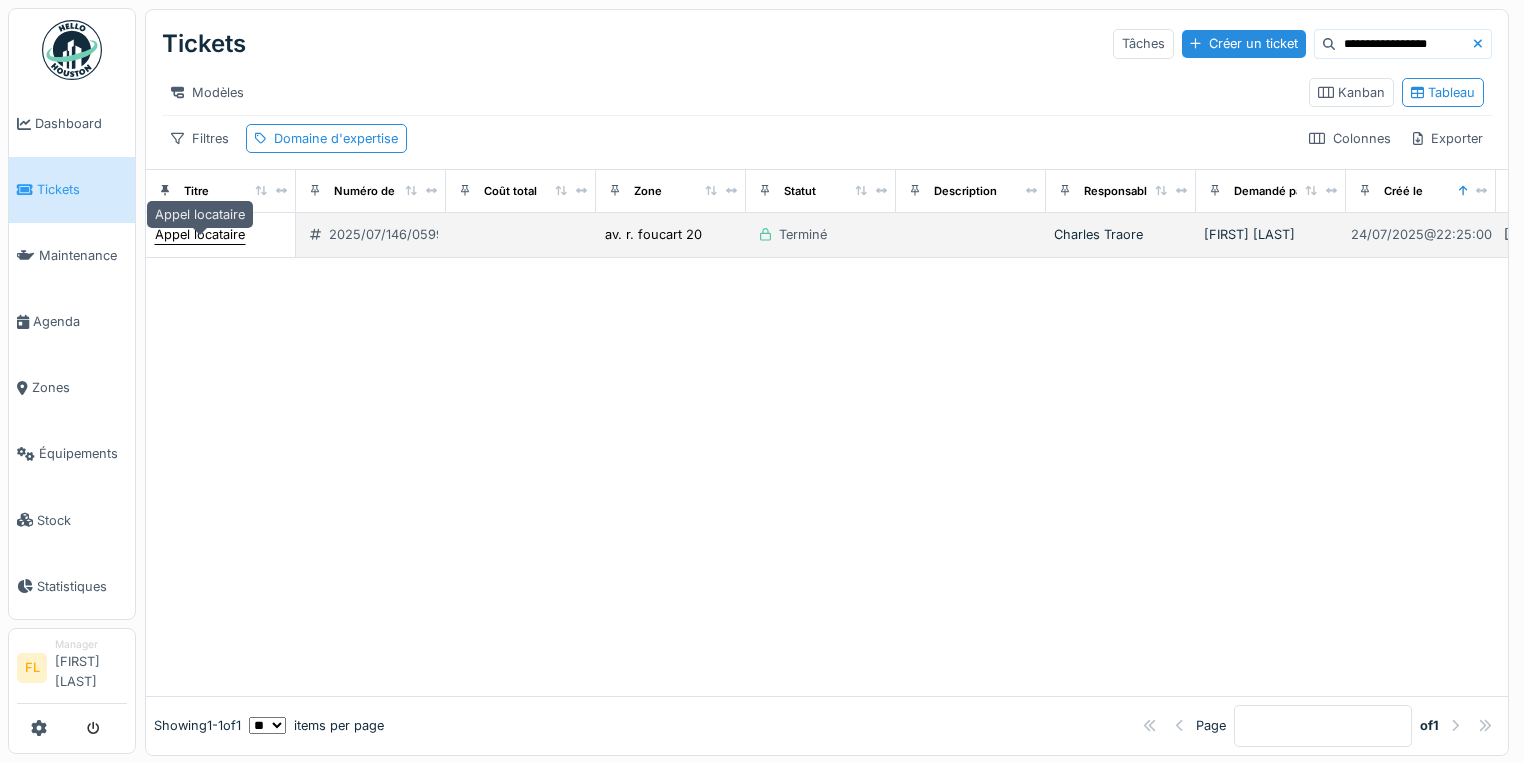 click on "Appel locataire" at bounding box center (200, 234) 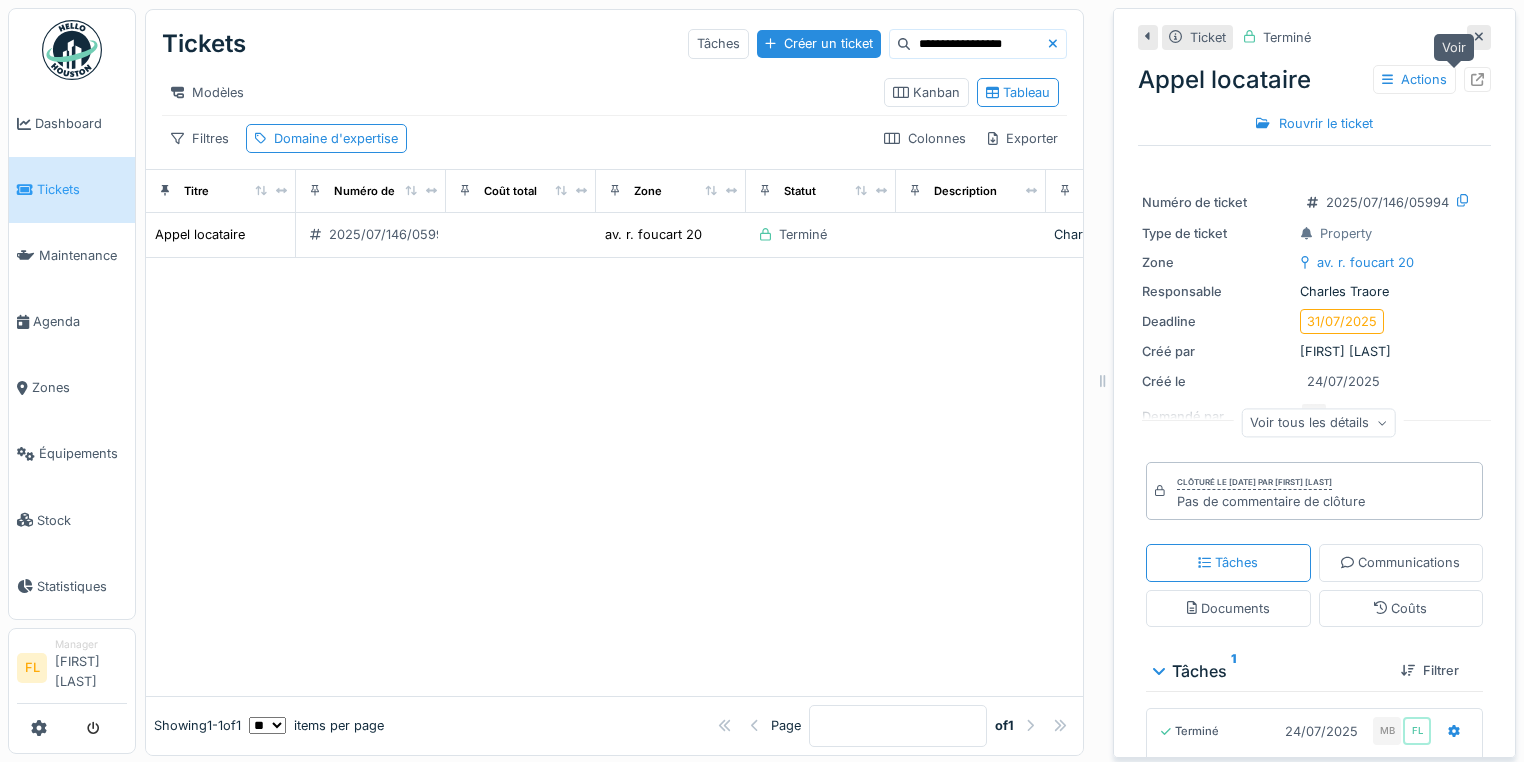 click 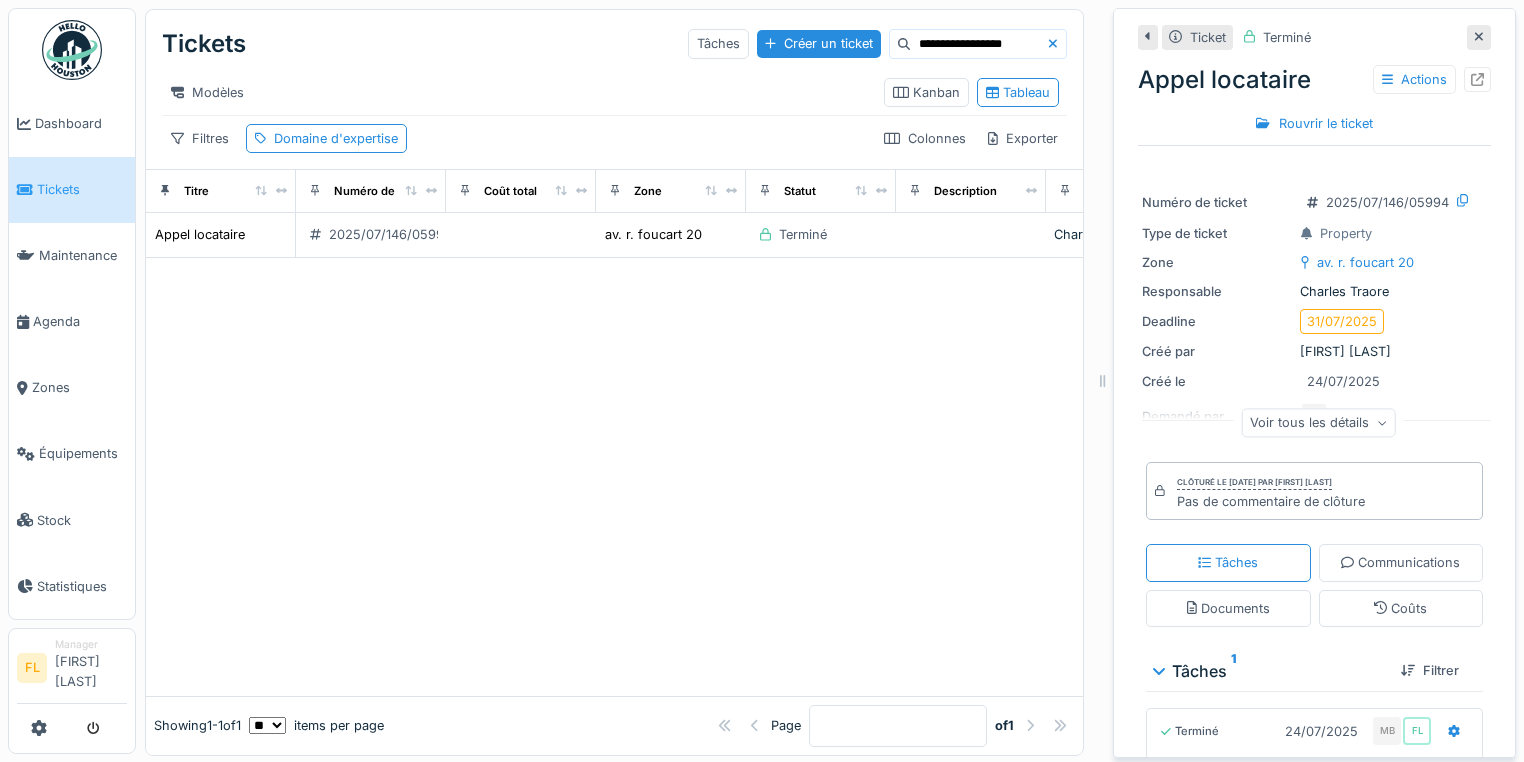 drag, startPoint x: 406, startPoint y: 507, endPoint x: 376, endPoint y: 418, distance: 93.92018 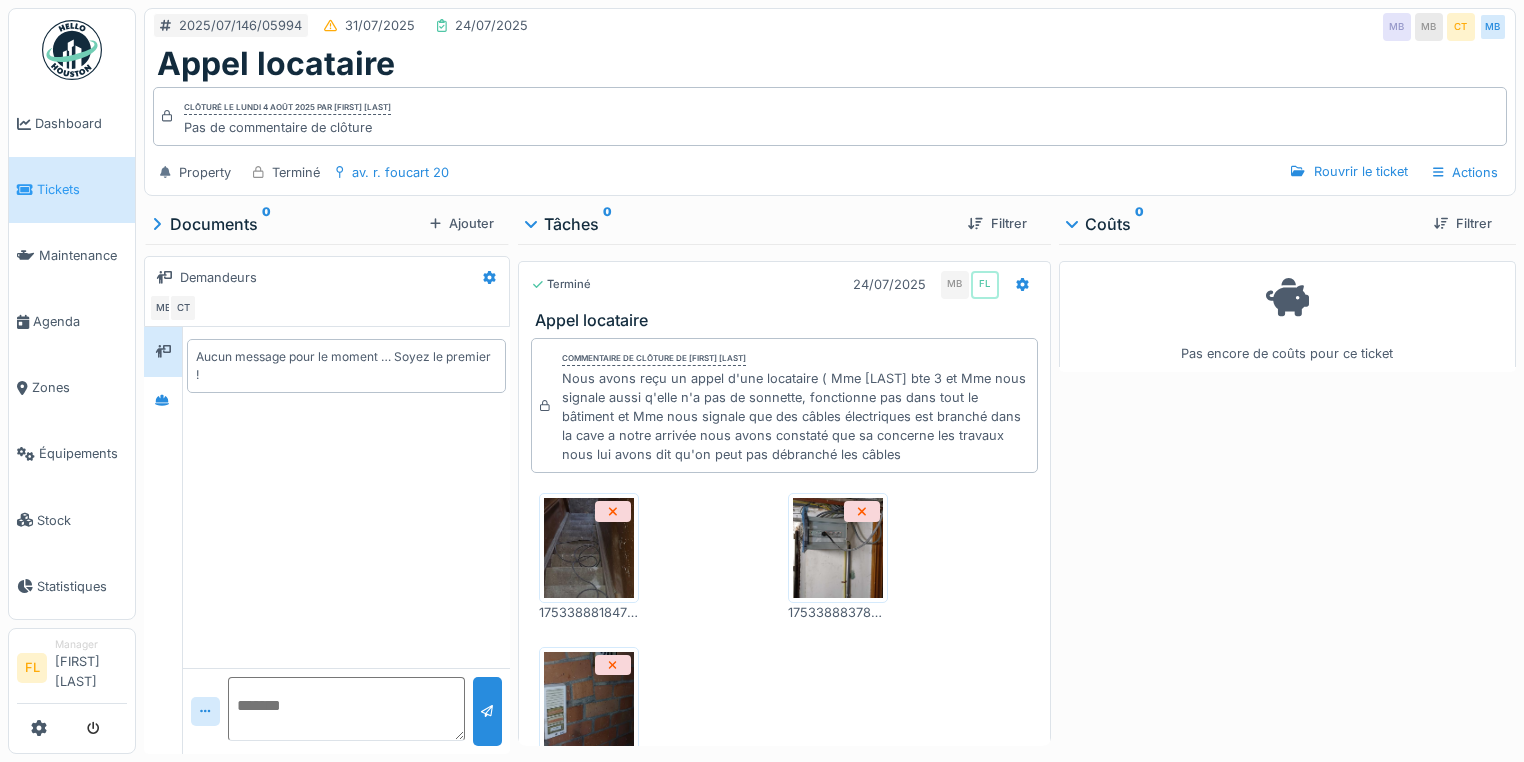 scroll, scrollTop: 0, scrollLeft: 0, axis: both 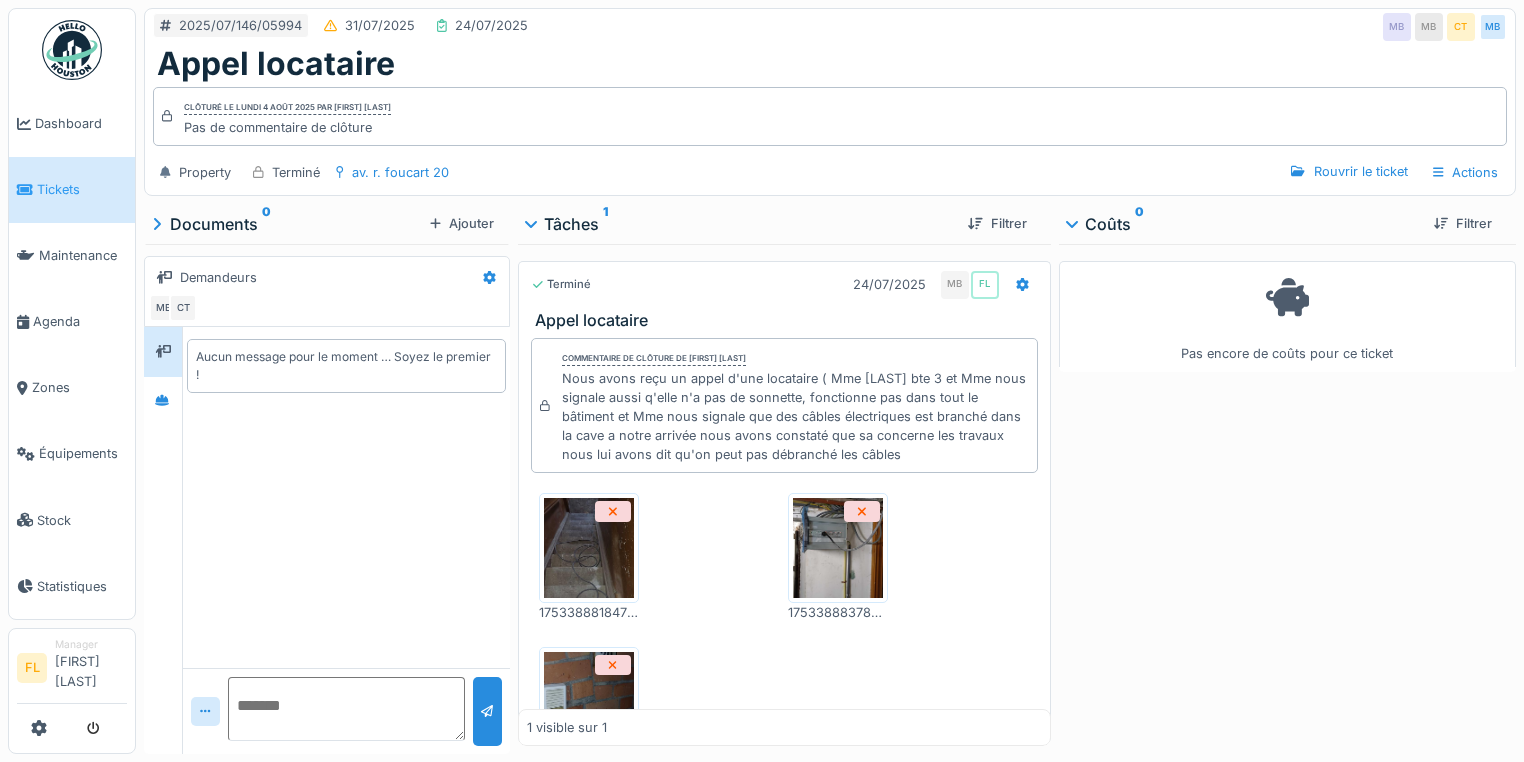 drag, startPoint x: 571, startPoint y: 387, endPoint x: 976, endPoint y: 446, distance: 409.27496 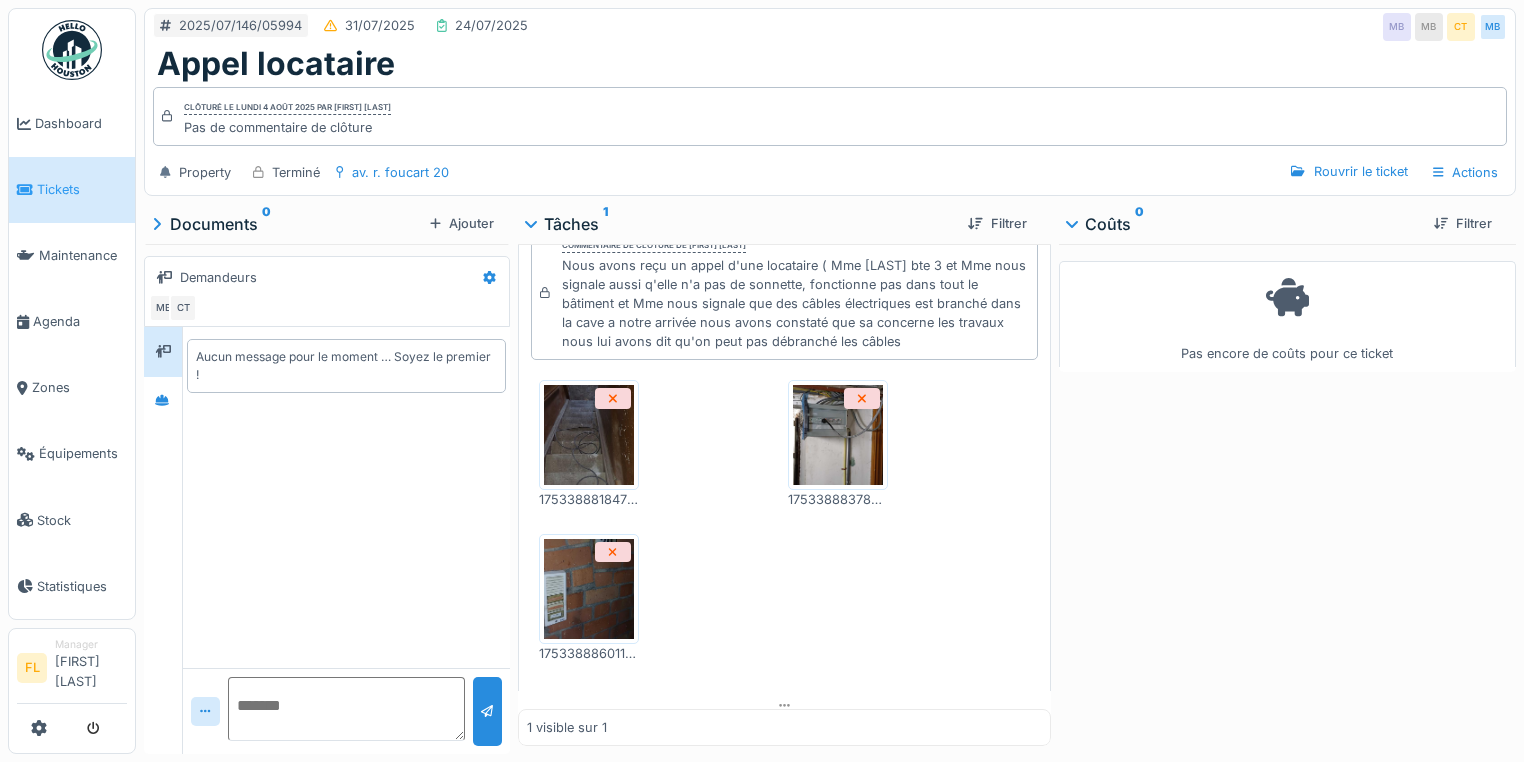 scroll, scrollTop: 129, scrollLeft: 0, axis: vertical 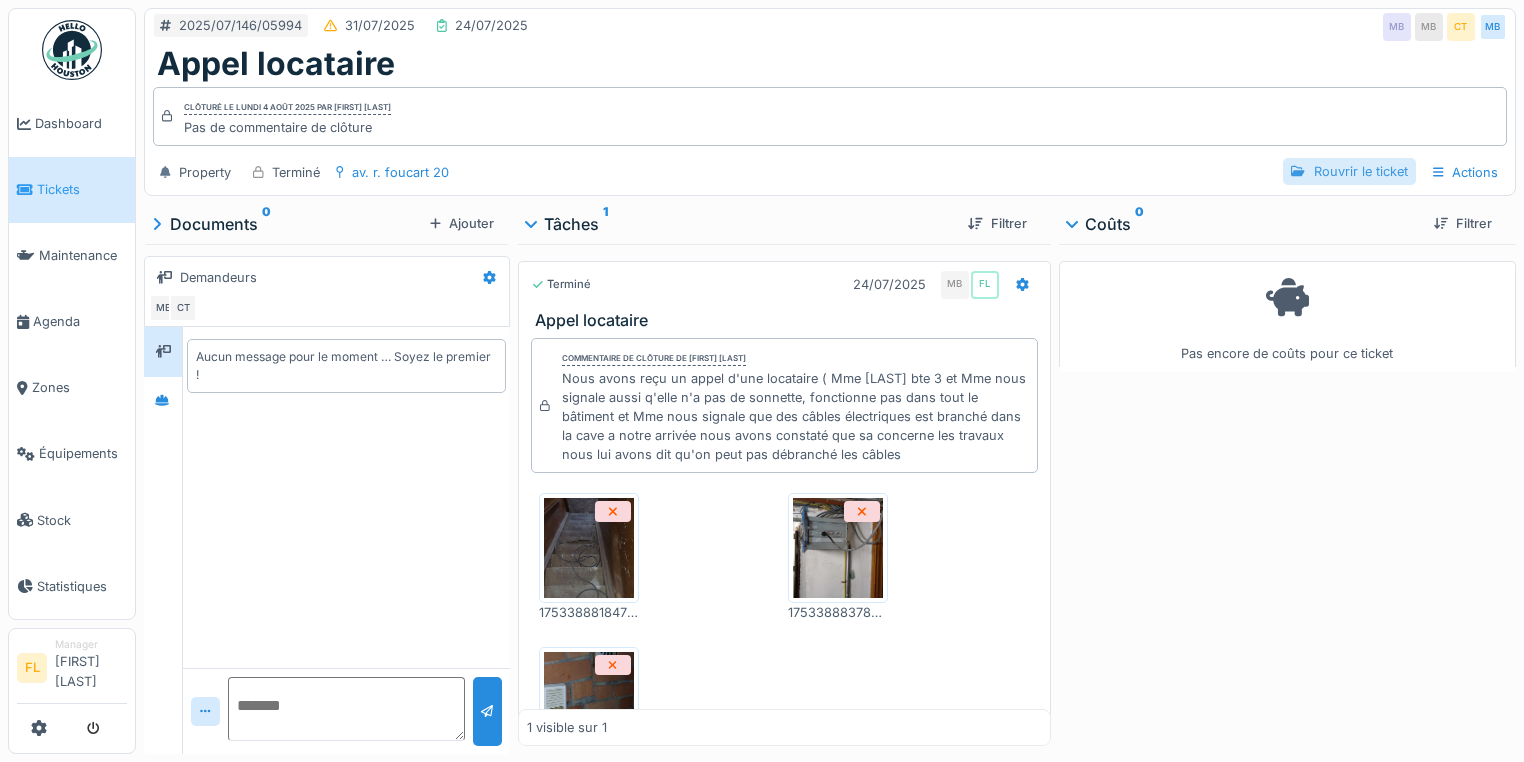 click on "Rouvrir le ticket" at bounding box center (1349, 171) 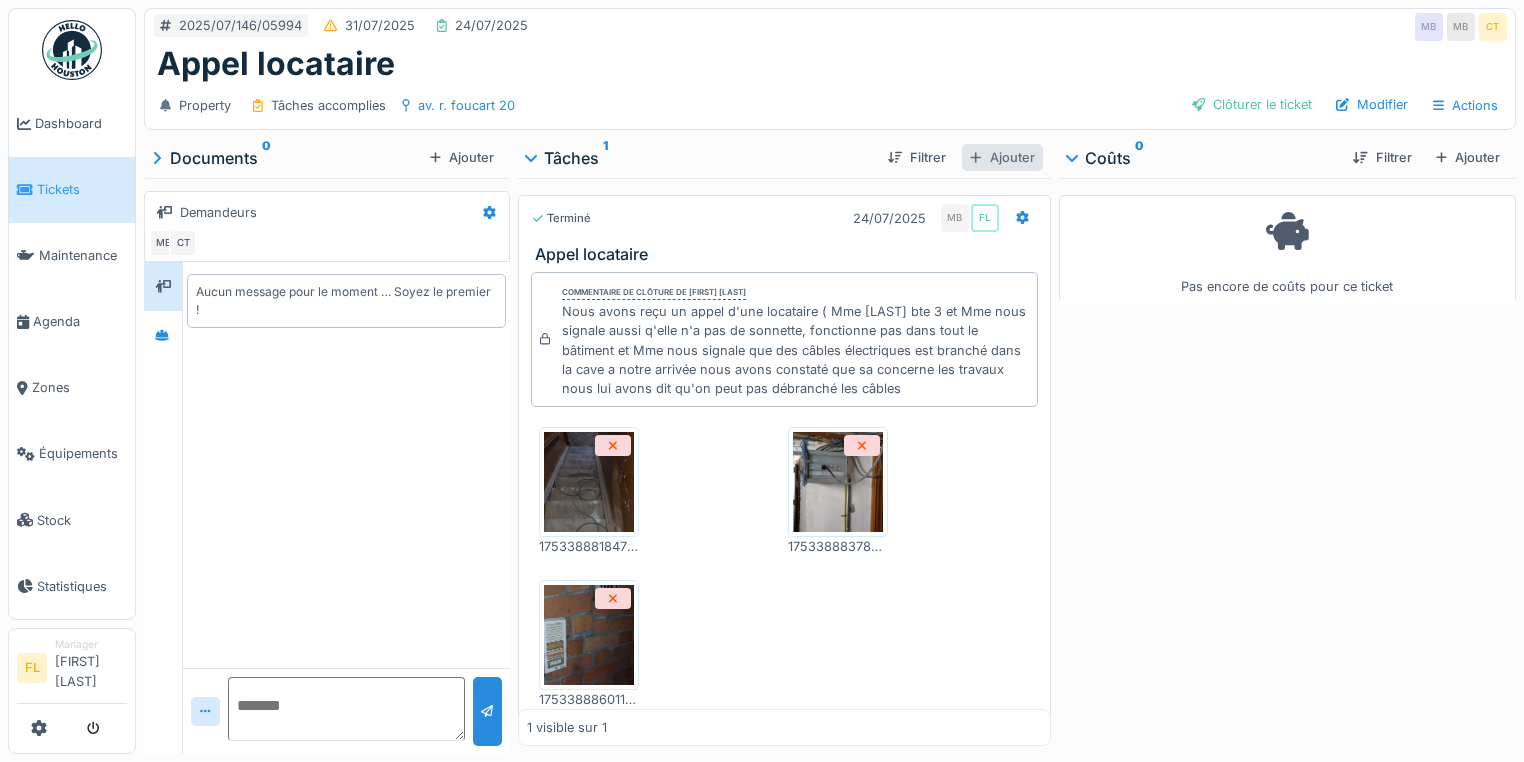 click on "Ajouter" at bounding box center (1002, 157) 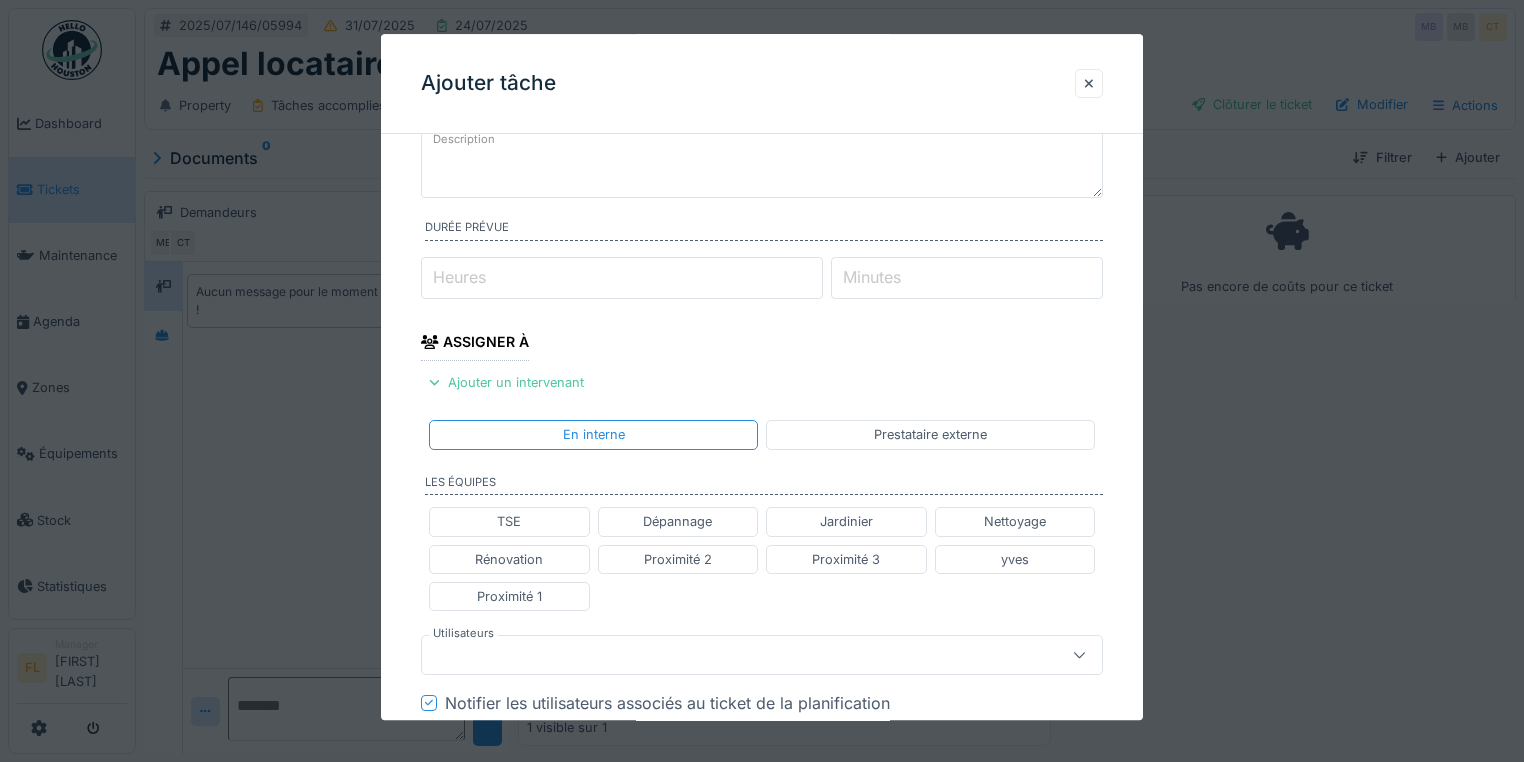 scroll, scrollTop: 160, scrollLeft: 0, axis: vertical 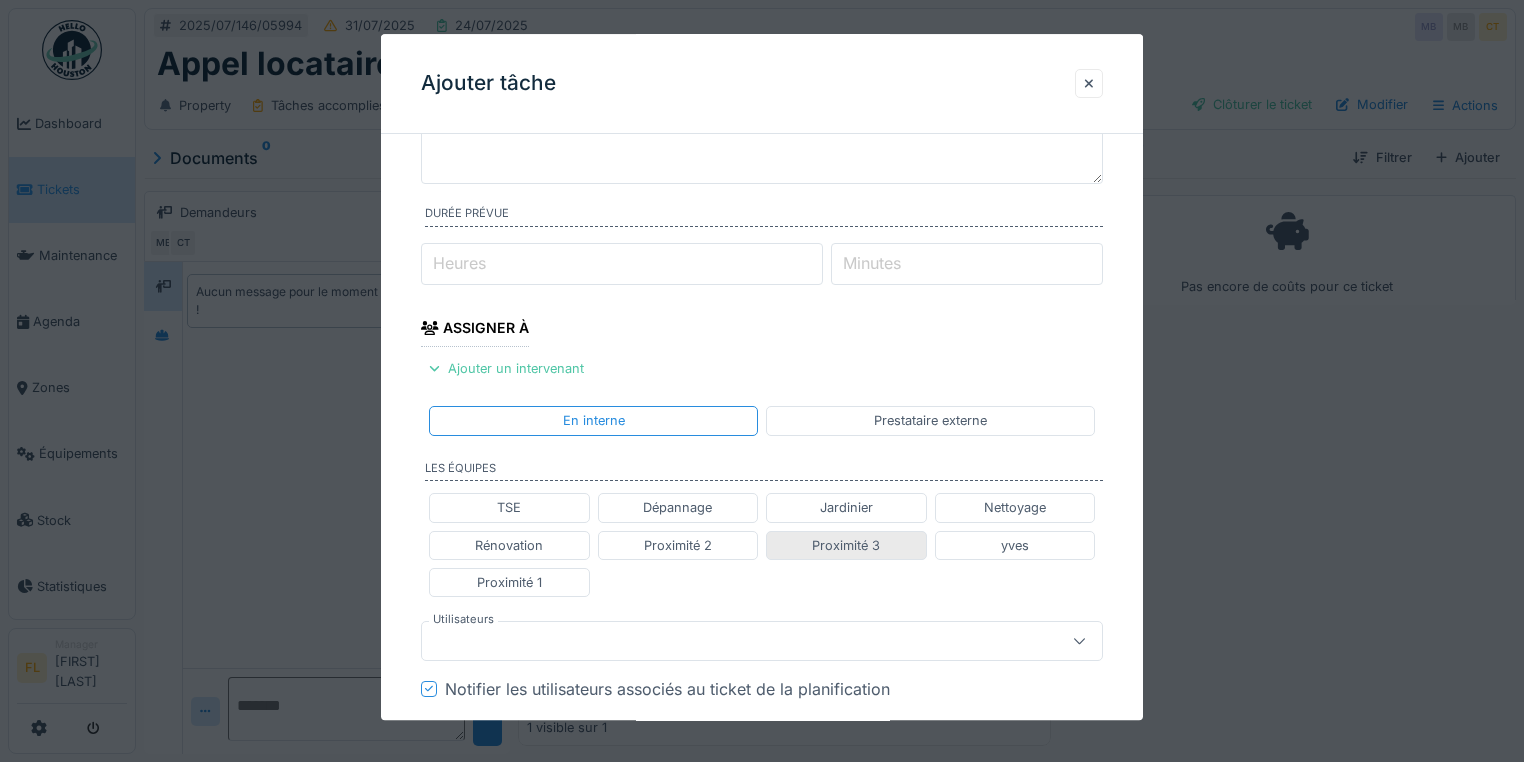 click on "Proximité 3" at bounding box center [846, 545] 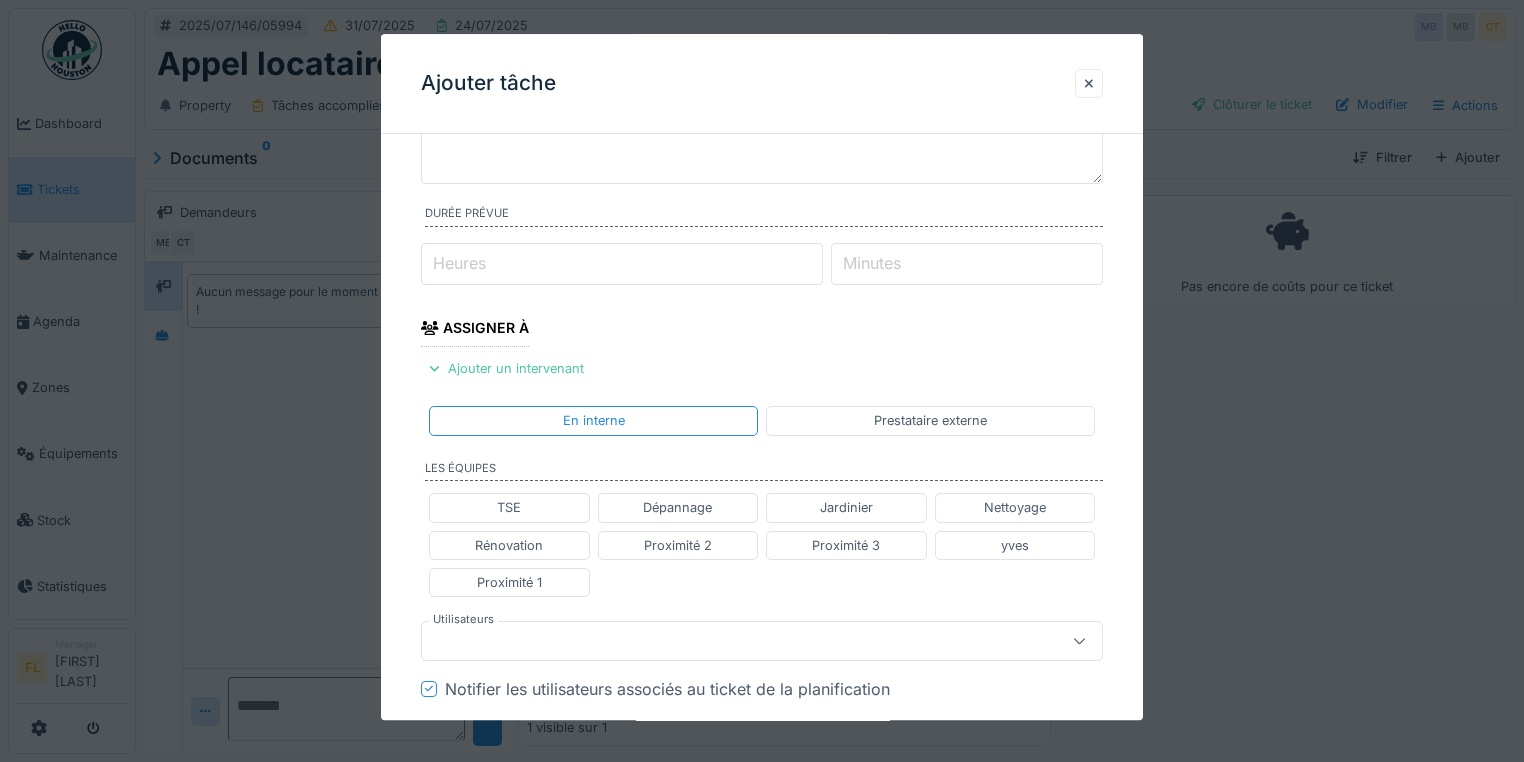 type on "**********" 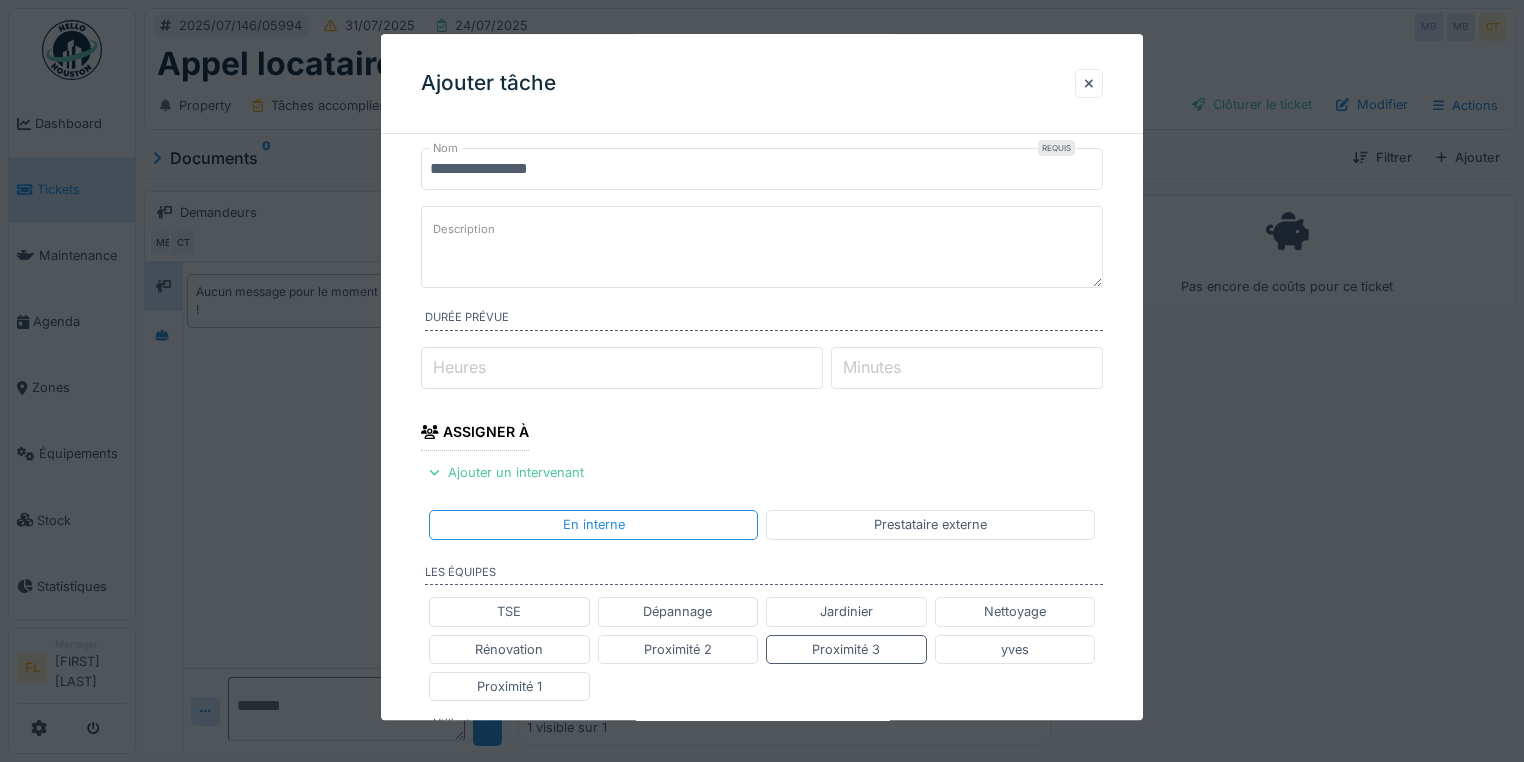 scroll, scrollTop: 0, scrollLeft: 0, axis: both 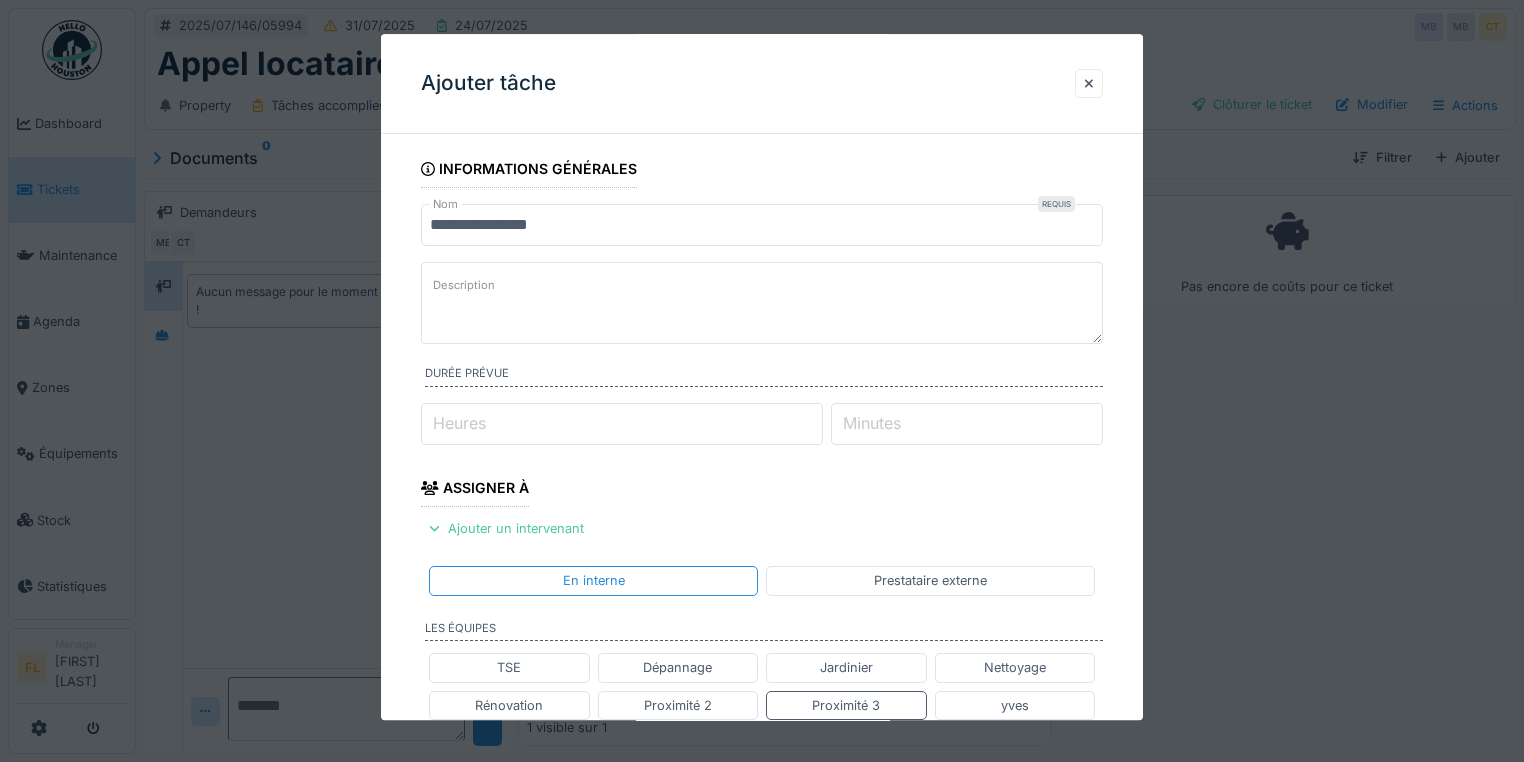 click on "Description" at bounding box center (762, 303) 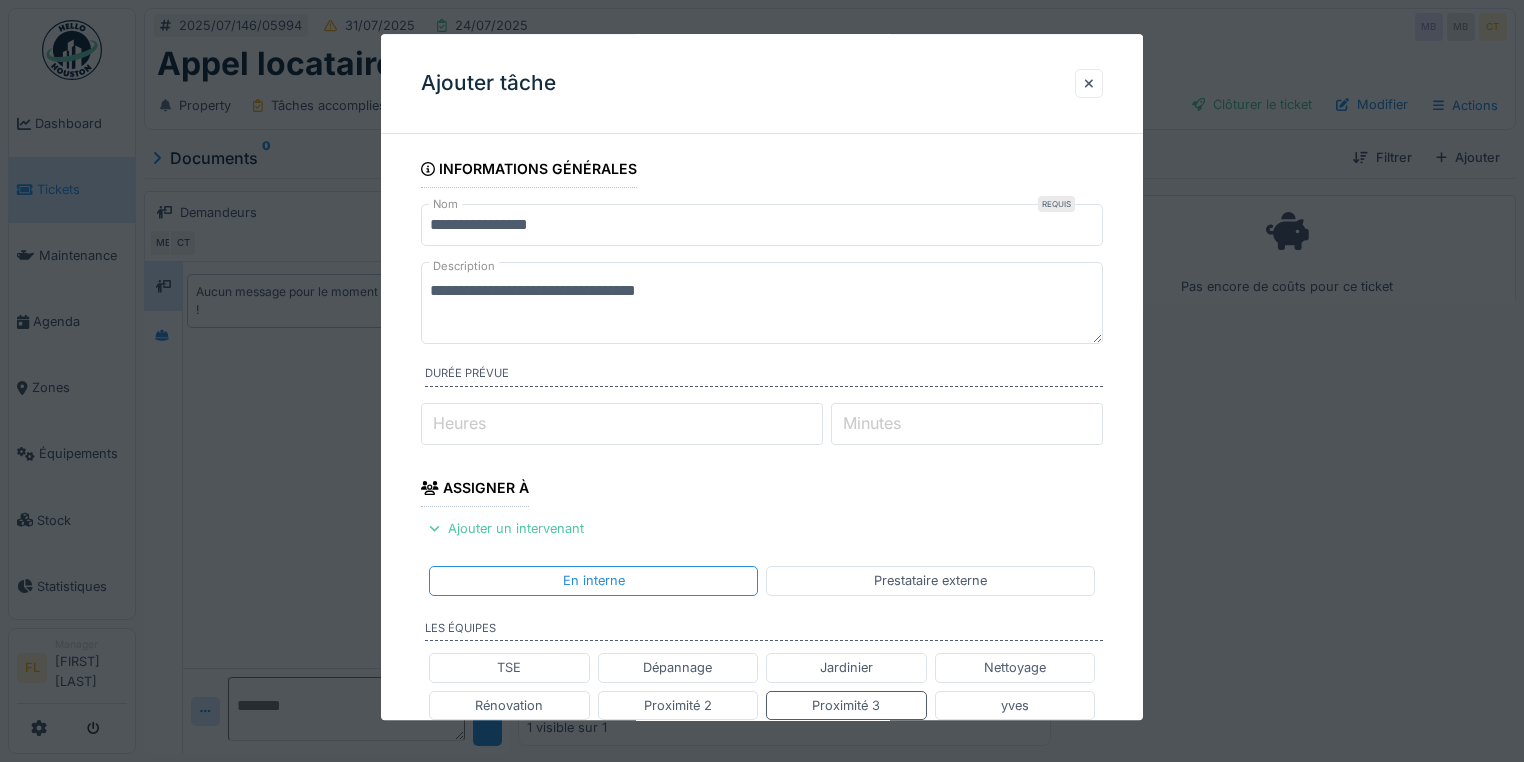 click on "**********" at bounding box center (762, 303) 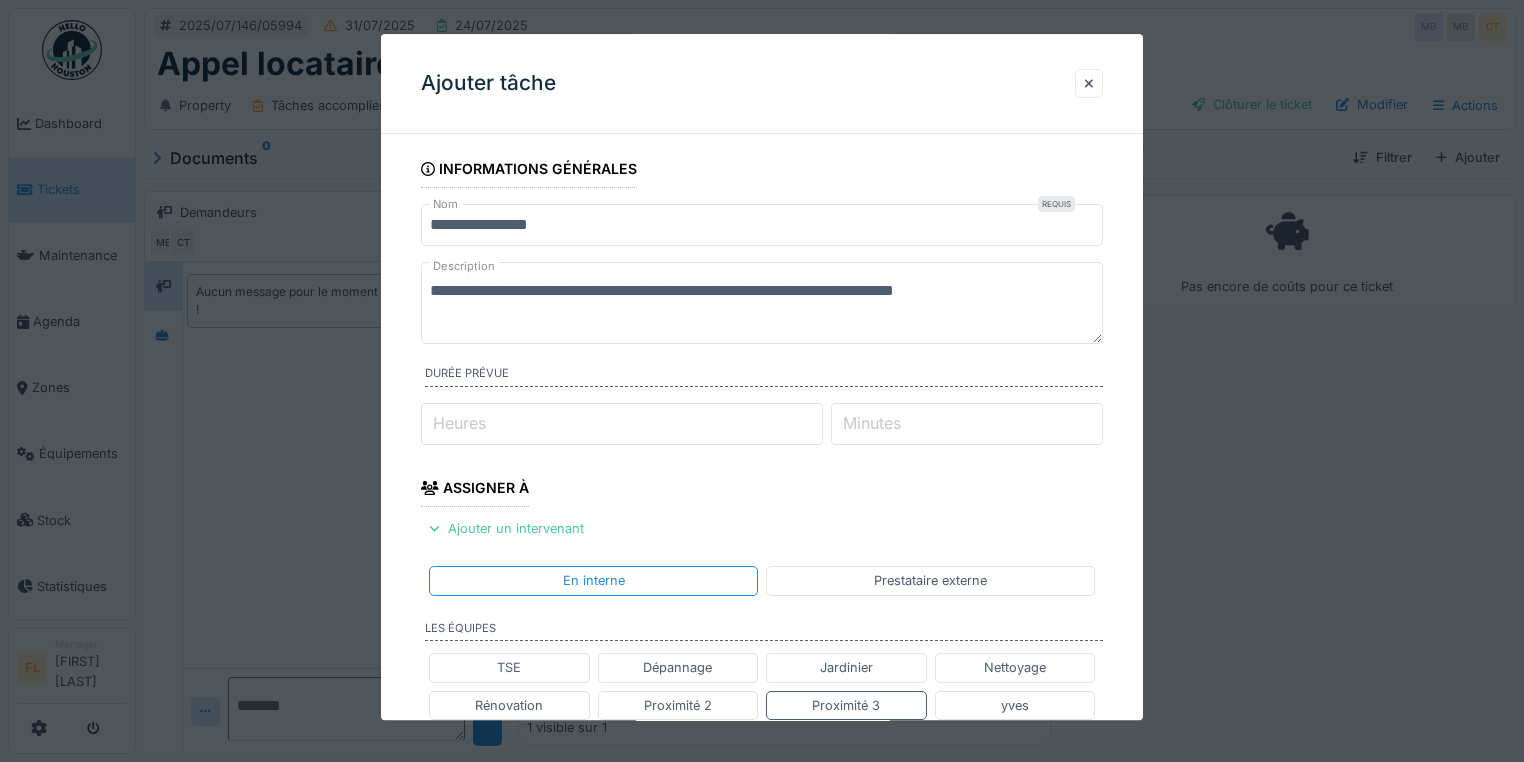 click on "**********" at bounding box center (762, 303) 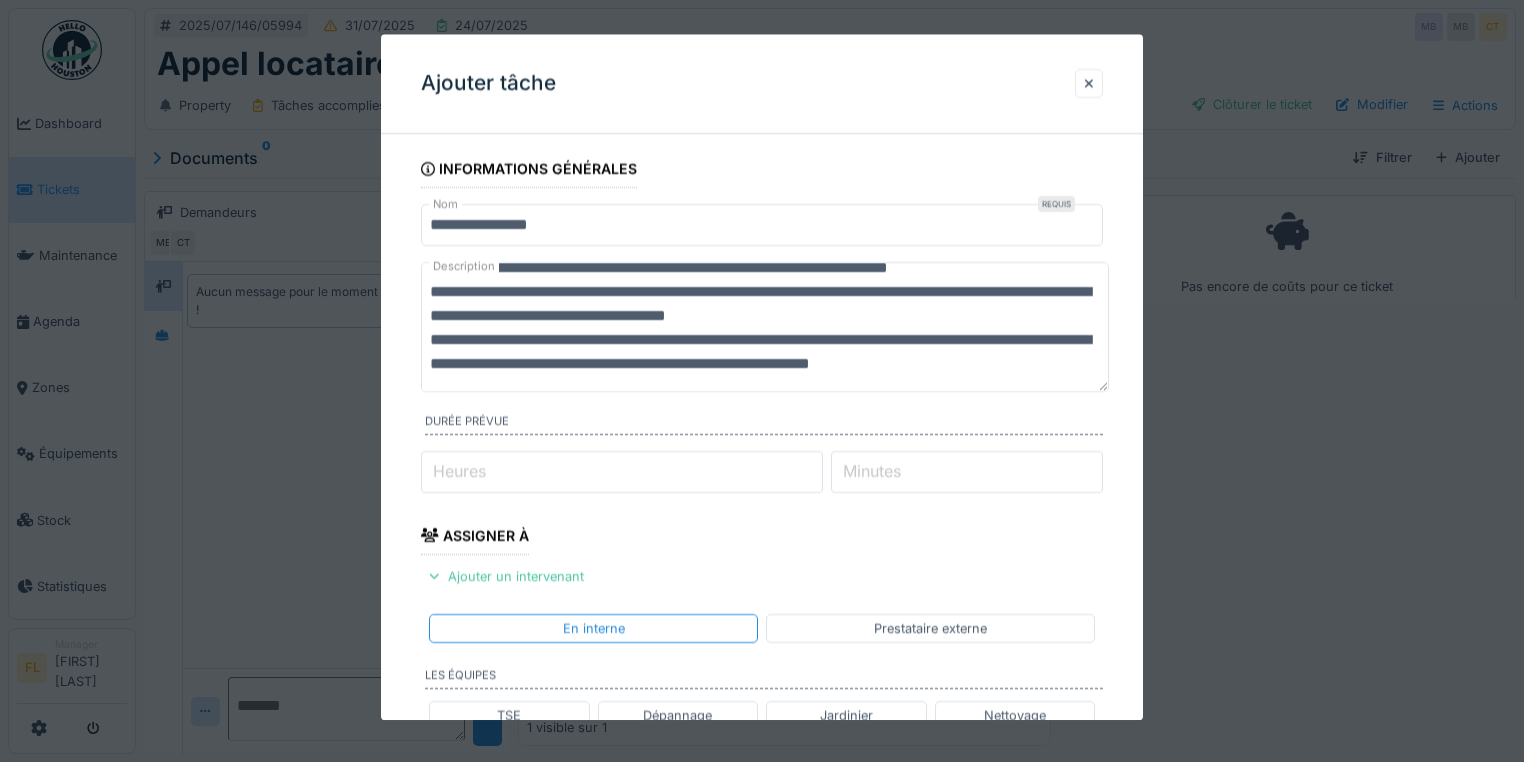 scroll, scrollTop: 0, scrollLeft: 0, axis: both 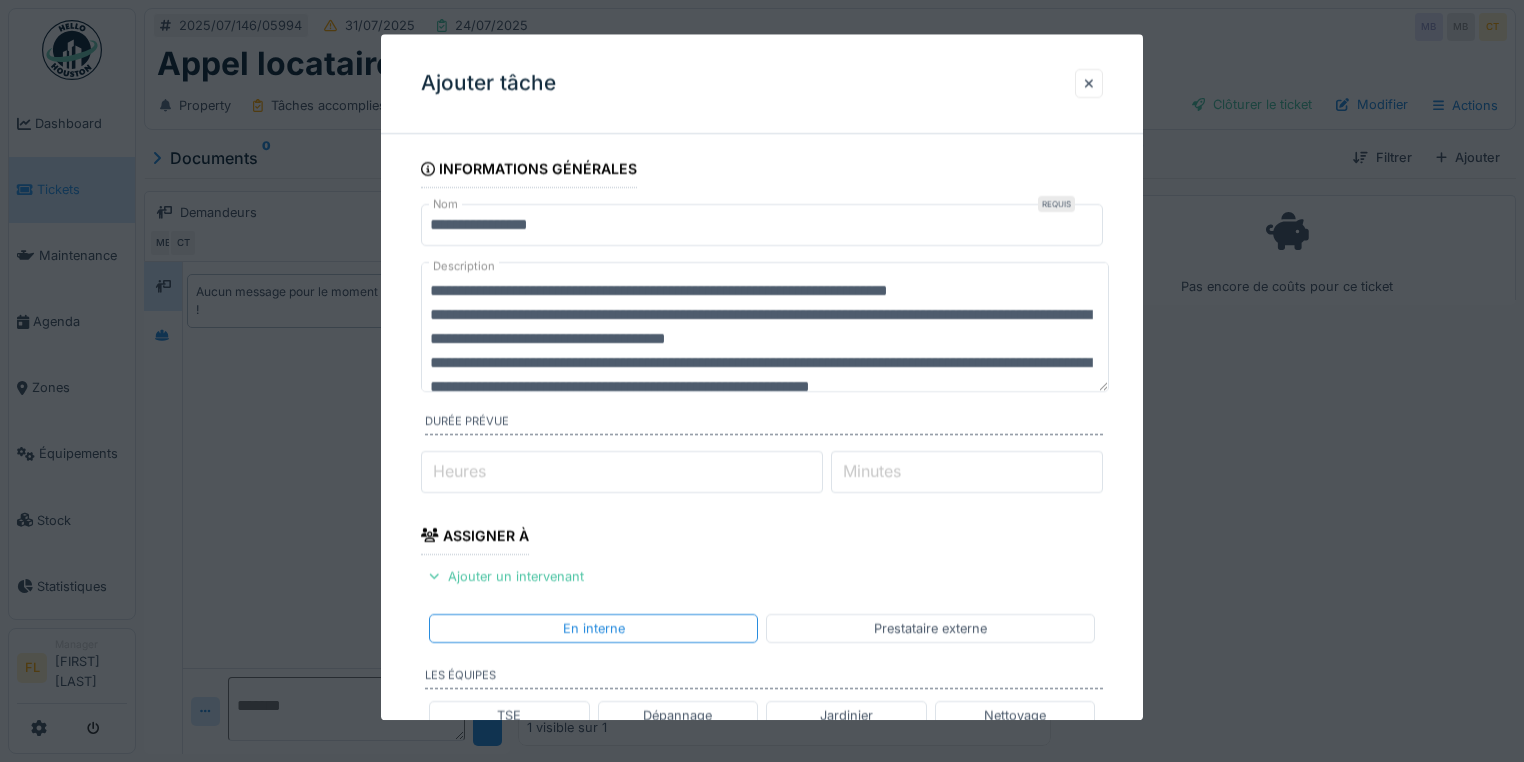 click on "**********" at bounding box center [765, 327] 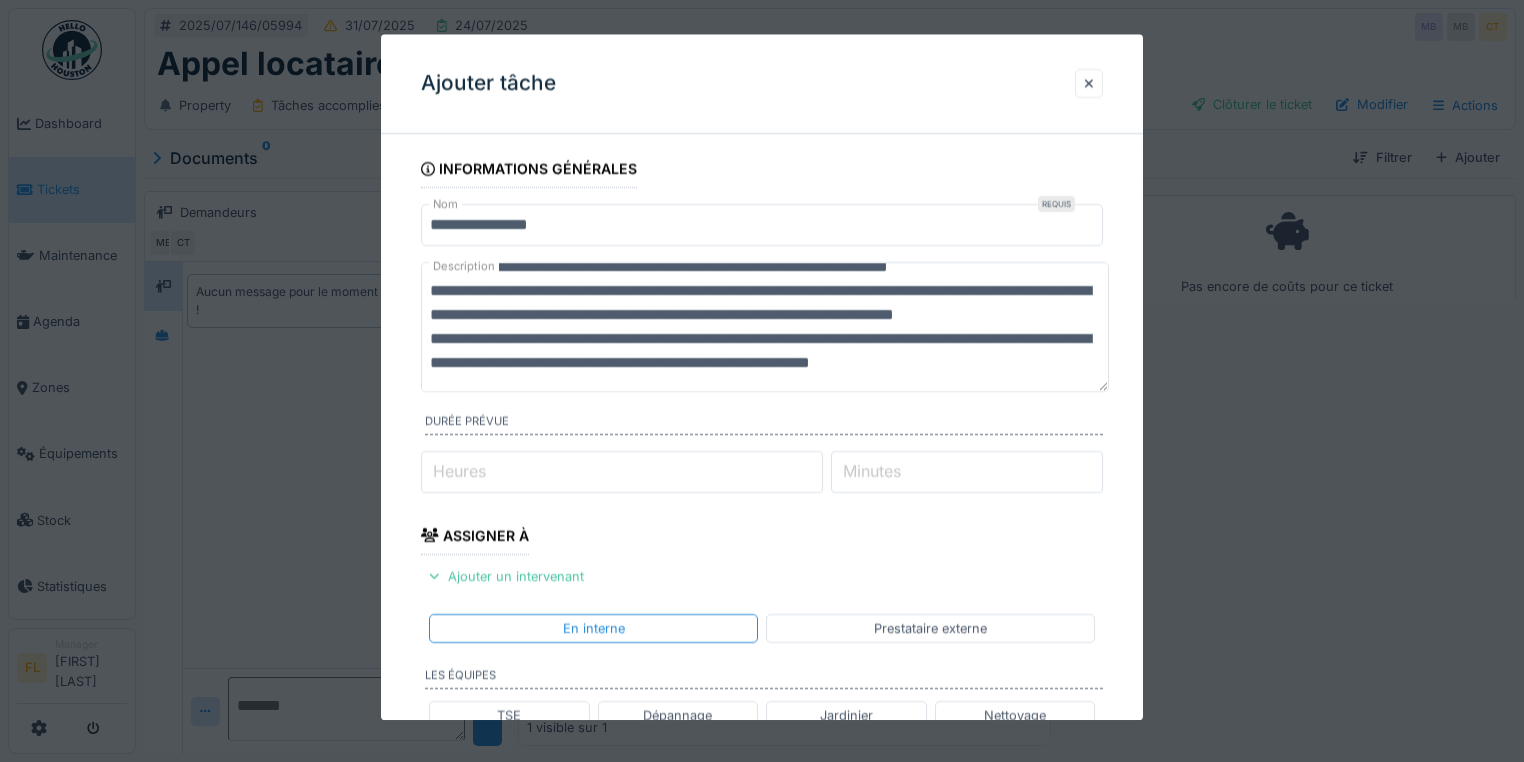 scroll, scrollTop: 72, scrollLeft: 0, axis: vertical 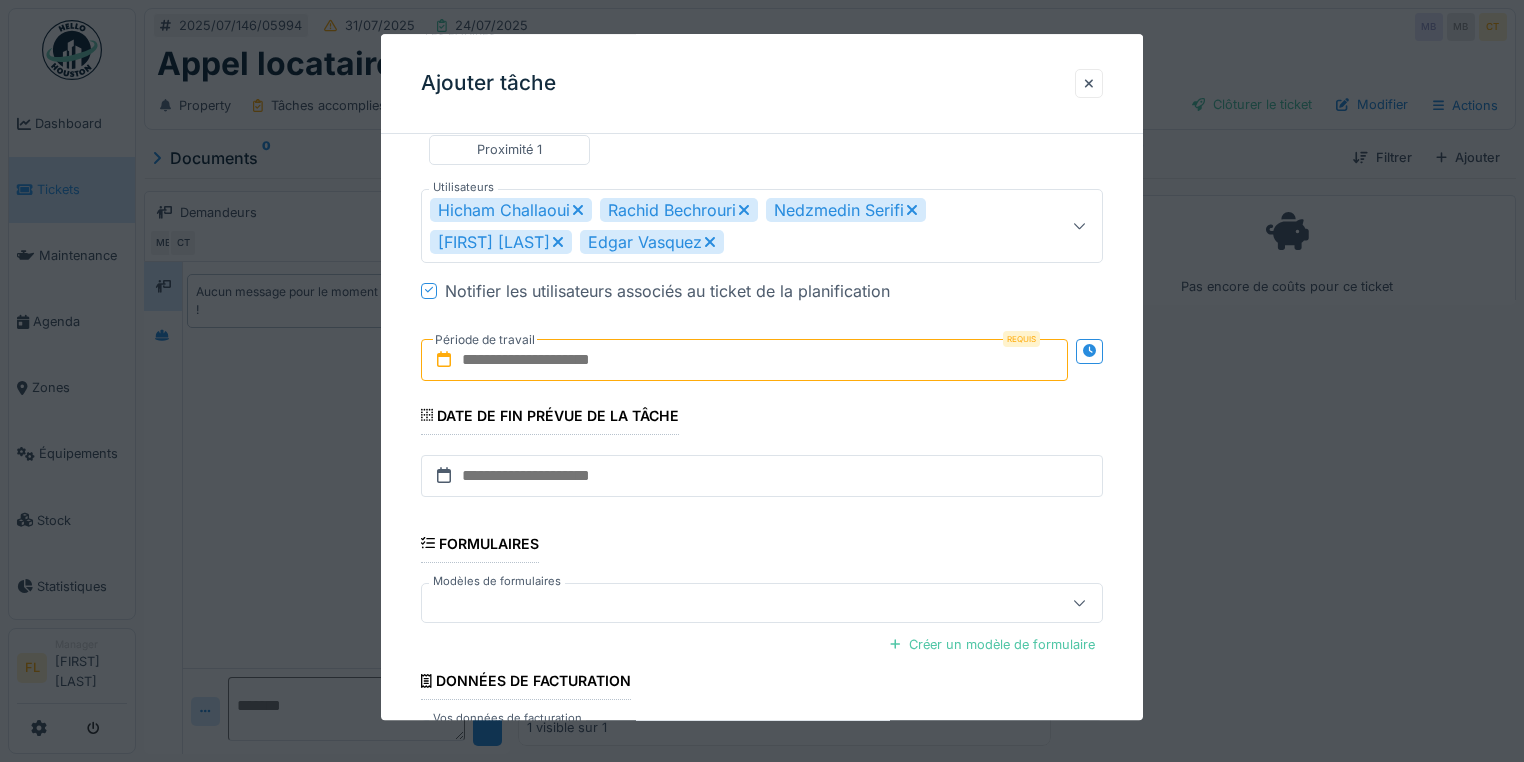 type on "**********" 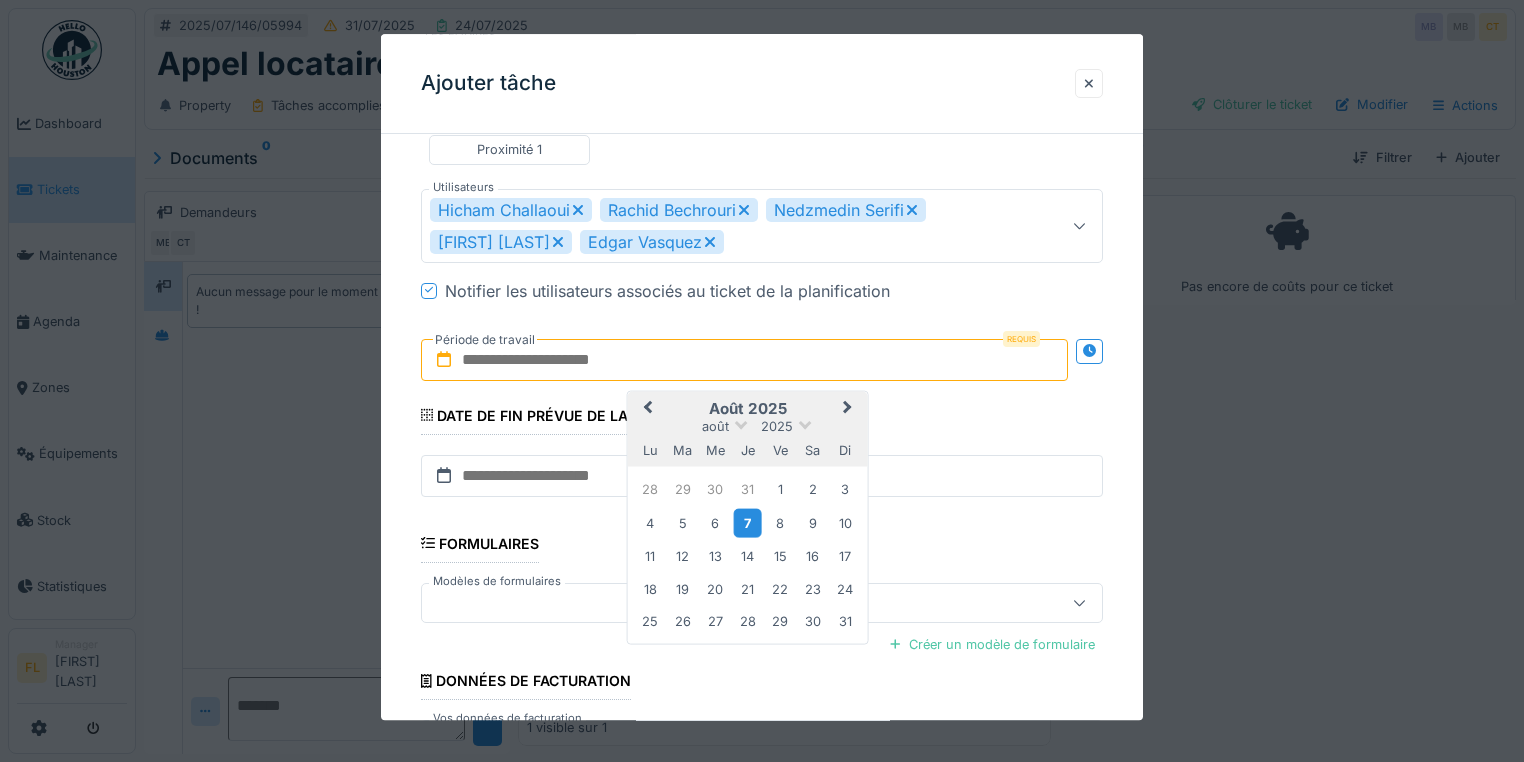 click on "7" at bounding box center [747, 523] 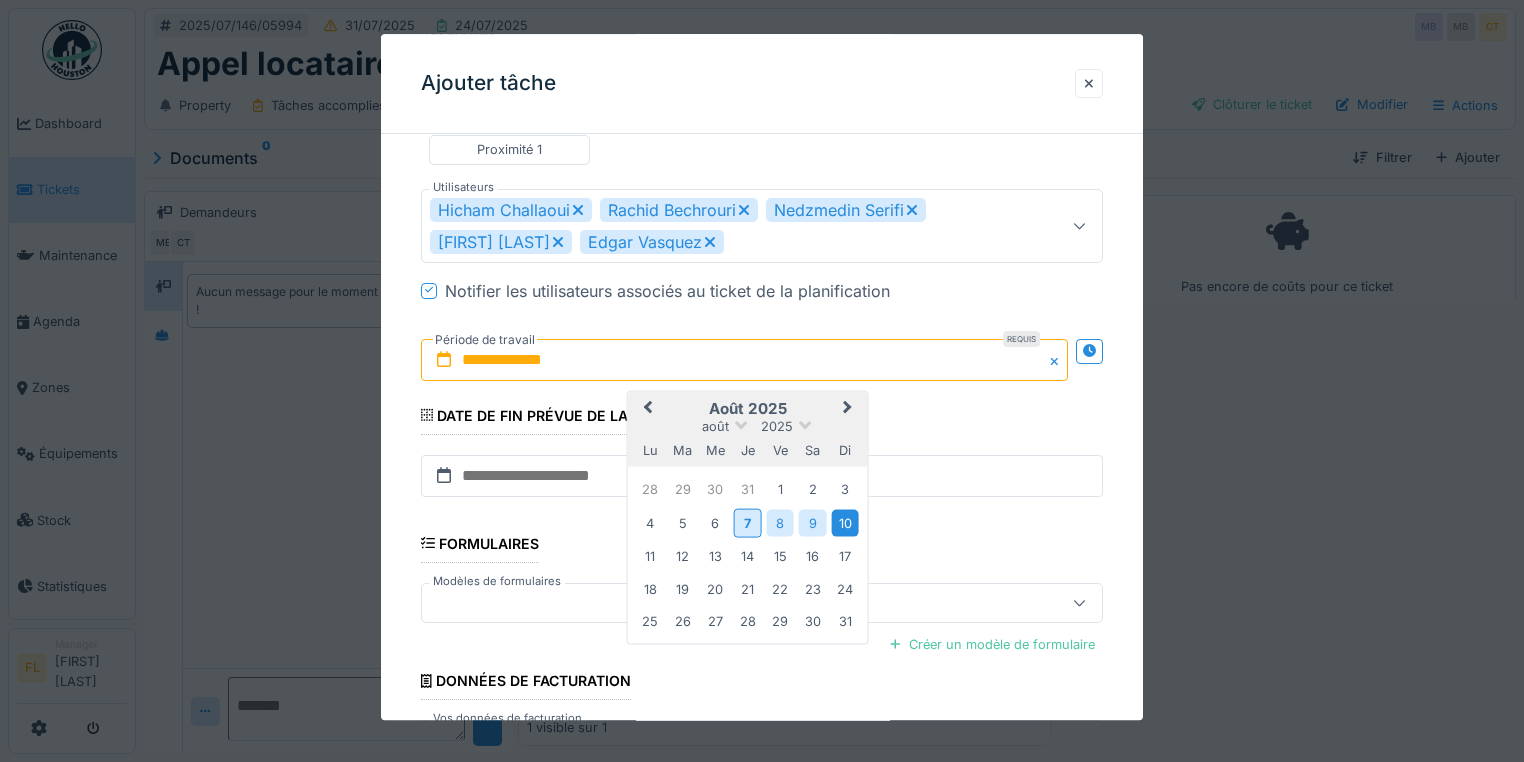 click on "10" at bounding box center (844, 523) 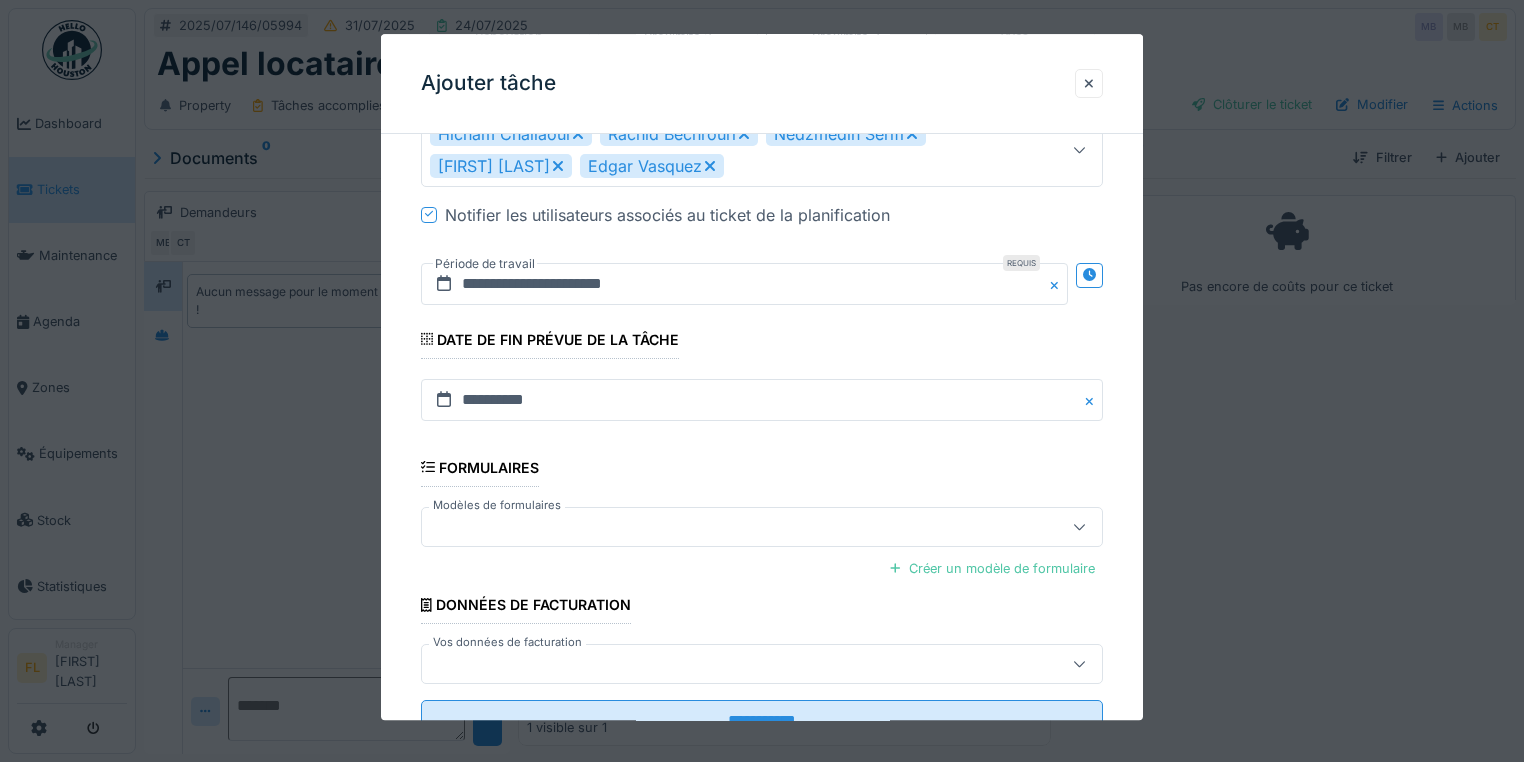 scroll, scrollTop: 788, scrollLeft: 0, axis: vertical 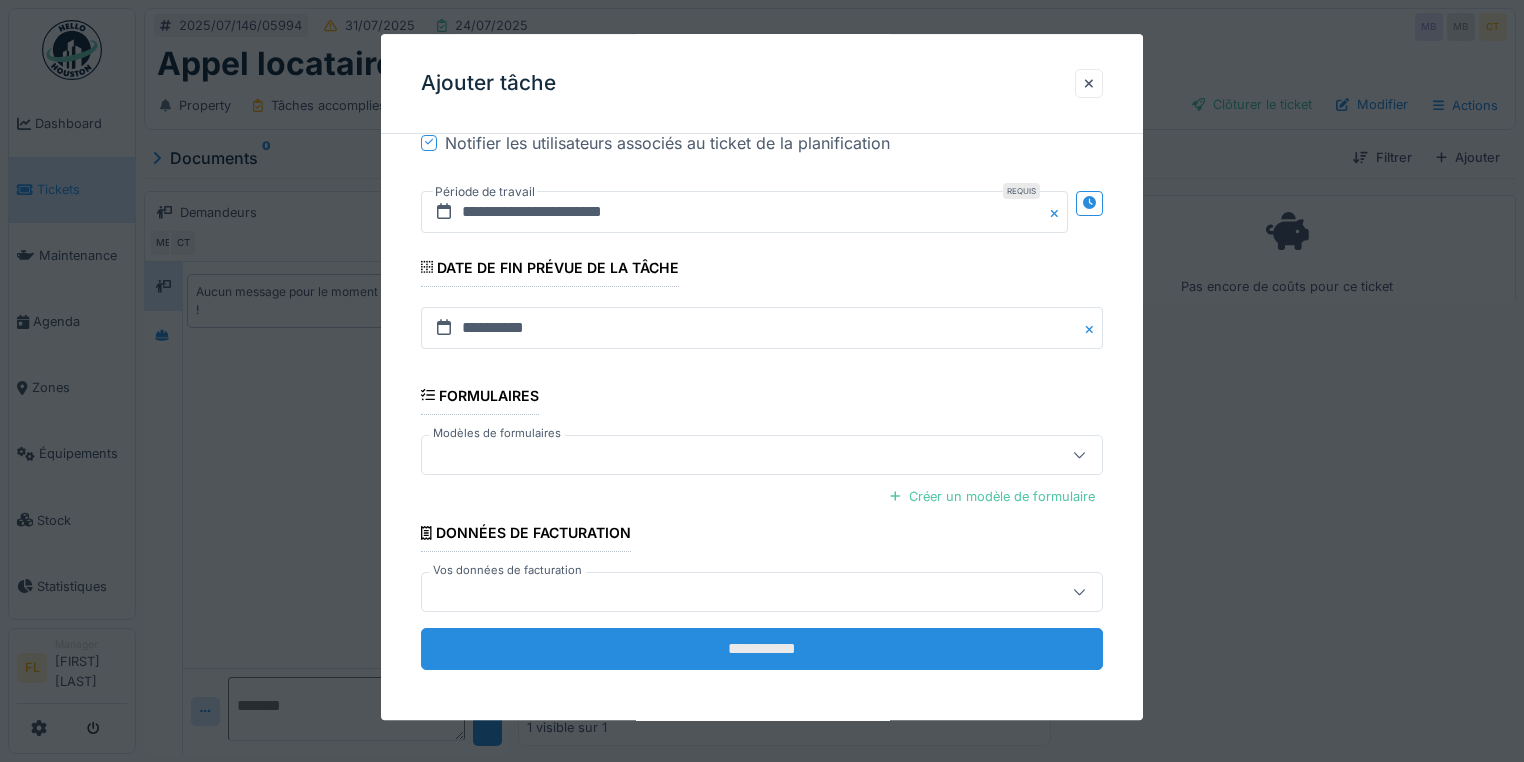 click on "**********" at bounding box center [762, 649] 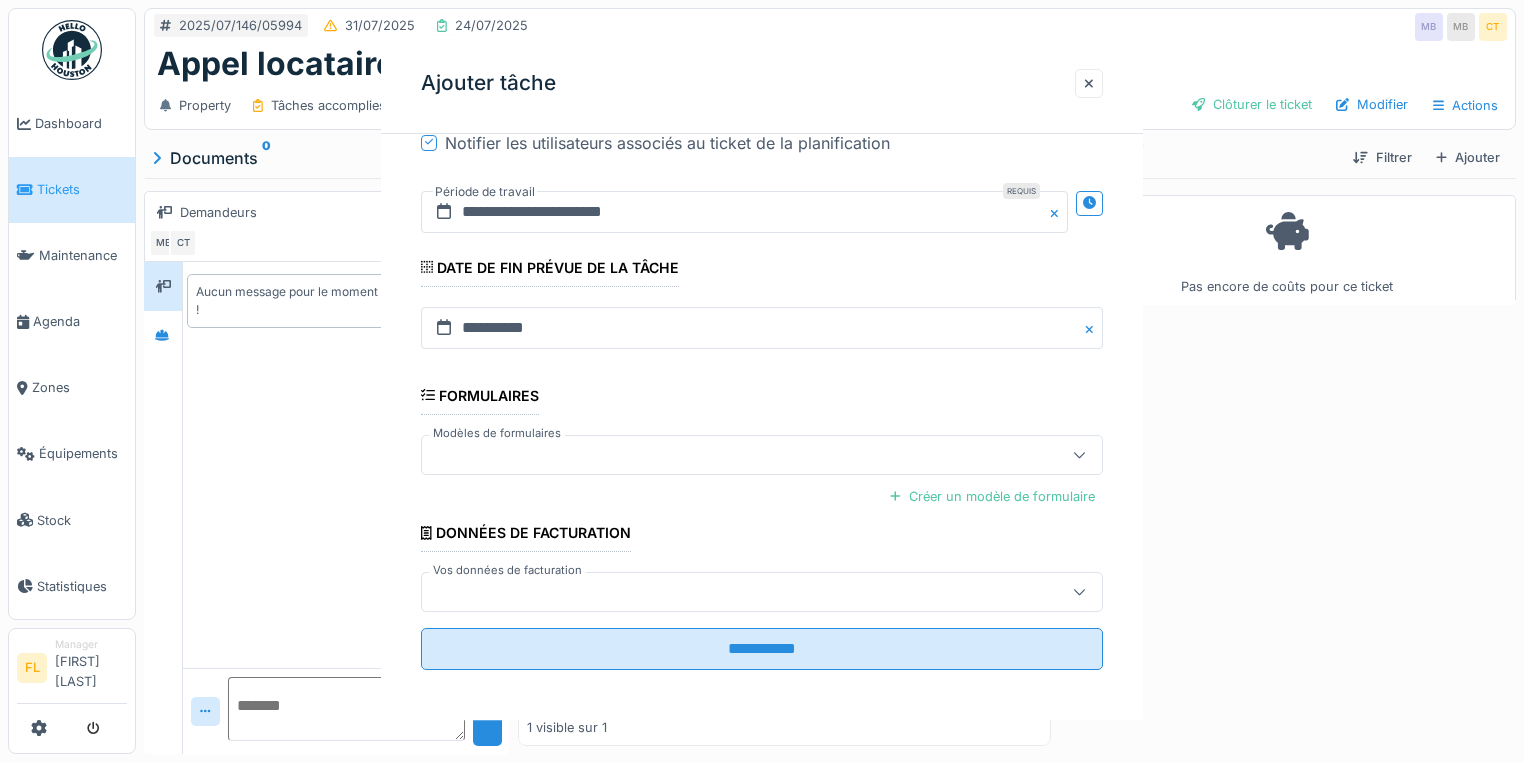 scroll, scrollTop: 0, scrollLeft: 0, axis: both 